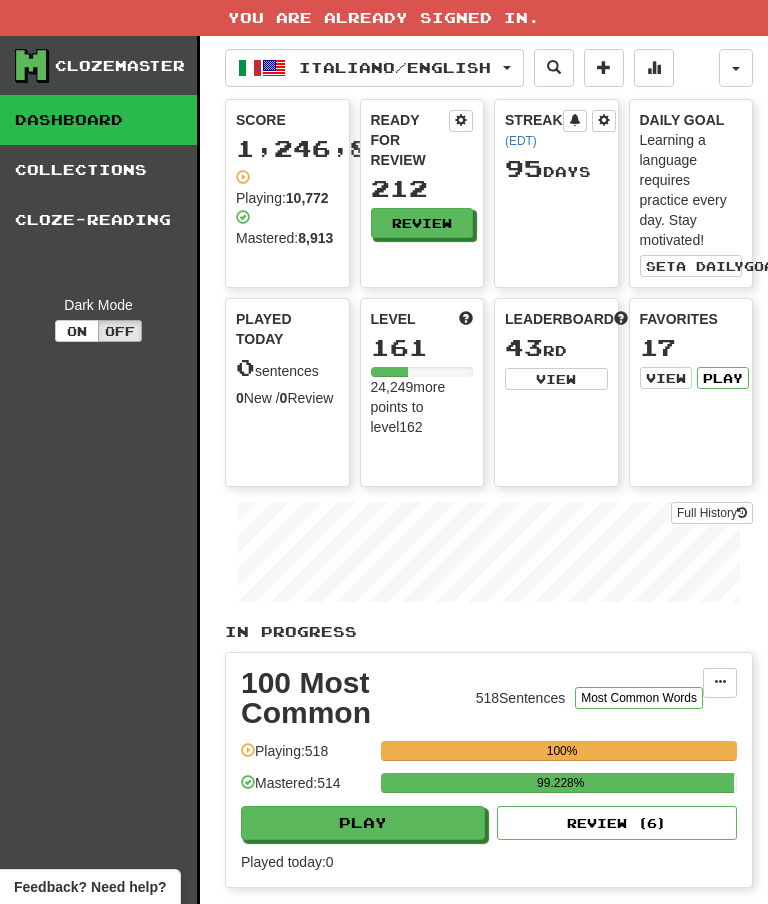 scroll, scrollTop: 0, scrollLeft: 0, axis: both 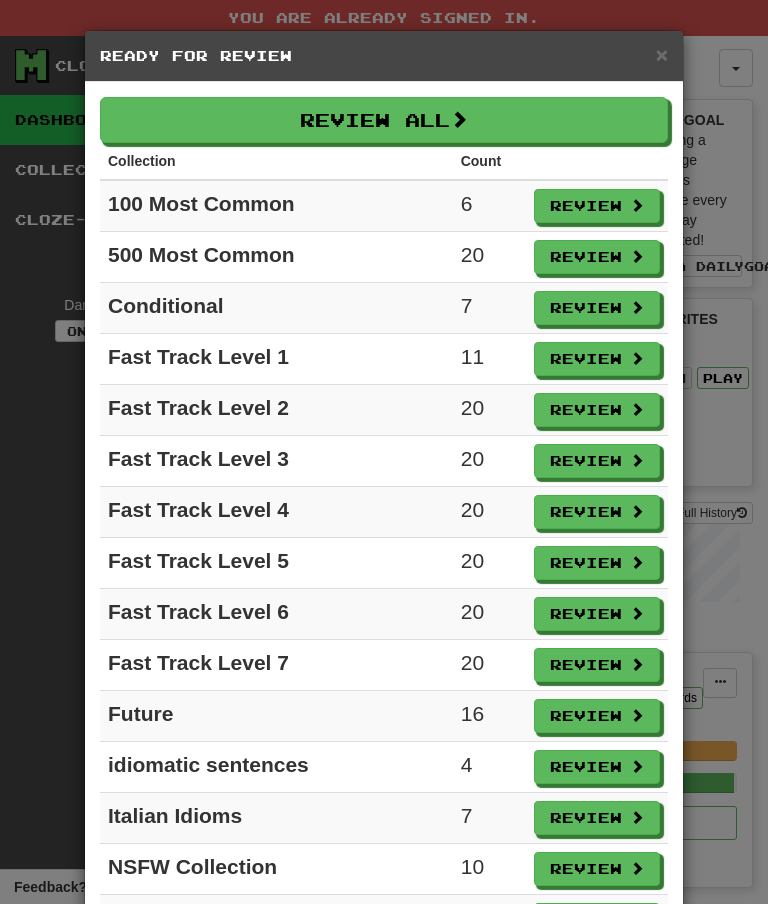 click on "Review" at bounding box center [597, 206] 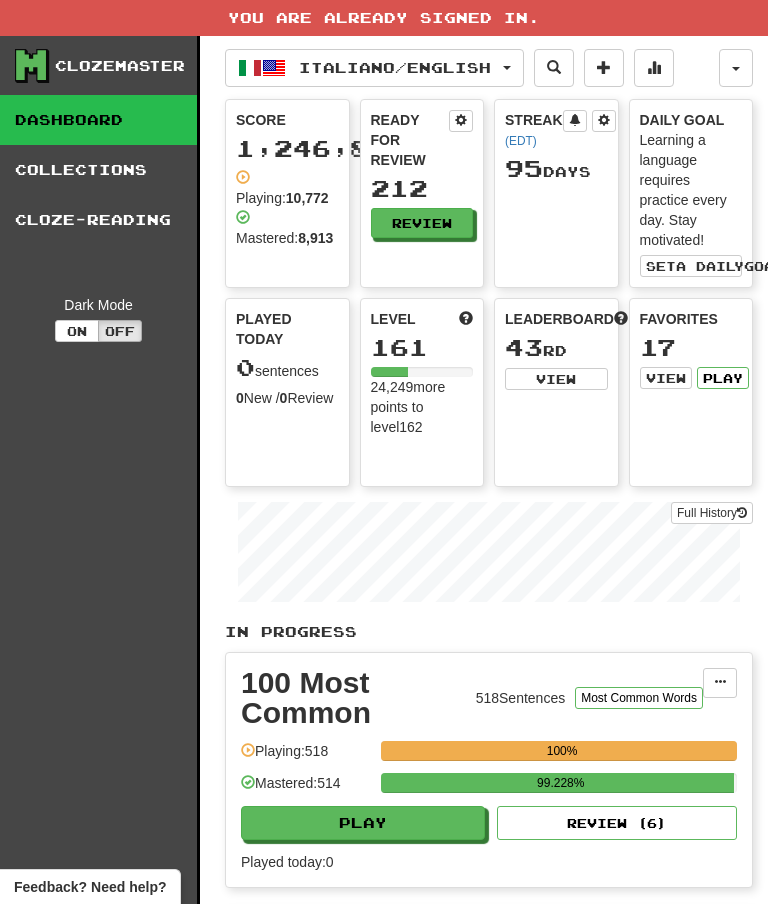 select on "**" 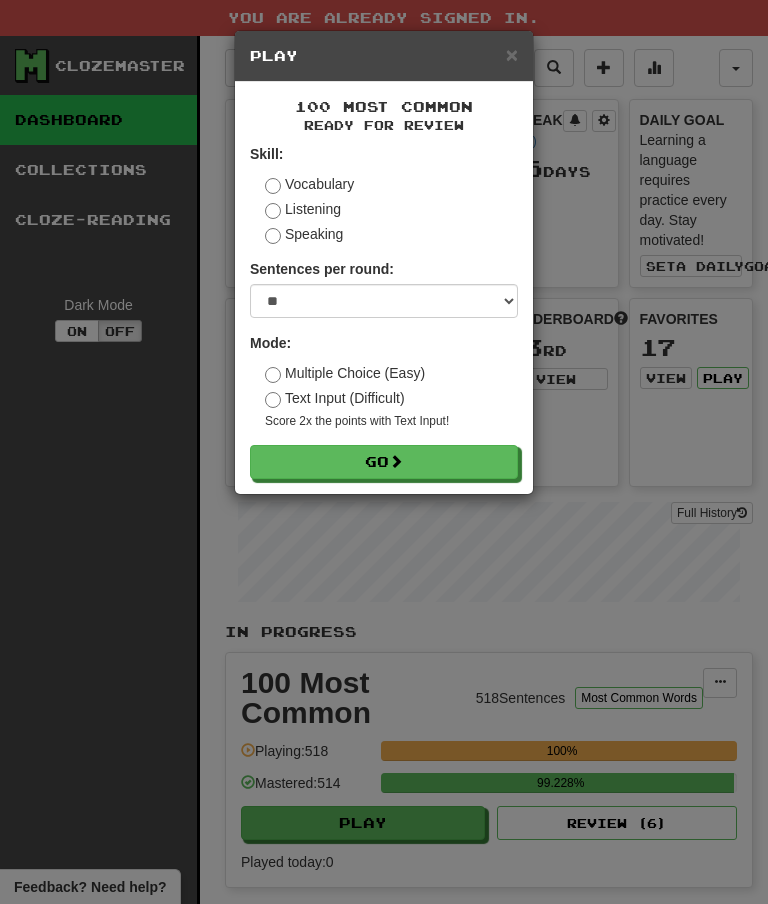 click at bounding box center [396, 461] 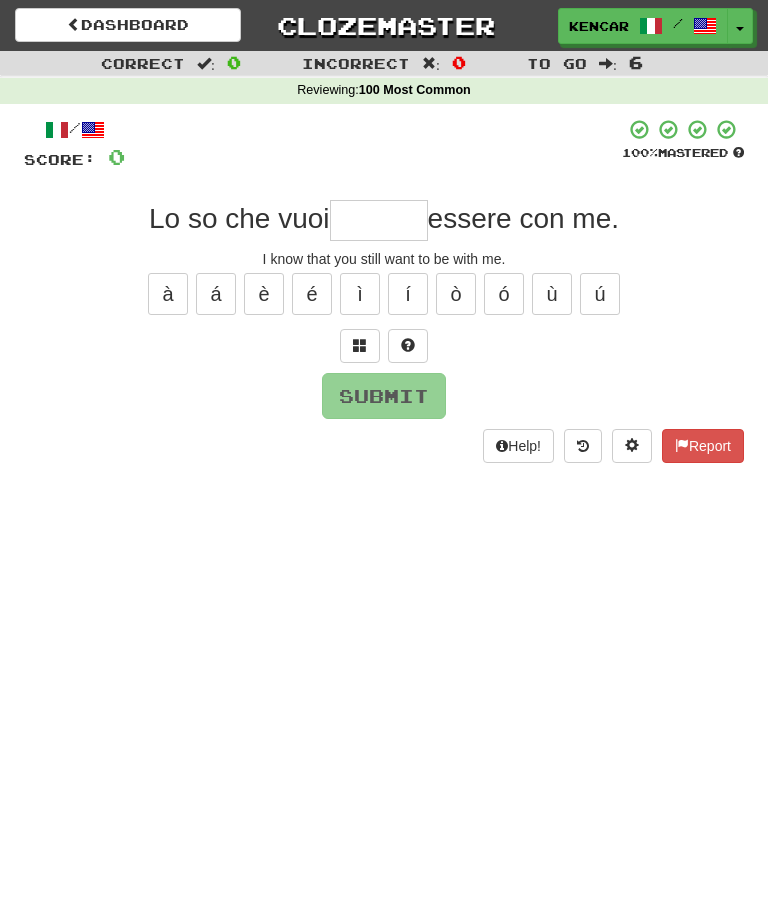 scroll, scrollTop: 0, scrollLeft: 0, axis: both 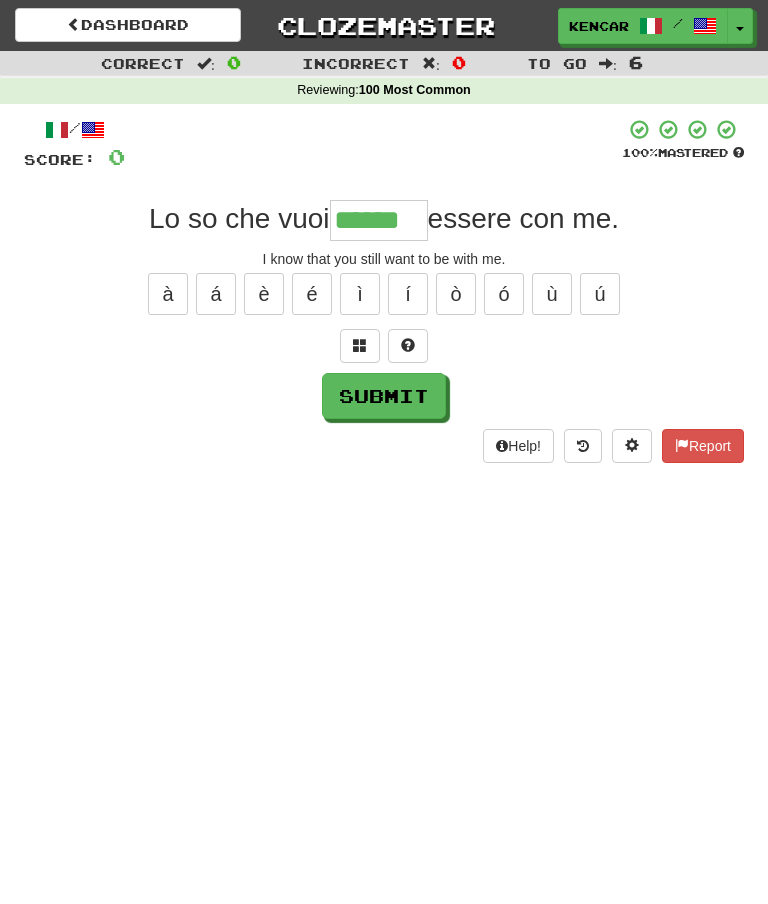 type on "******" 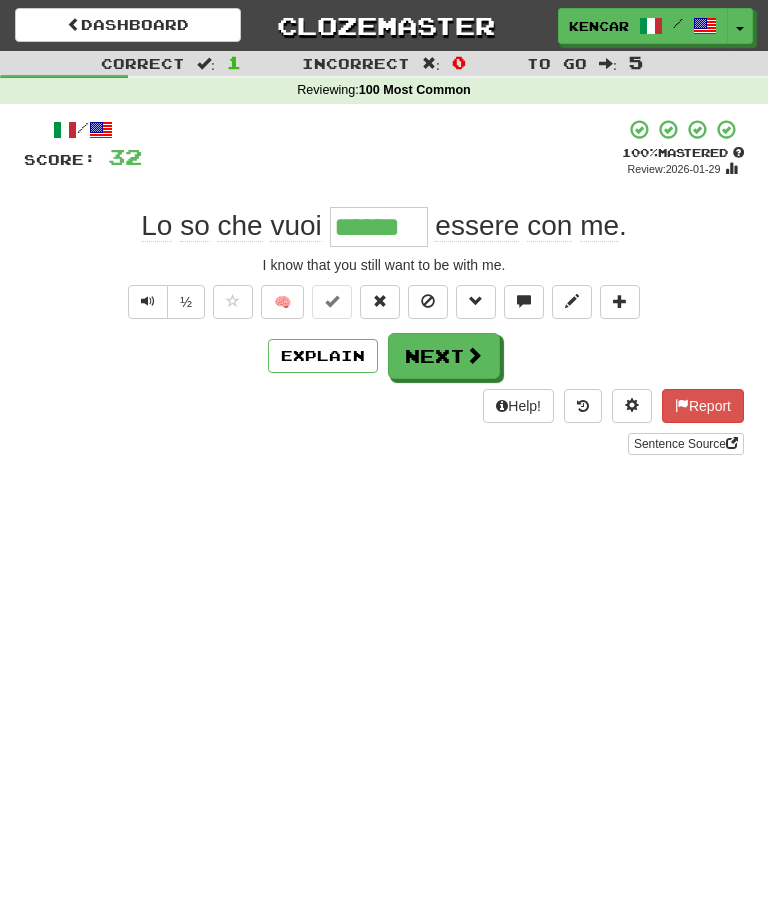 click on "Next" at bounding box center (444, 356) 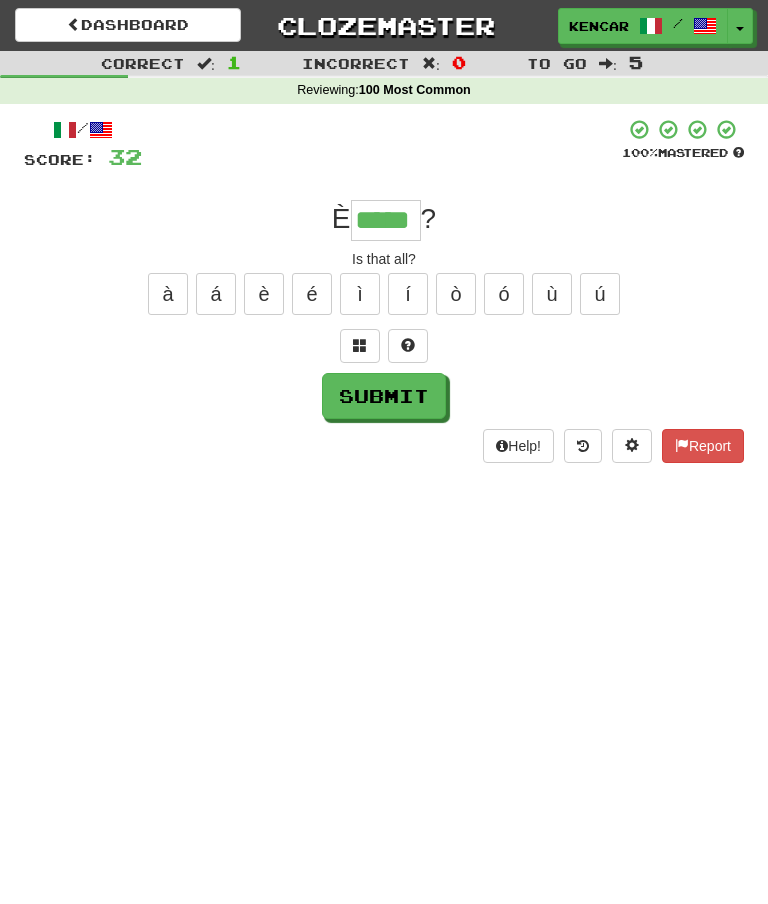 type on "*****" 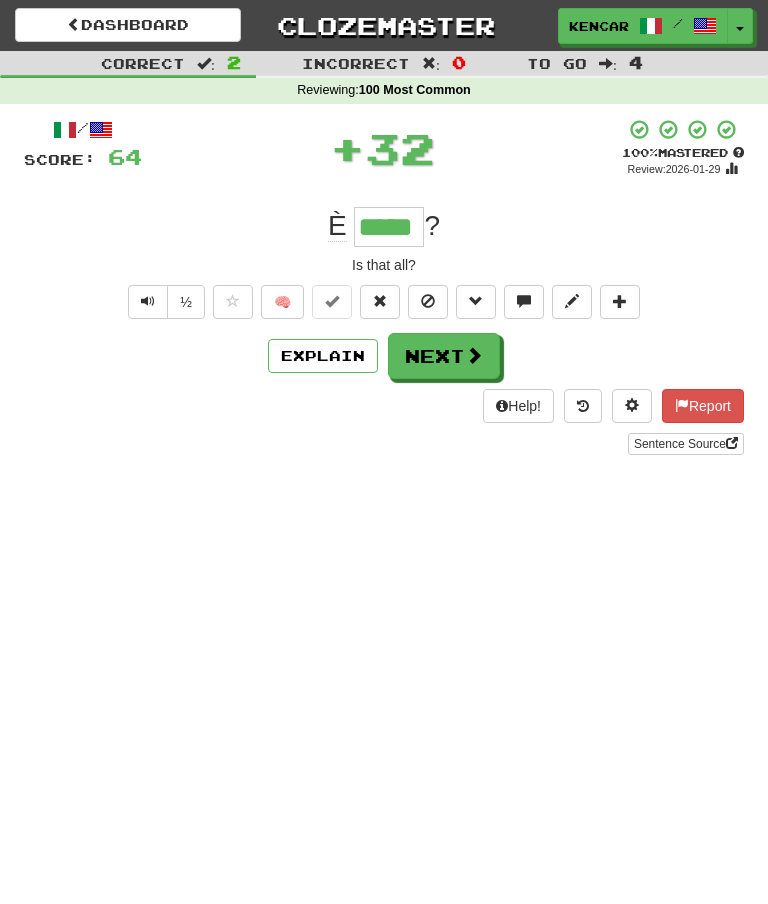 click on "Dashboard
Clozemaster
KenCar
/
Toggle Dropdown
Dashboard
Leaderboard
Activity Feed
Notifications
Profile
Discussions
Español
/
English
Streak:
0
Review:
13
Points Today: 0
Gaeilge
/
English
Streak:
0
Review:
0
Points Today: 0
Italiano
/
English
Streak:
95
Review:
212
Points Today: 0
Shqip
/
English
Streak:
0
Review:
0
Points Today: 0
Languages
Account
Logout
KenCar
/
Toggle Dropdown
Dashboard
Leaderboard
Activity Feed
Notifications
Profile
Discussions
Español
/
English
Streak:
0
Review:
13
Points Today: 0
Gaeilge
/" at bounding box center [384, 452] 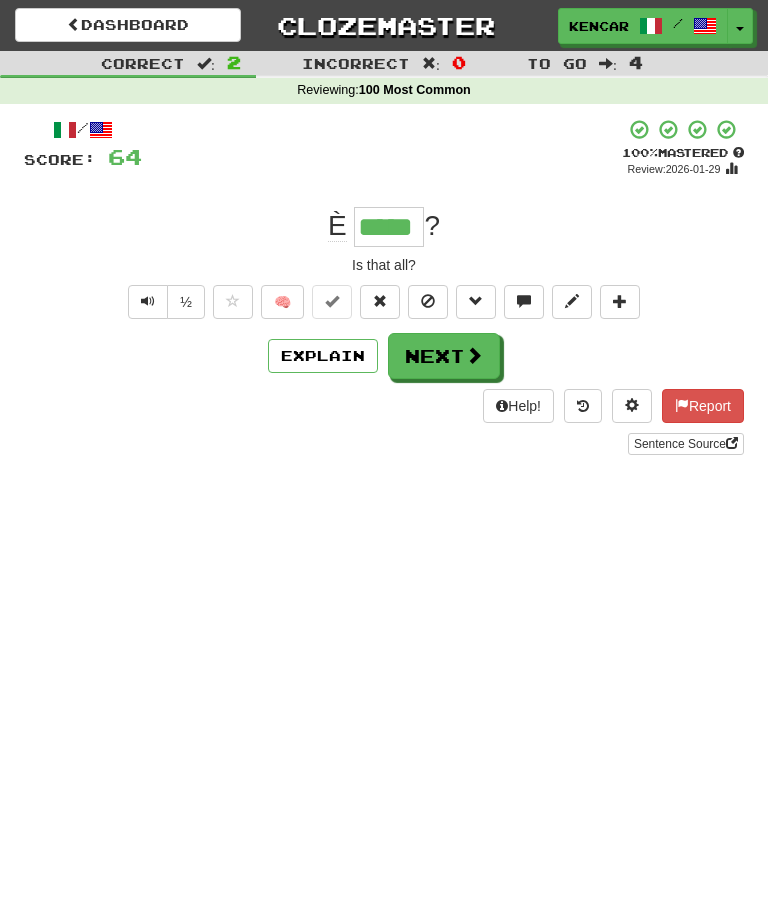 click on "Next" at bounding box center [444, 356] 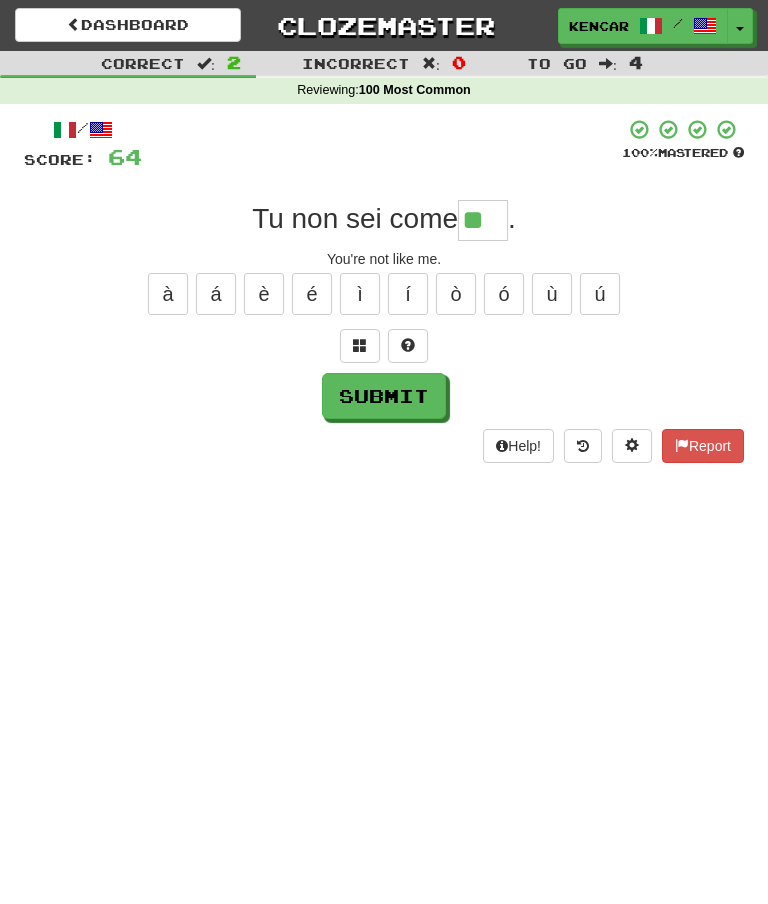type on "**" 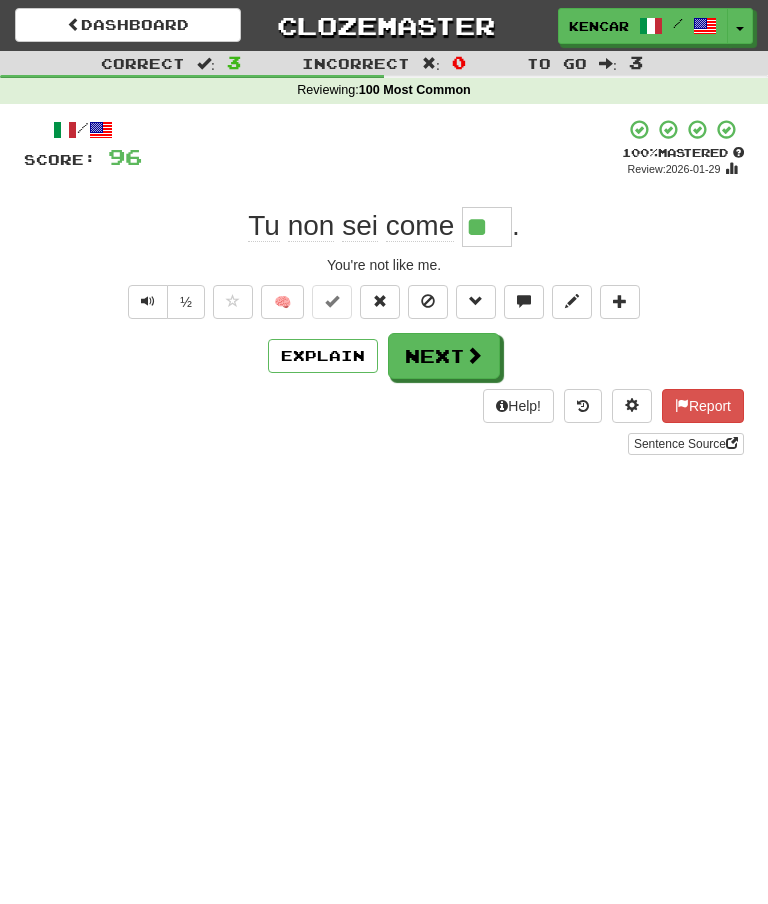 click on "Next" at bounding box center [444, 356] 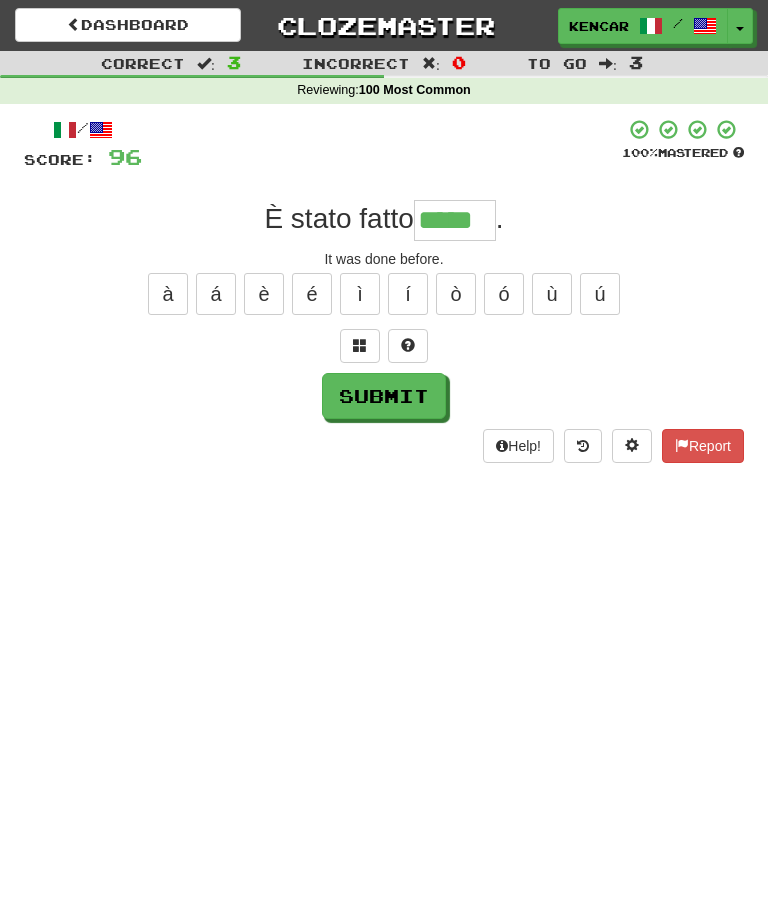 type on "*****" 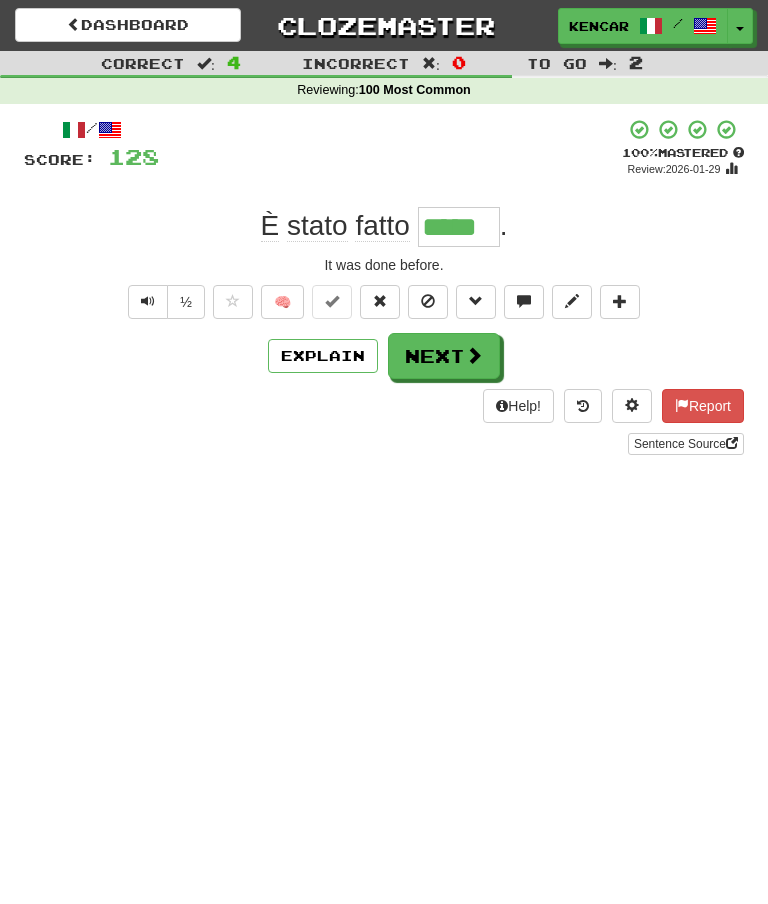click on "Next" at bounding box center [444, 356] 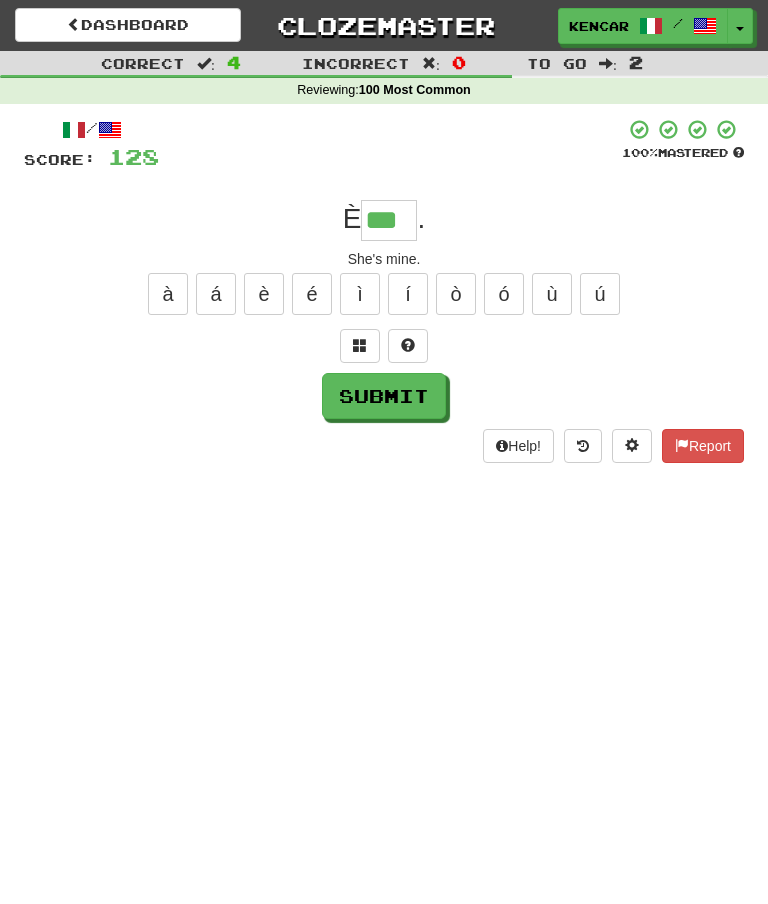 type on "***" 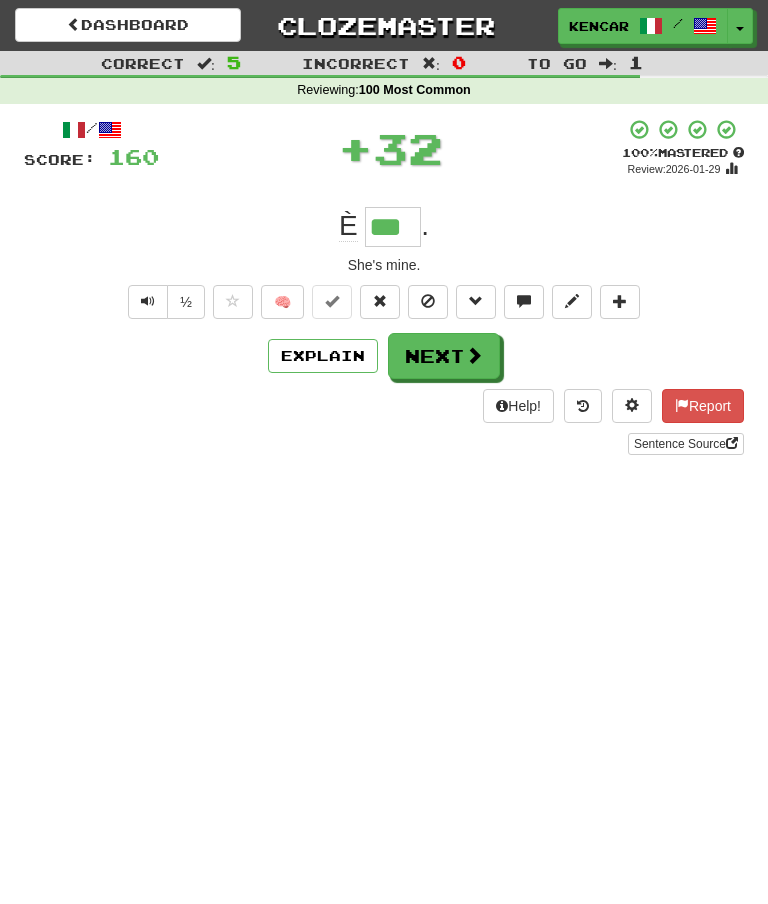 click at bounding box center [474, 355] 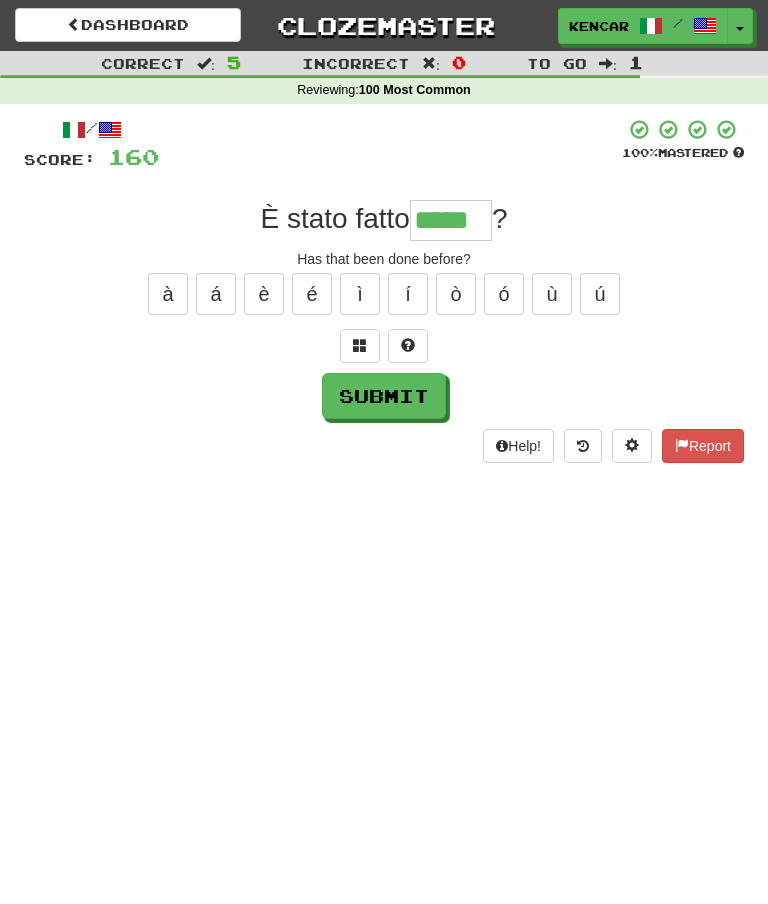 type on "*****" 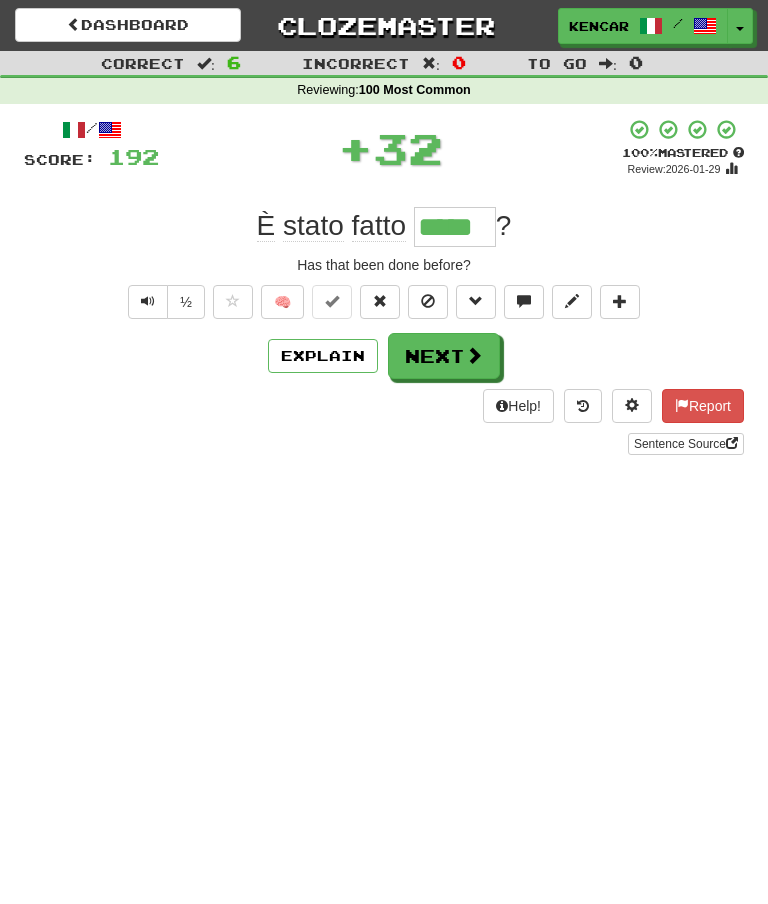 click on "Next" at bounding box center [444, 356] 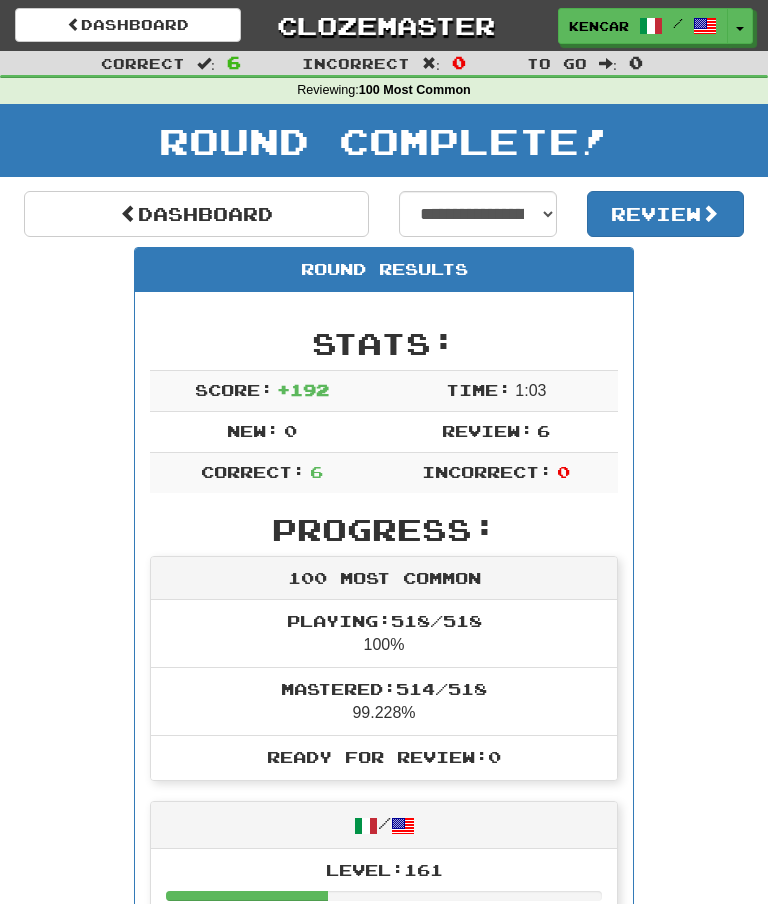 click on "Clozemaster" at bounding box center (384, 25) 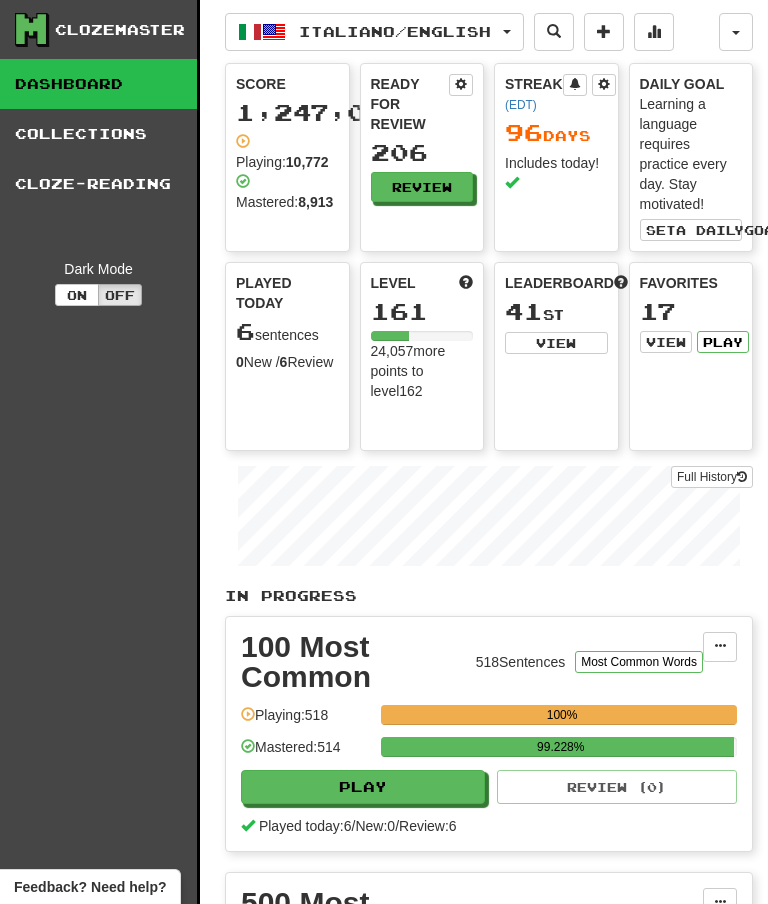 scroll, scrollTop: 0, scrollLeft: 0, axis: both 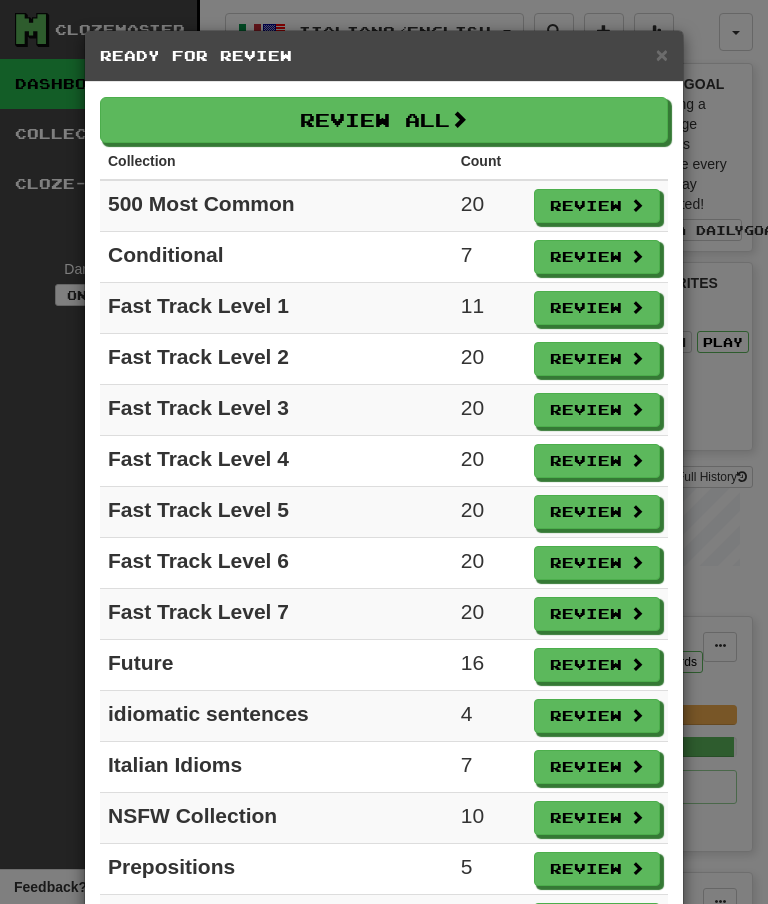 click on "Review" at bounding box center (597, 206) 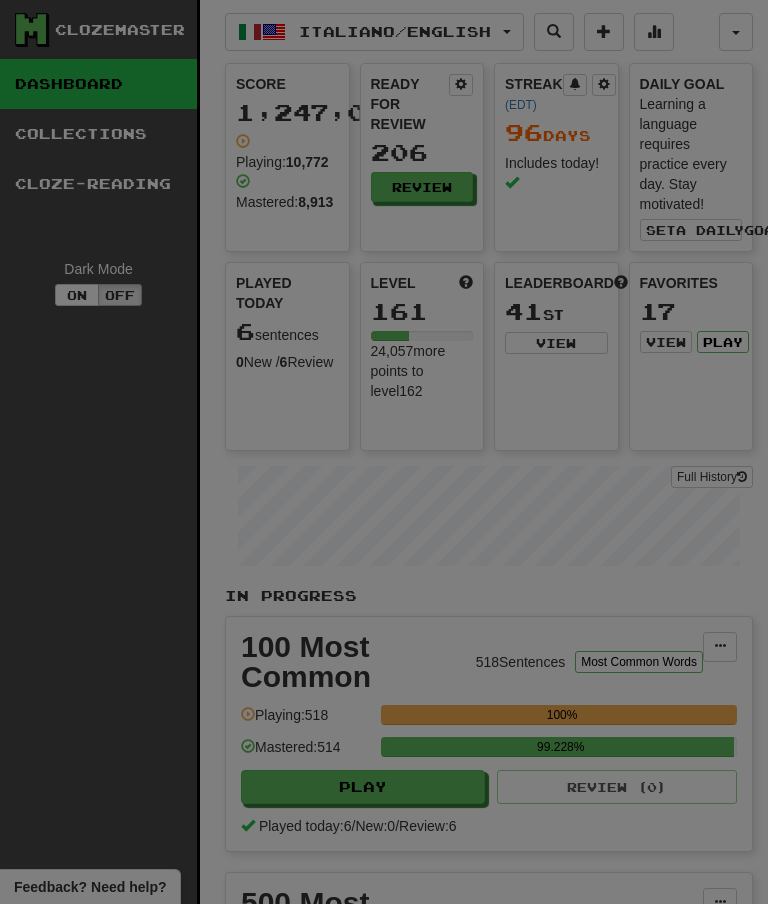 select on "**" 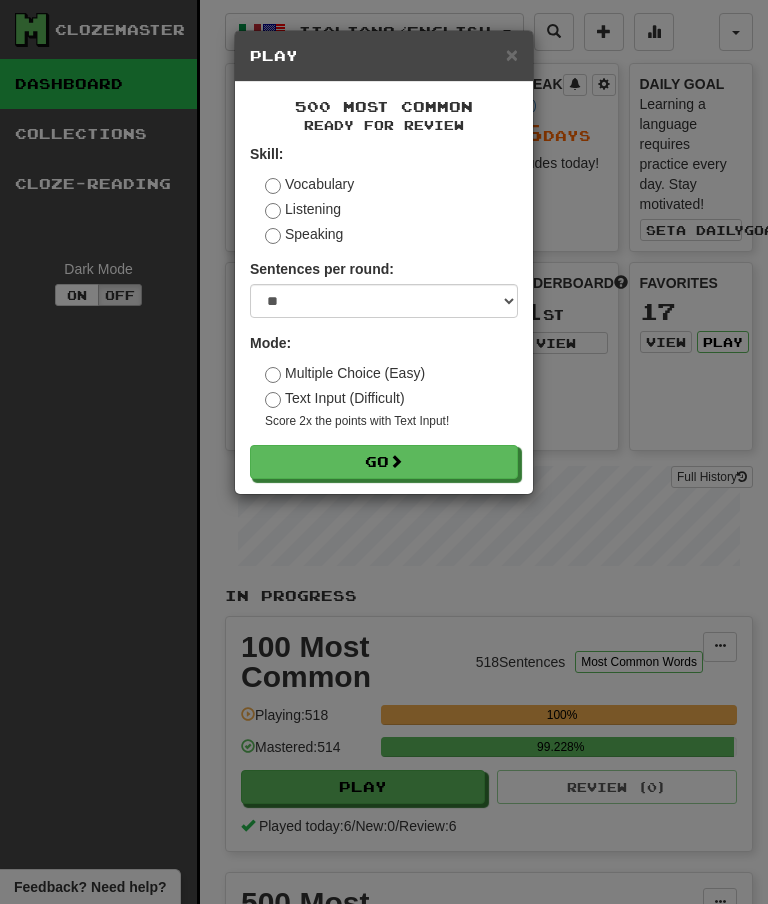 click on "Go" at bounding box center [384, 462] 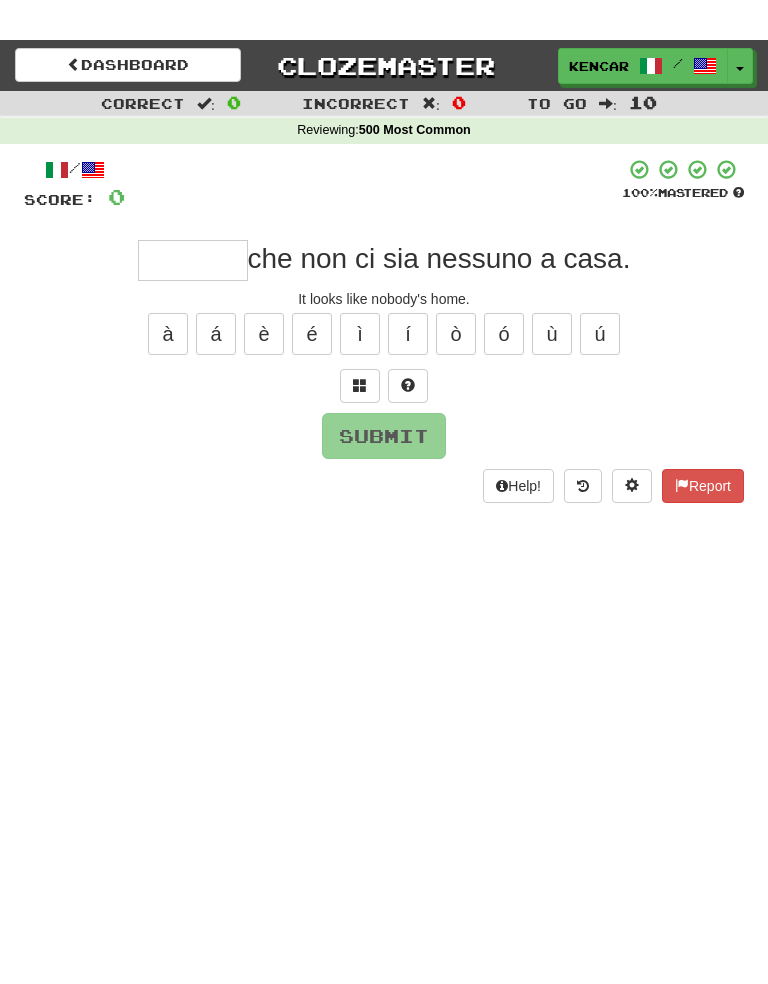 scroll, scrollTop: 0, scrollLeft: 0, axis: both 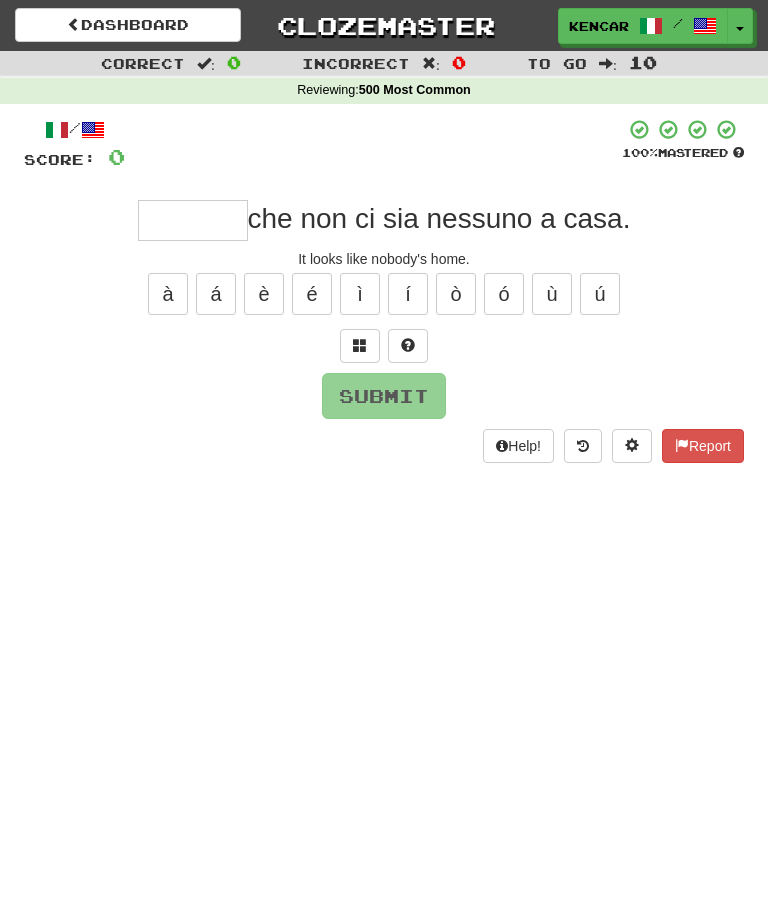 click at bounding box center (193, 220) 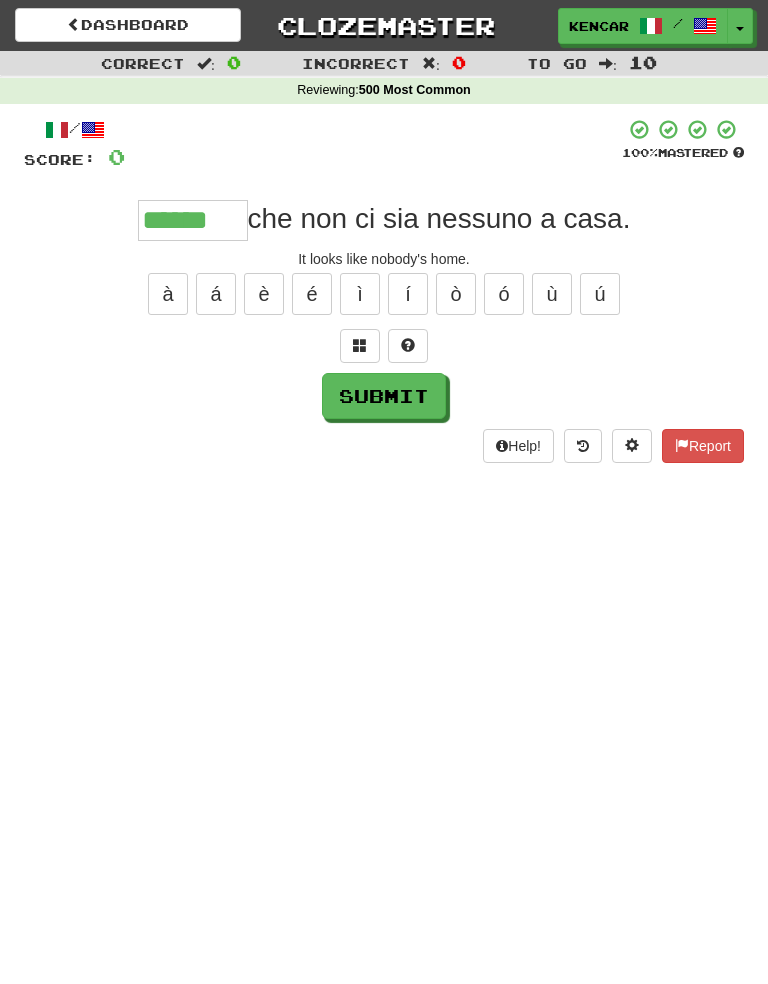 click on "Submit" at bounding box center (384, 396) 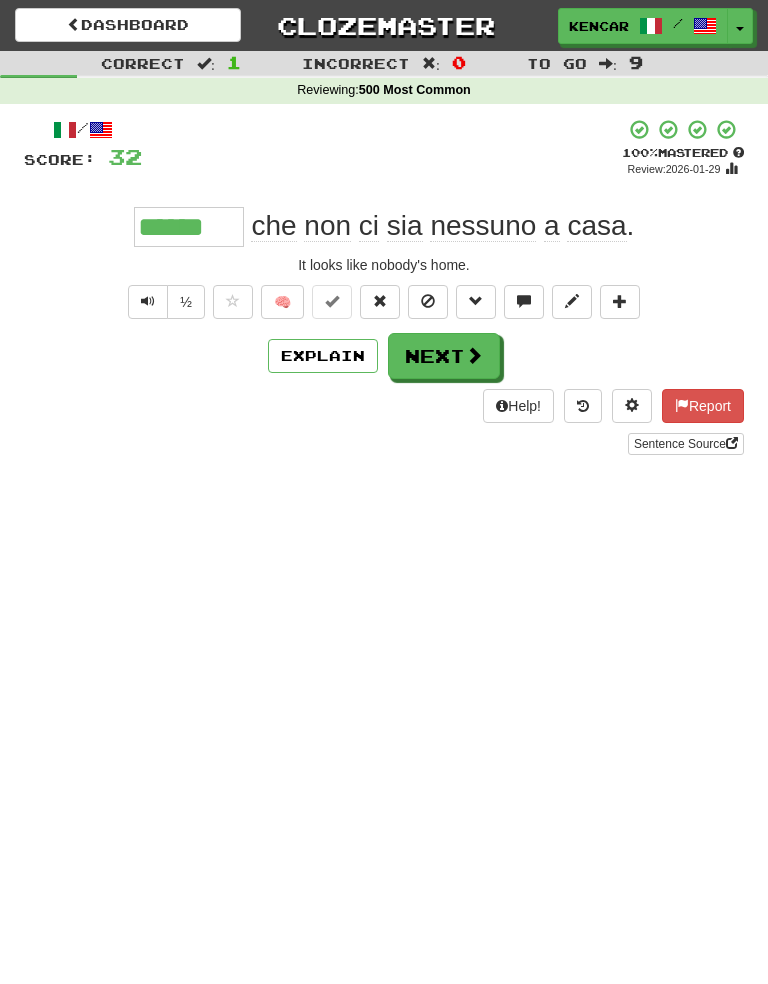 click on "Next" at bounding box center (444, 356) 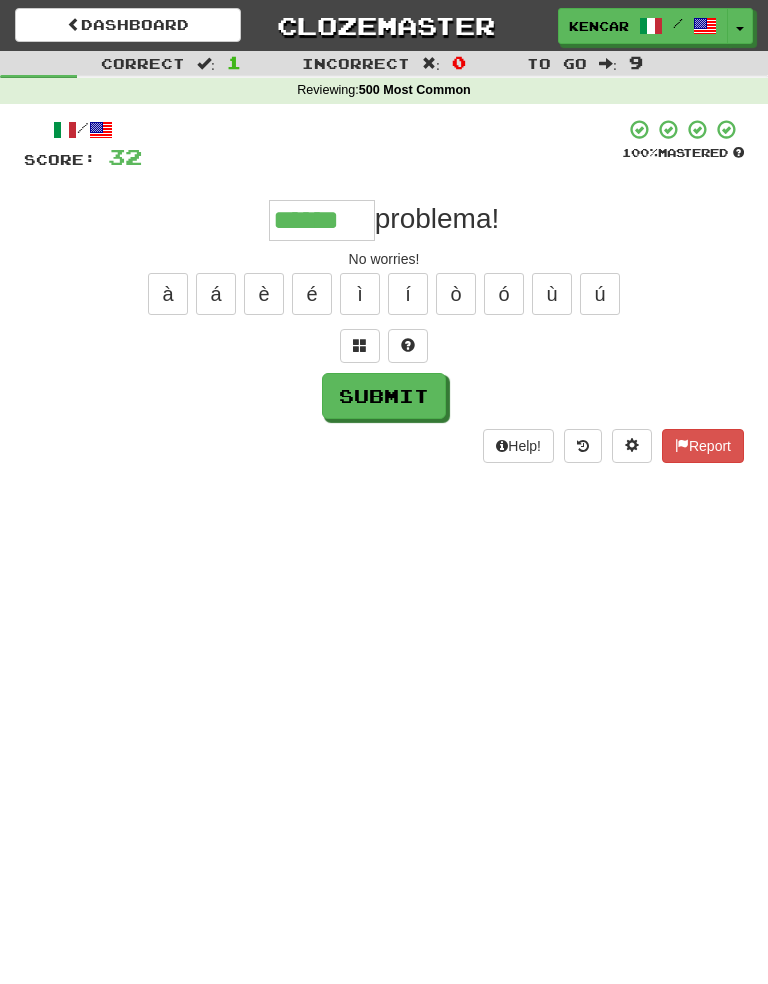 click on "Submit" at bounding box center [384, 396] 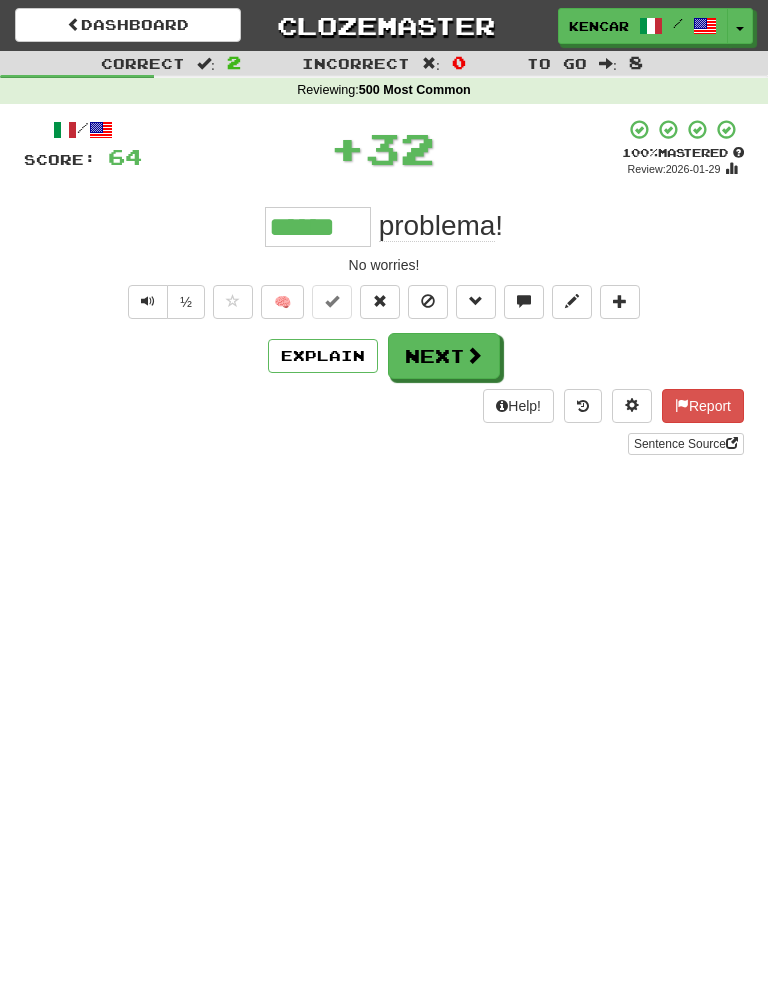 click on "Next" at bounding box center [444, 356] 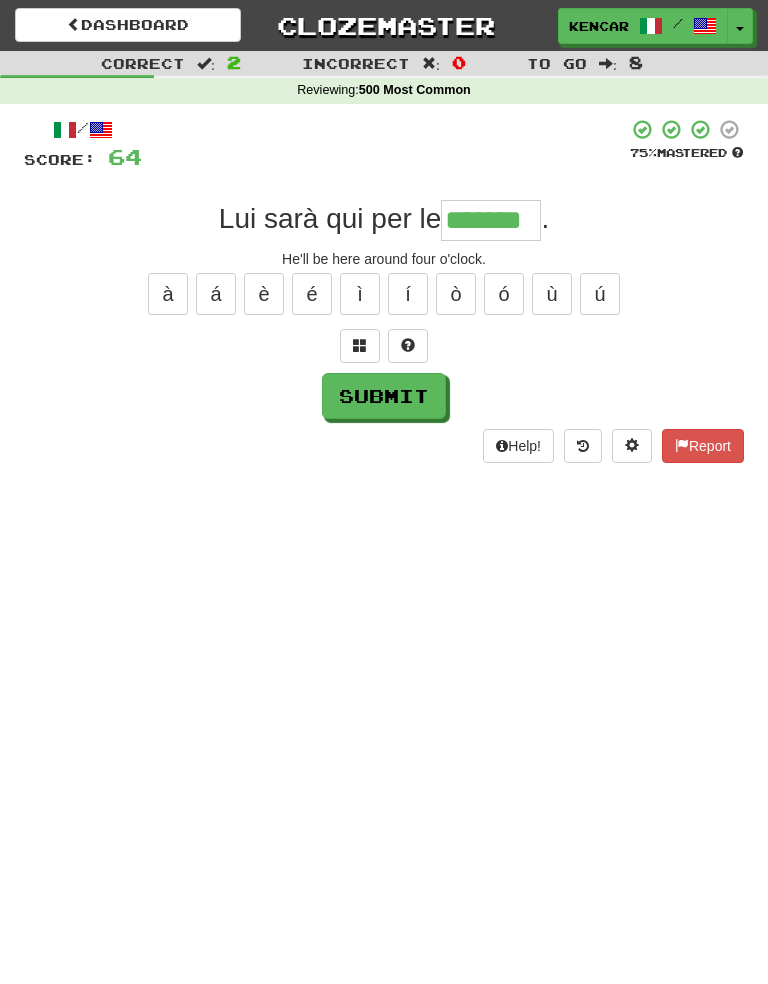 type on "*******" 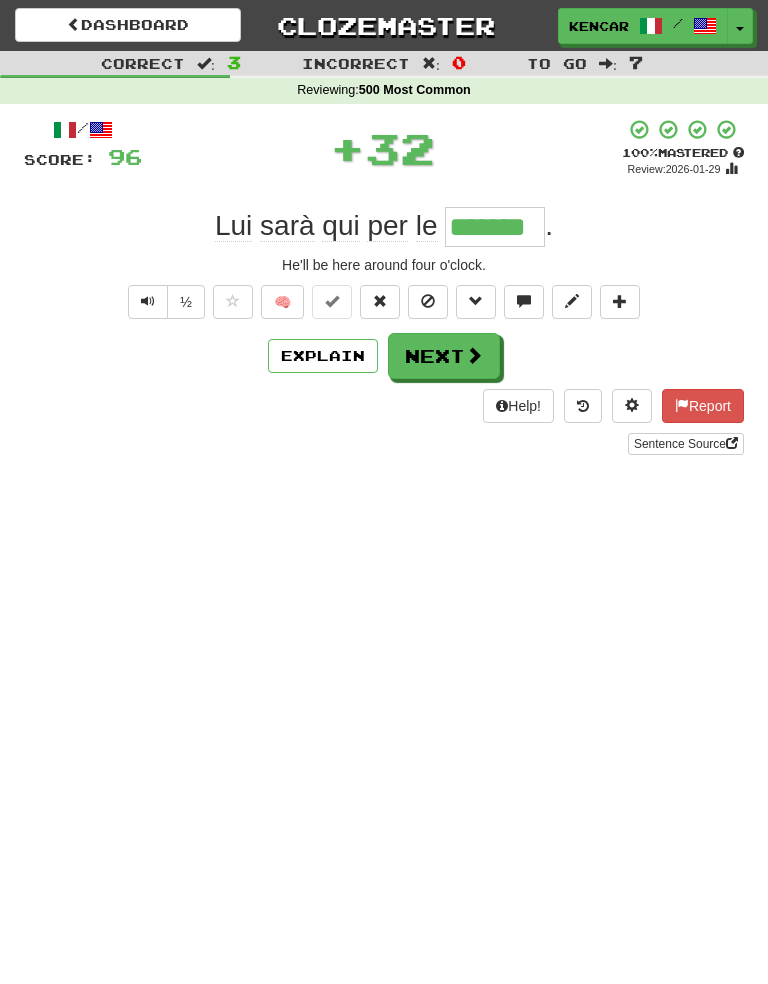 click at bounding box center [474, 355] 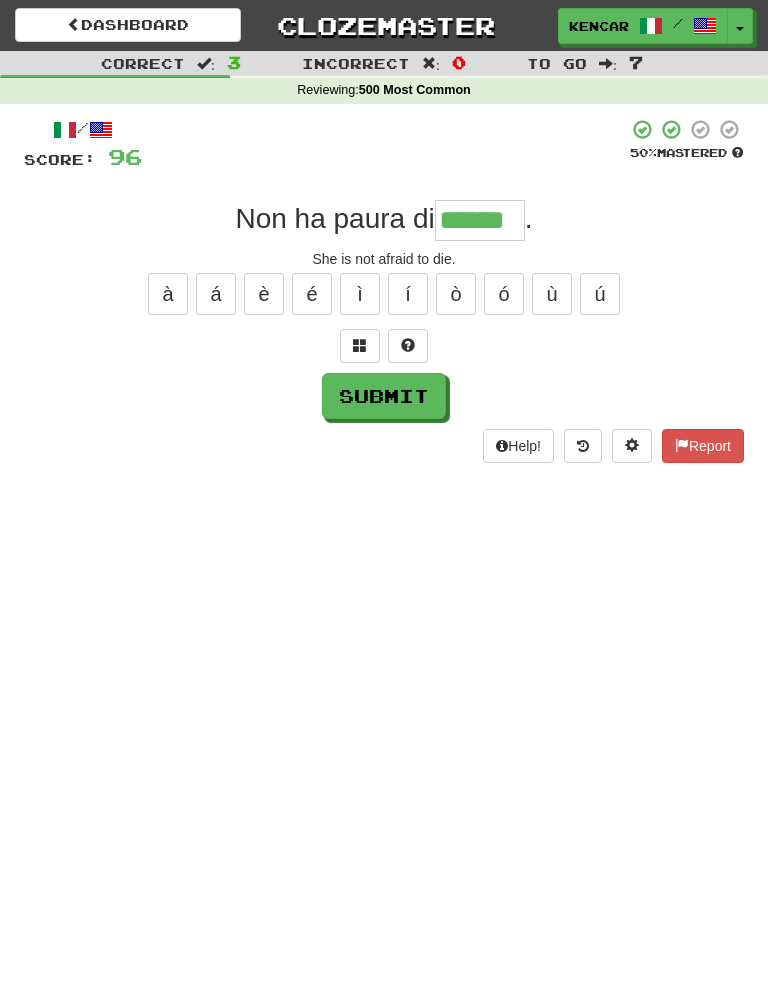 type on "******" 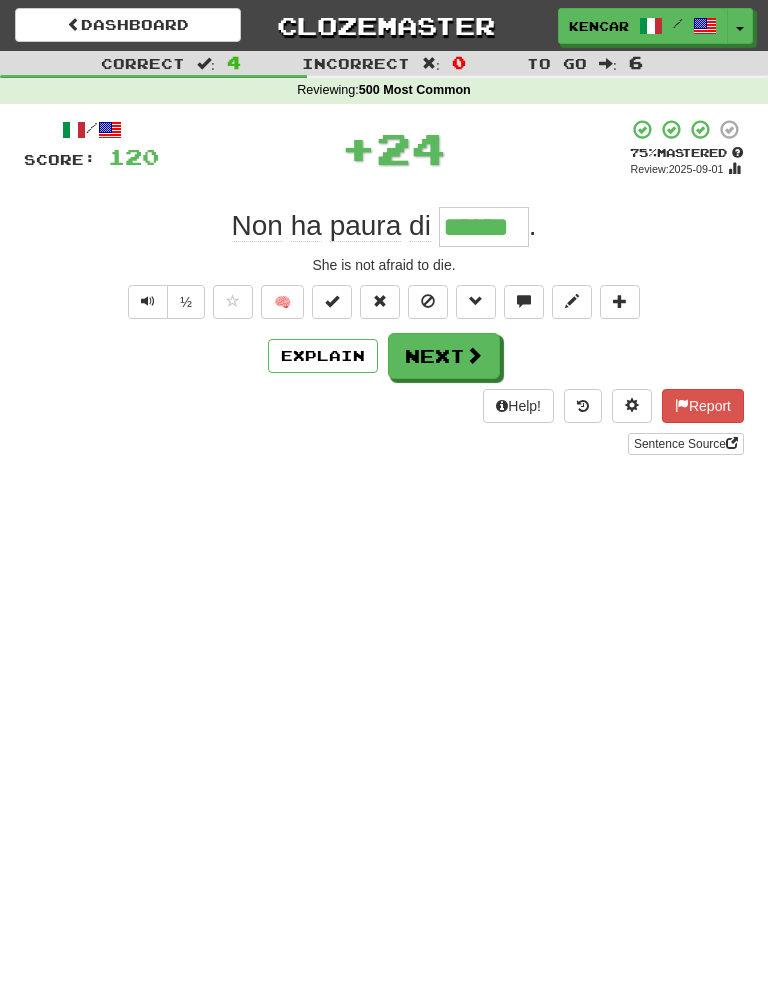 click on "Next" at bounding box center (444, 356) 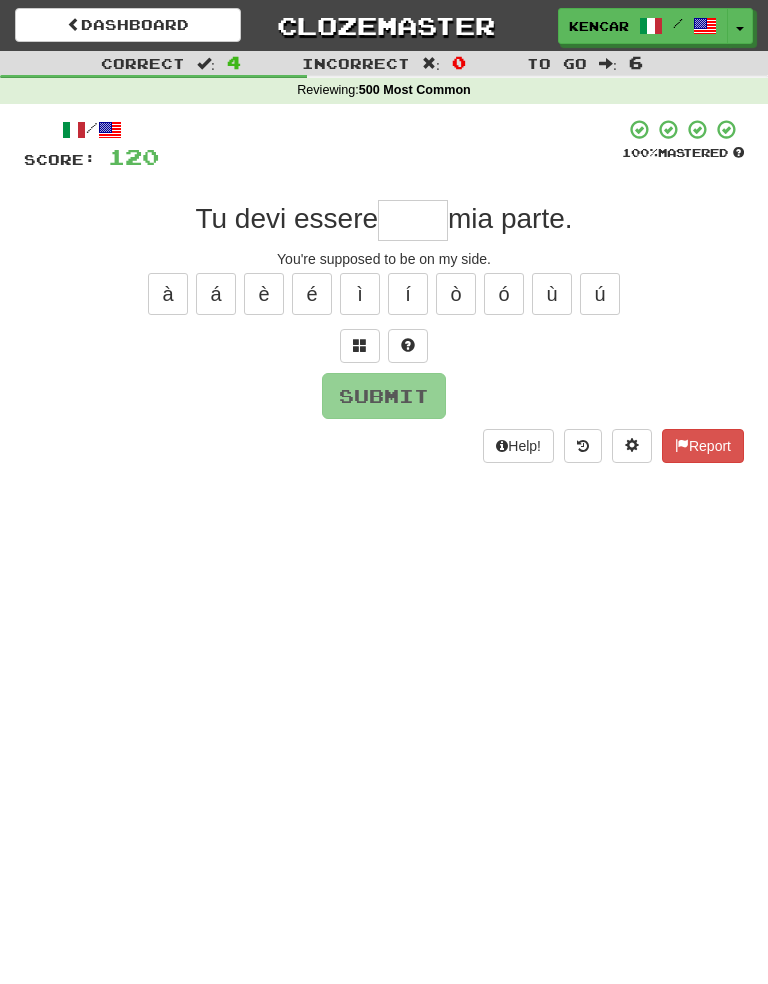type on "*" 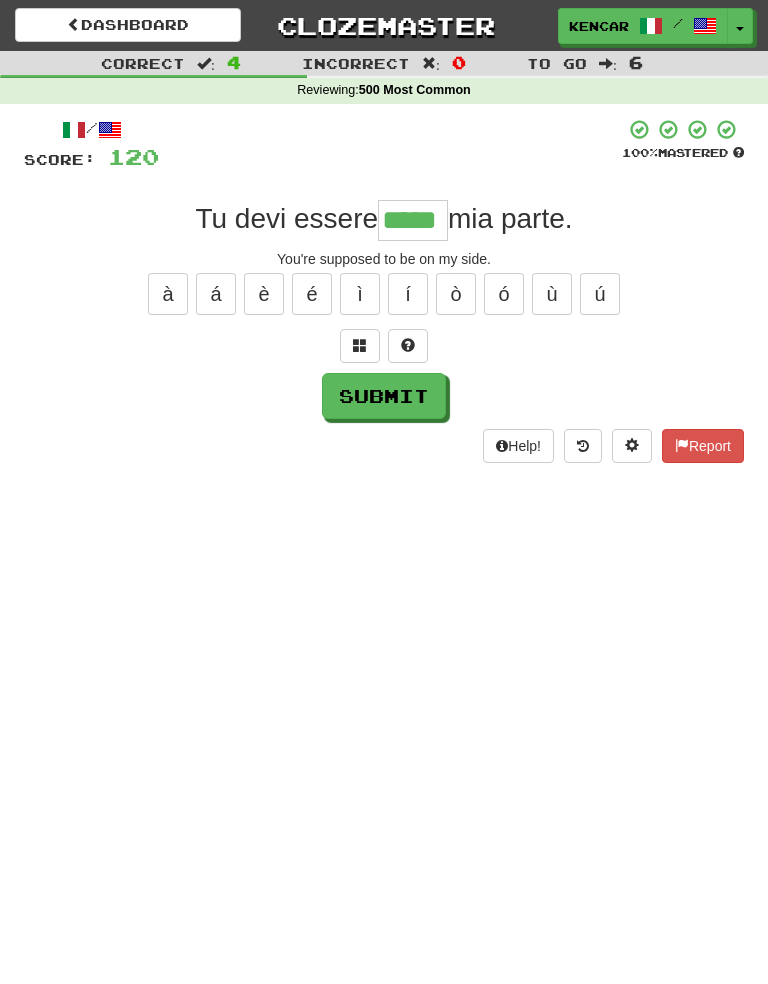 type on "*****" 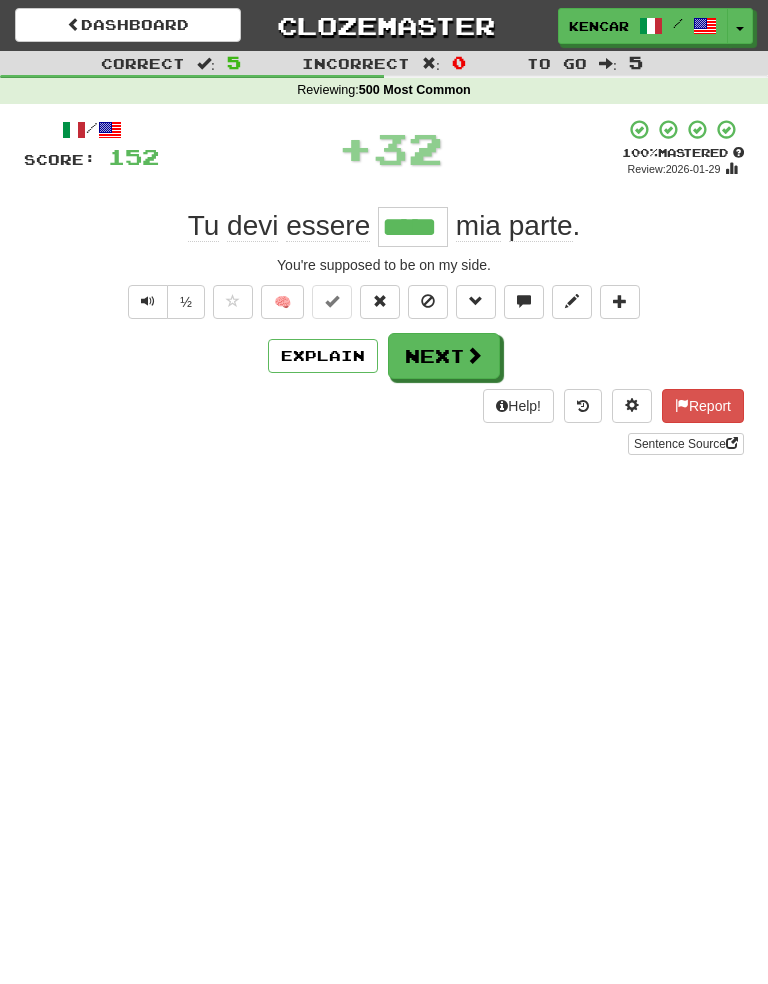 click at bounding box center (474, 355) 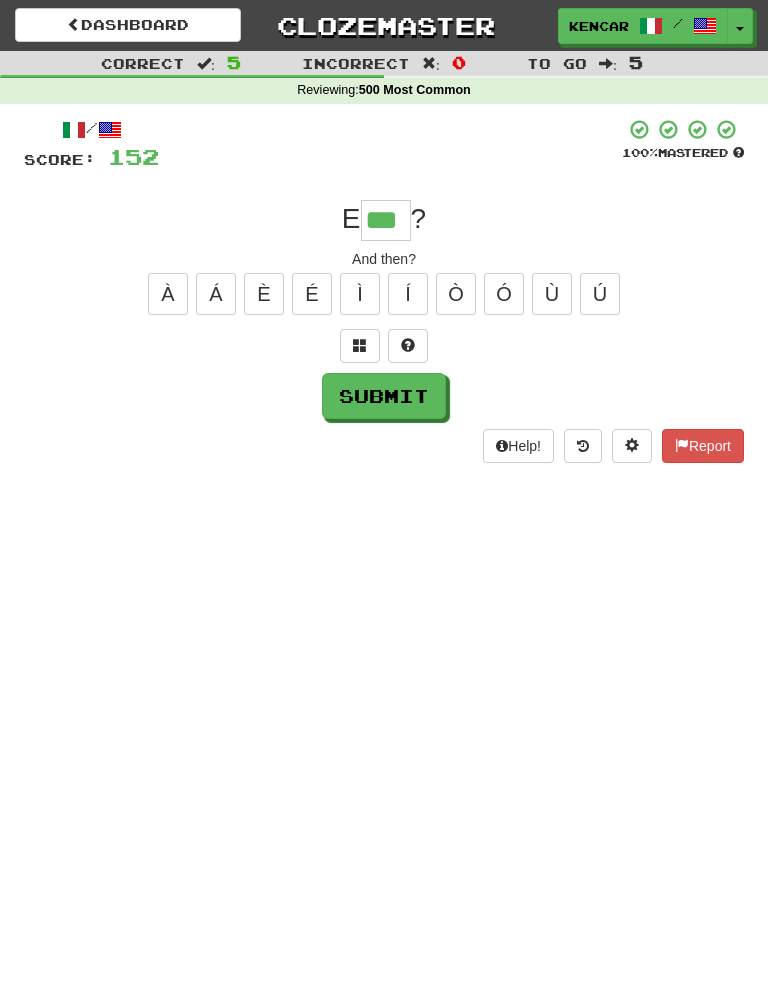 type on "***" 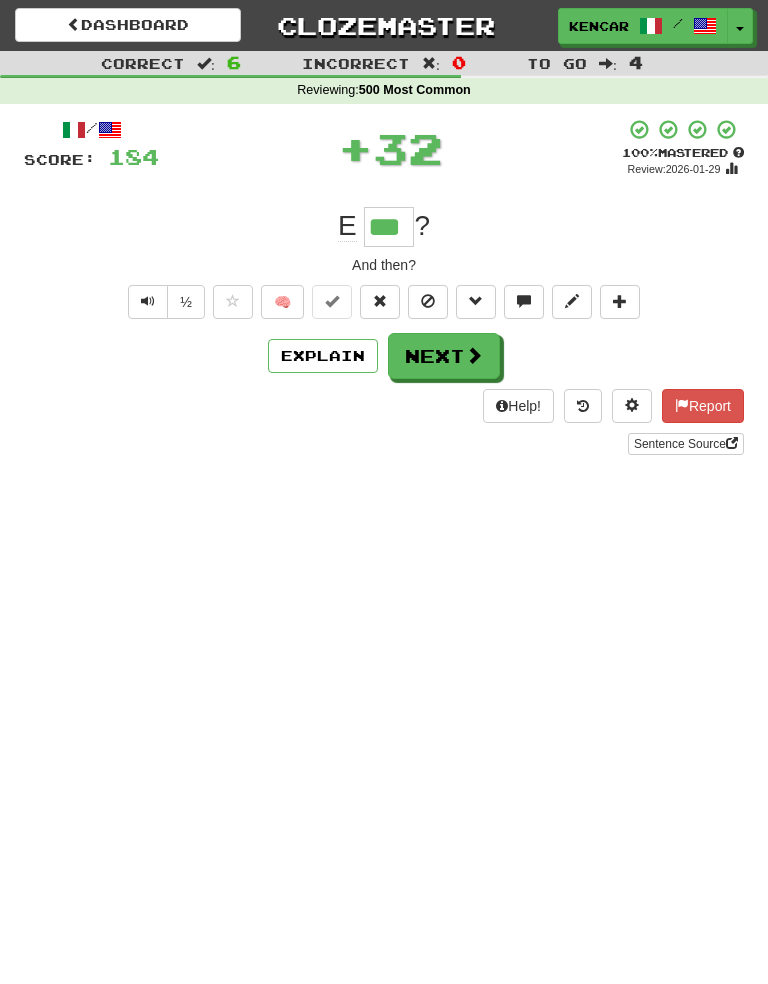 click on "Next" at bounding box center (444, 356) 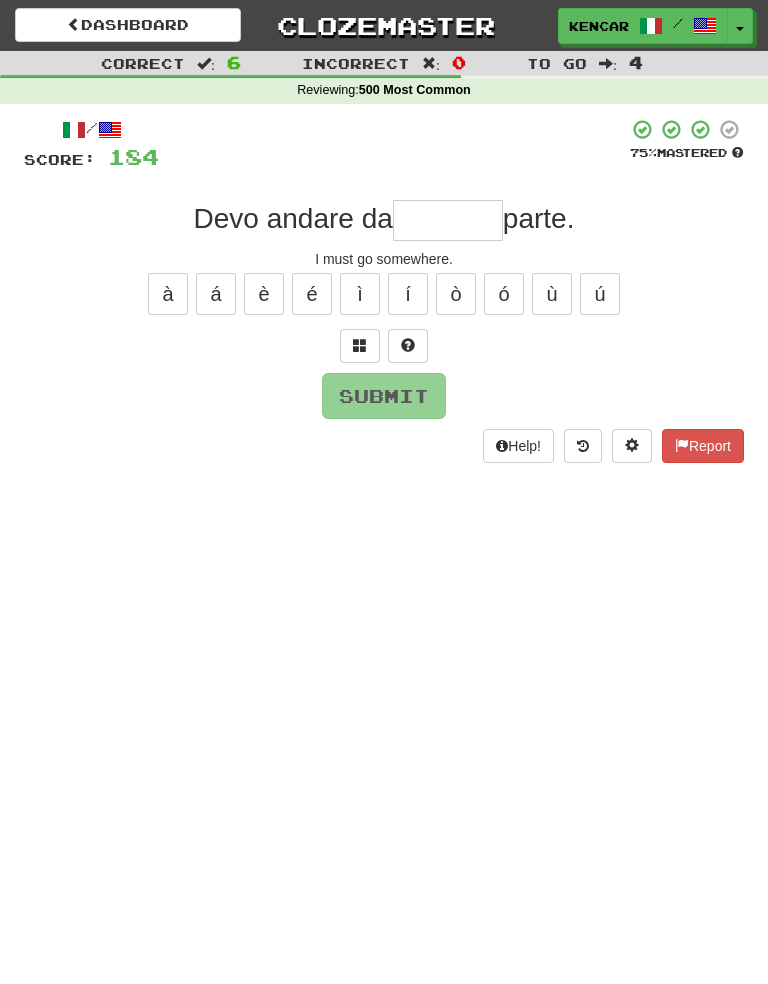 type on "*" 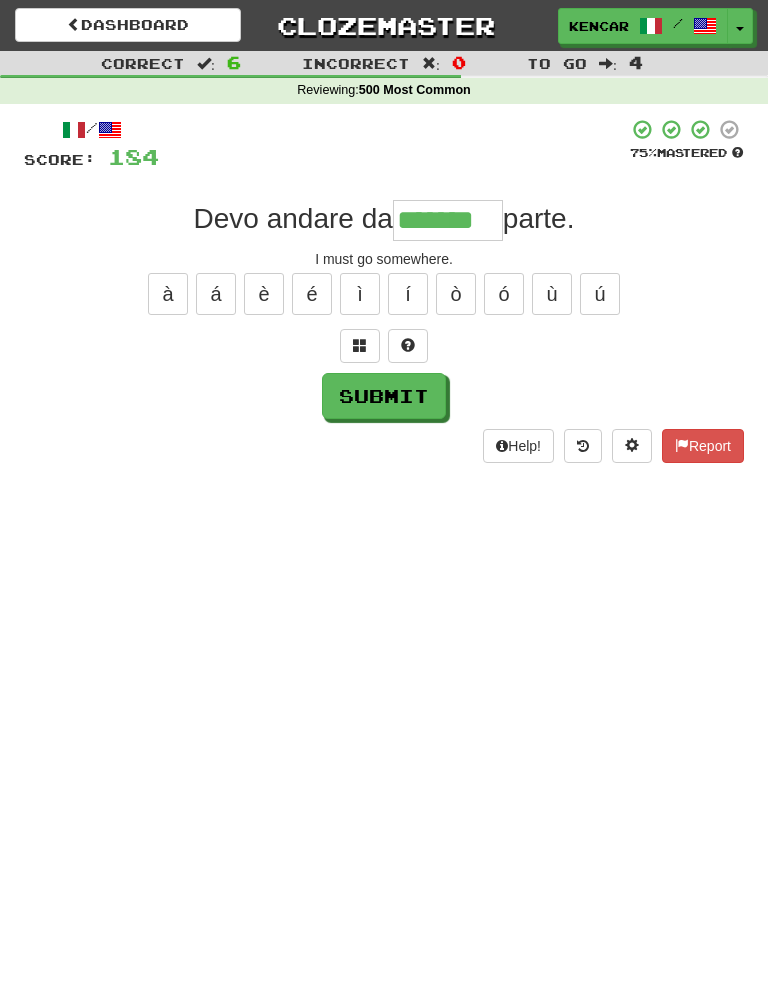 type on "*******" 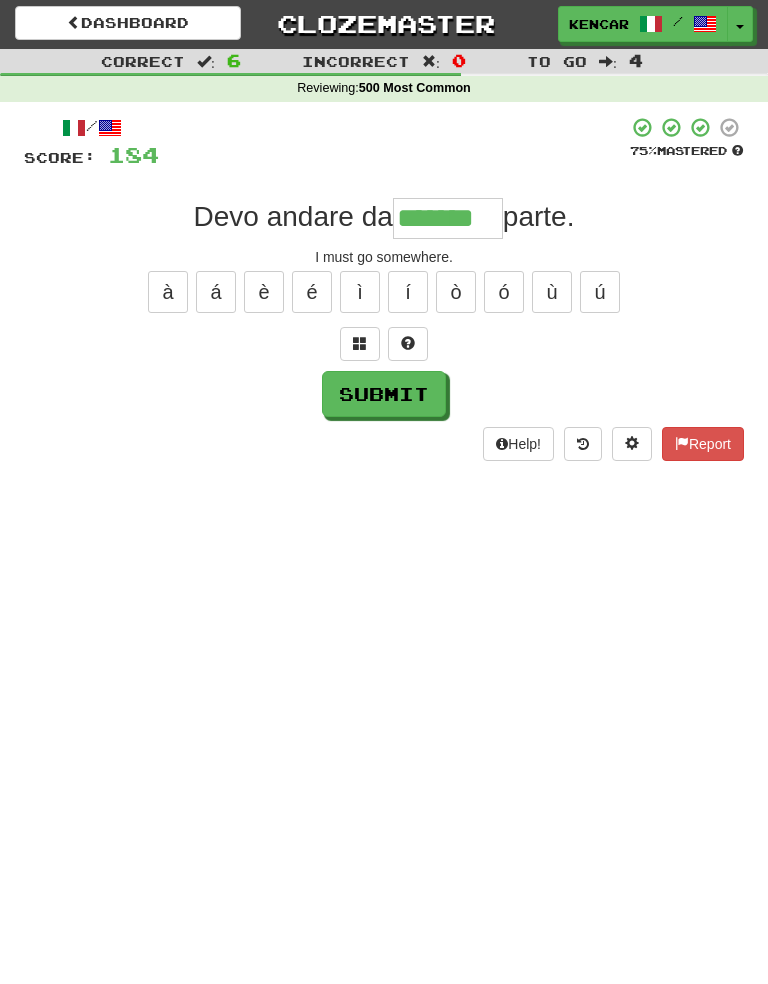 click on "Submit" at bounding box center [384, 395] 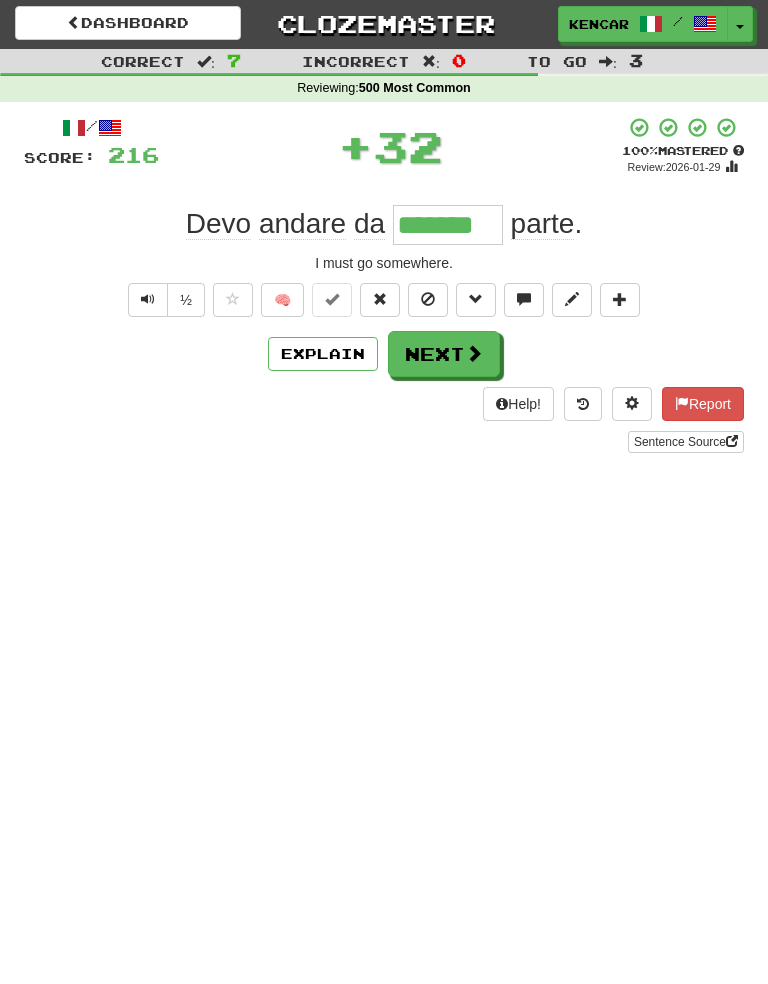 scroll, scrollTop: 2, scrollLeft: 0, axis: vertical 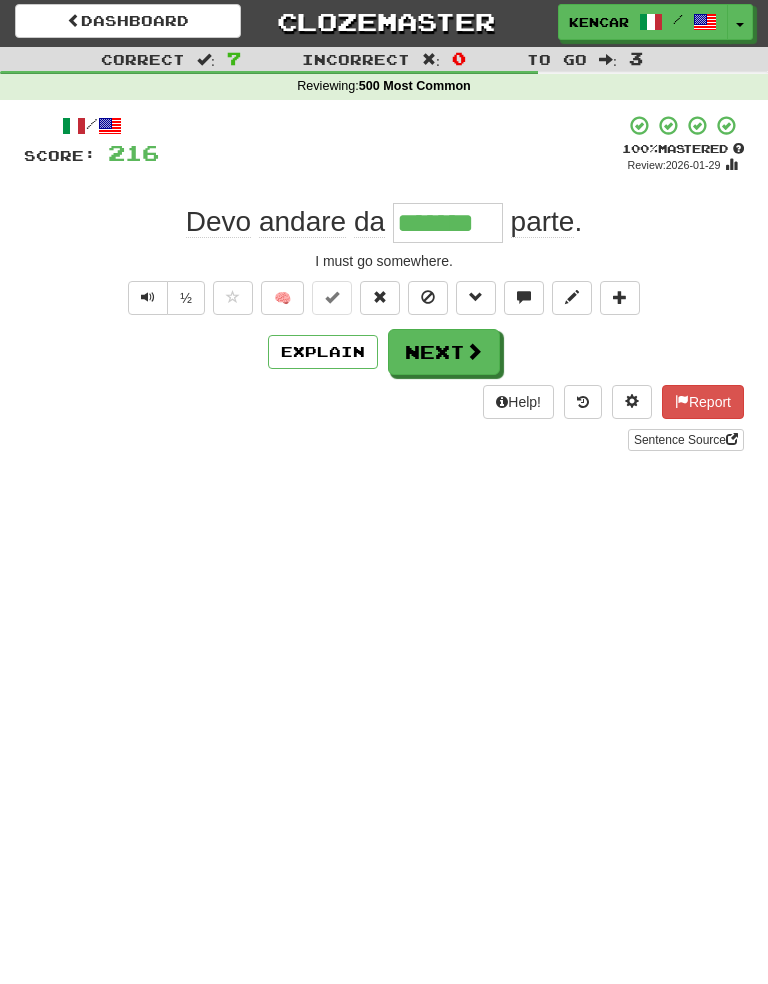 click at bounding box center [474, 351] 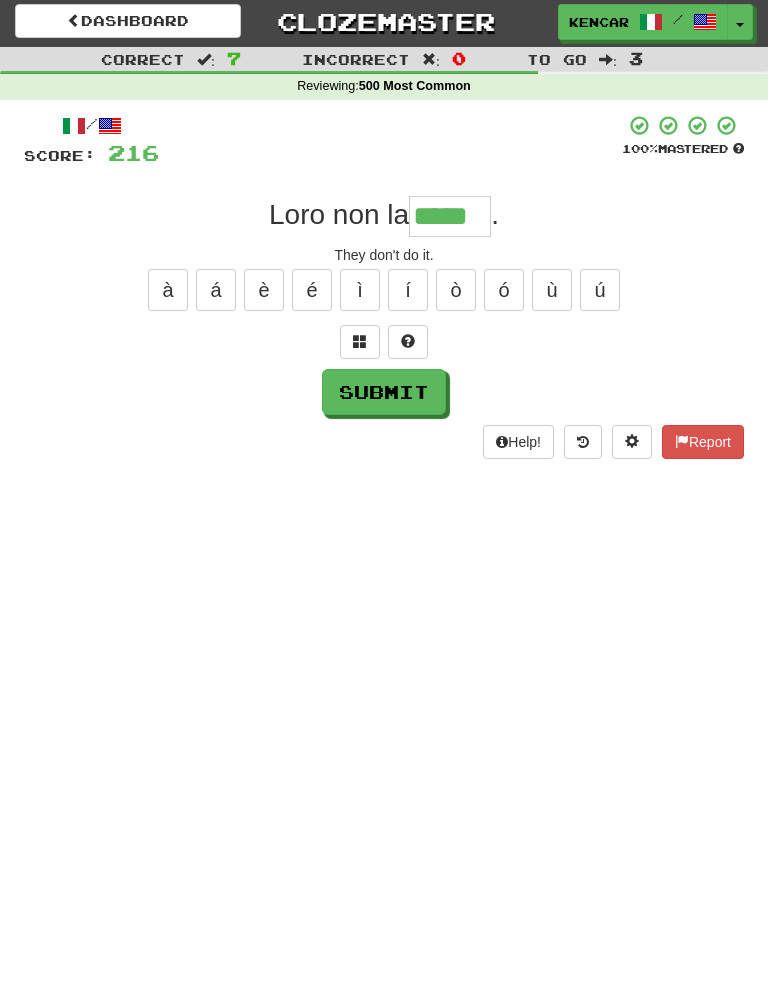 type on "*****" 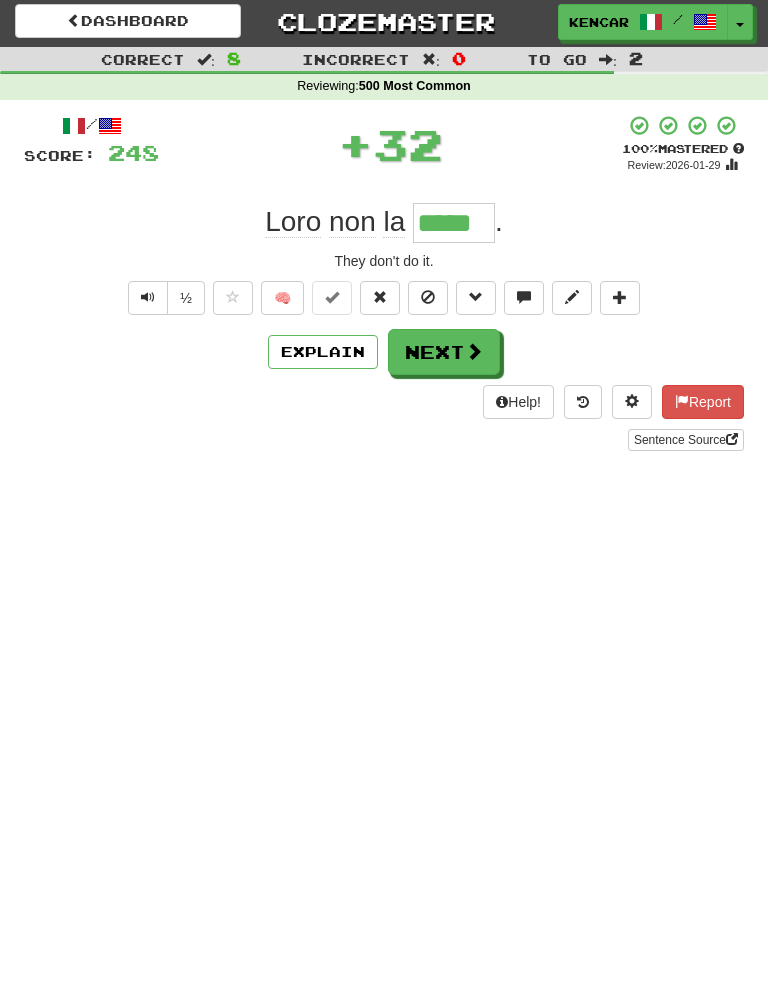 click on "Next" at bounding box center (444, 352) 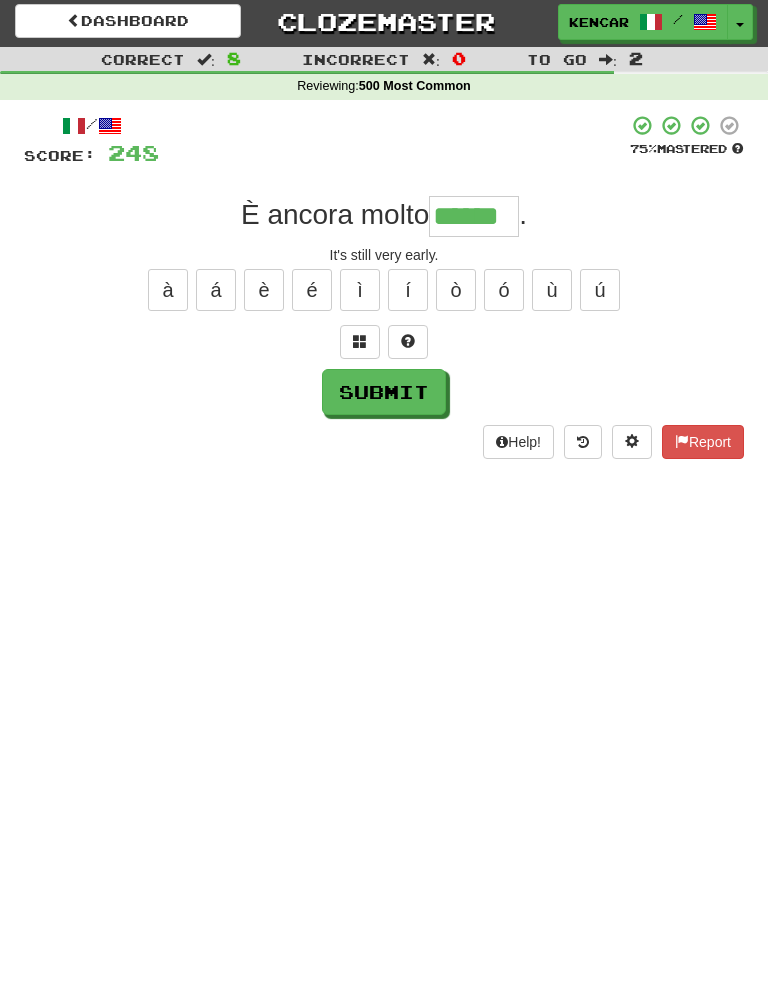 type on "******" 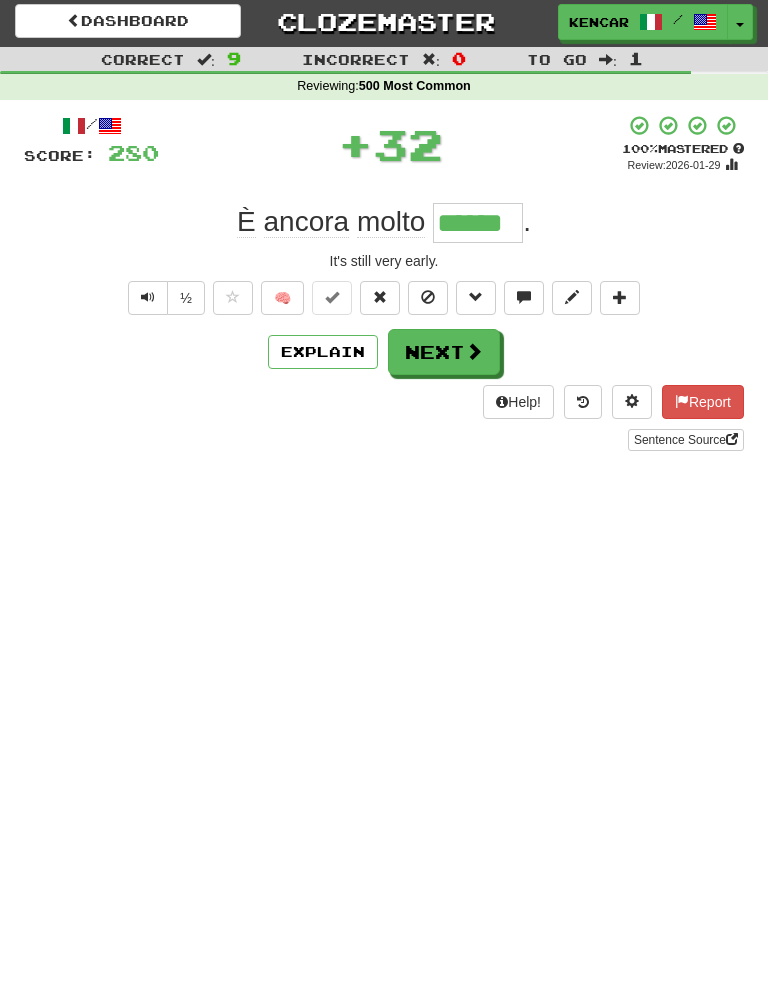 click on "Next" at bounding box center (444, 352) 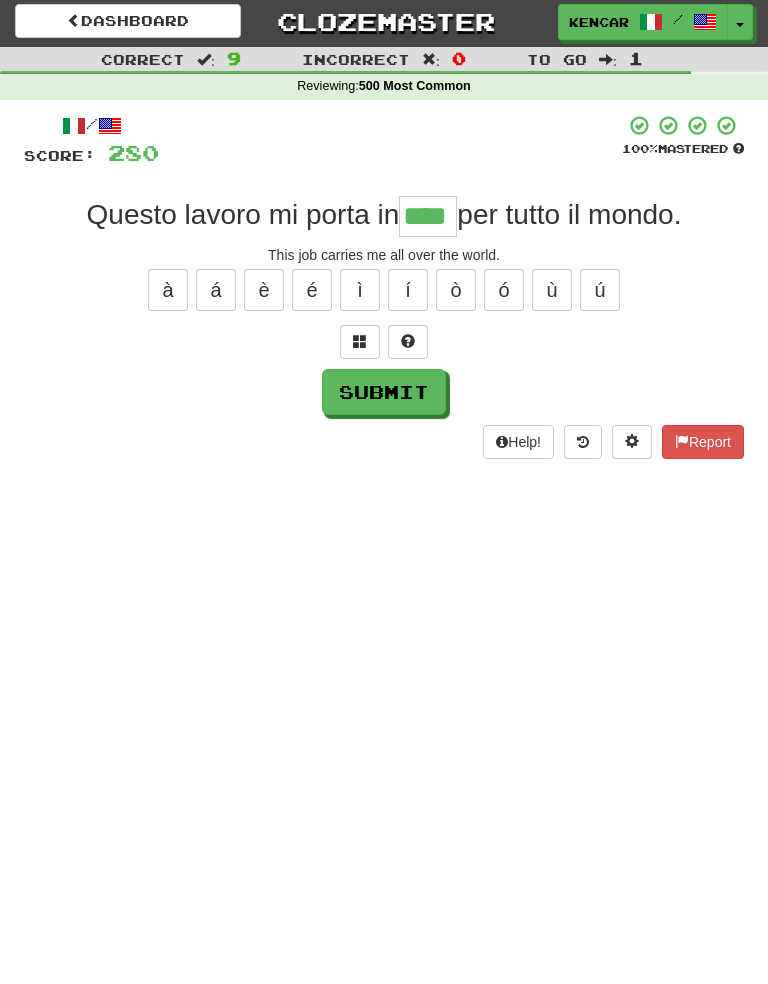 type on "****" 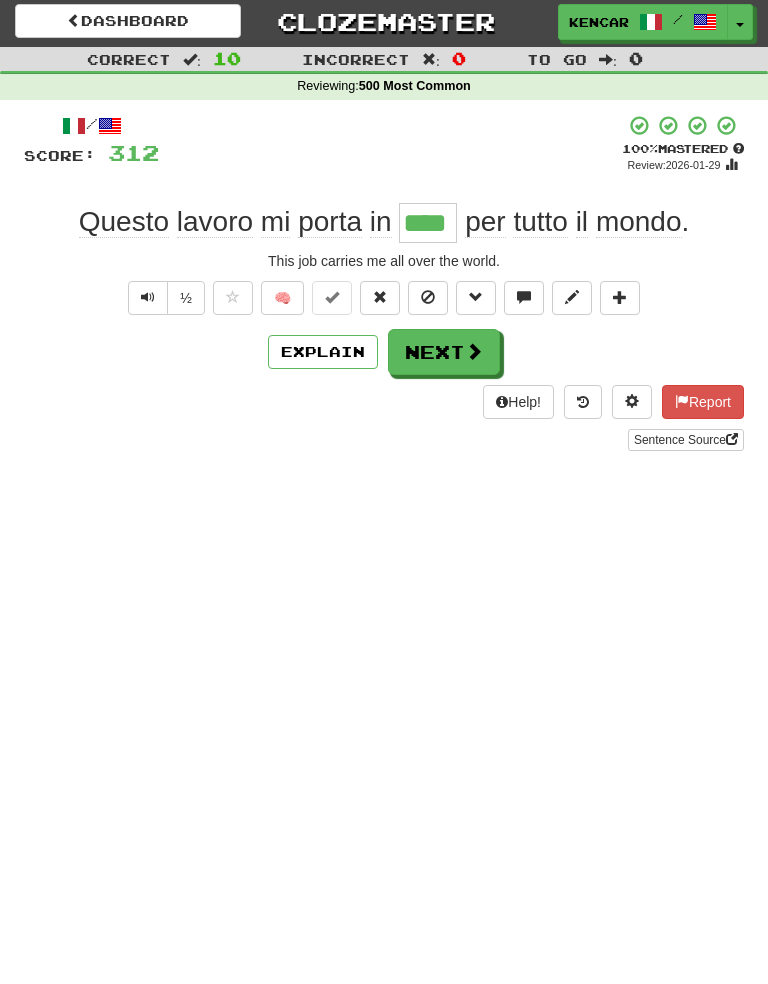 click on "Next" at bounding box center (444, 352) 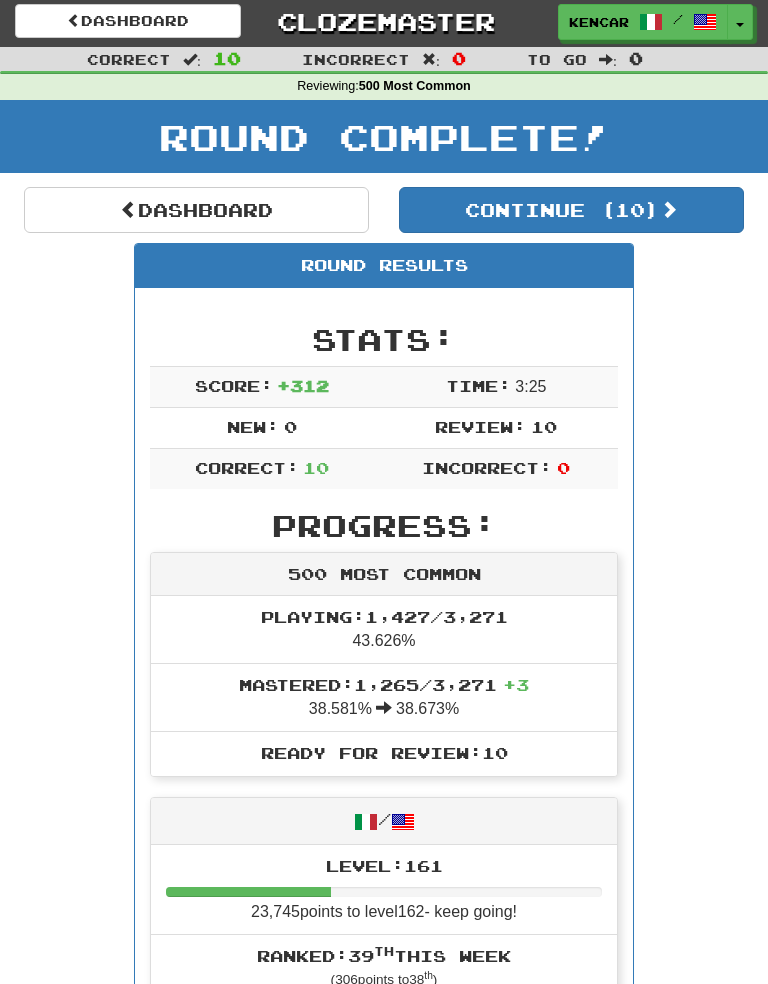 click on "Clozemaster" at bounding box center (384, 21) 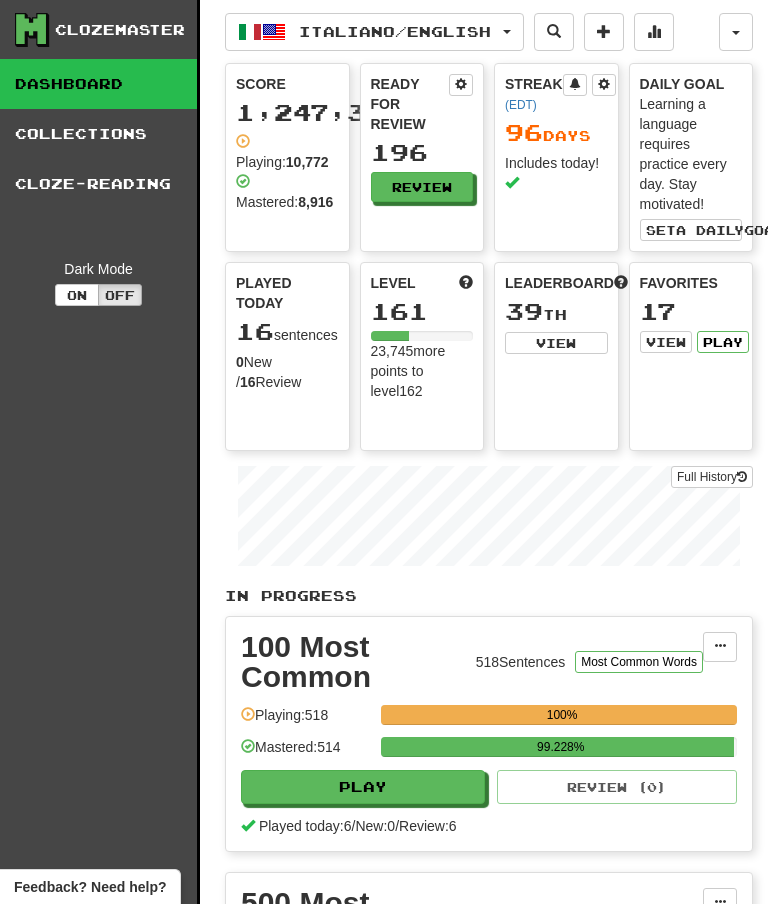 scroll, scrollTop: 0, scrollLeft: 0, axis: both 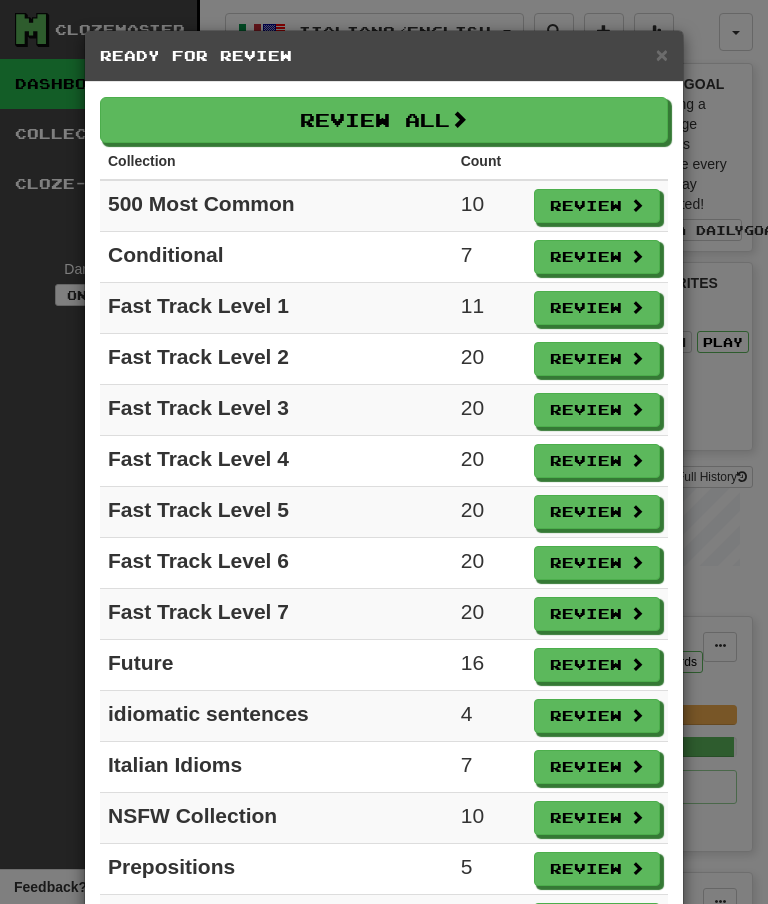 click on "Review" at bounding box center (597, 206) 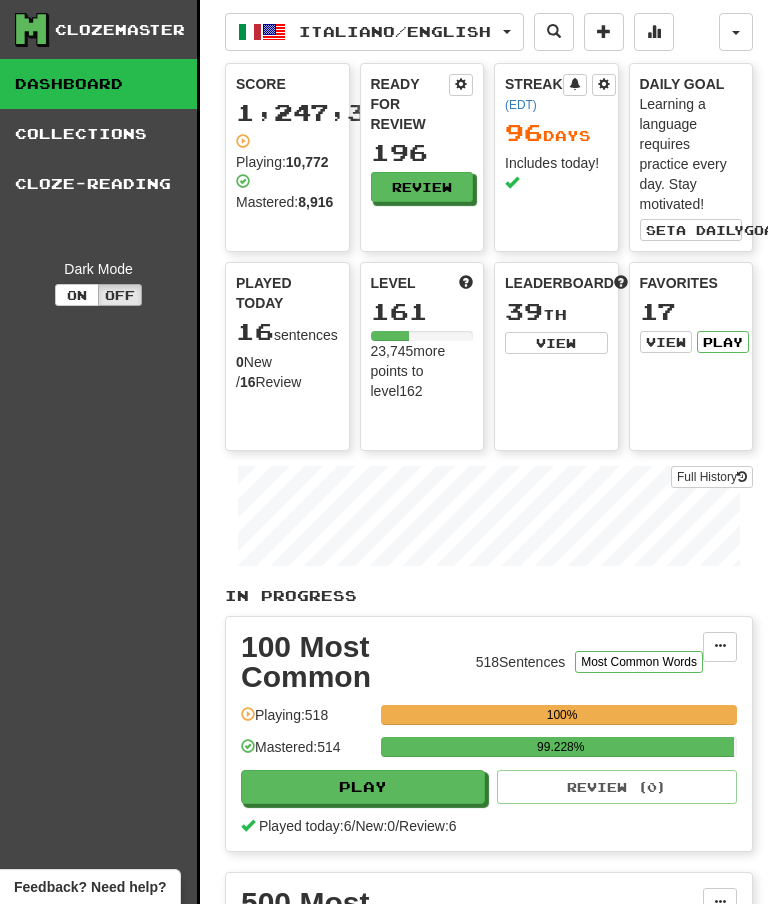 select on "**" 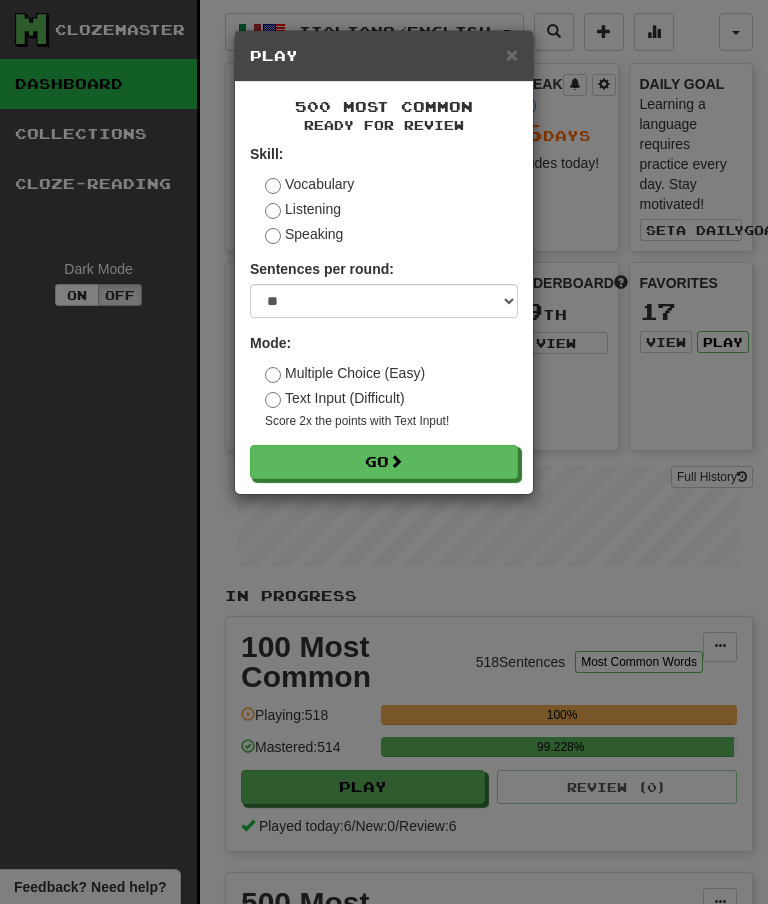 click on "Go" at bounding box center (384, 462) 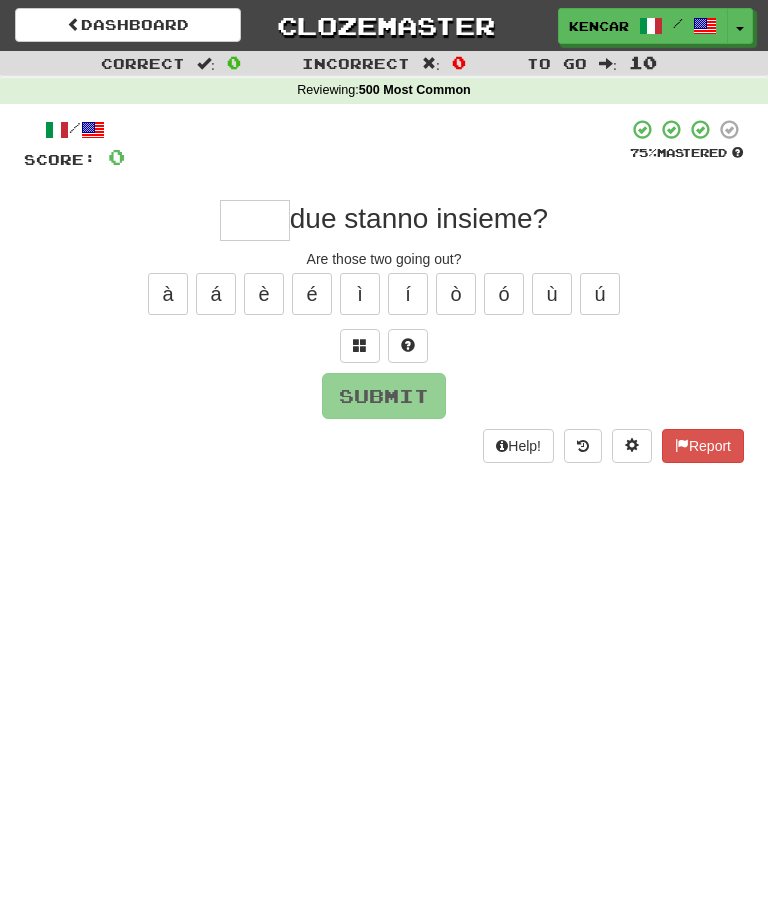 scroll, scrollTop: 0, scrollLeft: 0, axis: both 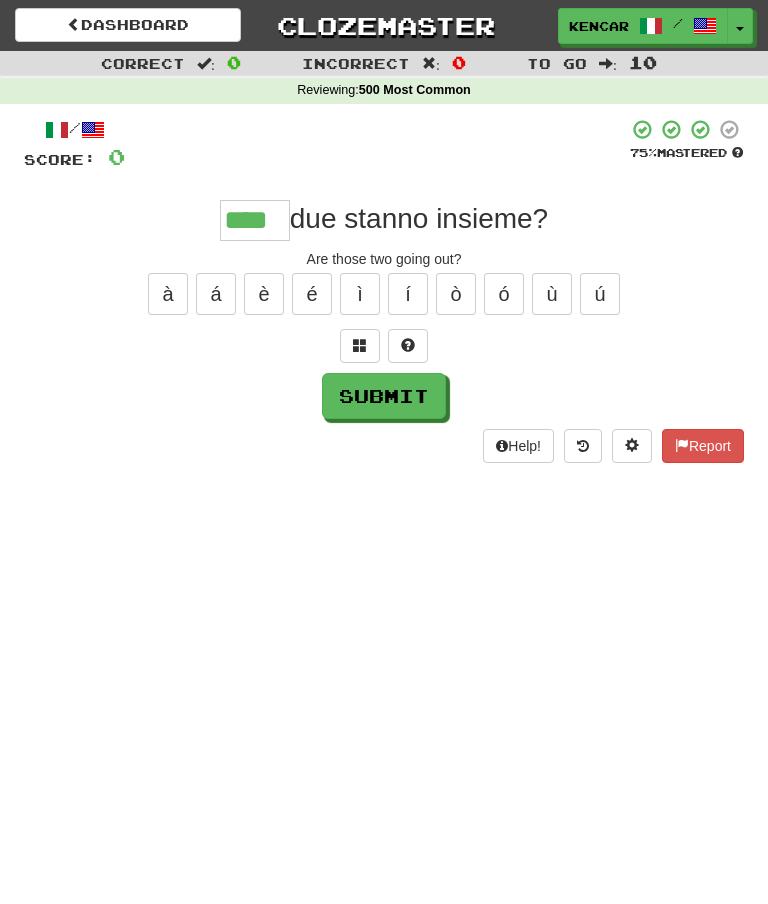 click on "/  Score:   0 75 %  Mastered ****  due stanno insieme? Are those two going out? à á è é ì í ò ó ù ú Submit  Help!  Report" at bounding box center (384, 290) 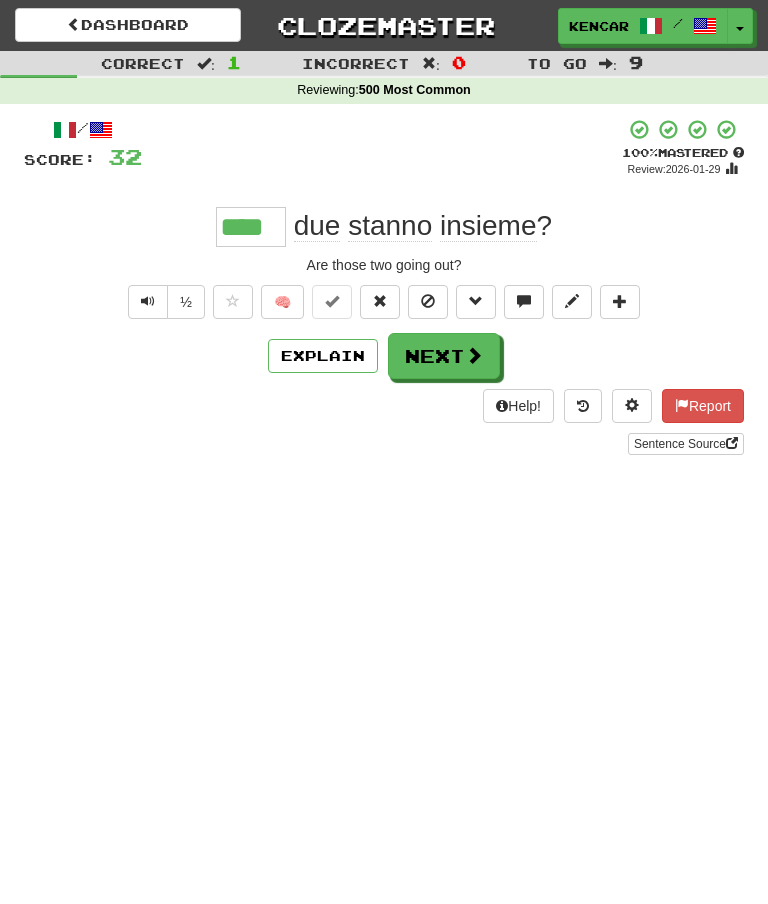click on "Next" at bounding box center [444, 356] 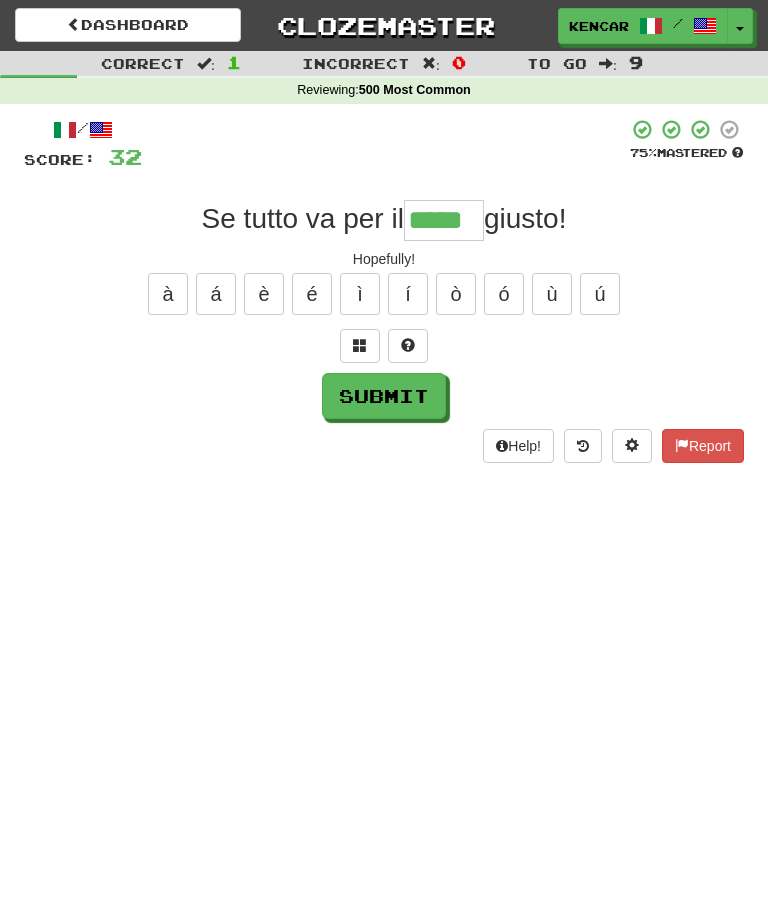 type on "*****" 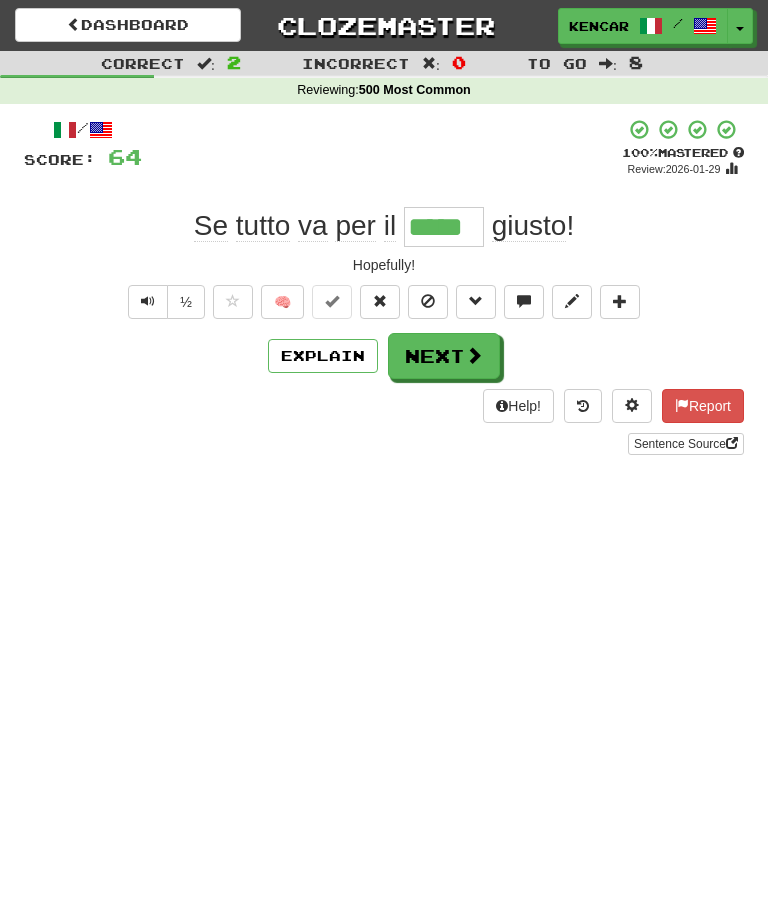 click on "Next" at bounding box center [444, 356] 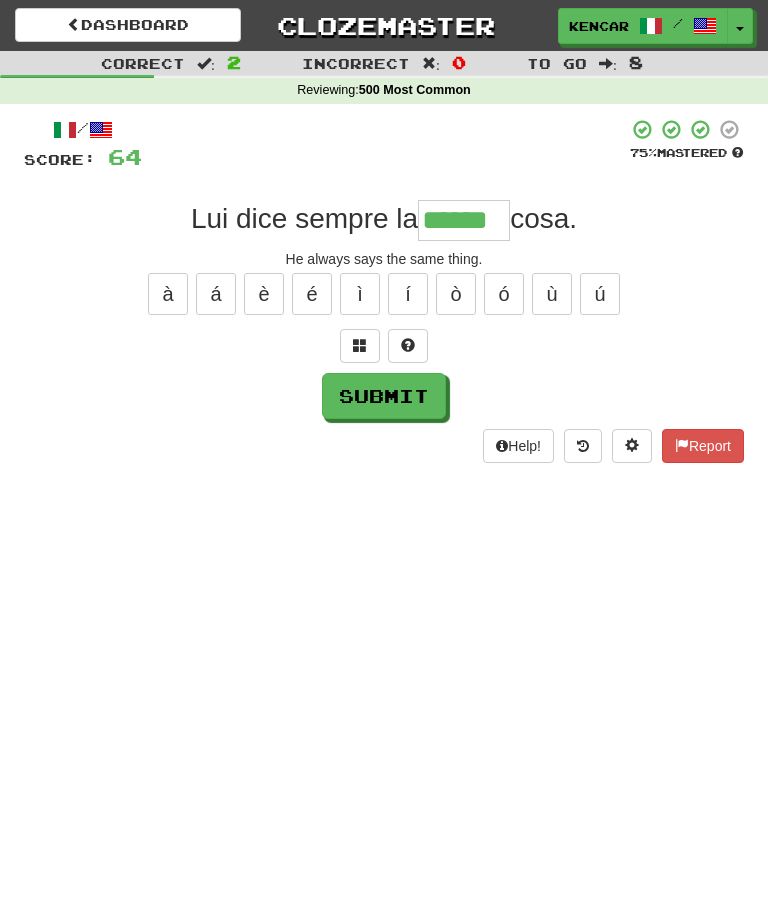 type on "******" 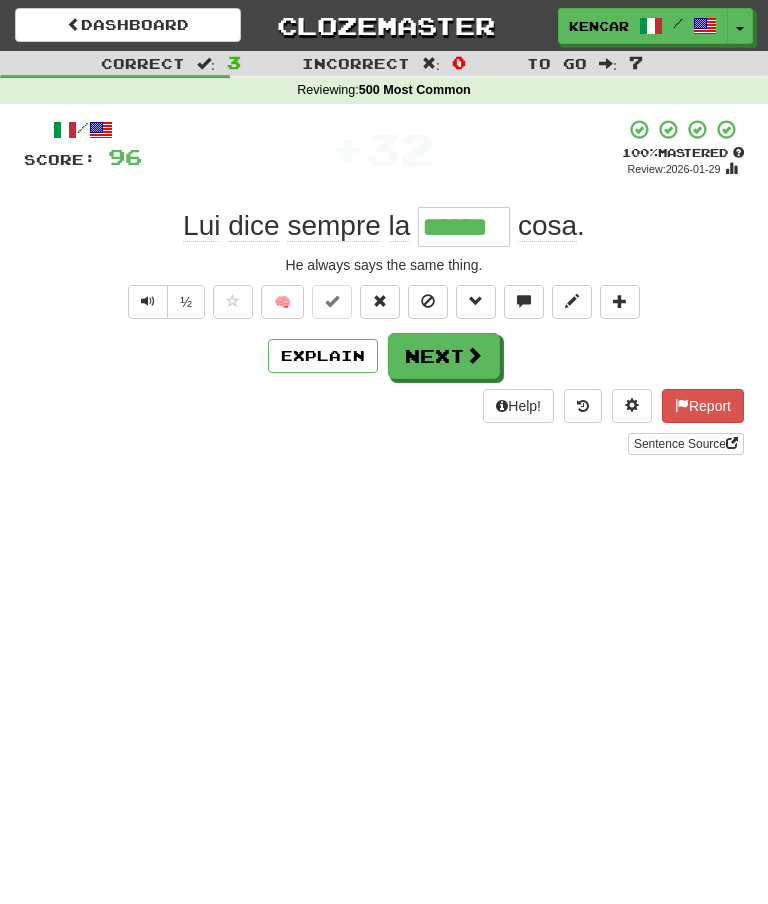 click on "Next" at bounding box center (444, 356) 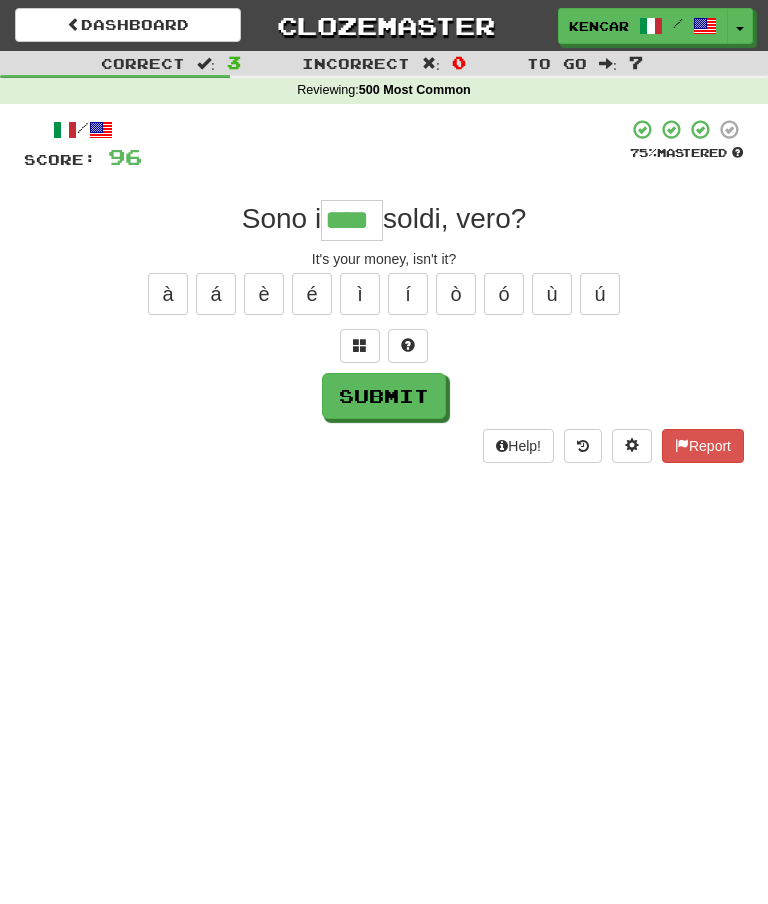type on "****" 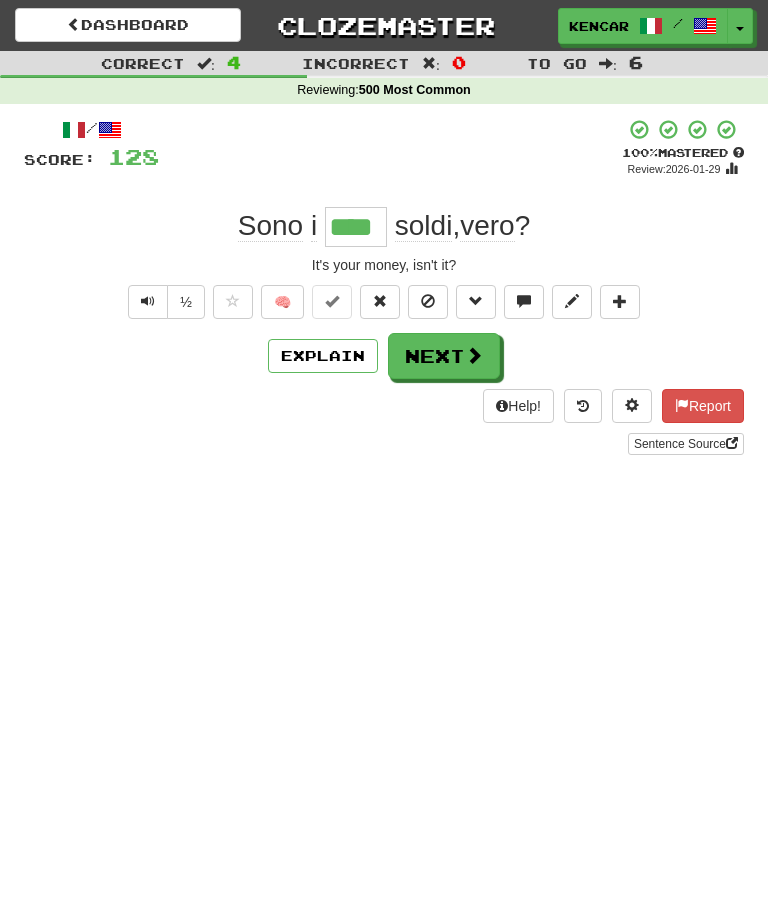 click on "Next" at bounding box center [444, 356] 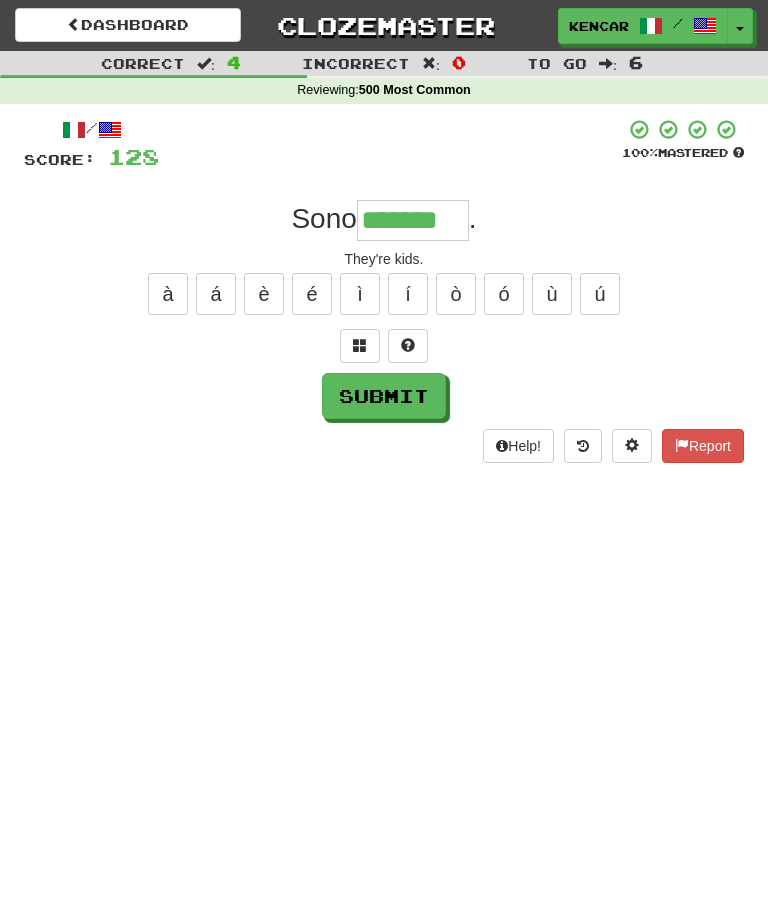 type on "*******" 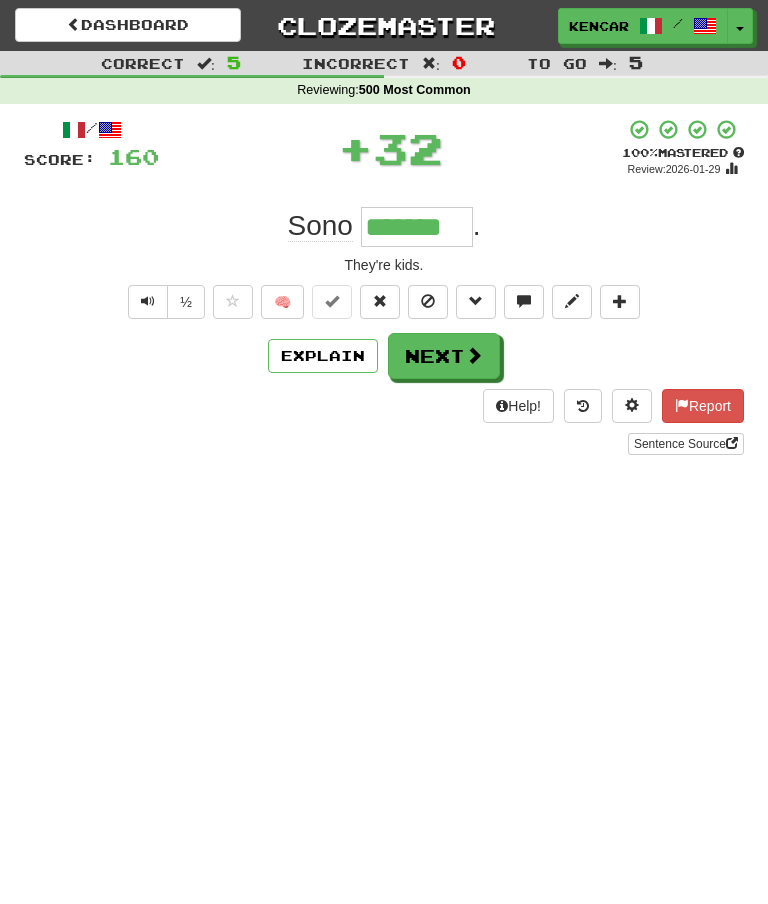 click on "Next" at bounding box center (444, 356) 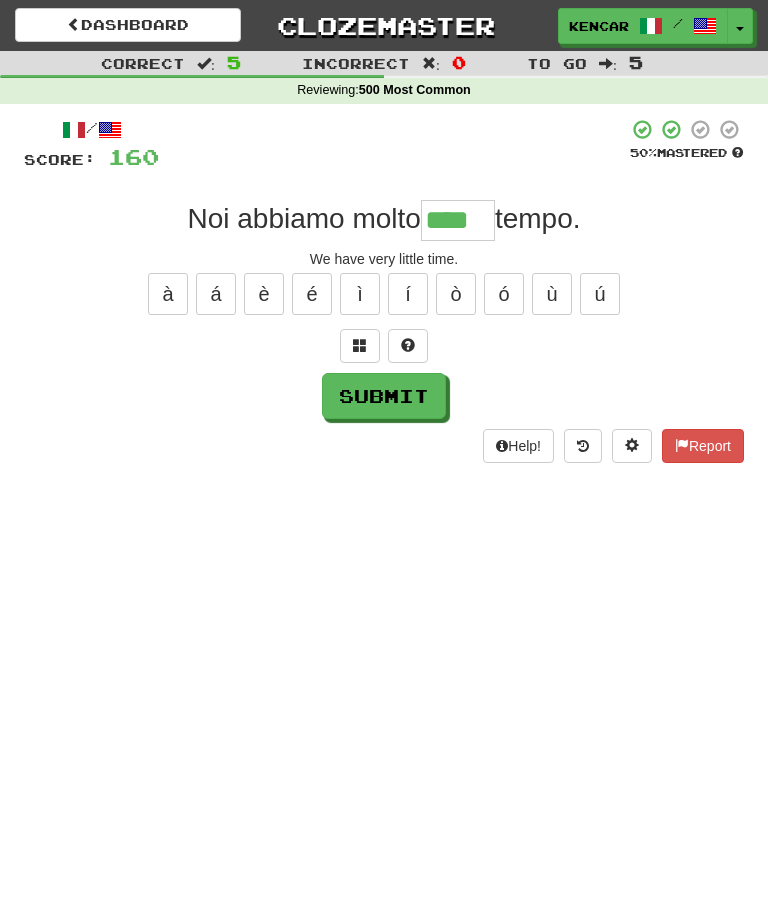 type on "****" 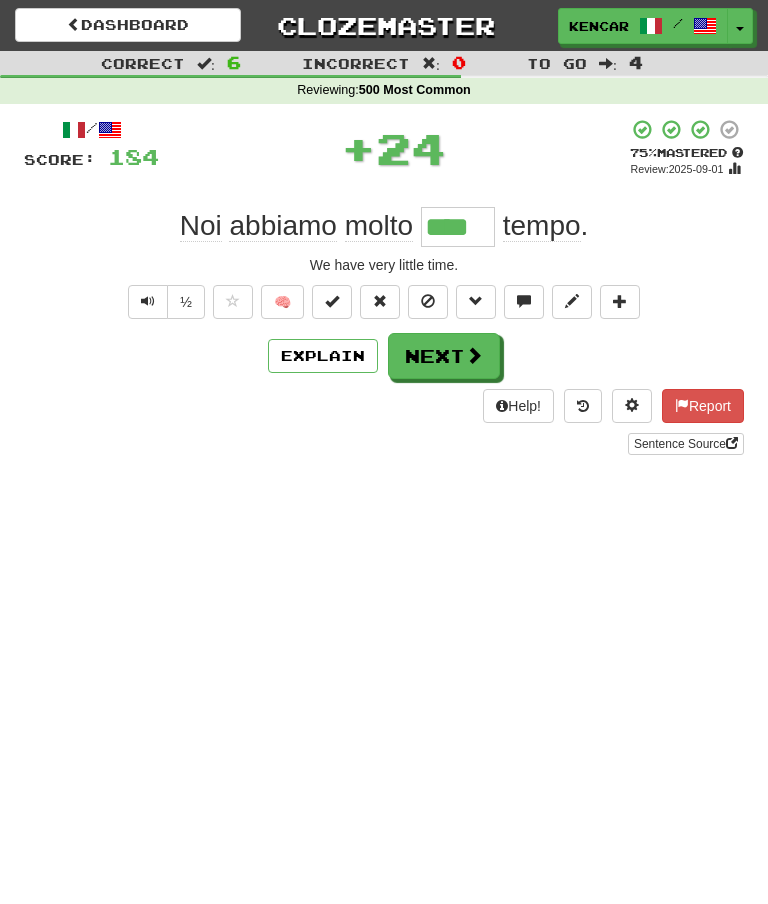 click on "Next" at bounding box center (444, 356) 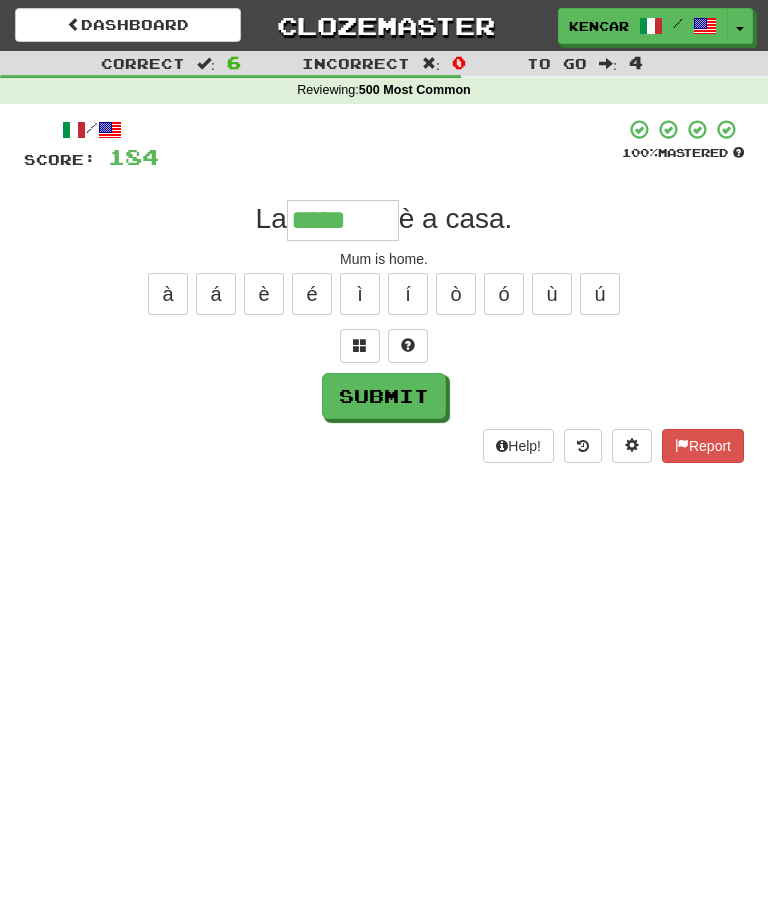 type on "*****" 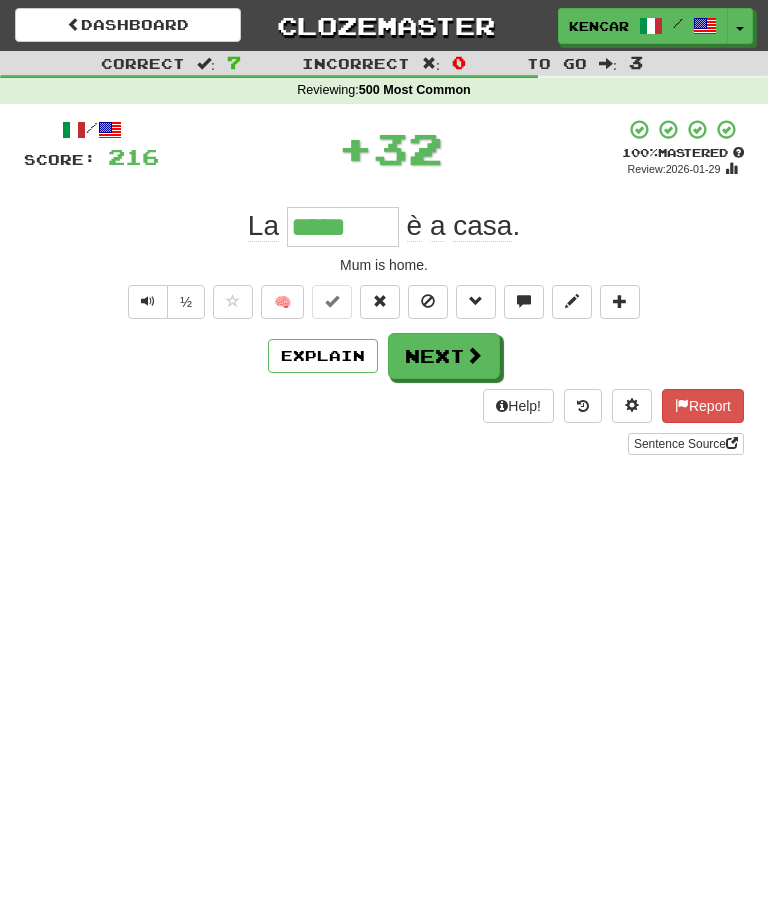 click on "Next" at bounding box center [444, 356] 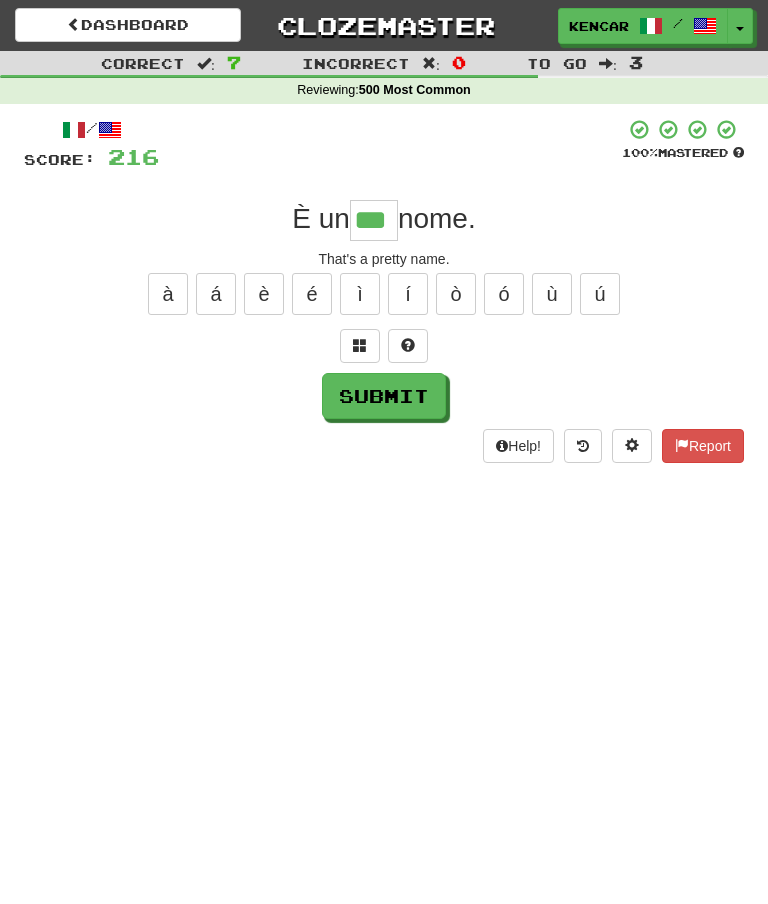type on "***" 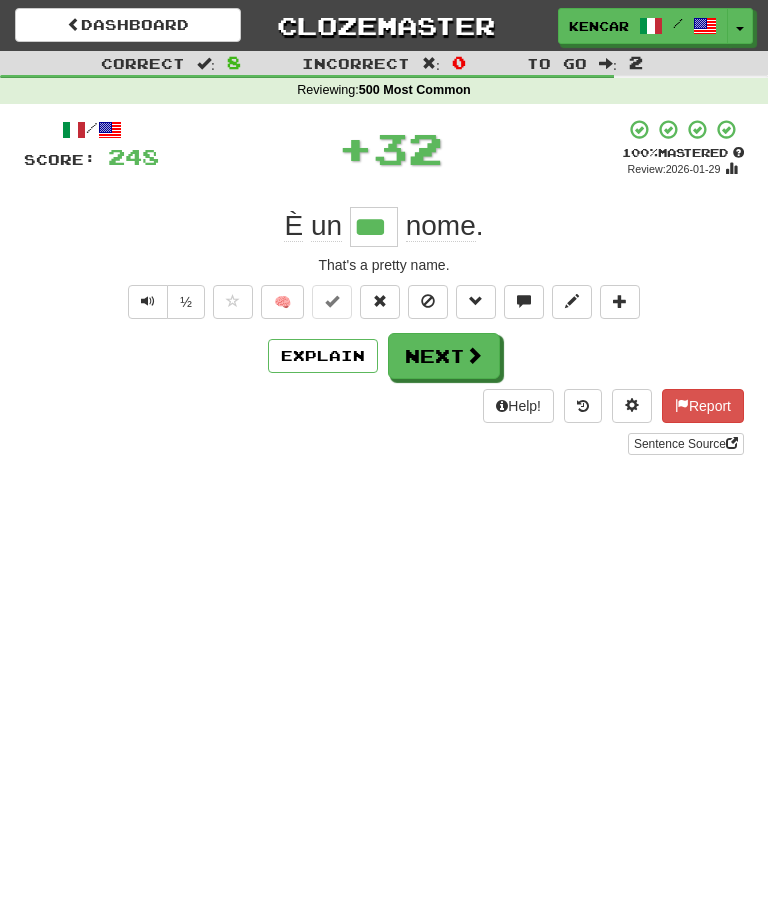 click on "Next" at bounding box center [444, 356] 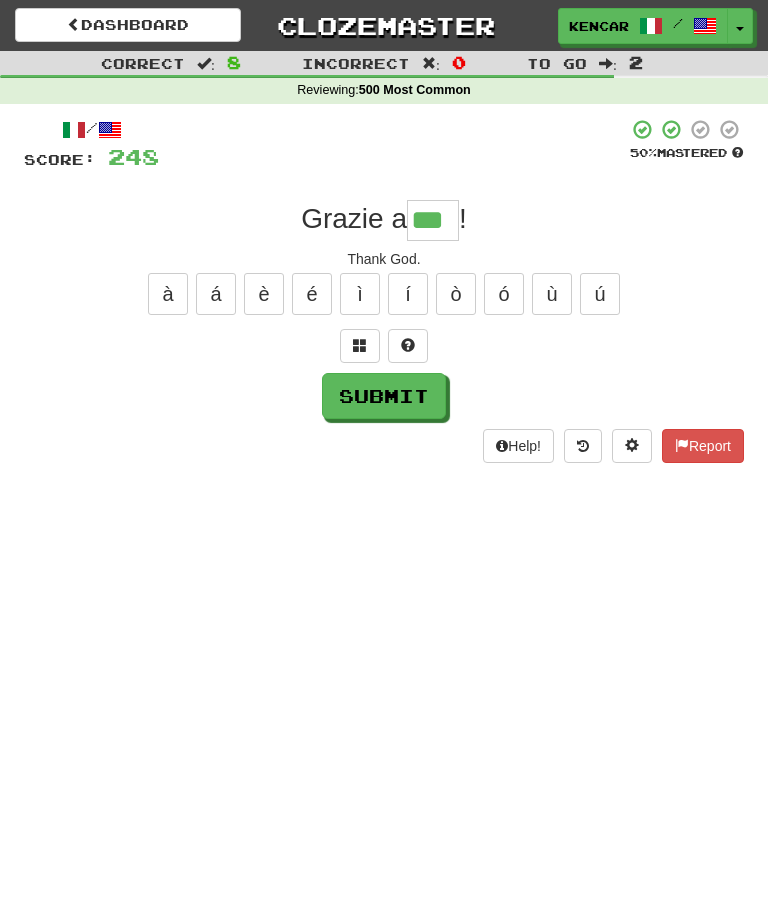 click on "Submit" at bounding box center (384, 396) 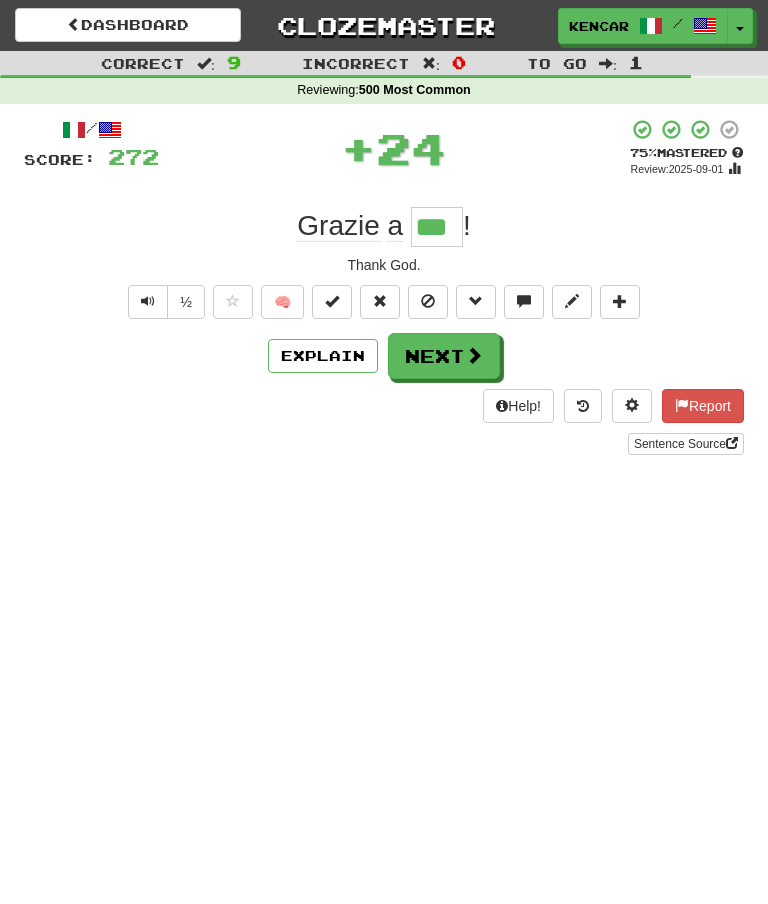 click on "Next" at bounding box center (444, 356) 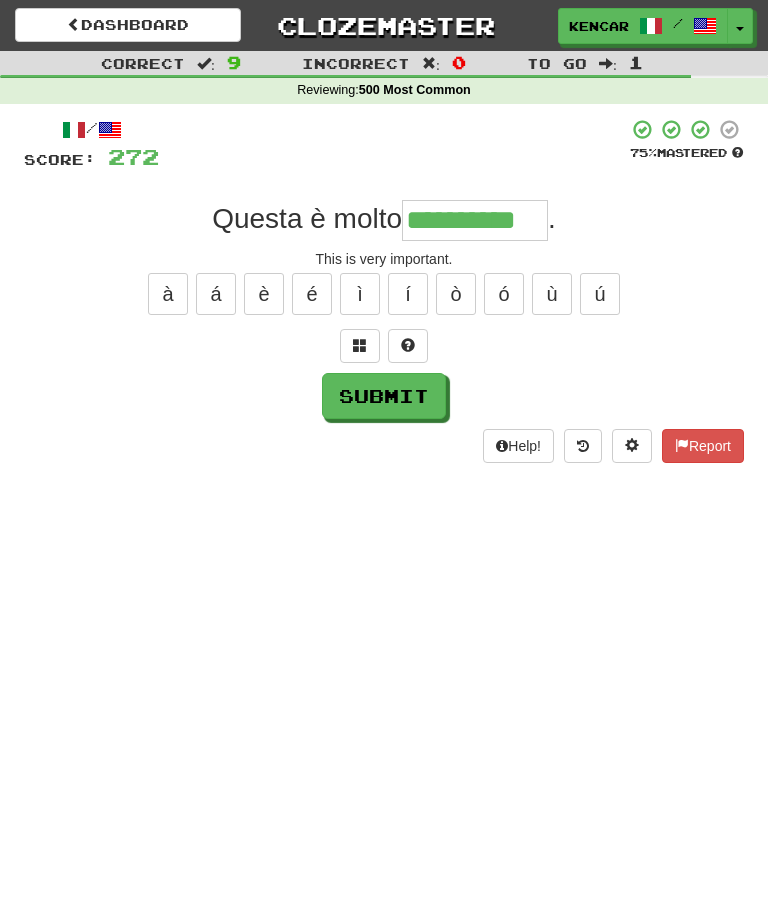 type on "**********" 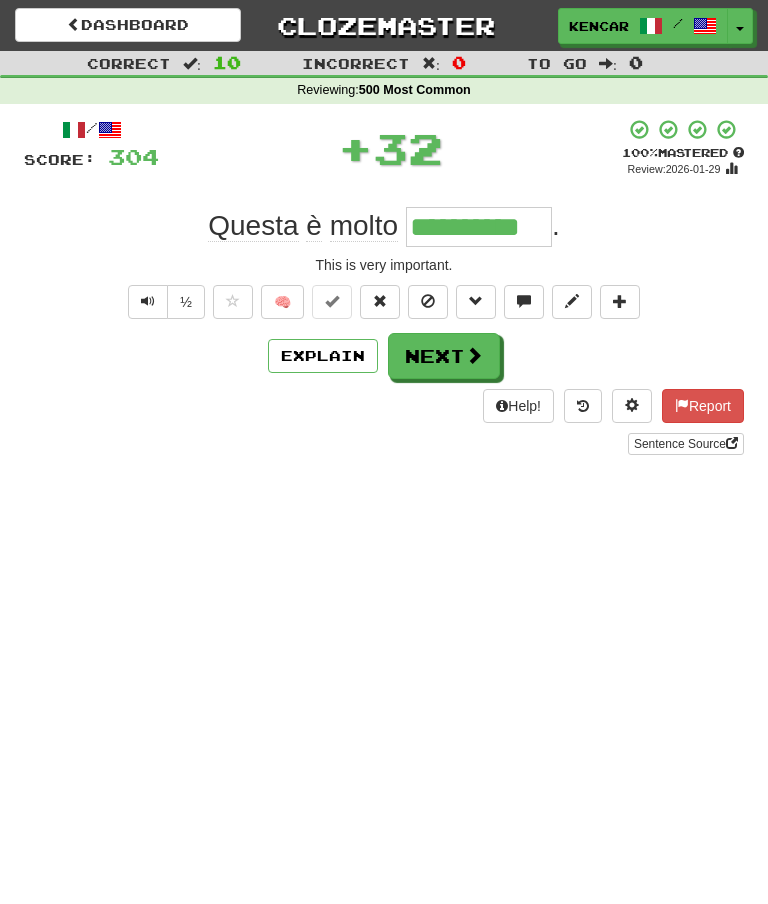 click on "Next" at bounding box center (444, 356) 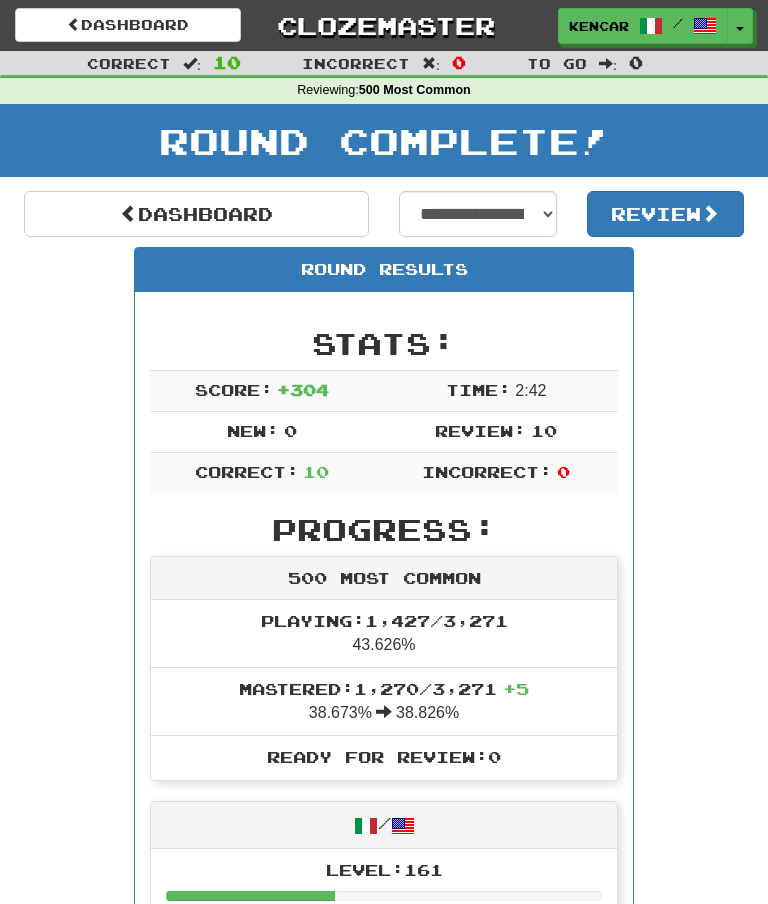 click on "Clozemaster" at bounding box center [384, 25] 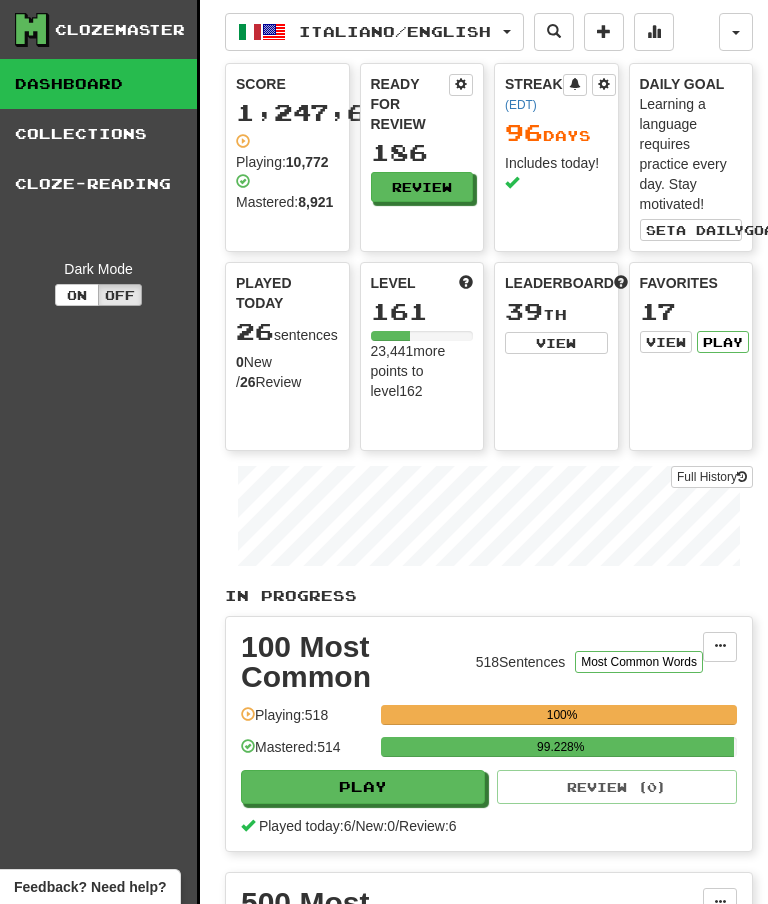 scroll, scrollTop: 0, scrollLeft: 0, axis: both 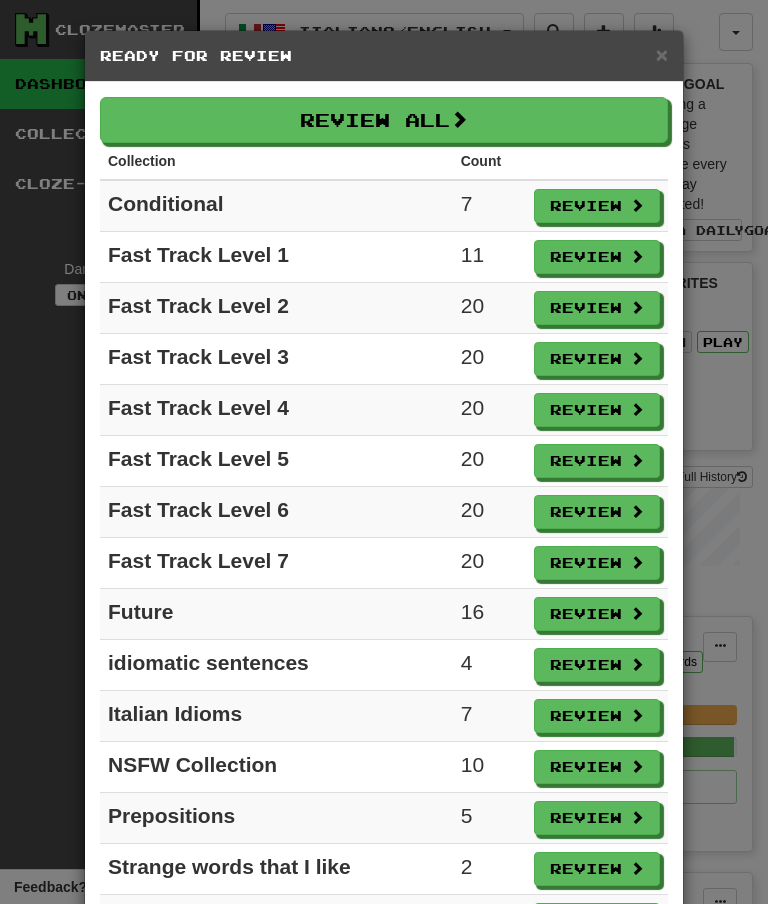 click on "Review" at bounding box center [597, 257] 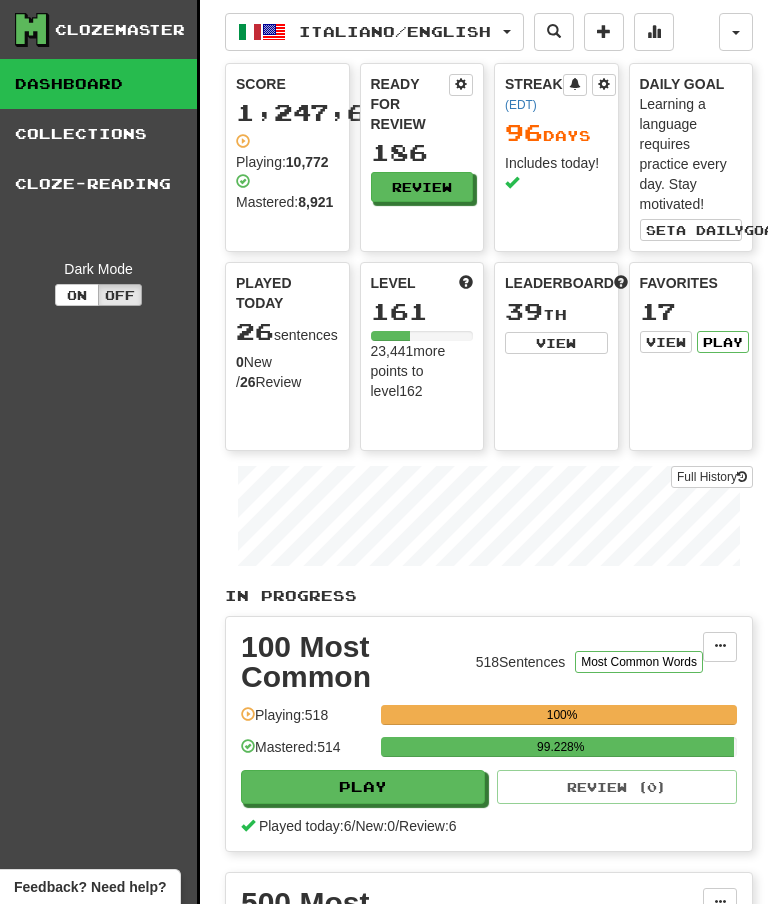 select on "**" 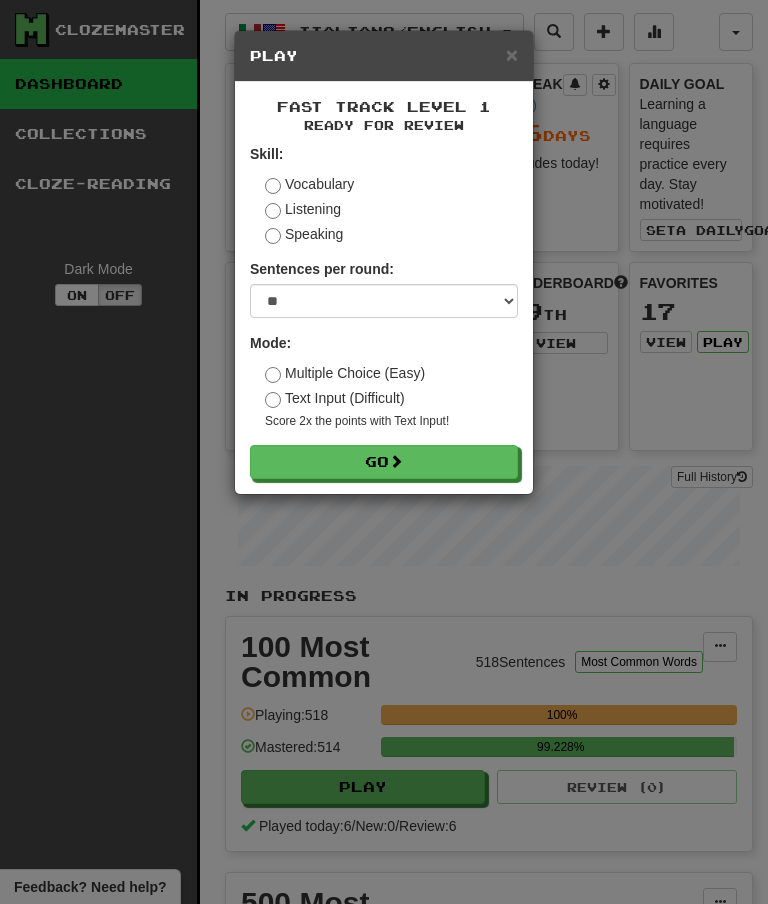 click on "Go" at bounding box center [384, 462] 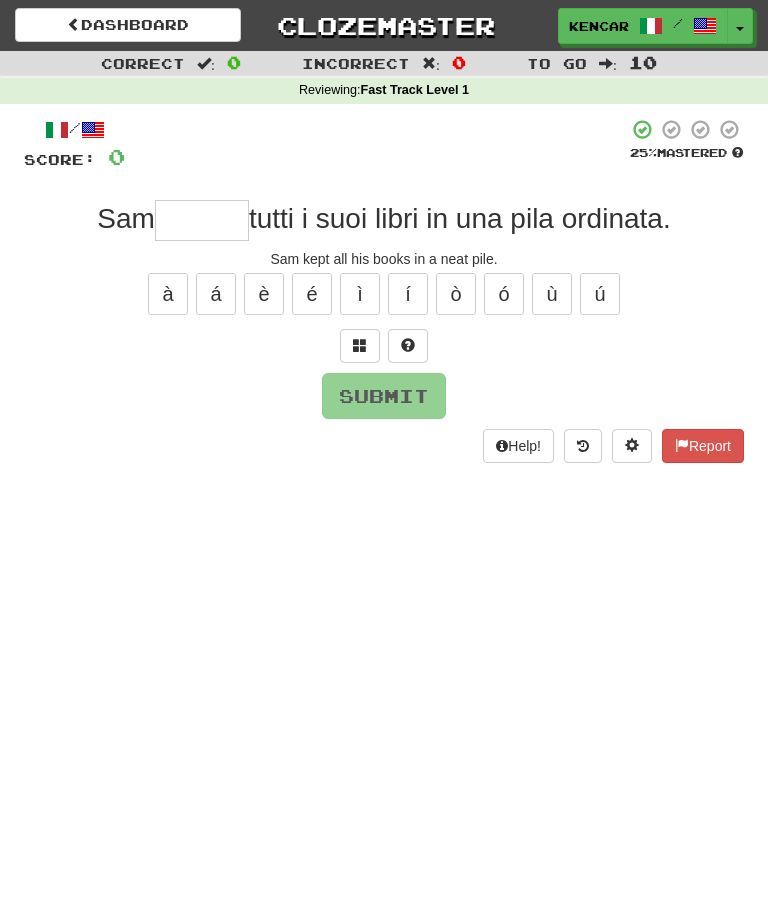 scroll, scrollTop: 0, scrollLeft: 0, axis: both 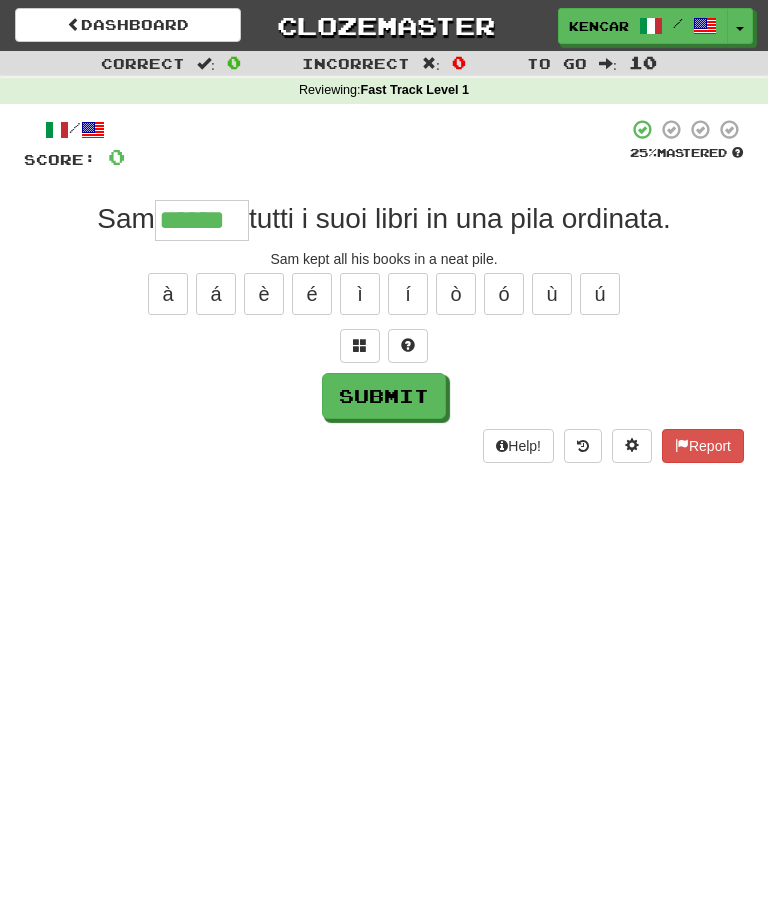 type on "******" 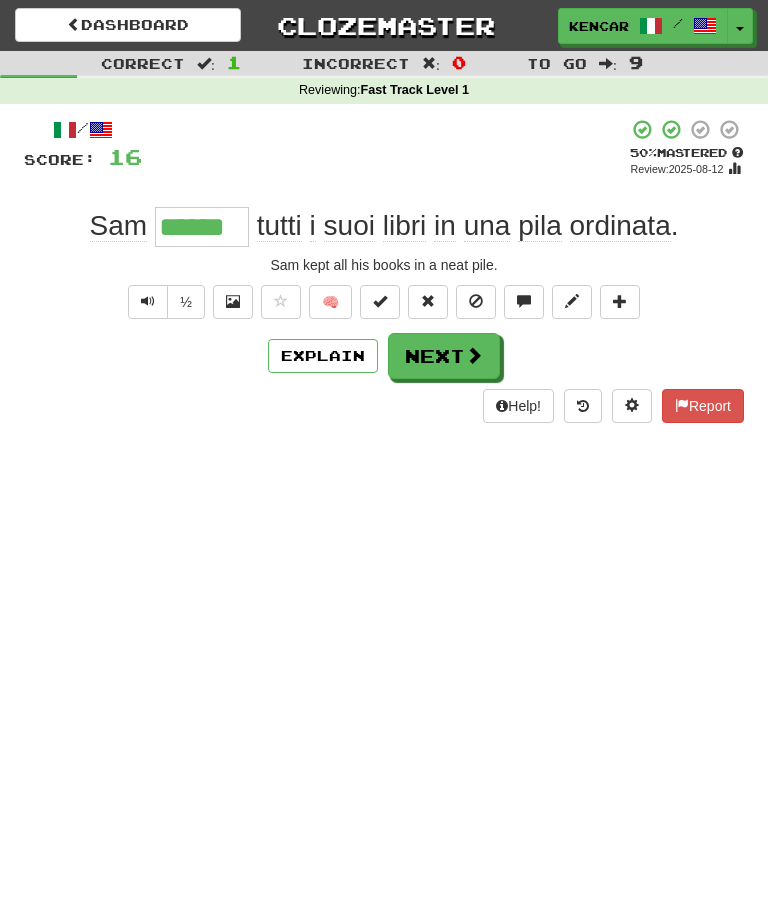 click on "Next" at bounding box center (444, 356) 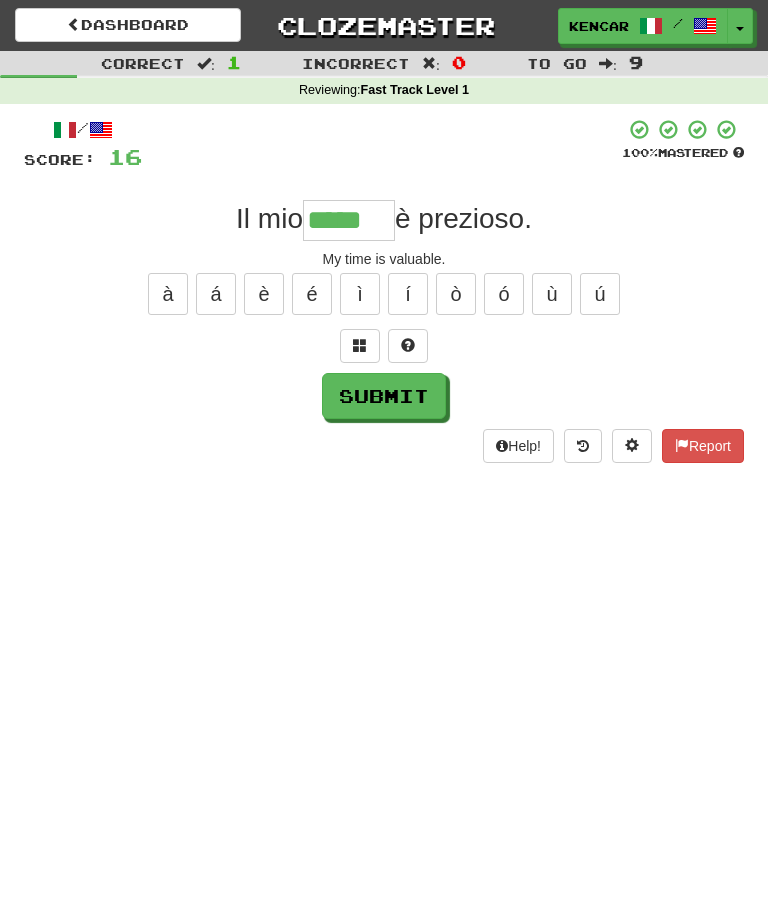 type on "*****" 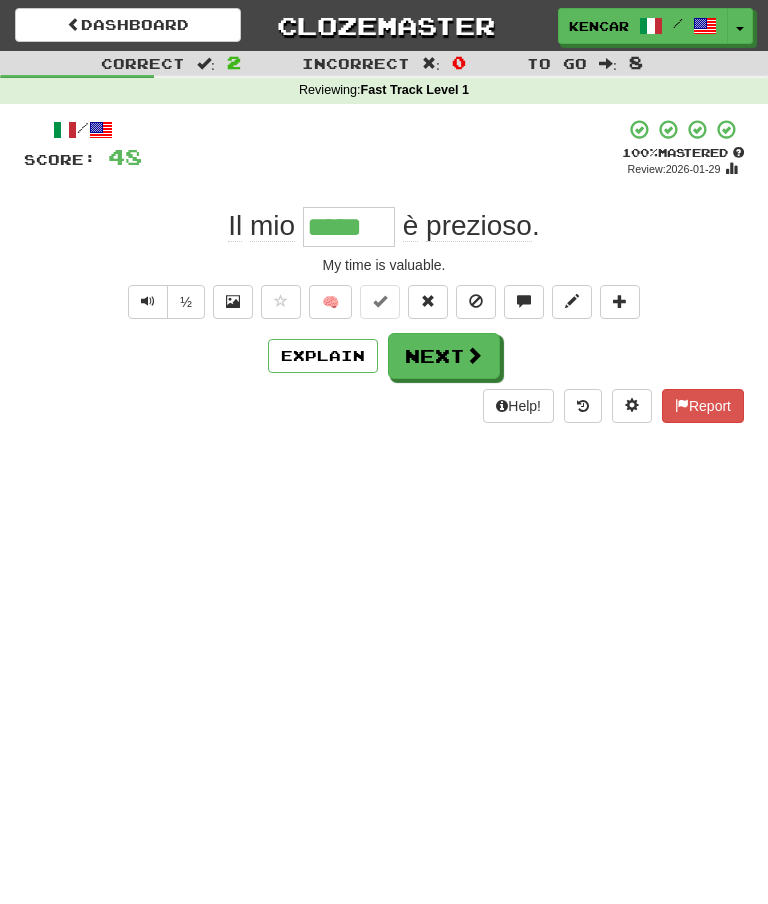 click on "Next" at bounding box center [444, 356] 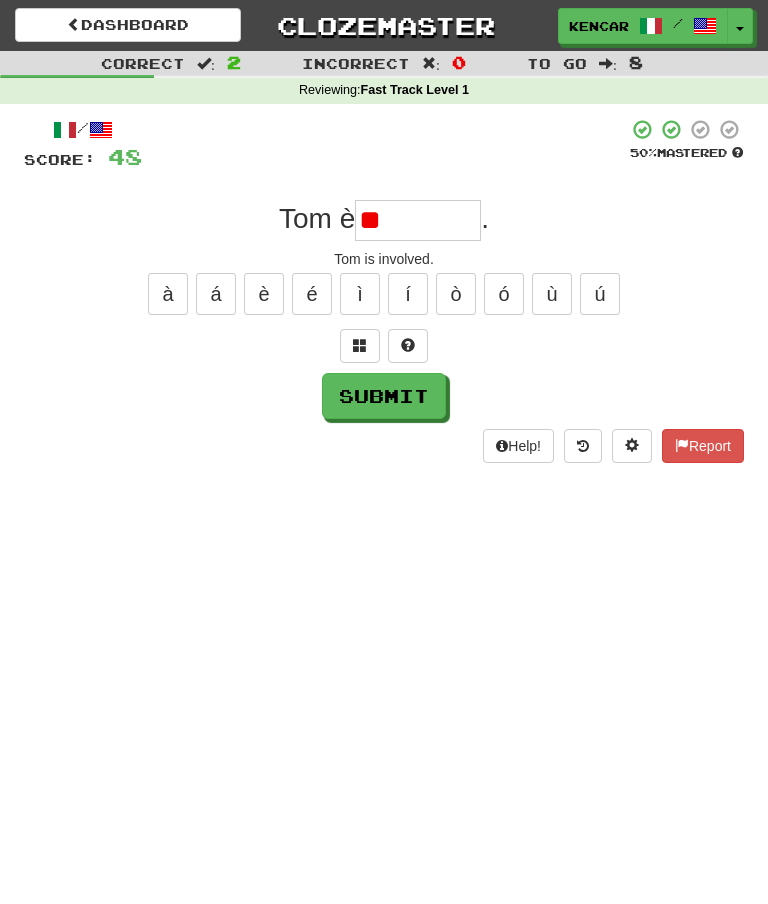 type on "*" 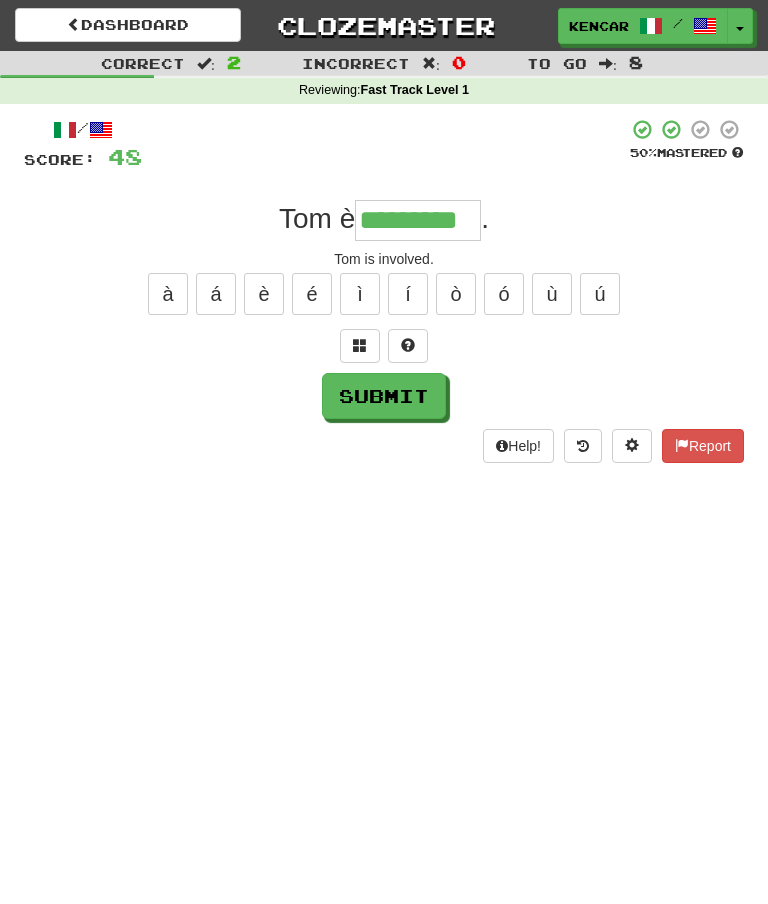 type on "*********" 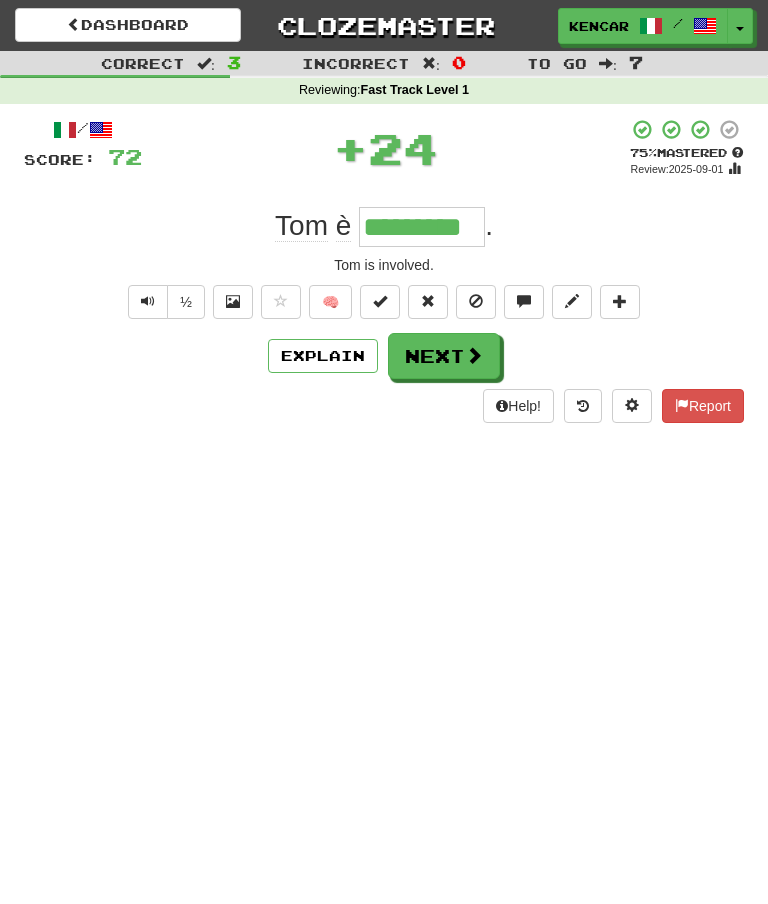 click on "Next" at bounding box center (444, 356) 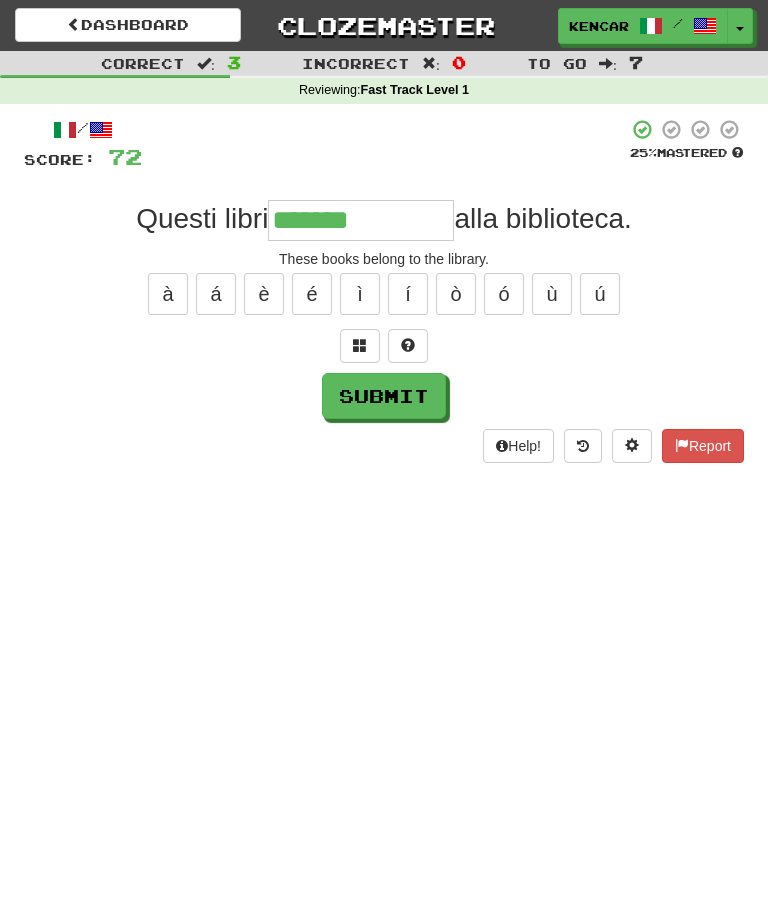 click at bounding box center [408, 346] 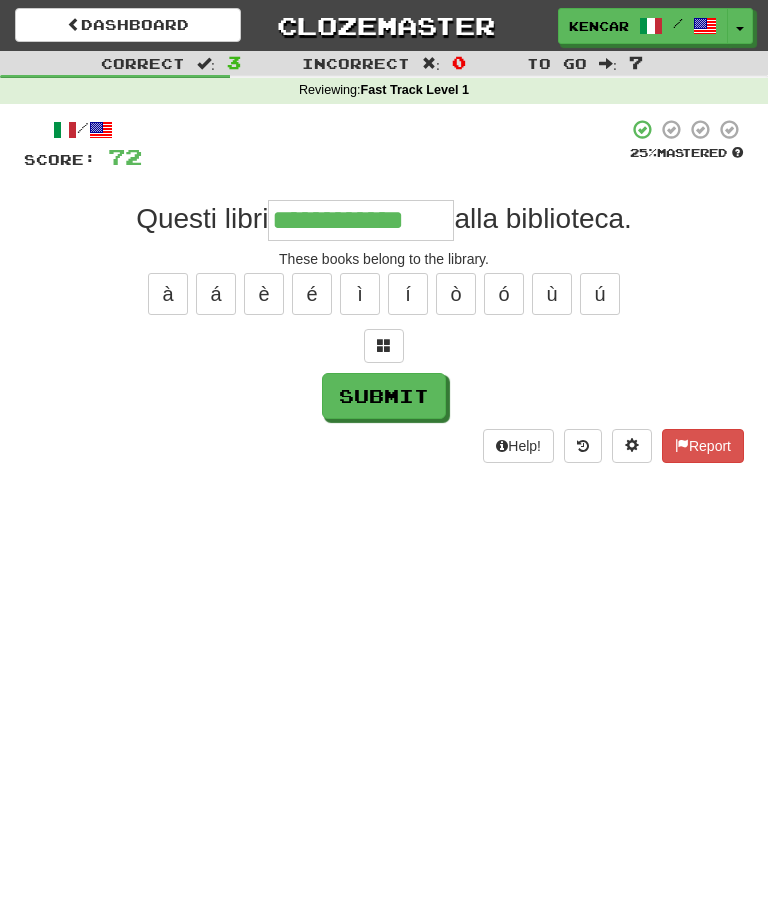 type on "**********" 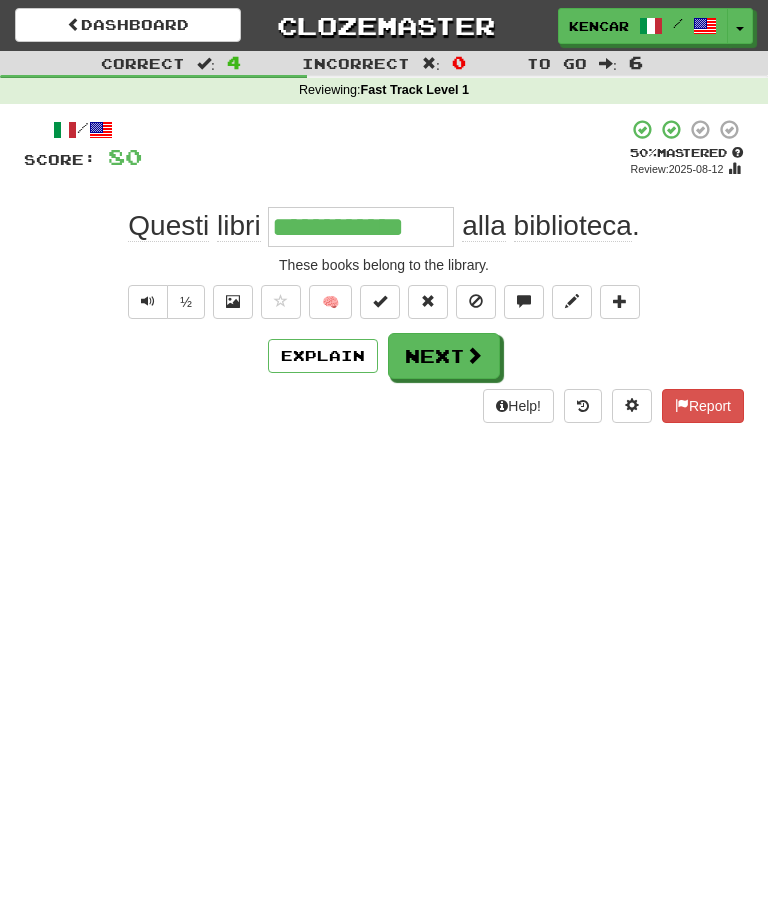 click on "Next" at bounding box center [444, 356] 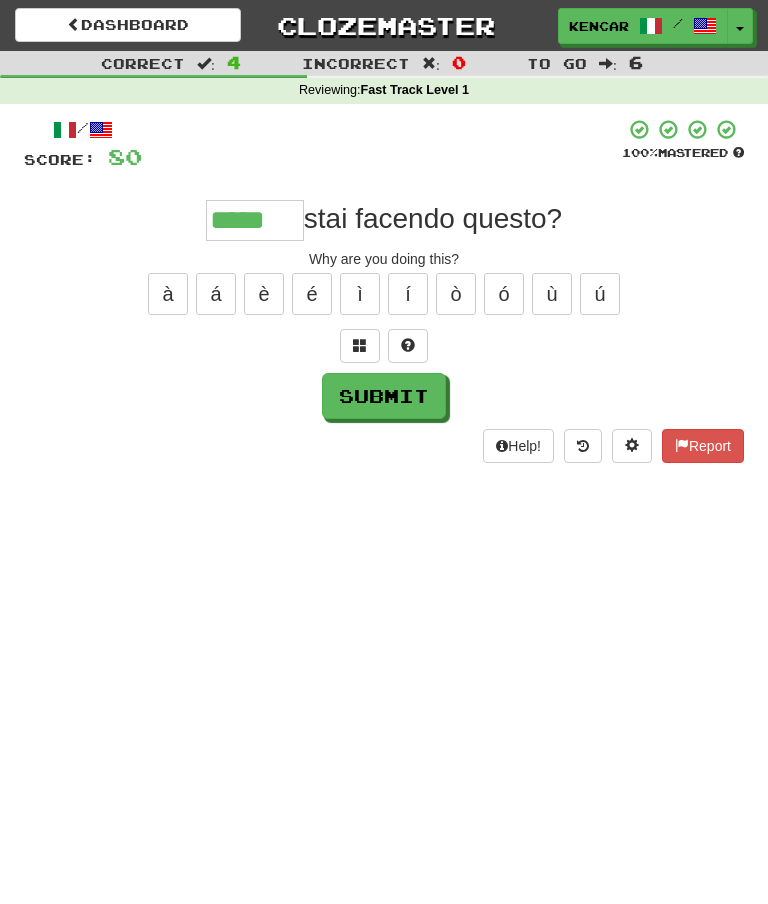 click on "è" at bounding box center (264, 294) 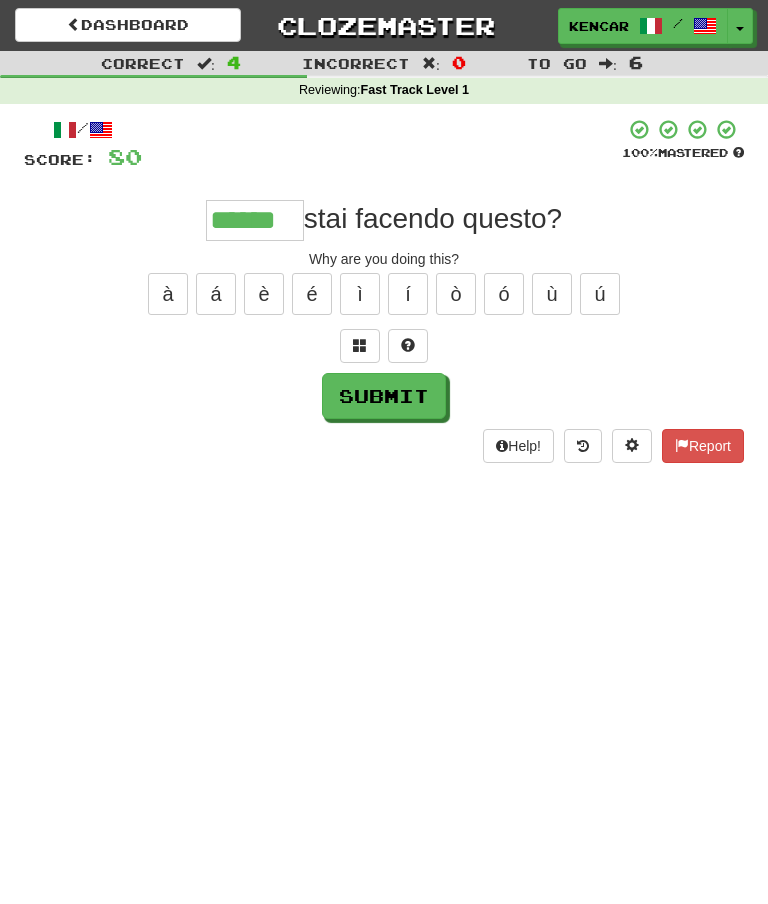 click on "Submit" at bounding box center [384, 396] 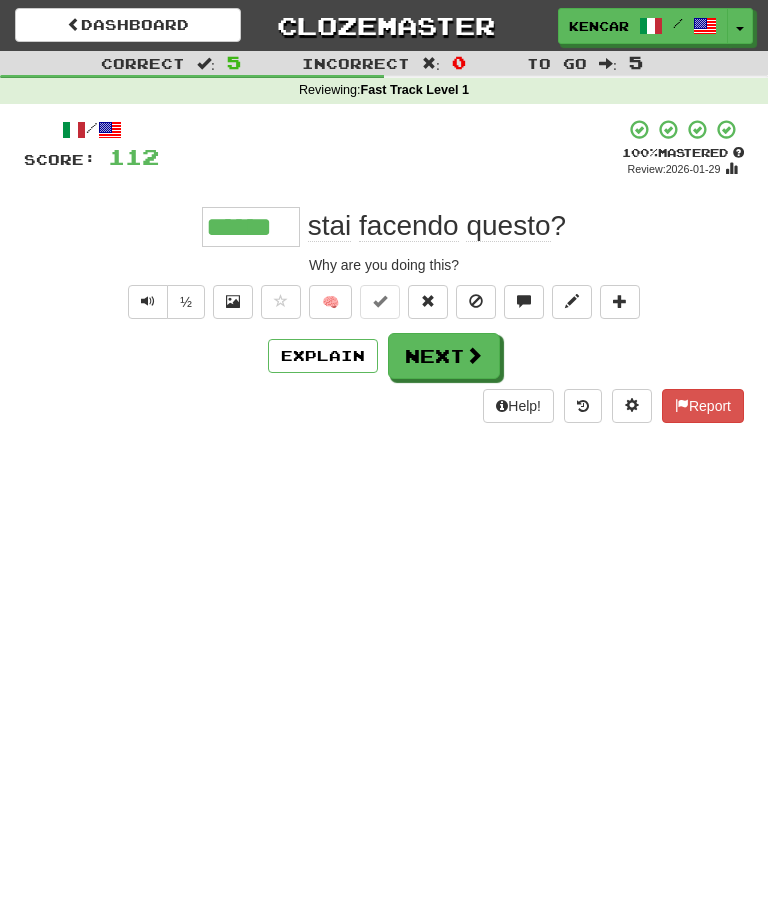 click on "Next" at bounding box center [444, 356] 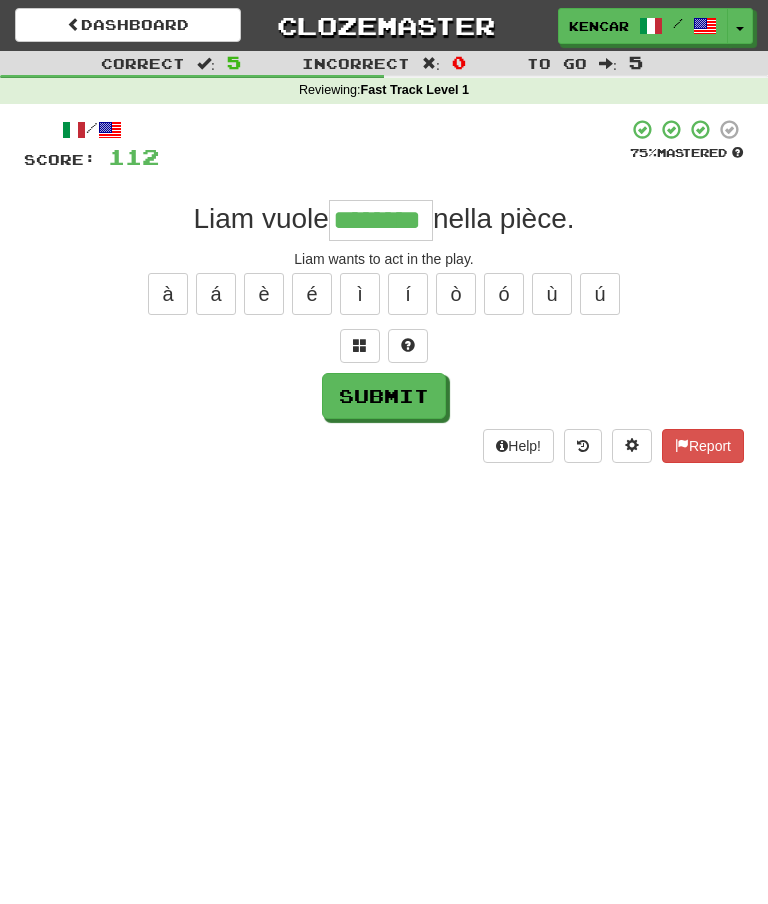type on "********" 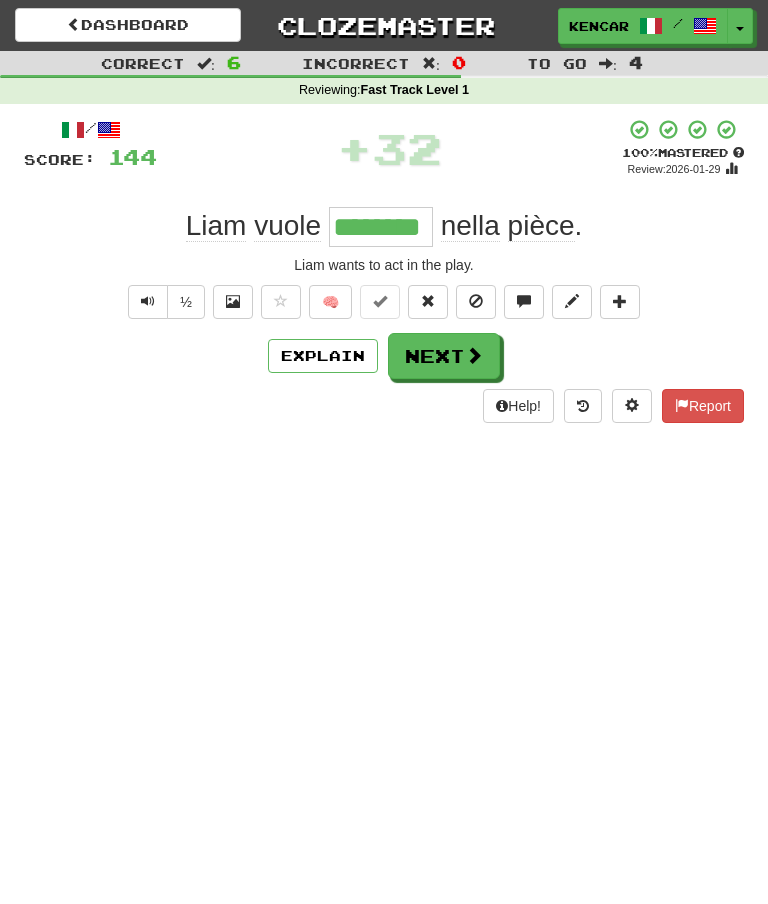 click on "Next" at bounding box center (444, 356) 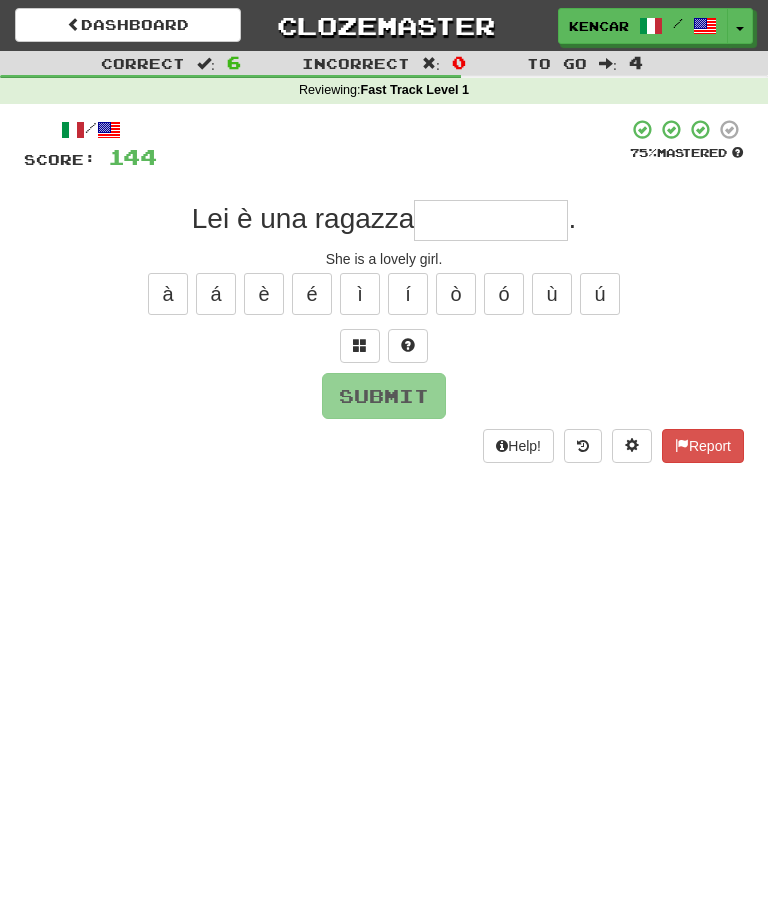 type on "*" 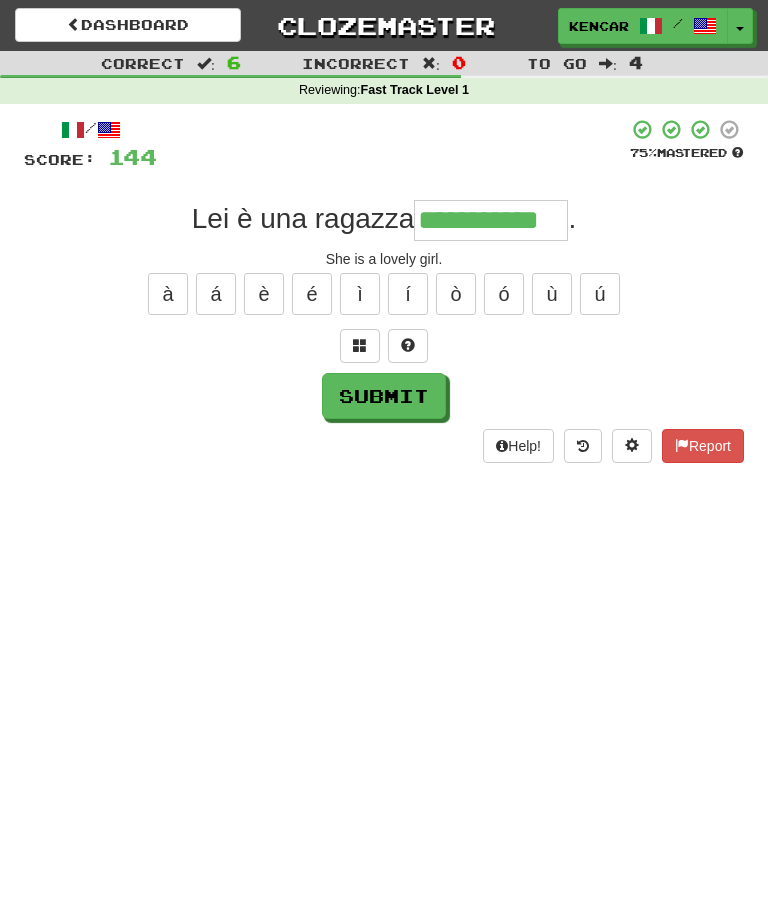 type on "**********" 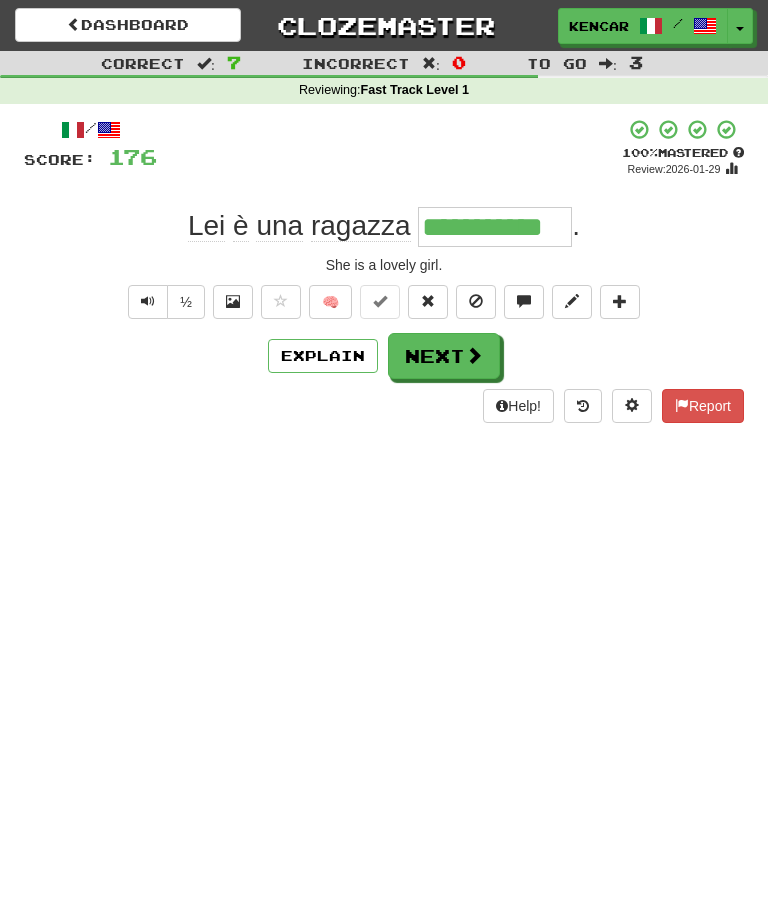 click on "Next" at bounding box center (444, 356) 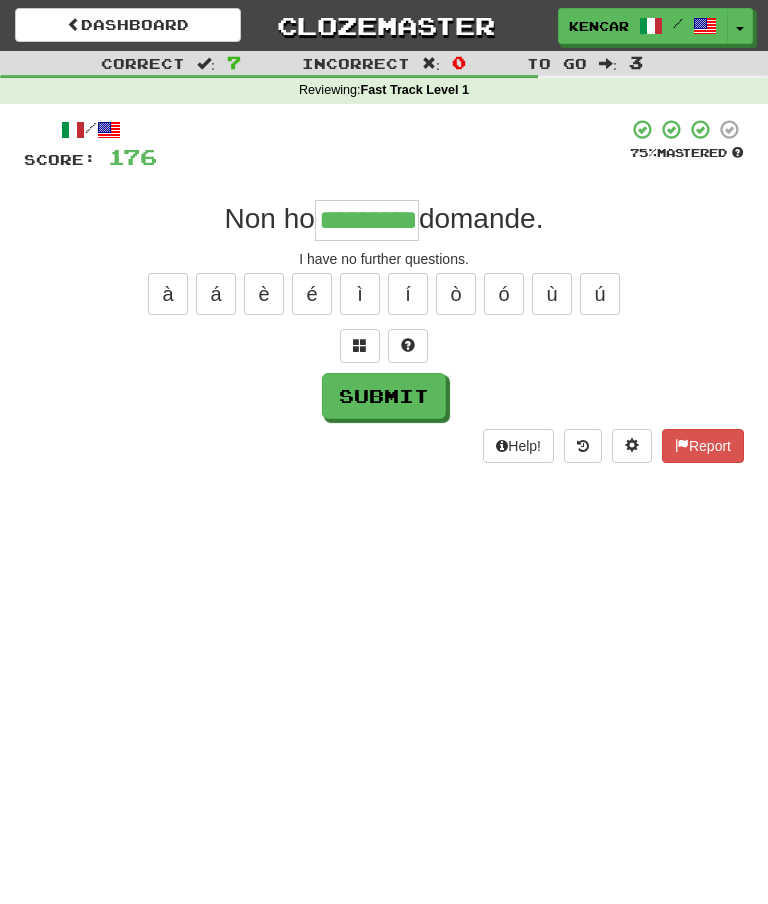 type on "*********" 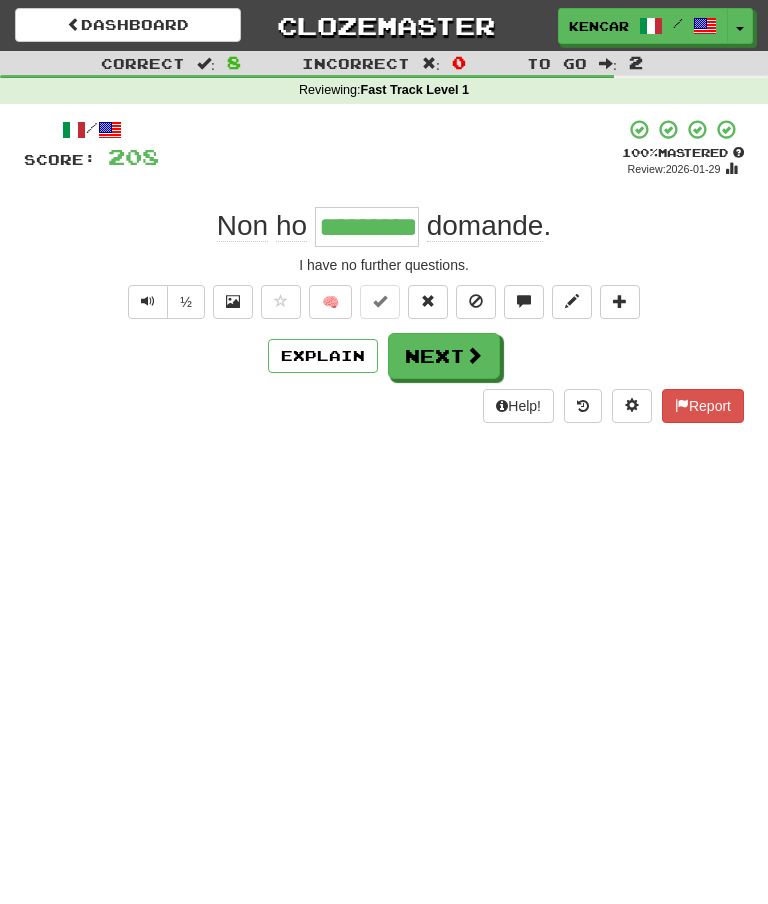 click on "Next" at bounding box center (444, 356) 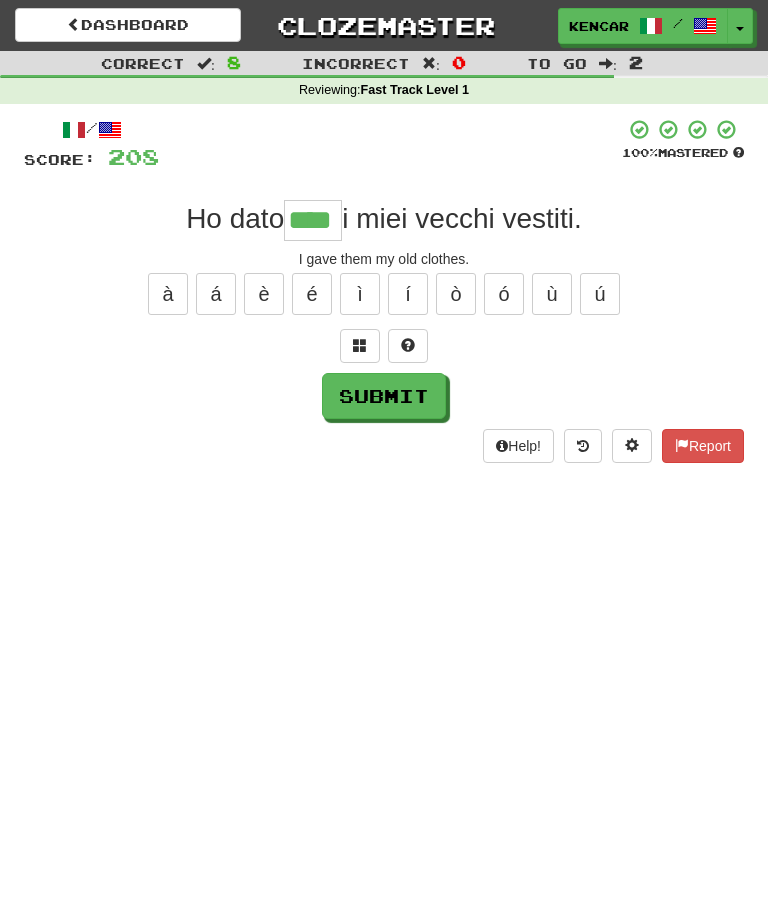 type on "****" 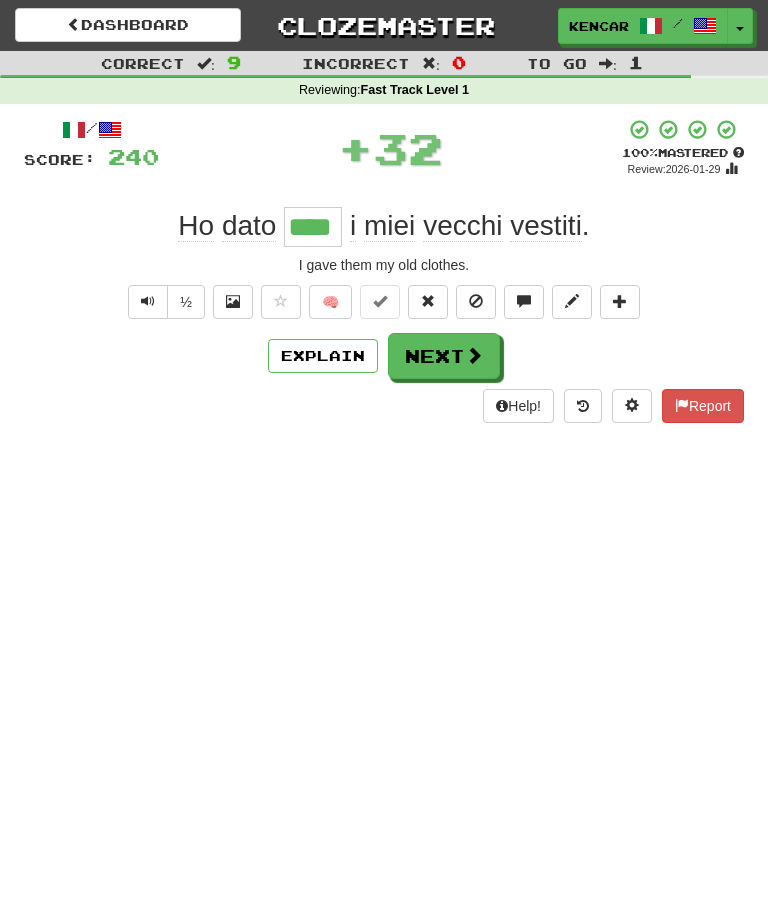 click at bounding box center (474, 355) 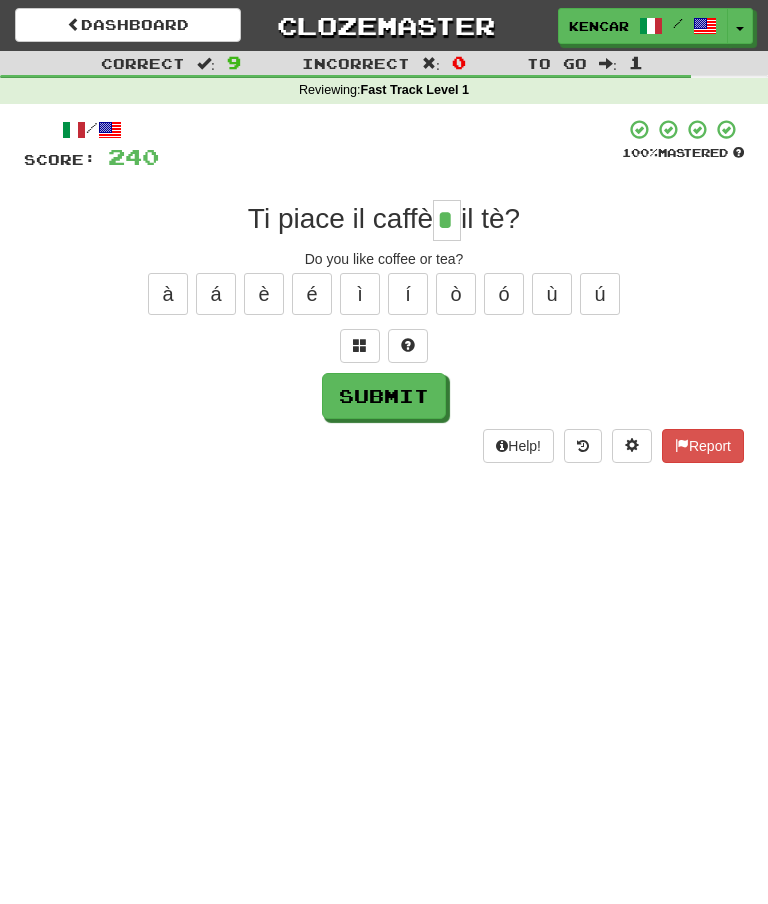 type on "*" 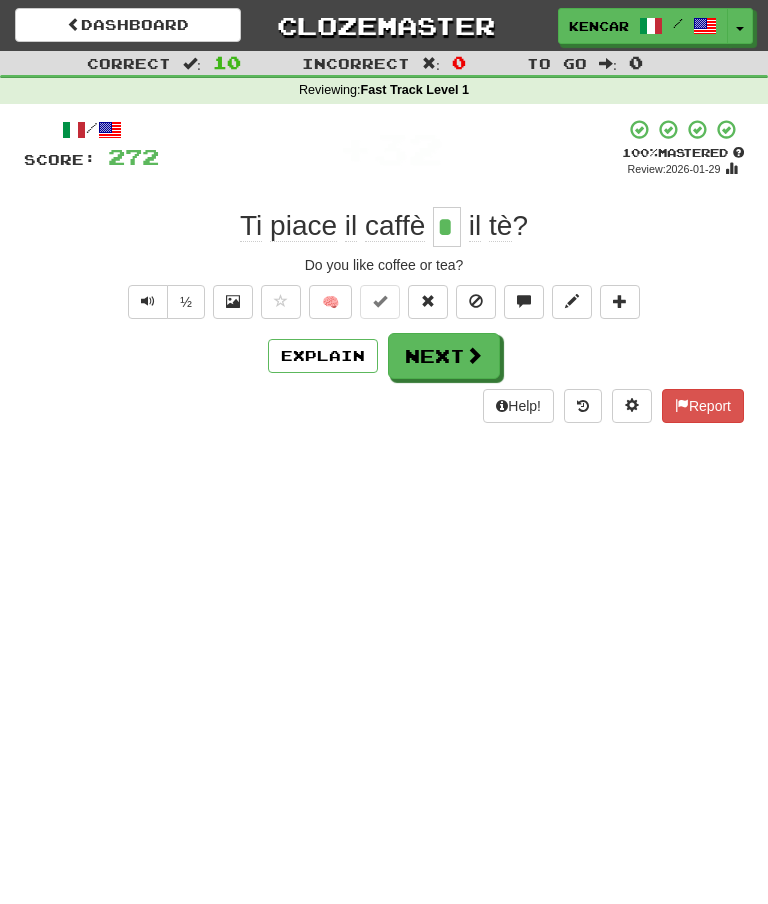 click on "Next" at bounding box center [444, 356] 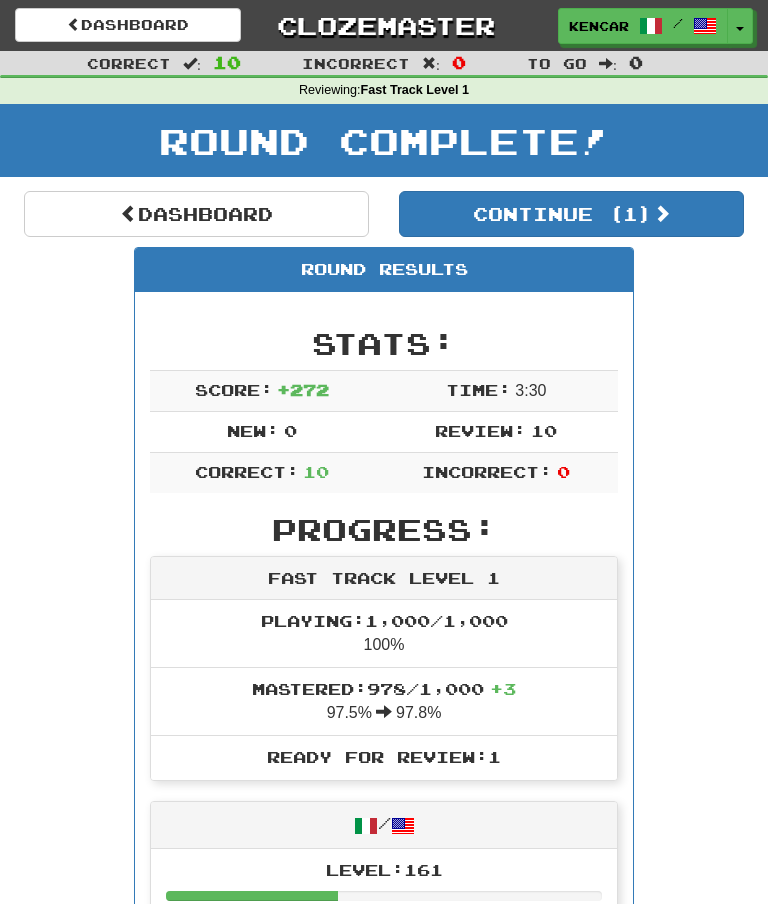 click on "Clozemaster" at bounding box center (384, 25) 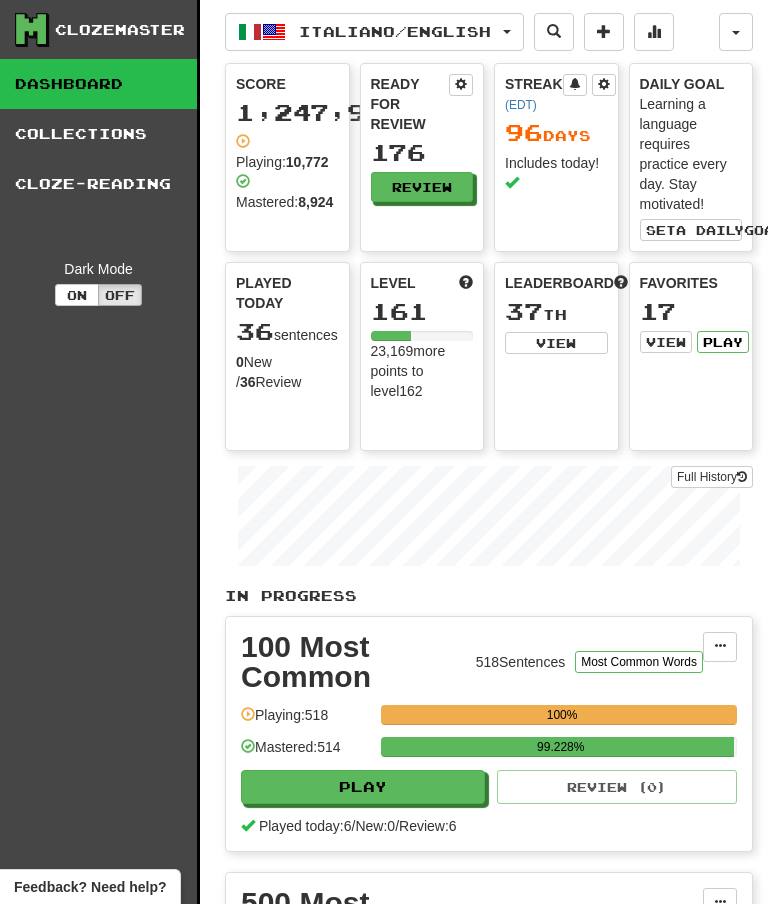 scroll, scrollTop: 0, scrollLeft: 0, axis: both 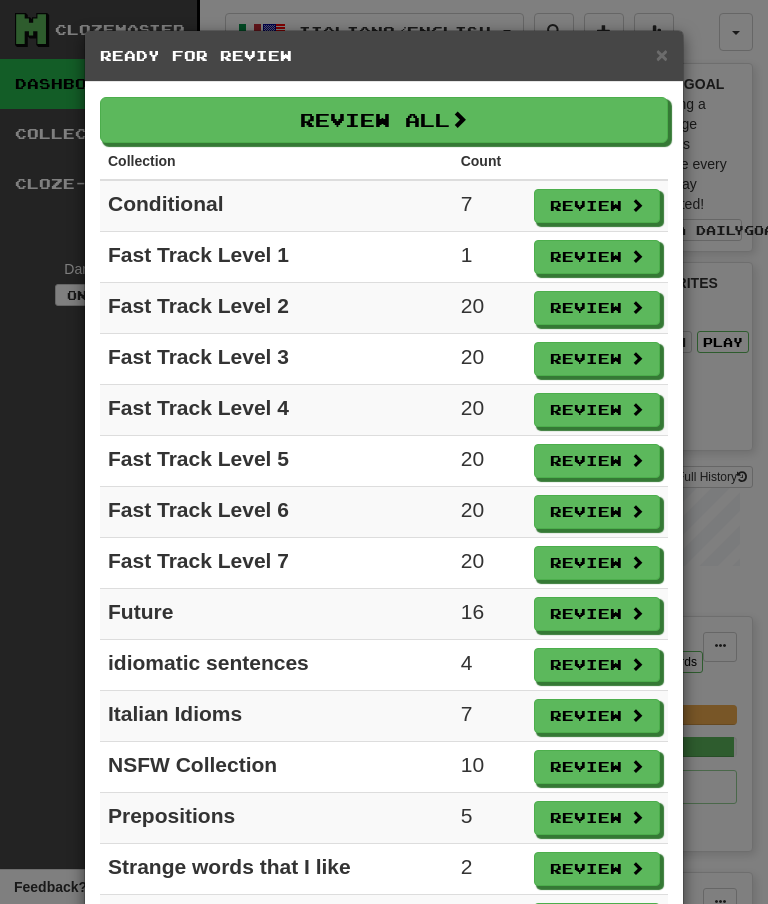 click on "Review" at bounding box center (597, 257) 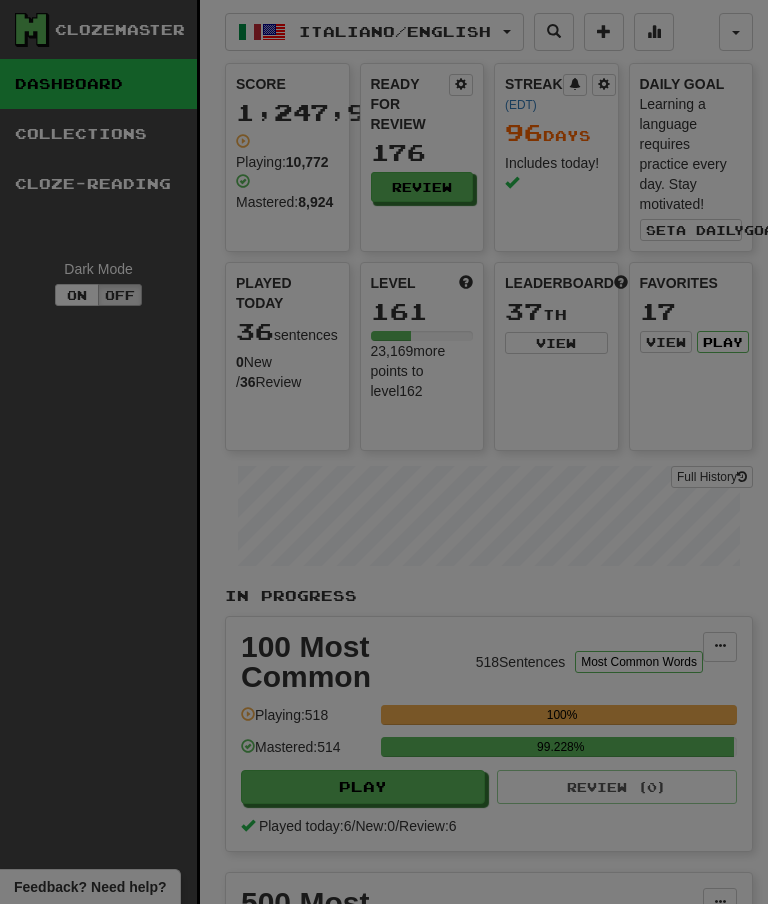 select on "**" 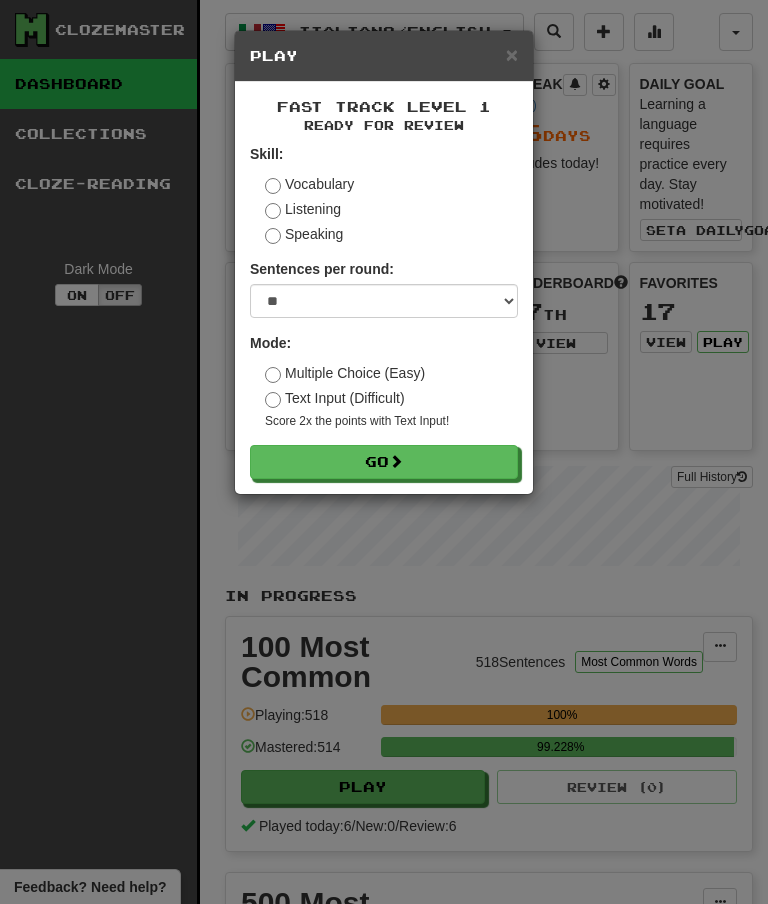 click on "Go" at bounding box center (384, 462) 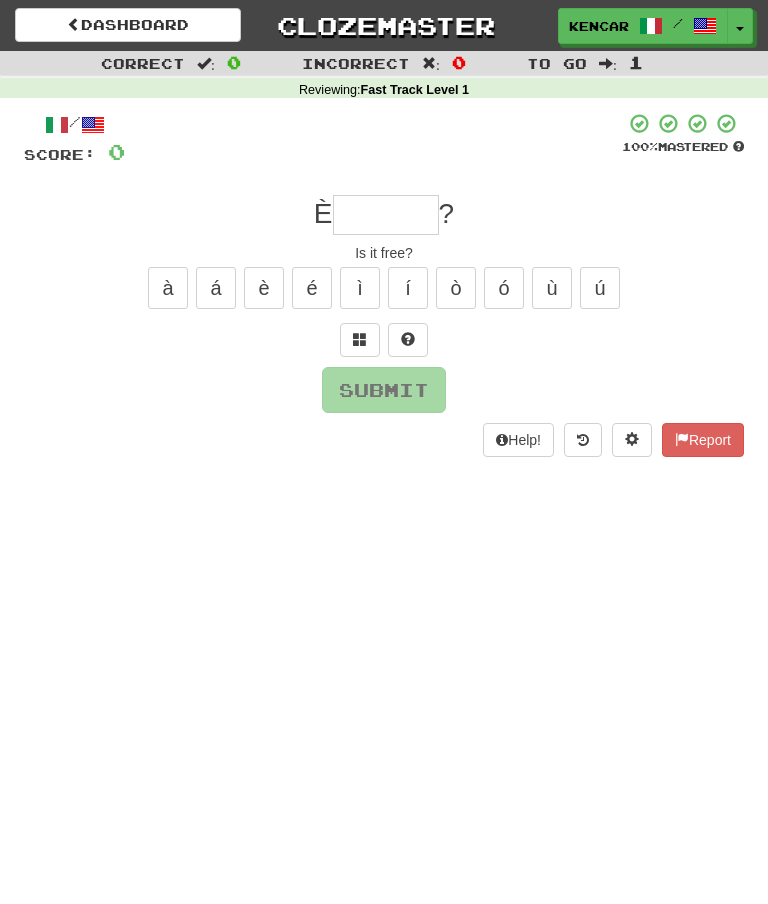 scroll, scrollTop: 0, scrollLeft: 0, axis: both 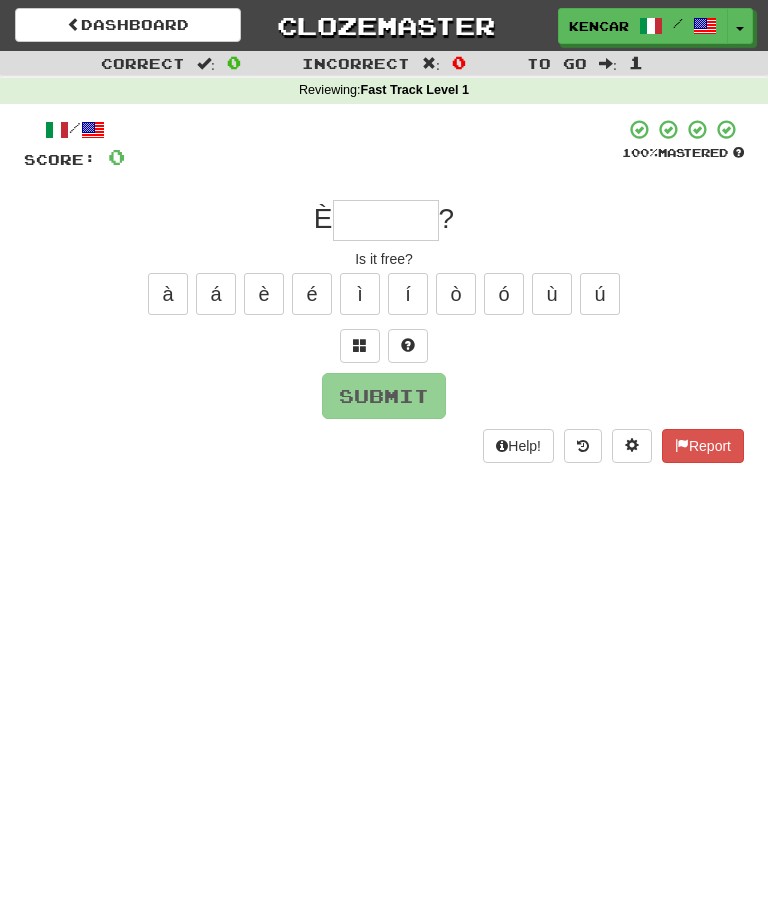 click at bounding box center [386, 220] 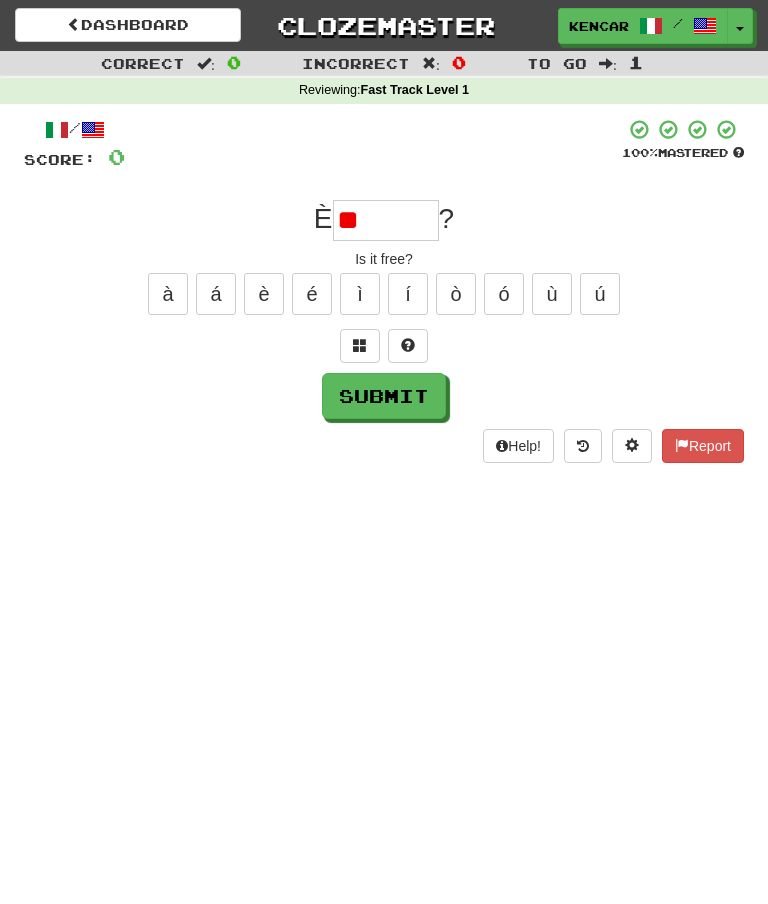 type on "*" 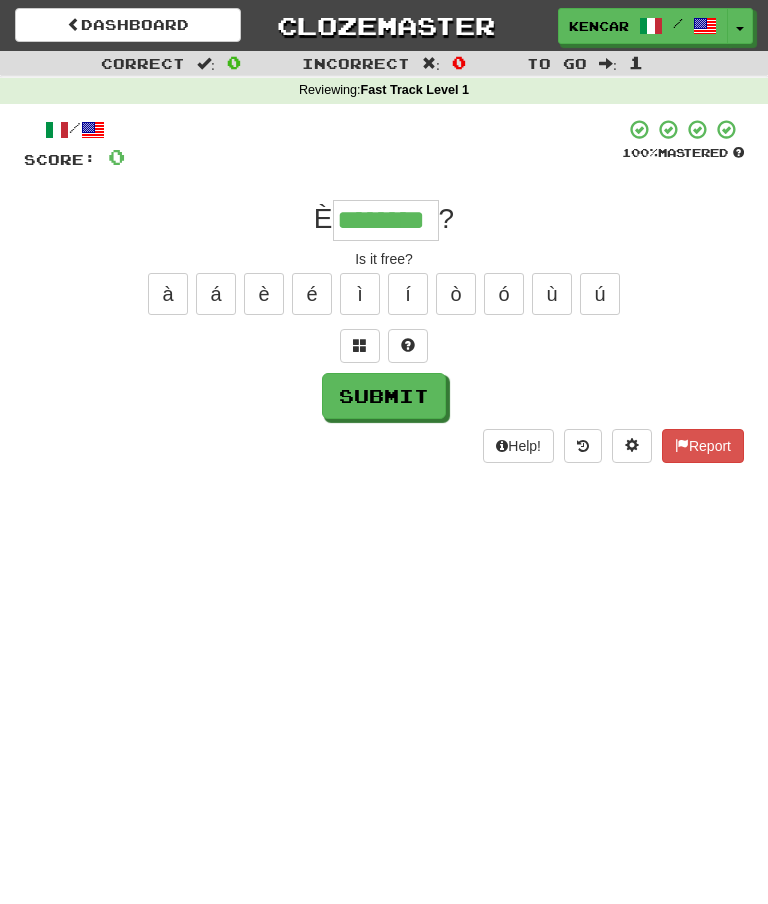 type on "********" 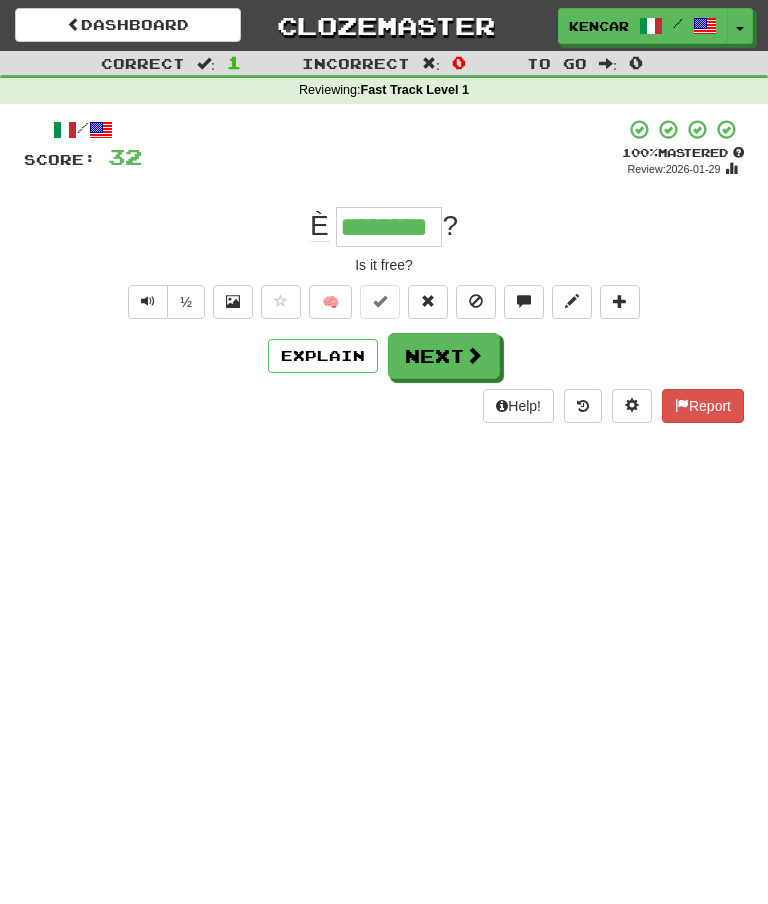 click at bounding box center [428, 302] 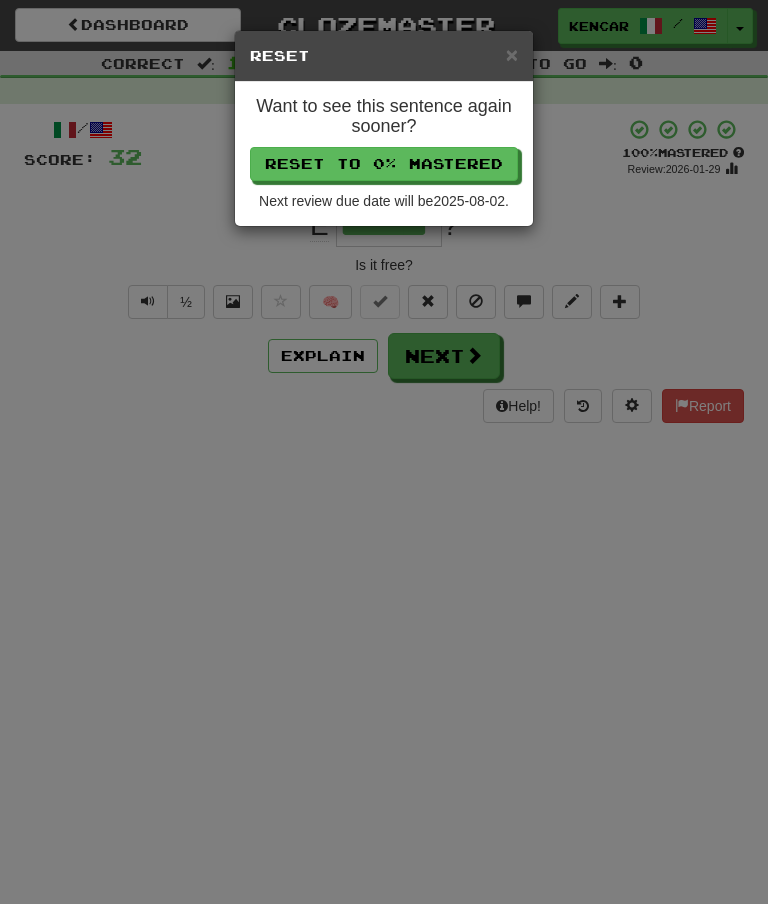 click on "Reset to 0% Mastered" at bounding box center (384, 164) 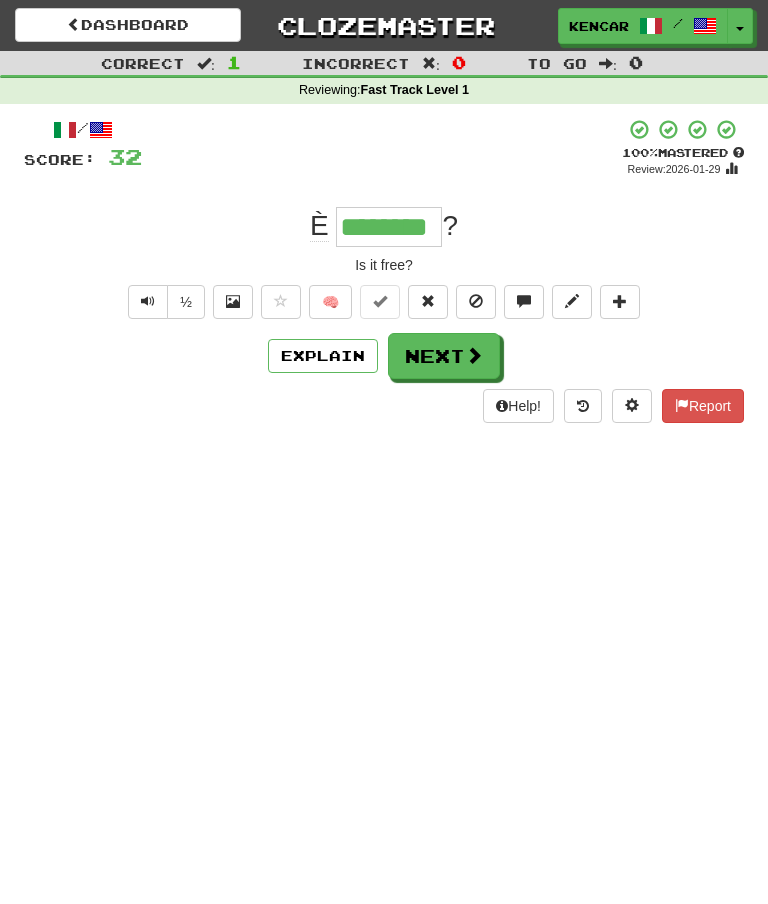 click at bounding box center [474, 355] 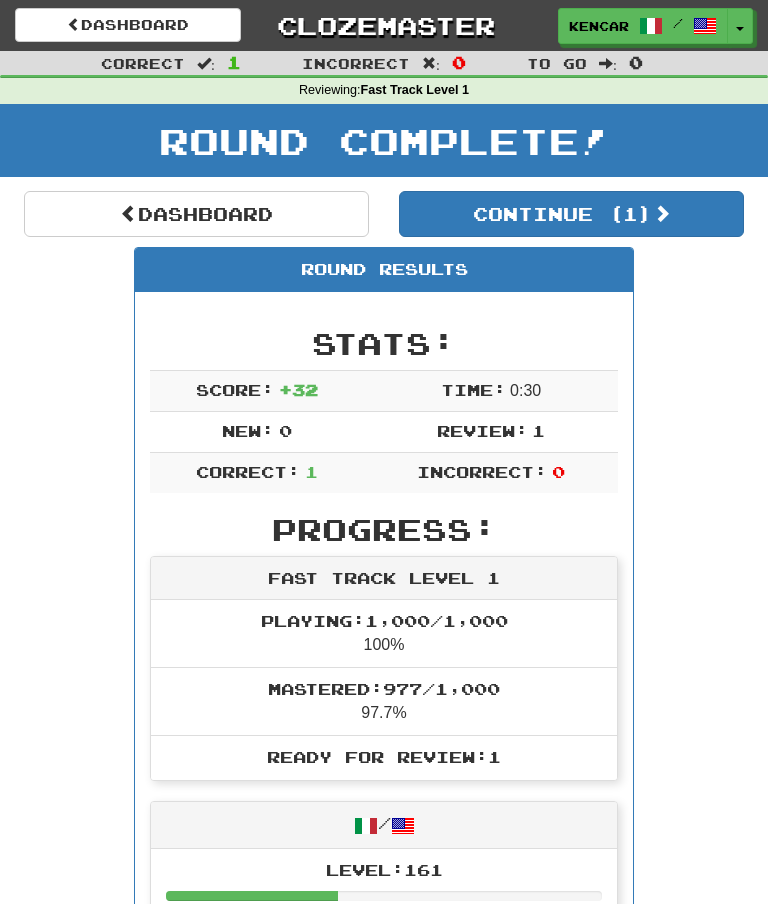 click on "Continue ( 1 )" at bounding box center (571, 214) 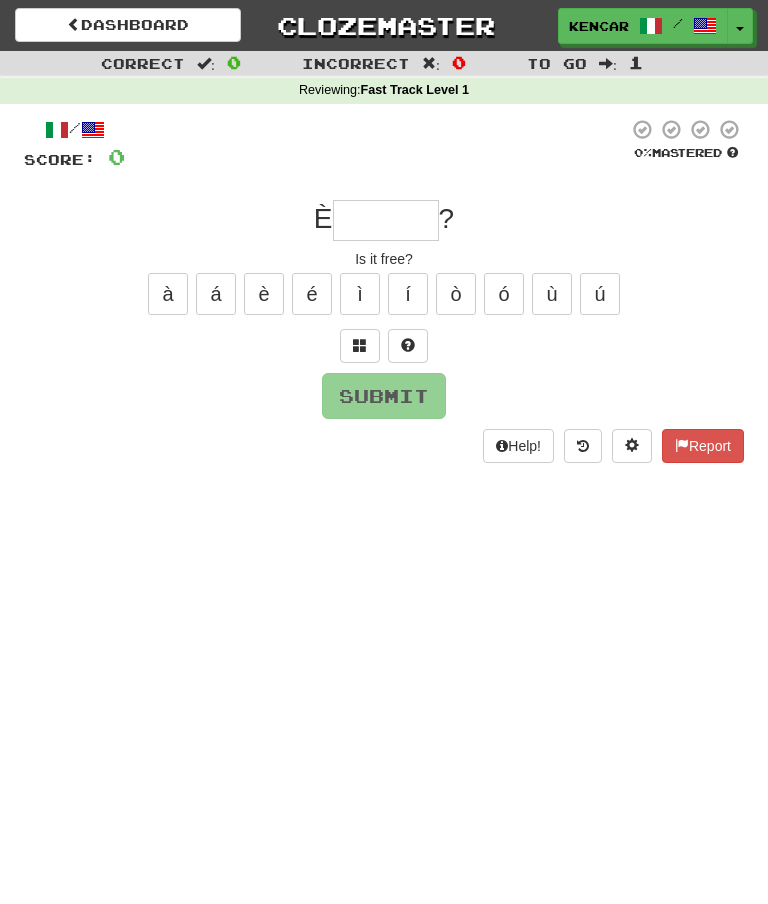 click on "Correct   :   0 Incorrect   :   0 To go   :   1 Reviewing :  Fast Track Level 1  /  Score:   0 0 %  Mastered È  ? Is it free? à á è é ì í ò ó ù ú Submit  Help!  Report" at bounding box center (384, 271) 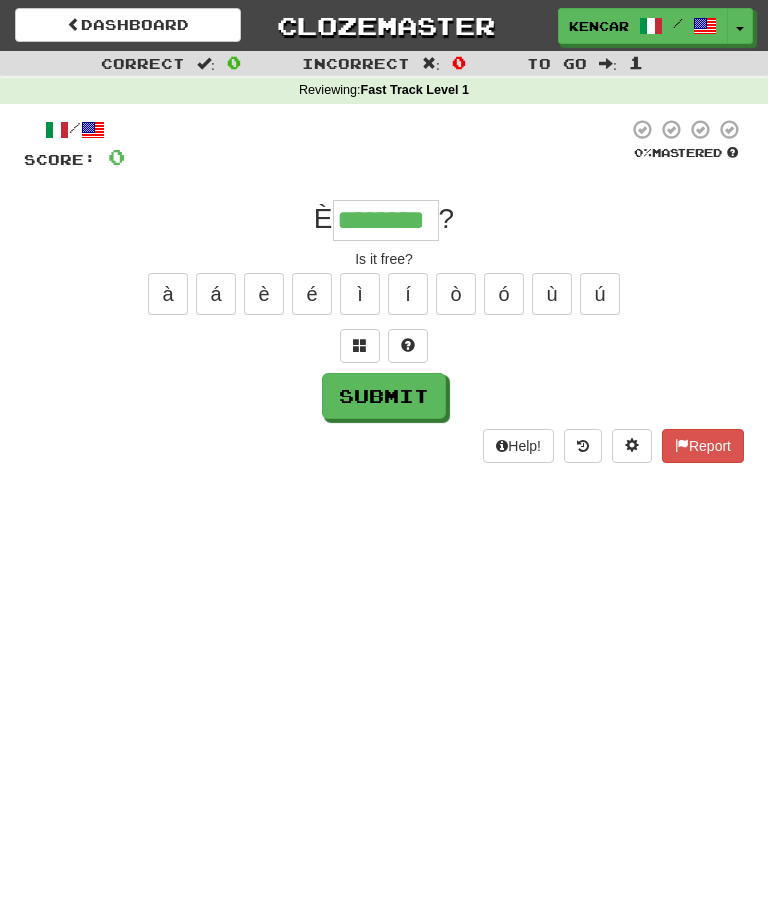 type on "********" 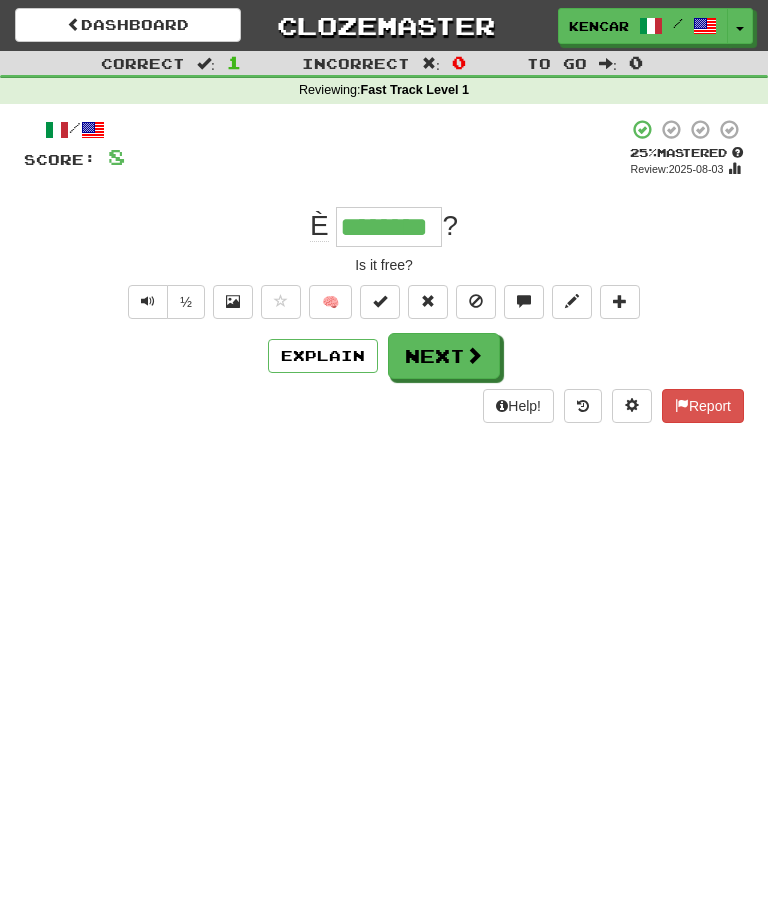 click on "Next" at bounding box center [444, 356] 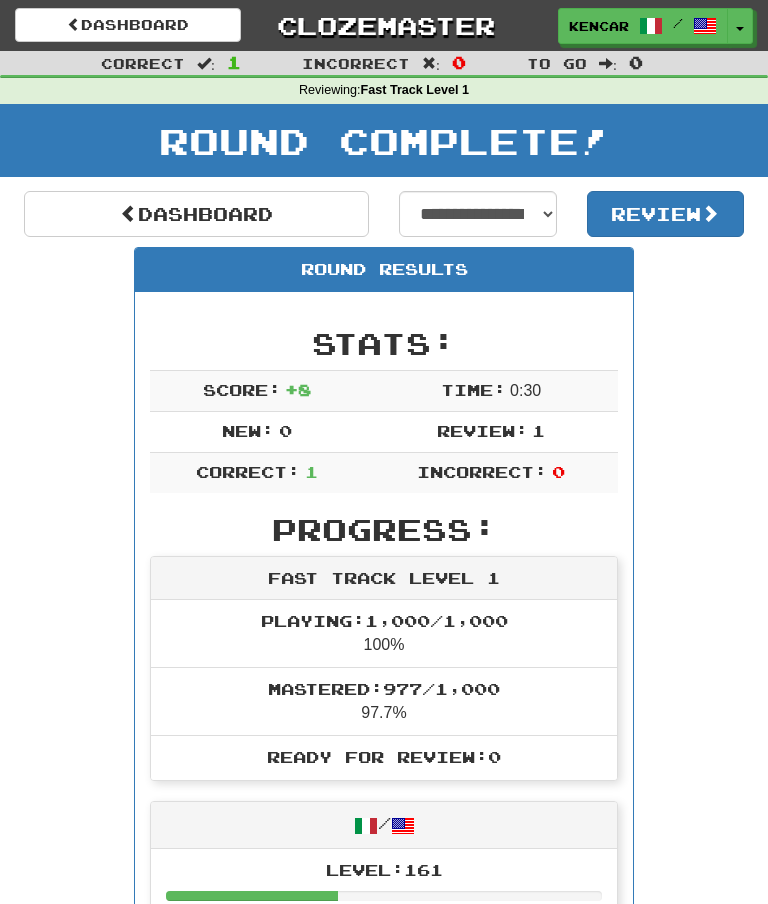 click on "Clozemaster" at bounding box center [384, 25] 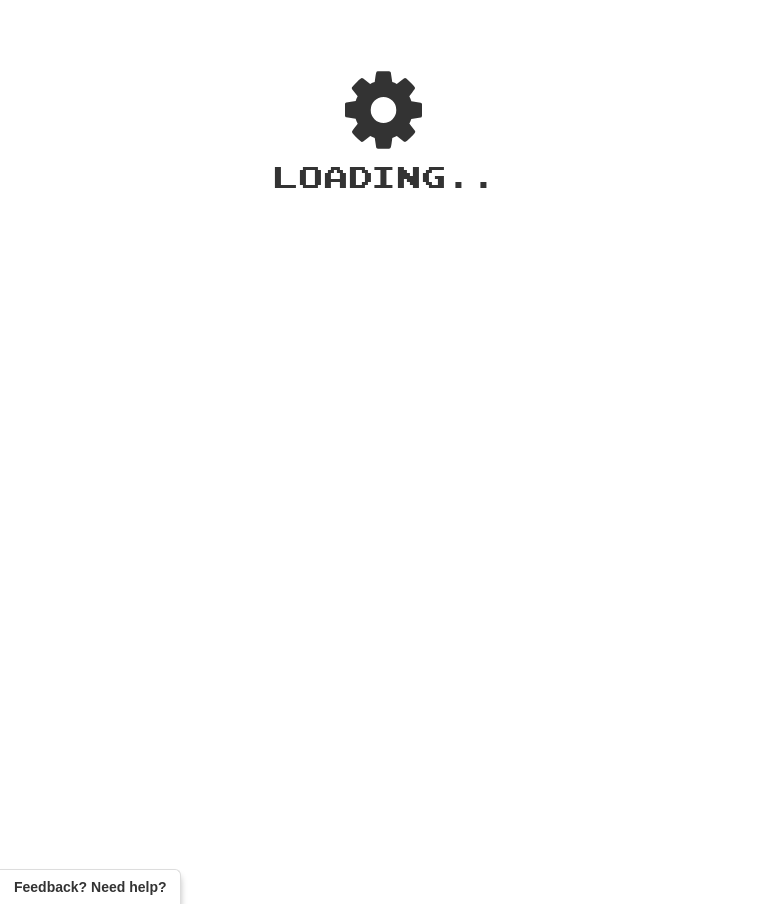 scroll, scrollTop: 0, scrollLeft: 0, axis: both 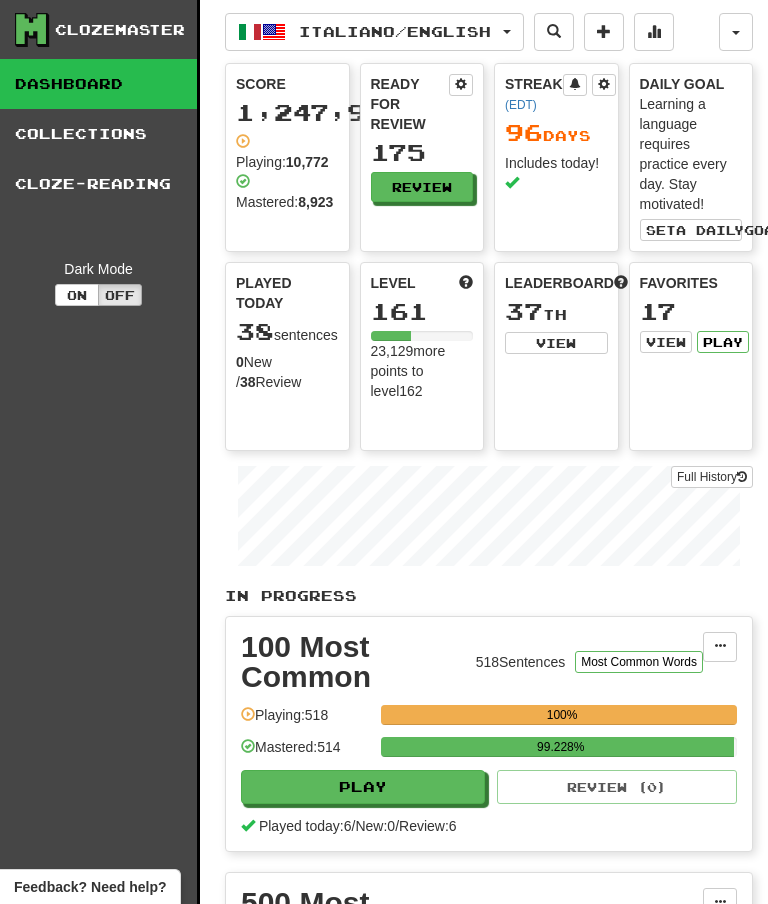 click on "Review" at bounding box center (422, 187) 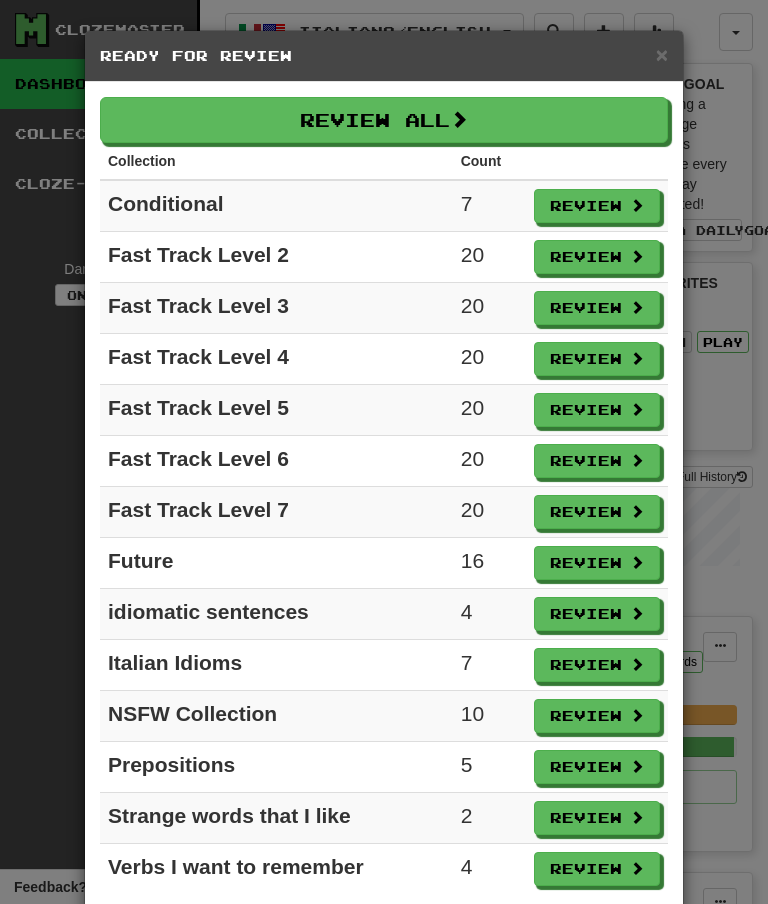 click on "Review" at bounding box center (597, 257) 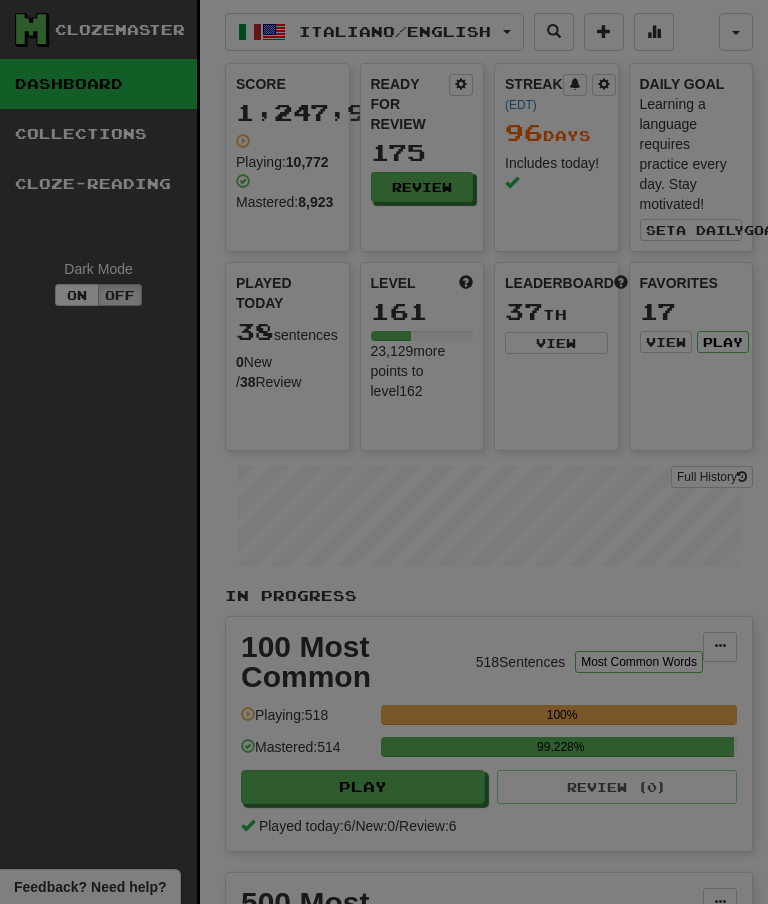 select on "**" 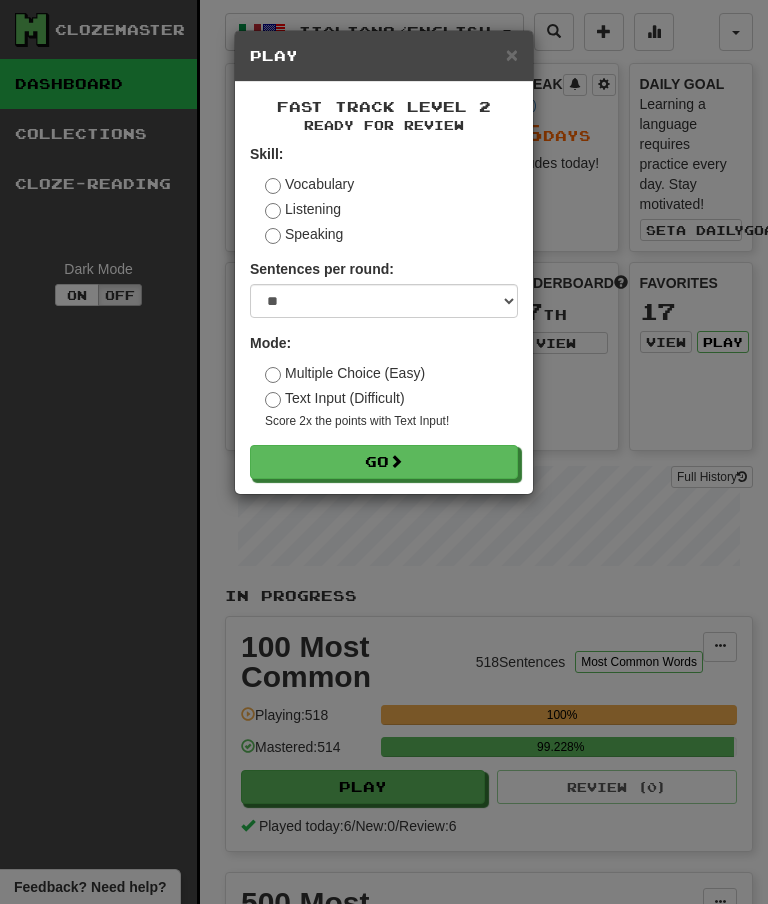 click on "Go" at bounding box center [384, 462] 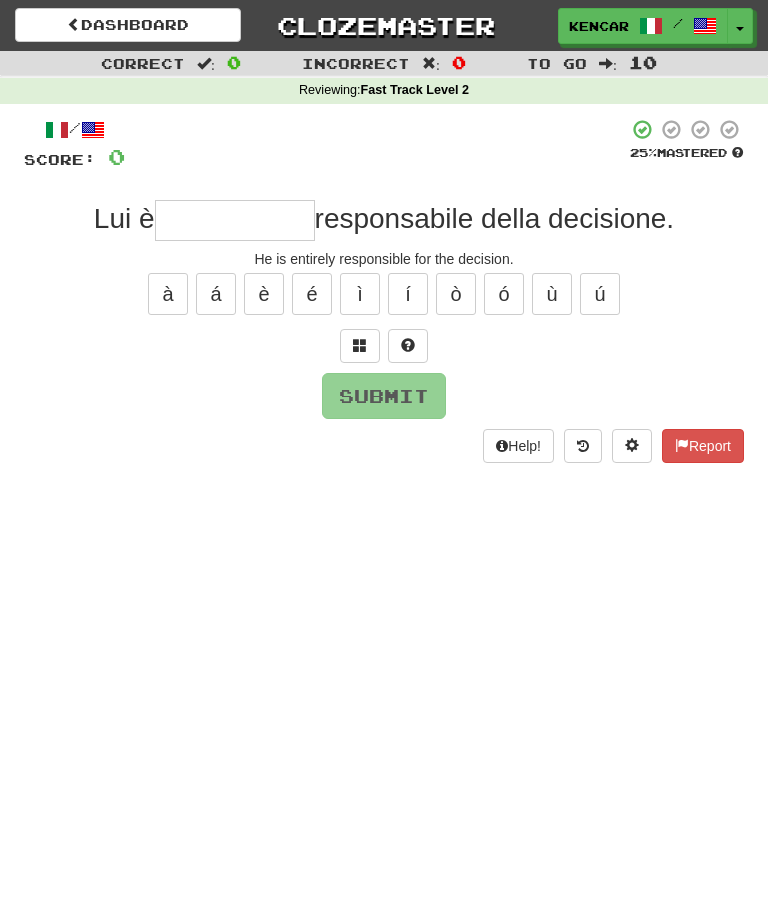 scroll, scrollTop: 0, scrollLeft: 0, axis: both 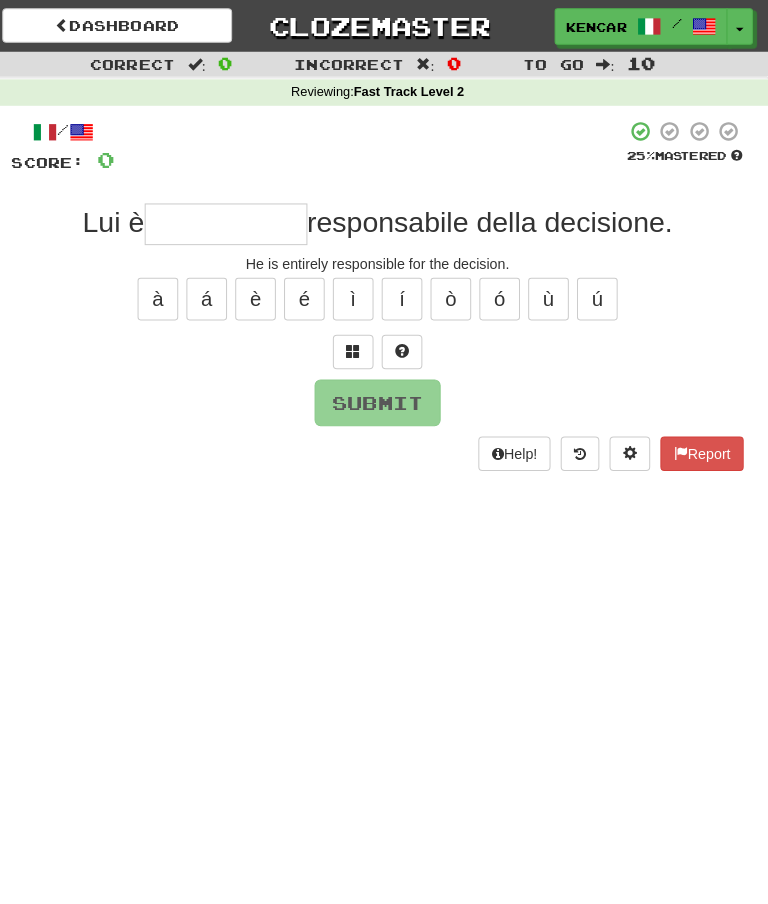 click at bounding box center (235, 220) 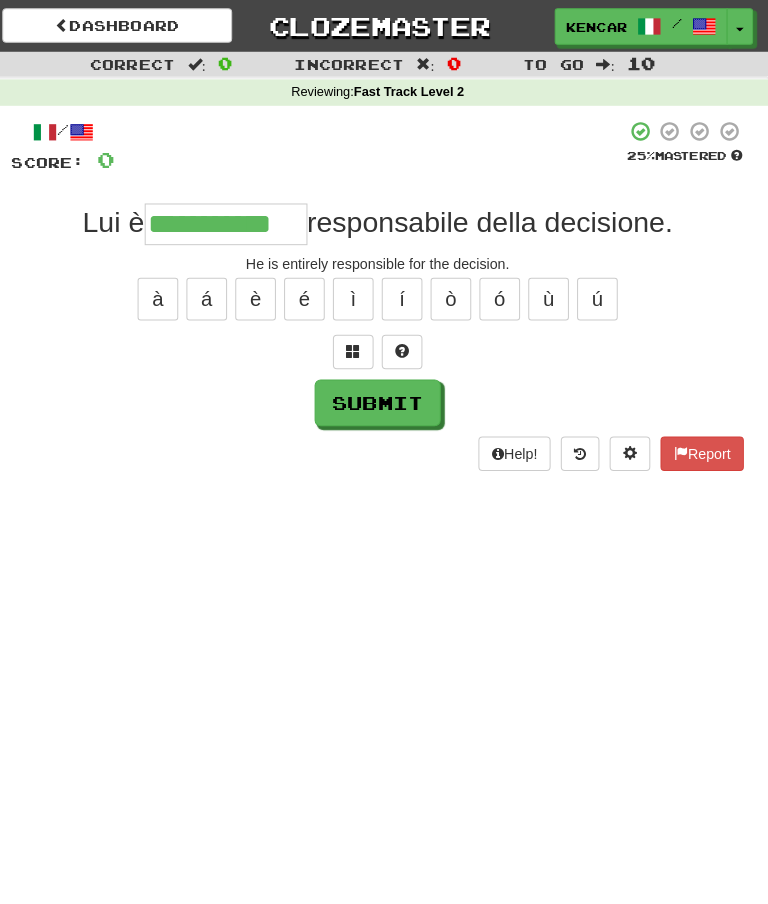 type on "**********" 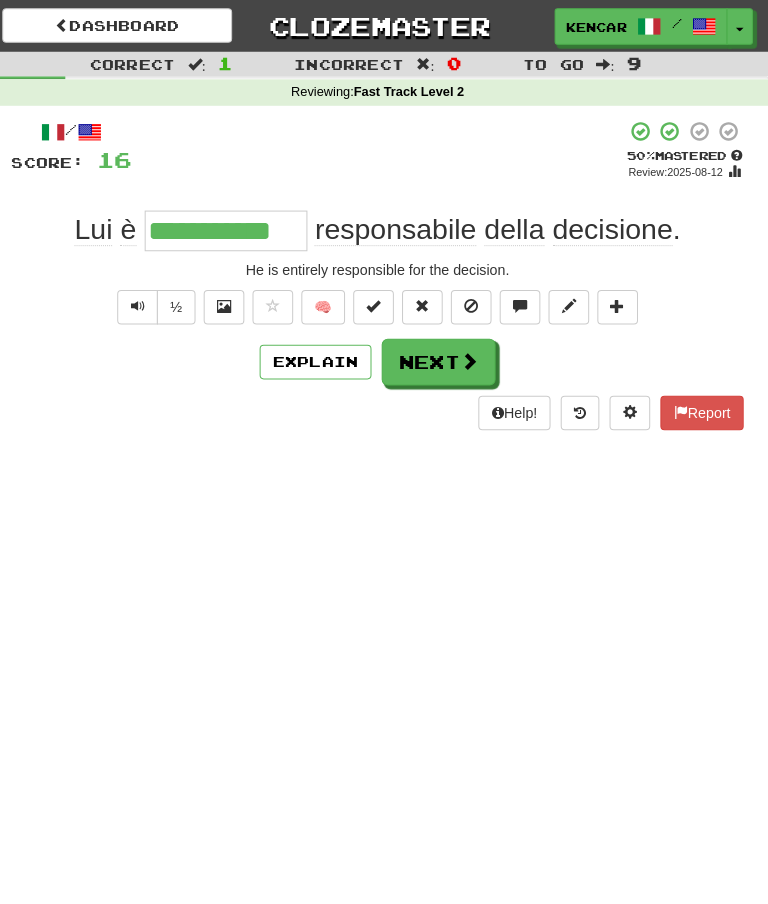 click on "Next" at bounding box center (444, 356) 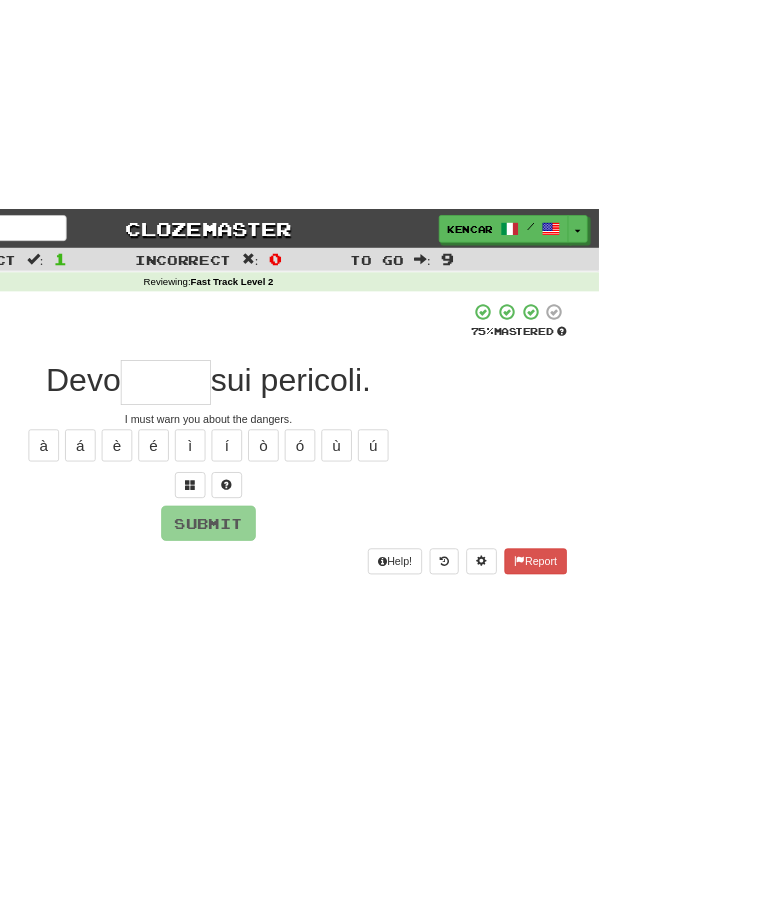 scroll, scrollTop: 0, scrollLeft: 0, axis: both 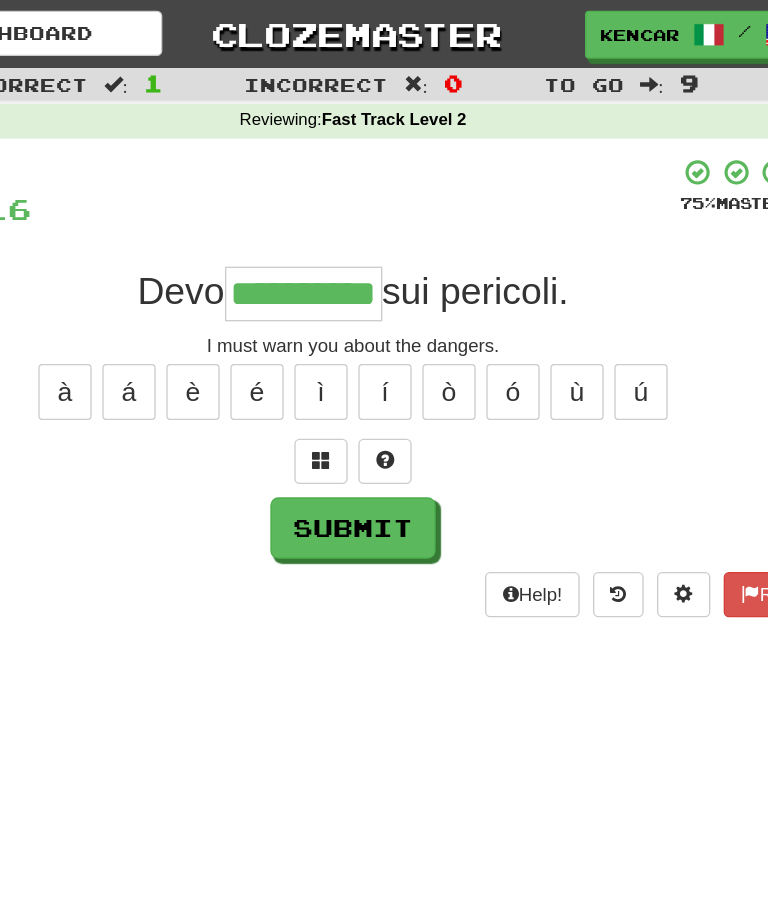 type on "**********" 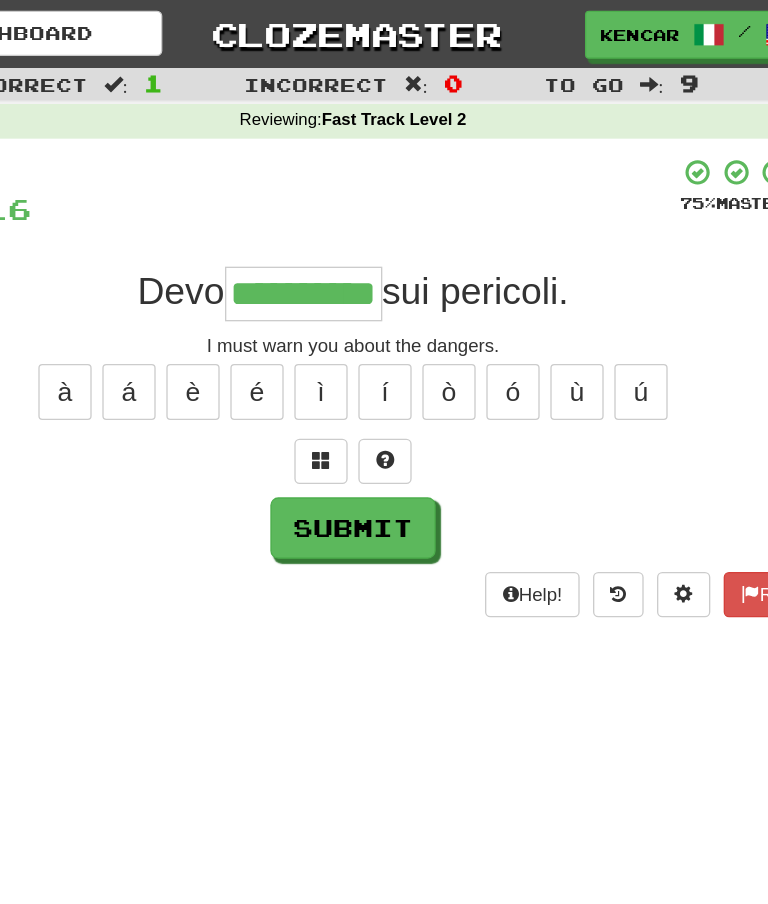 click on "Submit" at bounding box center (384, 396) 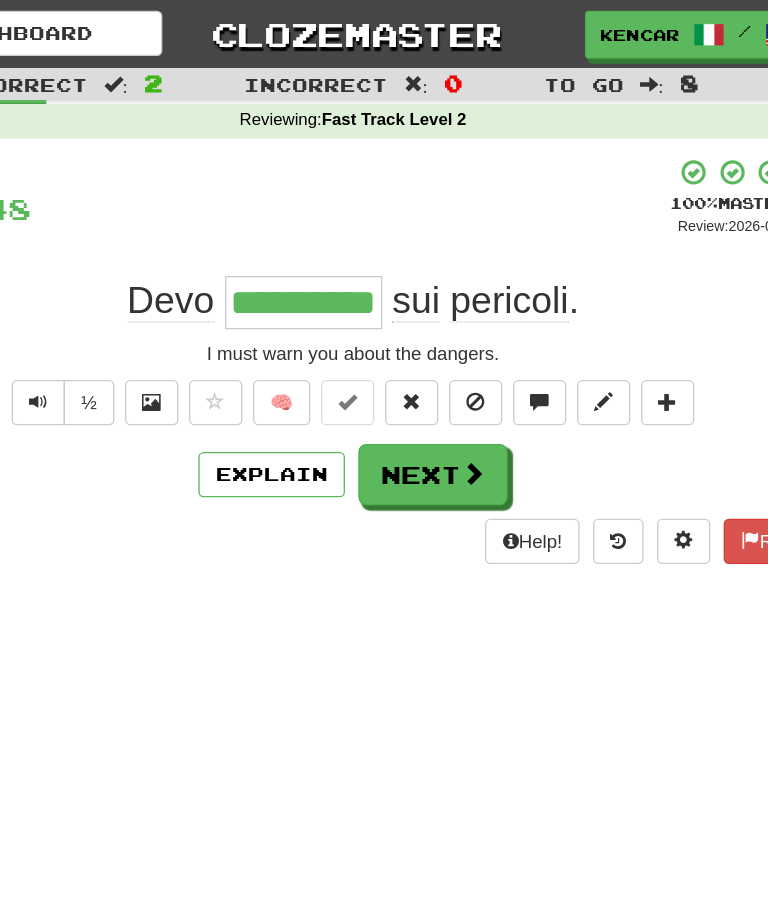 click on "Next" at bounding box center (444, 356) 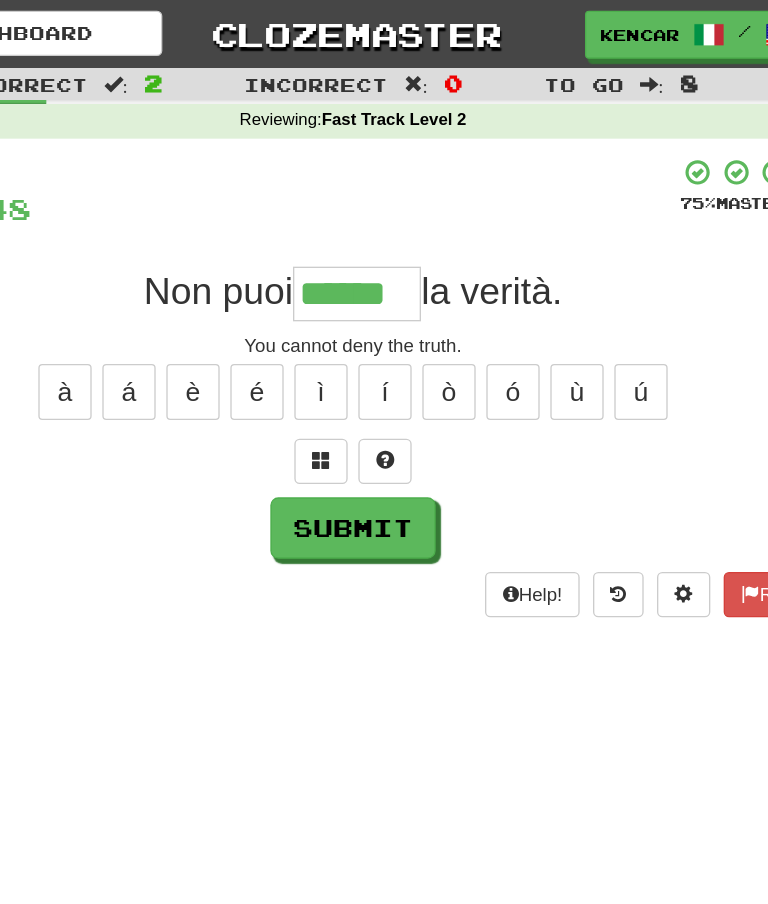 type on "******" 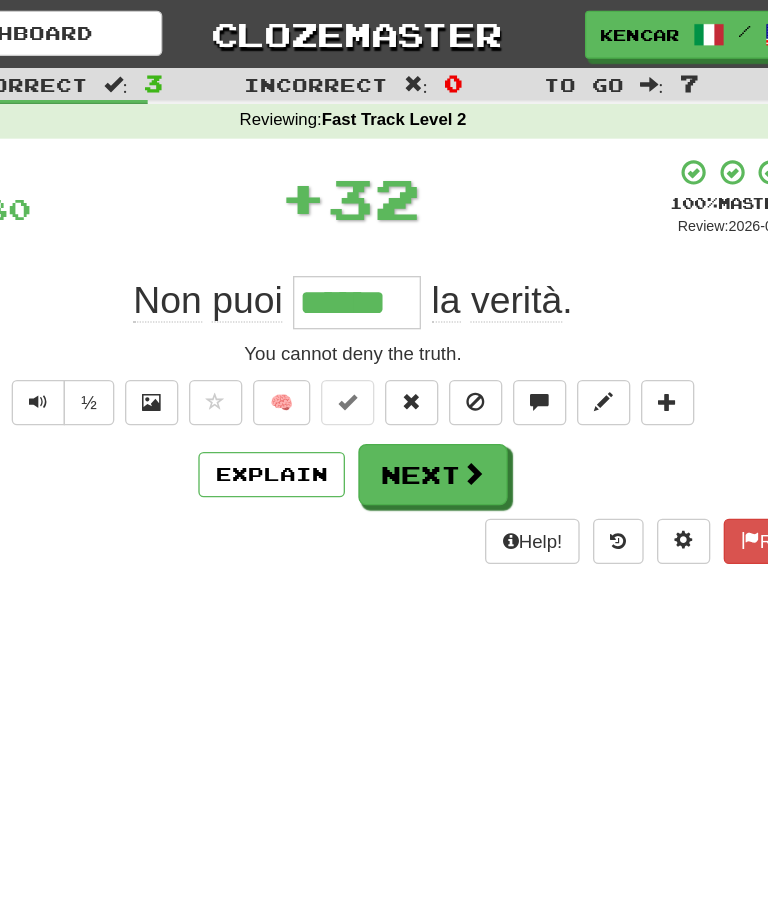 click at bounding box center [428, 302] 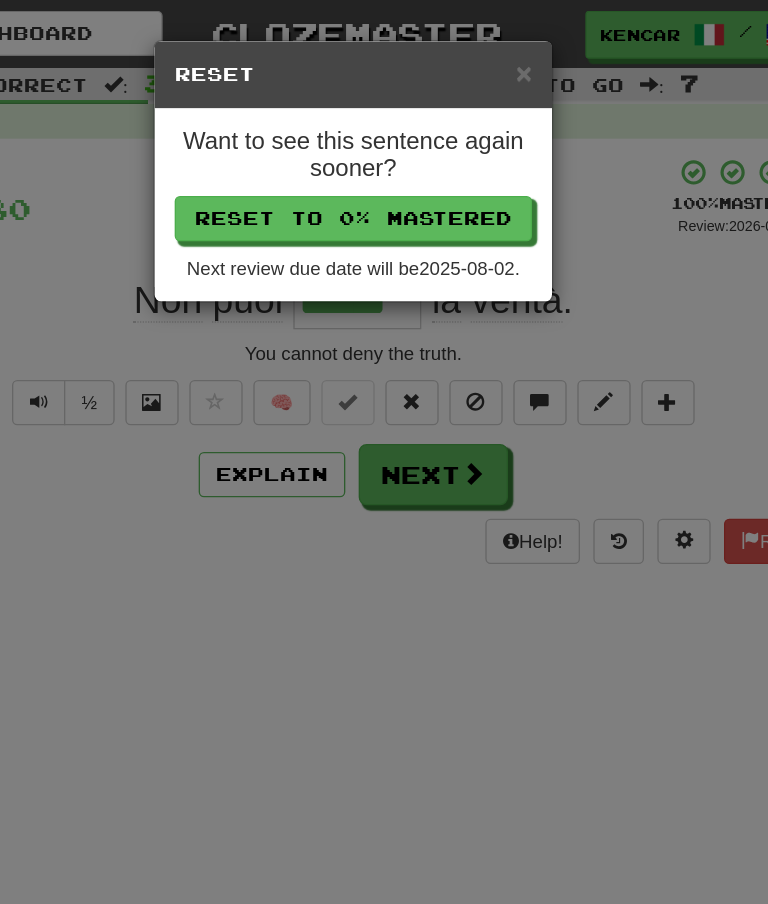 click on "Reset to 0% Mastered" at bounding box center [384, 164] 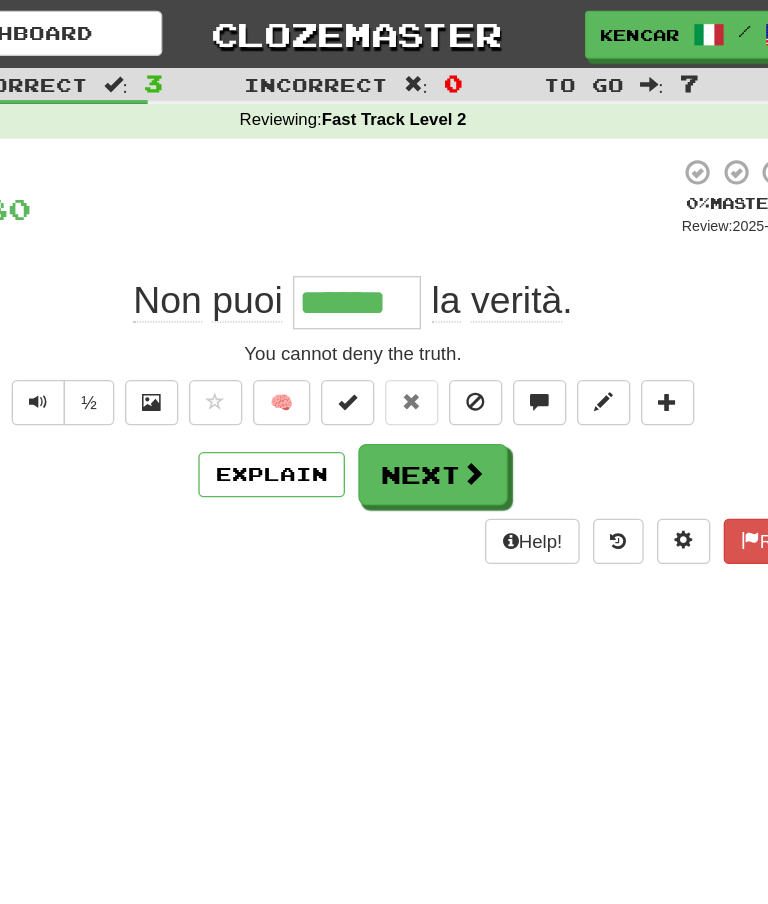click on "Next" at bounding box center (444, 356) 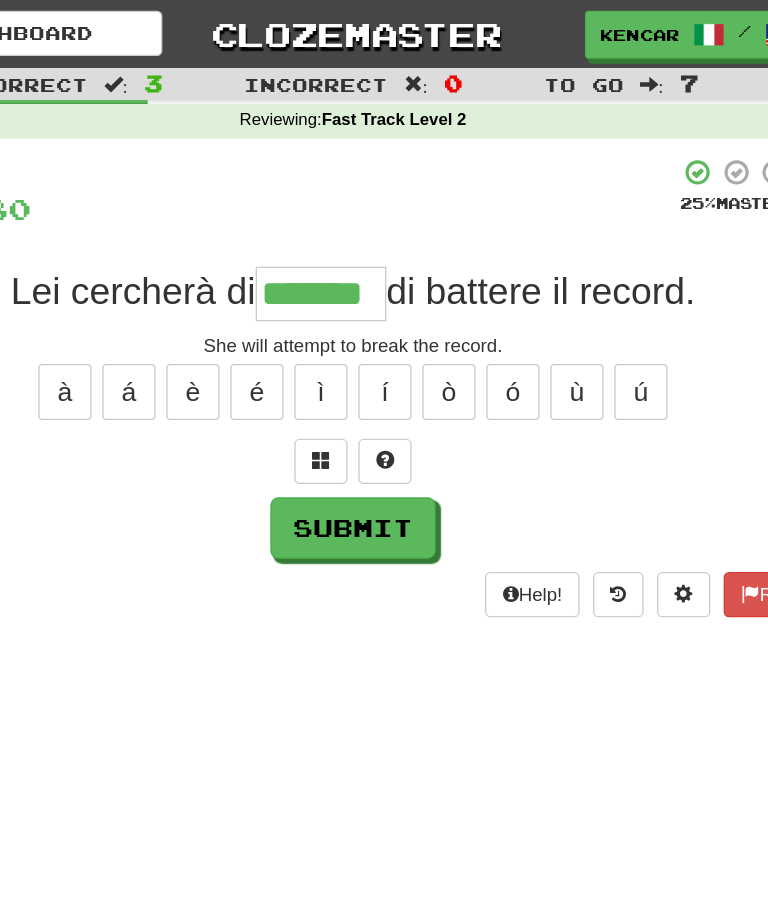 type on "*******" 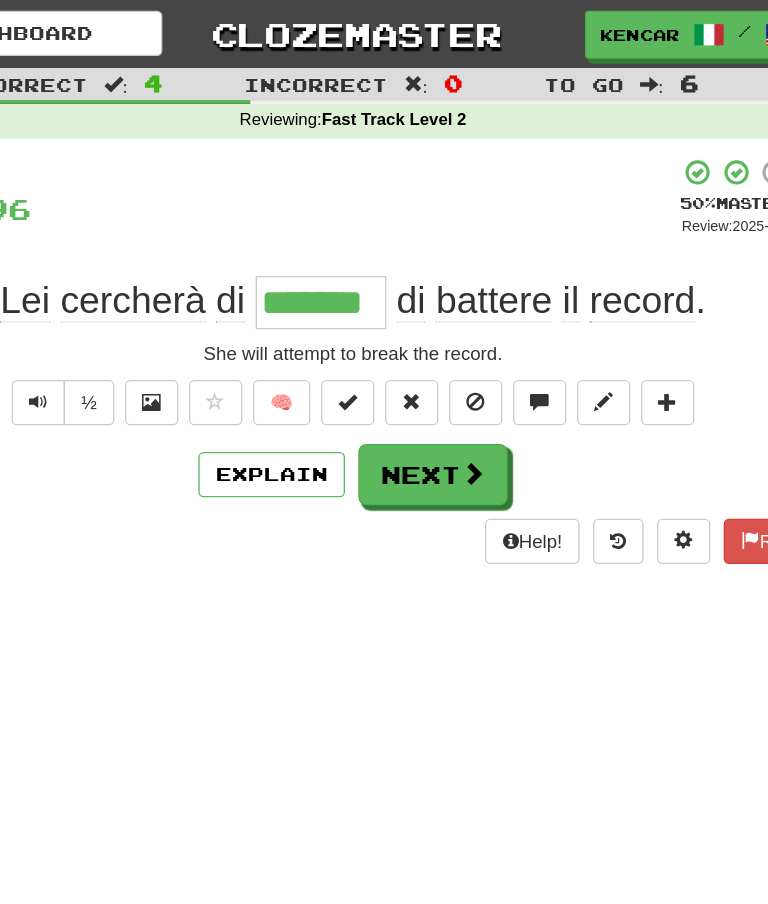 click on "Next" at bounding box center [444, 356] 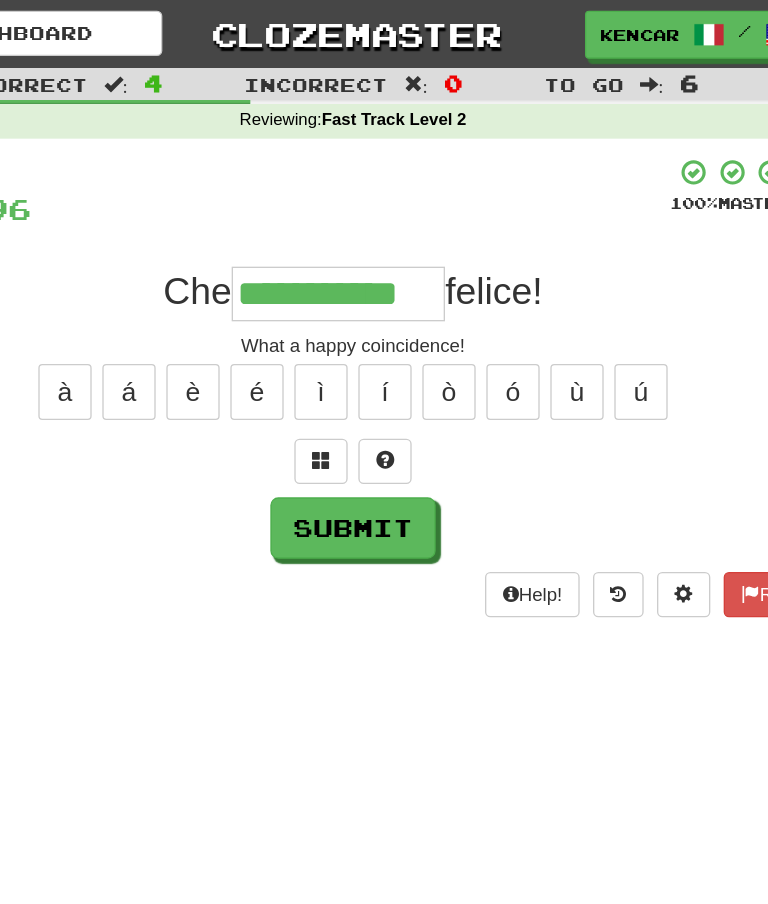 type on "**********" 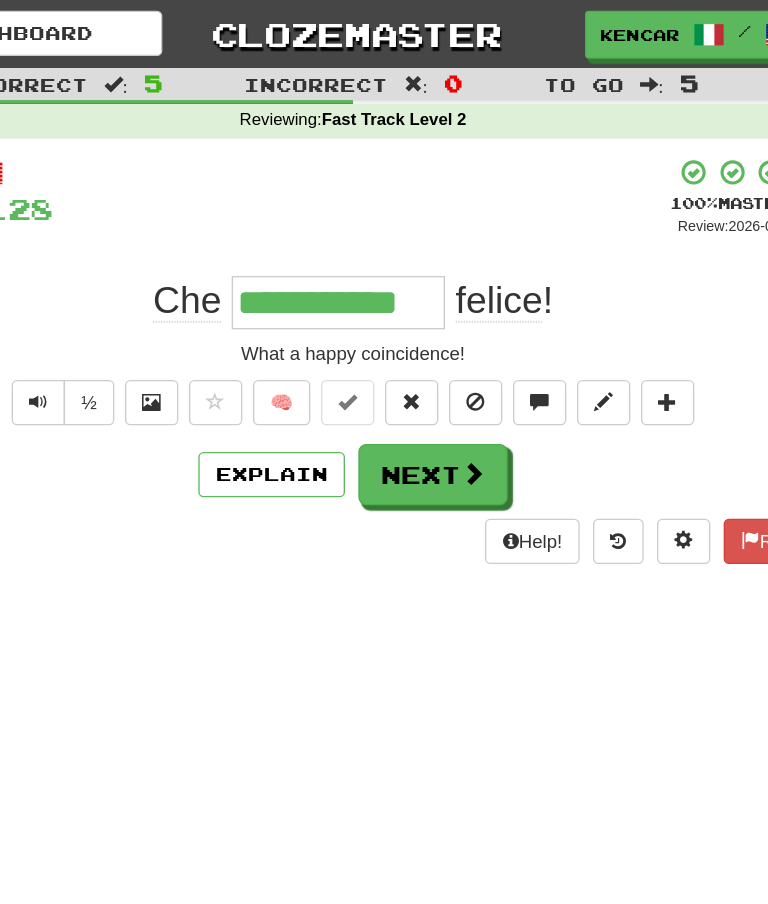 click on "Next" at bounding box center [444, 356] 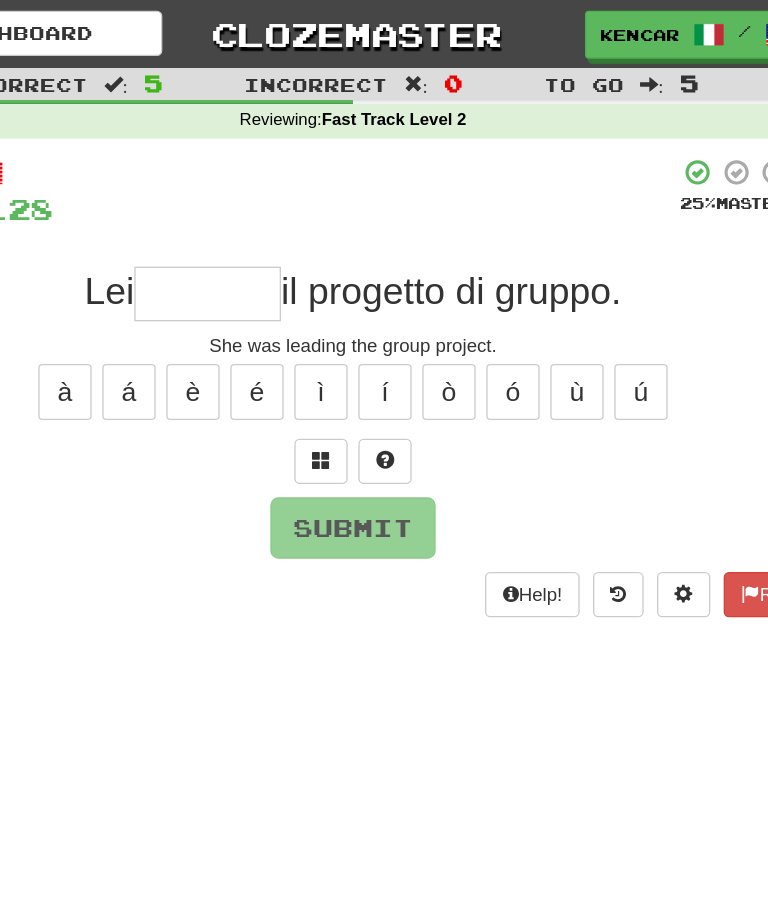 type on "*" 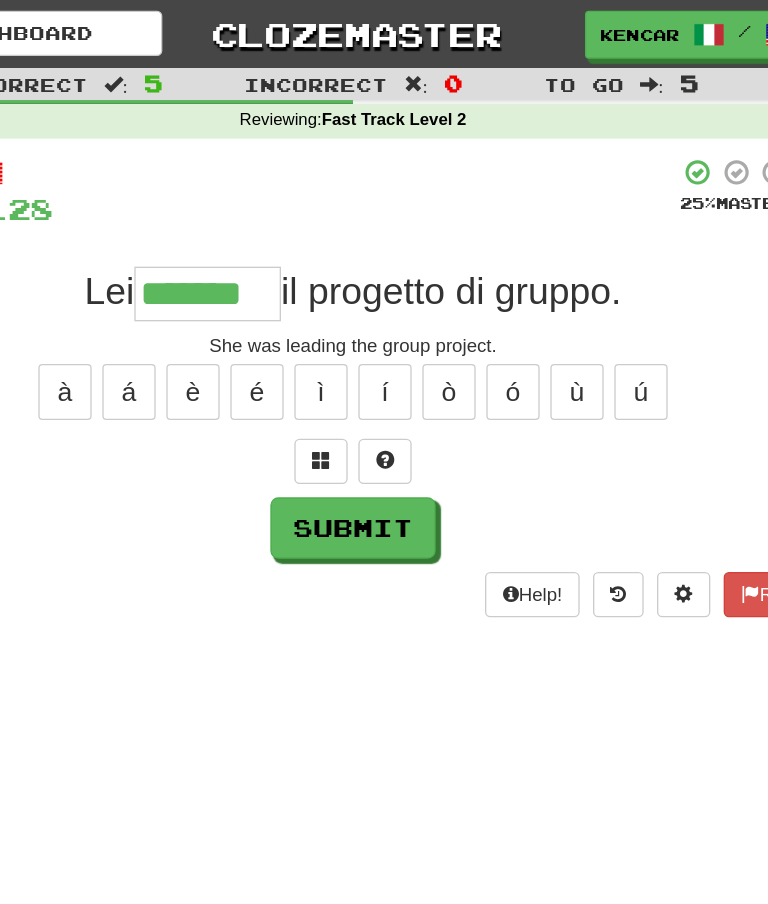 type on "*******" 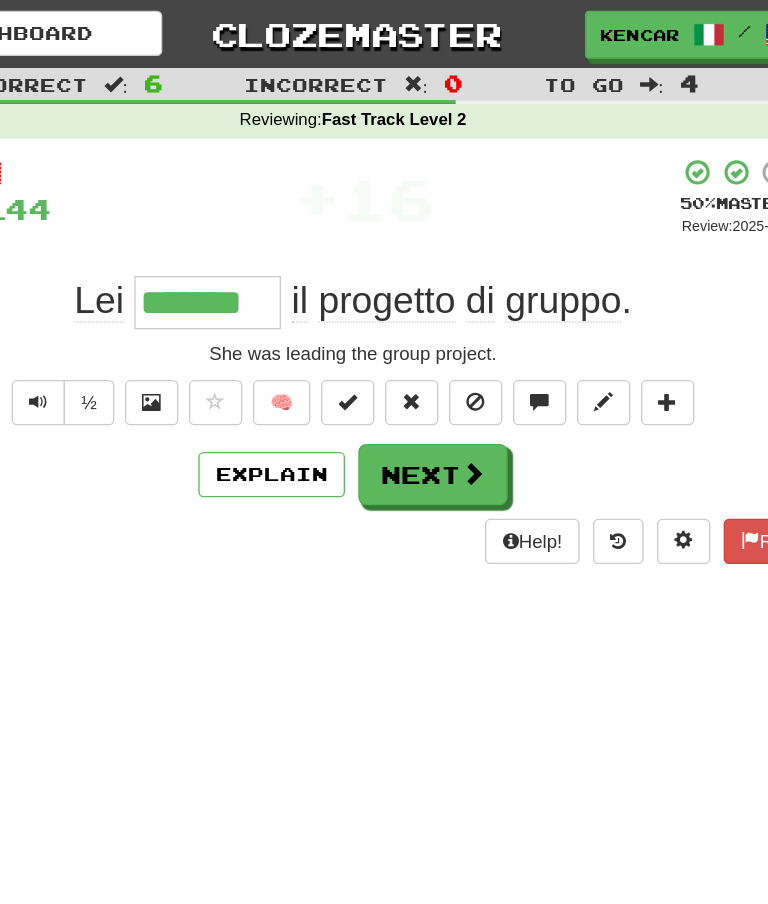 click on "Next" at bounding box center [444, 356] 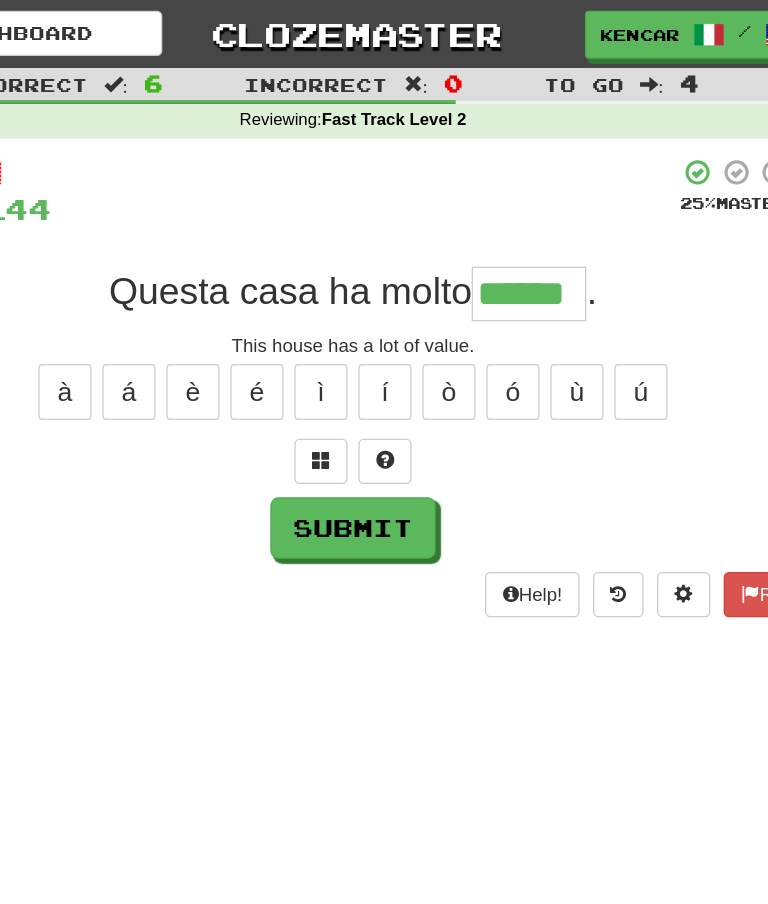type on "******" 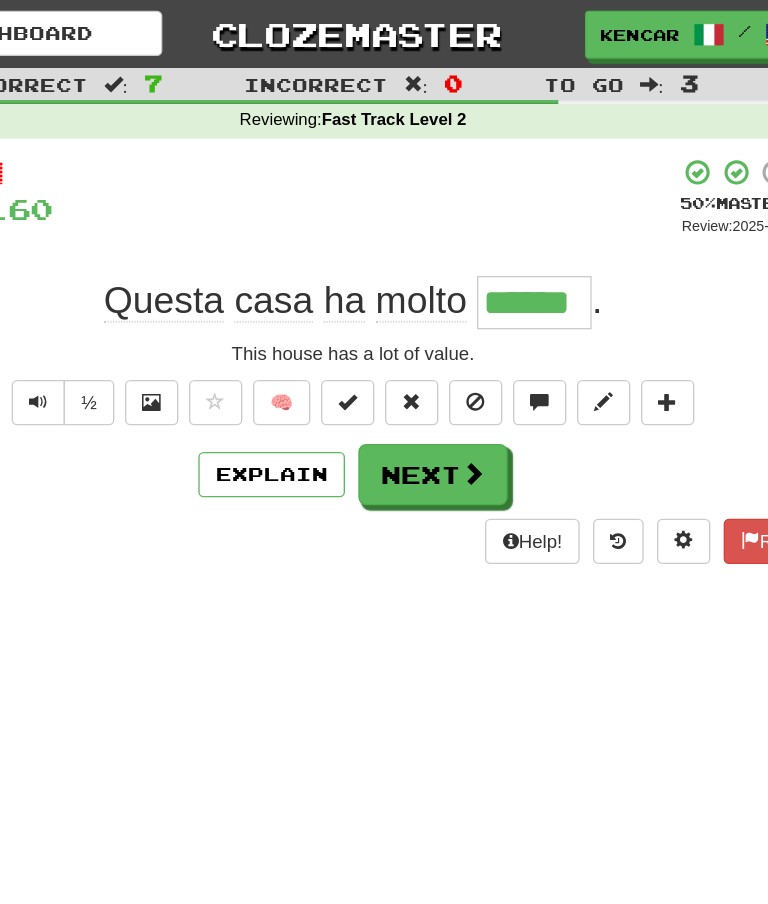 click on "Next" at bounding box center [444, 356] 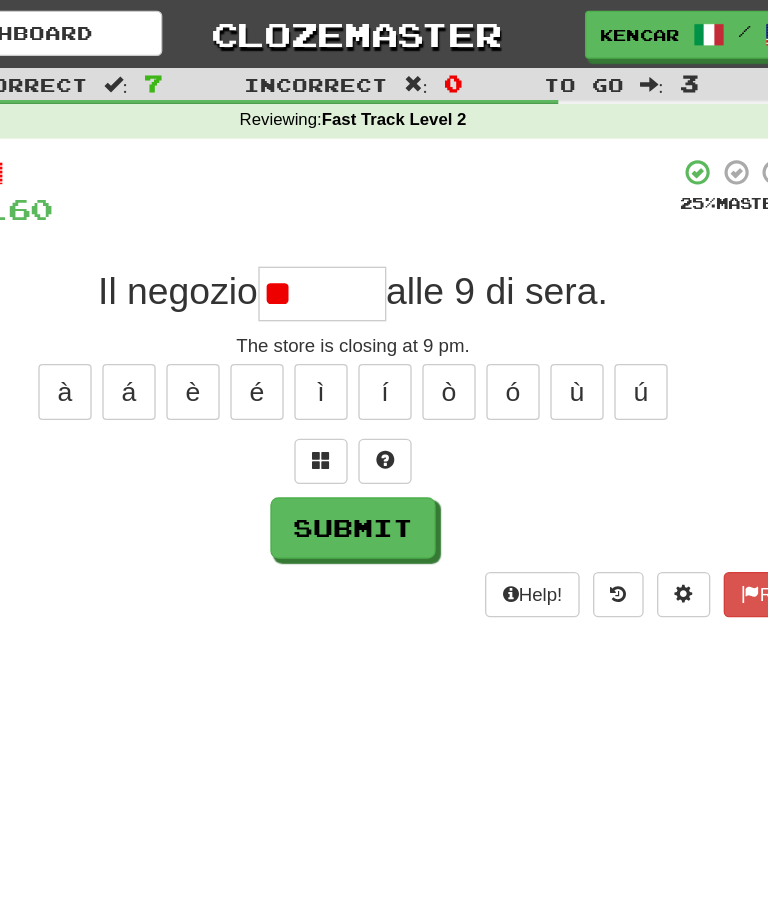 type on "*" 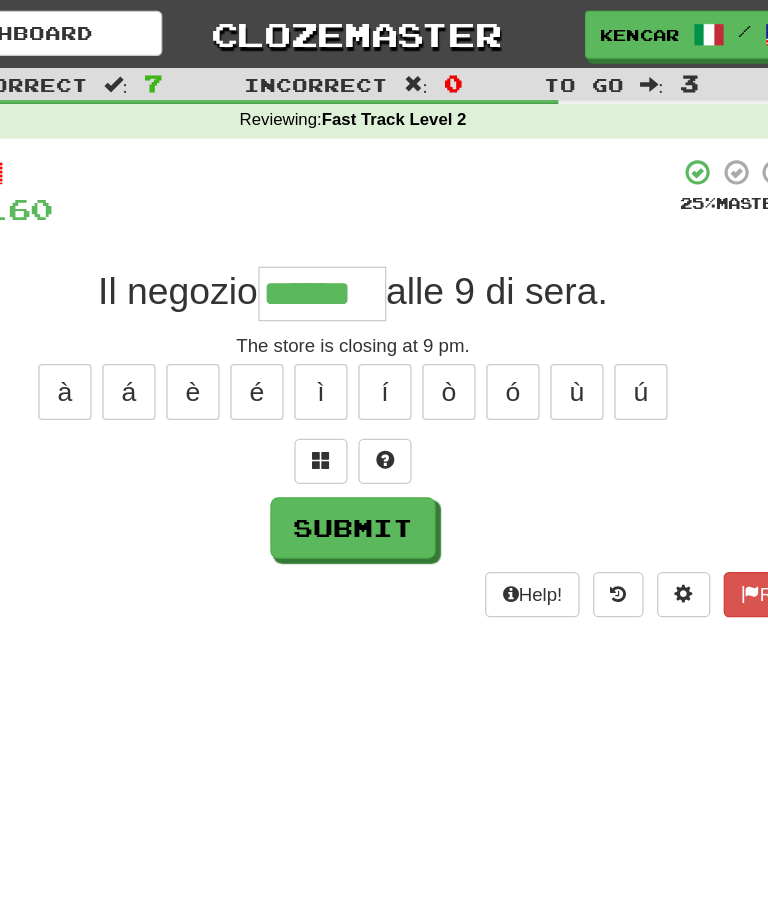 type on "******" 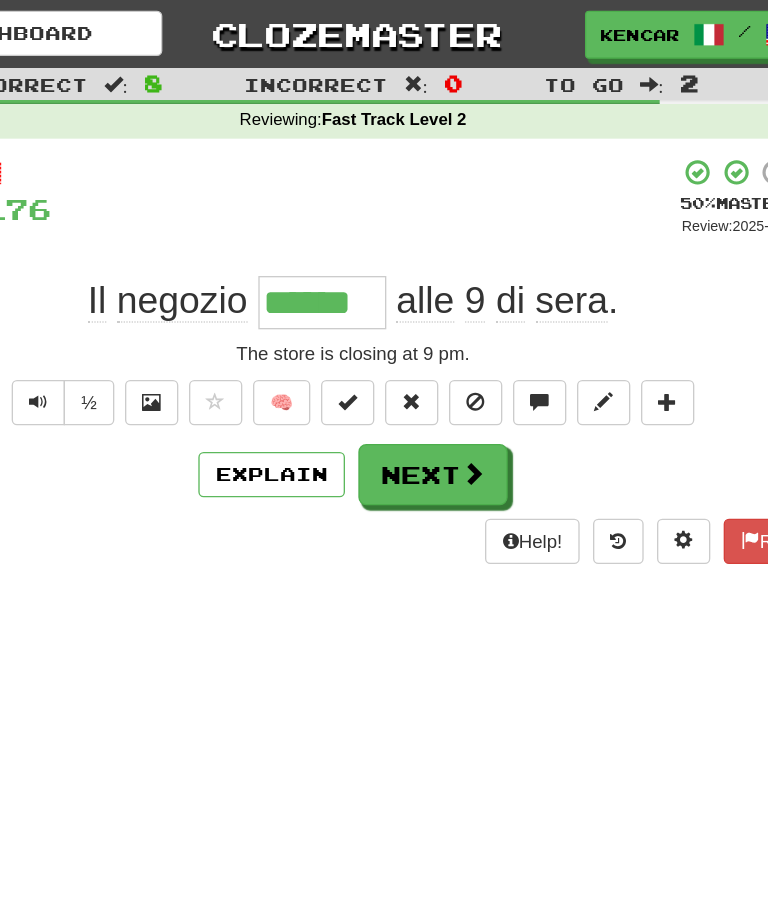 click on "Next" at bounding box center (444, 356) 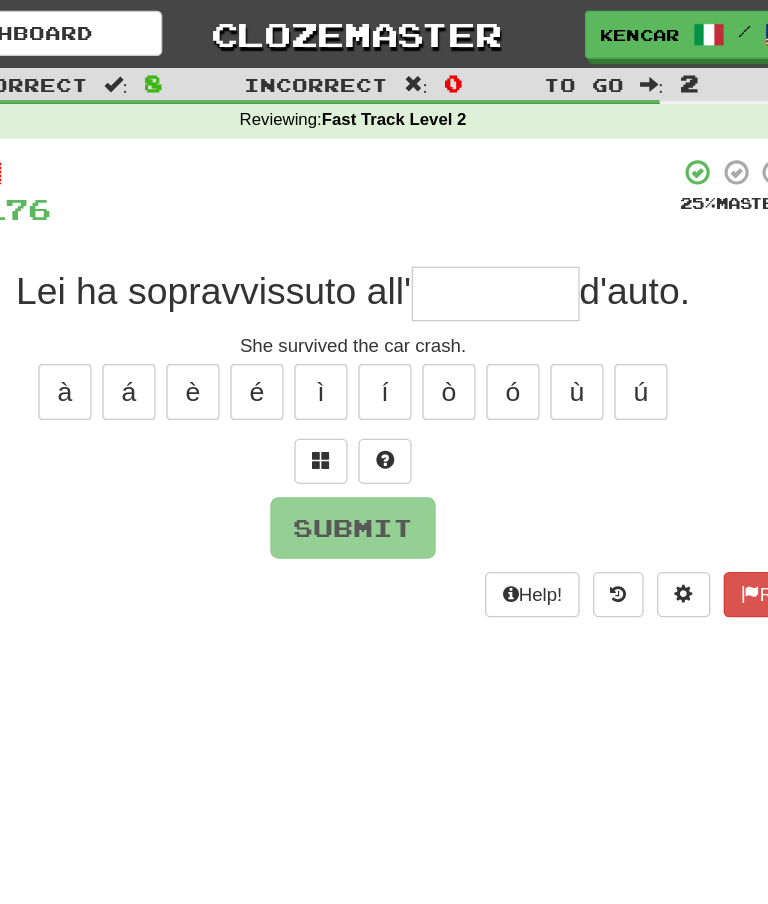 type on "*" 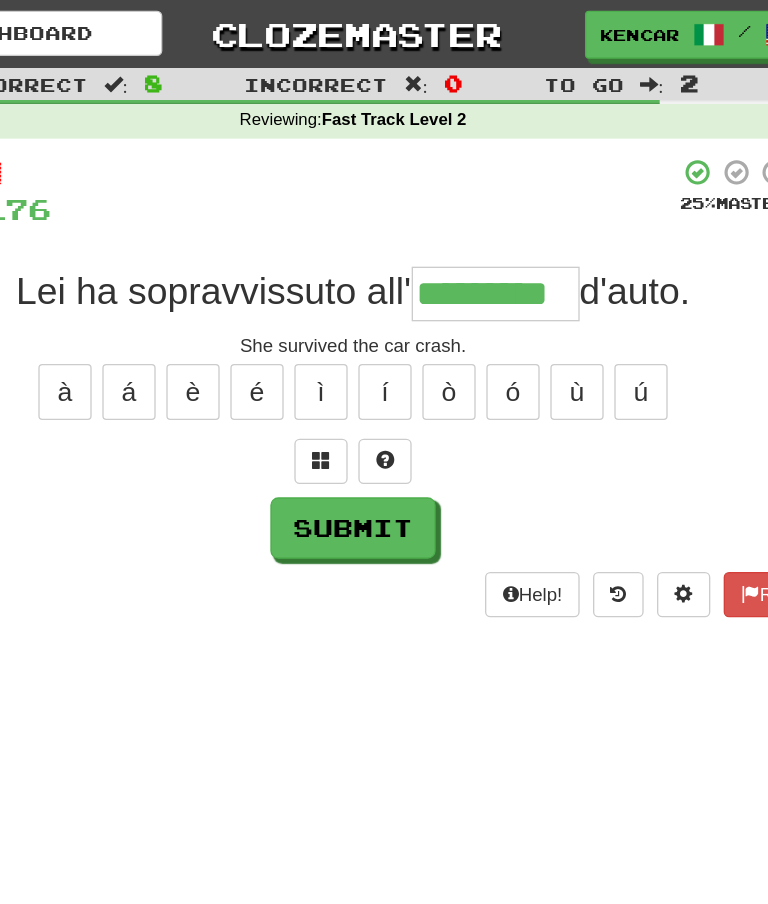 type on "*********" 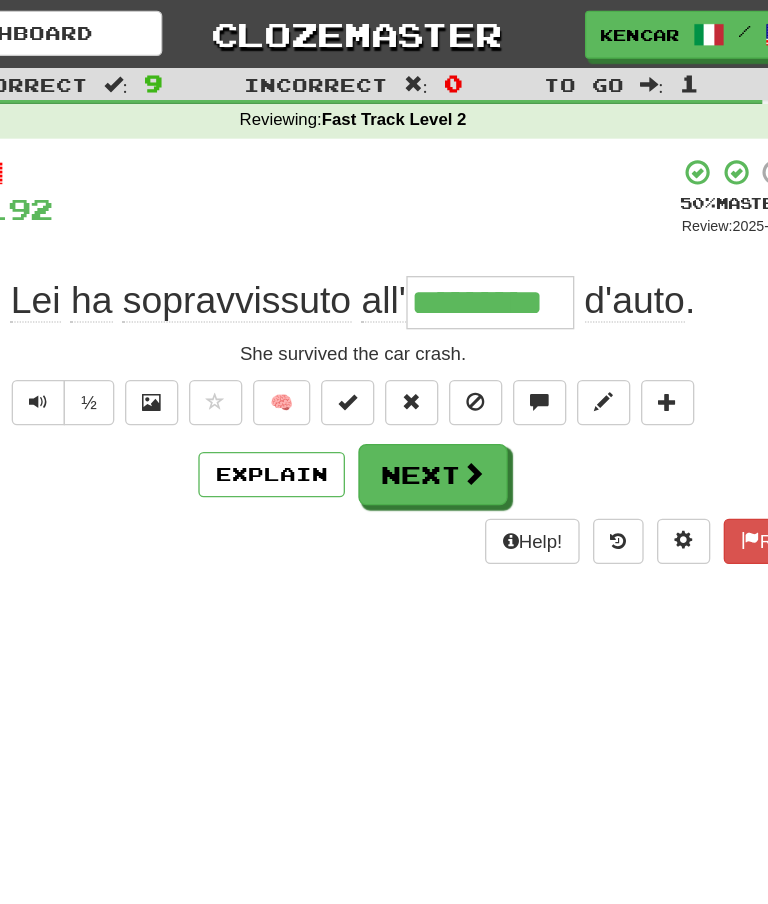 click on "Next" at bounding box center [444, 356] 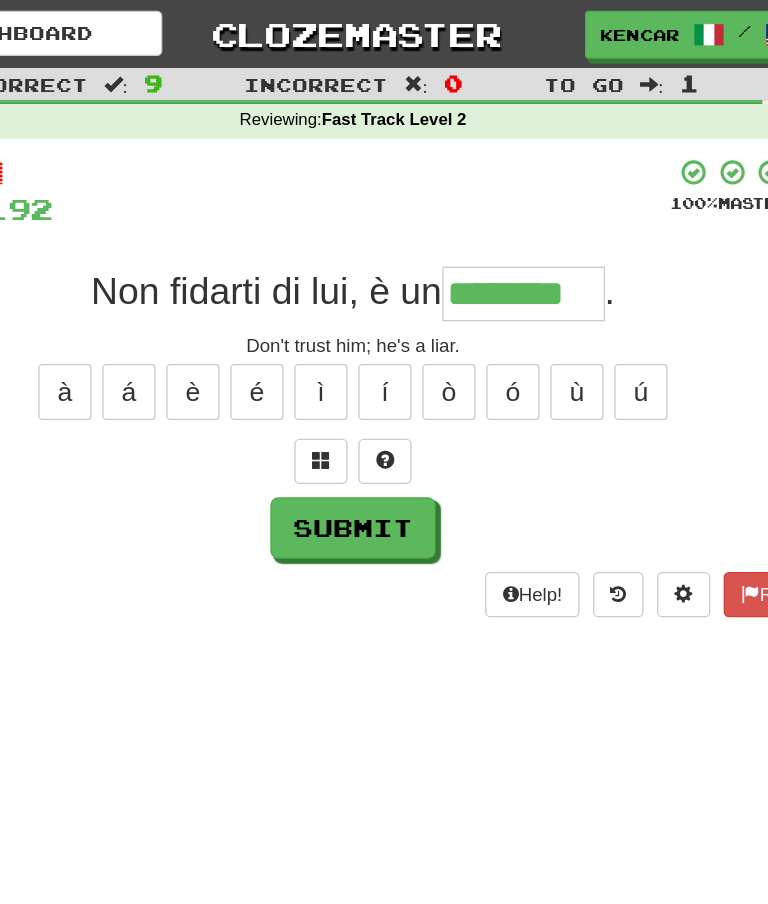 type on "********" 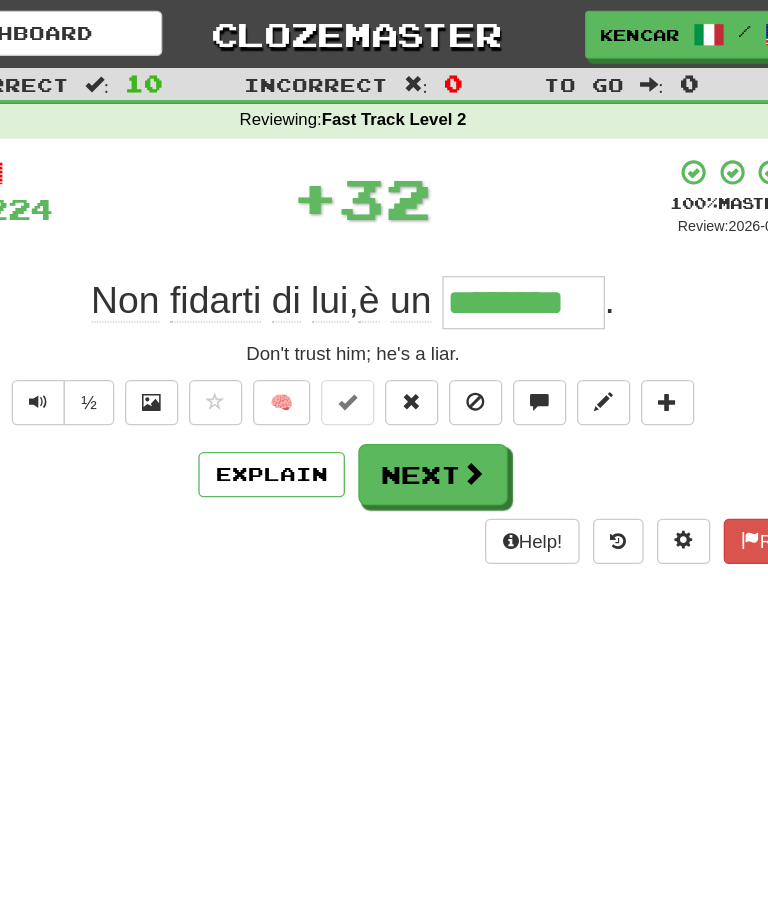 click on "Next" at bounding box center (444, 356) 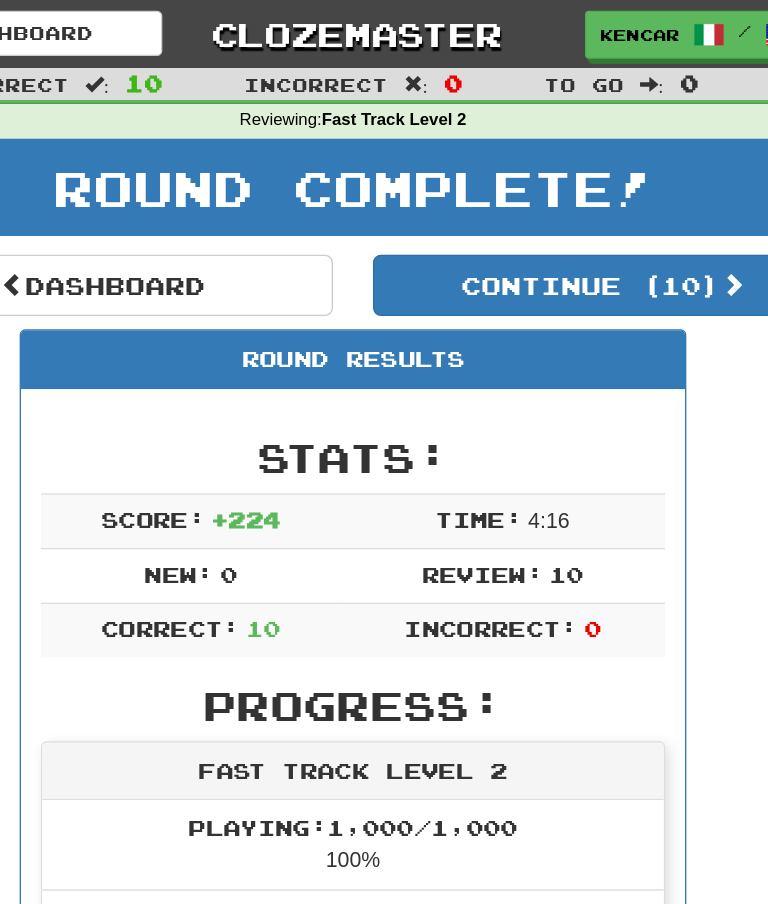 click on "Clozemaster" at bounding box center (384, 25) 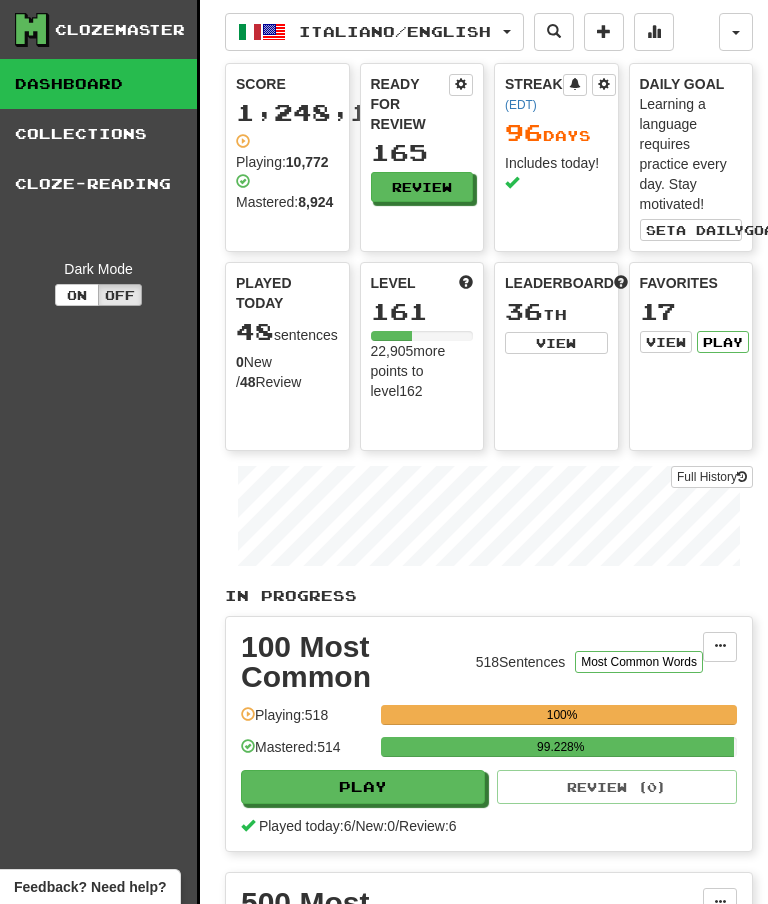 scroll, scrollTop: 0, scrollLeft: 0, axis: both 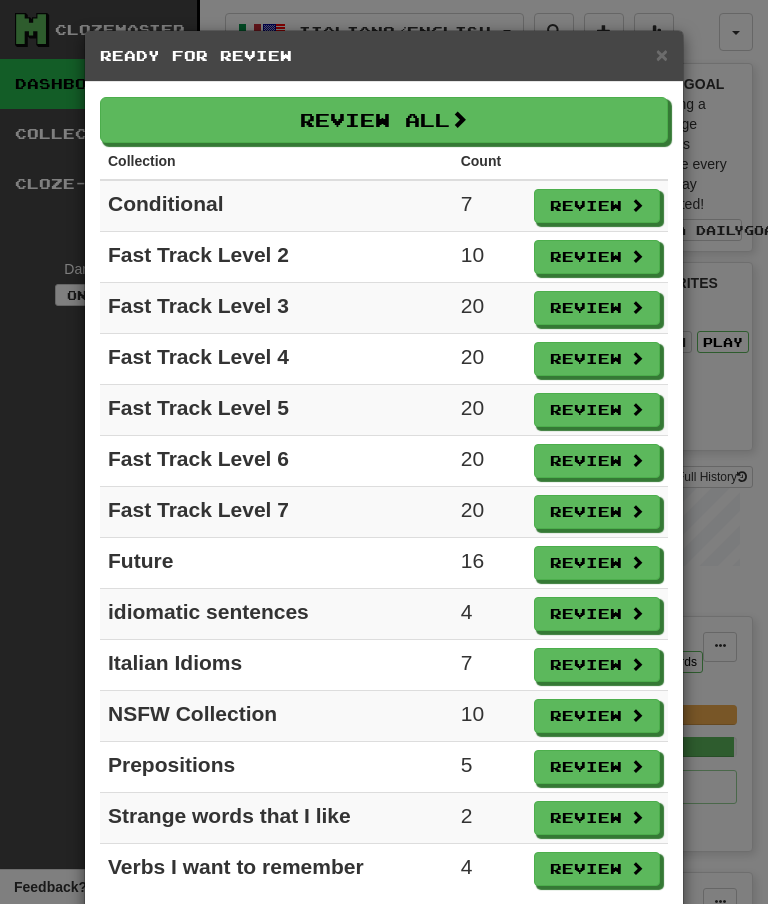 click on "Review" at bounding box center [597, 257] 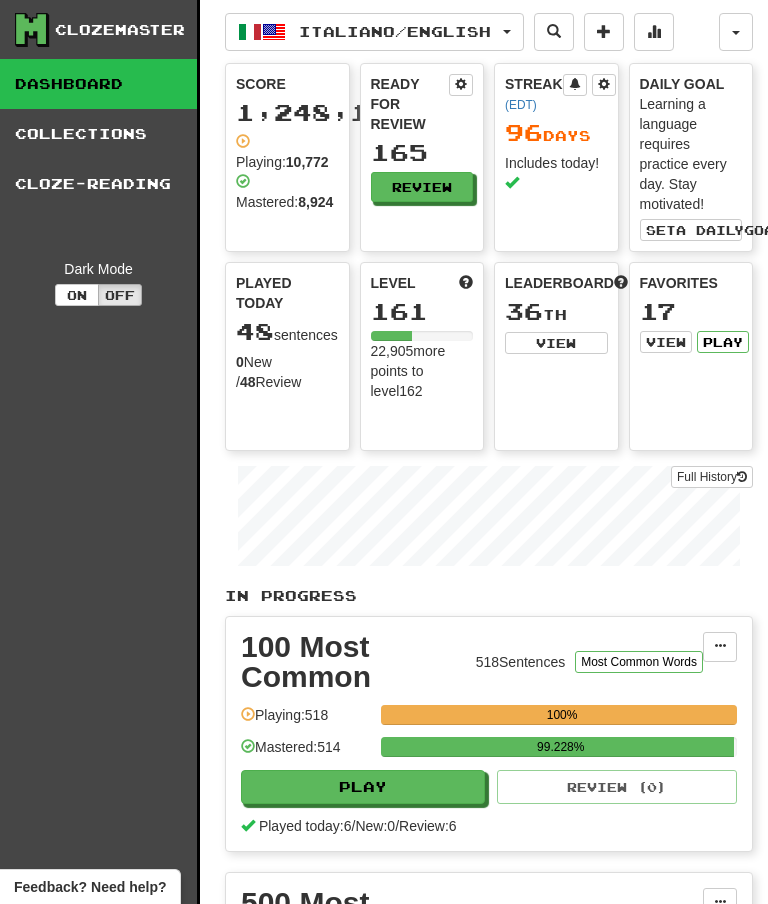 select on "**" 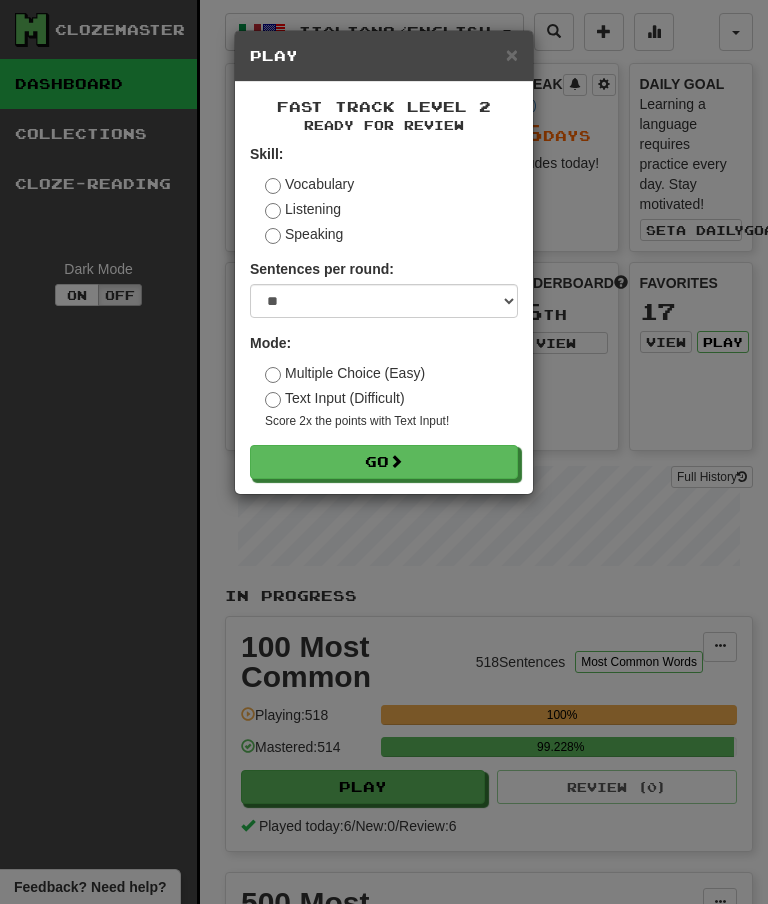 click on "Go" at bounding box center [384, 462] 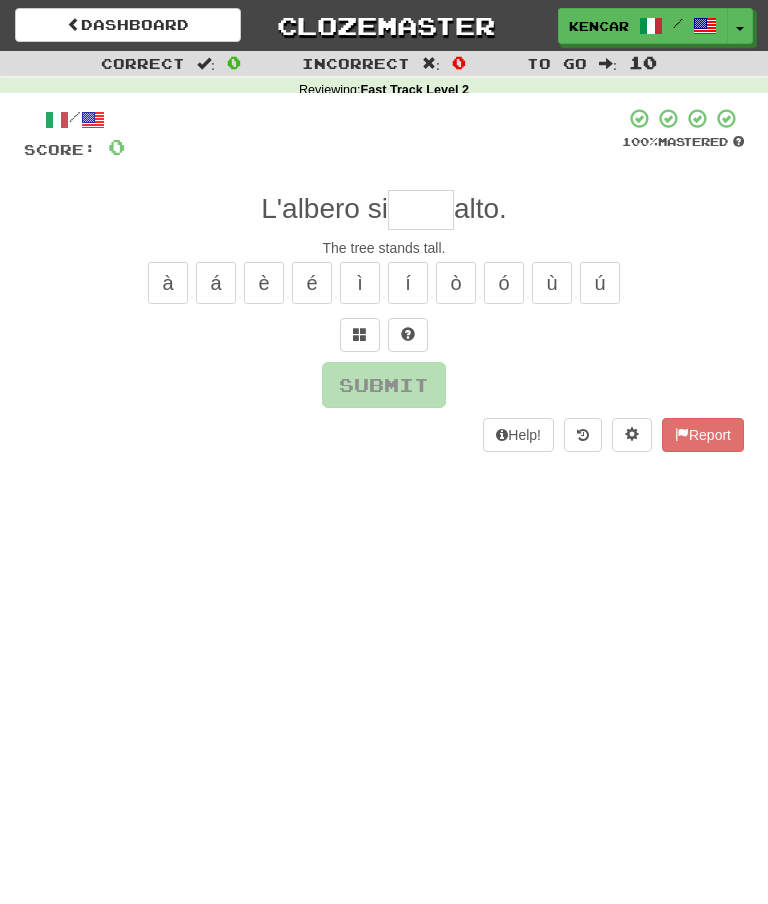 scroll, scrollTop: 0, scrollLeft: 0, axis: both 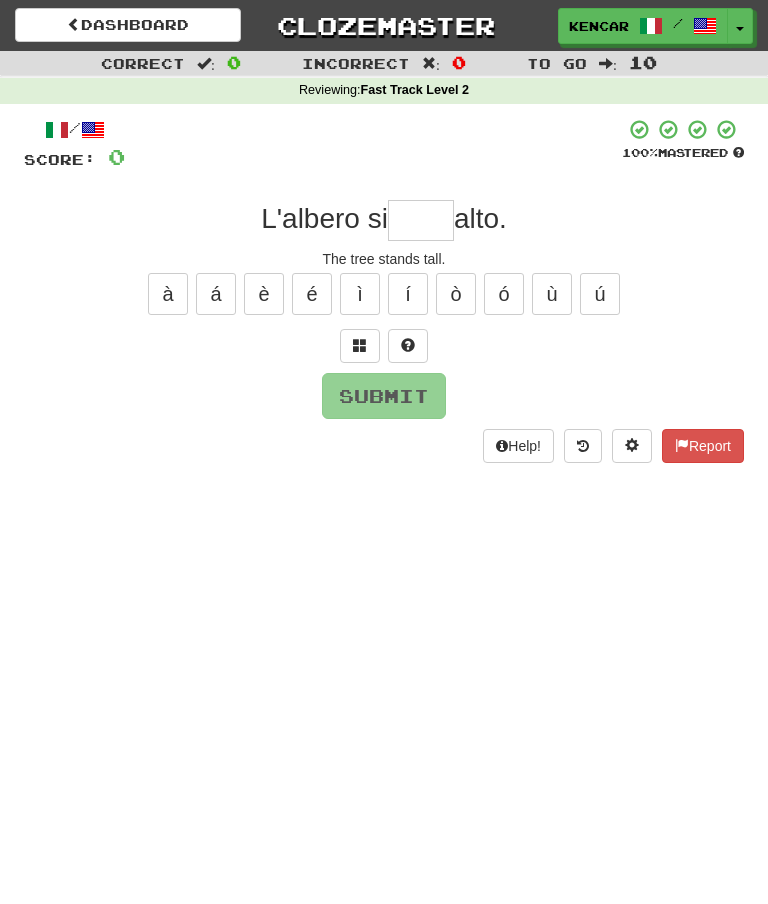 click at bounding box center (421, 220) 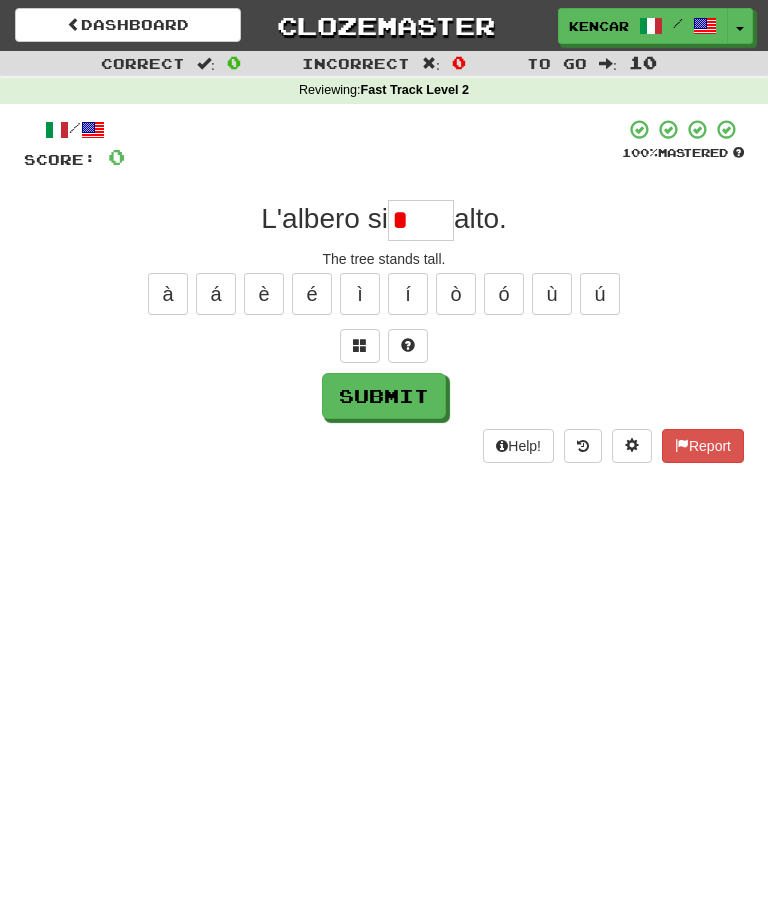 click on "Submit" at bounding box center [384, 396] 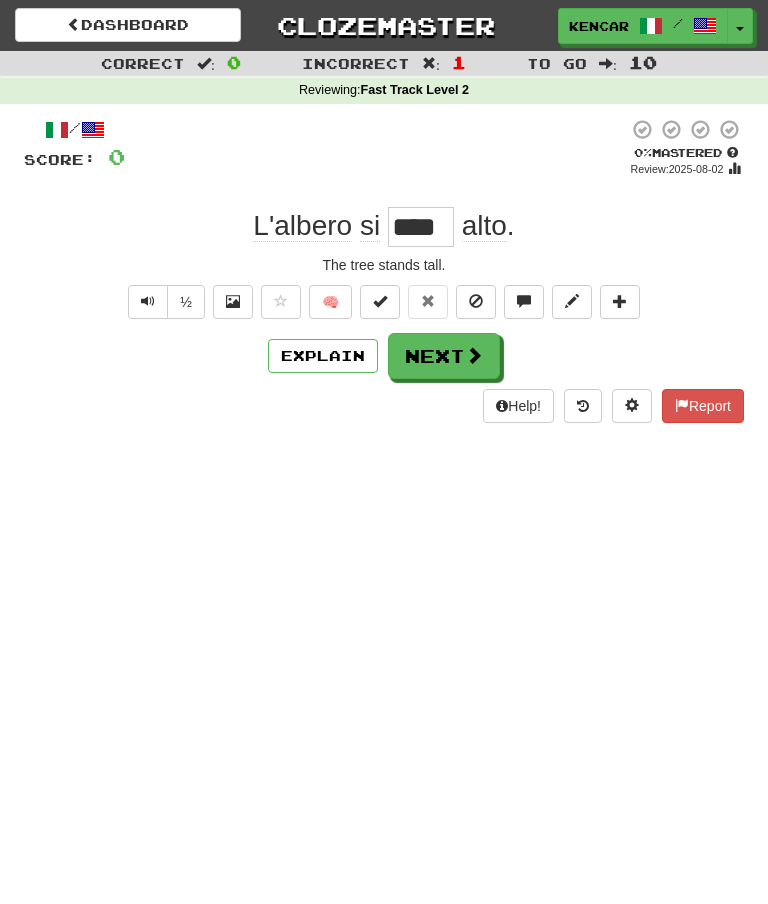 click at bounding box center (474, 355) 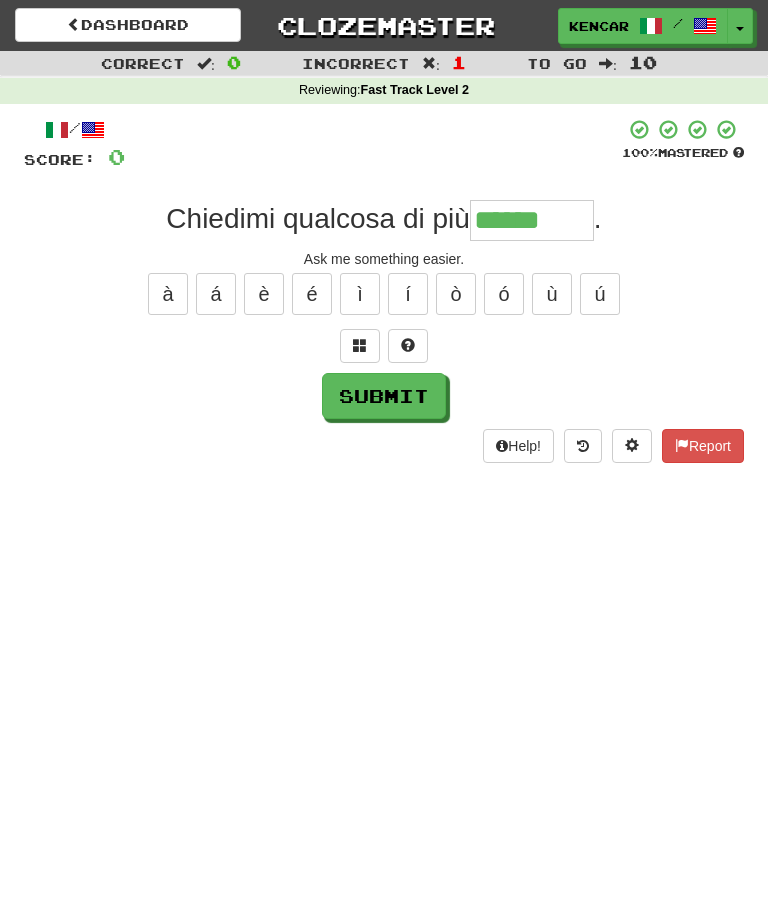click on "Submit" at bounding box center [384, 396] 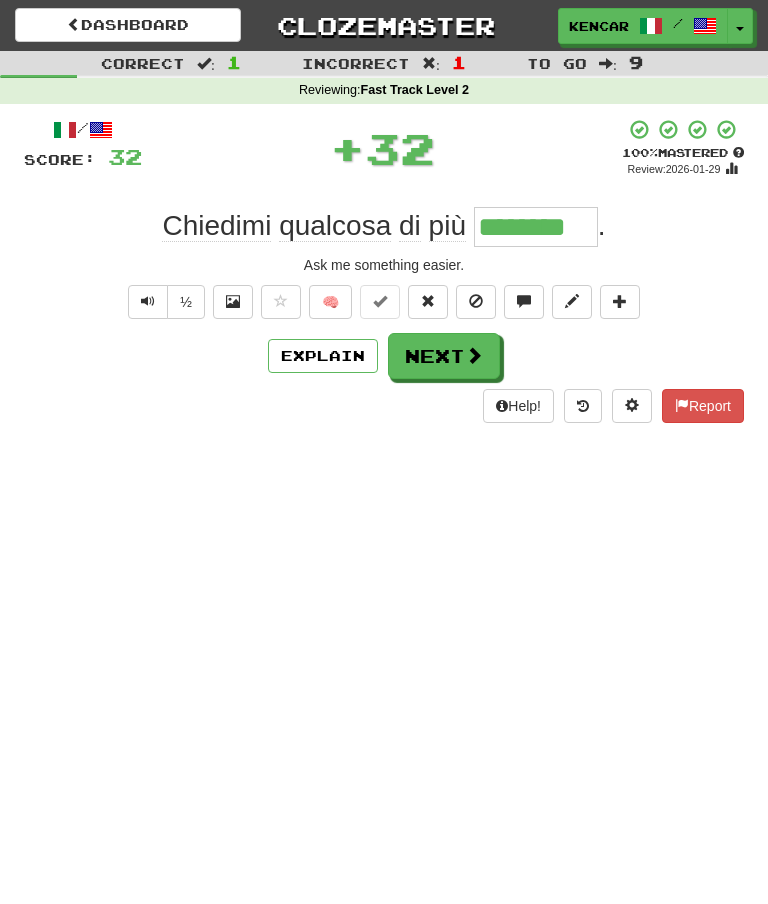 click on "Next" at bounding box center [444, 356] 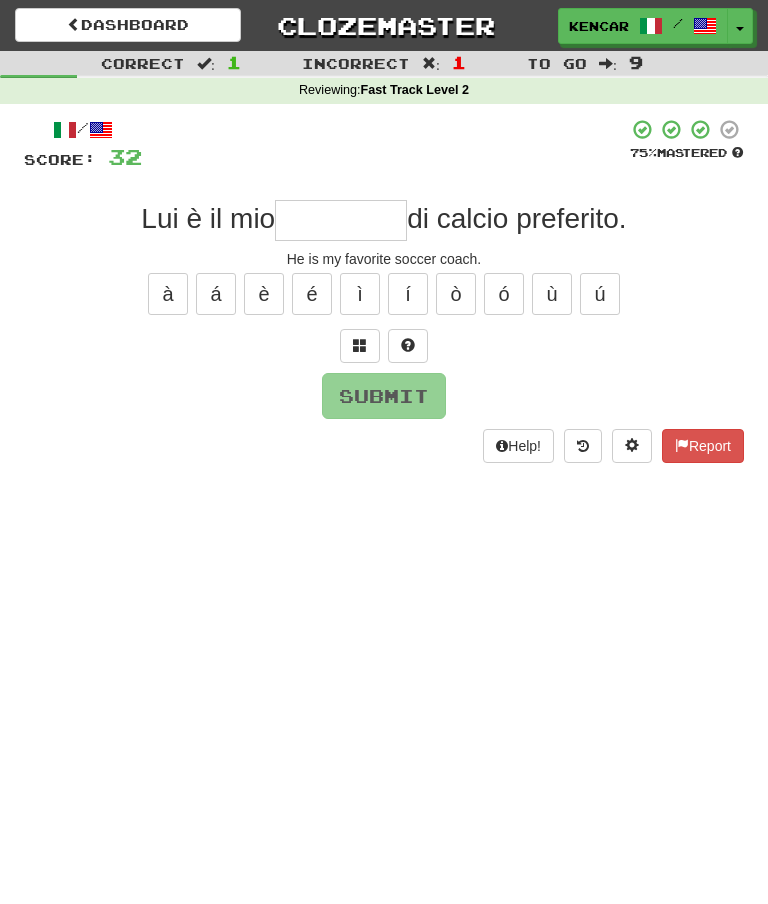 click at bounding box center (341, 220) 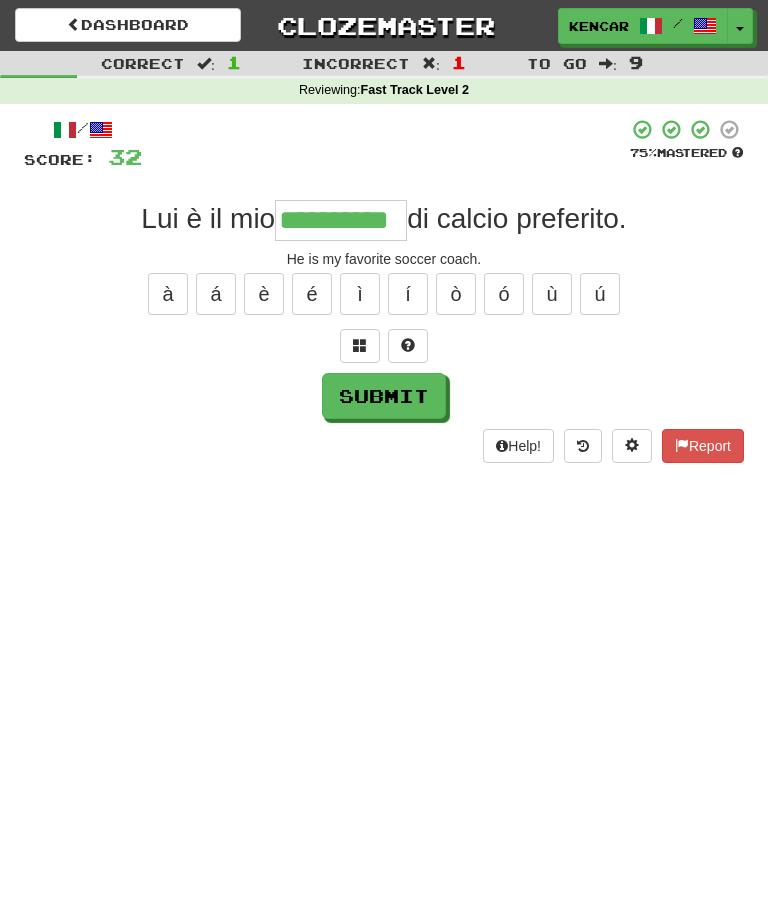 type on "**********" 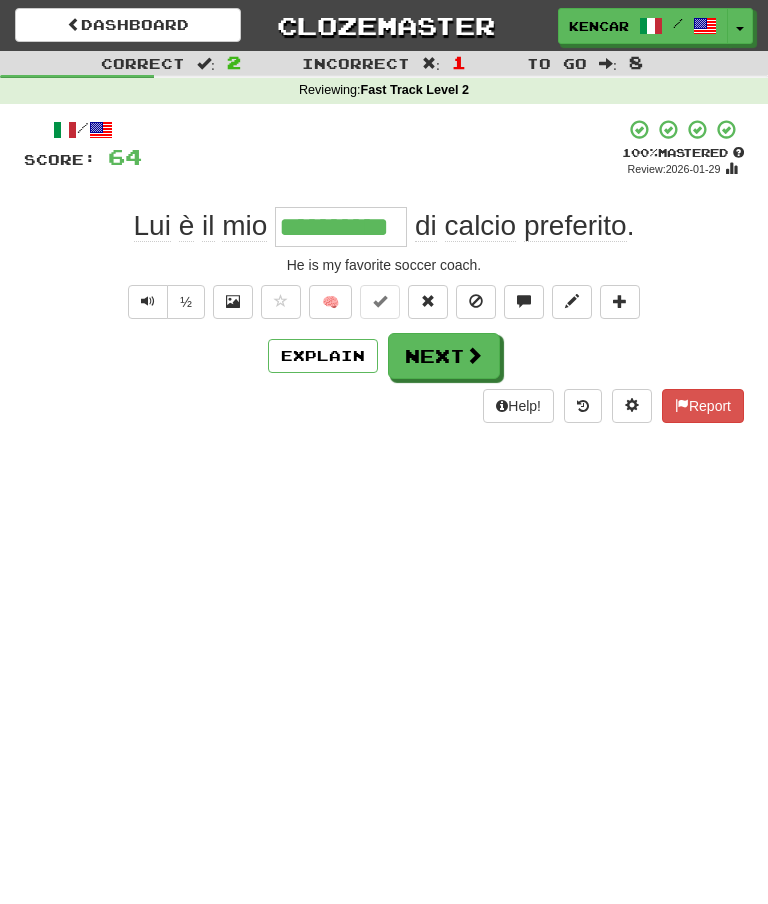 click on "Next" at bounding box center [444, 356] 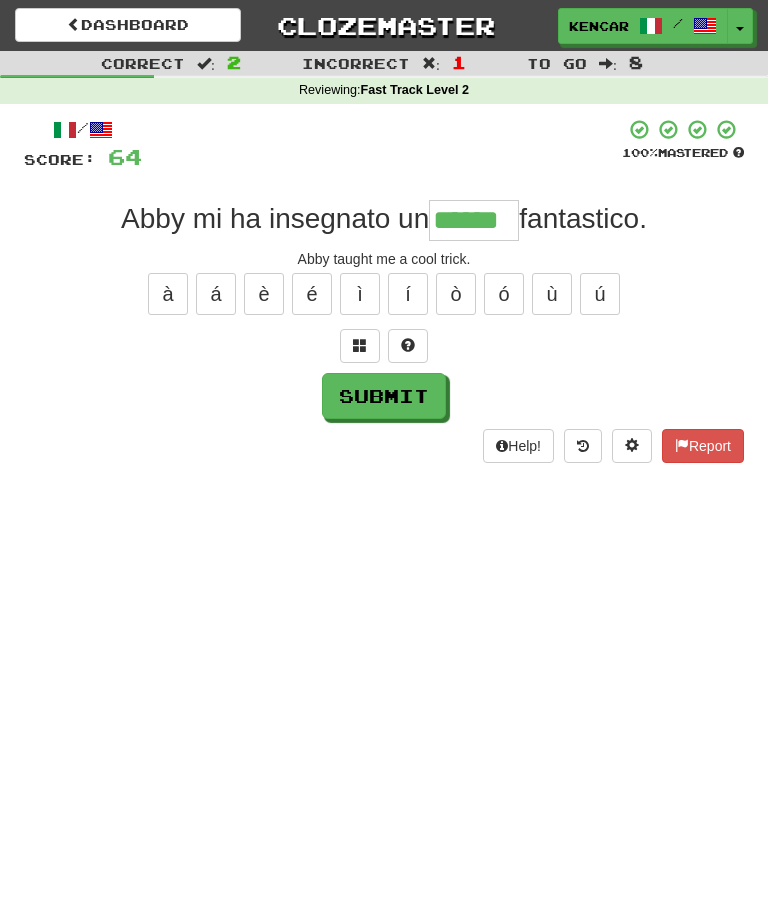 type on "******" 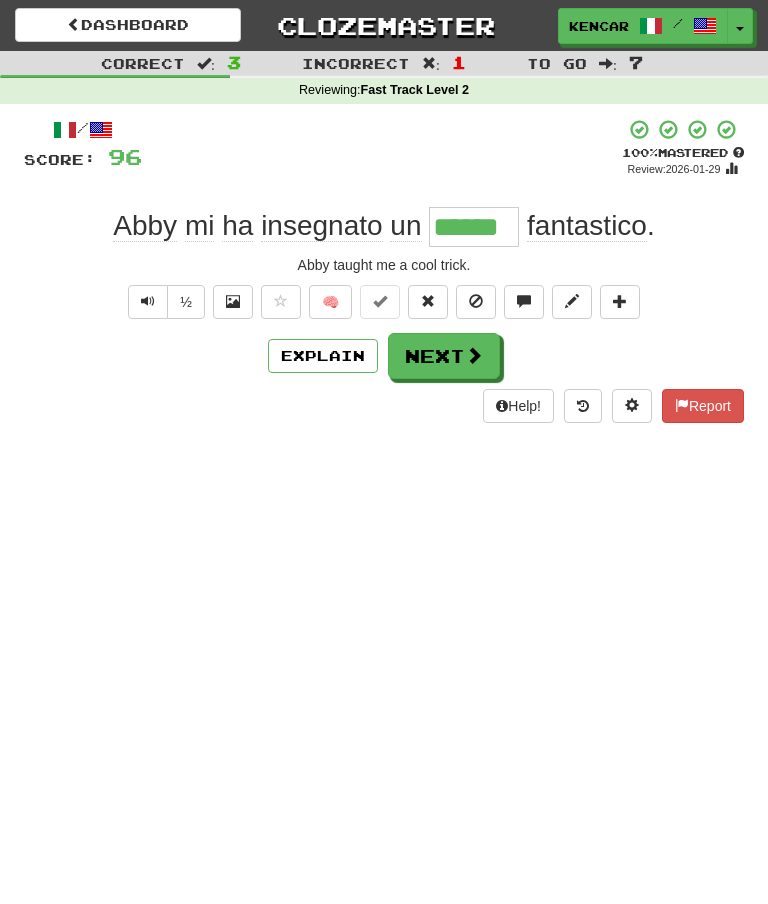 click on "Next" at bounding box center [444, 356] 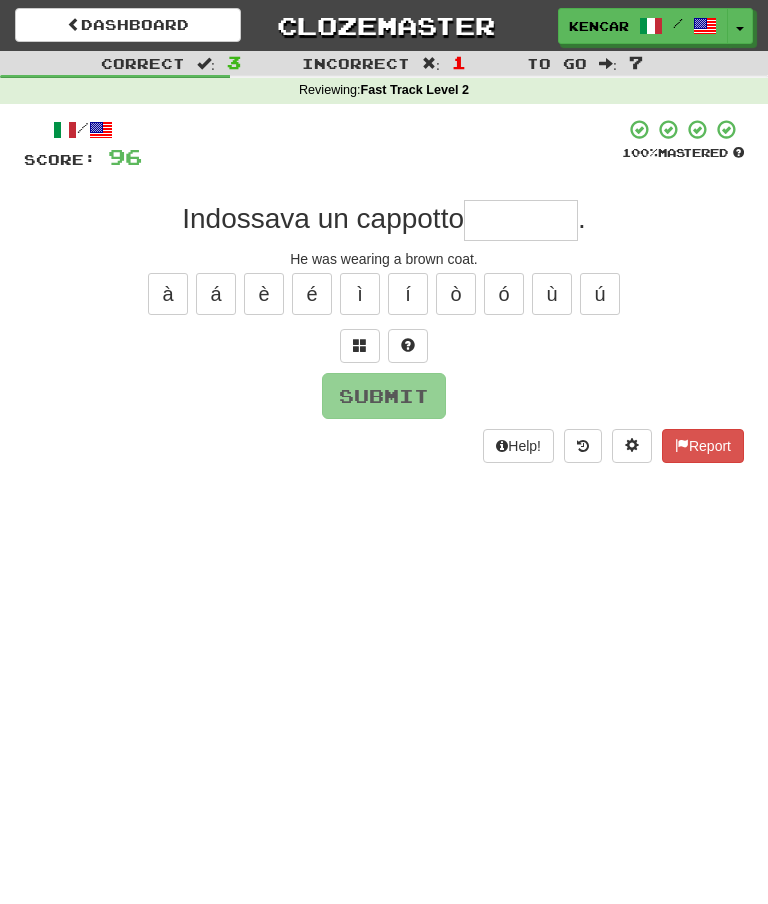 type on "*" 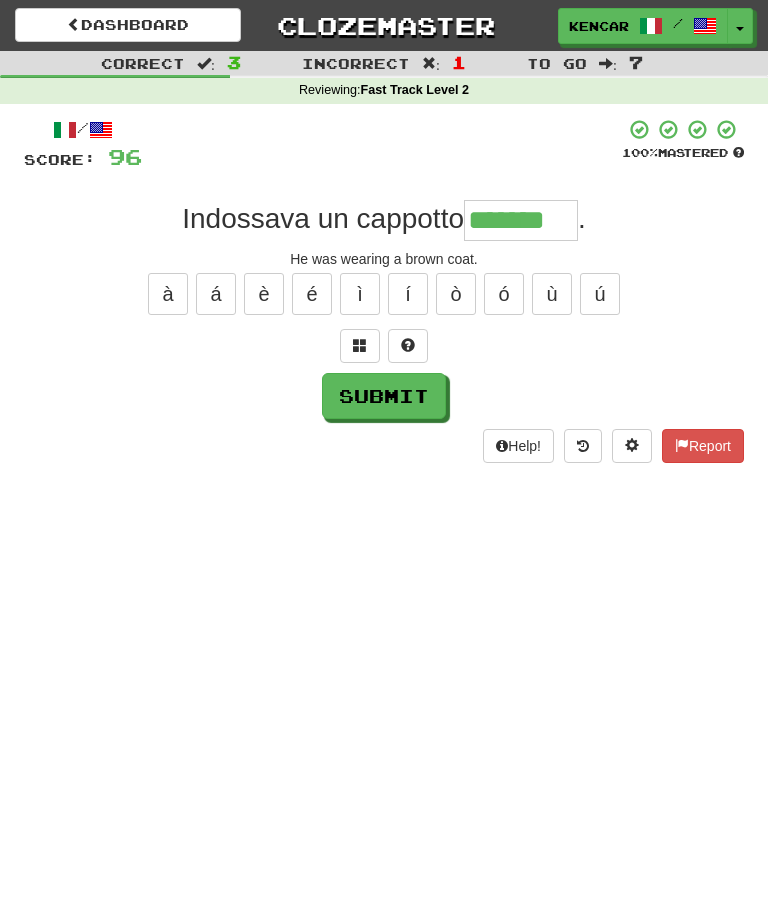 type on "*******" 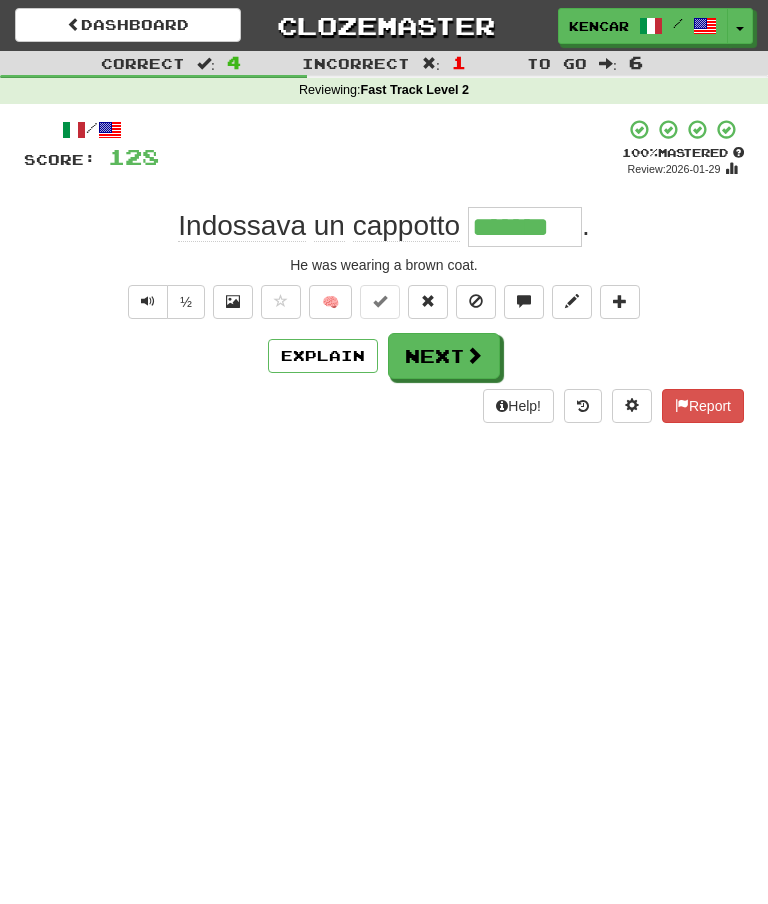 click on "Next" at bounding box center [444, 356] 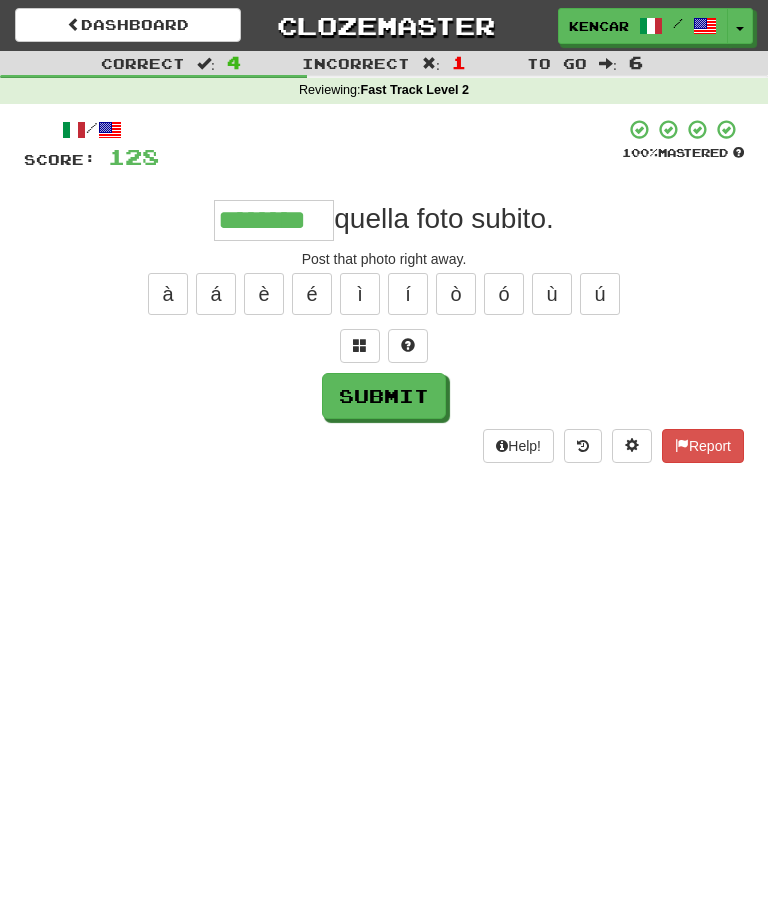 click on "Submit" at bounding box center [384, 396] 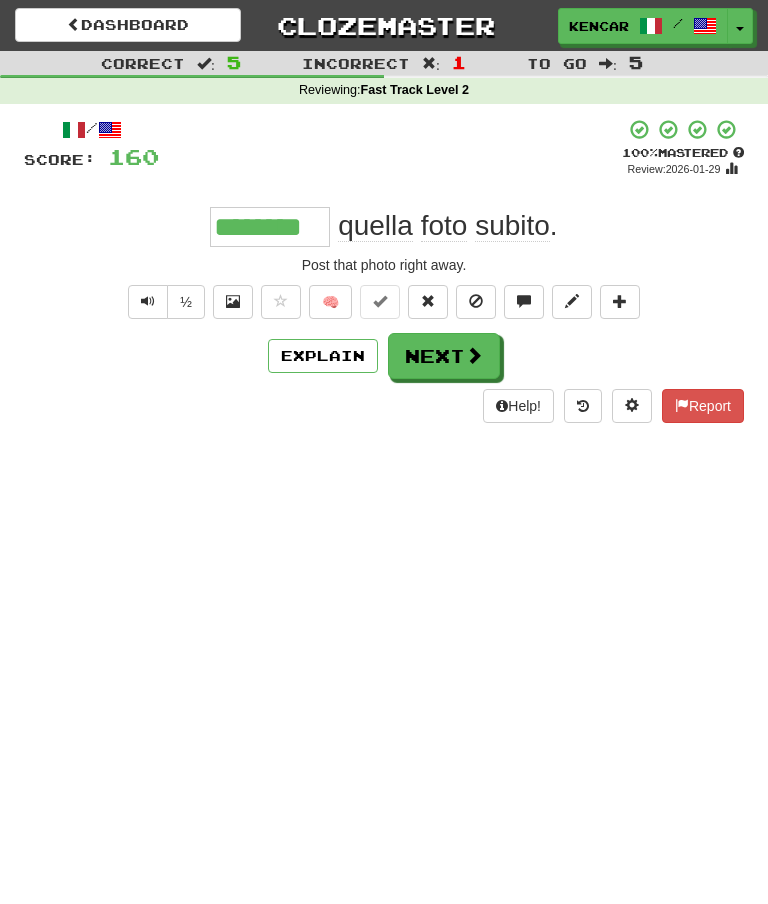 click on "Next" at bounding box center [444, 356] 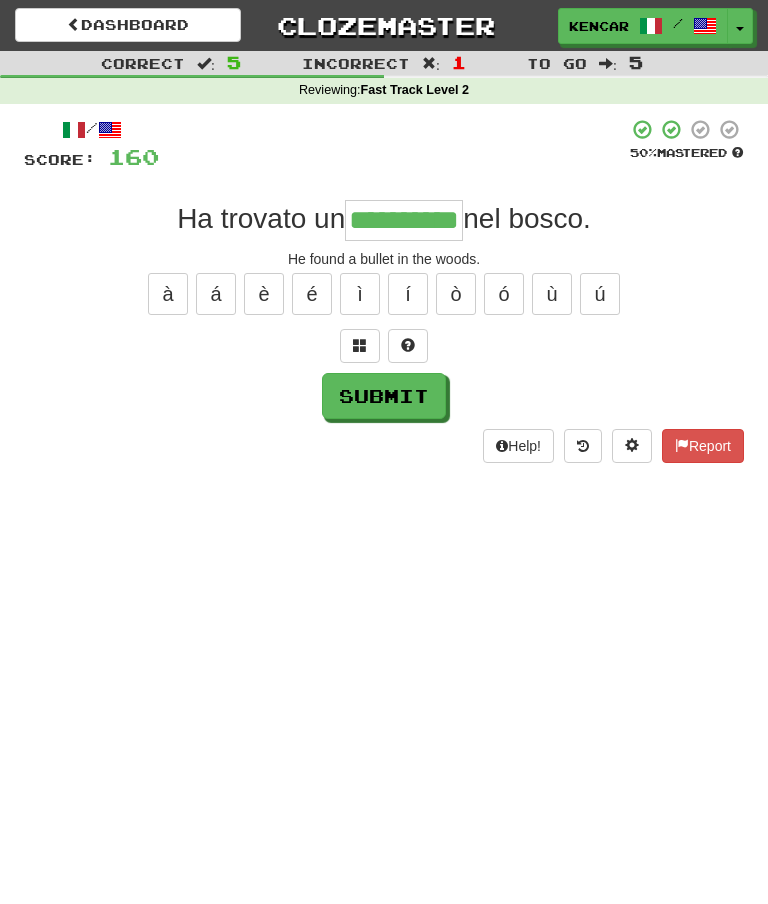 type on "**********" 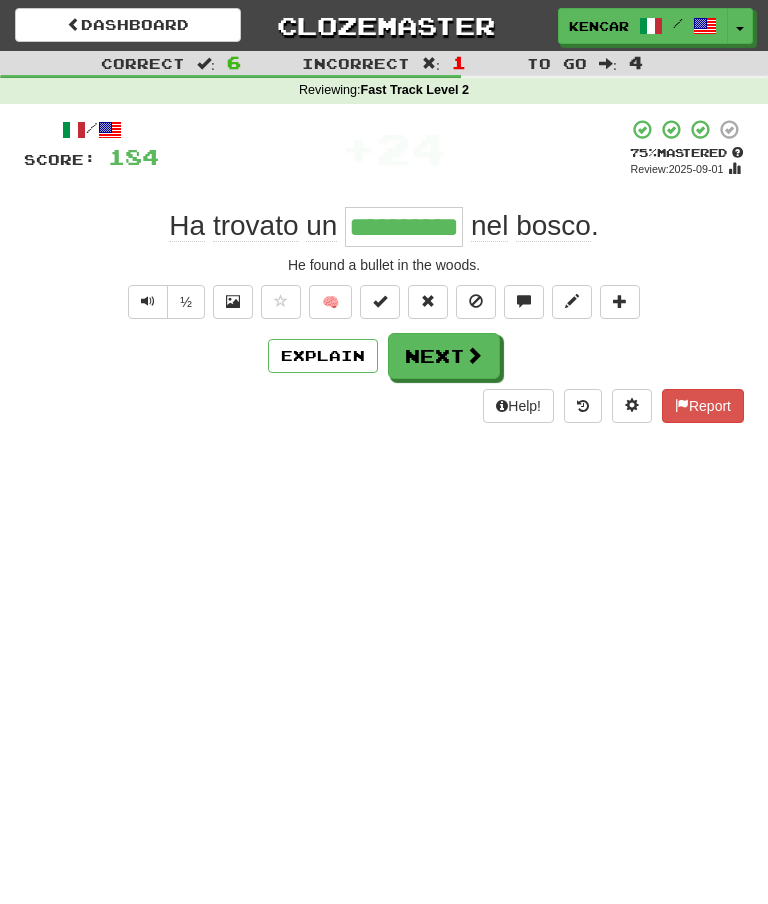 click on "Next" at bounding box center (444, 356) 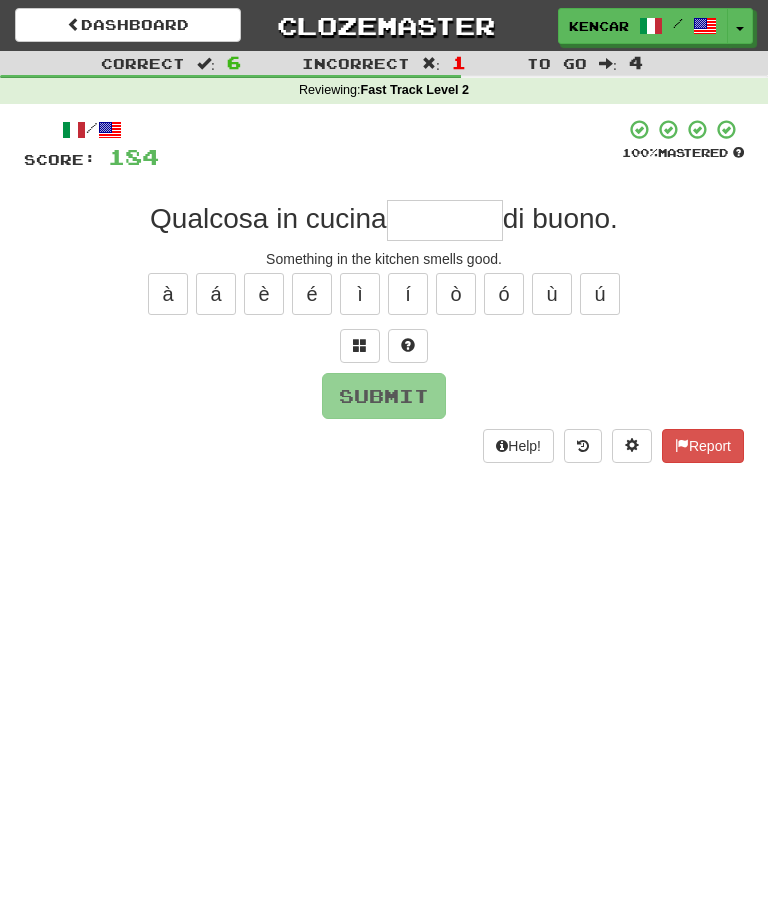 type on "*" 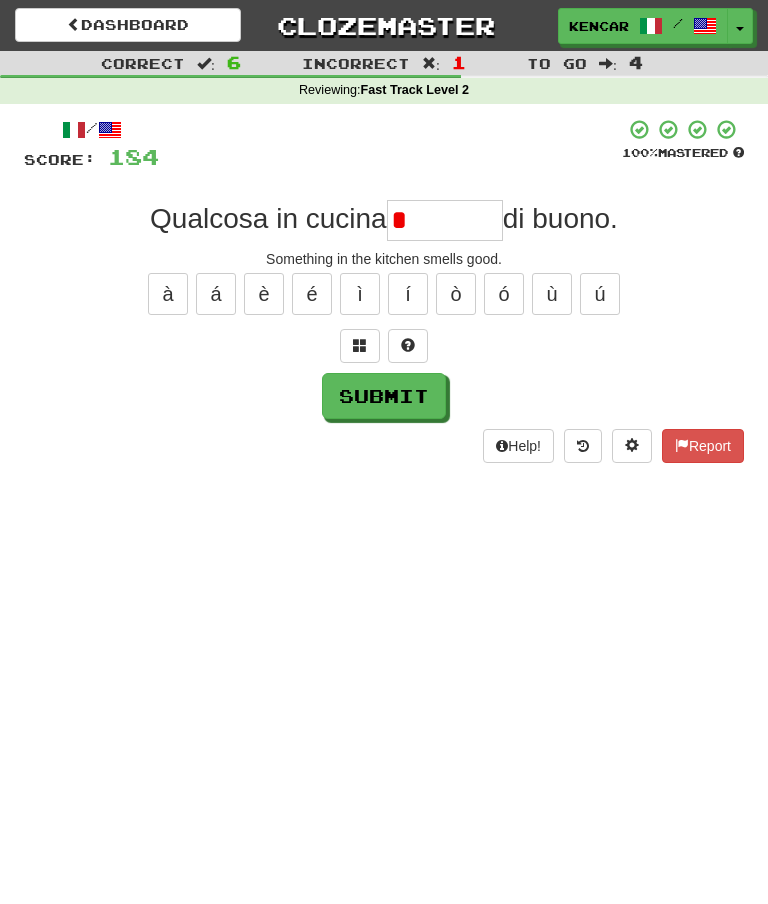 click on "/  Score:   184 100 %  Mastered Qualcosa in cucina  *  di buono. Something in the kitchen smells good. à á è é ì í ò ó ù ú Submit  Help!  Report" at bounding box center (384, 290) 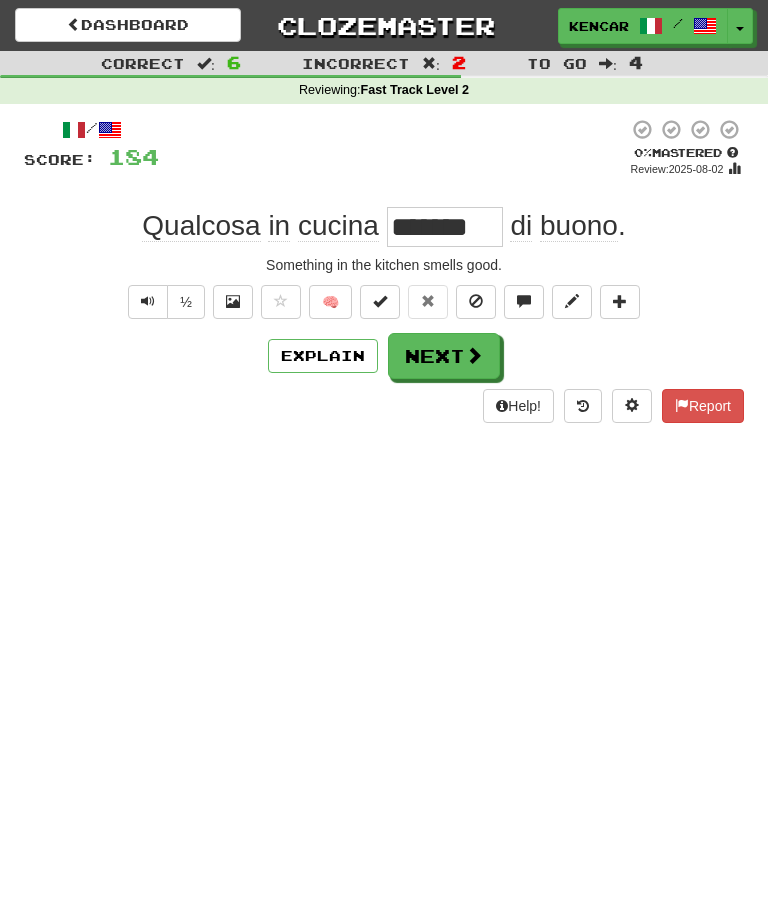 click on "Dashboard
Clozemaster
KenCar
/
Toggle Dropdown
Dashboard
Leaderboard
Activity Feed
Notifications
Profile
Discussions
Español
/
English
Streak:
0
Review:
13
Points Today: 0
Gaeilge
/
English
Streak:
0
Review:
0
Points Today: 0
Italiano
/
English
Streak:
96
Review:
165
Points Today: 1344
Shqip
/
English
Streak:
0
Review:
0
Points Today: 0
Languages
Account
Logout
KenCar
/
Toggle Dropdown
Dashboard
Leaderboard
Activity Feed
Notifications
Profile
Discussions
Español
/
English
Streak:
0
Review:
13
Points Today: 0
Gaeilge" at bounding box center (384, 452) 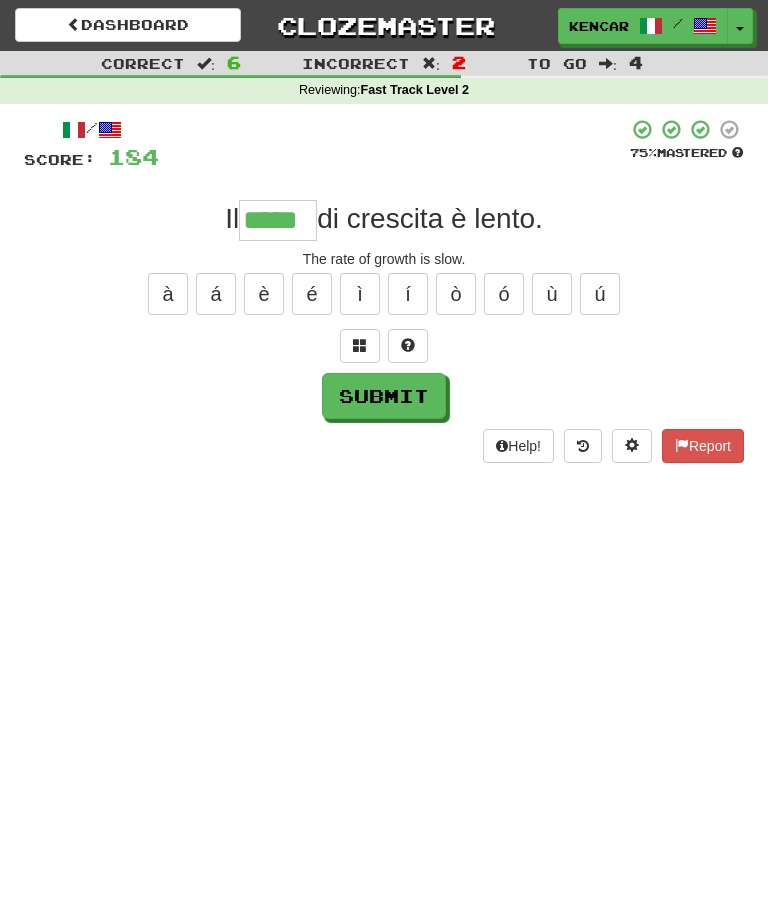 type on "*****" 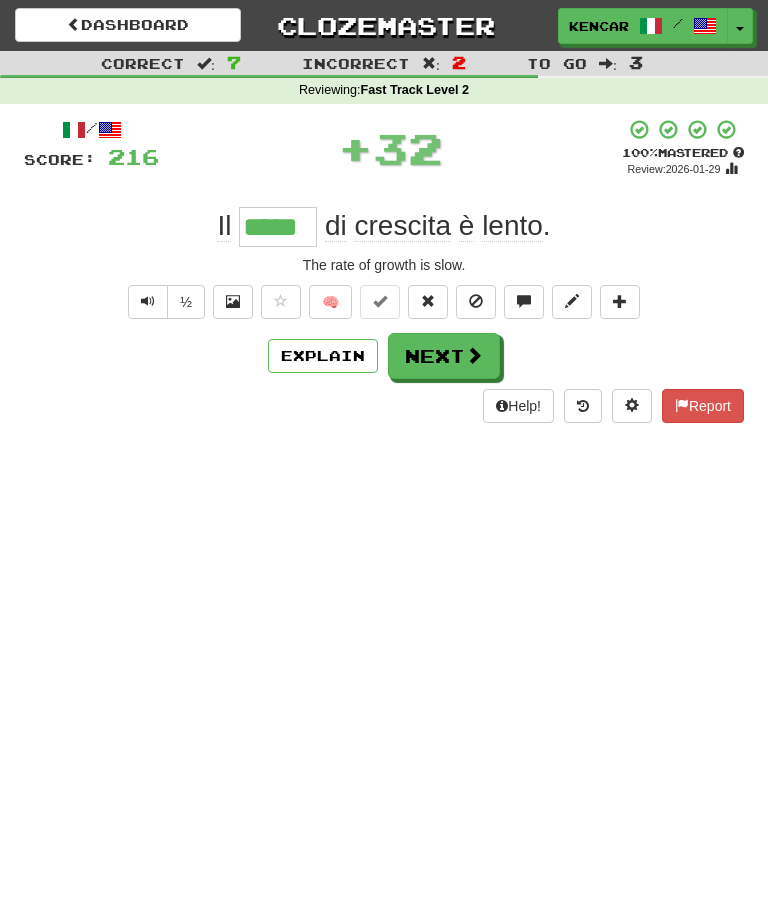 click on "Next" at bounding box center [444, 356] 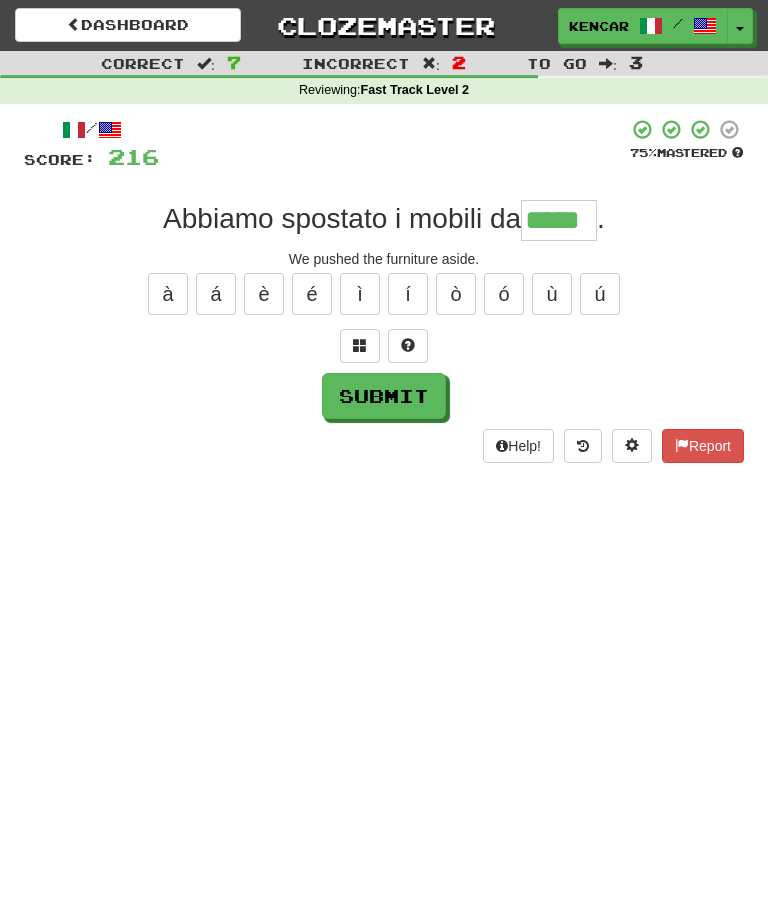 type on "*****" 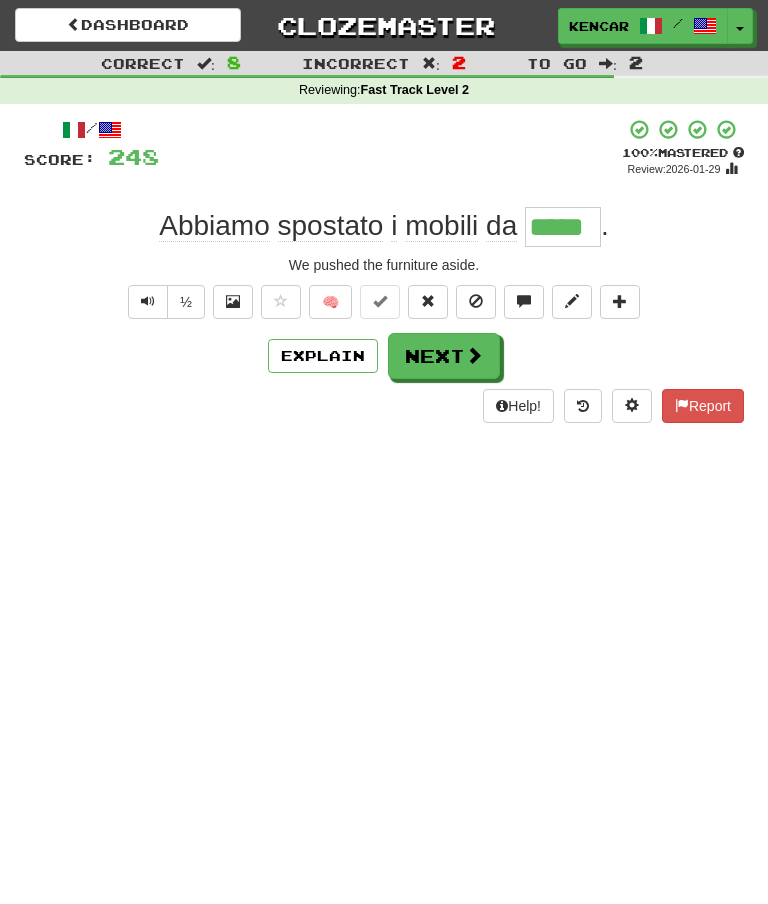 click on "Next" at bounding box center (444, 356) 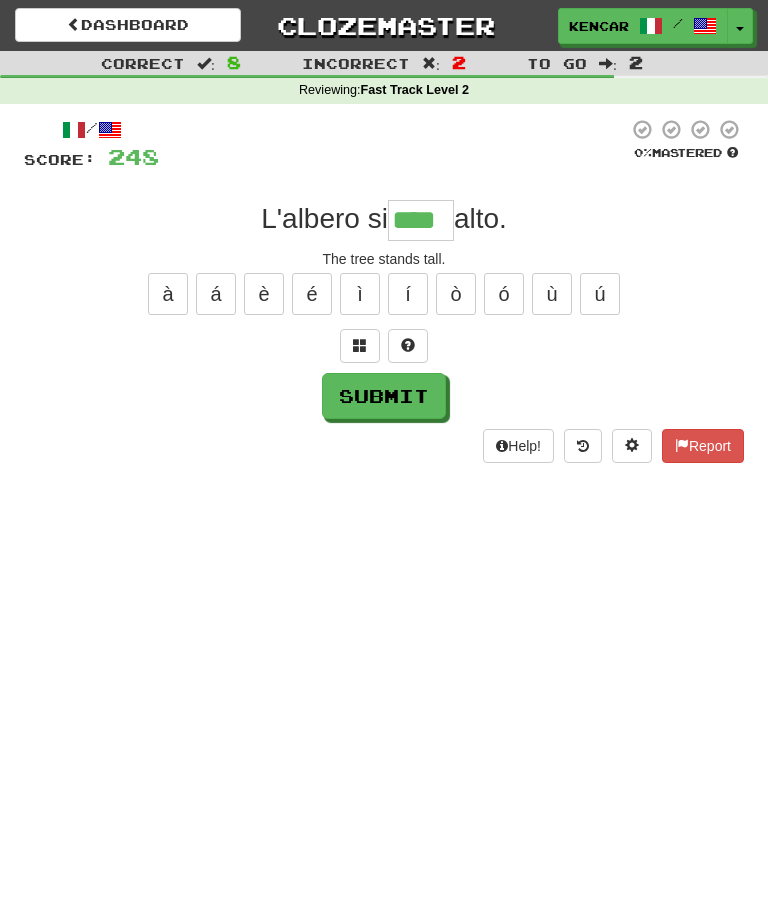 type on "****" 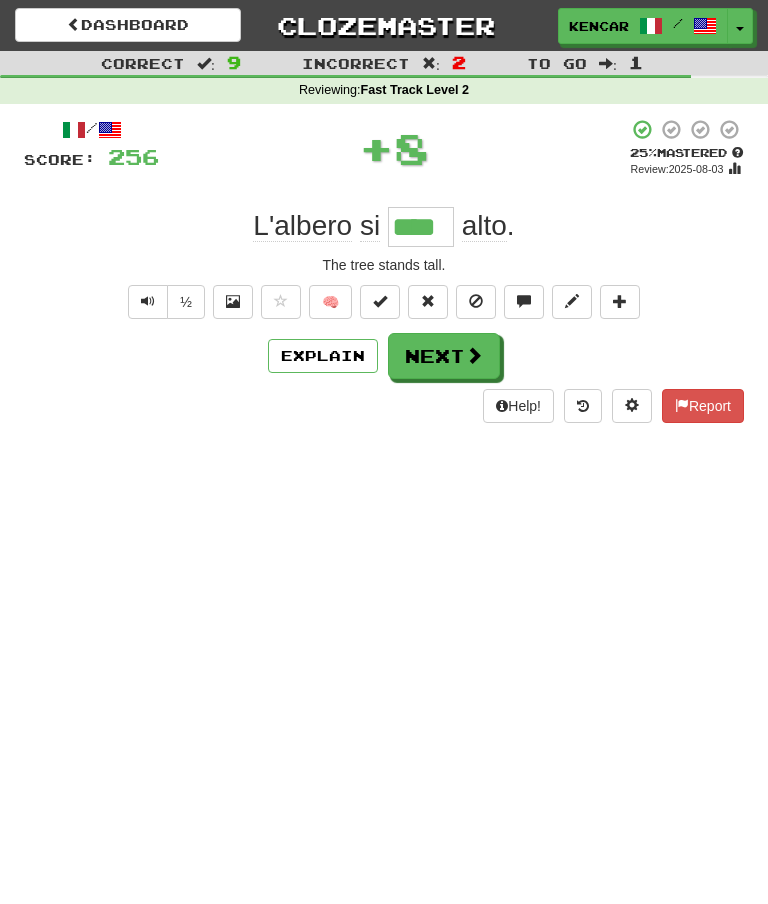 click on "Next" at bounding box center [444, 356] 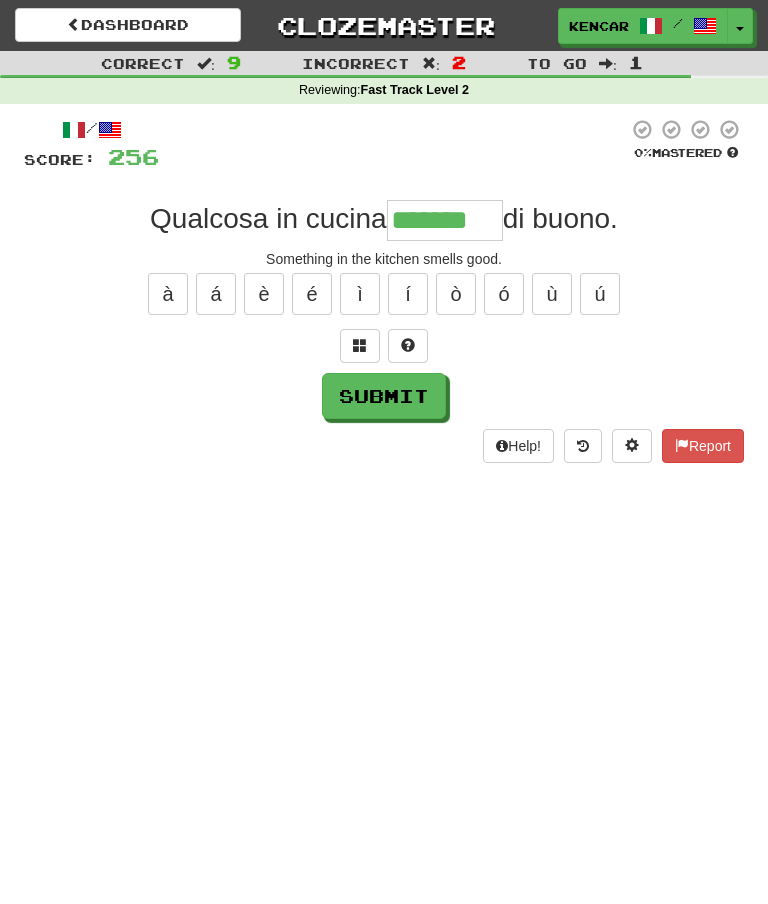 type on "*******" 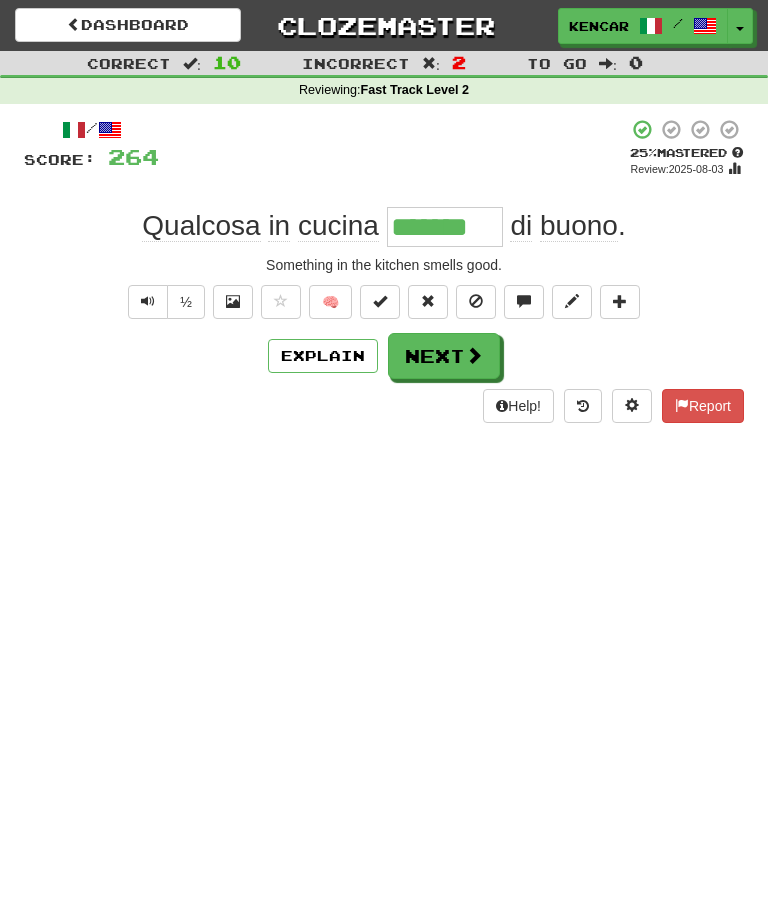 click on "Next" at bounding box center (444, 356) 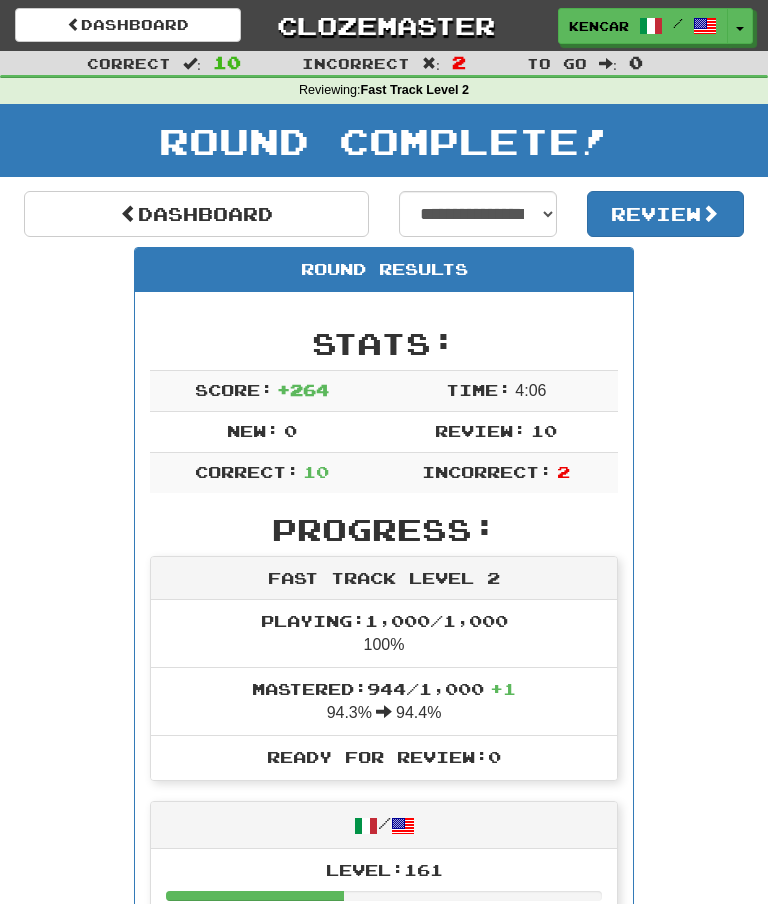 click on "Clozemaster" at bounding box center (384, 25) 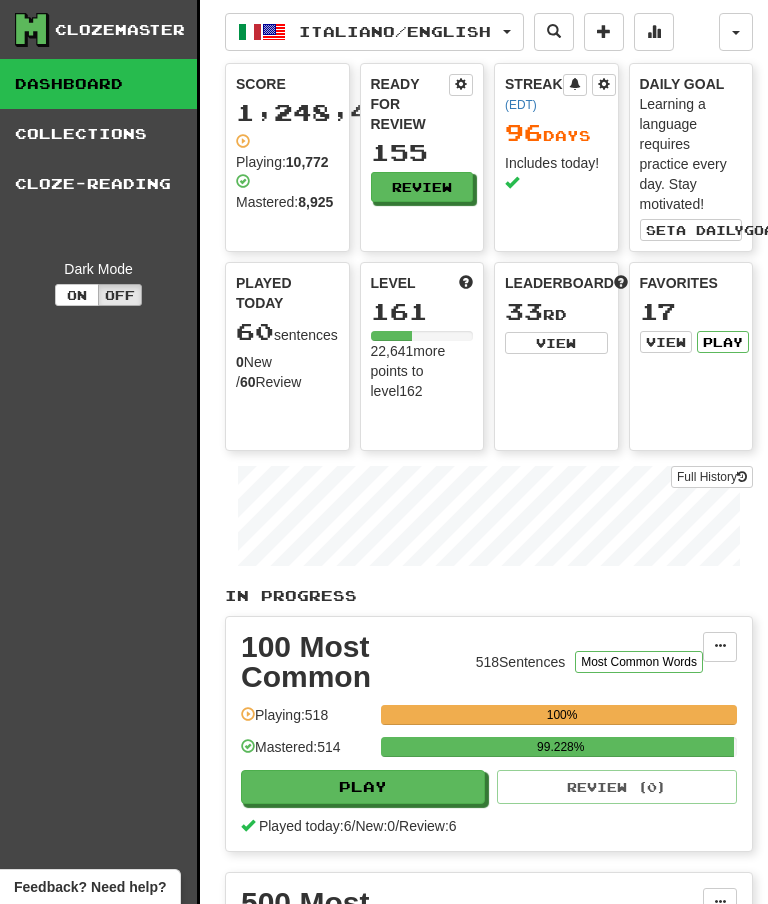 scroll, scrollTop: 0, scrollLeft: 0, axis: both 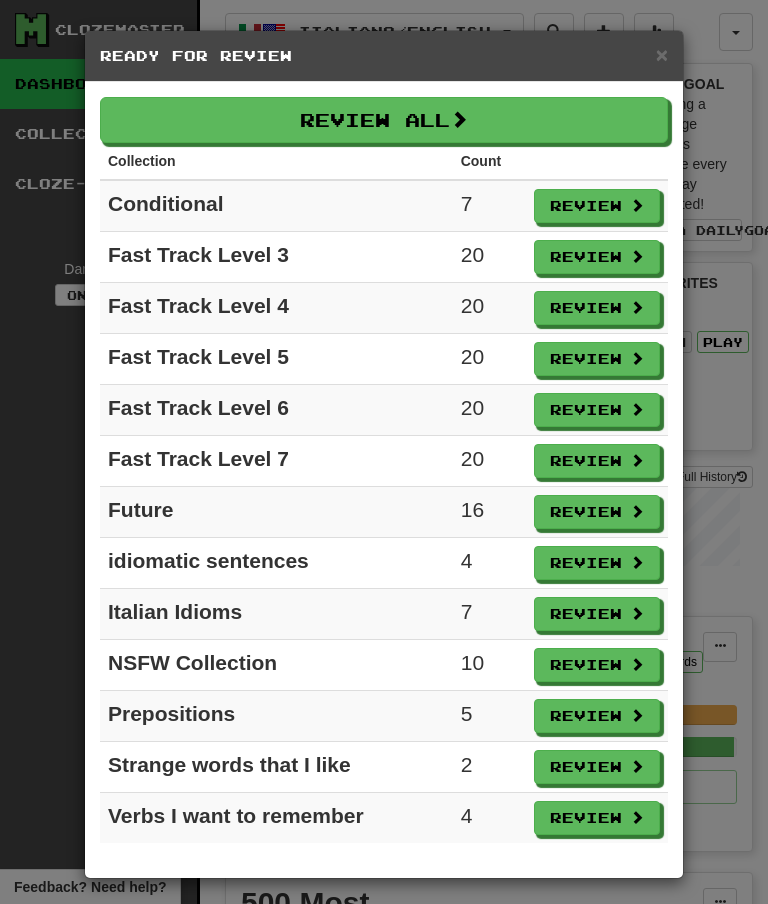 click on "Review" at bounding box center (597, 257) 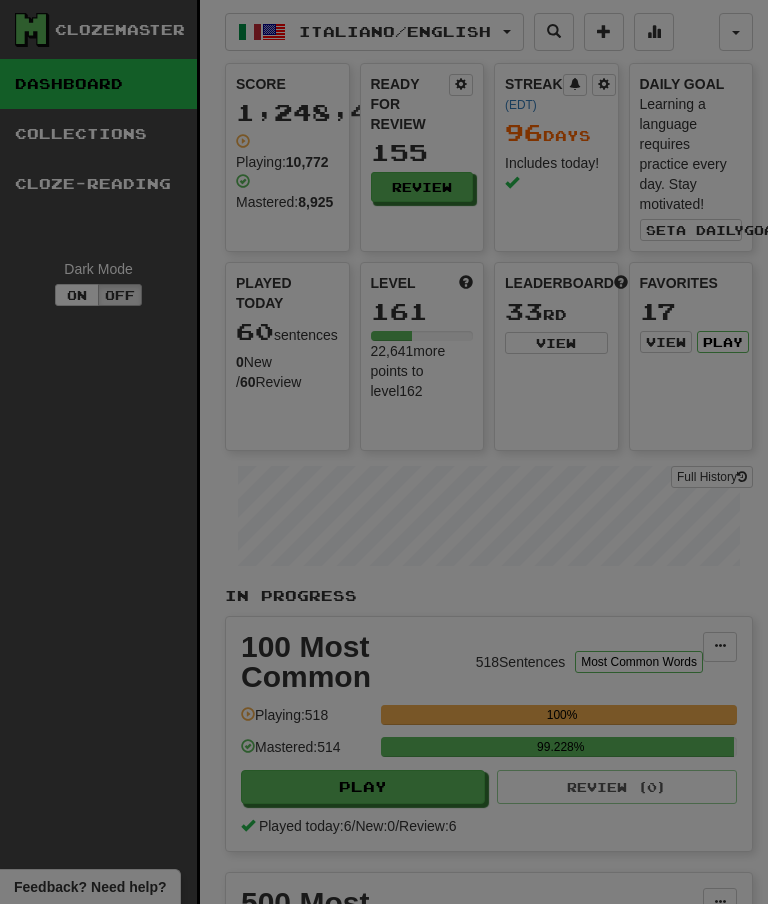select on "**" 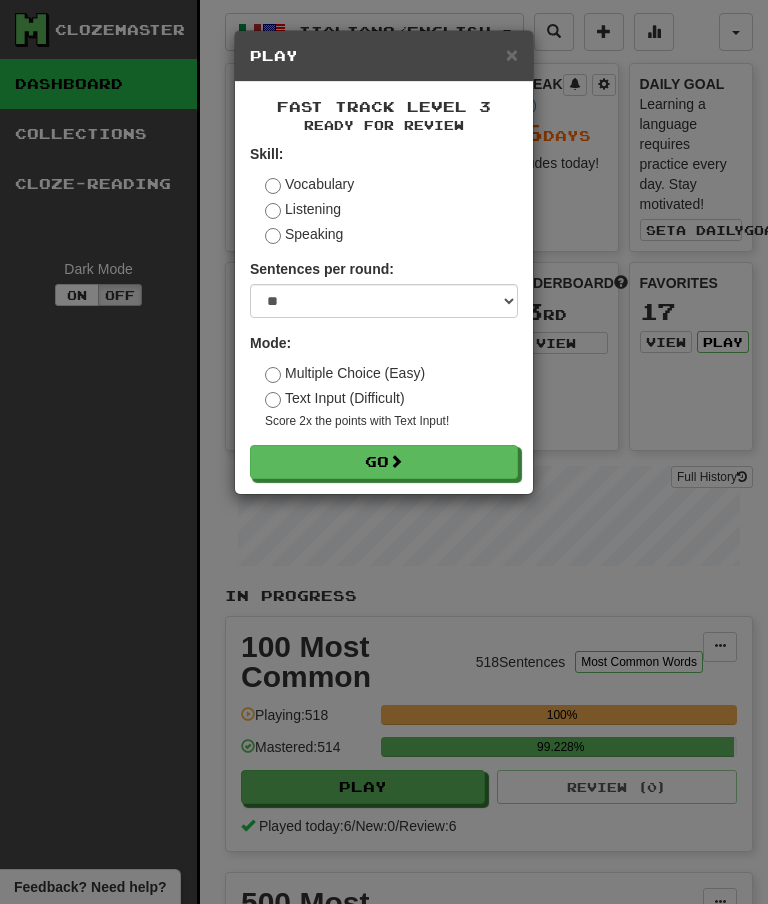 click on "Go" at bounding box center (384, 462) 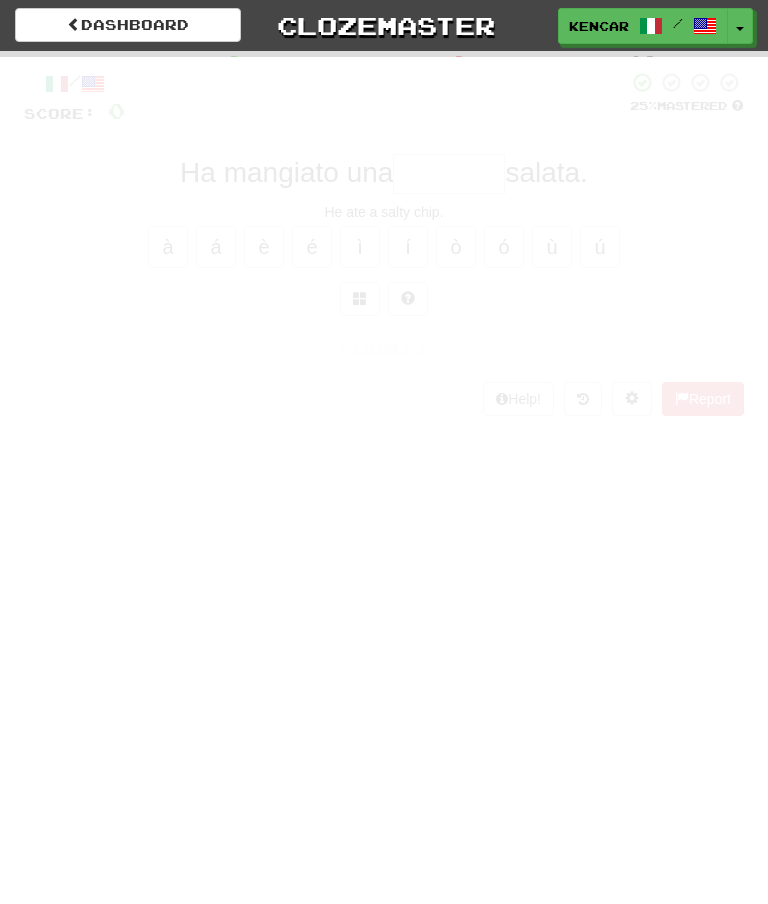 scroll, scrollTop: 0, scrollLeft: 0, axis: both 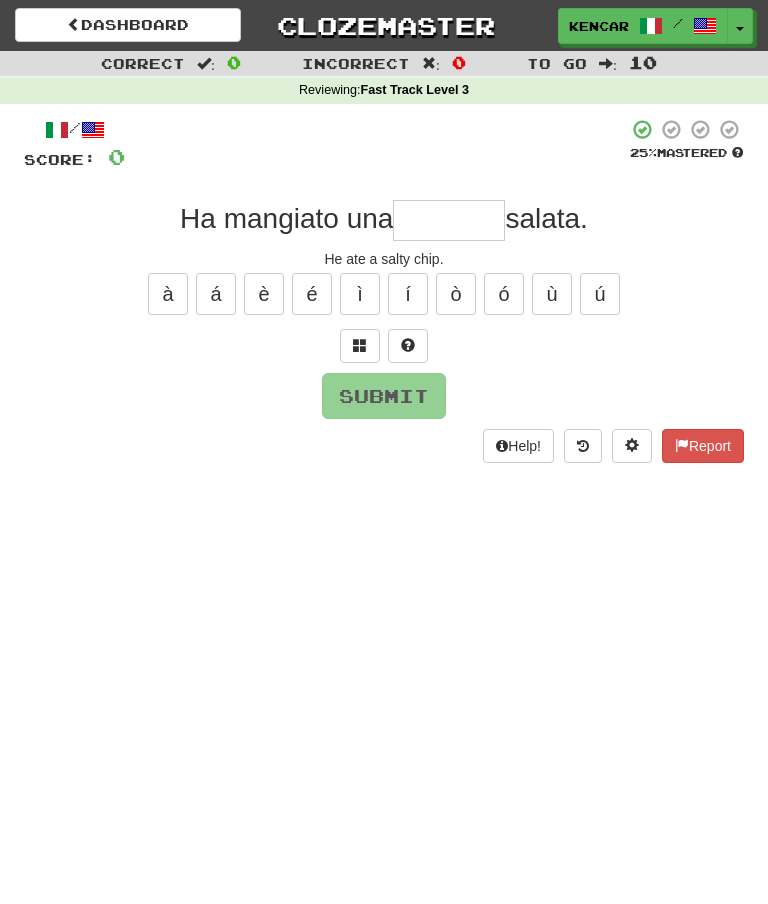 click at bounding box center [449, 220] 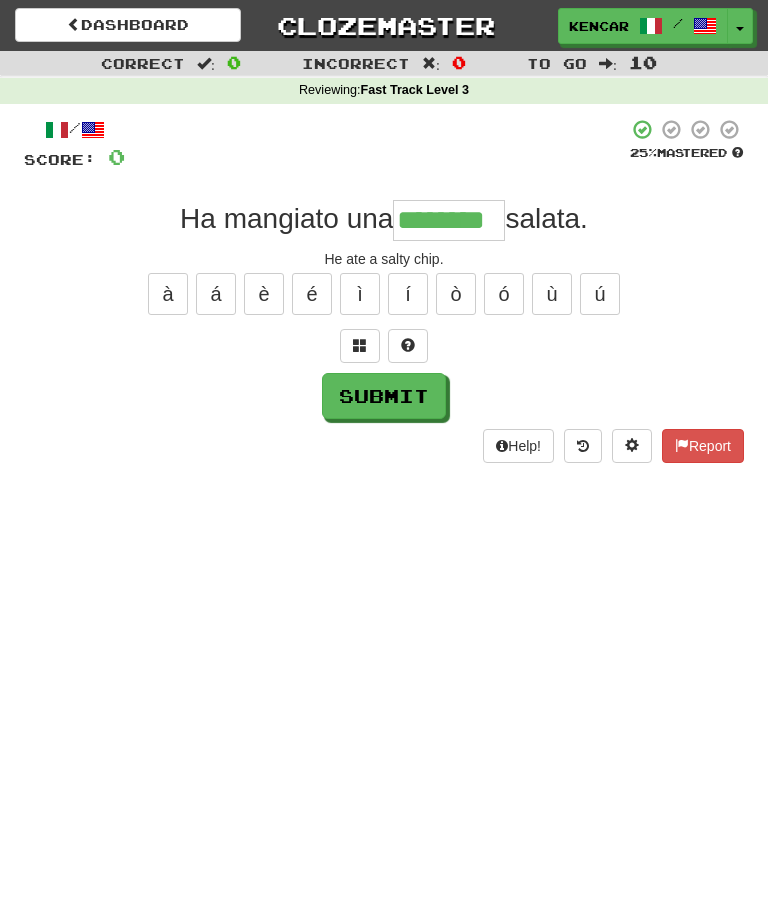 type on "********" 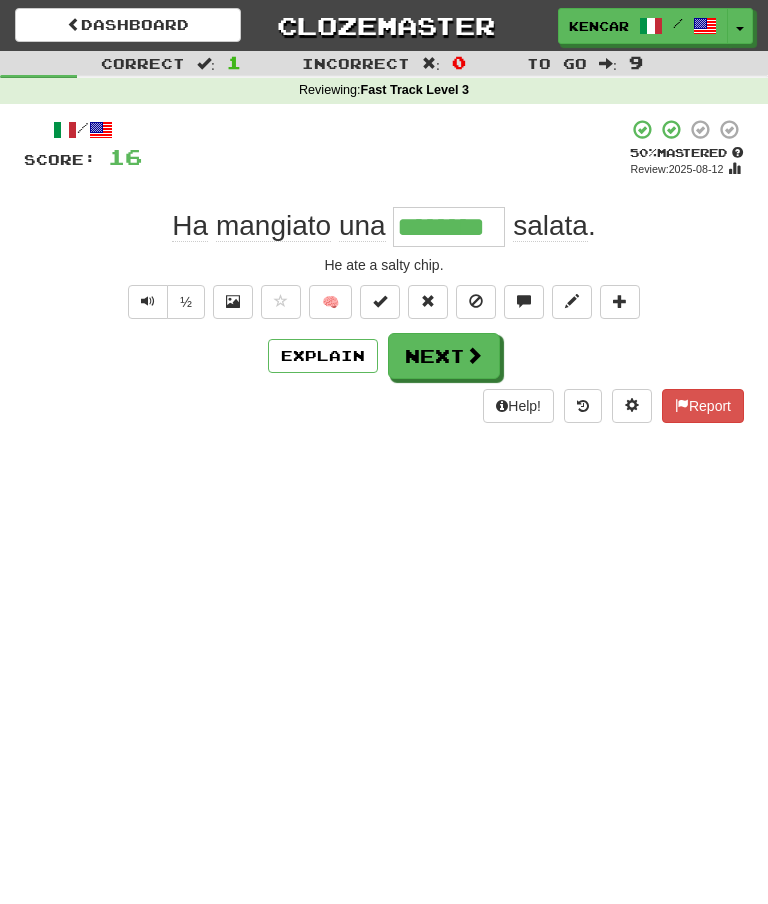 click on "Next" at bounding box center [444, 356] 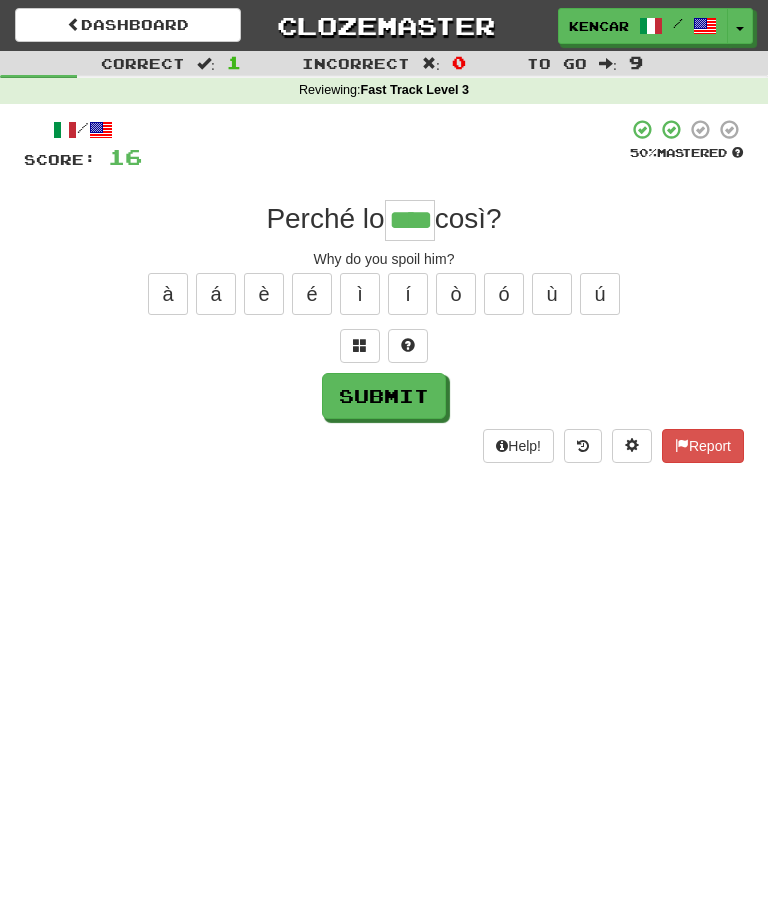 type on "****" 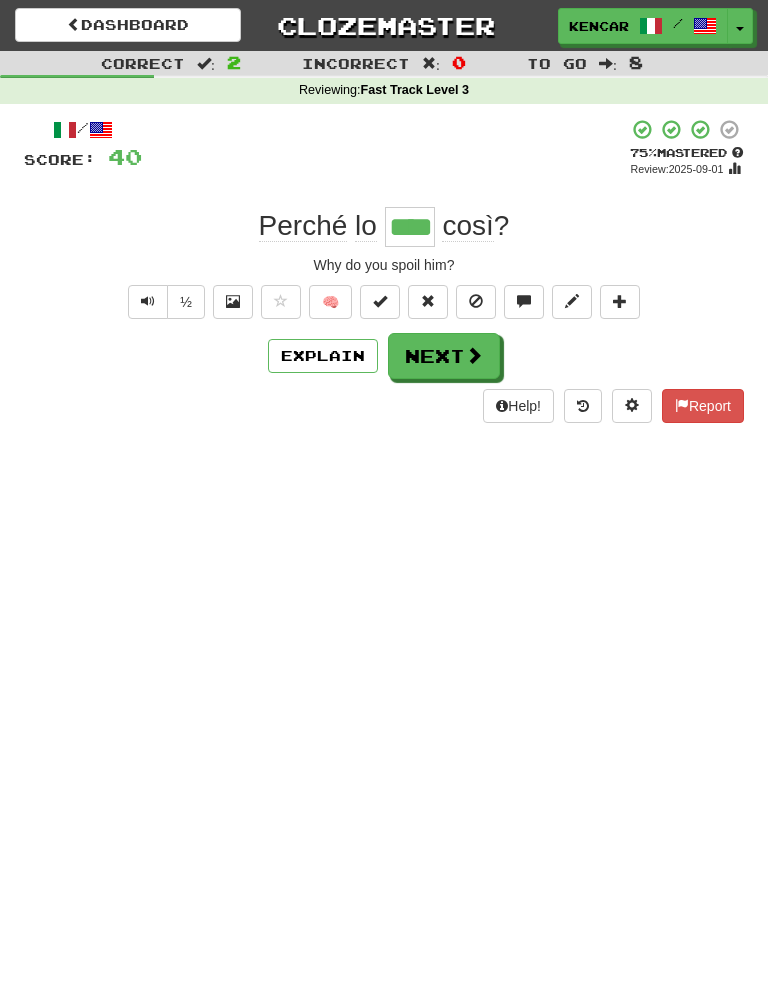 click on "Dashboard
Clozemaster
KenCar
/
Toggle Dropdown
Dashboard
Leaderboard
Activity Feed
Notifications
Profile
Discussions
Español
/
English
Streak:
0
Review:
13
Points Today: 0
Gaeilge
/
English
Streak:
0
Review:
0
Points Today: 0
Italiano
/
English
Streak:
96
Review:
155
Points Today: 1608
Shqip
/
English
Streak:
0
Review:
0
Points Today: 0
Languages
Account
Logout
KenCar
/
Toggle Dropdown
Dashboard
Leaderboard
Activity Feed
Notifications
Profile
Discussions
Español
/
English
Streak:
0
Review:
13
Points Today: 0
Gaeilge" at bounding box center (384, 492) 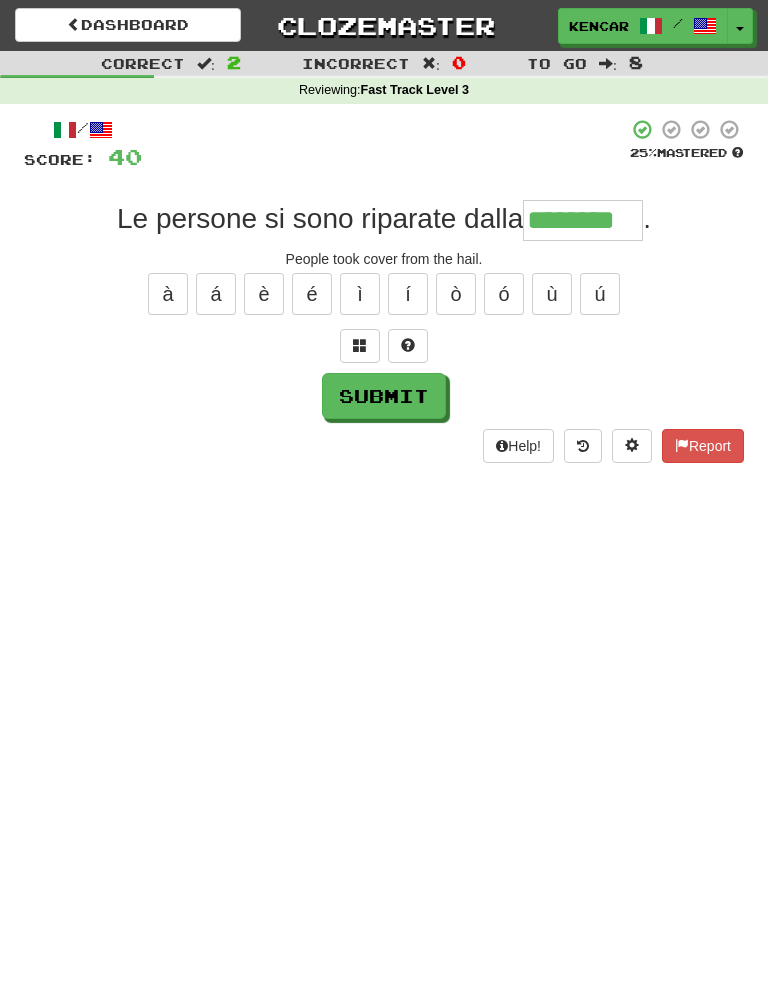 type on "********" 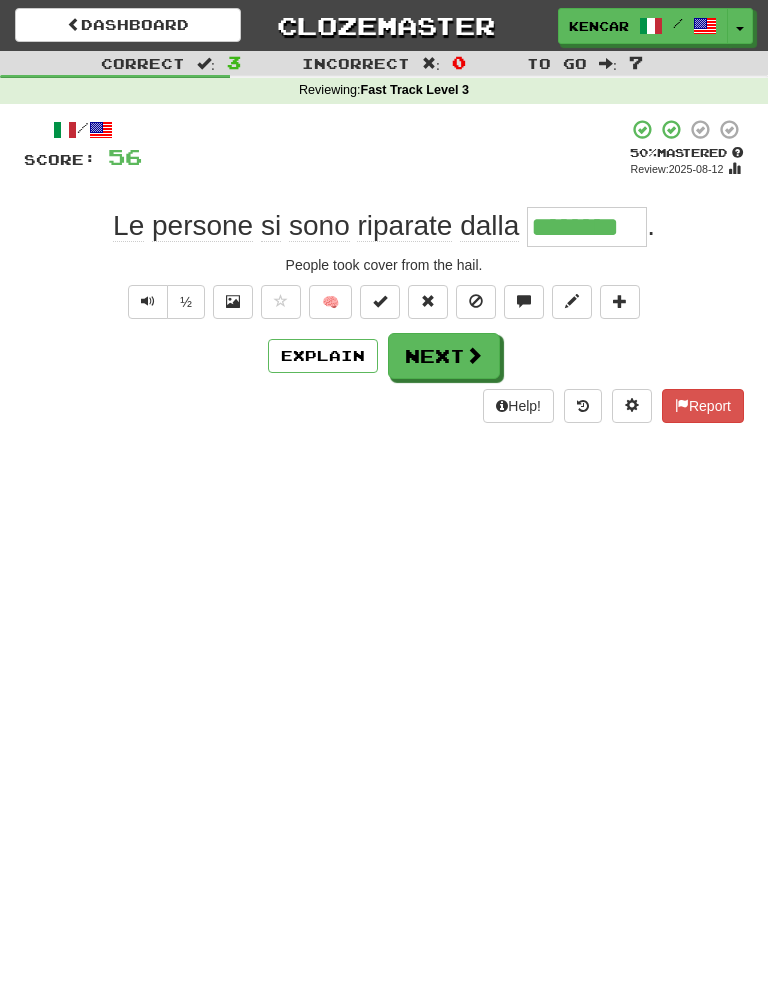 click on "Next" at bounding box center (444, 356) 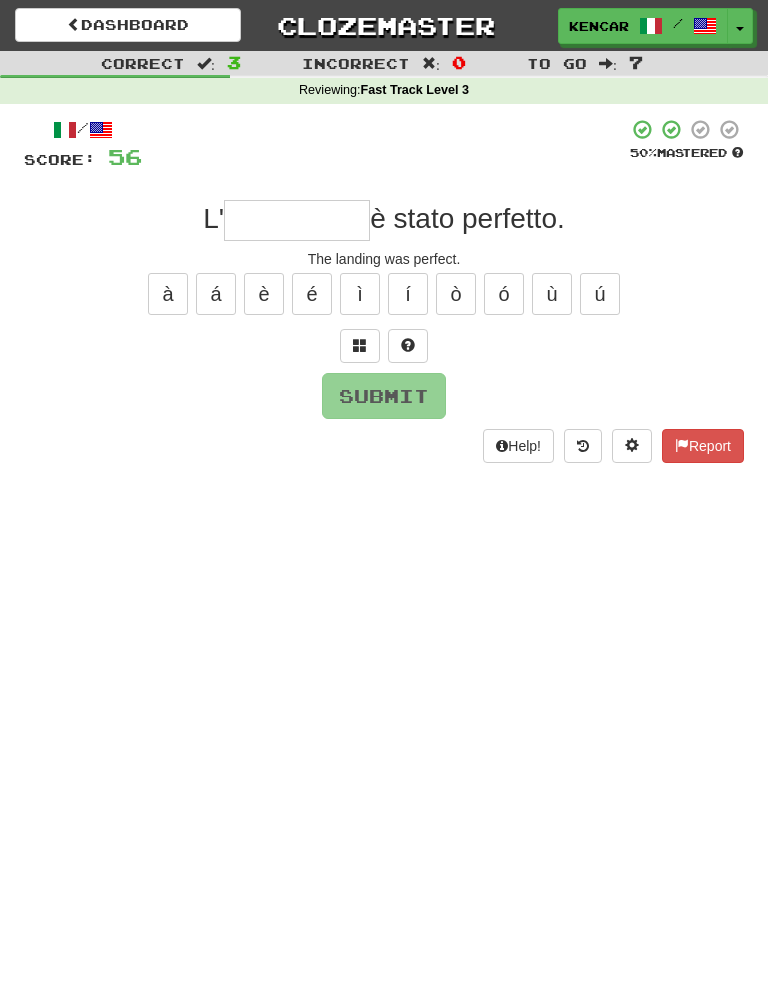 type on "*" 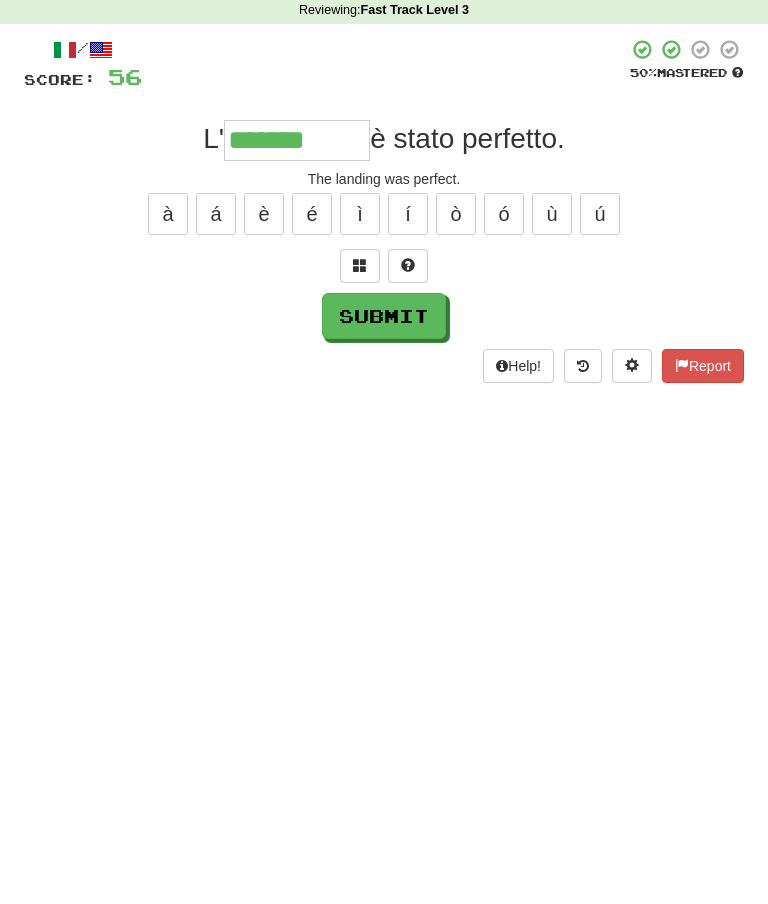 scroll, scrollTop: 80, scrollLeft: 0, axis: vertical 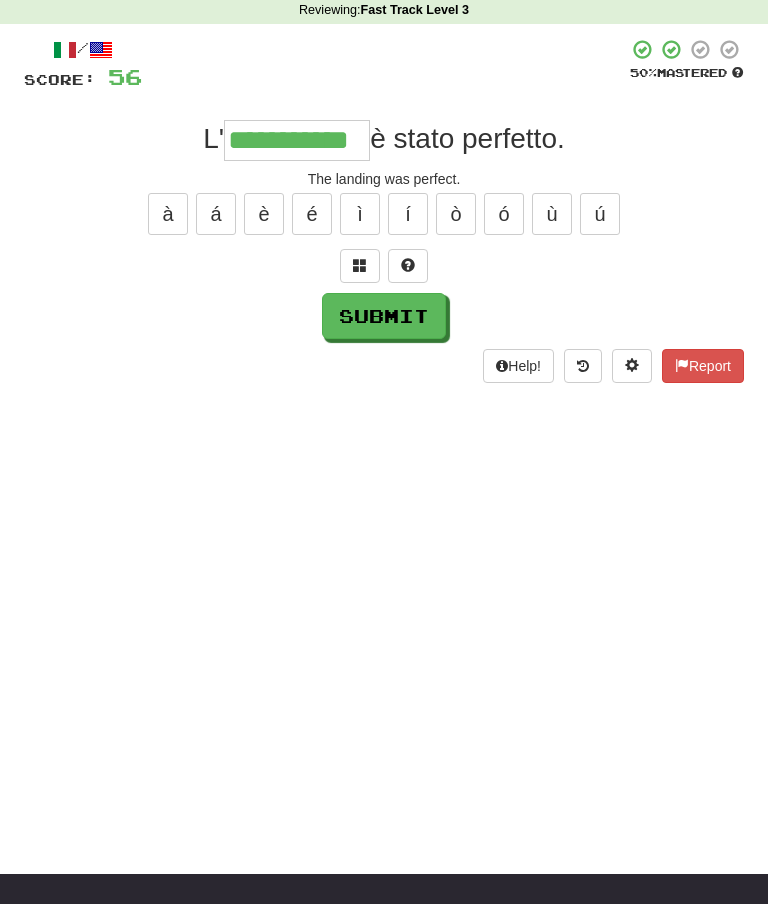type on "**********" 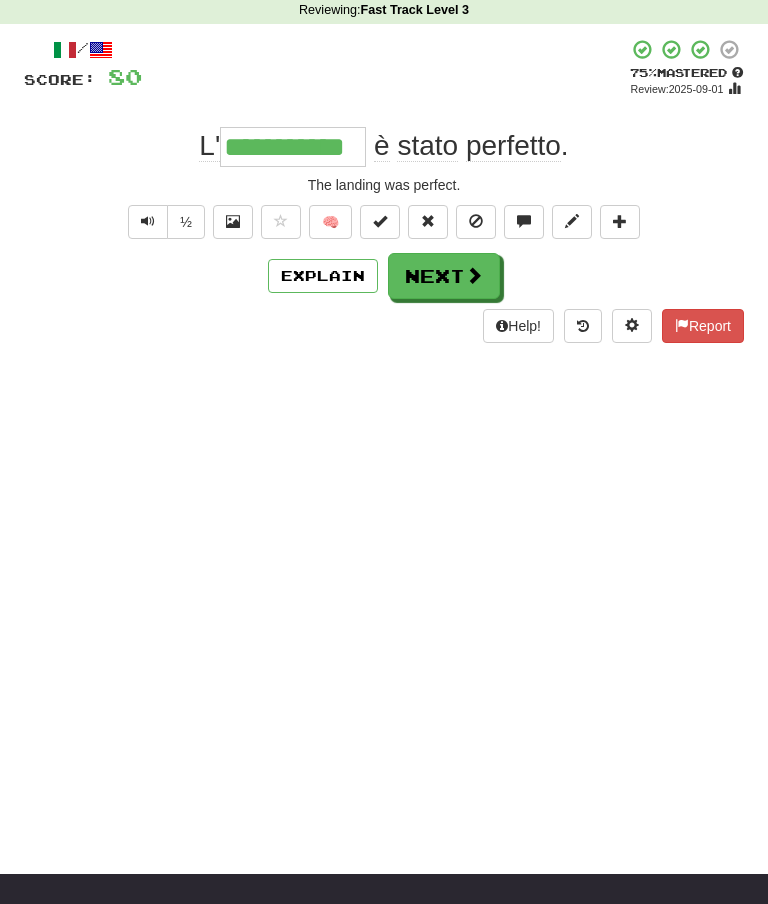 click on "Next" at bounding box center [444, 276] 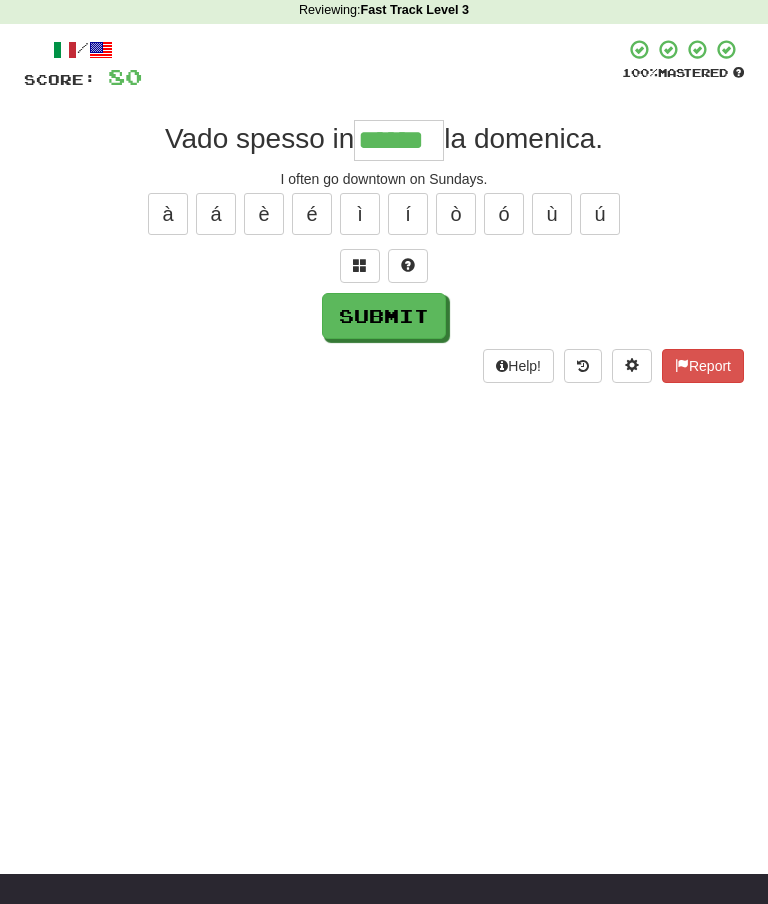 type on "******" 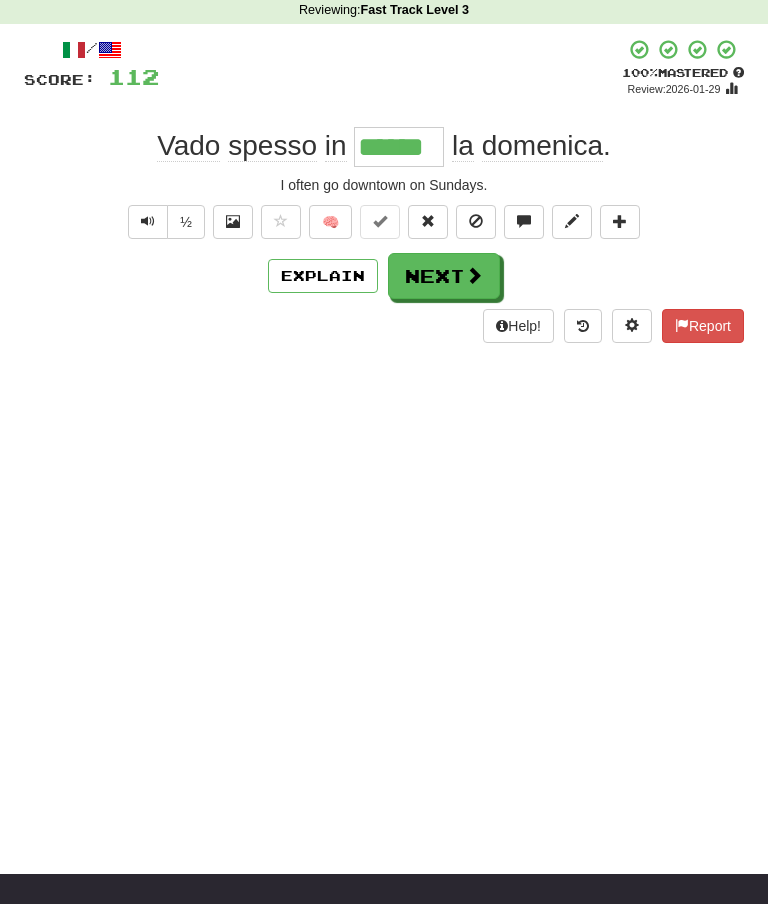 click on "Next" at bounding box center (444, 276) 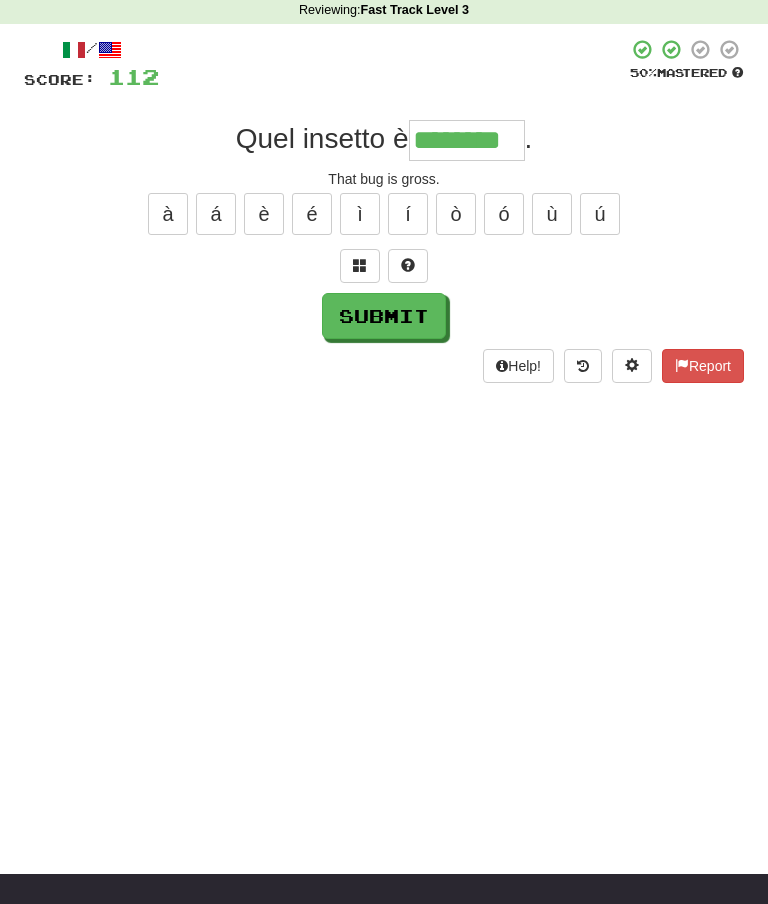 type on "********" 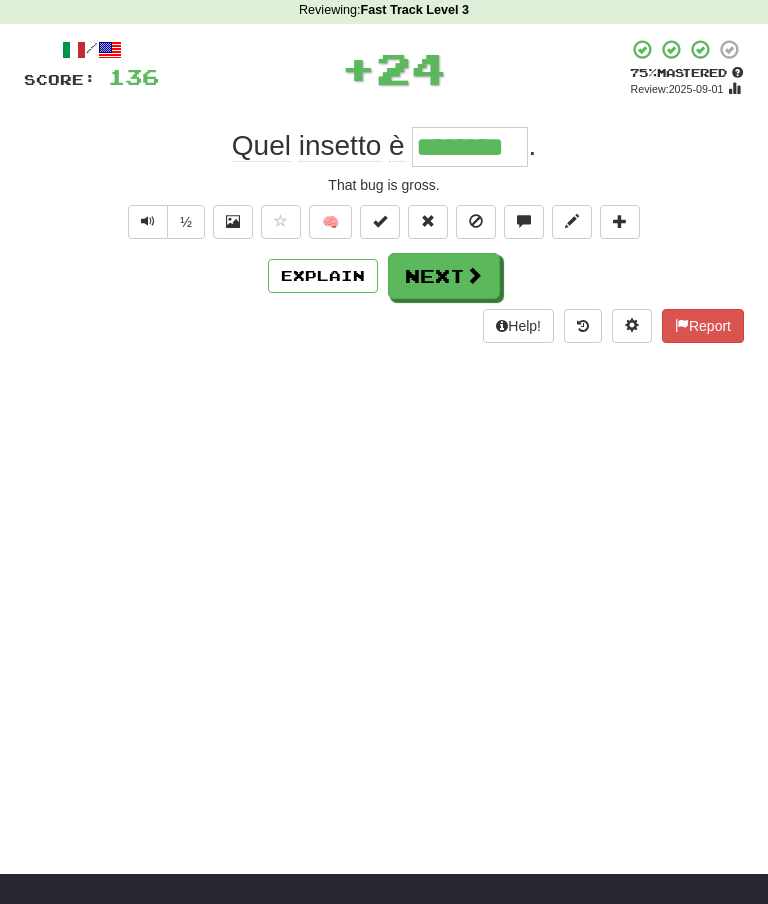 click on "Next" at bounding box center [444, 276] 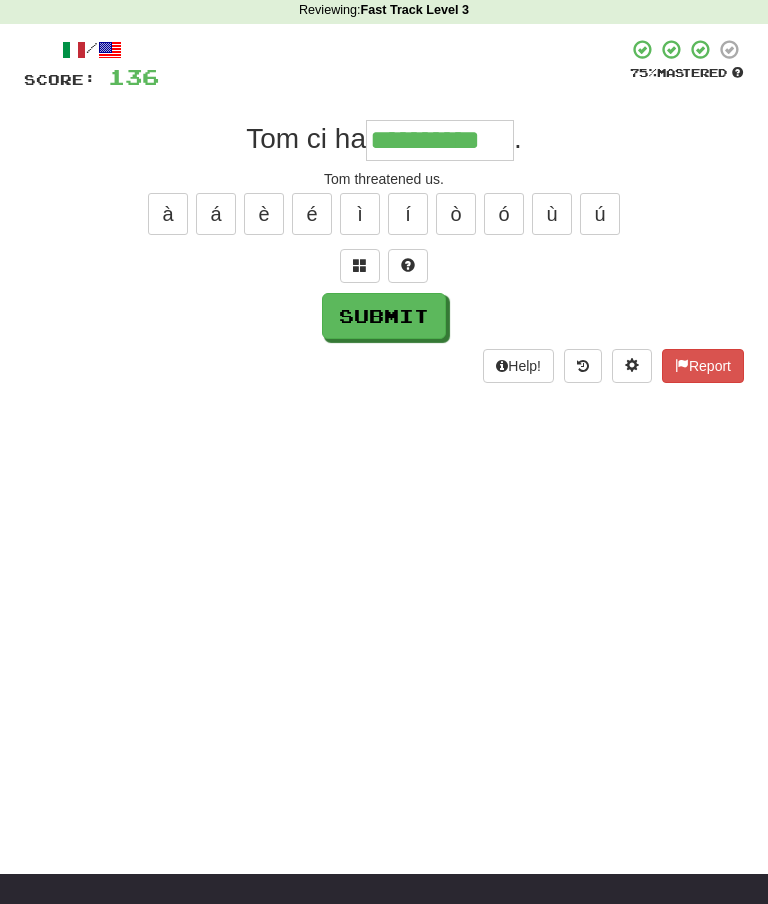type on "**********" 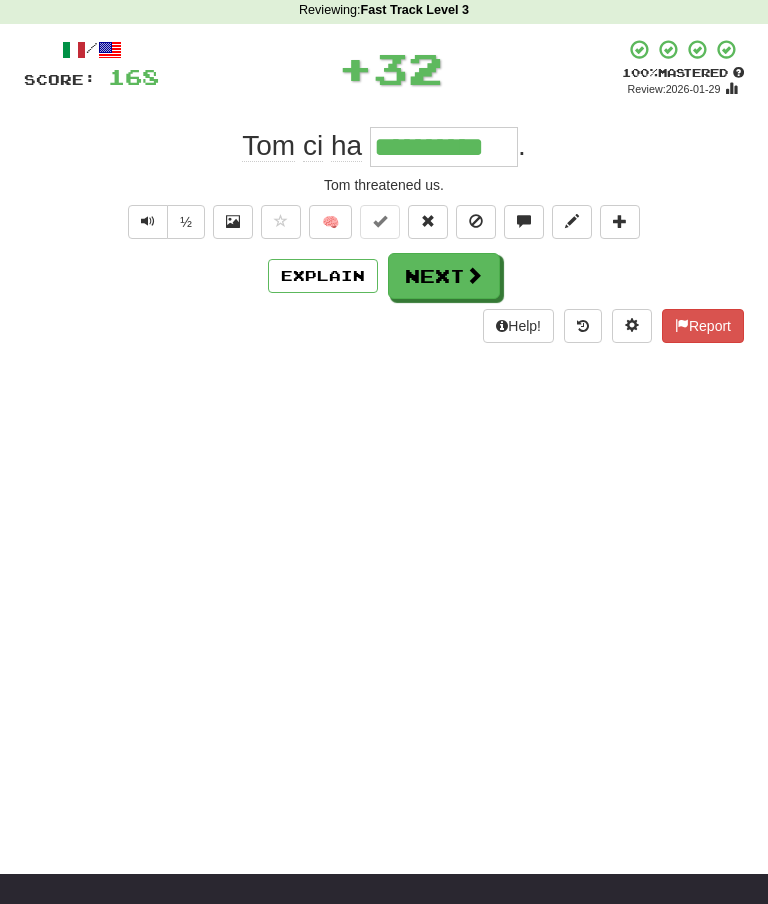 click on "Next" at bounding box center (444, 276) 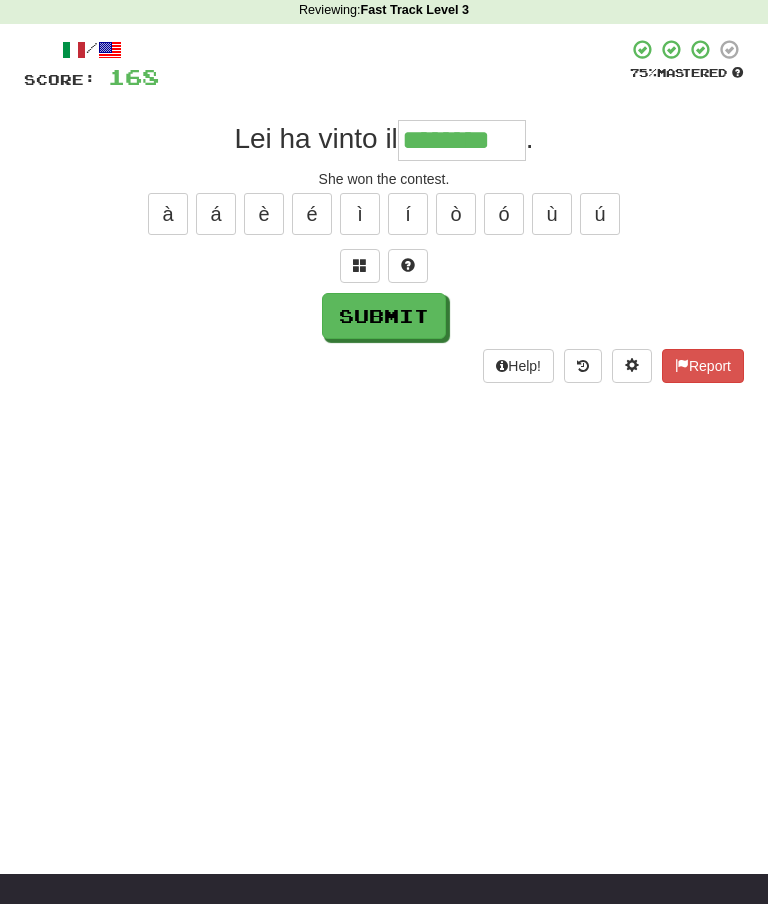 type on "********" 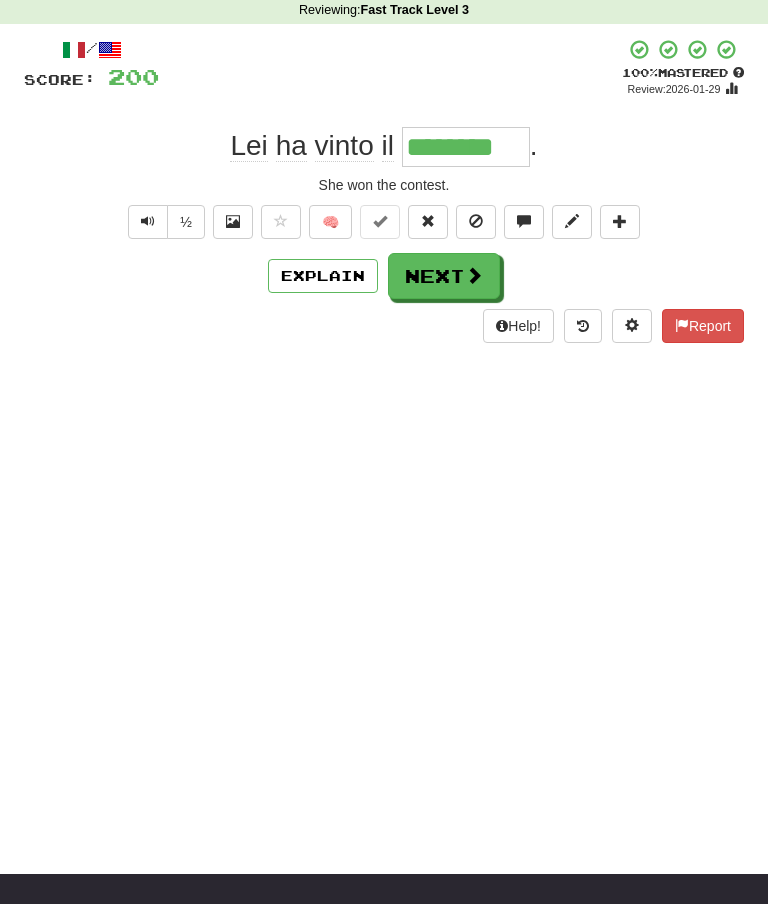 click on "Next" at bounding box center [444, 276] 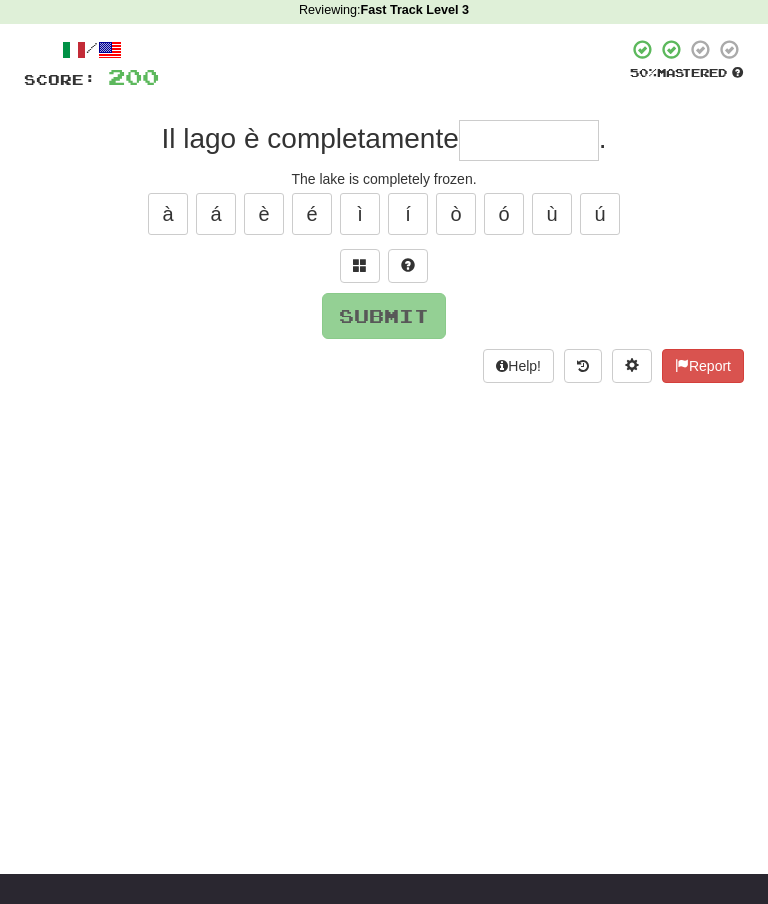 type on "*" 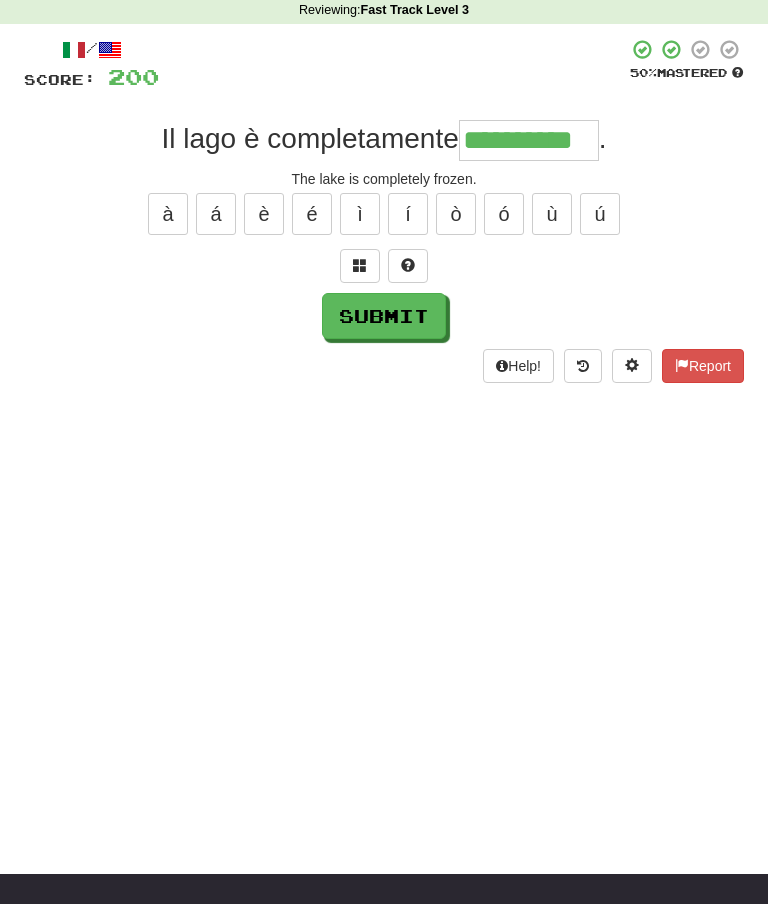 type on "**********" 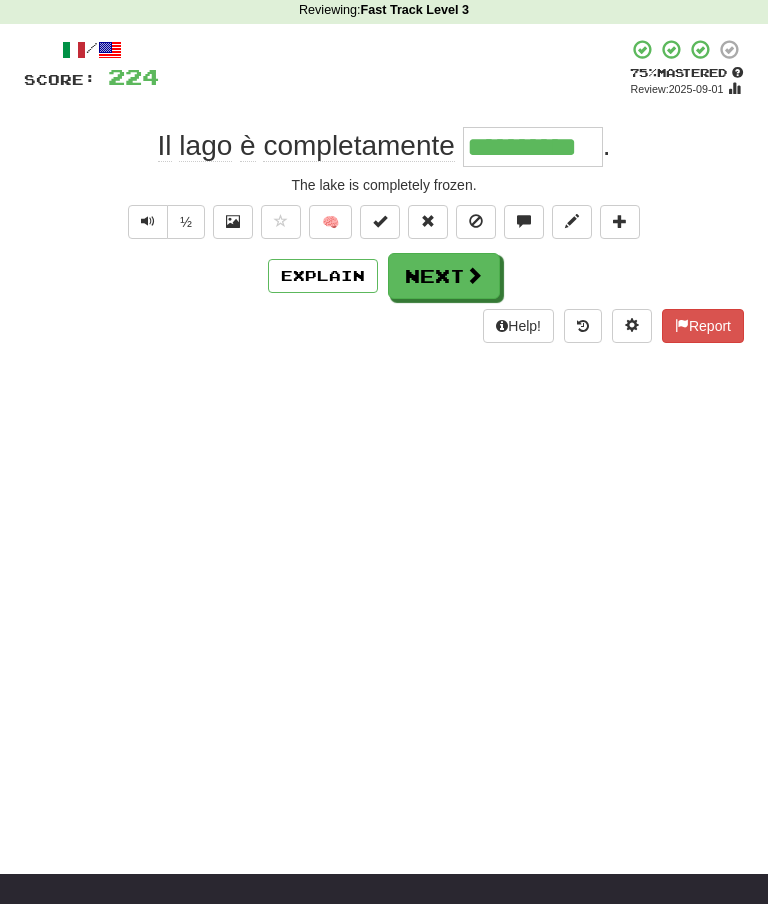 click on "Next" at bounding box center [444, 276] 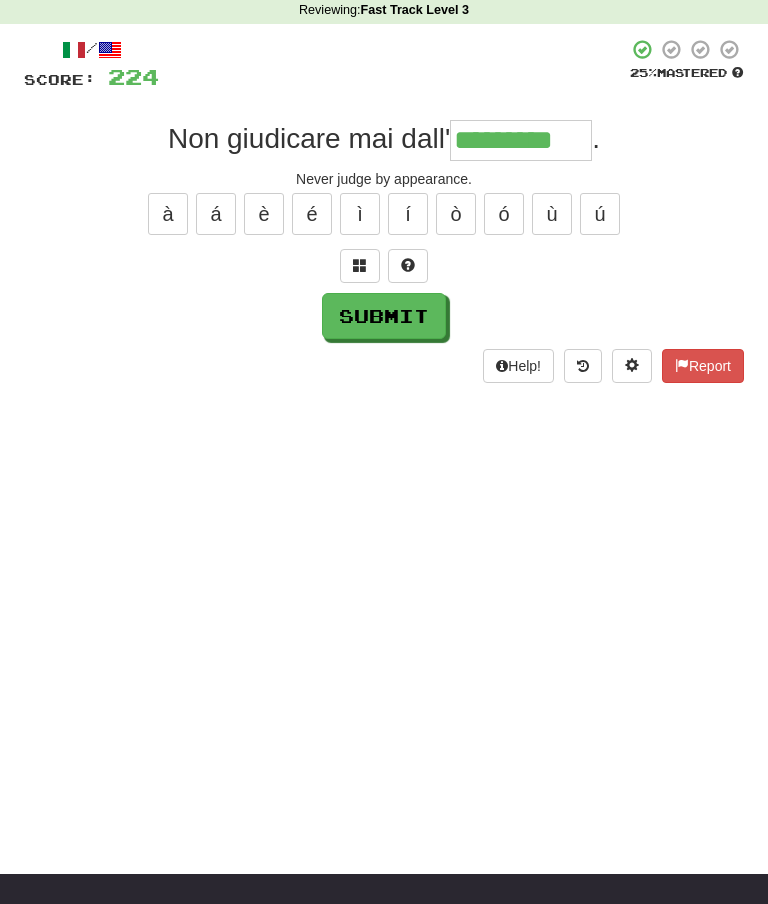 type on "*********" 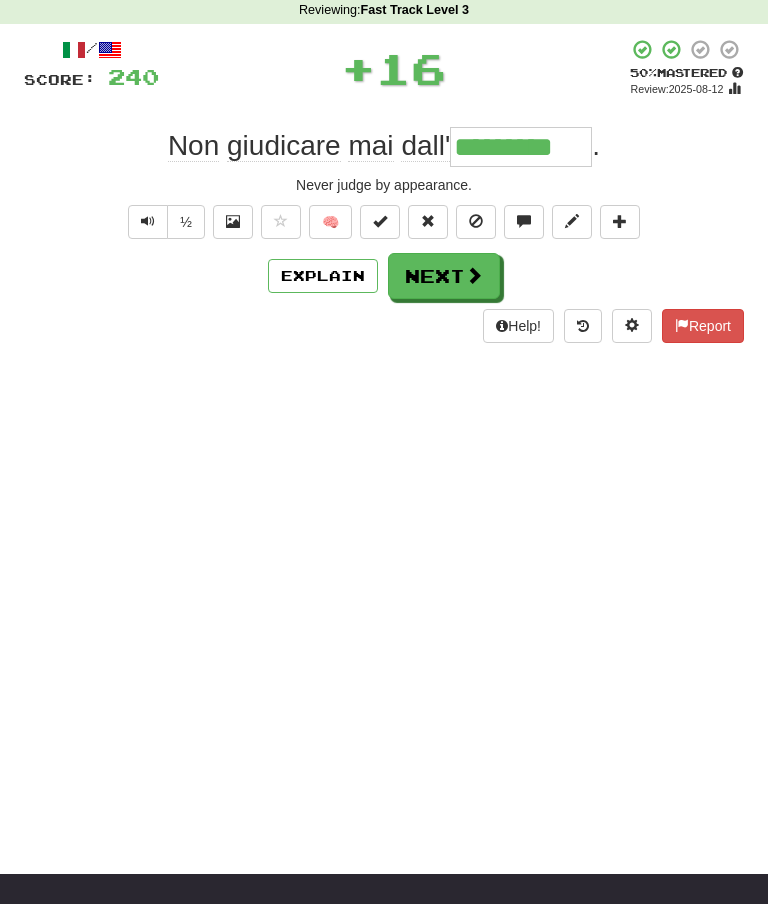 click at bounding box center [474, 275] 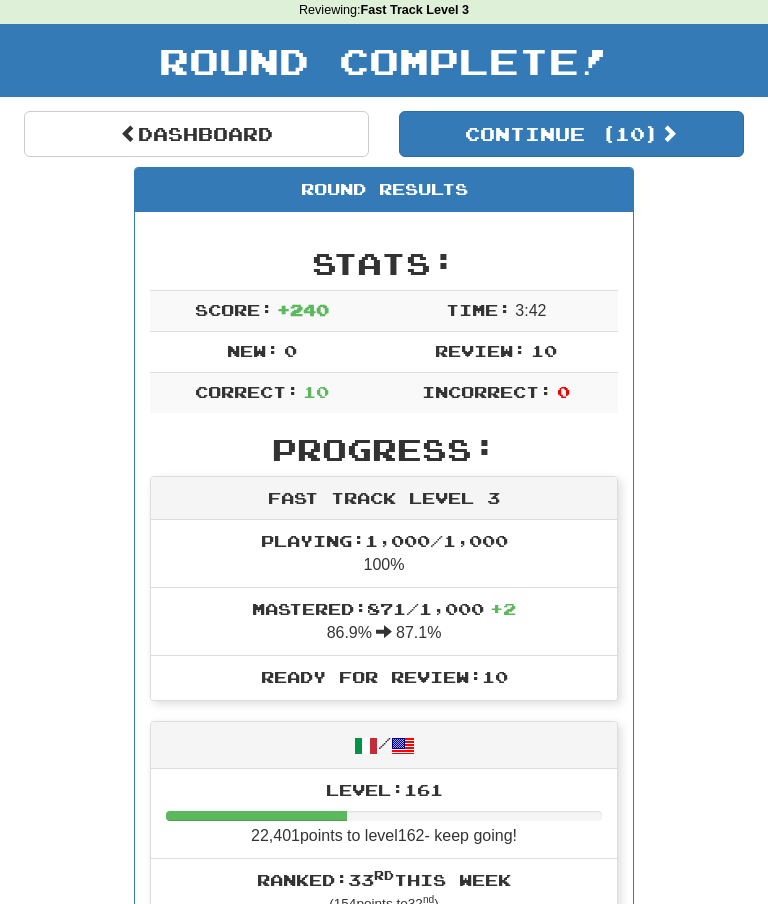 scroll, scrollTop: 0, scrollLeft: 0, axis: both 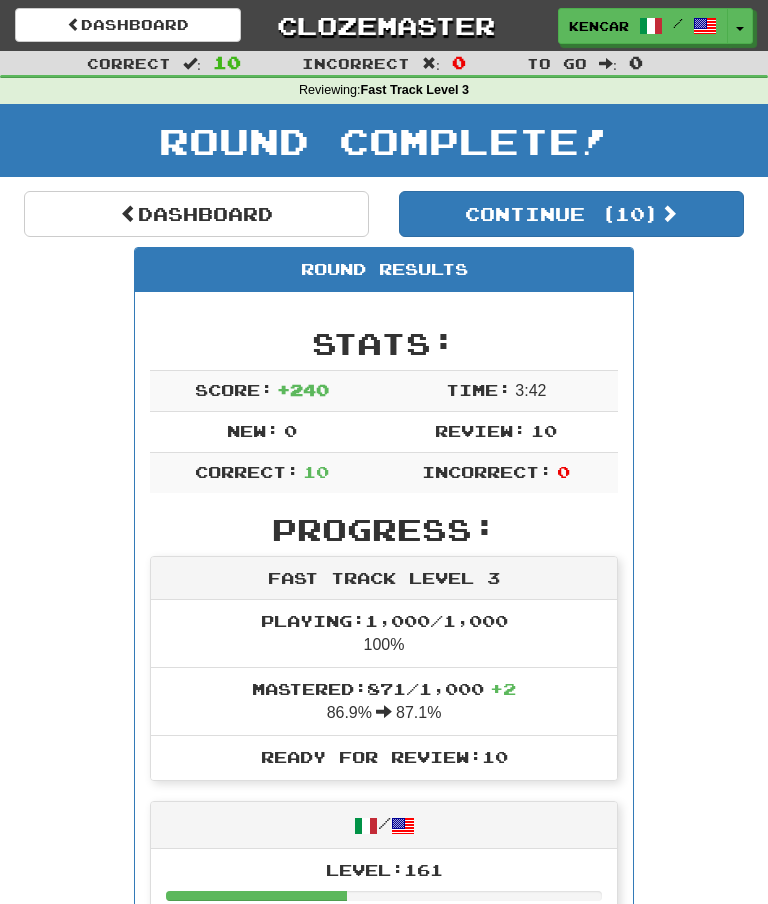 click on "Clozemaster" at bounding box center (384, 25) 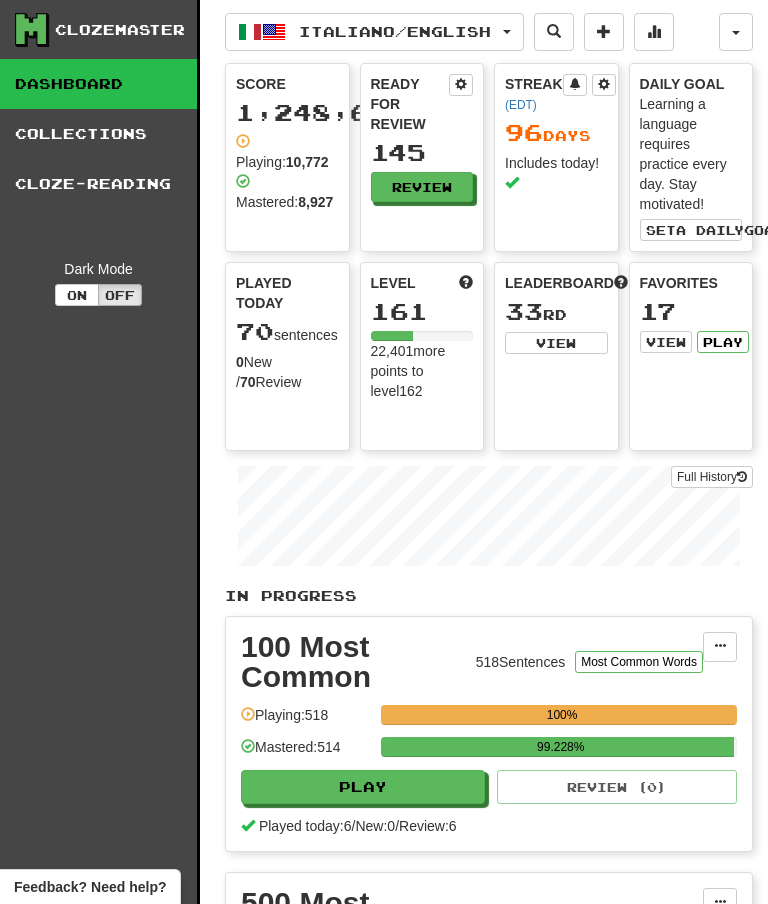 scroll, scrollTop: 0, scrollLeft: 0, axis: both 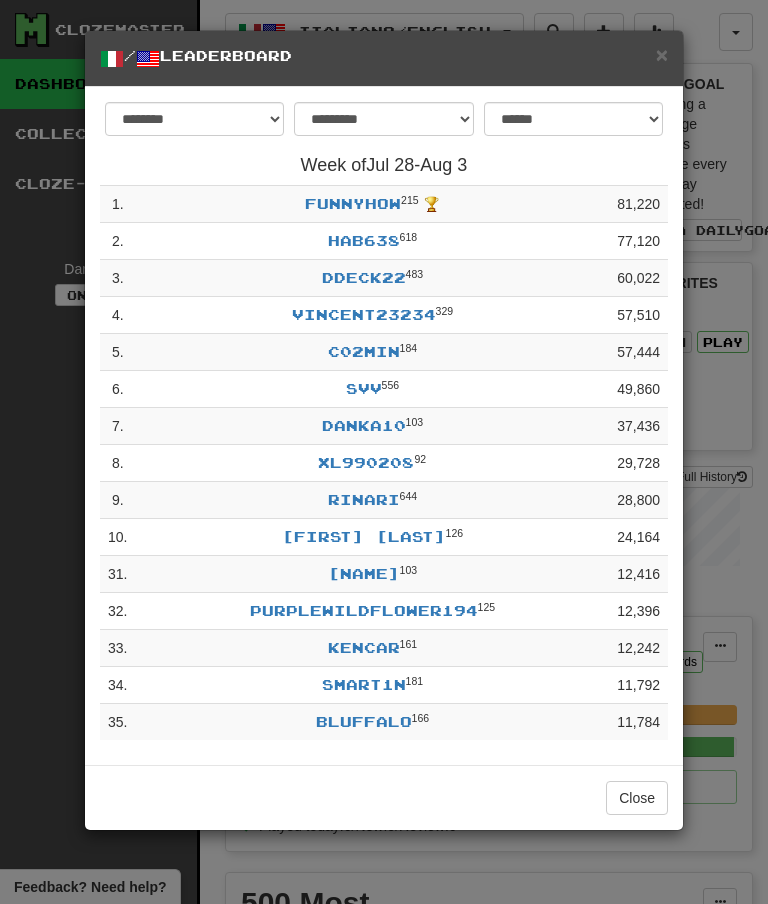 click on "29,728" at bounding box center [638, 463] 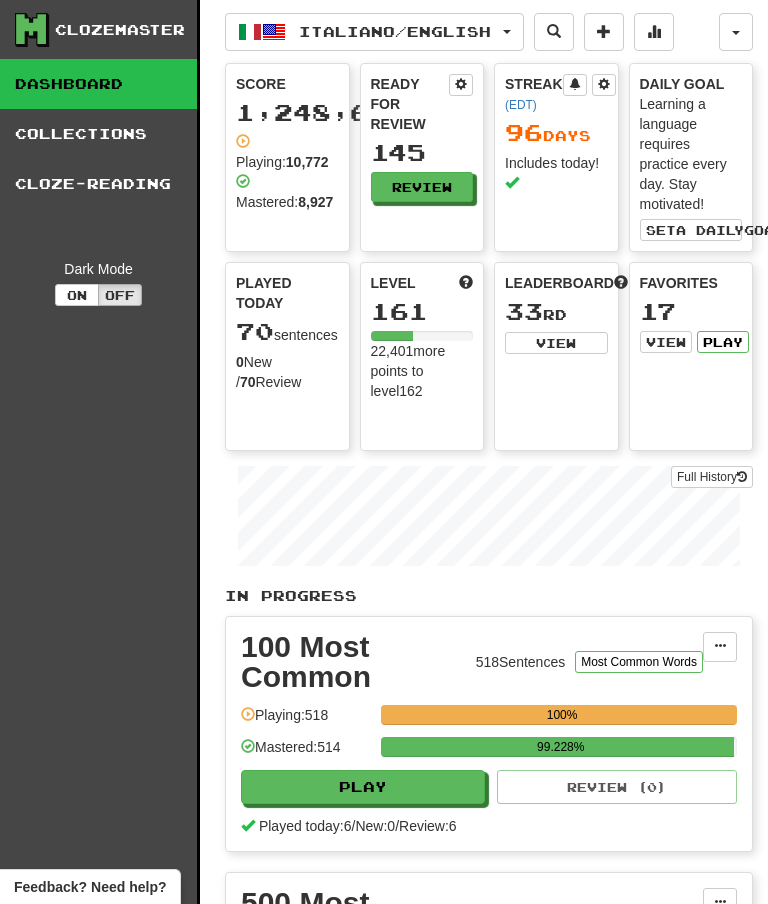 click on "Review" at bounding box center (422, 187) 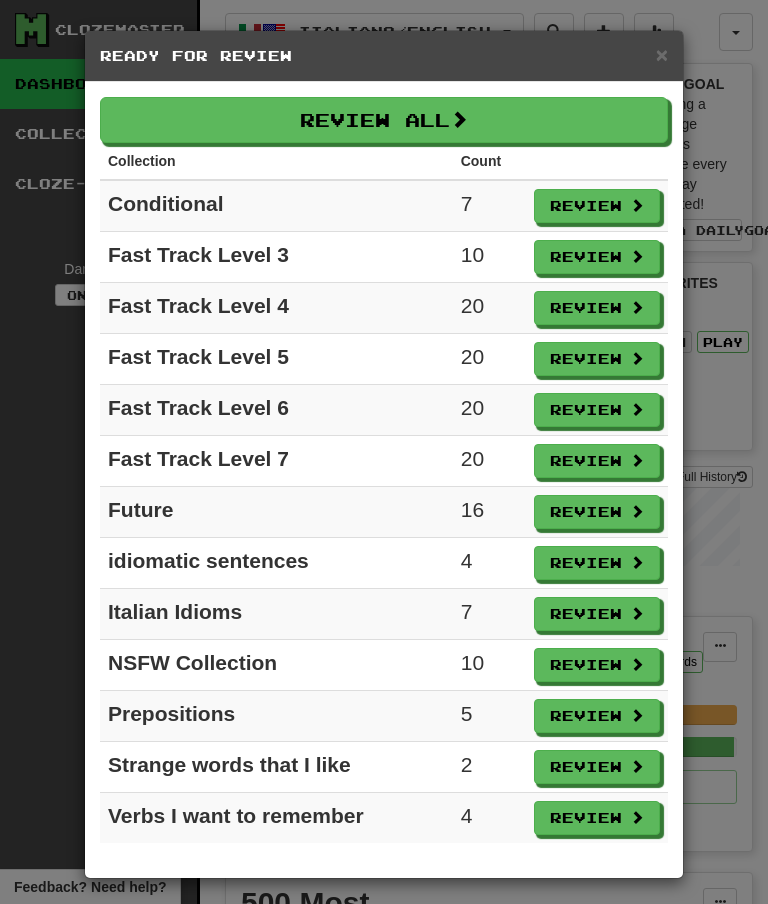 click on "Review" at bounding box center (597, 257) 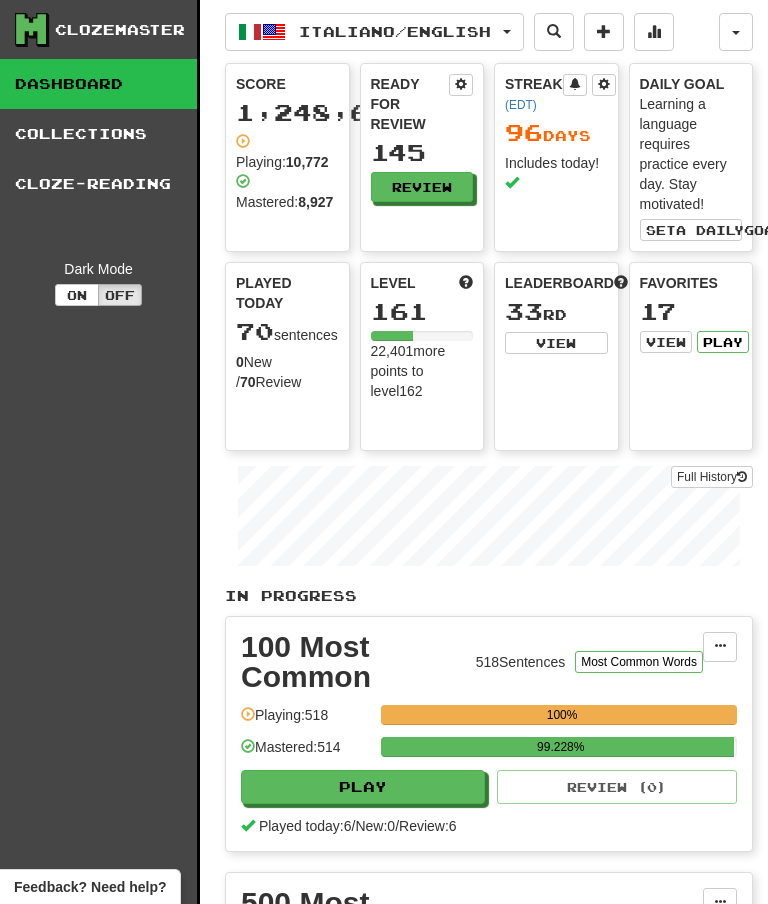 select on "**" 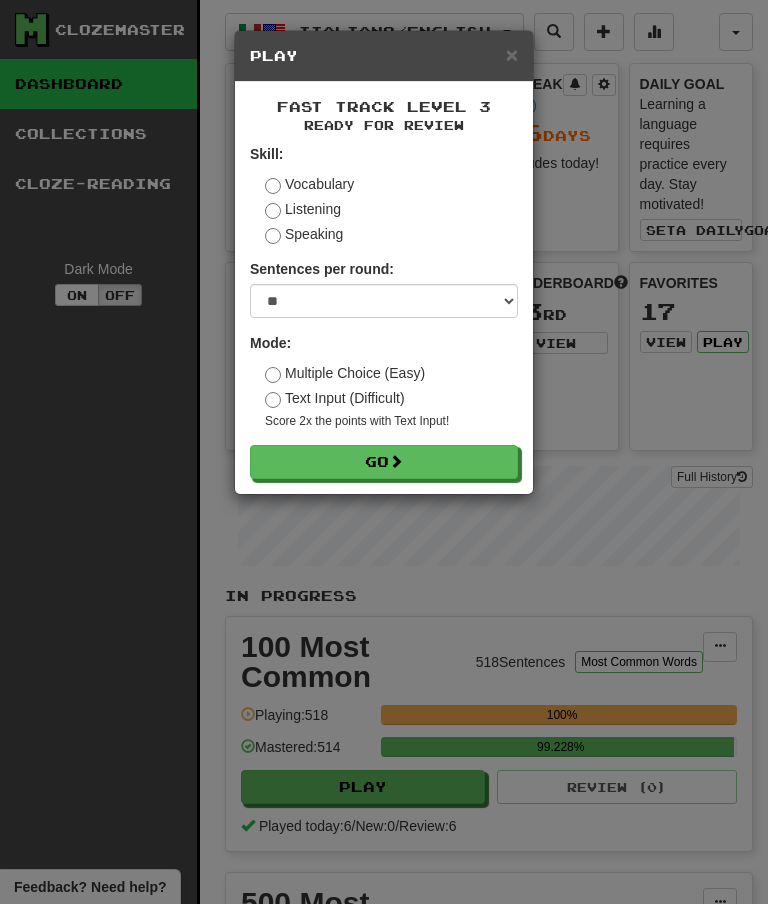 click on "Go" at bounding box center [384, 462] 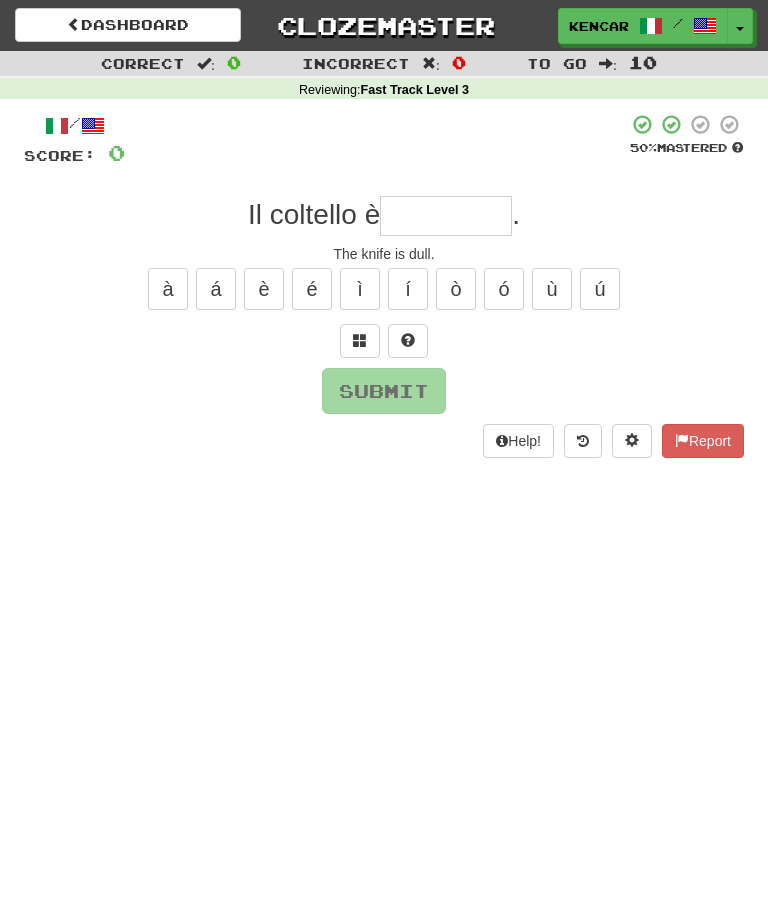 scroll, scrollTop: 0, scrollLeft: 0, axis: both 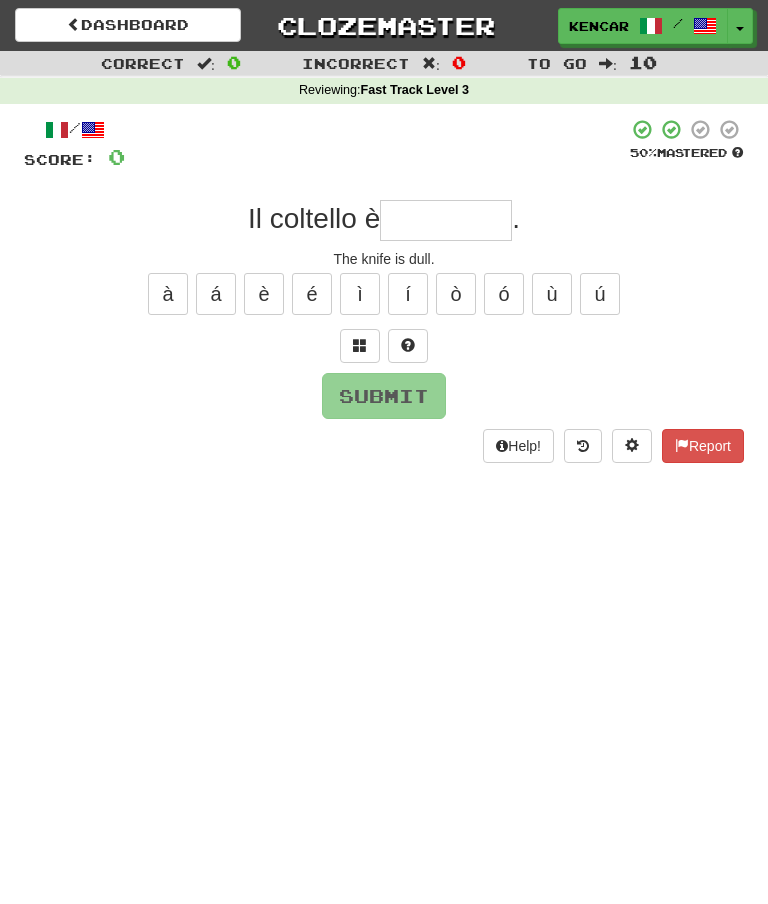 click at bounding box center (446, 220) 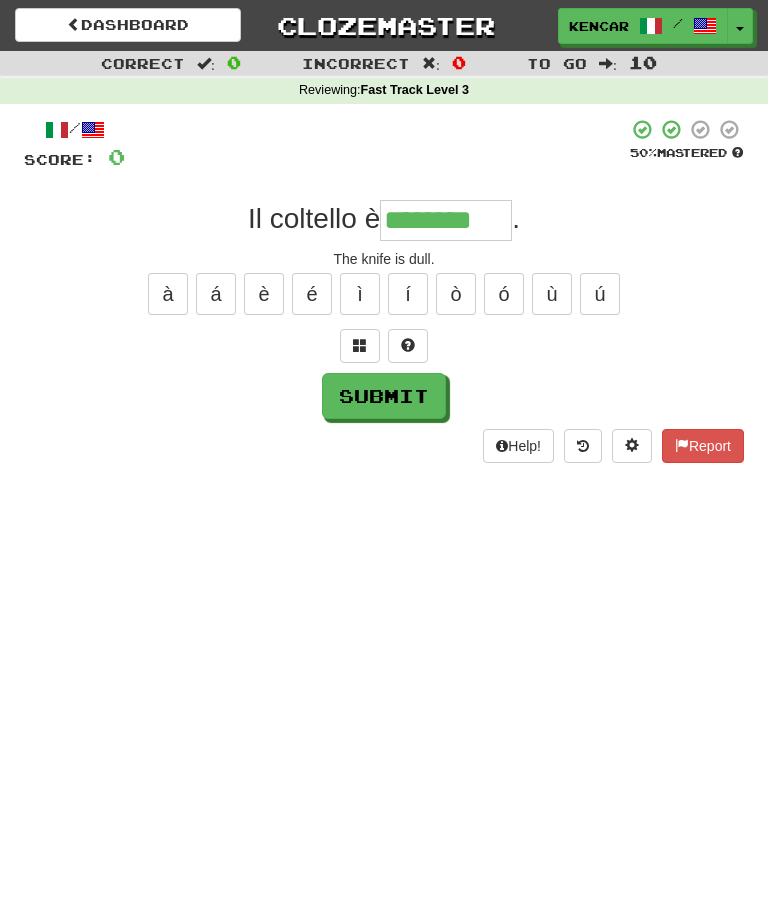 type on "********" 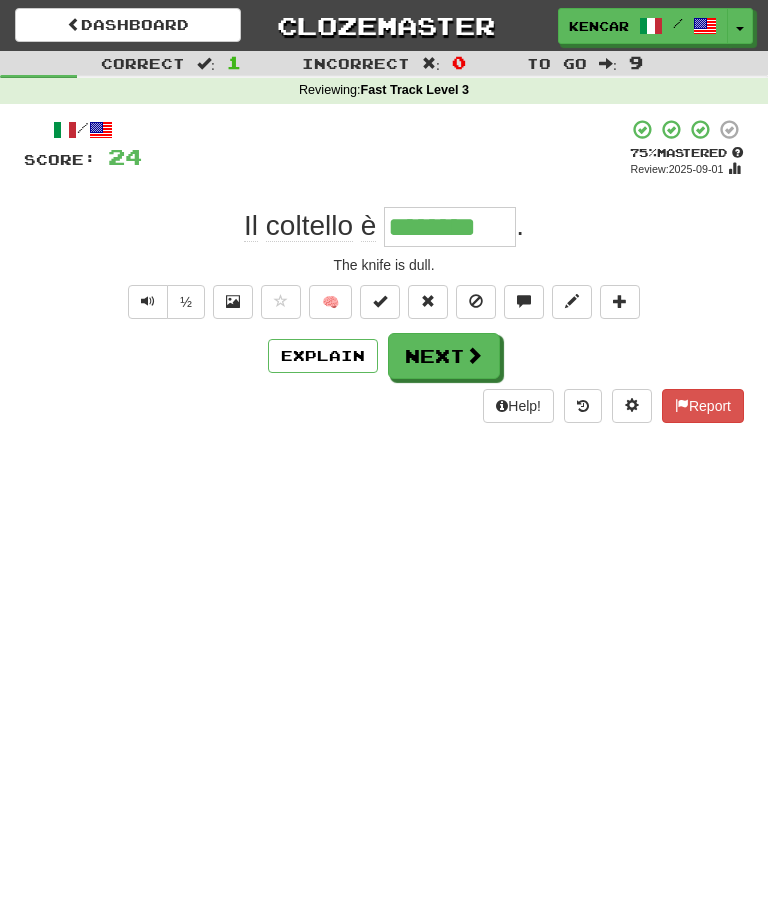 click on "Next" at bounding box center (444, 356) 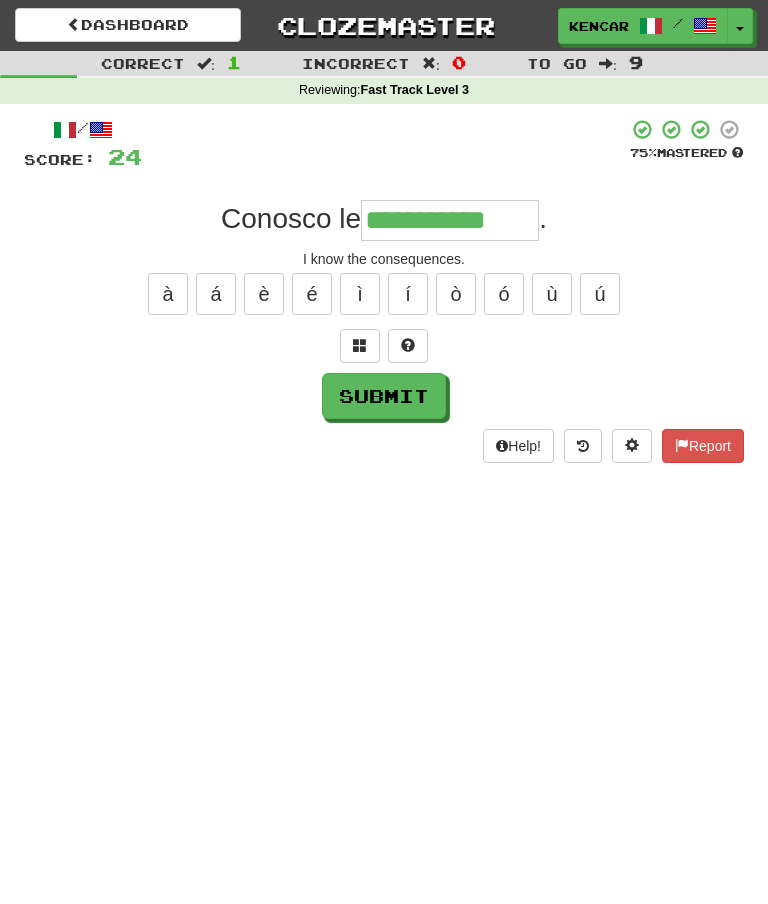 type on "**********" 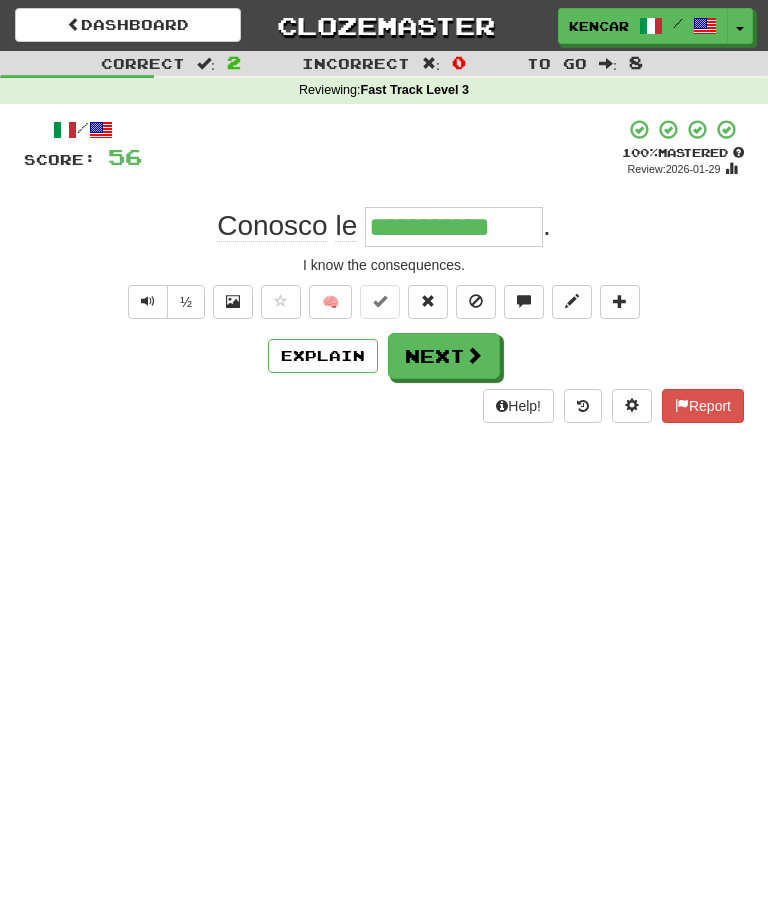 click on "Next" at bounding box center [444, 356] 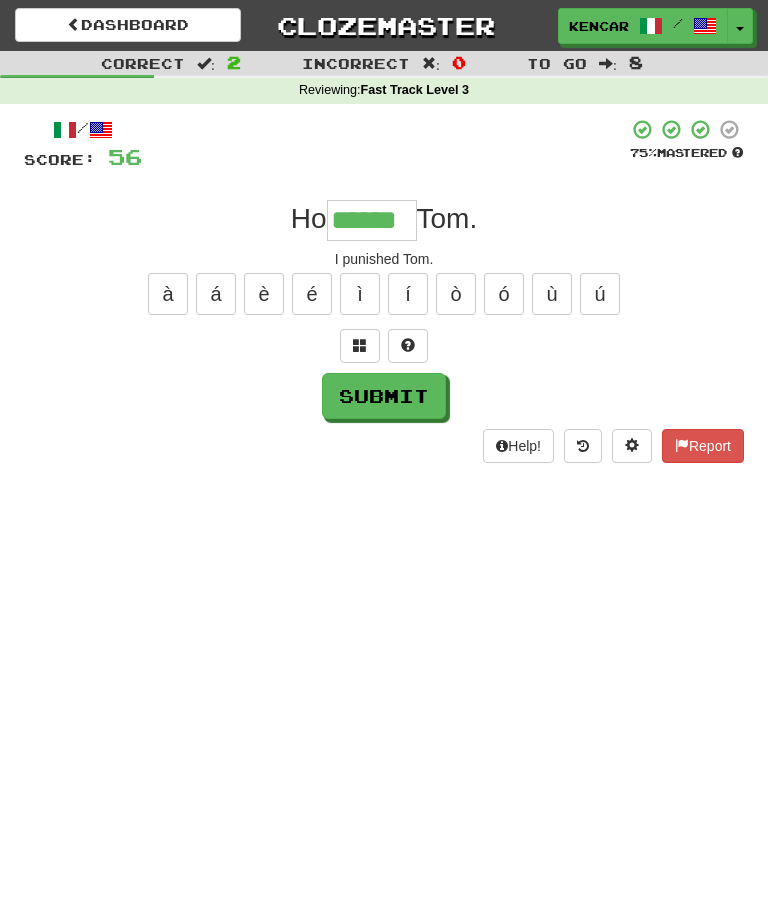 type on "******" 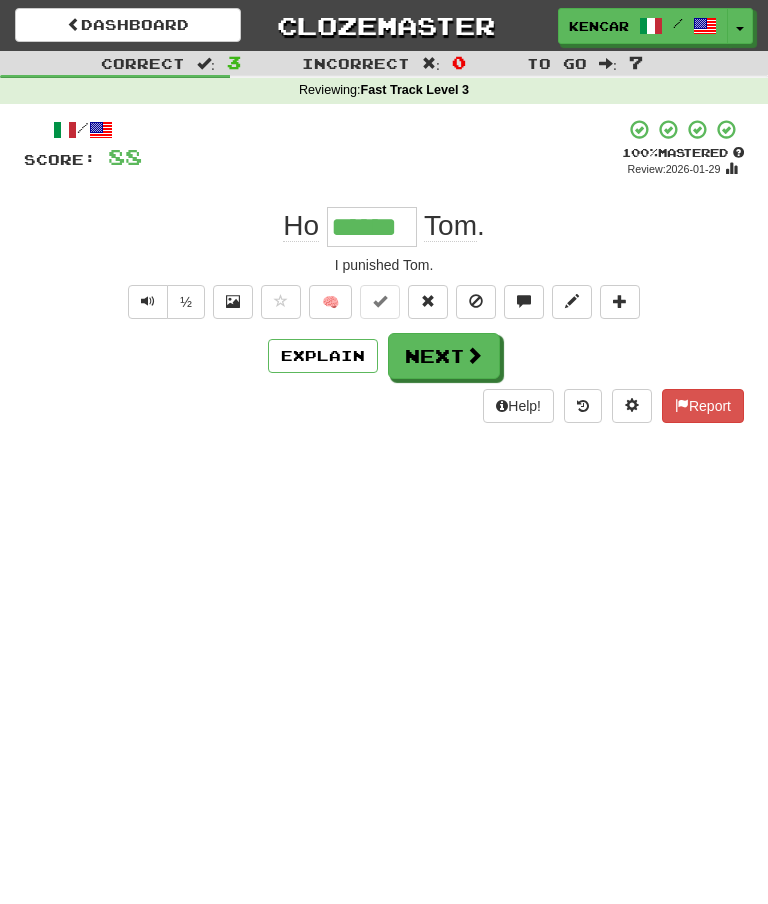 click on "Next" at bounding box center (444, 356) 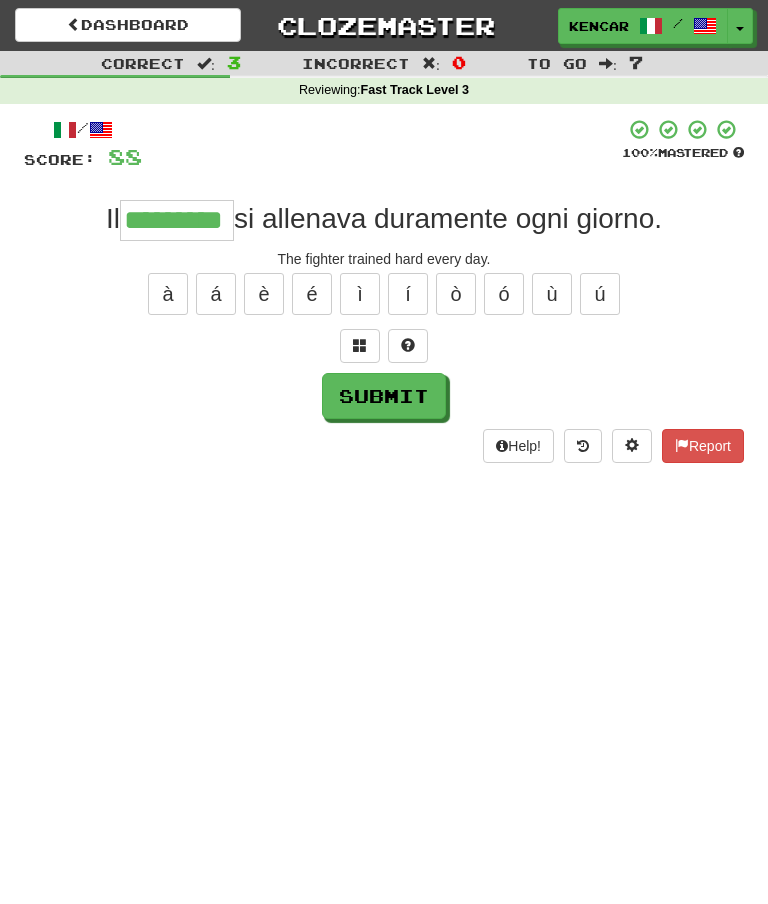 type on "*********" 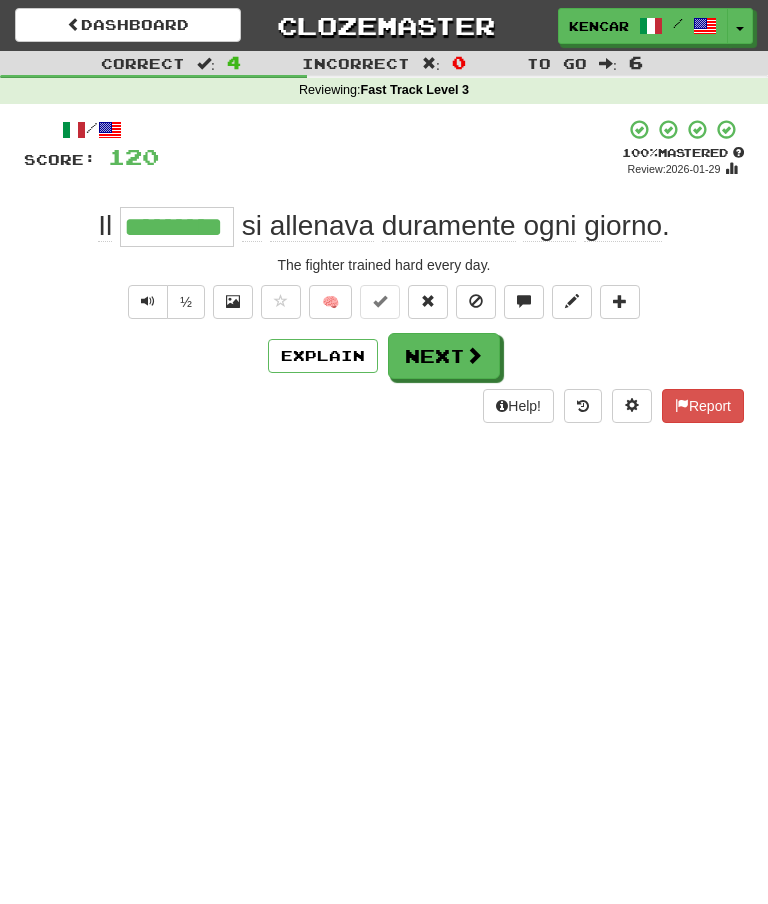 click on "Next" at bounding box center [444, 356] 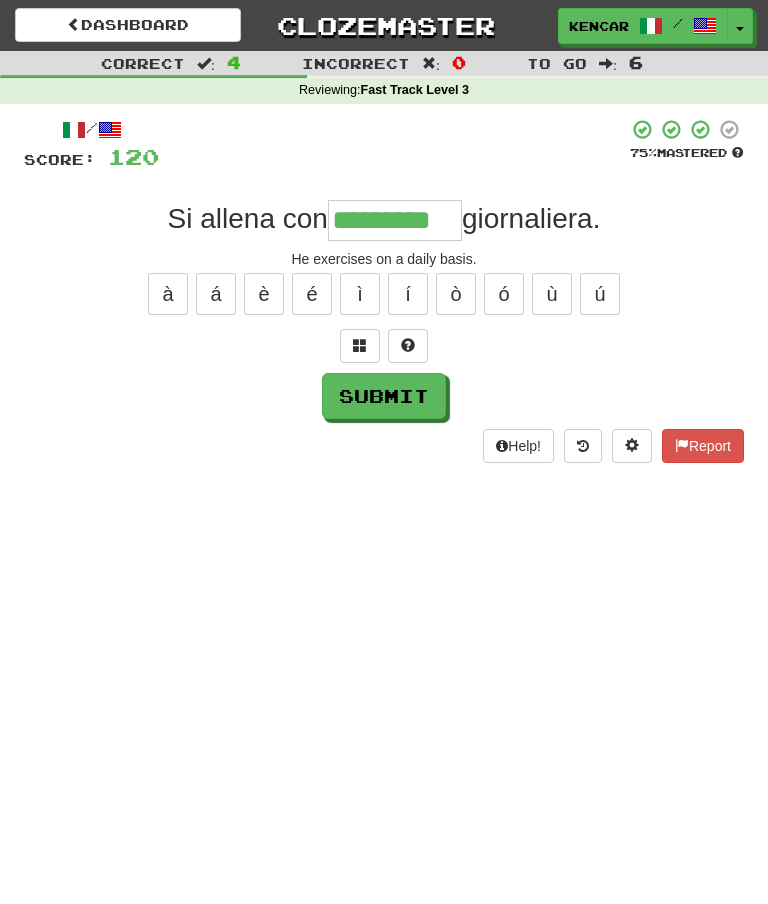 type on "*********" 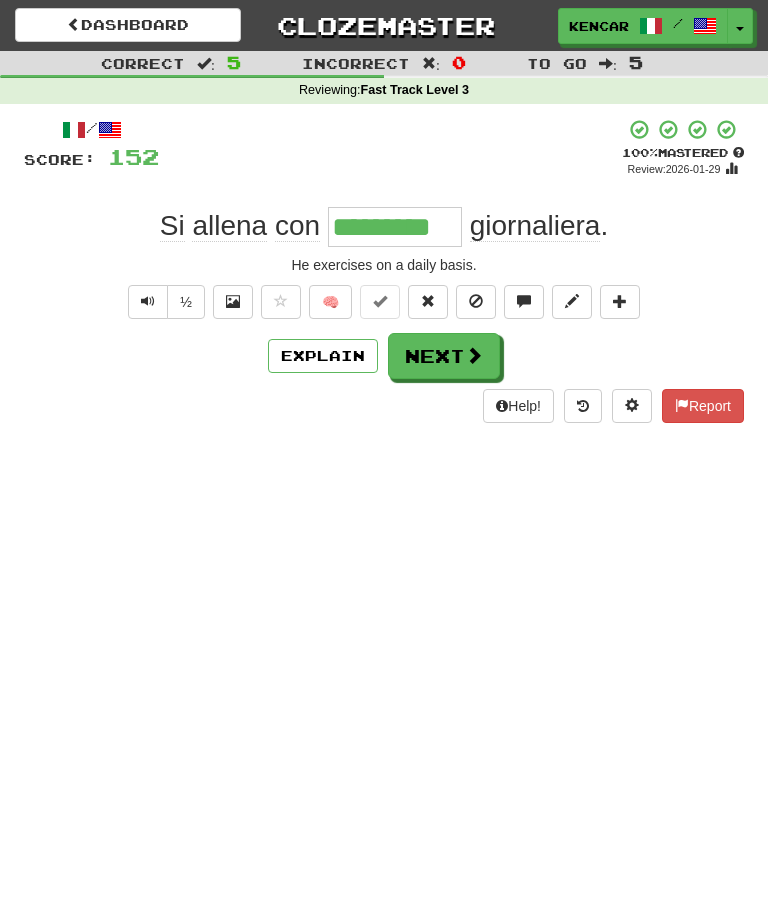 click on "Next" at bounding box center (444, 356) 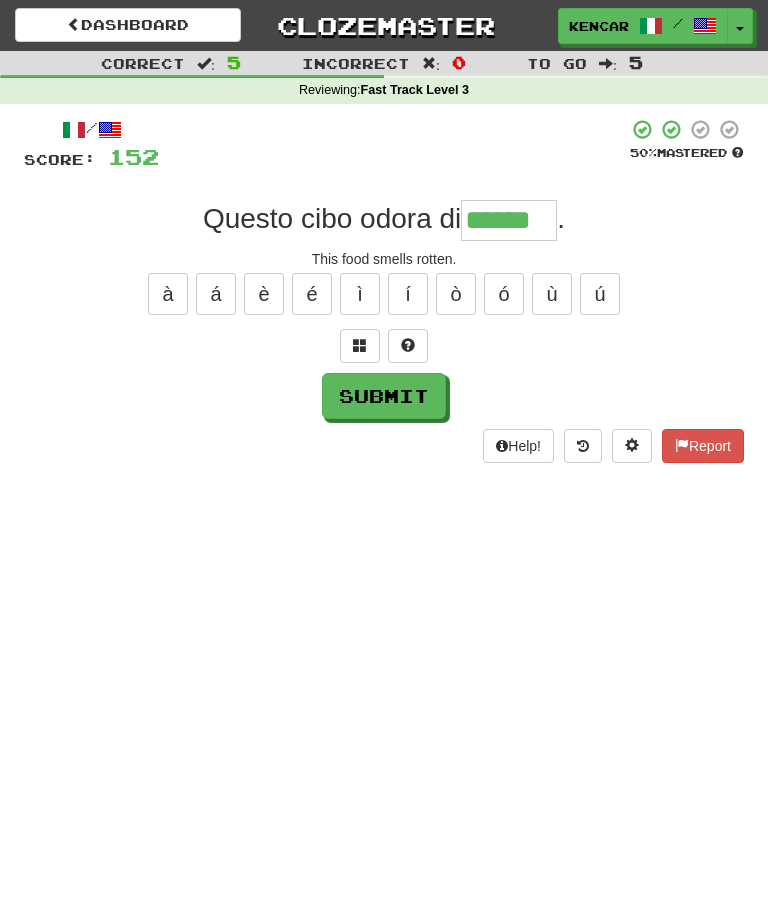 type on "******" 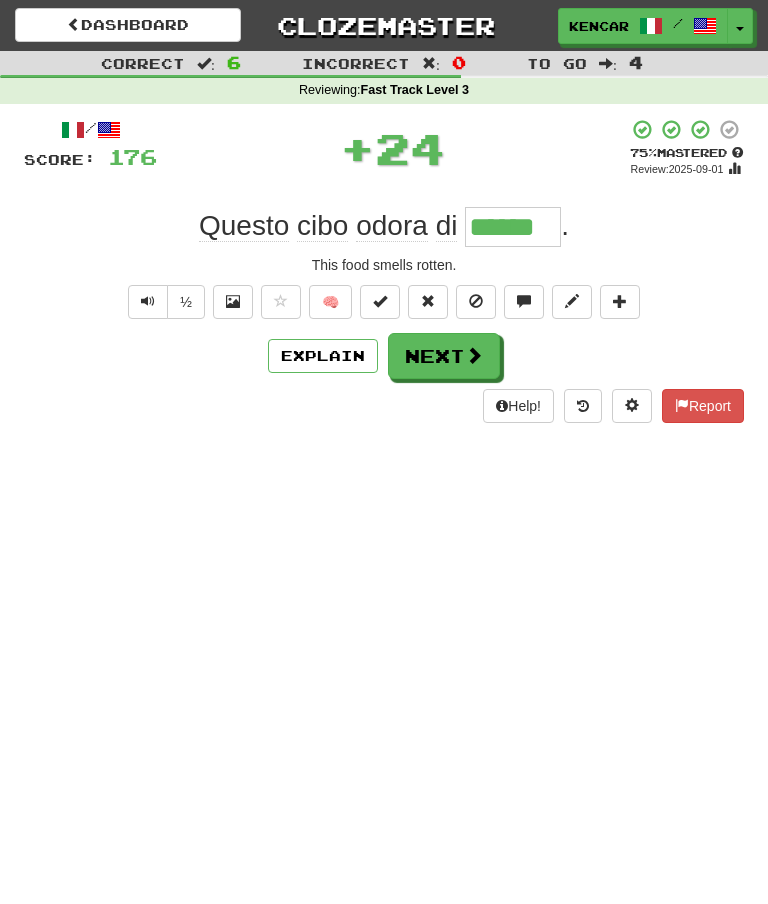 click on "Next" at bounding box center (444, 356) 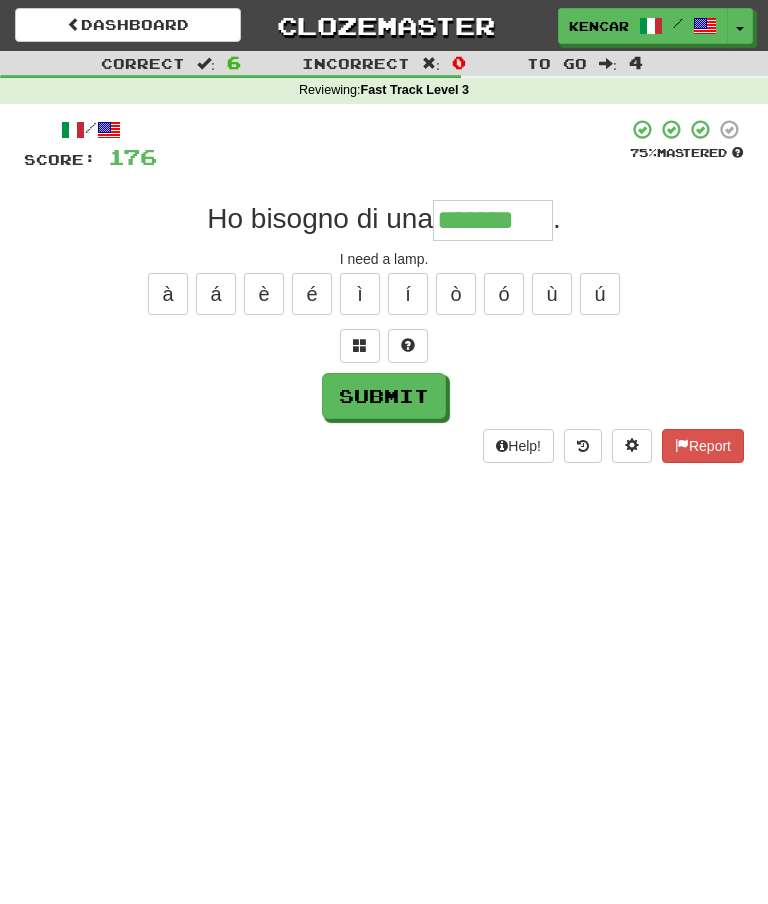 type on "*******" 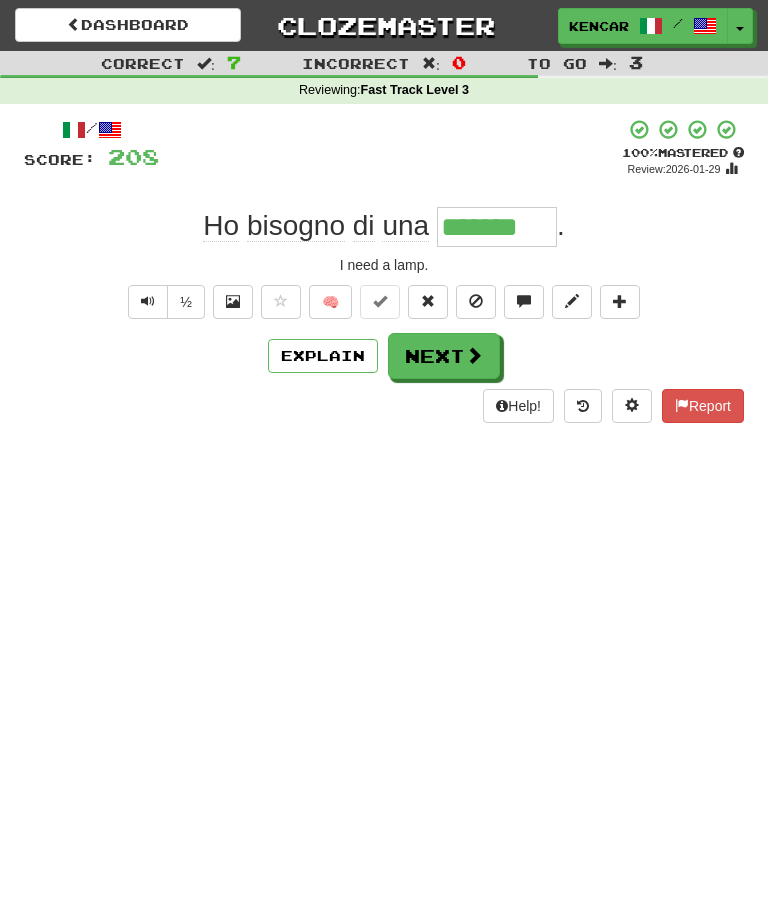 click on "Next" at bounding box center [444, 356] 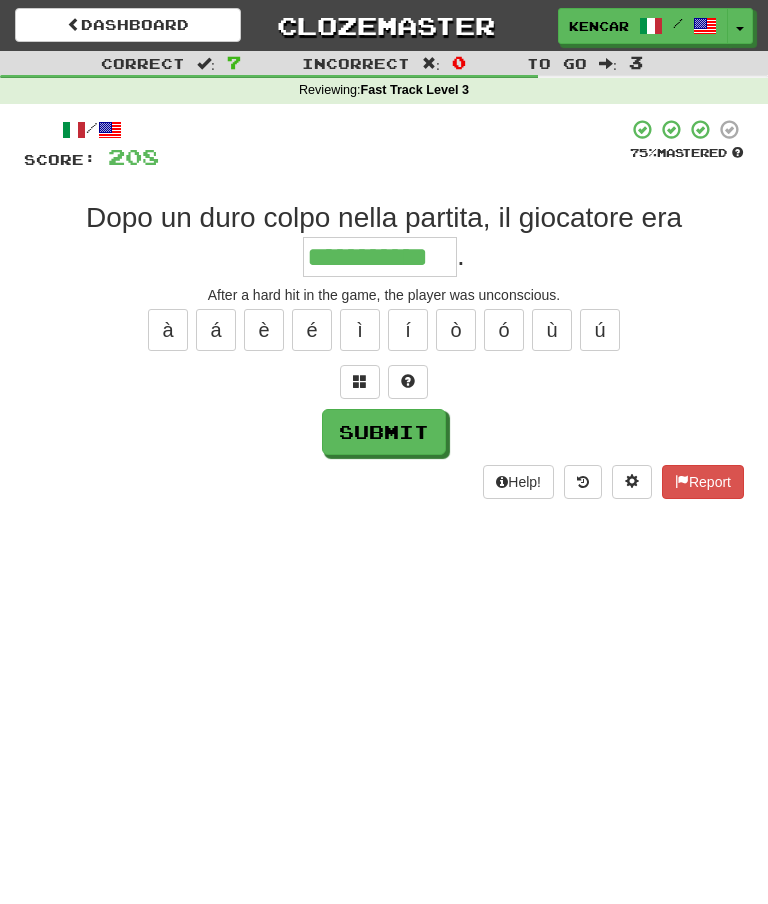 type on "**********" 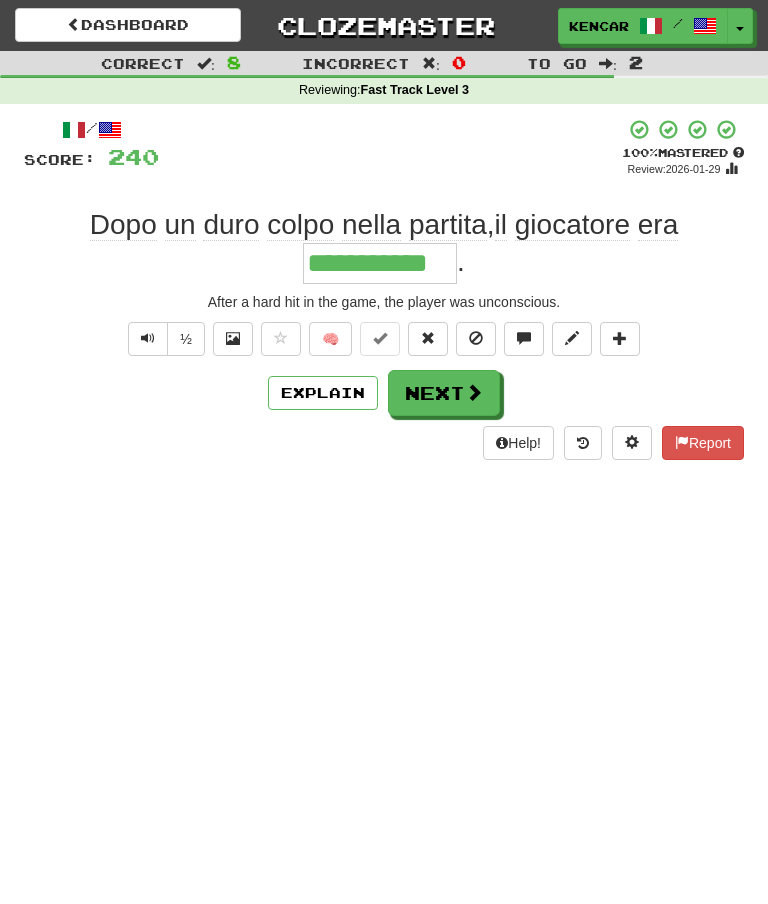 click on "Next" at bounding box center [444, 393] 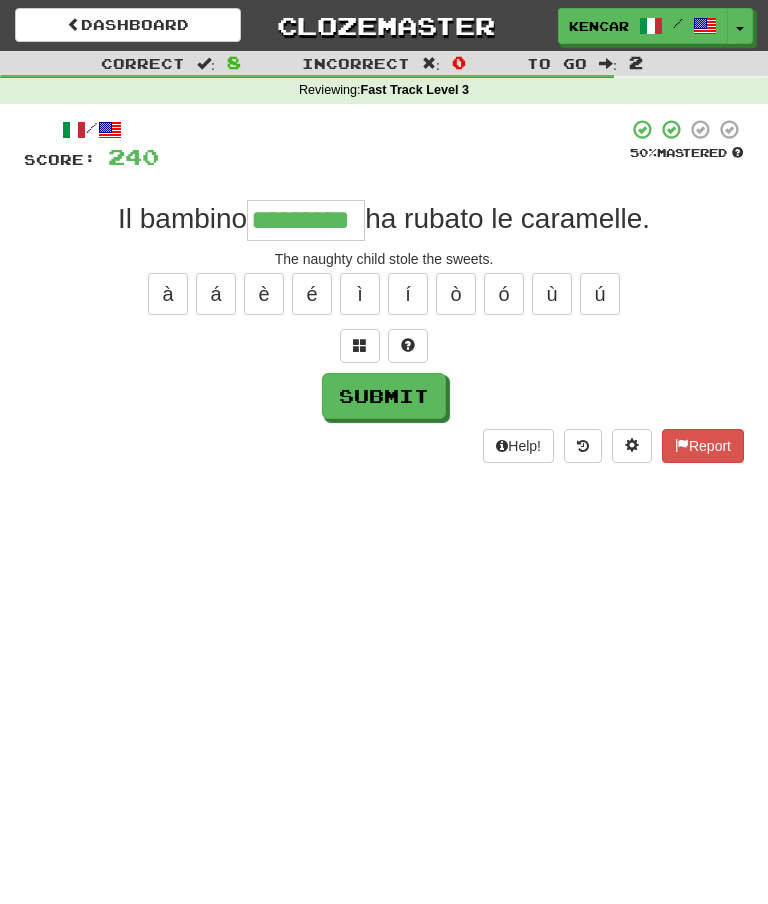 type on "*********" 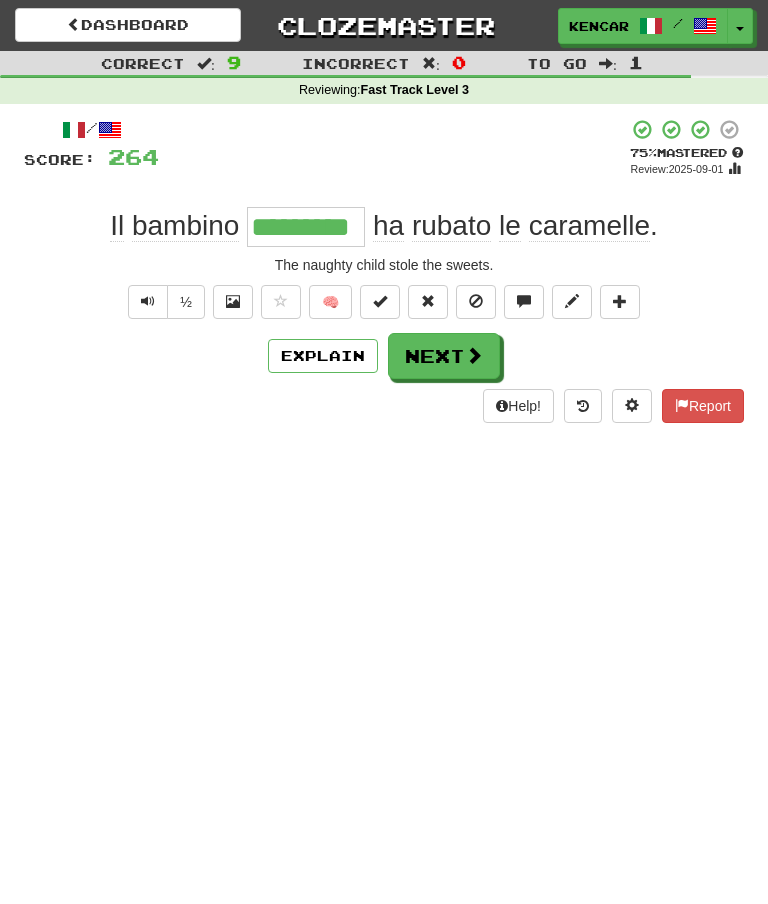 click on "Next" at bounding box center [444, 356] 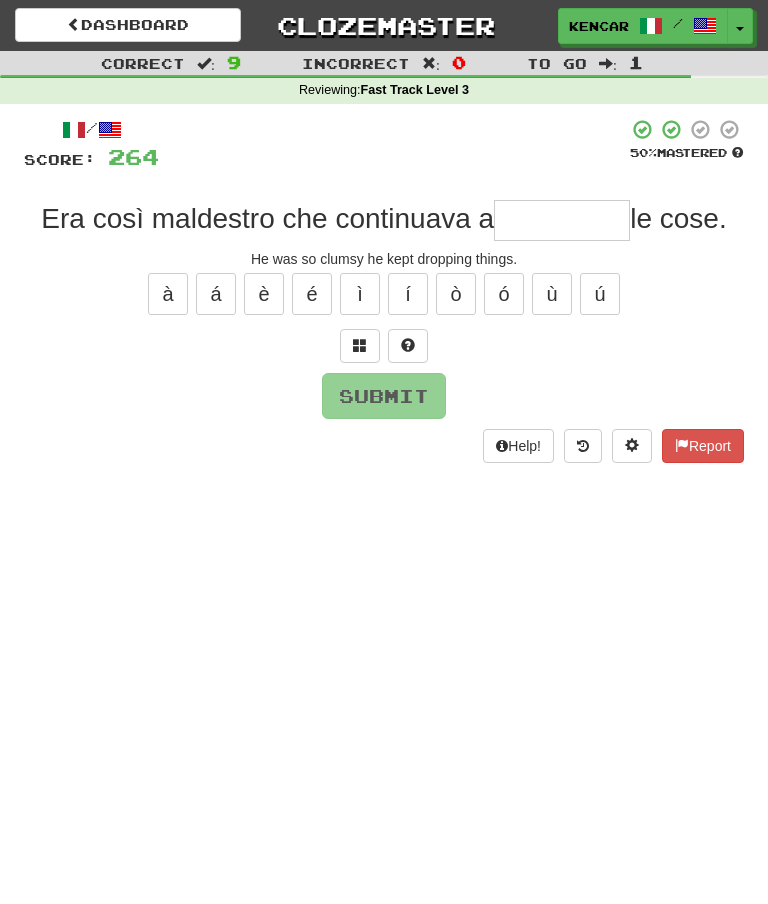 click on "Clozemaster" at bounding box center [384, 25] 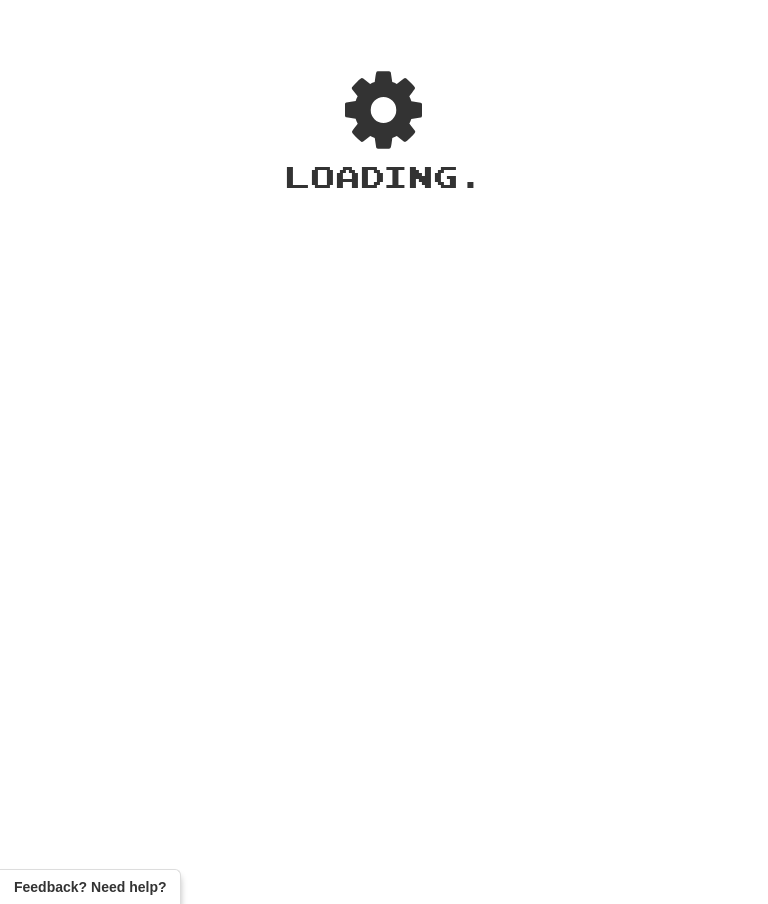scroll, scrollTop: 0, scrollLeft: 0, axis: both 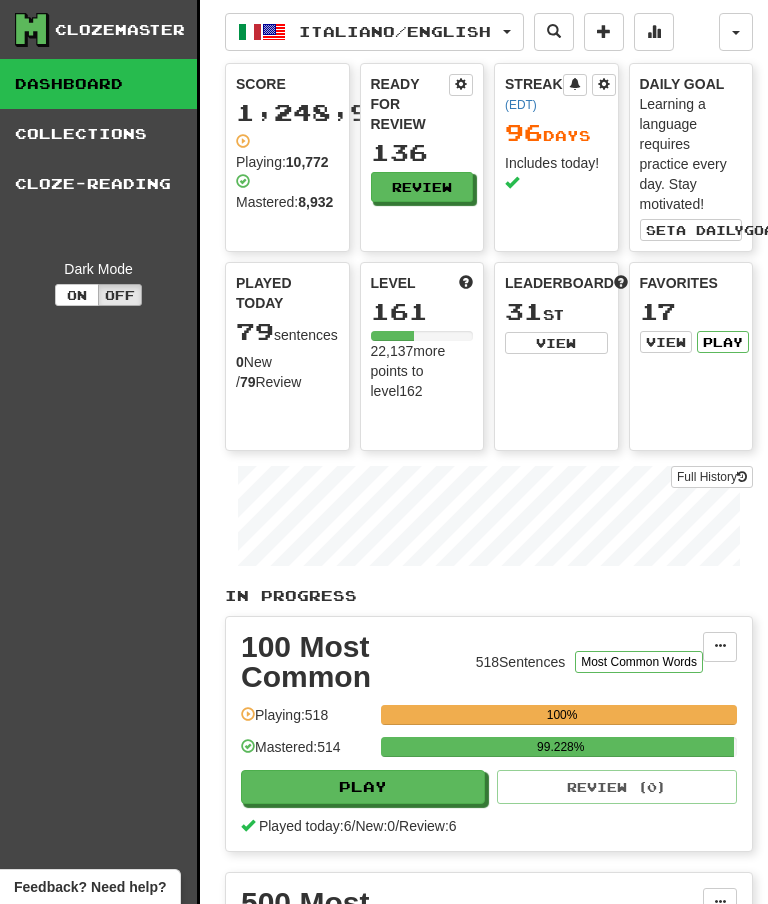 click on "Review" at bounding box center (422, 187) 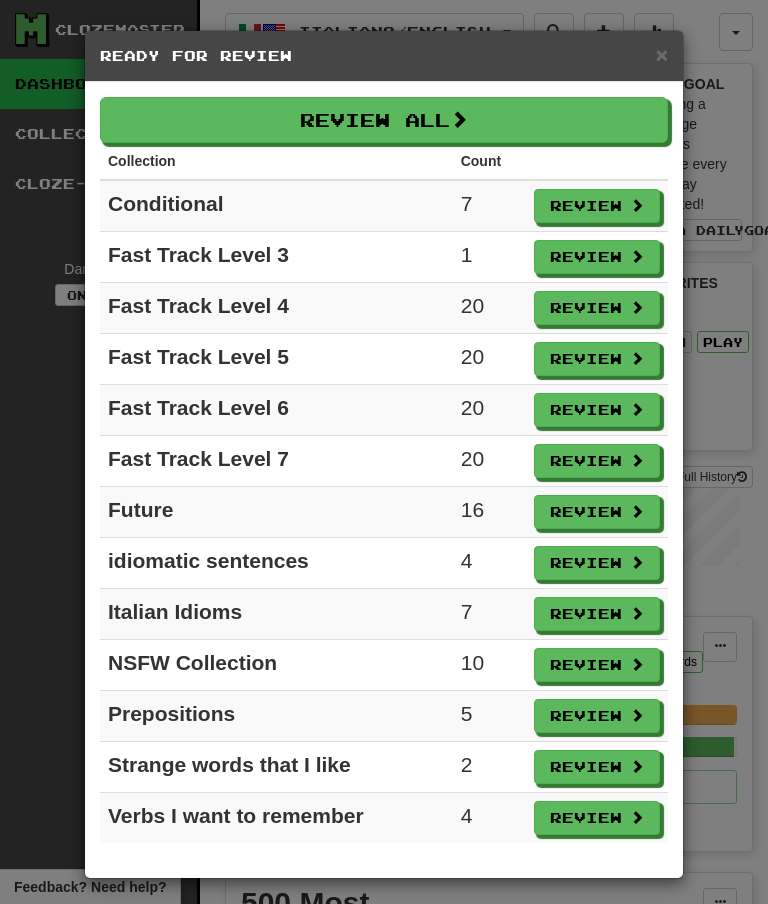 click on "Review" at bounding box center [597, 308] 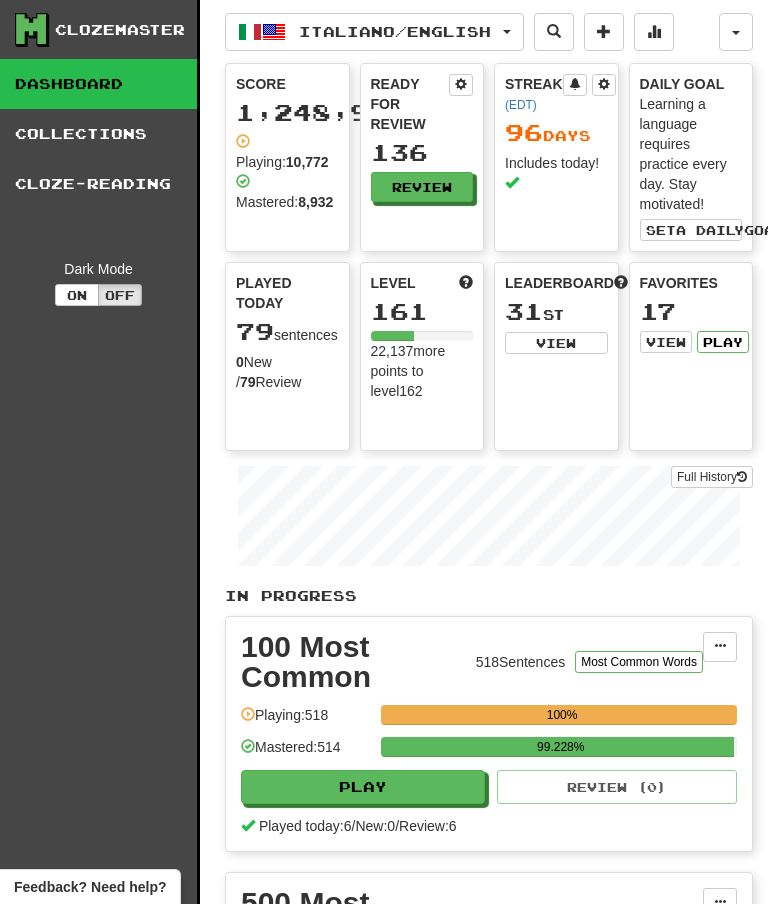 select on "**" 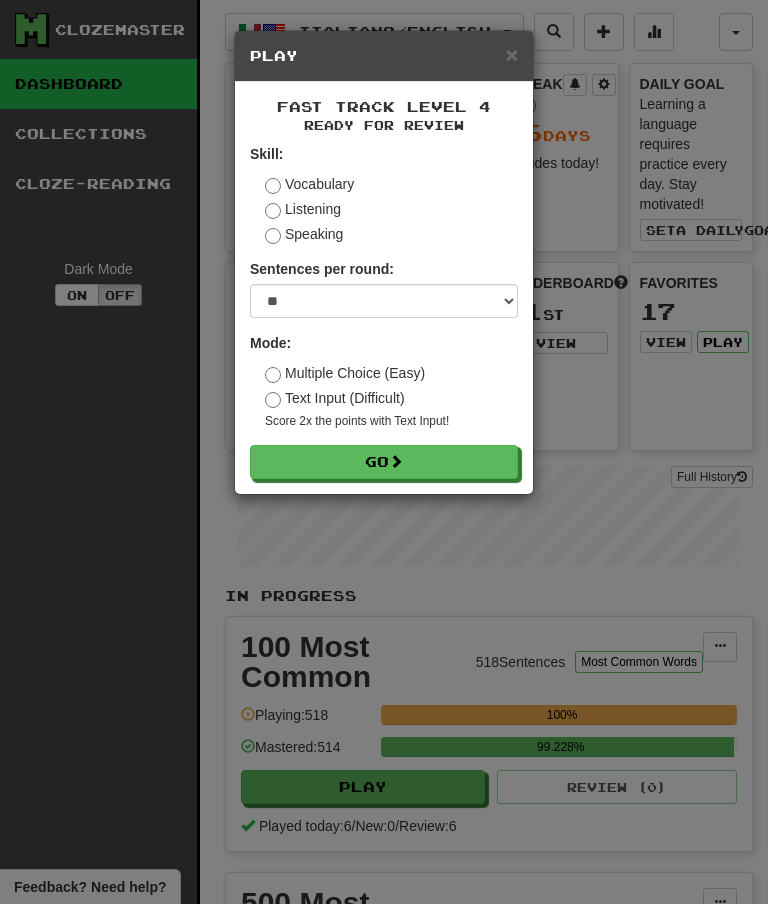 click on "Go" at bounding box center [384, 462] 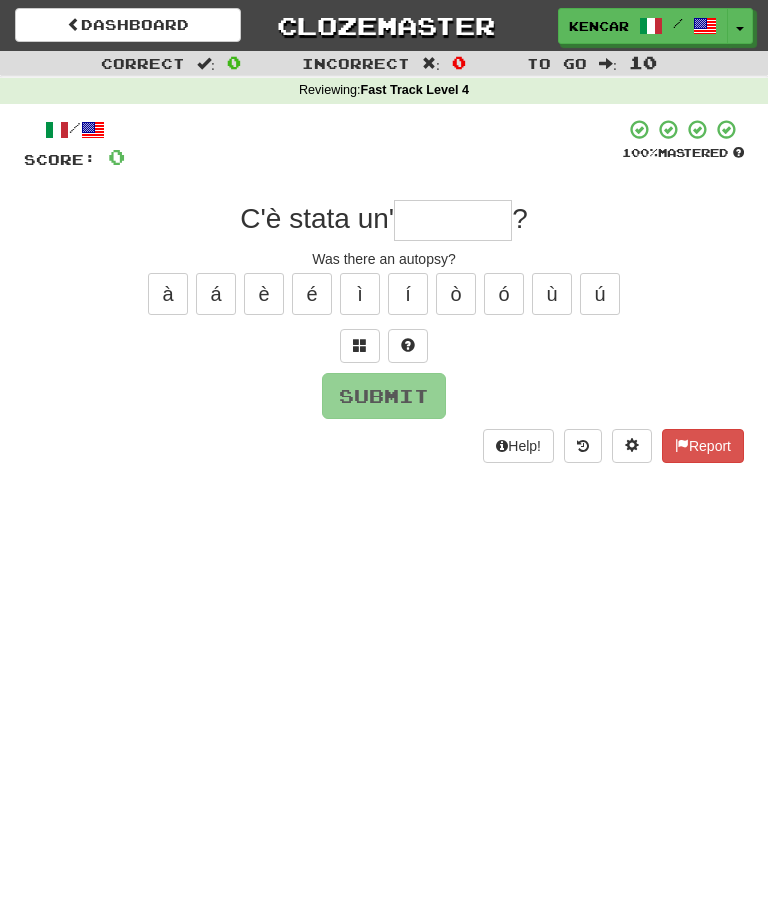 scroll, scrollTop: 0, scrollLeft: 0, axis: both 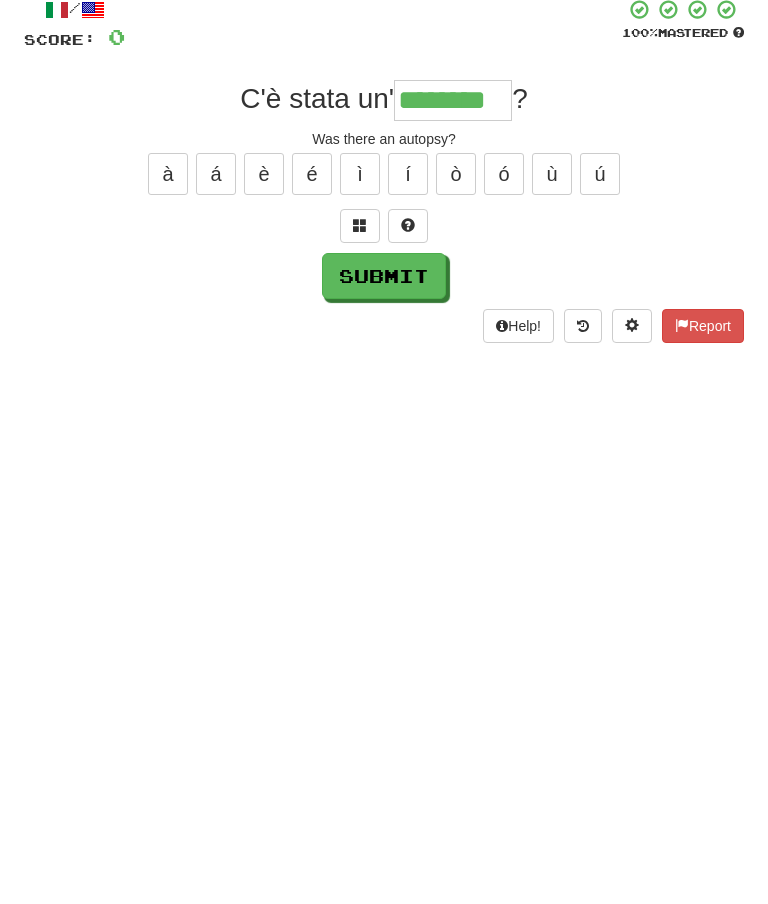 type on "********" 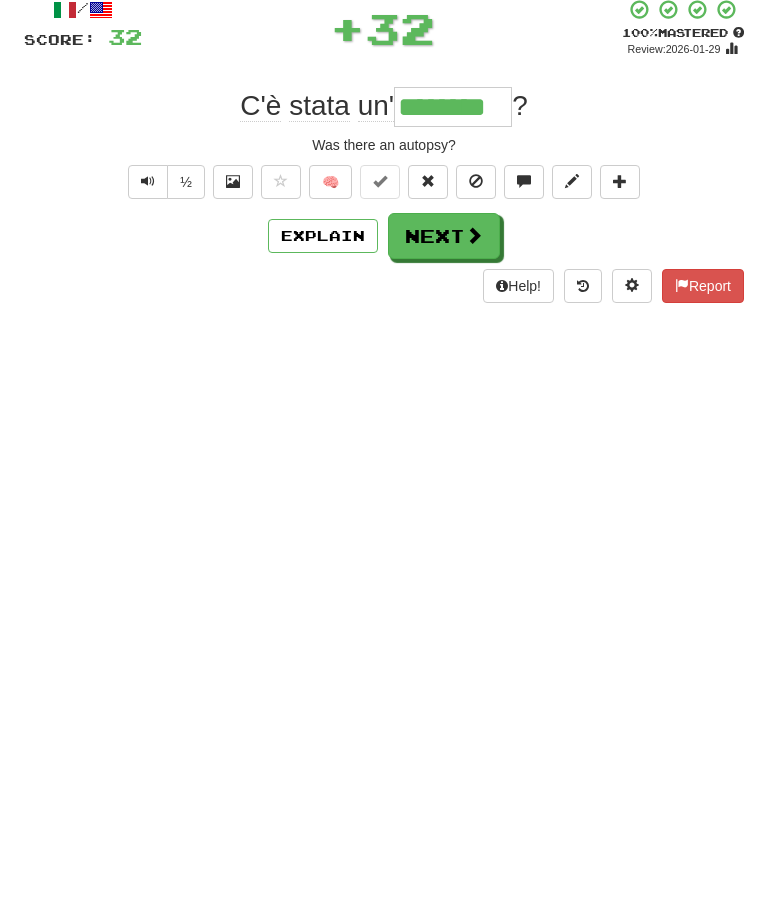 scroll, scrollTop: 120, scrollLeft: 0, axis: vertical 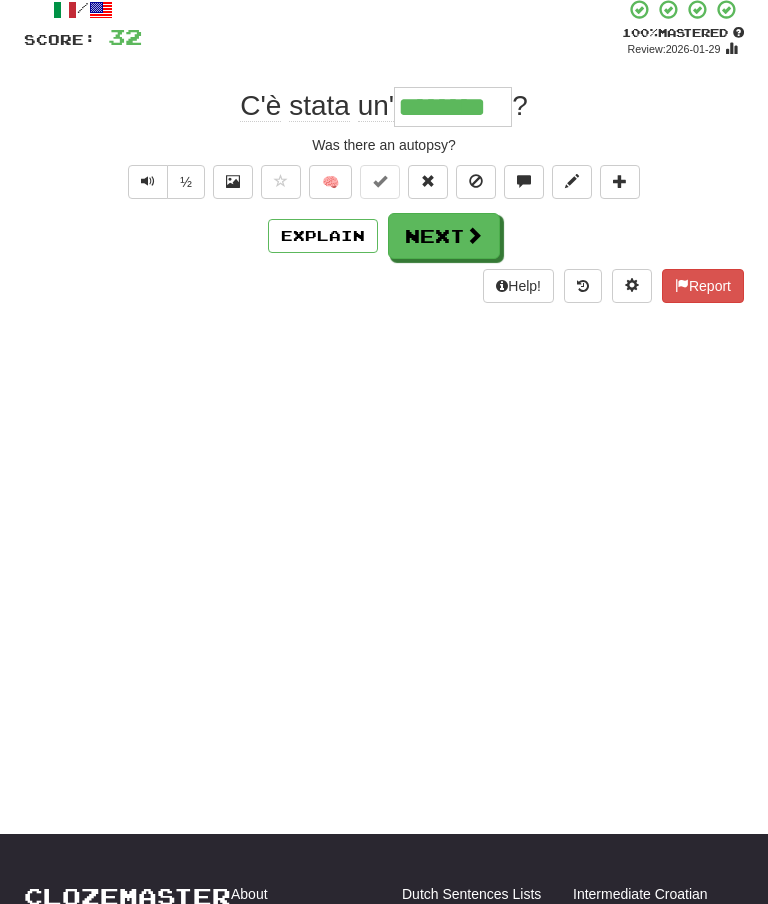 click on "Next" at bounding box center [444, 236] 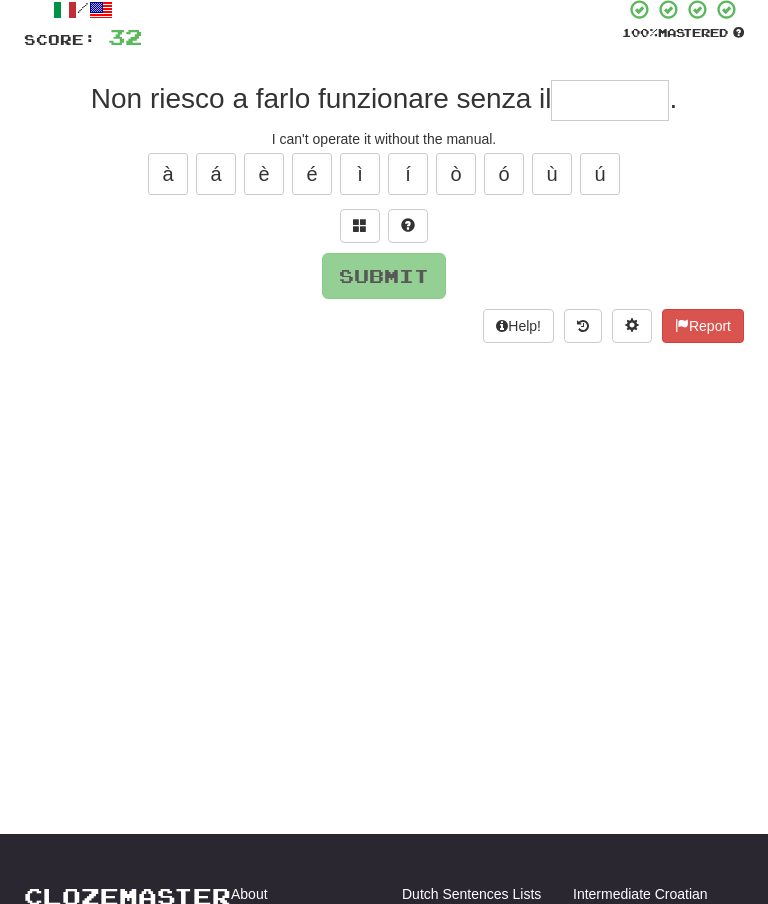 click at bounding box center [610, 100] 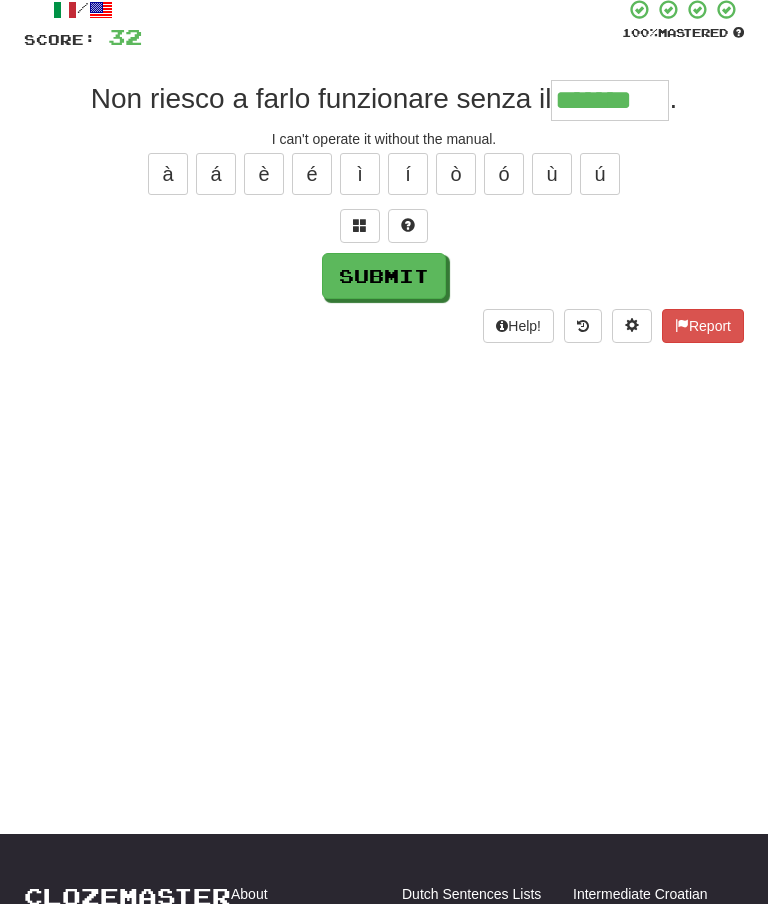 type on "*******" 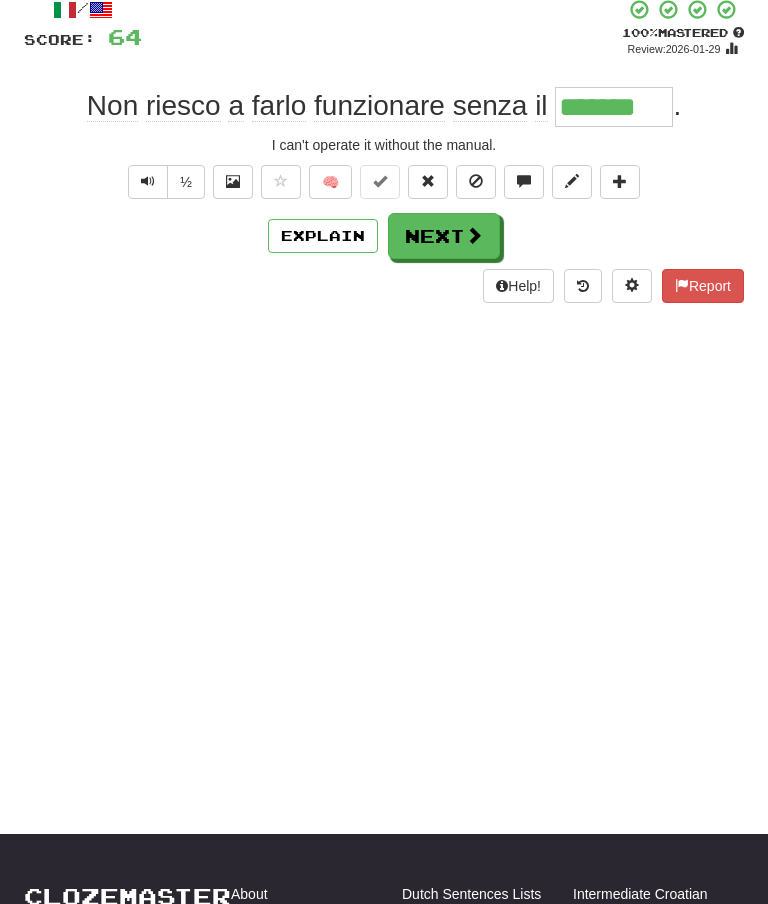 click on "Next" at bounding box center [444, 236] 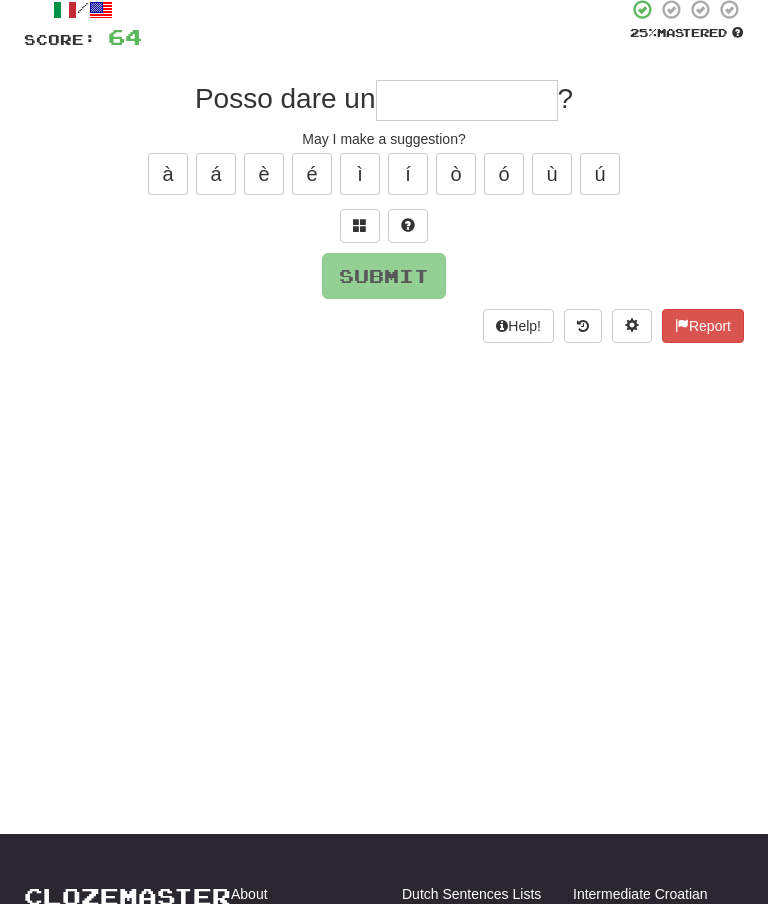click at bounding box center [467, 100] 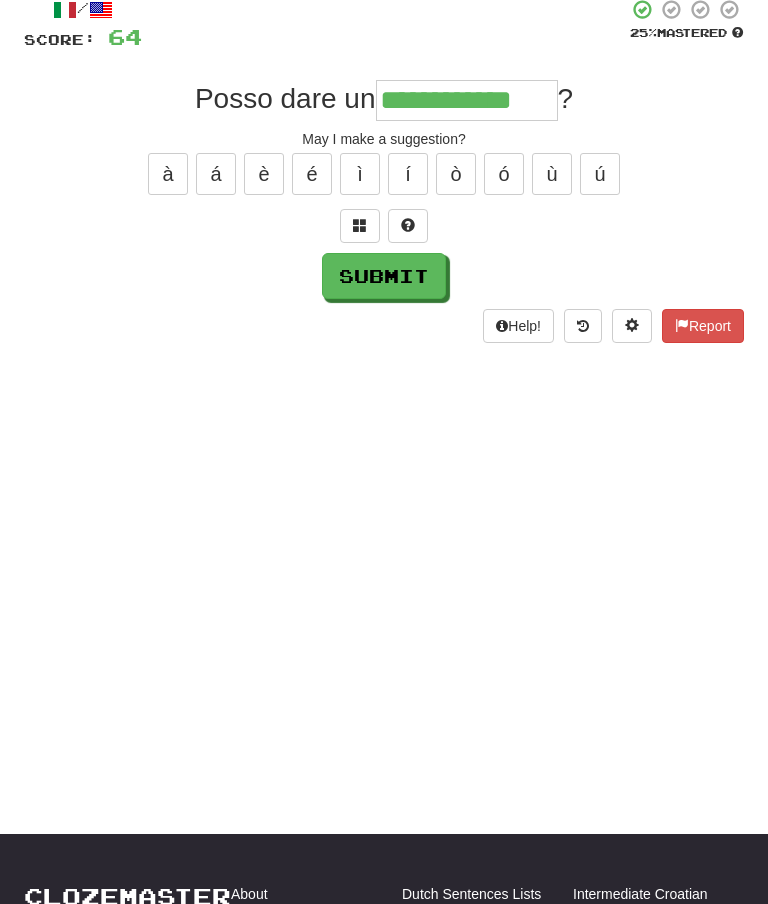 type on "**********" 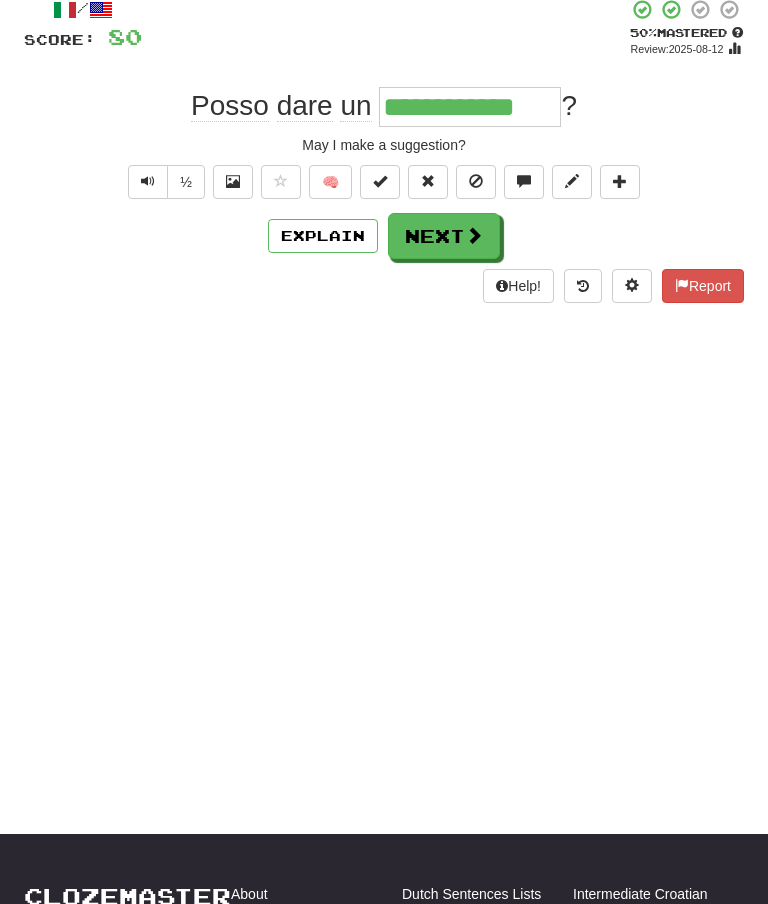 click on "Next" at bounding box center (444, 236) 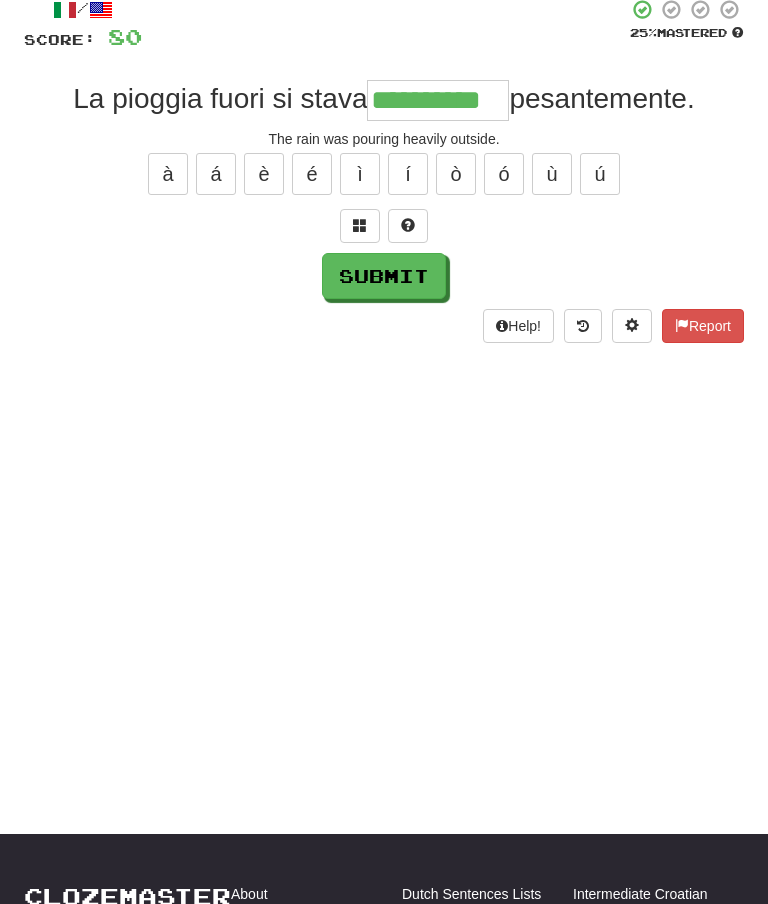 type on "**********" 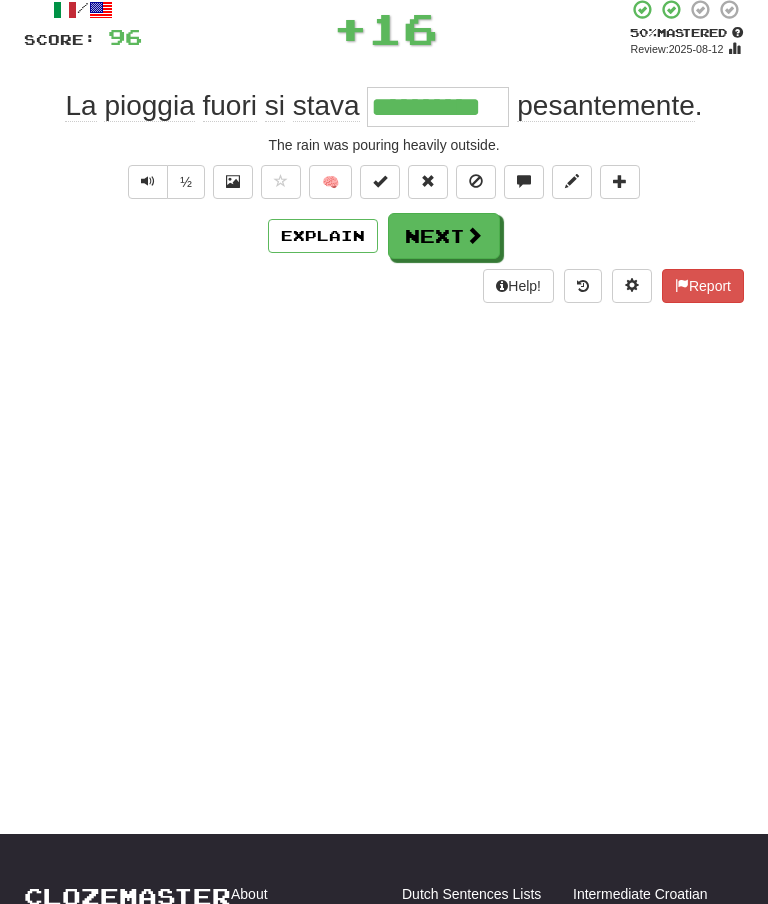 click on "Next" at bounding box center (444, 236) 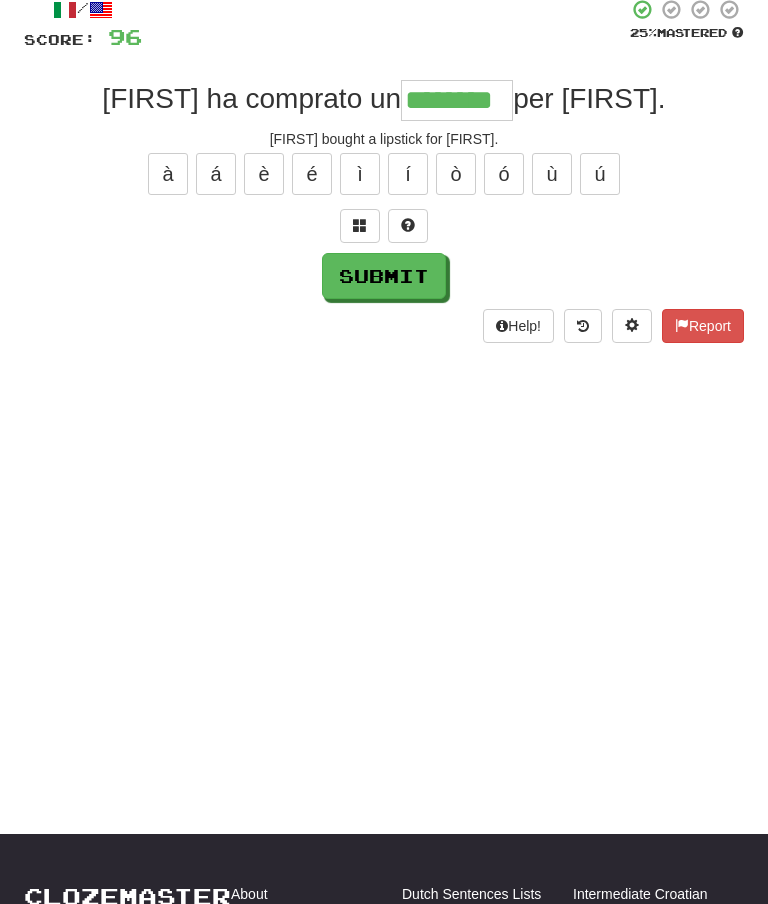 type on "********" 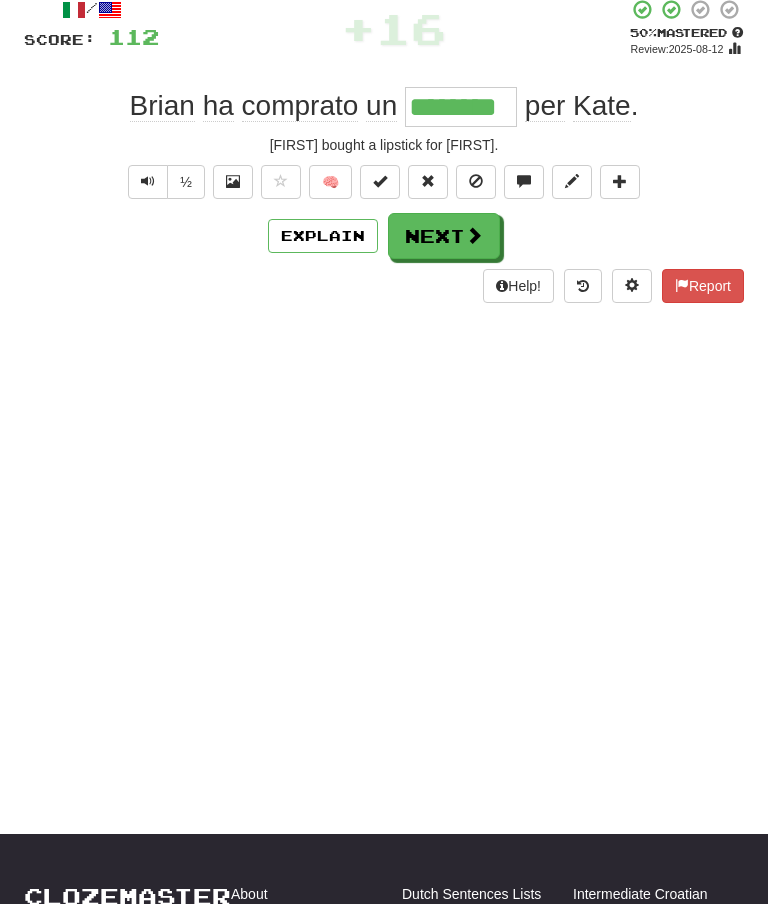 click on "Next" at bounding box center [444, 236] 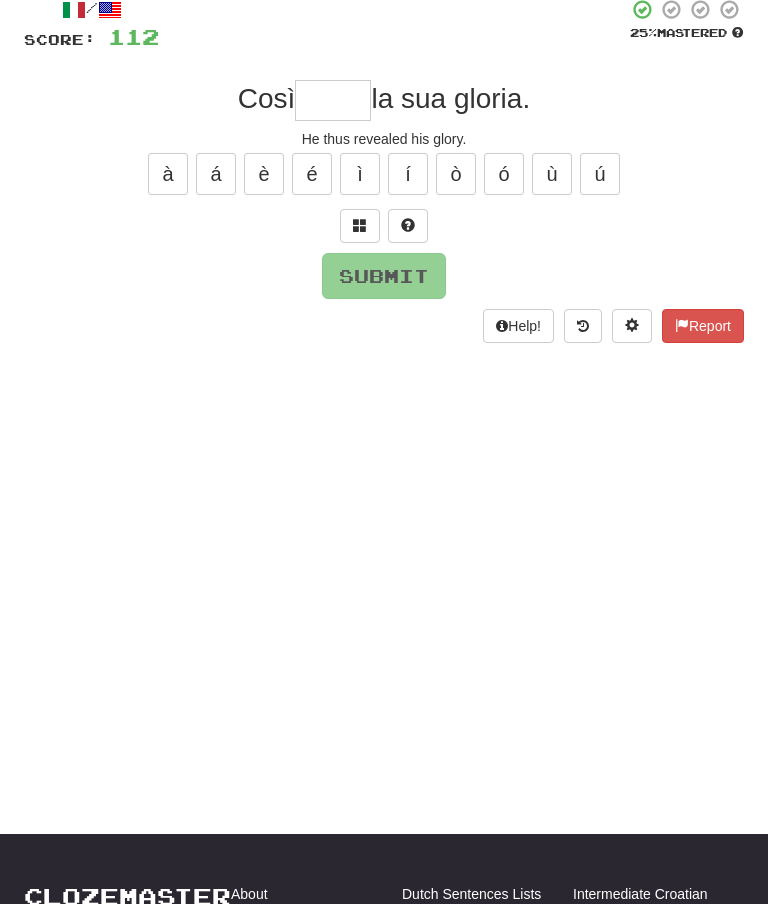 type on "*" 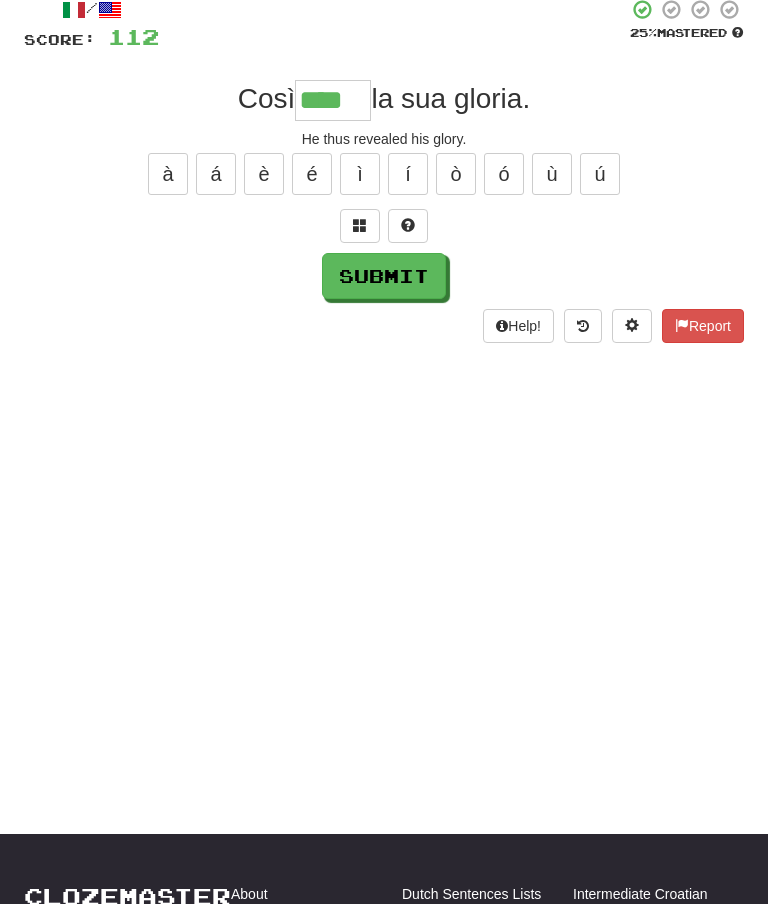click on "/  Score:   112 25 %  Mastered Così  ****  la sua gloria. He thus revealed his glory. à á è é ì í ò ó ù ú Submit  Help!  Report" at bounding box center [384, 170] 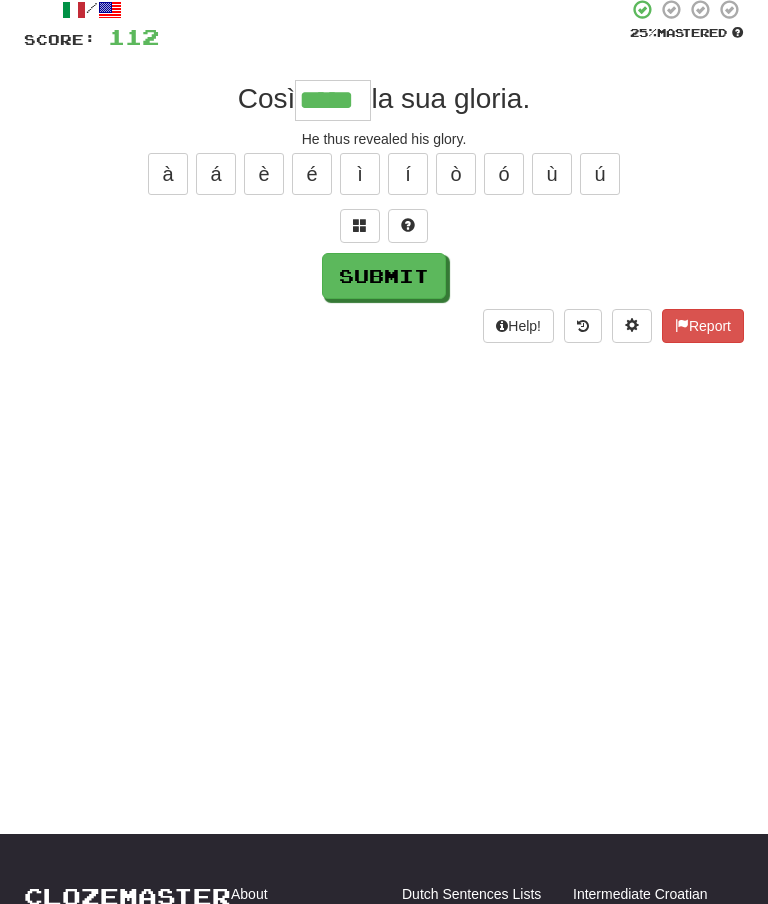 click on "Submit" at bounding box center (384, 276) 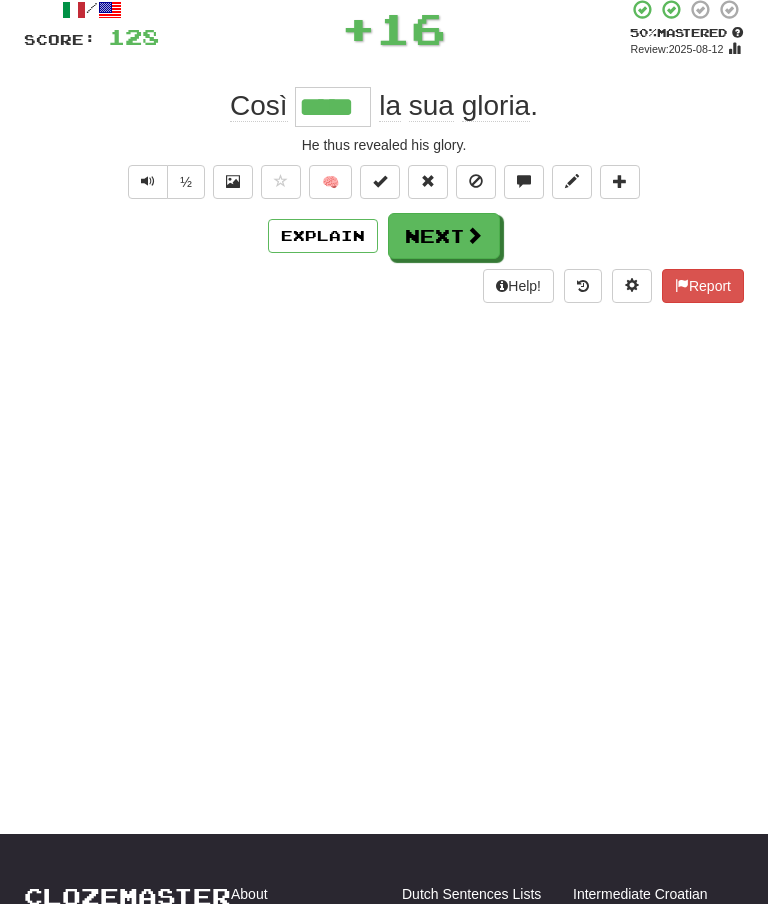 click on "Next" at bounding box center (444, 236) 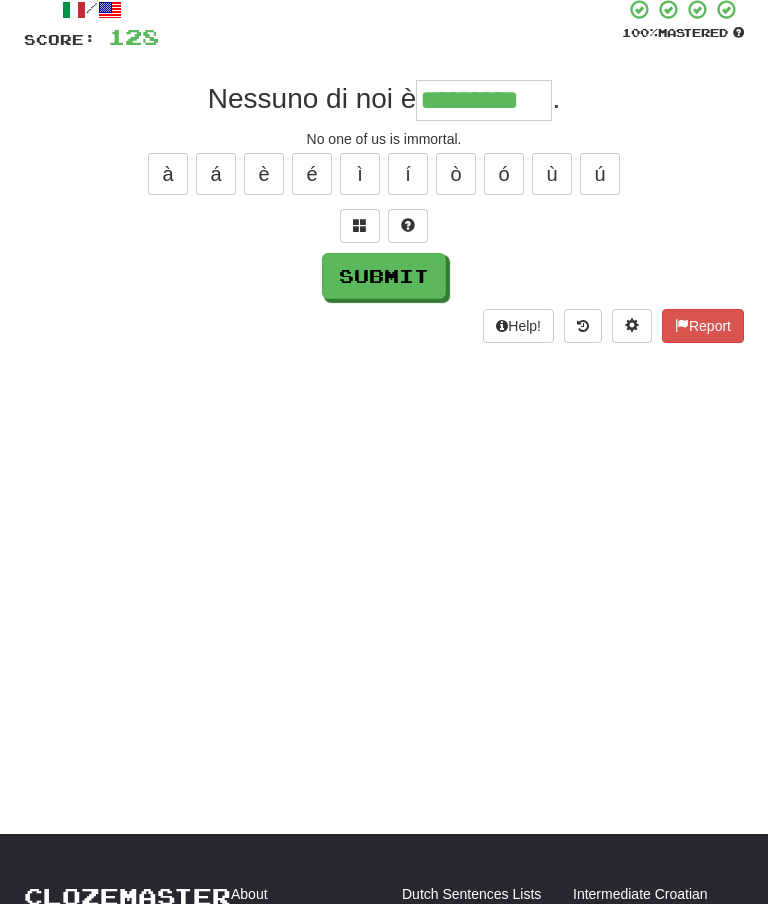 type on "*********" 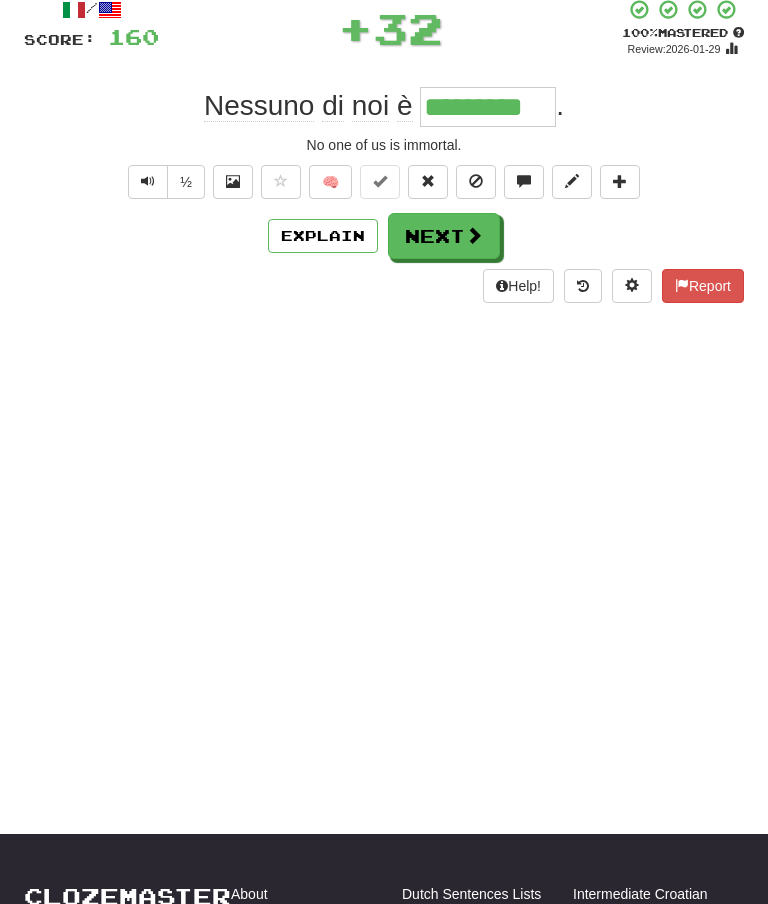 click on "Next" at bounding box center [444, 236] 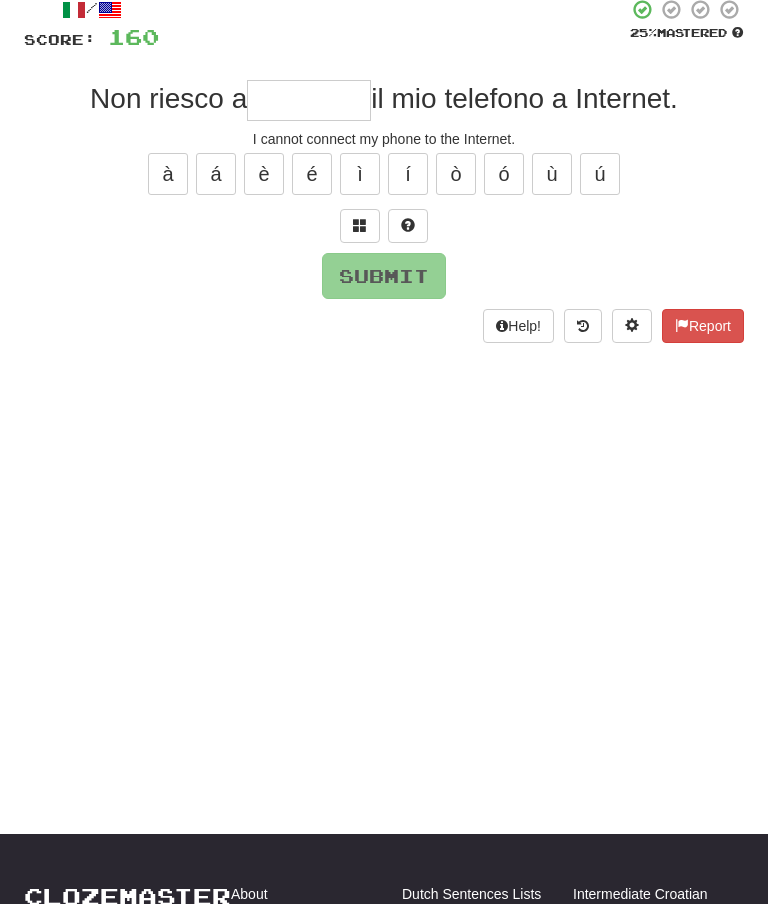 type on "*" 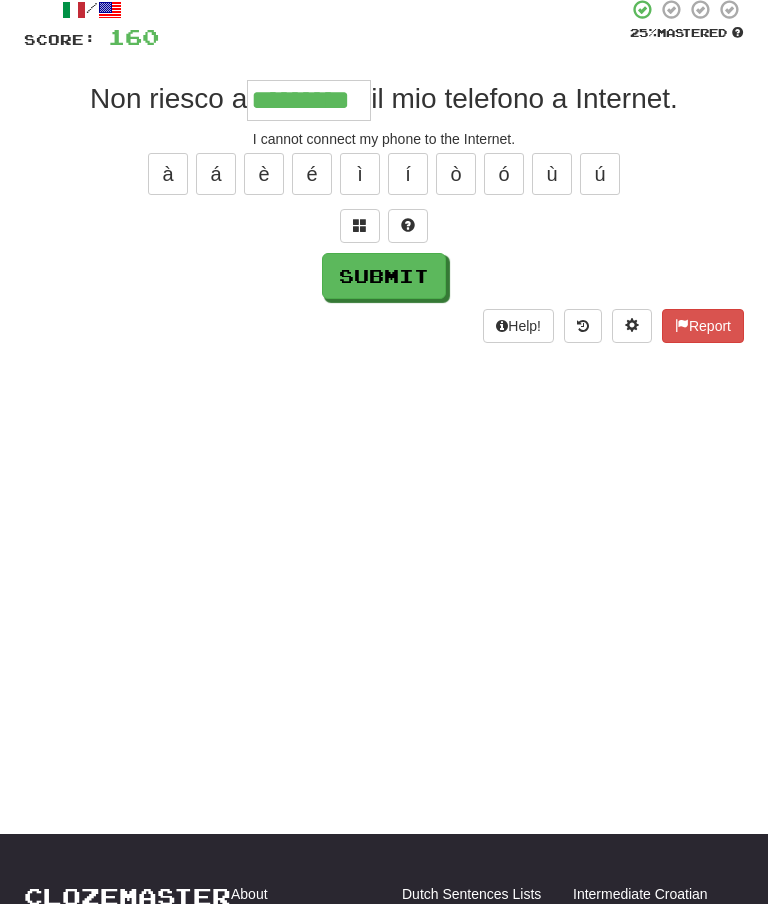 type on "*********" 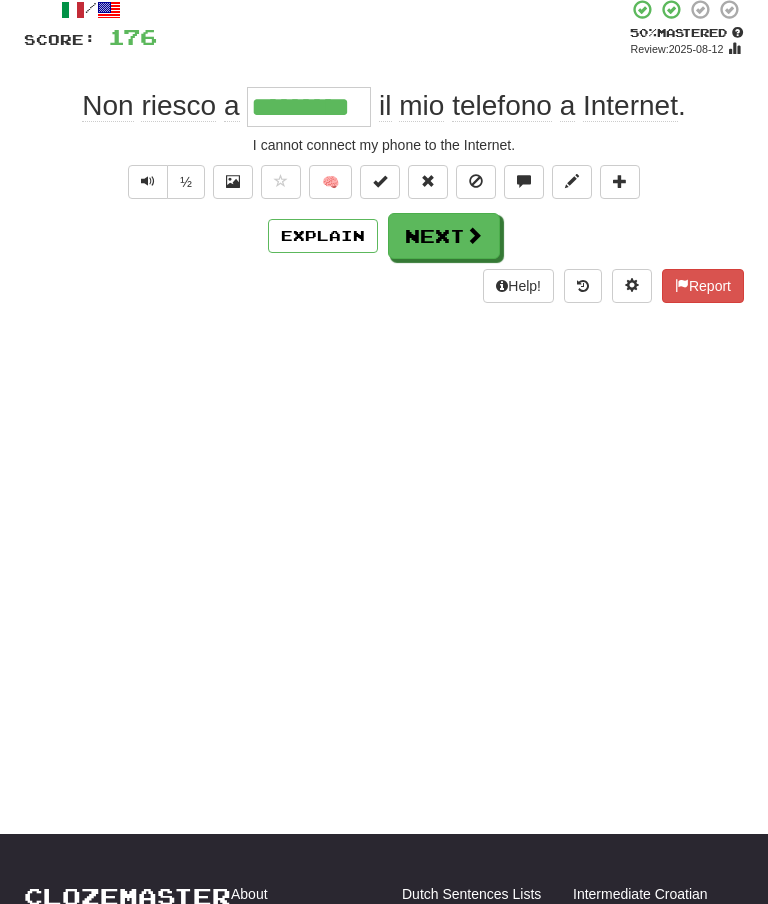 click on "Next" at bounding box center (444, 236) 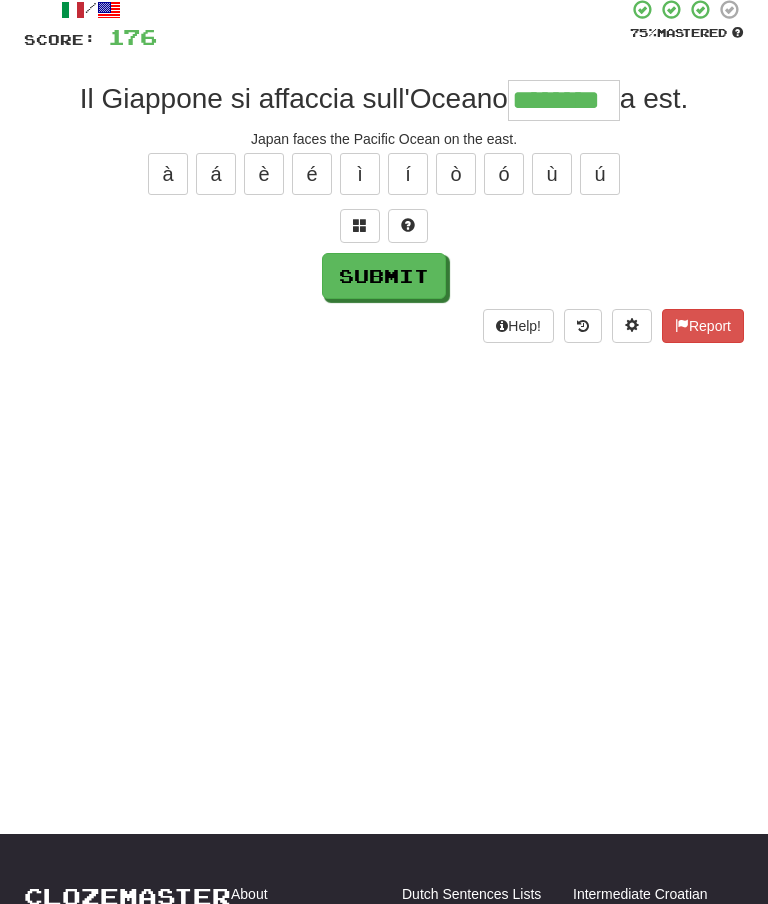 click on "Submit" at bounding box center (384, 276) 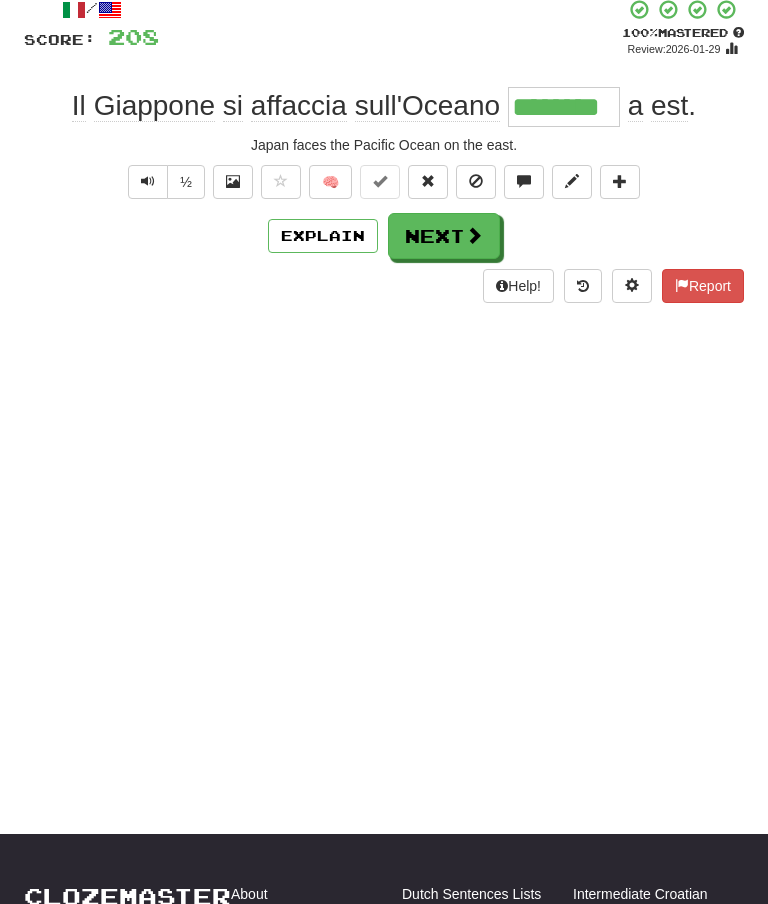 click on "Next" at bounding box center (444, 236) 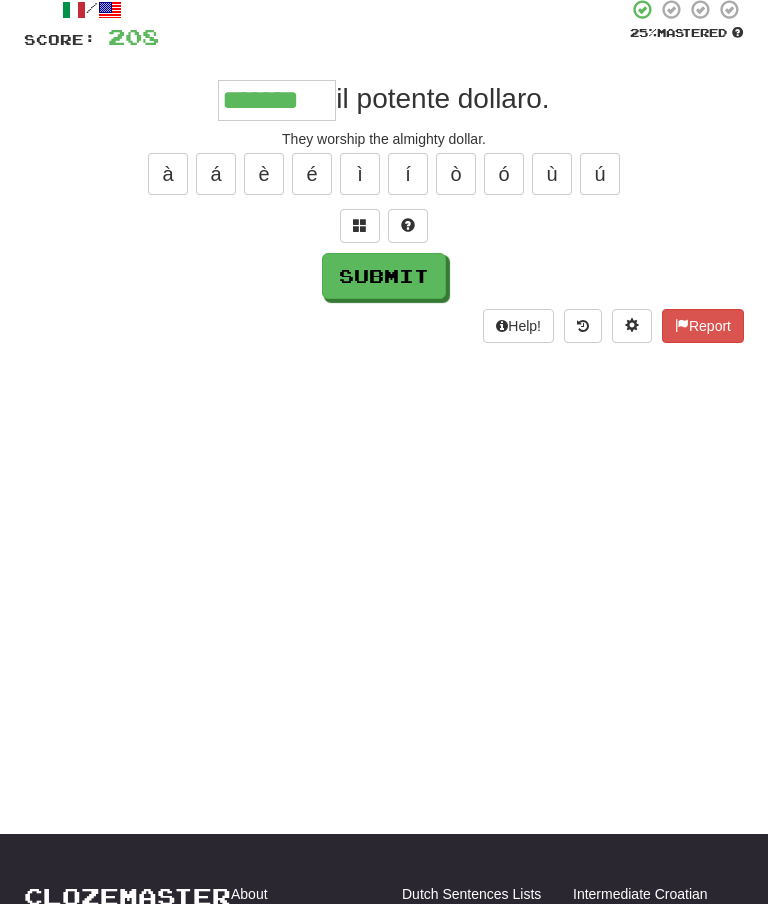 click on "Submit" at bounding box center [384, 276] 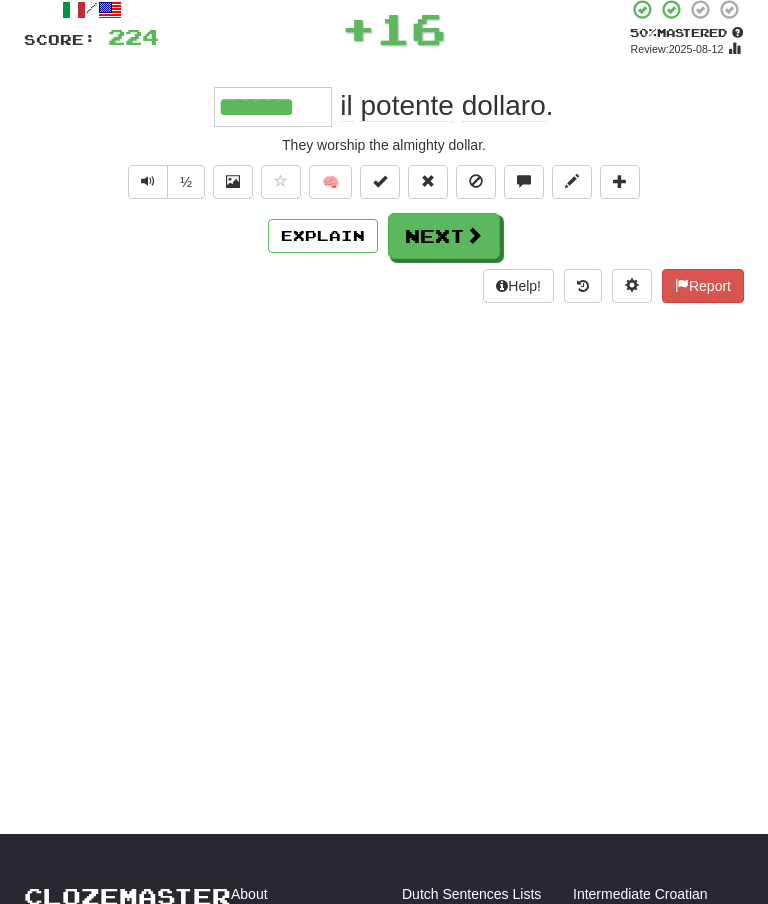 click on "Next" at bounding box center (444, 236) 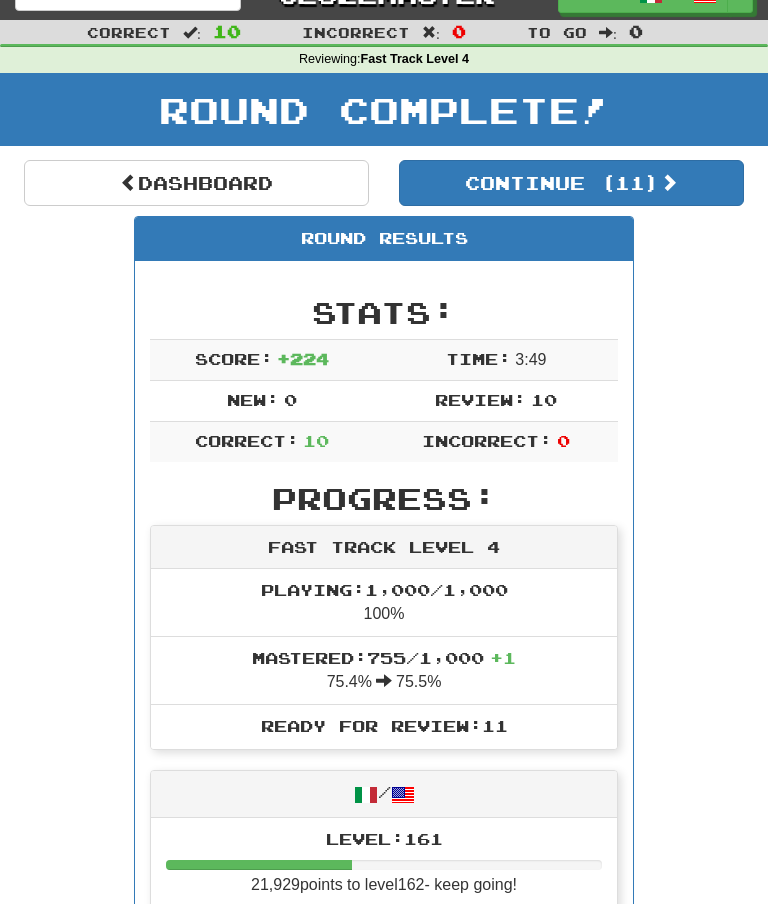 scroll, scrollTop: 0, scrollLeft: 0, axis: both 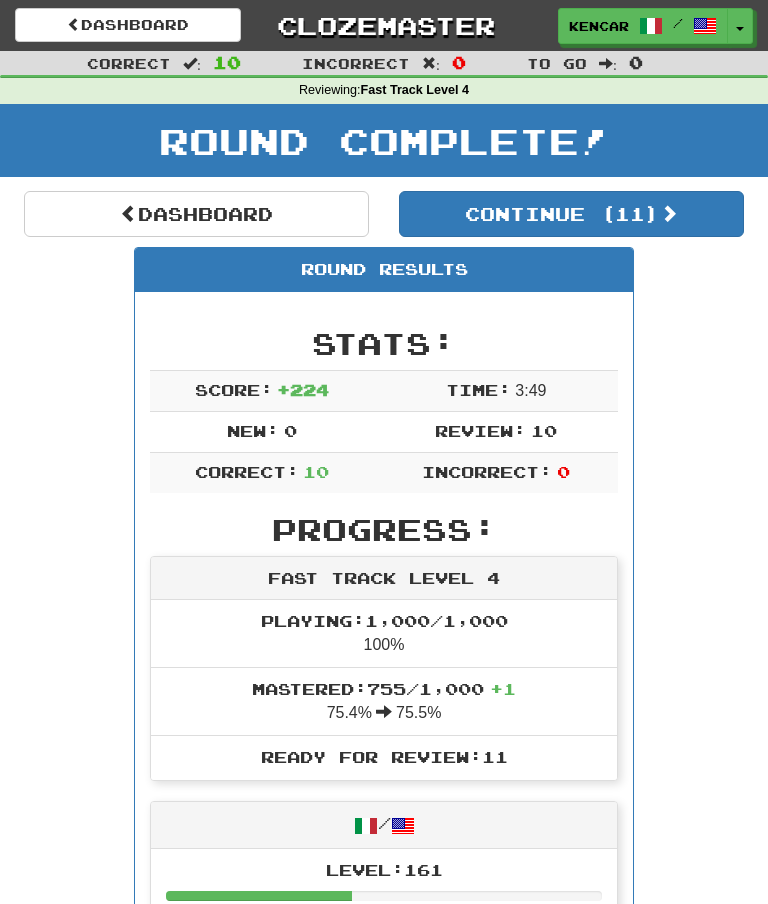 click on "Clozemaster" at bounding box center (384, 25) 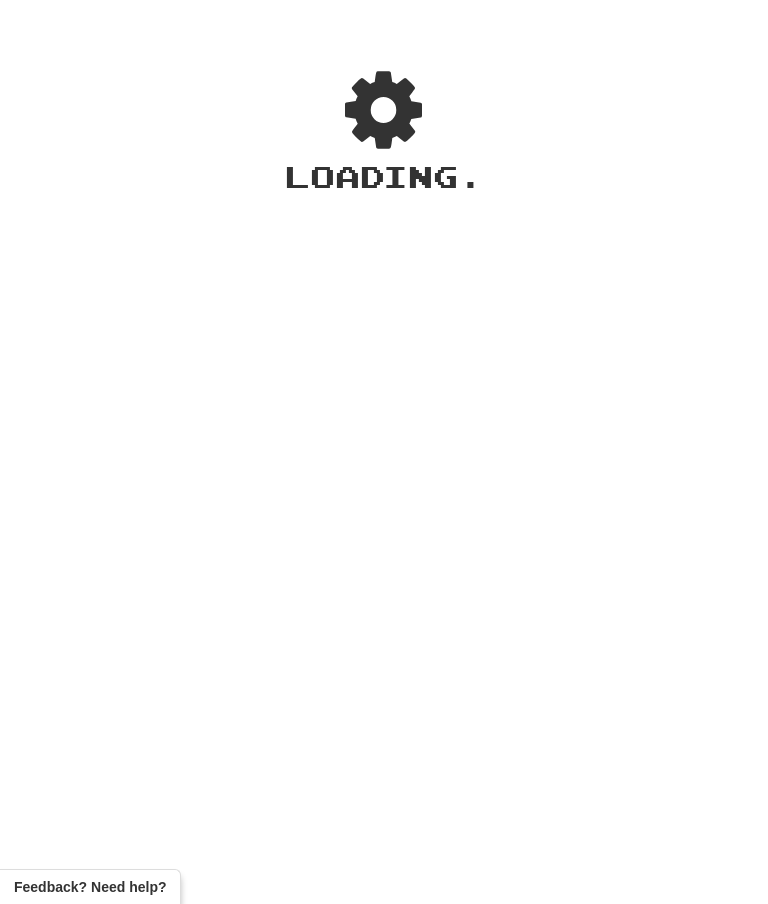 scroll, scrollTop: 0, scrollLeft: 0, axis: both 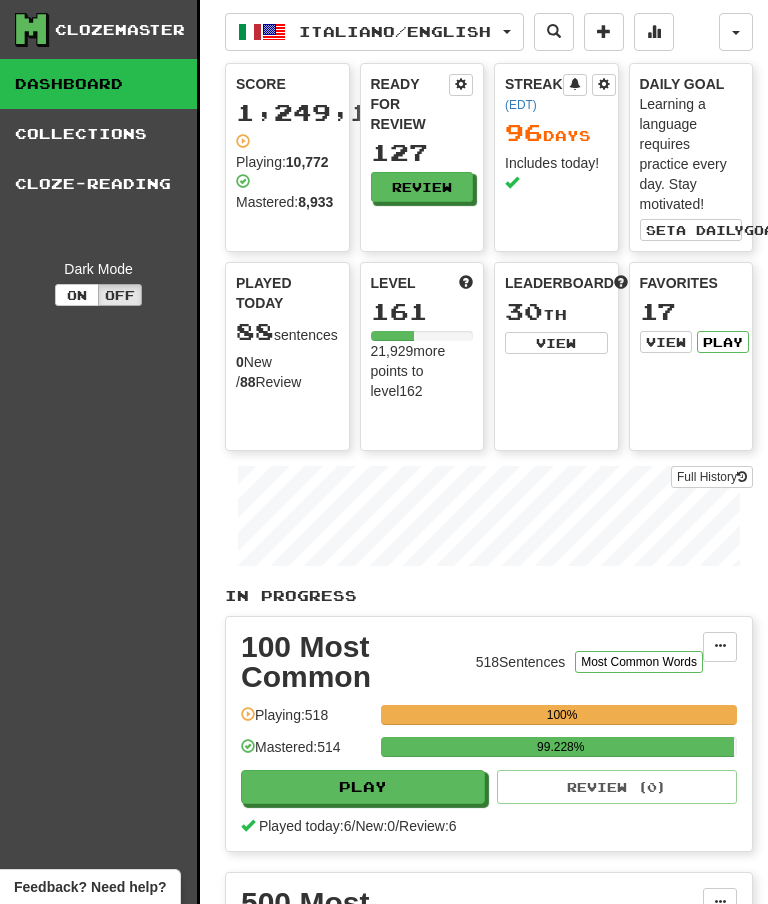 click on "Review" at bounding box center [422, 187] 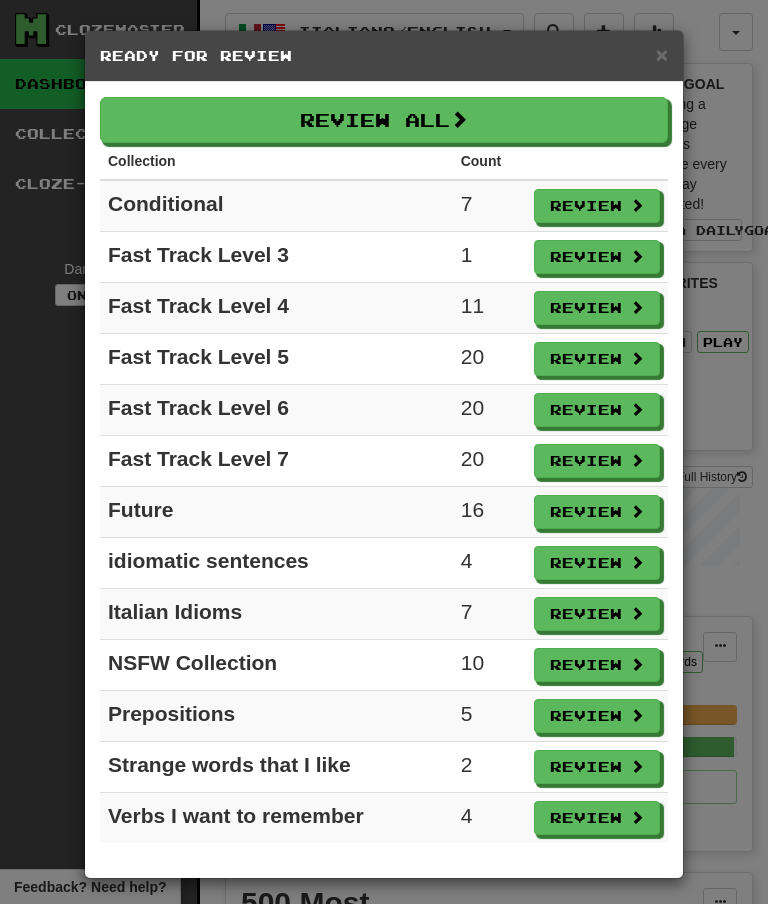 click on "Review" at bounding box center [597, 257] 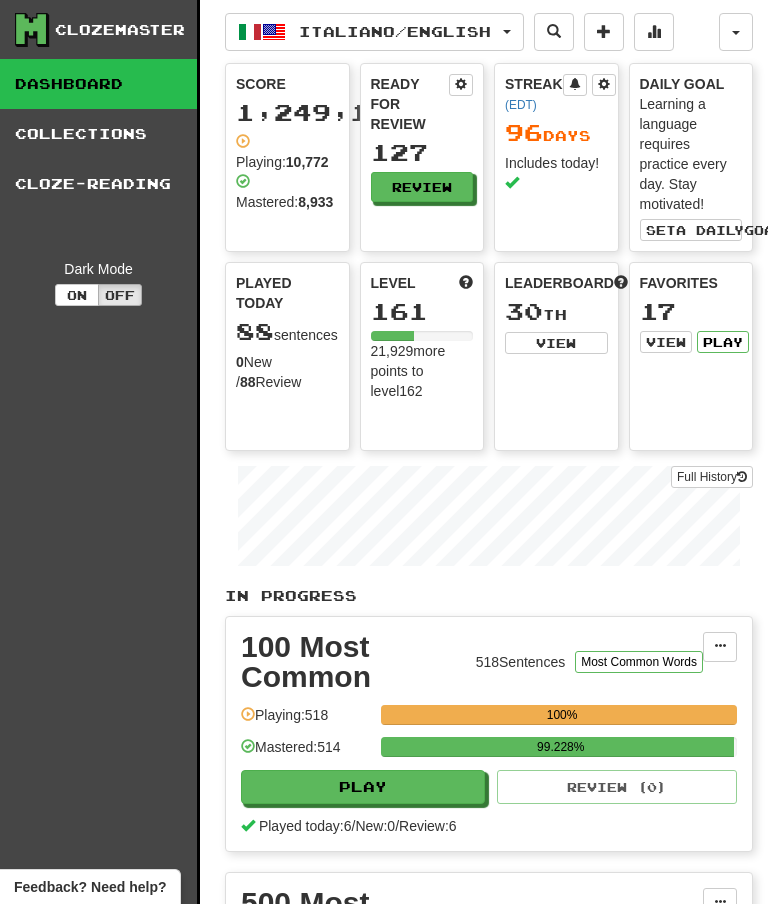 select on "**" 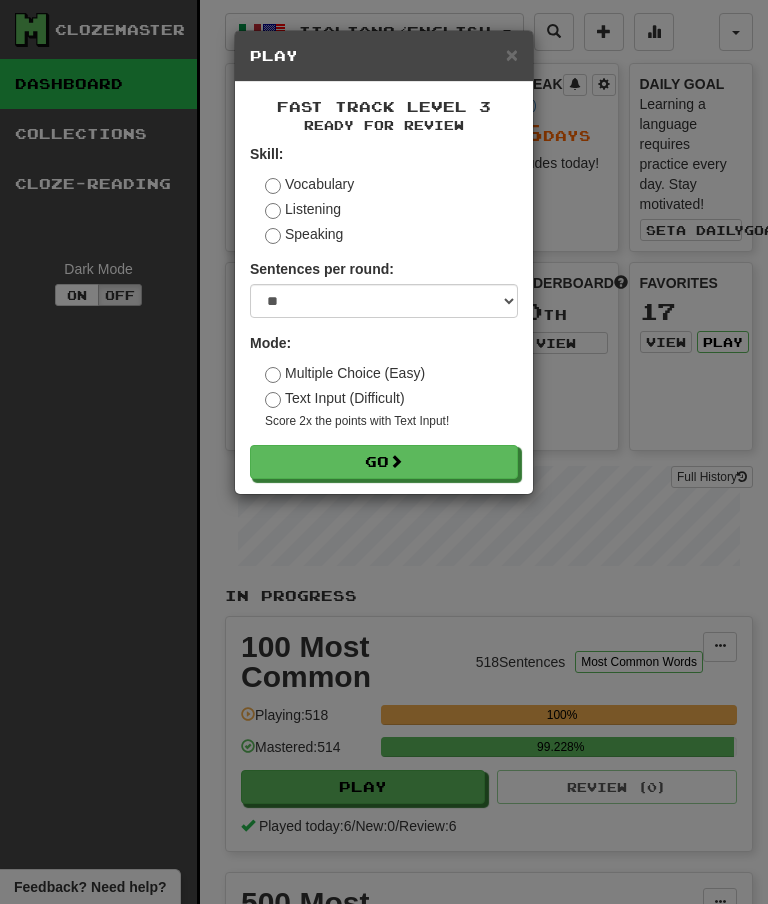 click on "Go" at bounding box center [384, 462] 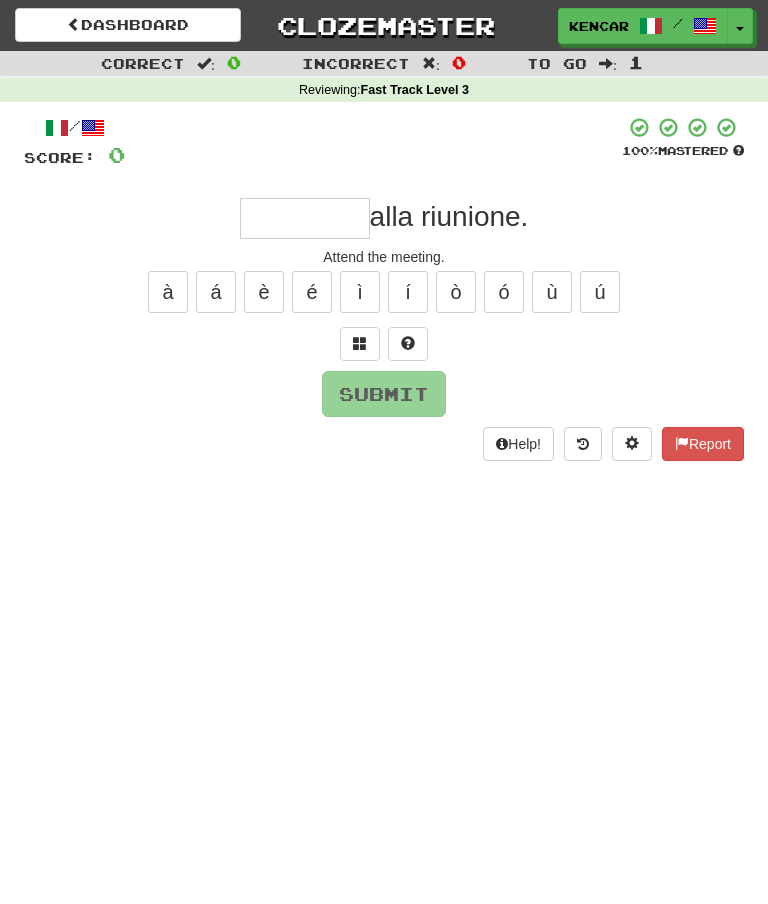 scroll, scrollTop: 0, scrollLeft: 0, axis: both 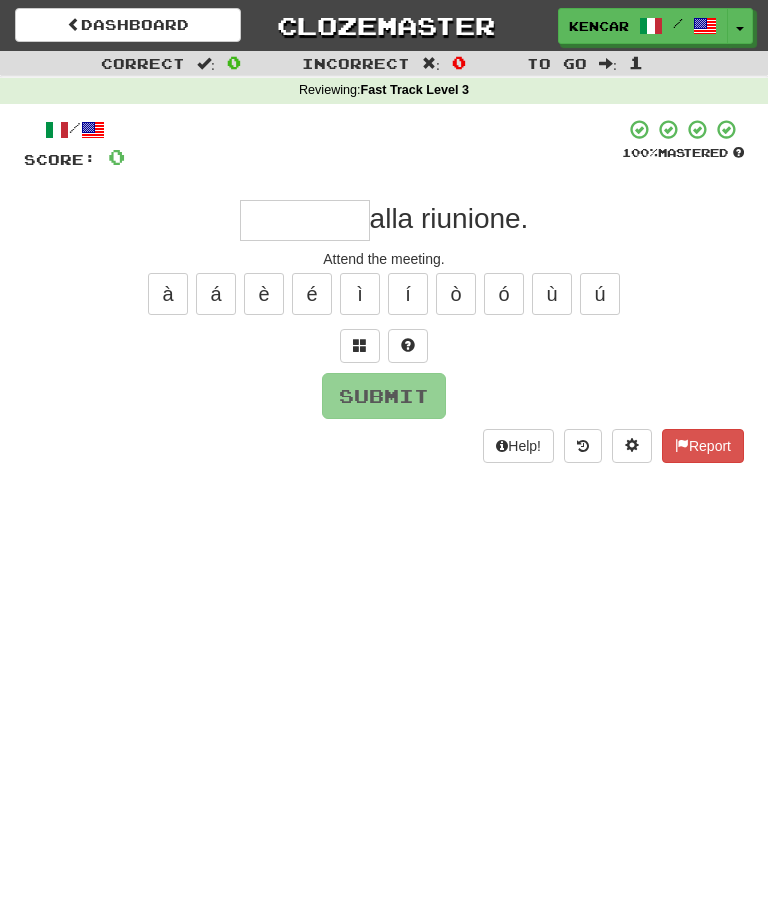 click at bounding box center (305, 220) 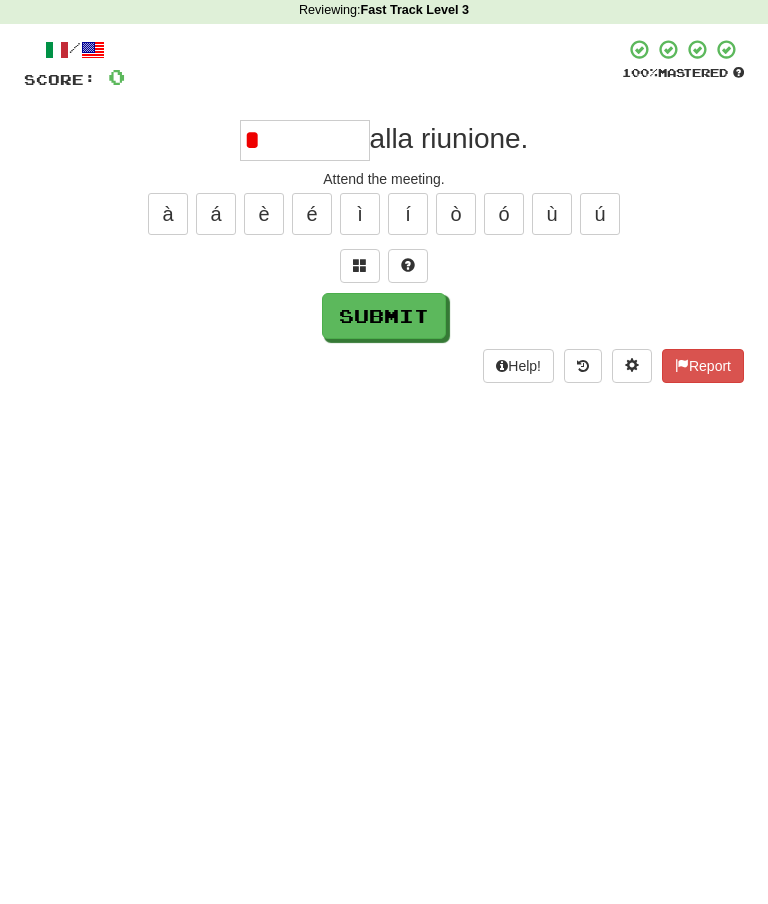 click on "Submit" at bounding box center (384, 396) 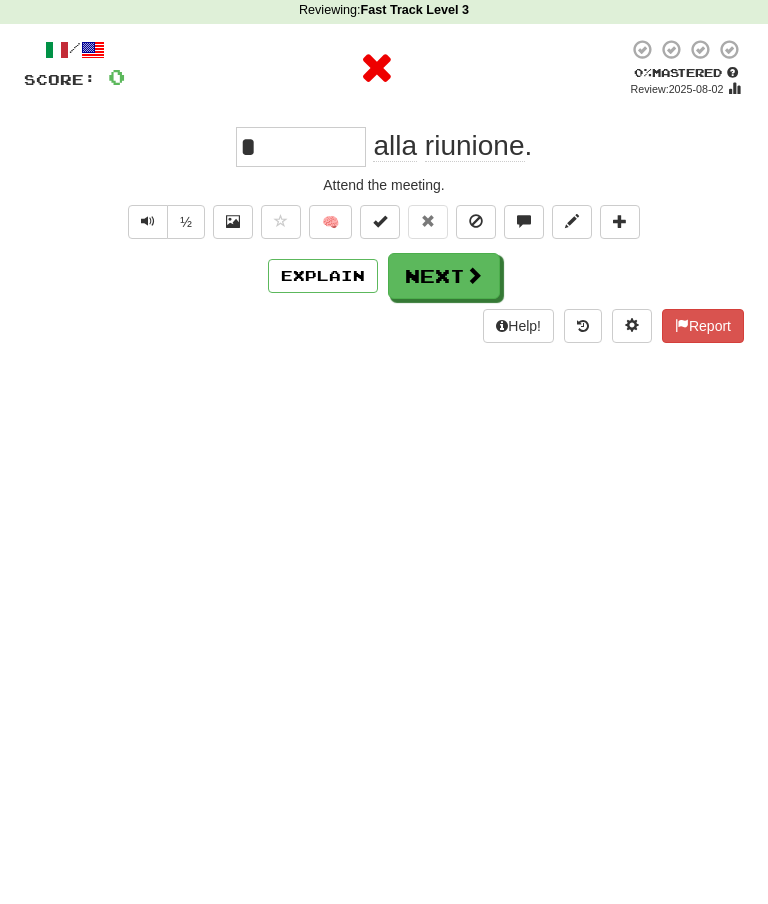 type on "*********" 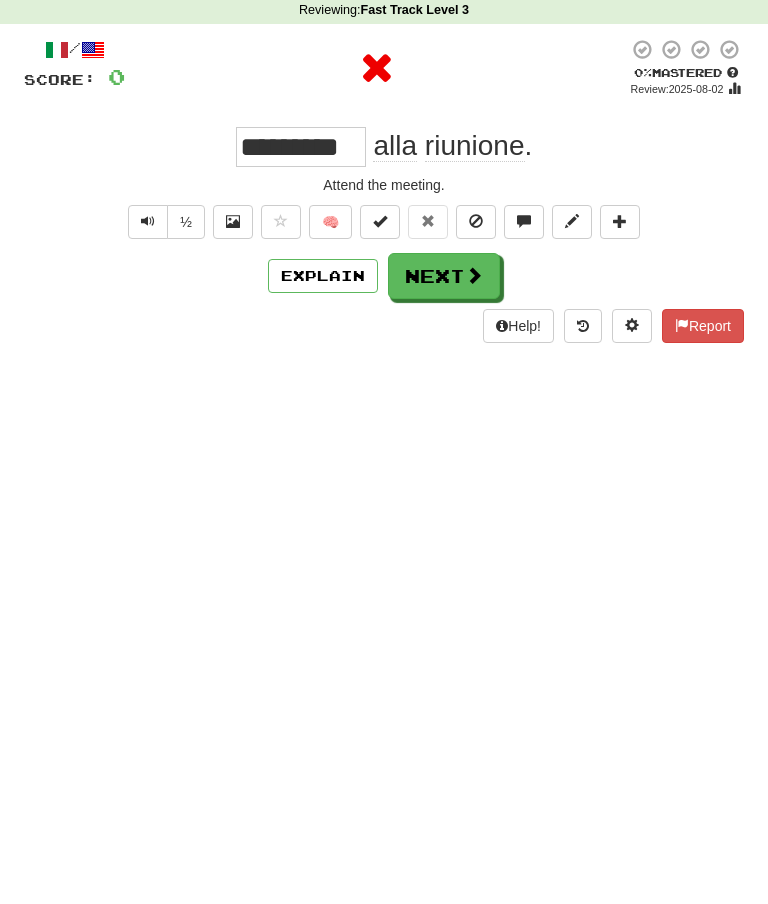scroll, scrollTop: 80, scrollLeft: 0, axis: vertical 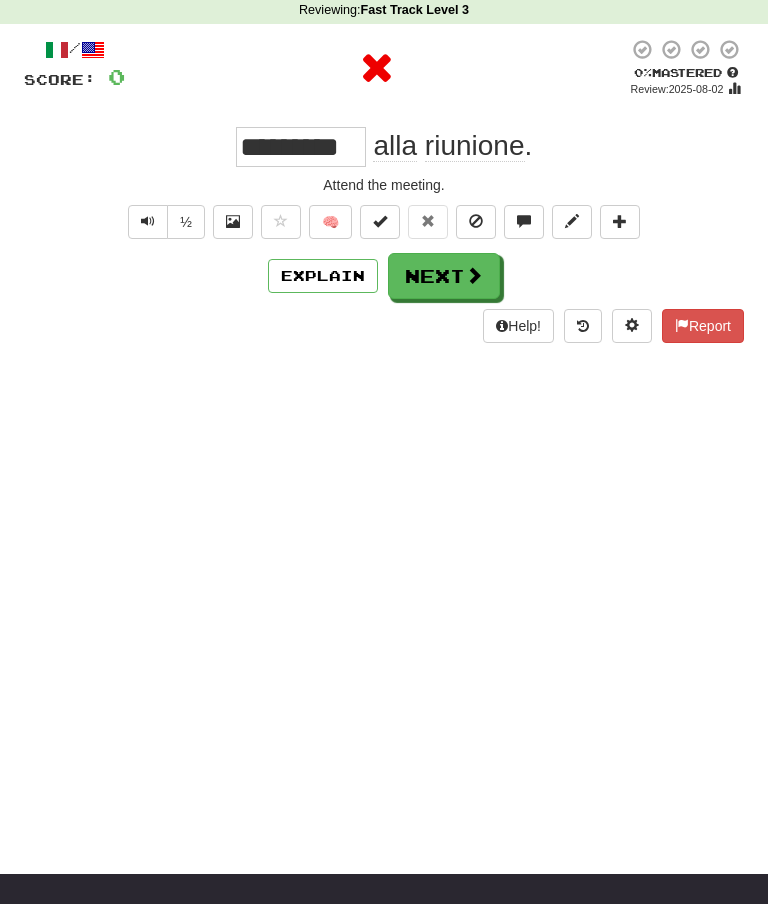 click at bounding box center (474, 275) 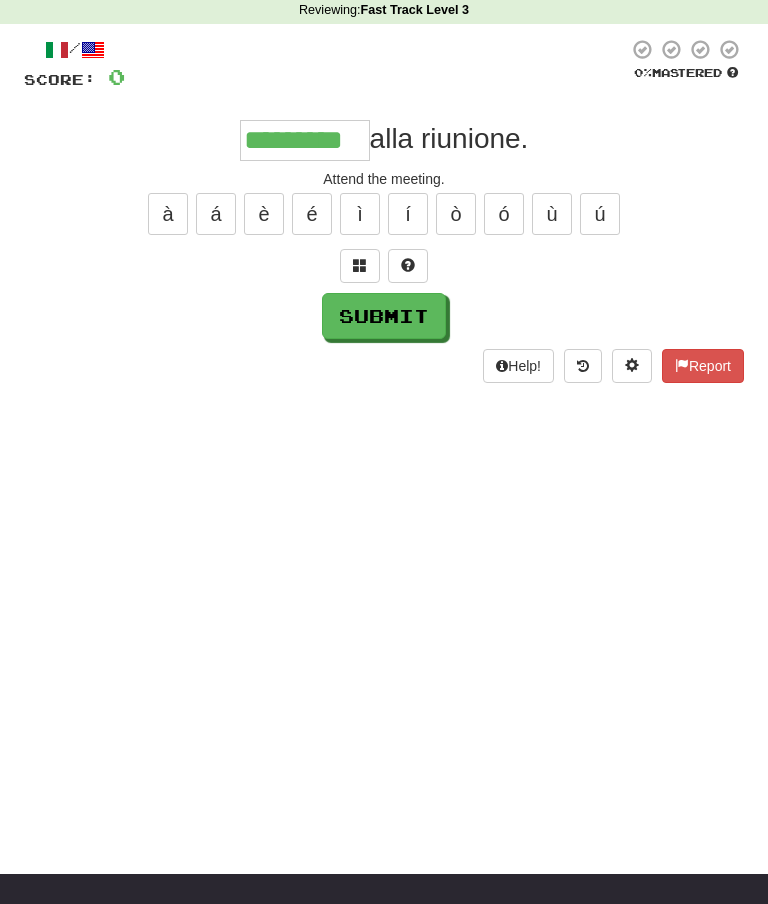 click on "Submit" at bounding box center [384, 316] 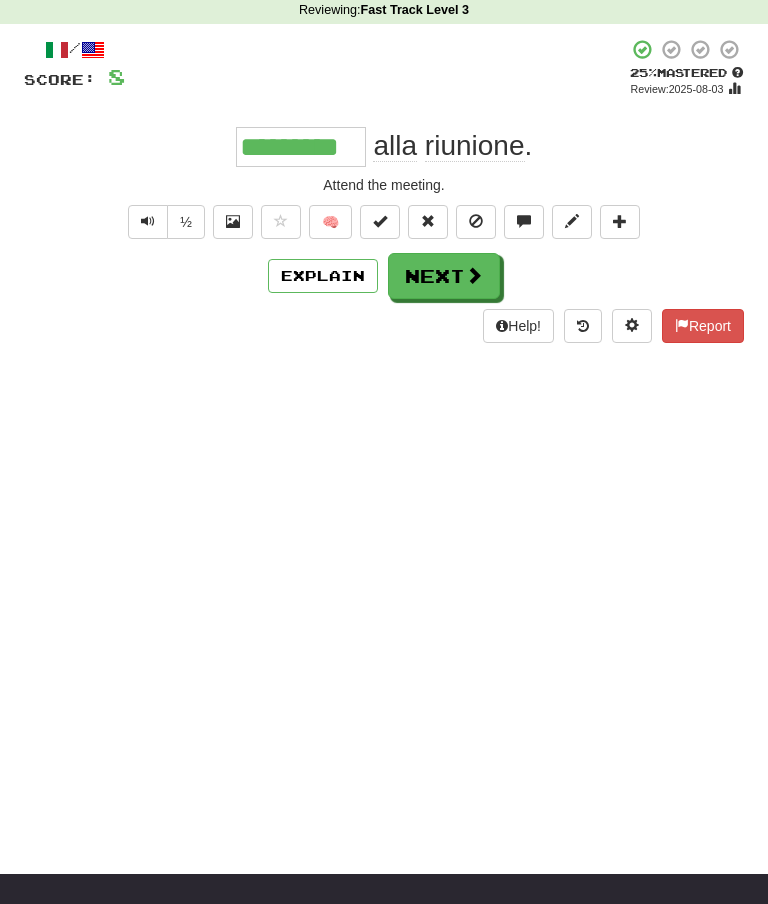 click on "Next" at bounding box center (444, 276) 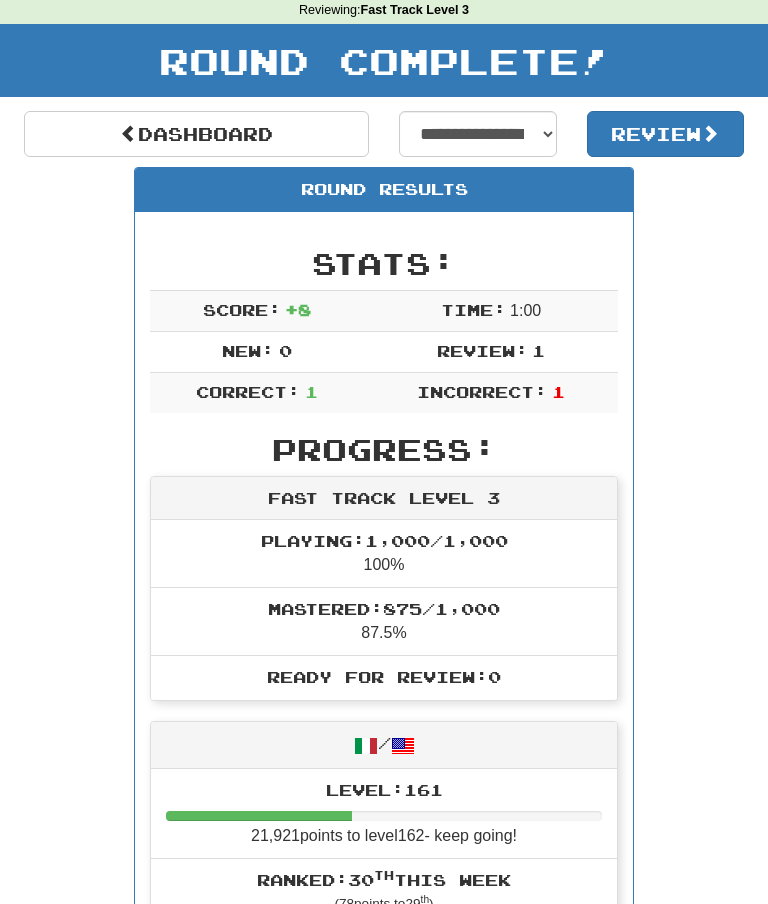 click on "Review" at bounding box center (666, 134) 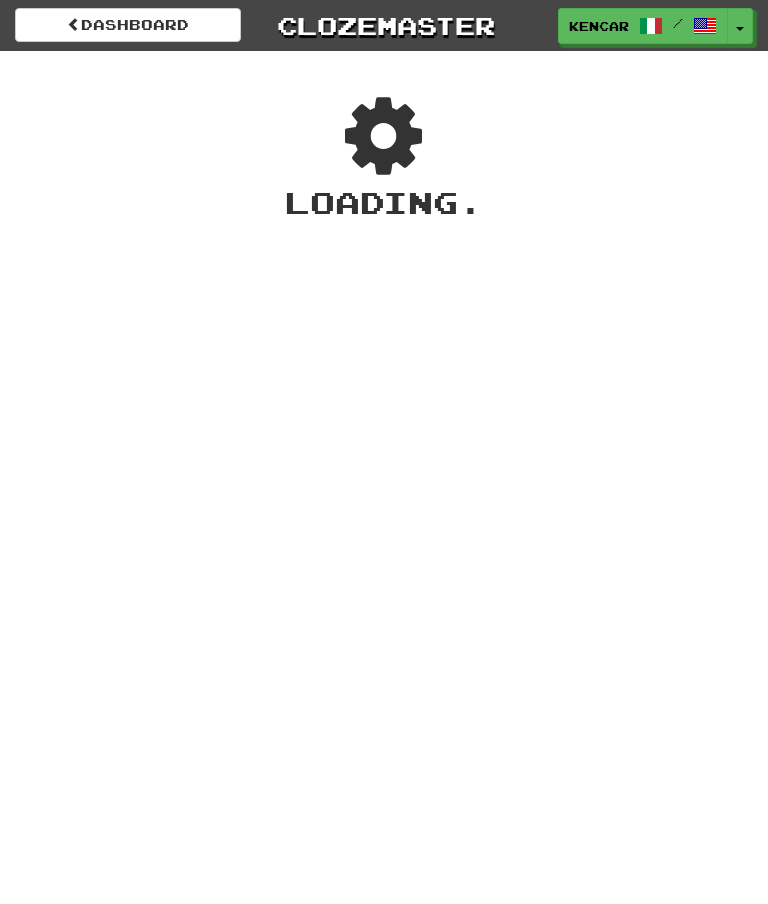 scroll, scrollTop: 0, scrollLeft: 0, axis: both 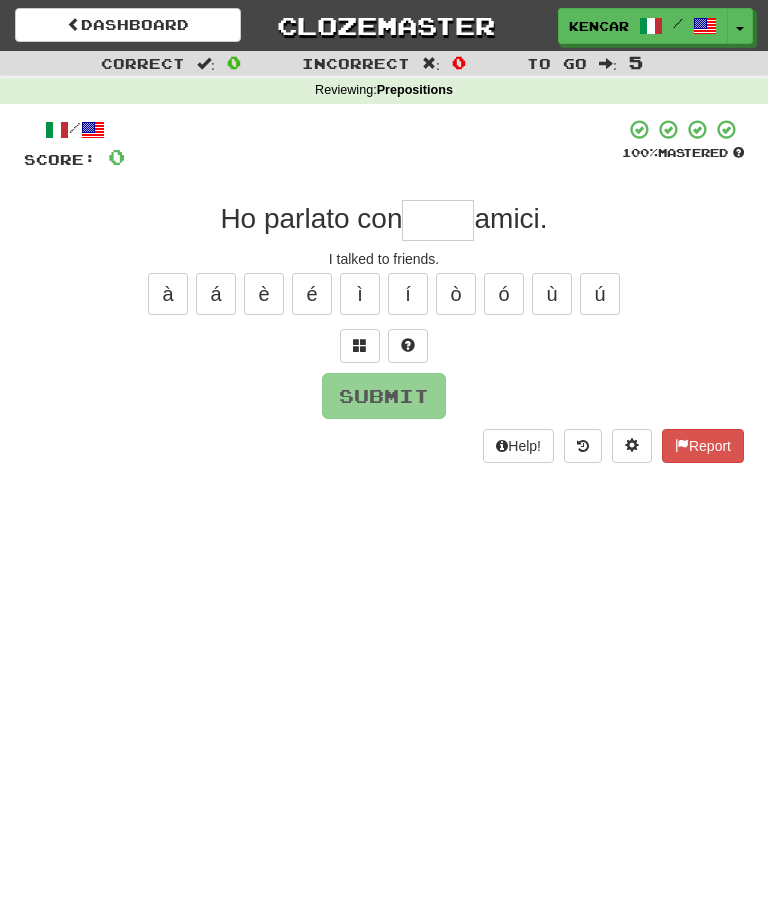 click on "Clozemaster" at bounding box center (384, 25) 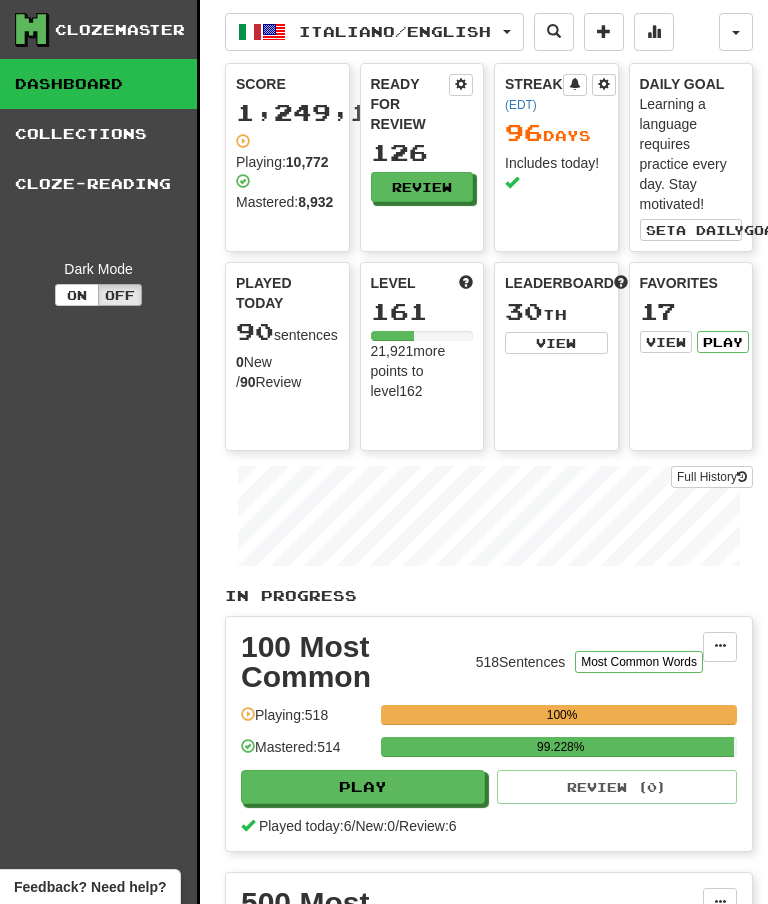 scroll, scrollTop: 0, scrollLeft: 0, axis: both 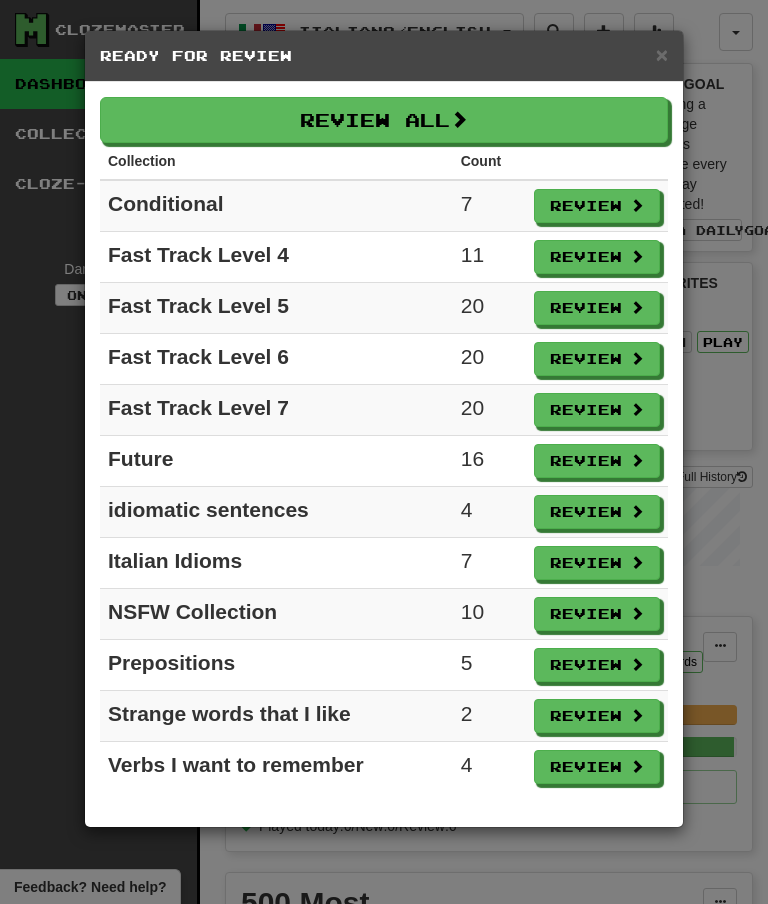 click on "Review" at bounding box center [597, 665] 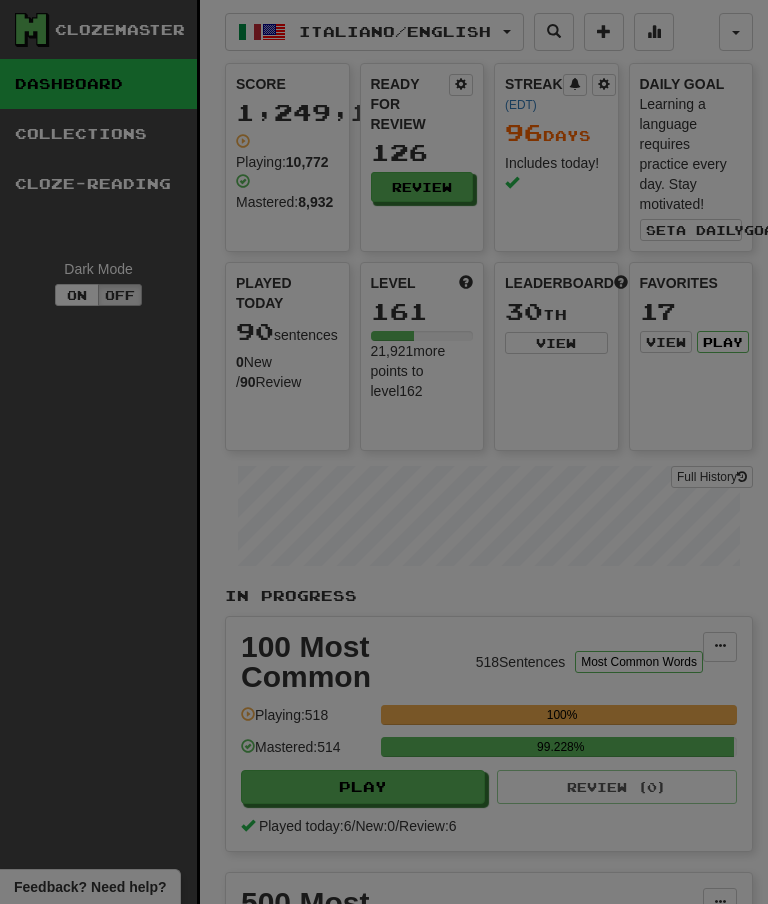 select on "**" 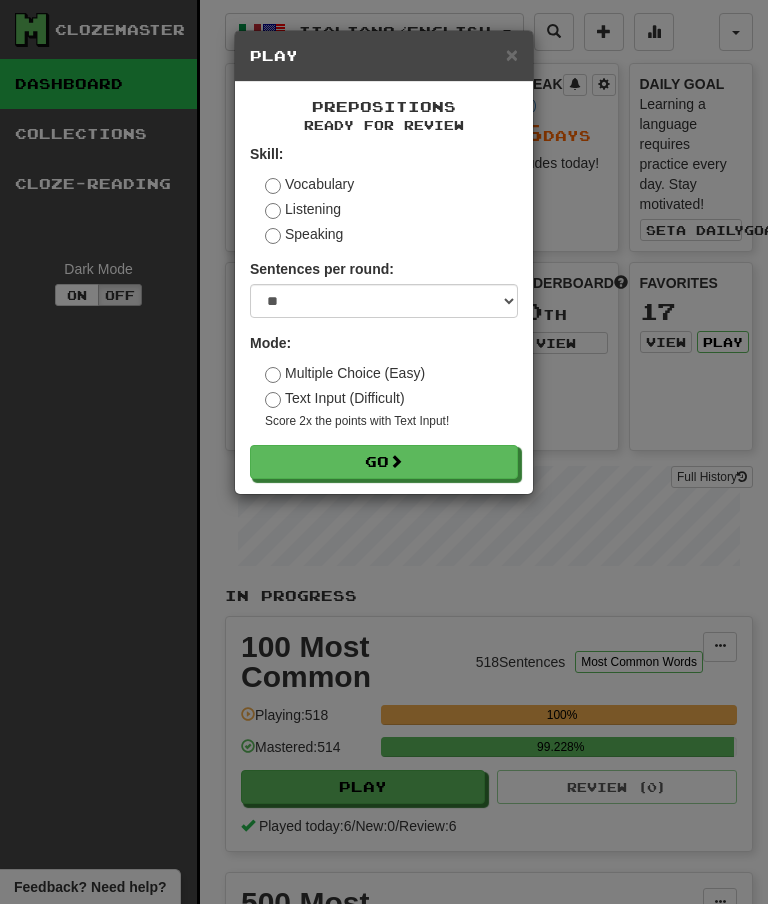 click on "Go" at bounding box center (384, 462) 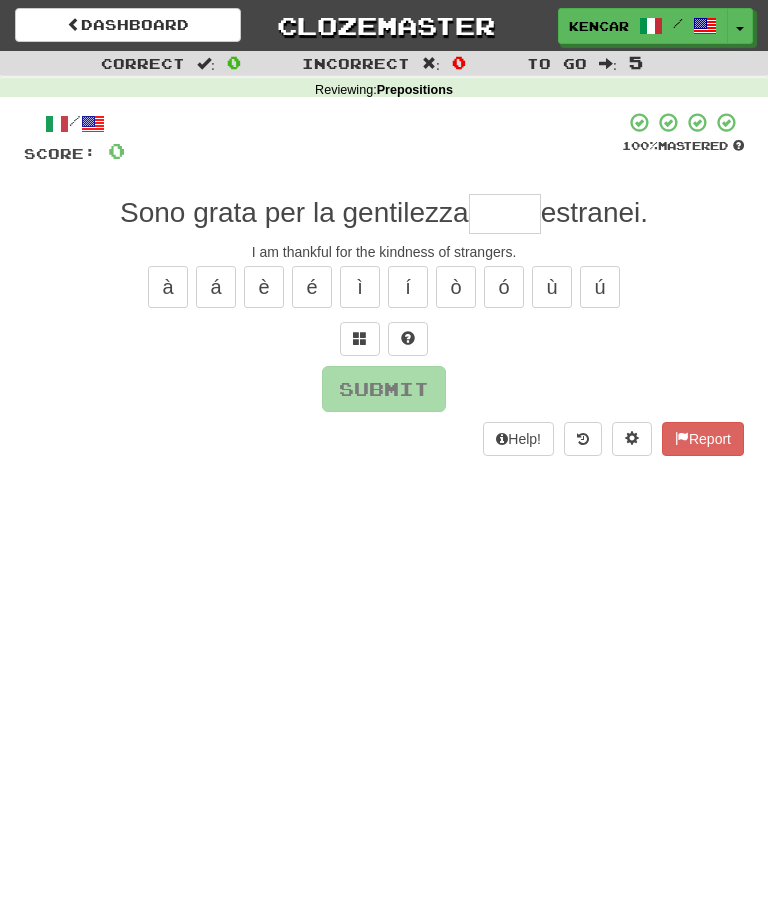 scroll, scrollTop: 0, scrollLeft: 0, axis: both 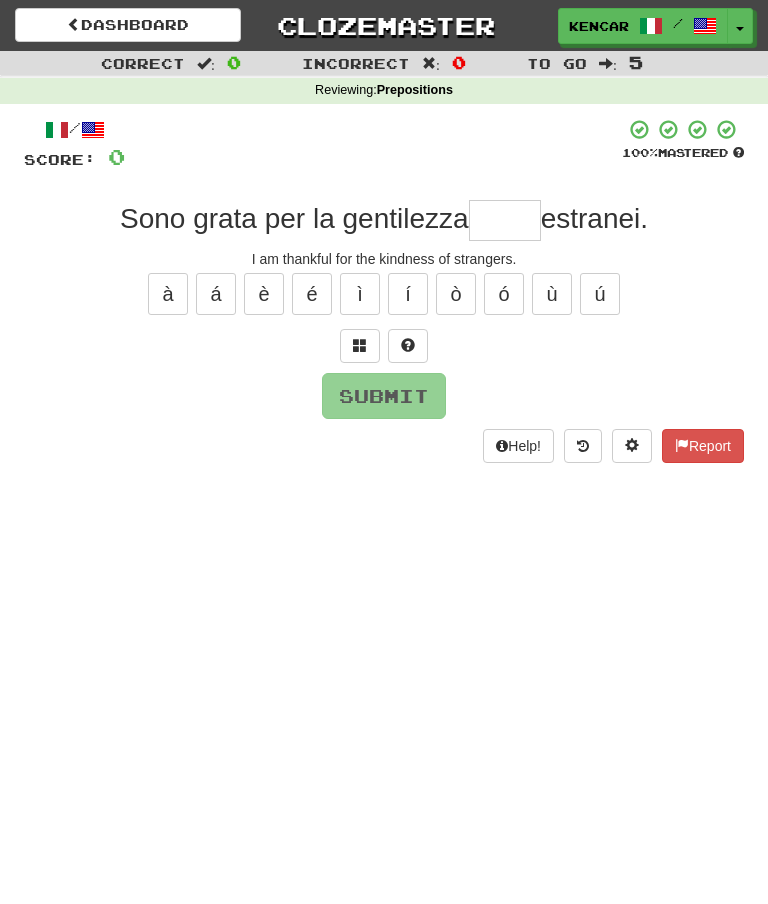 click at bounding box center [505, 220] 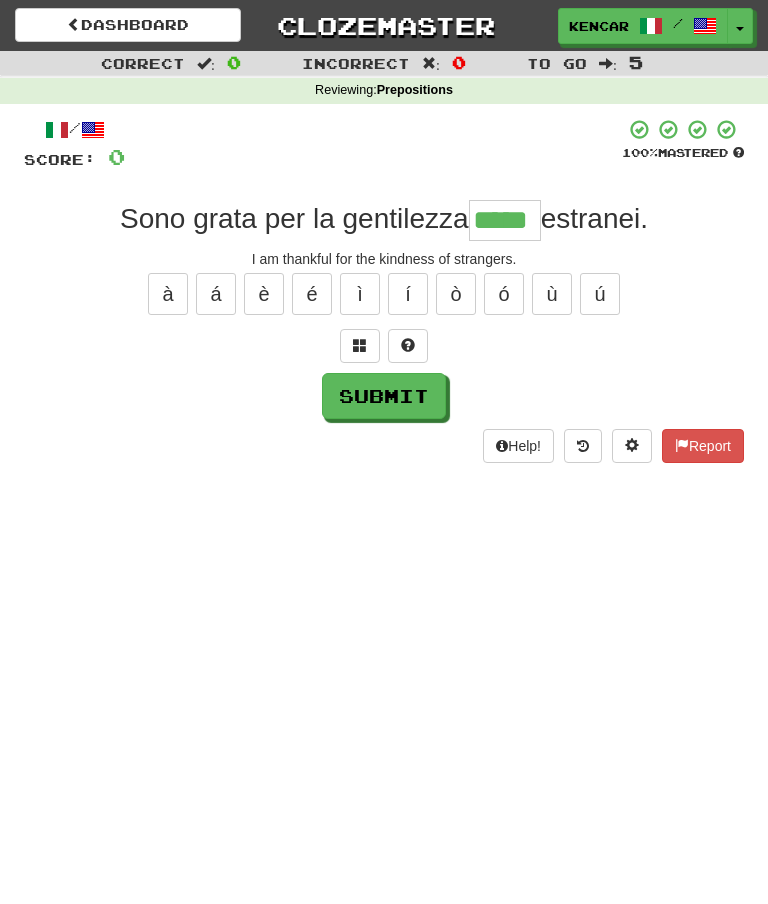 type on "*****" 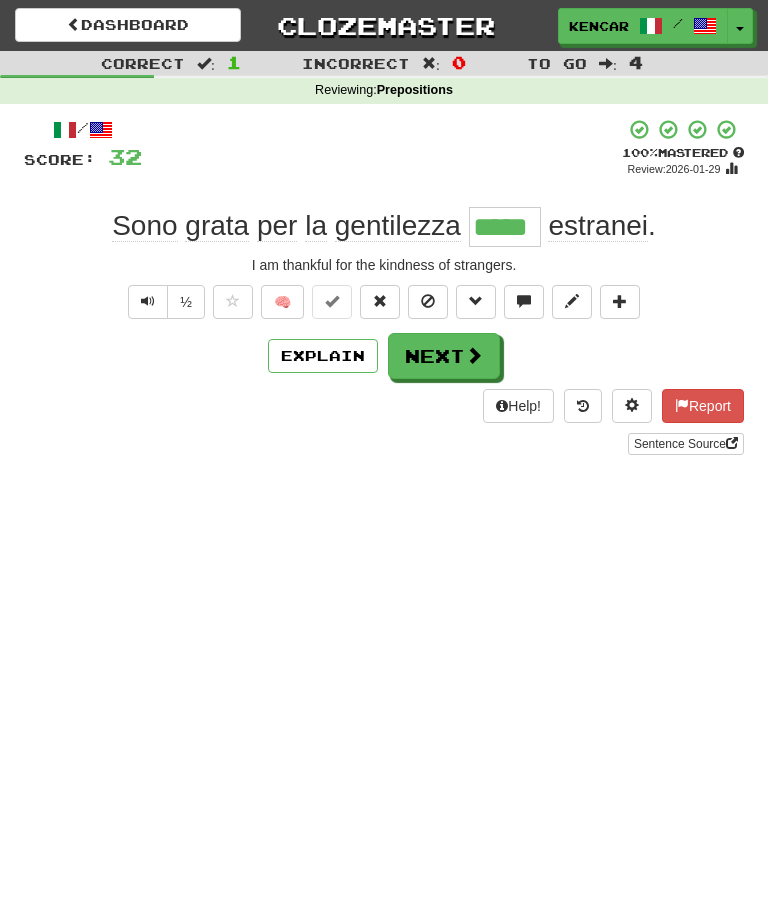 click on "Next" at bounding box center [444, 356] 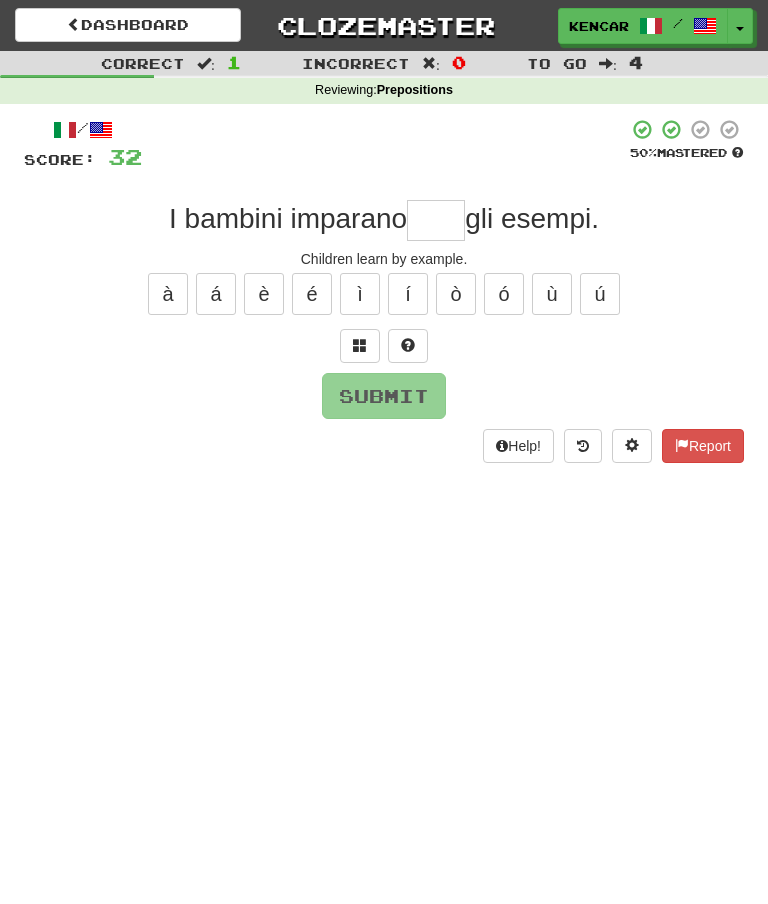 type on "*" 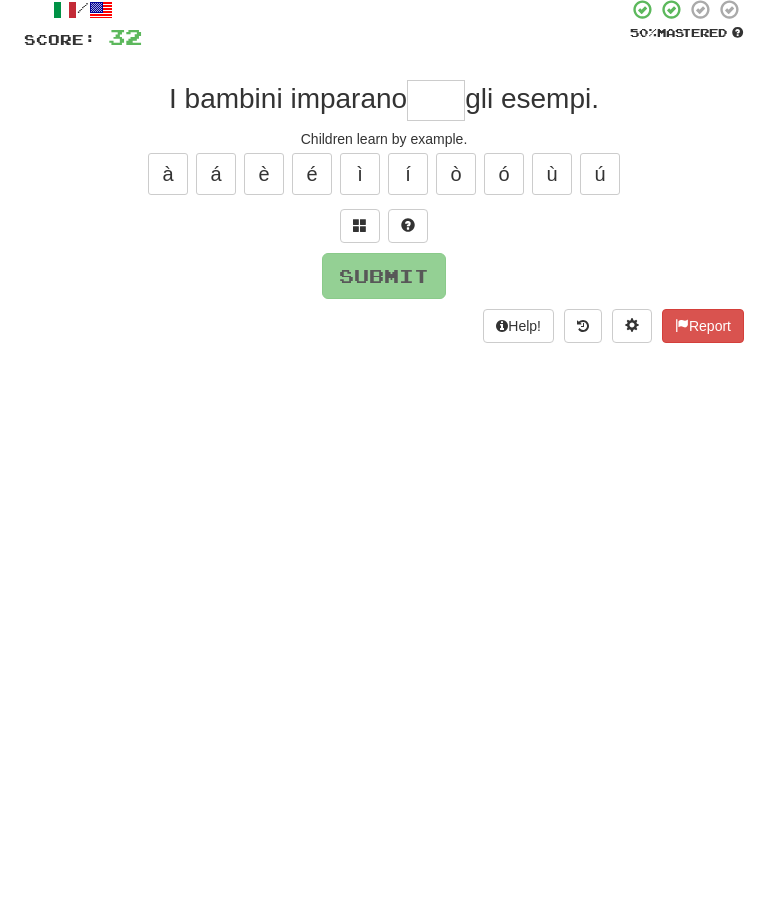 type on "*" 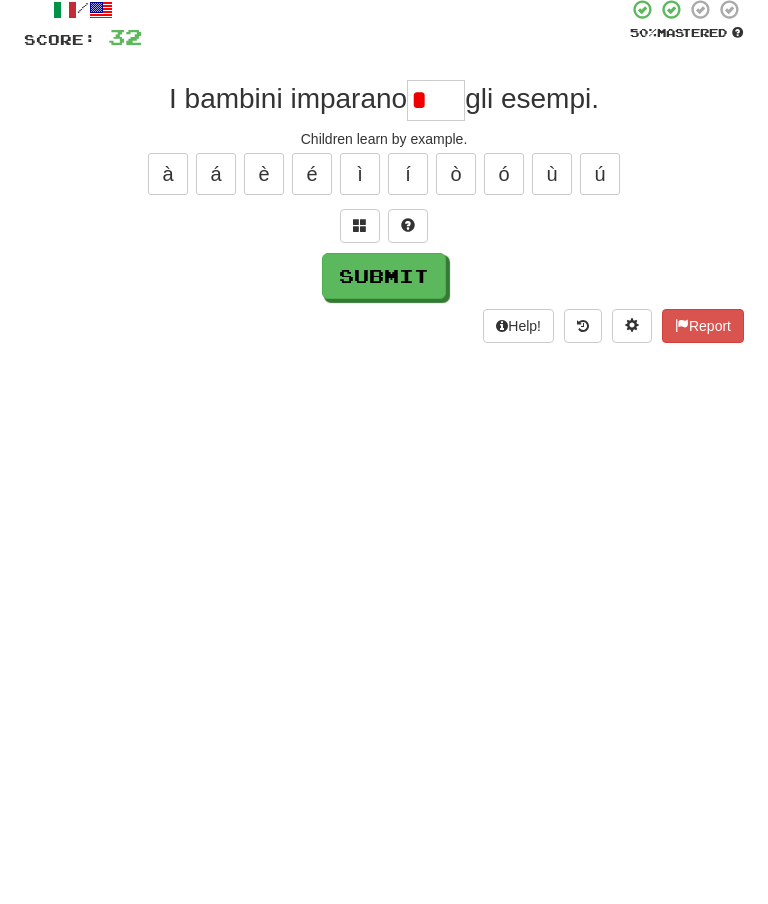 click on "/  Score:   32 50 %  Mastered I bambini imparano  *  gli esempi. Children learn by example. à á è é ì í ò ó ù ú Submit  Help!  Report" at bounding box center (384, 290) 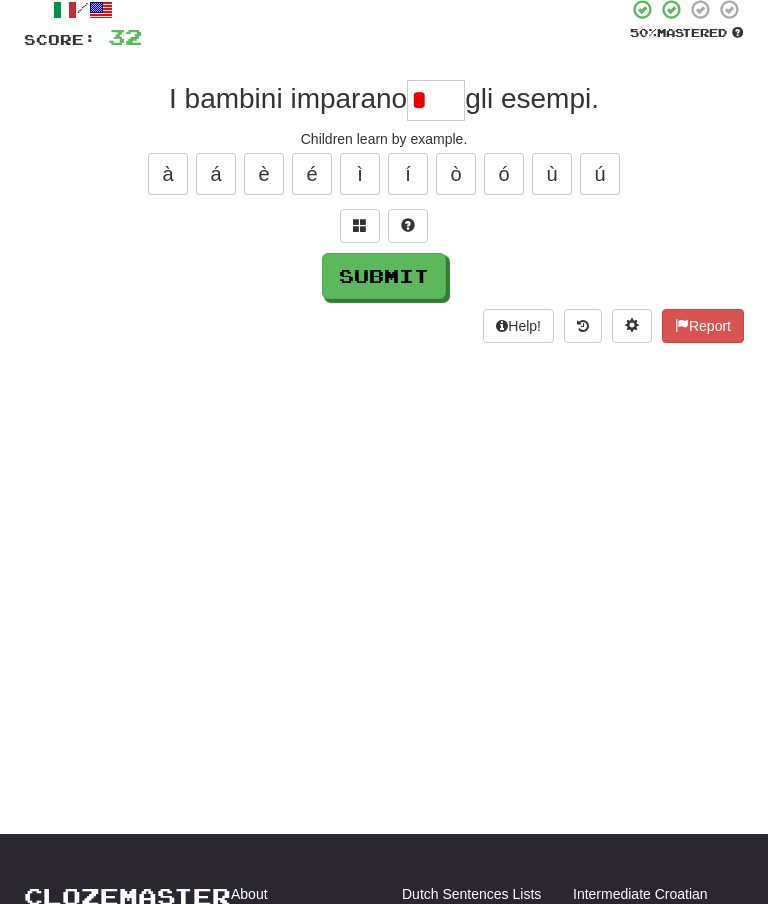 click on "Submit" at bounding box center [384, 276] 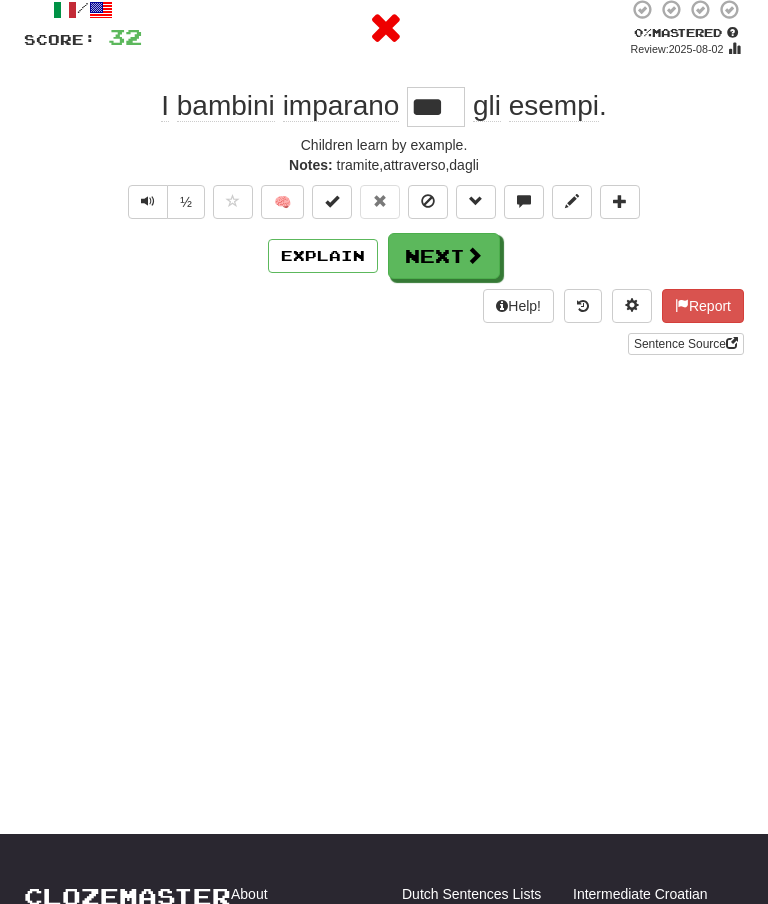 click on "Next" at bounding box center (444, 256) 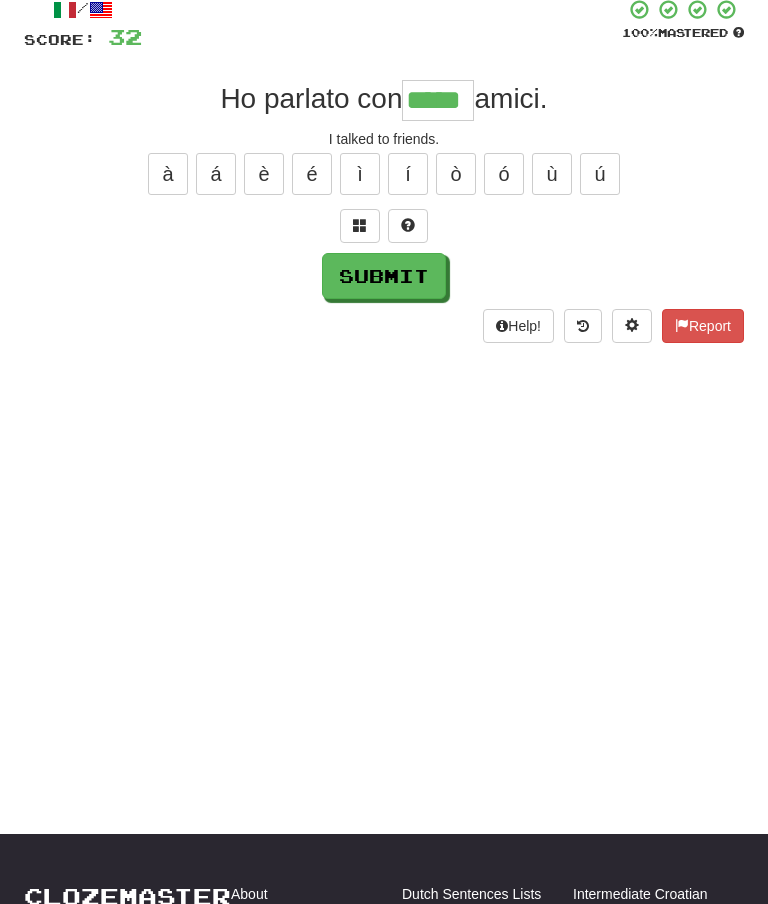type on "*****" 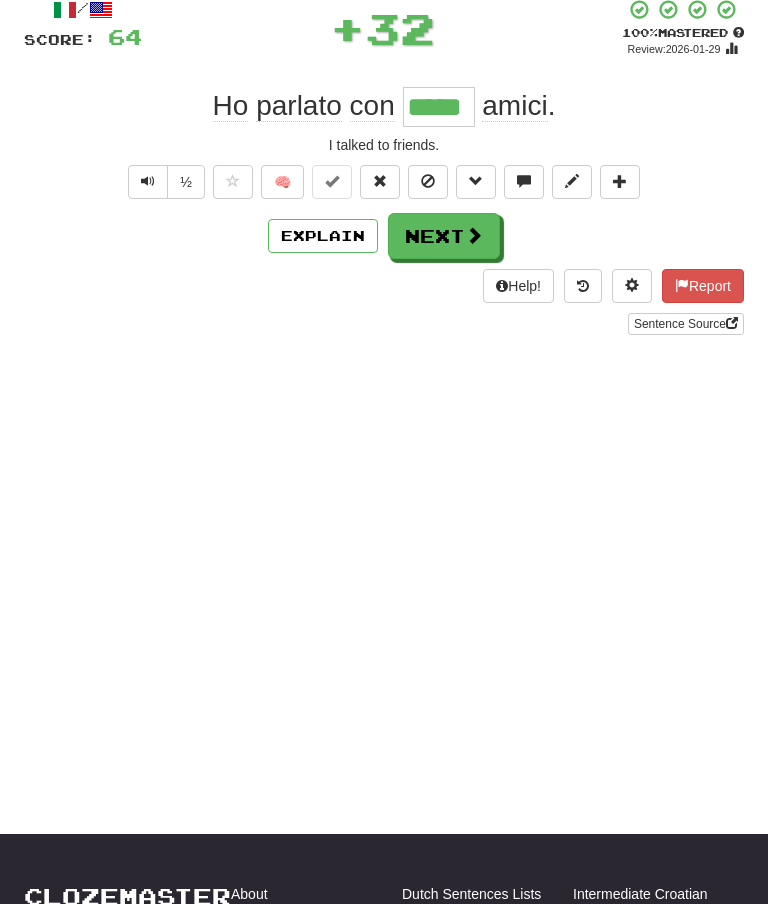 click on "Next" at bounding box center (444, 236) 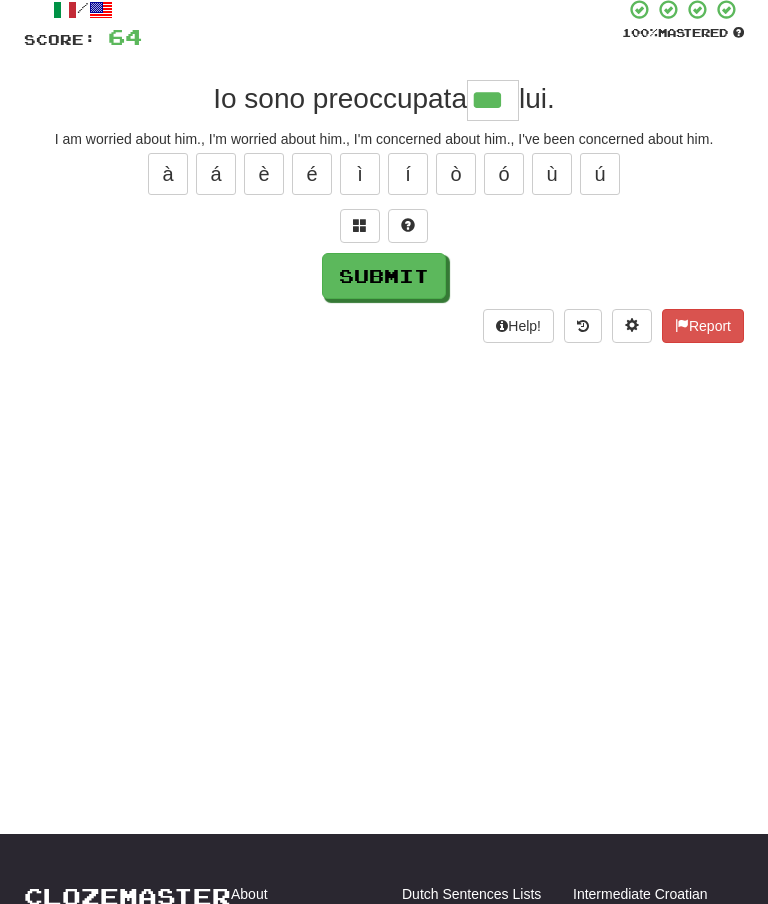 type on "***" 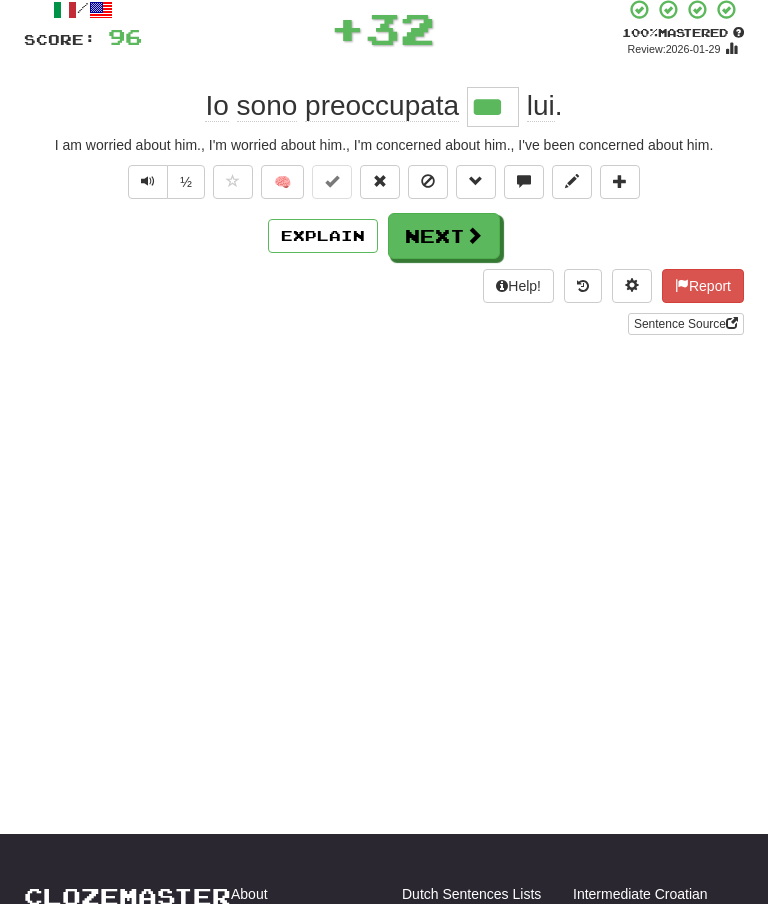 click at bounding box center (474, 235) 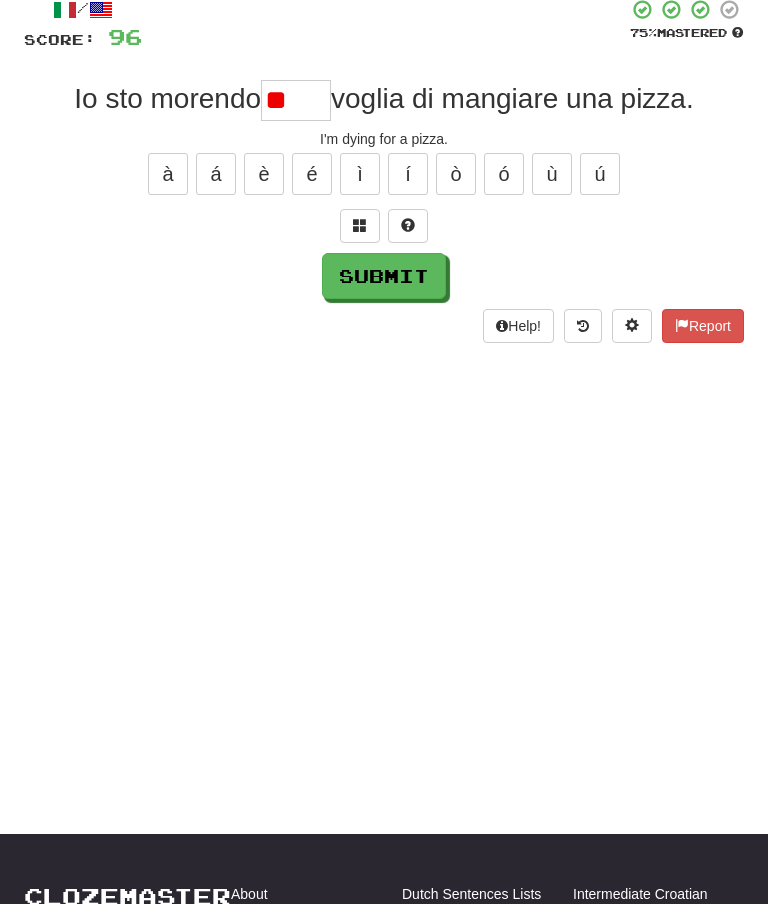 type on "*" 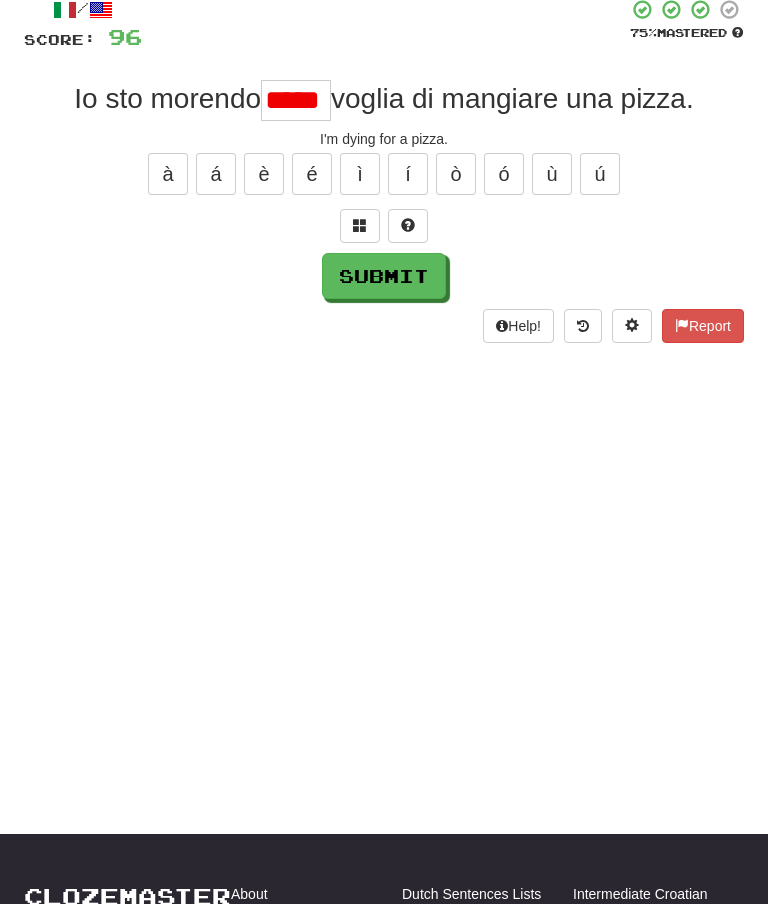 click on "Submit" at bounding box center (384, 276) 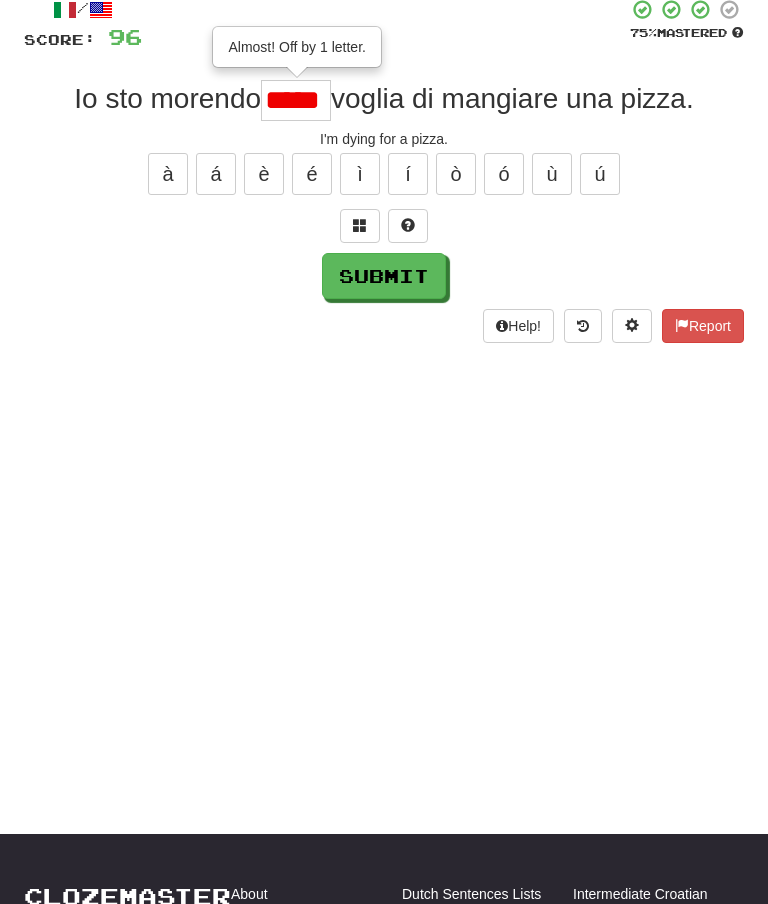click on "*****" at bounding box center [296, 100] 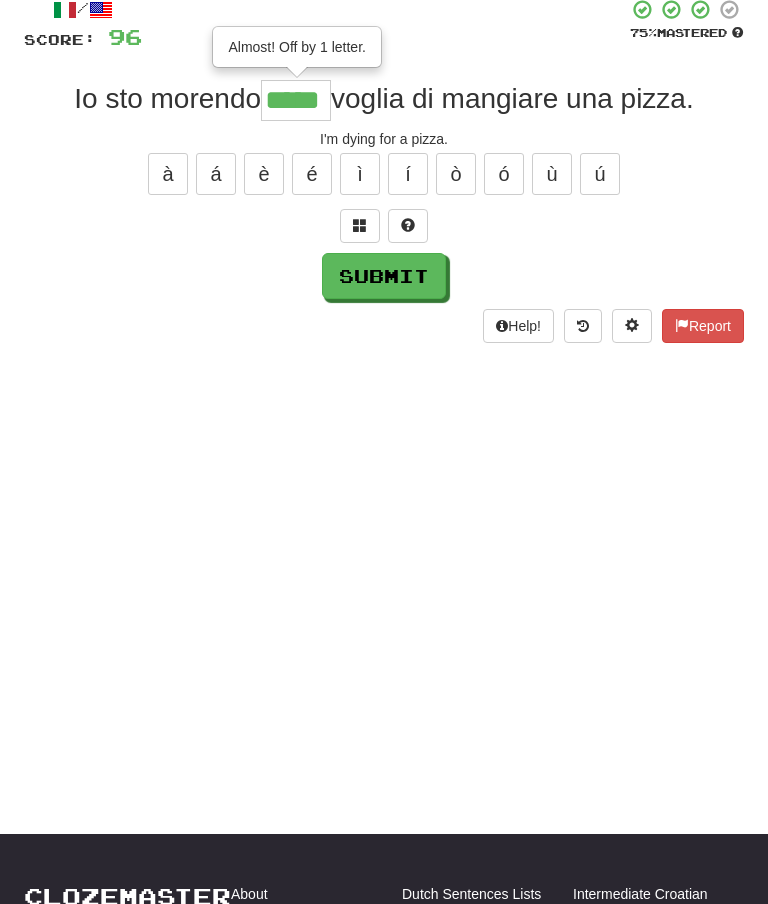 type on "*****" 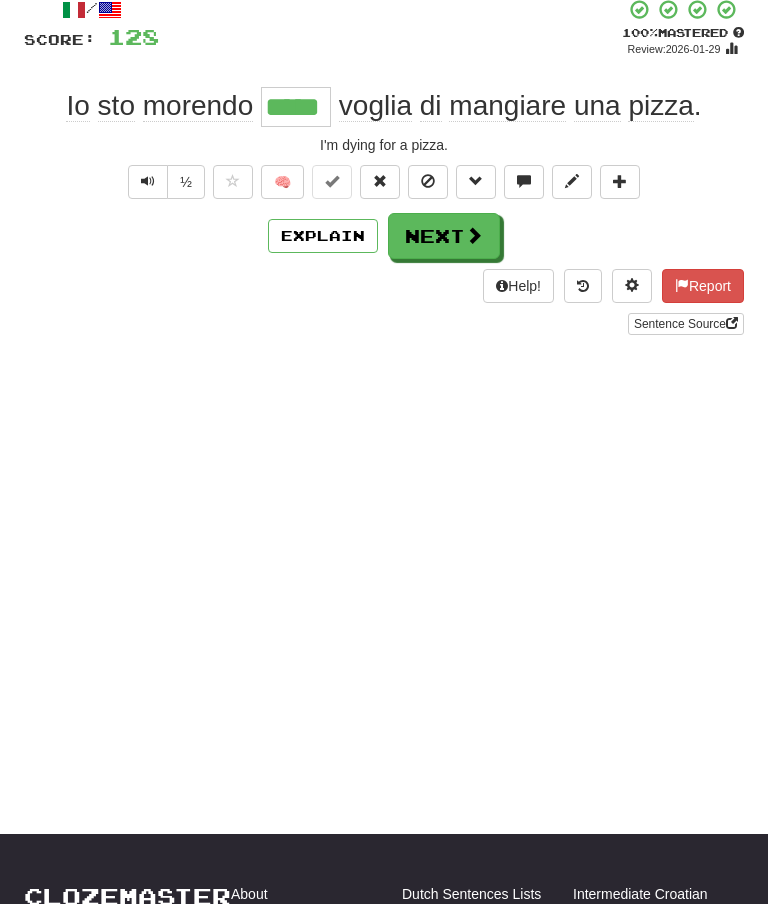 click at bounding box center [380, 182] 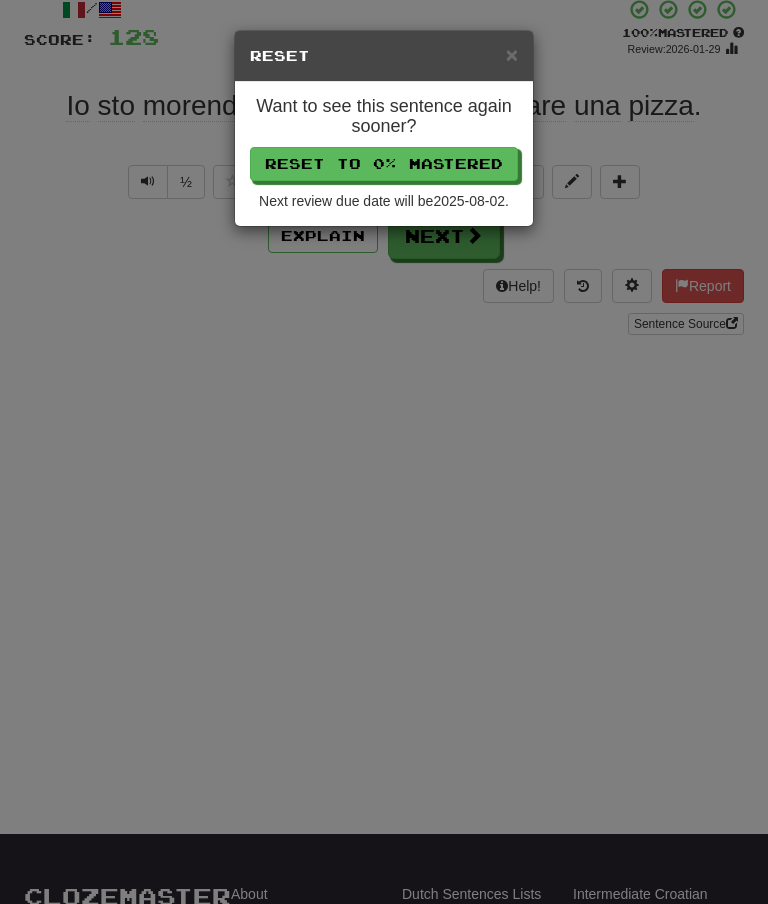 click on "Reset to 0% Mastered" at bounding box center (384, 164) 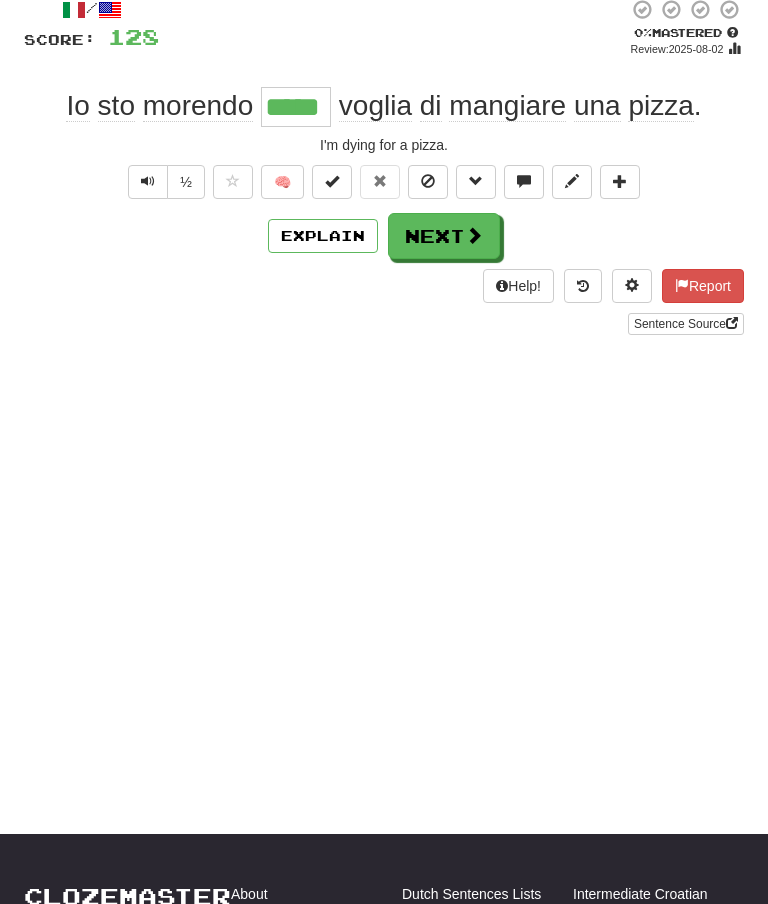 click on "Next" at bounding box center [444, 236] 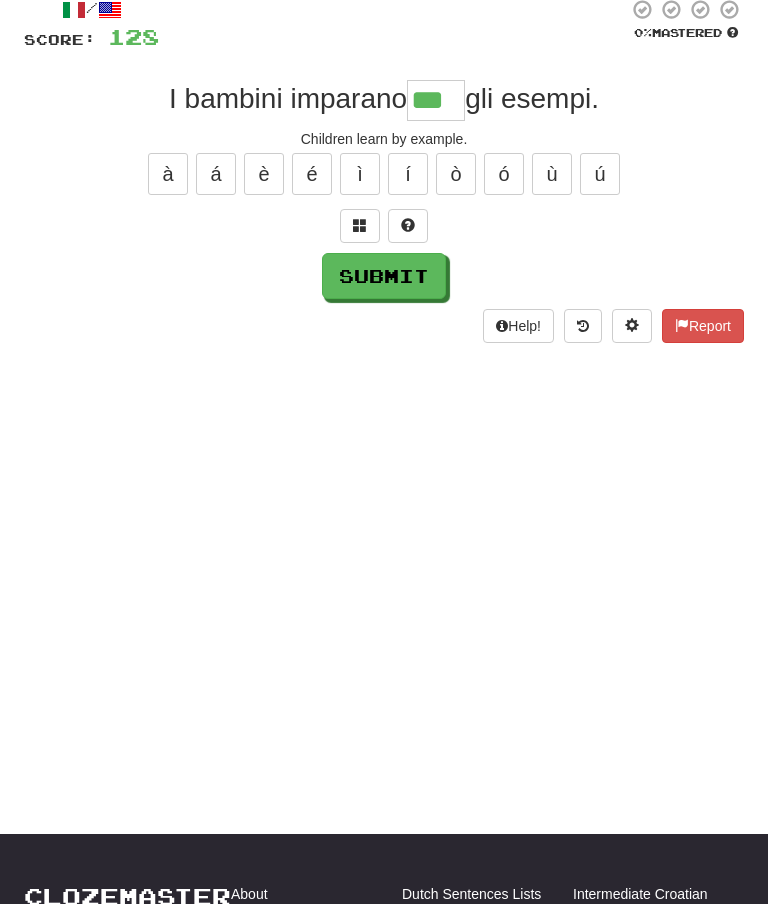 type on "***" 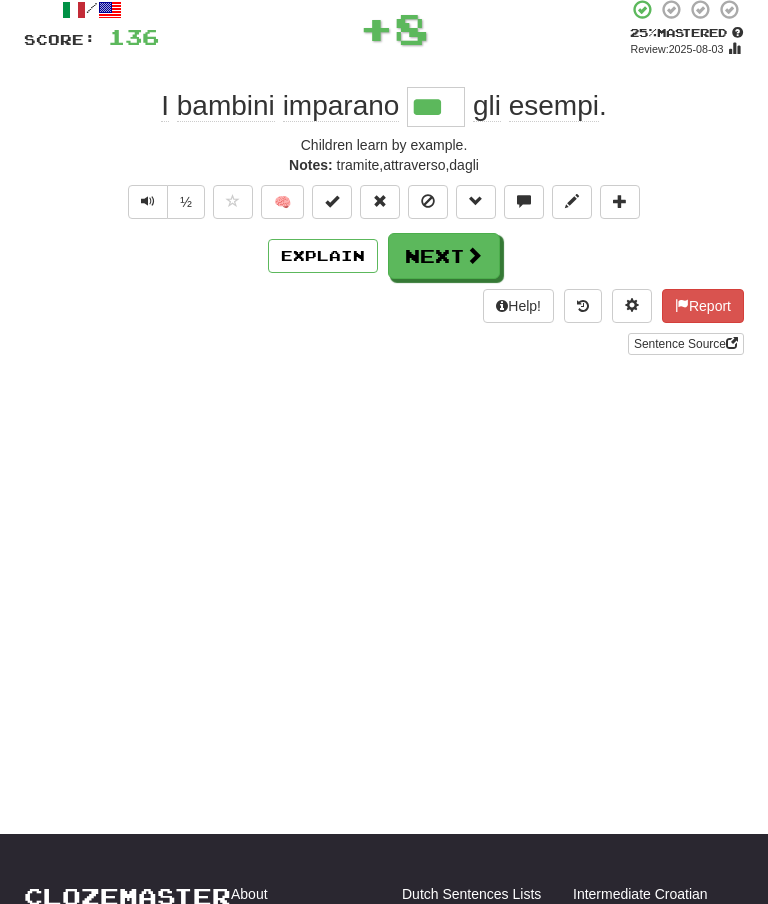 click on "Next" at bounding box center [444, 256] 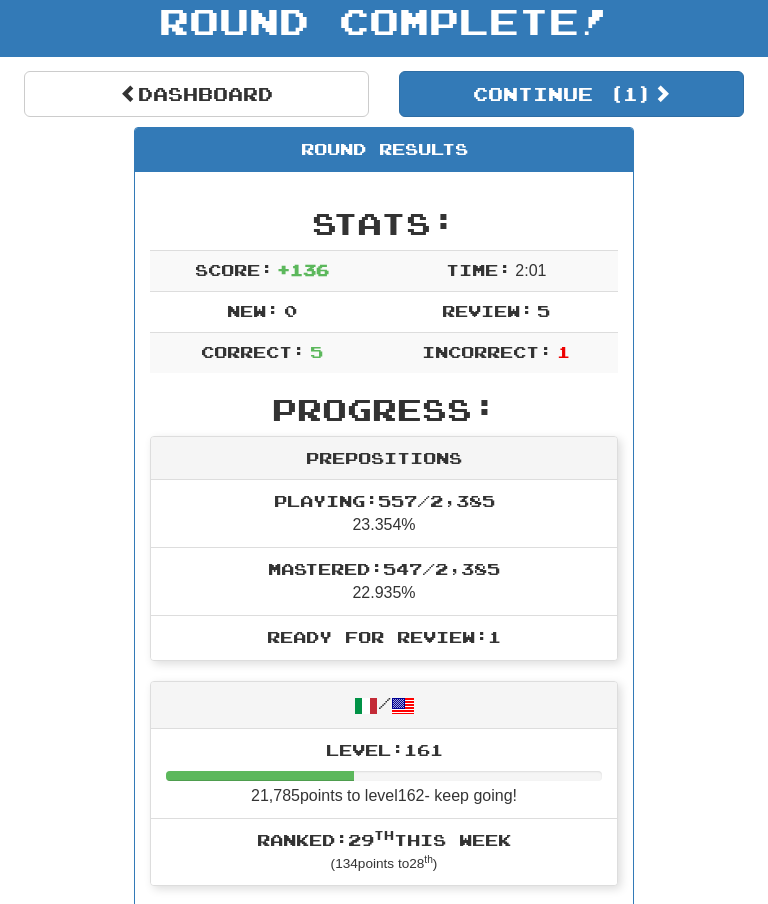 click on "Continue ( 1 )" at bounding box center (571, 94) 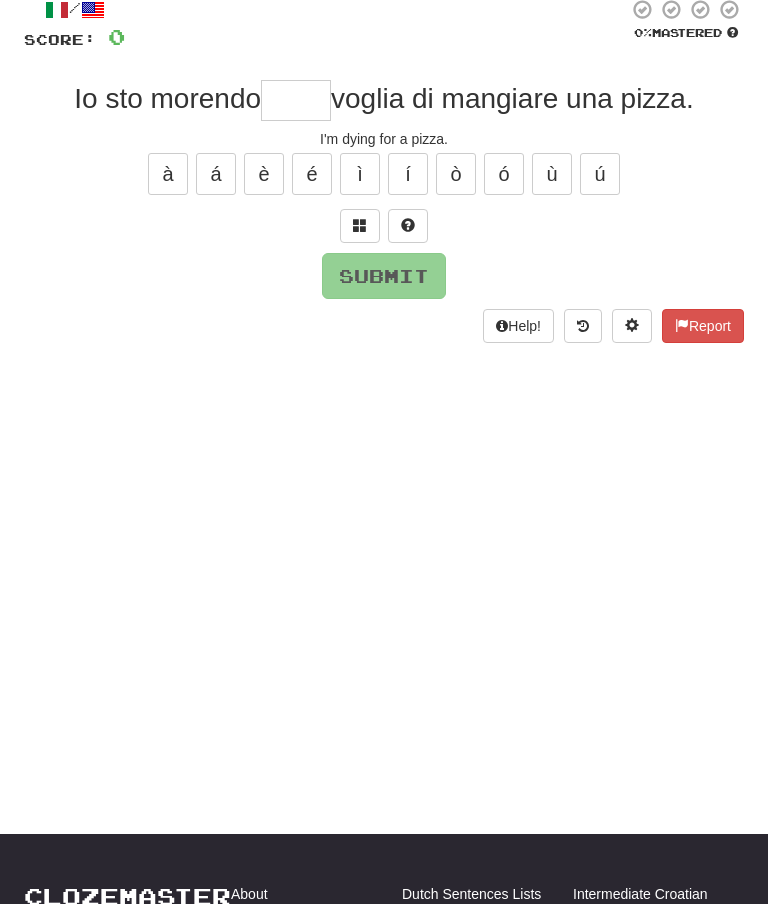 click at bounding box center [296, 100] 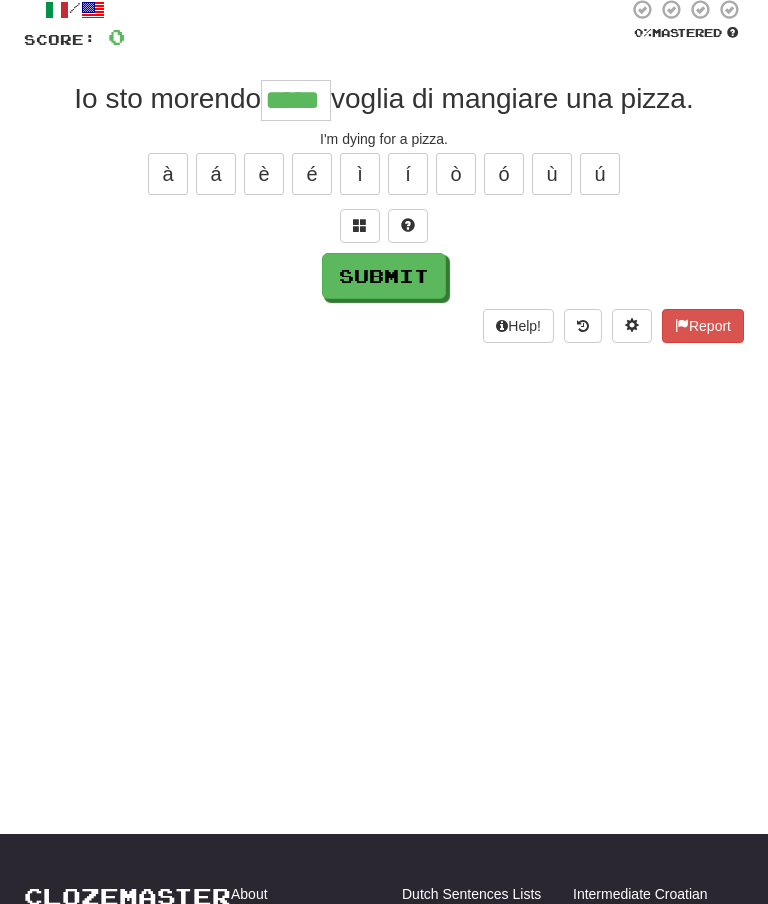type on "*****" 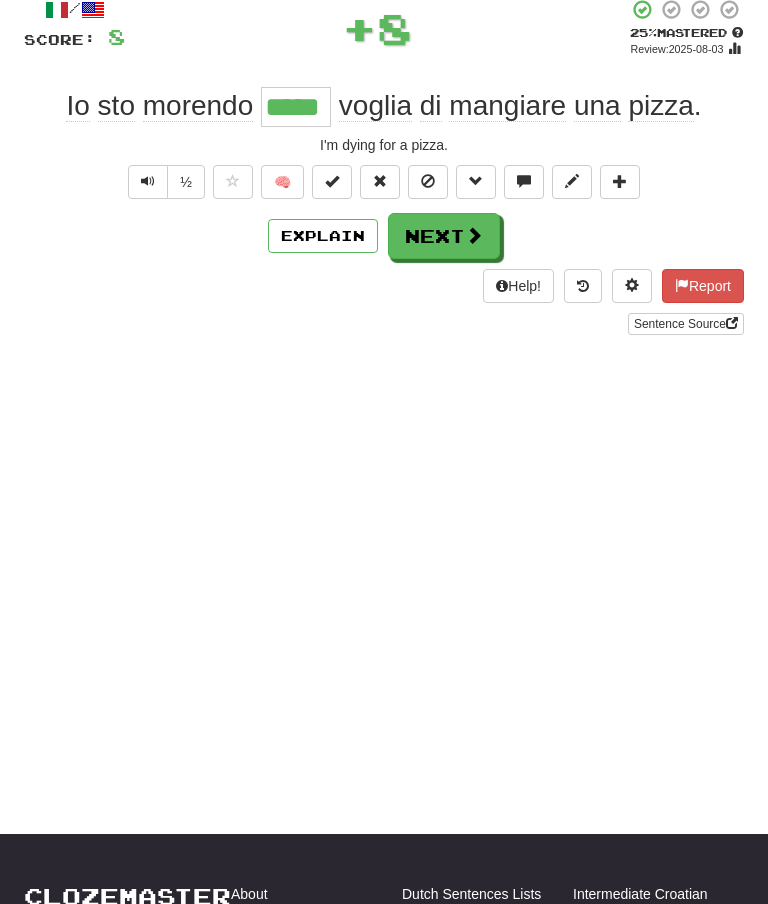 click on "Next" at bounding box center [444, 236] 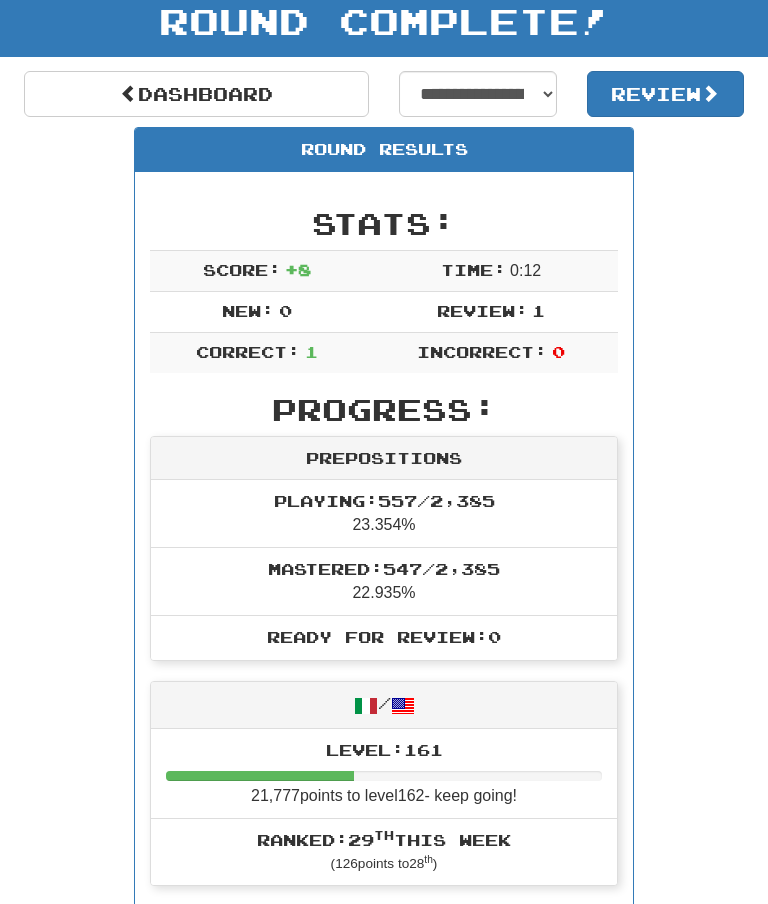 click on "Review" at bounding box center (666, 94) 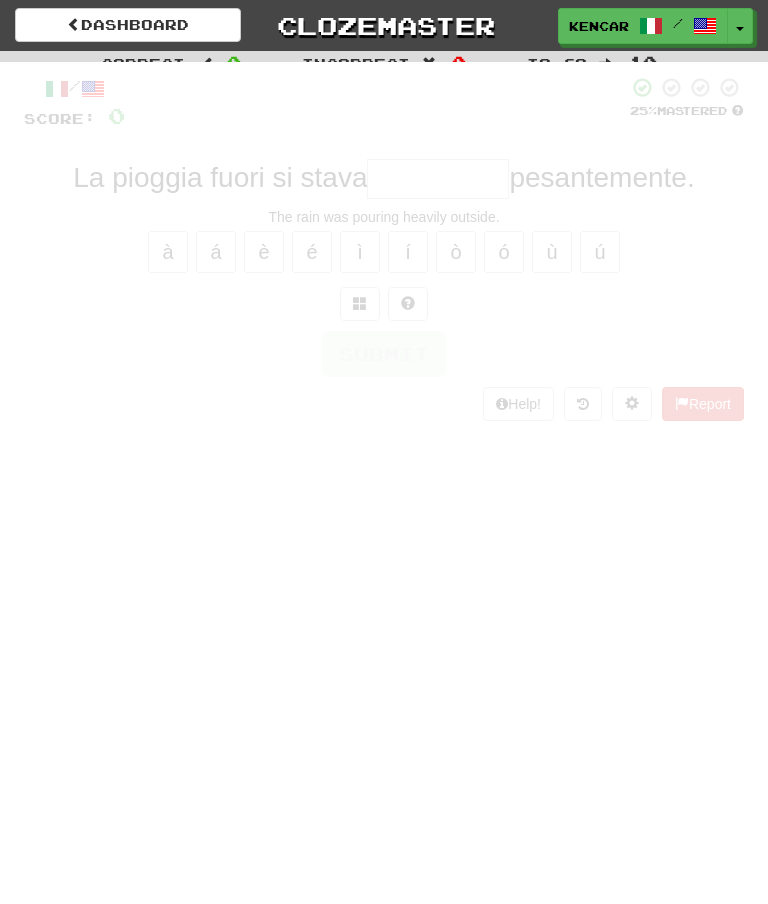 scroll, scrollTop: 0, scrollLeft: 0, axis: both 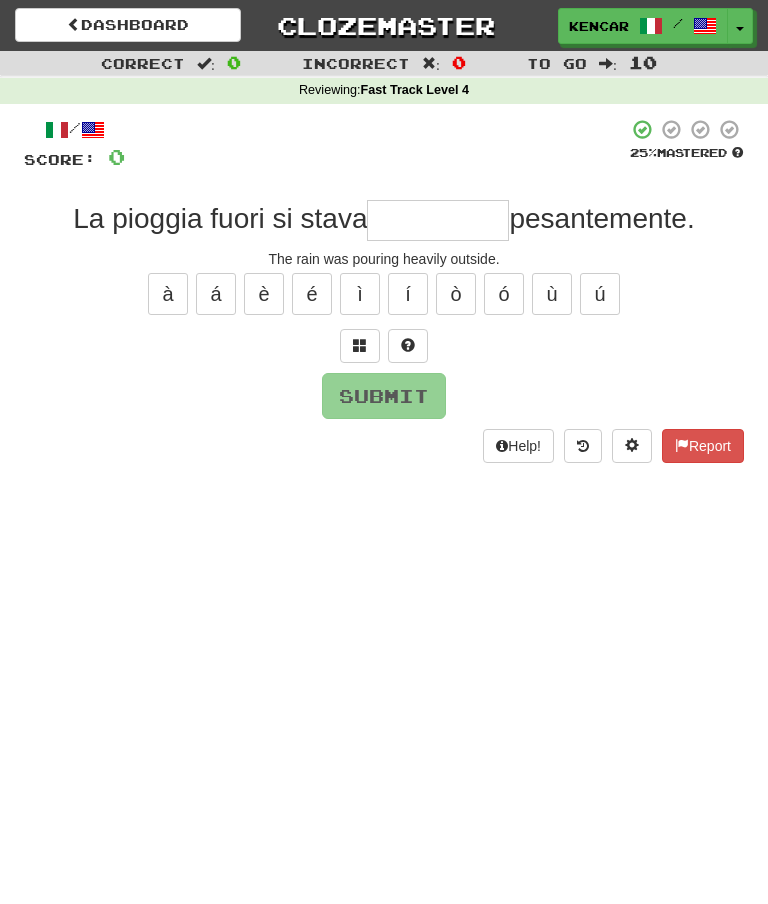 click at bounding box center [438, 220] 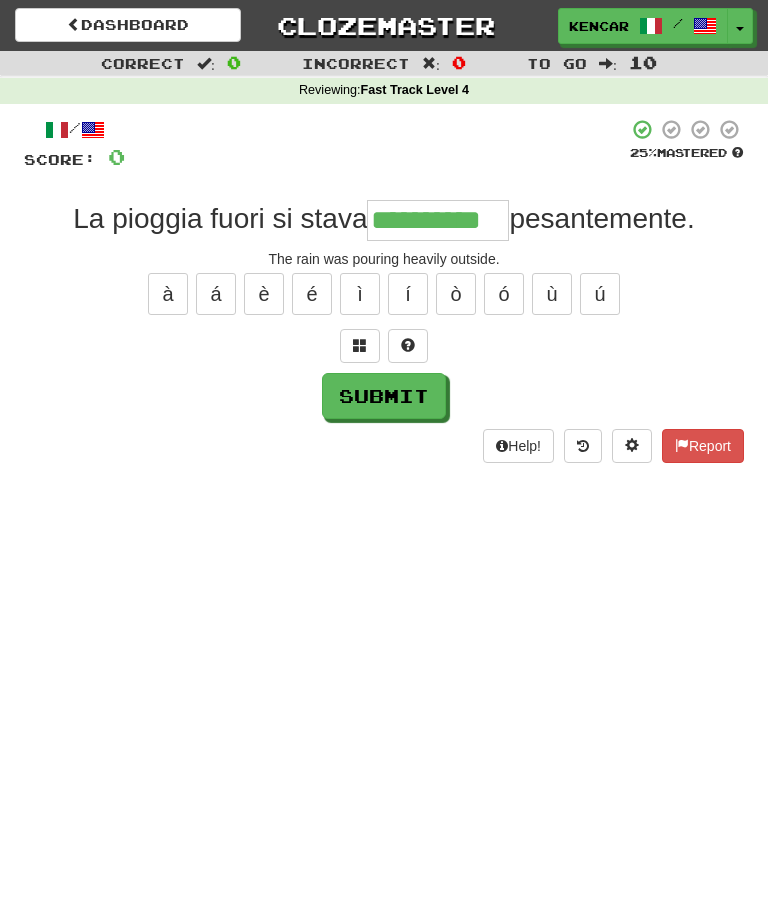 type on "**********" 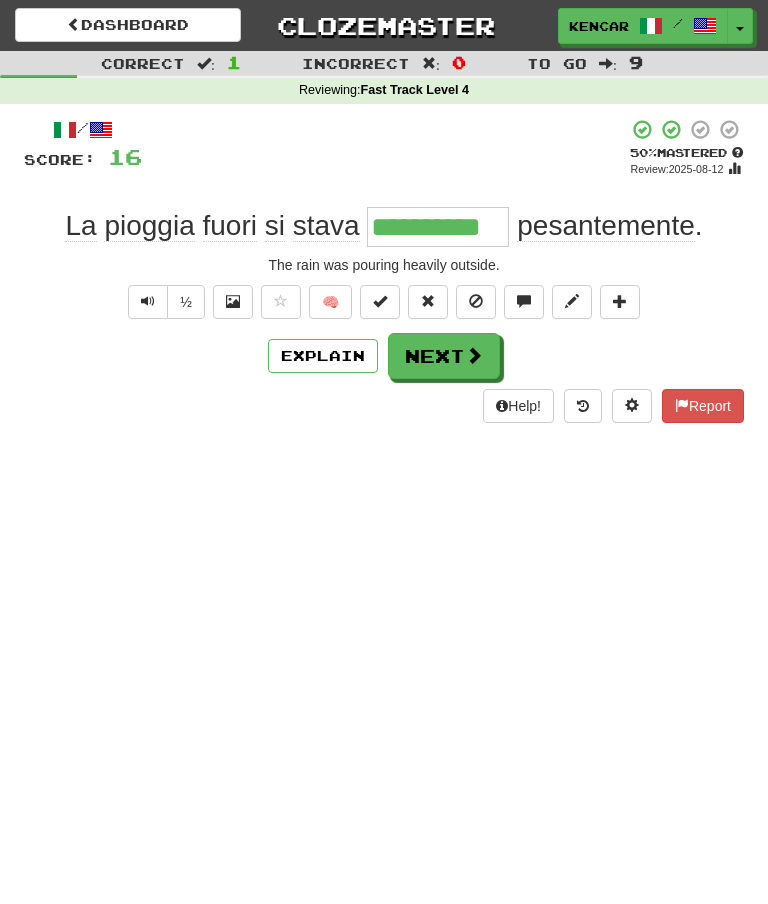 click at bounding box center (474, 355) 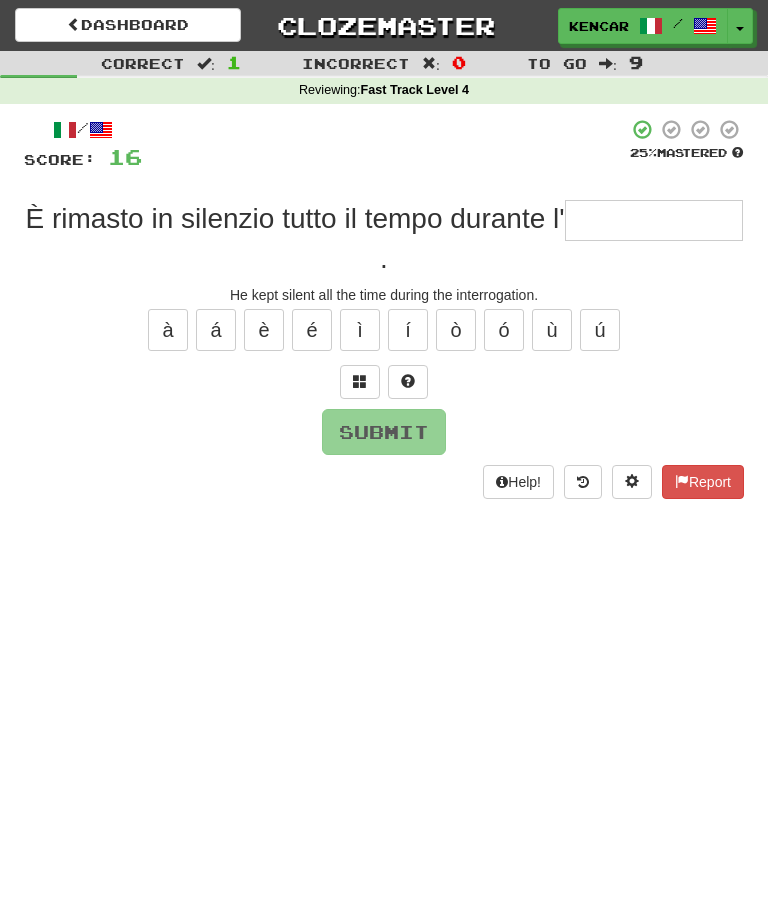click at bounding box center (654, 220) 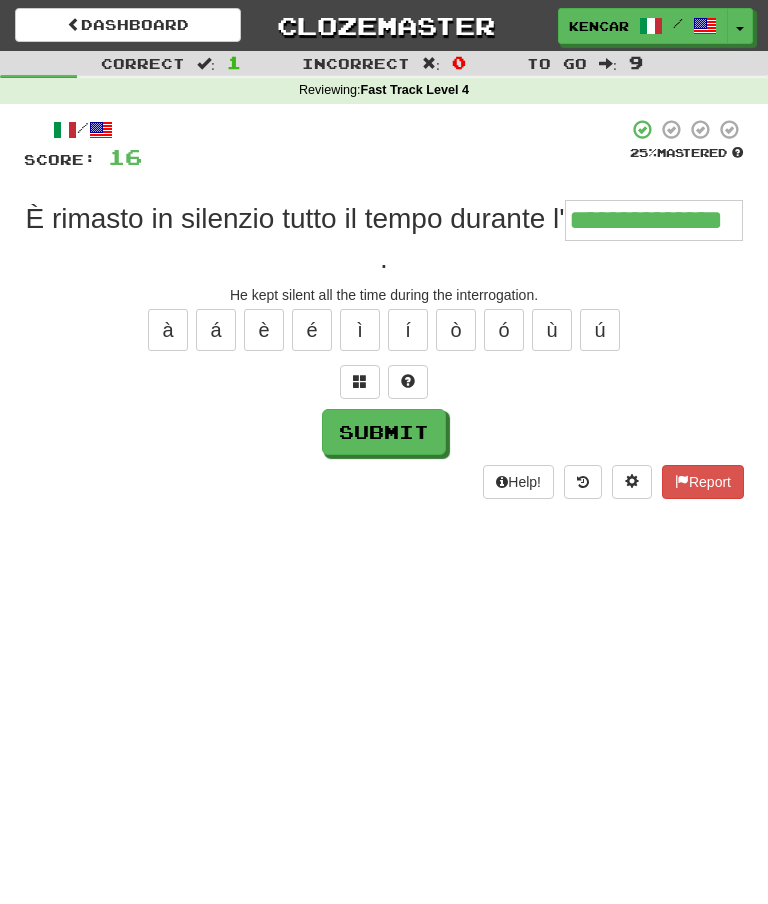 type on "**********" 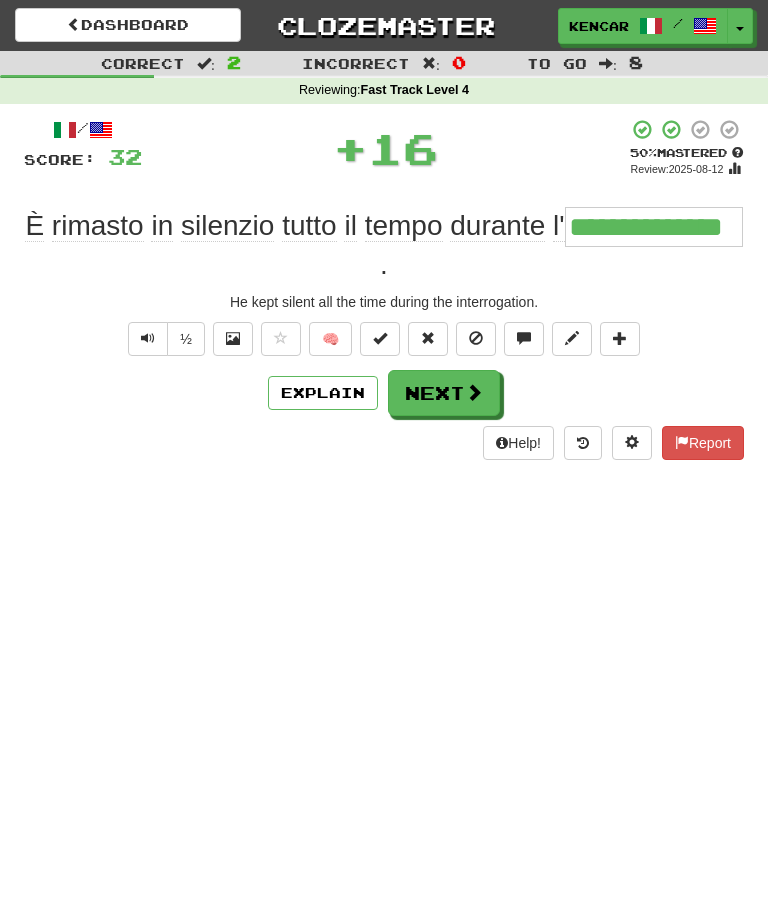 click on "Next" at bounding box center [444, 393] 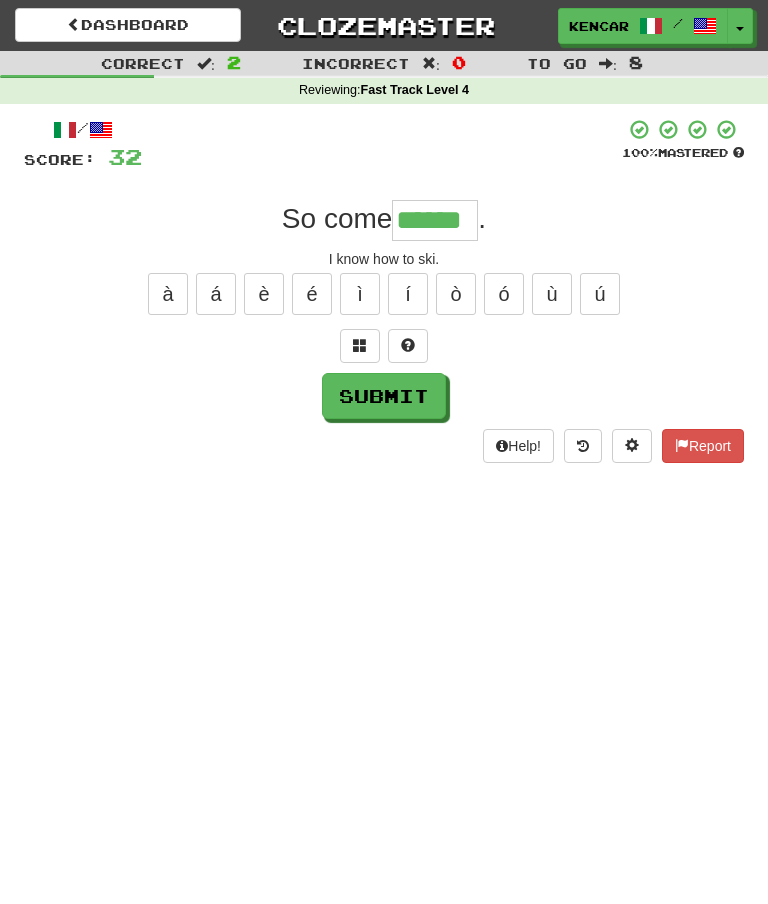 type on "******" 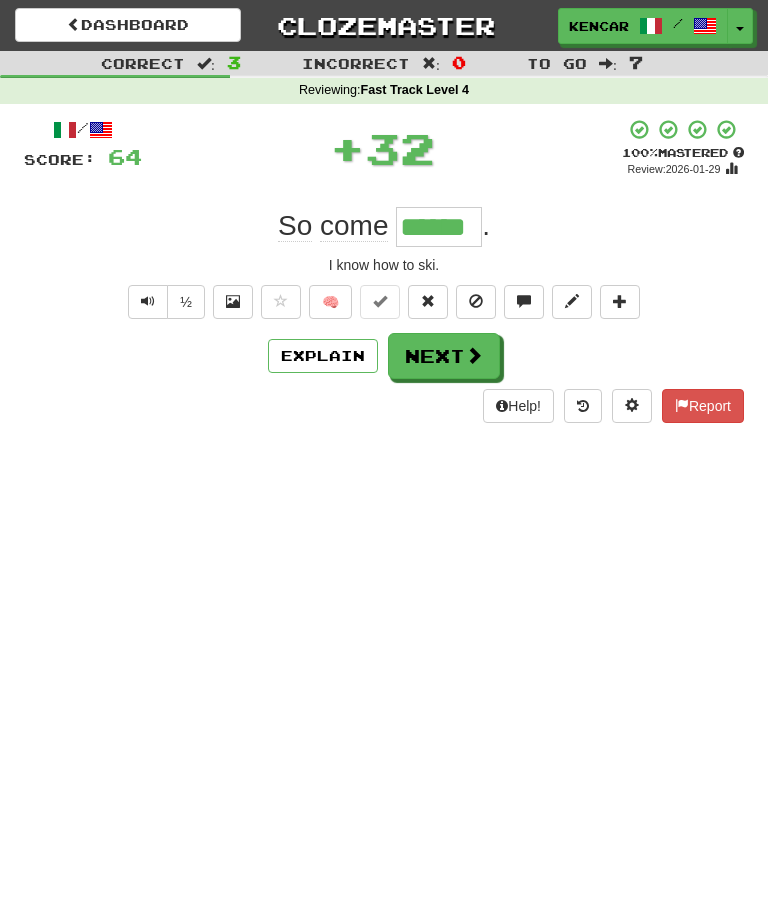 click on "Next" at bounding box center [444, 356] 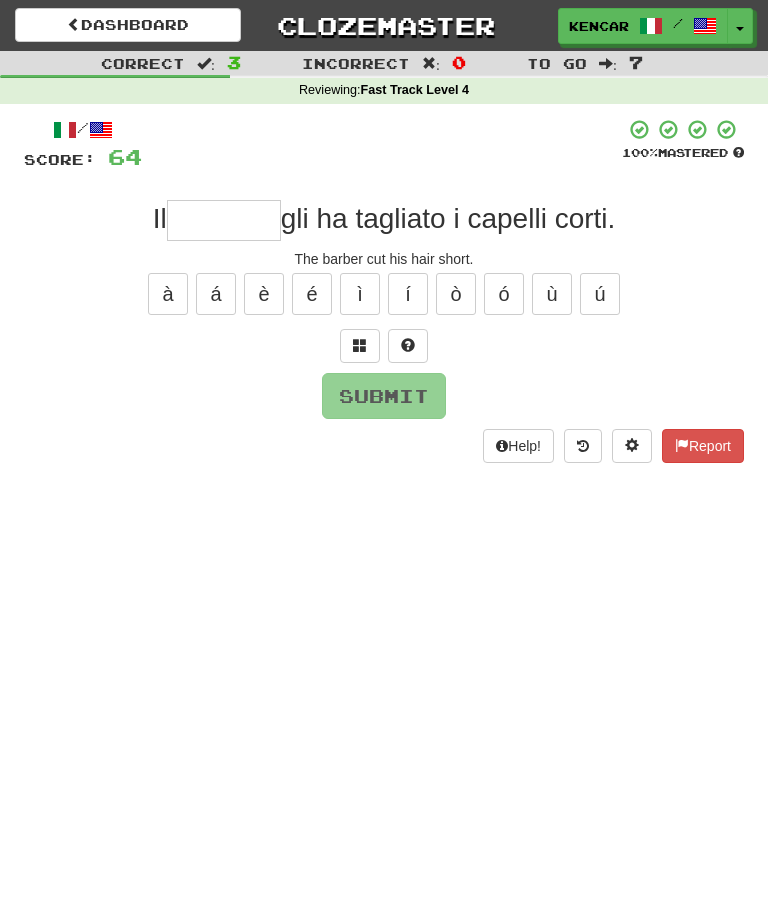 click at bounding box center [384, 346] 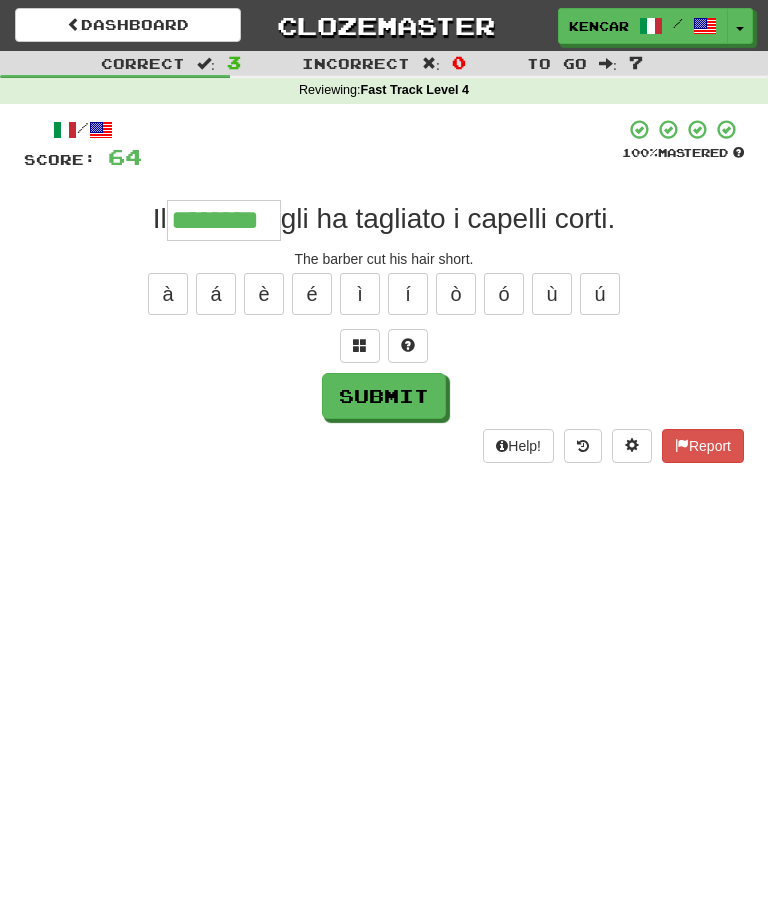 type on "********" 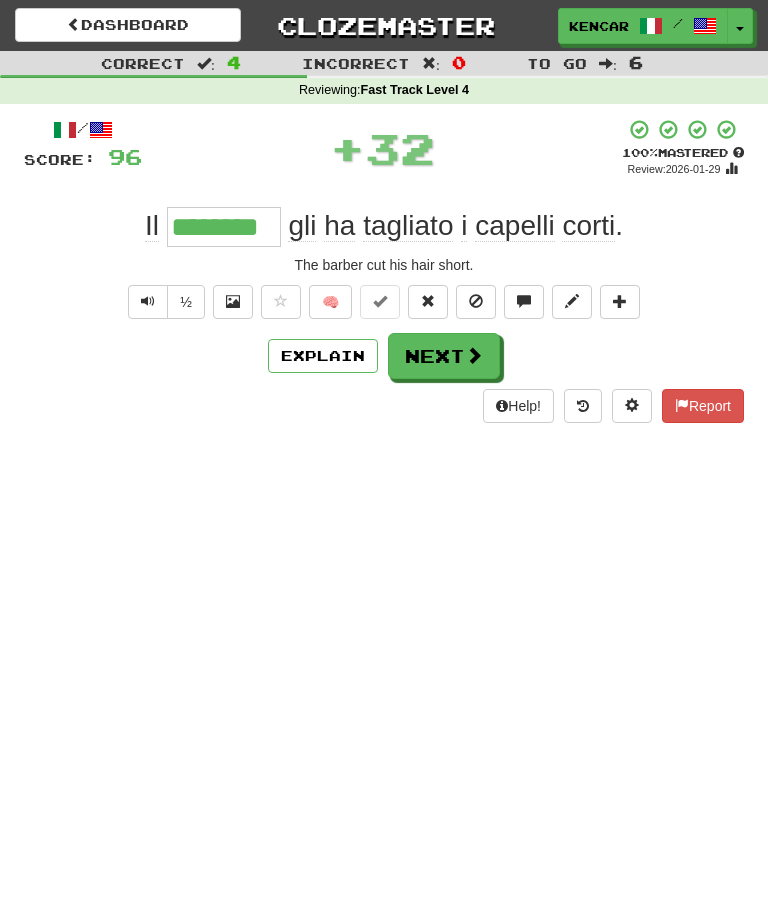 click on "Next" at bounding box center [444, 356] 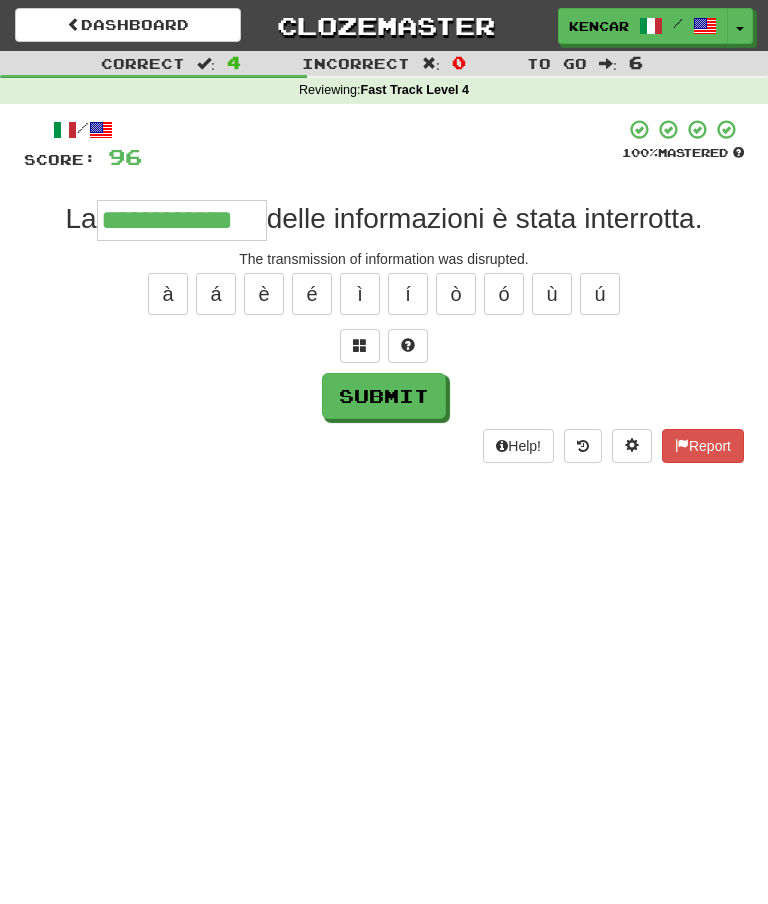 type on "**********" 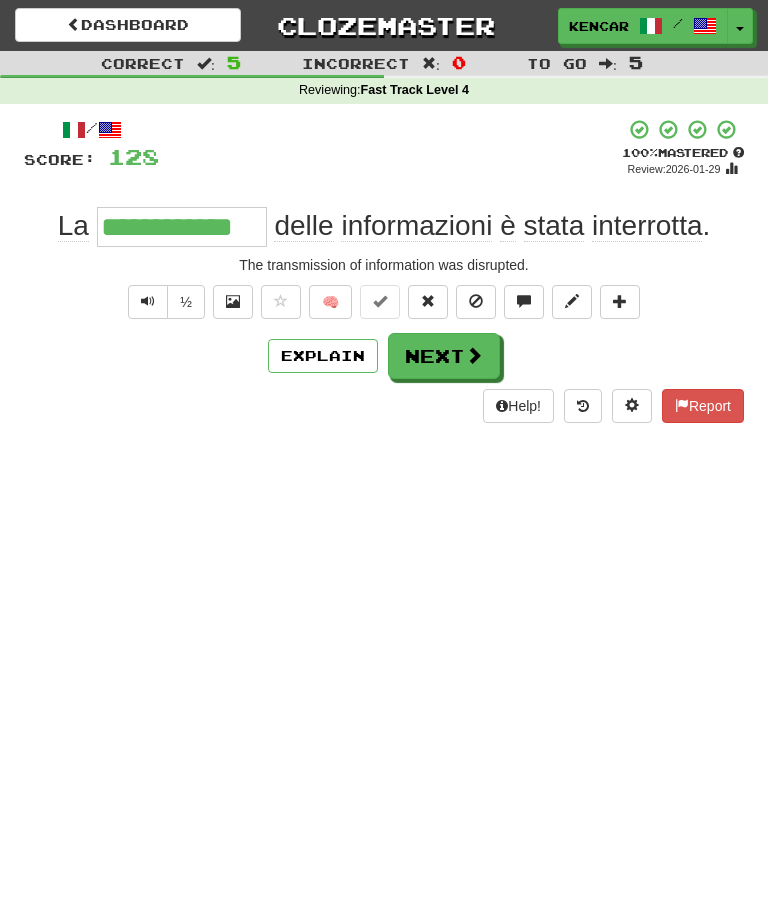 click on "Next" at bounding box center (444, 356) 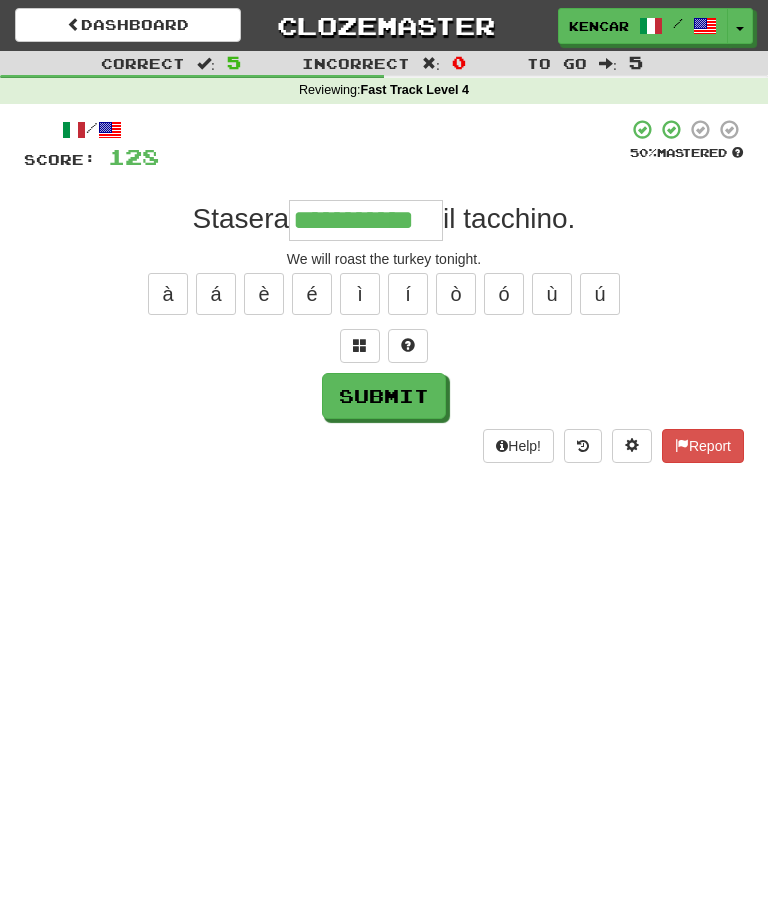 type on "**********" 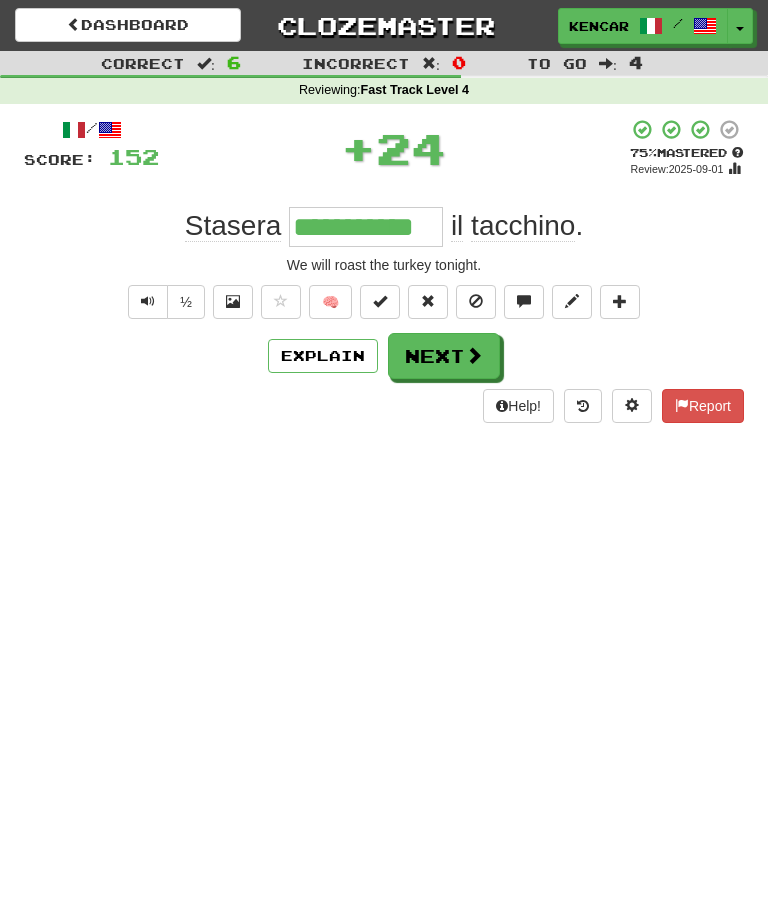 click on "Next" at bounding box center [444, 356] 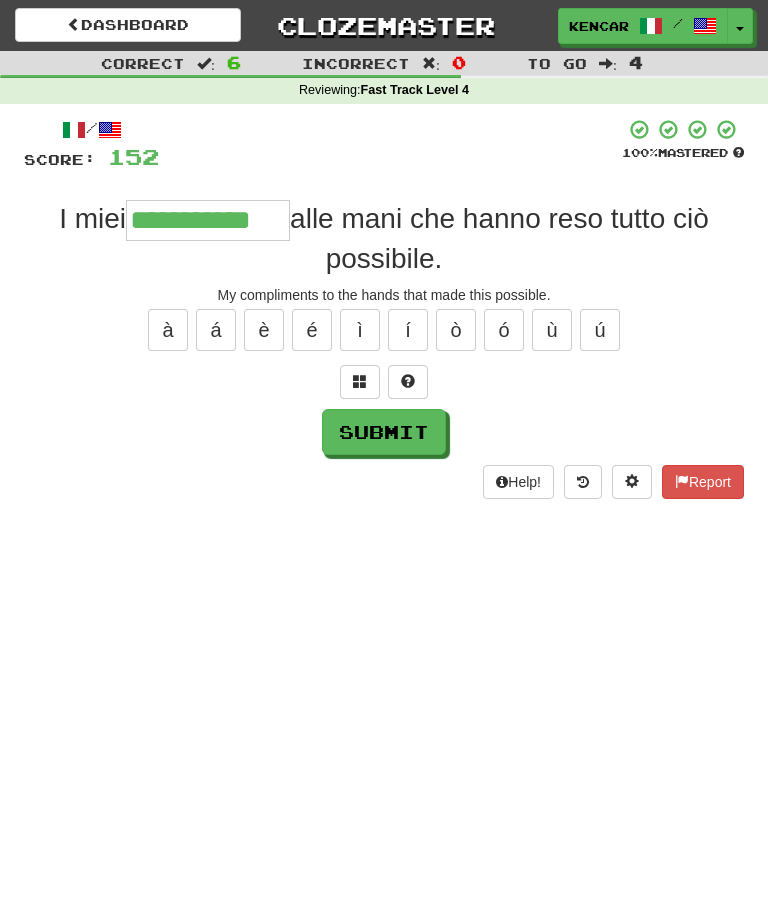 type on "**********" 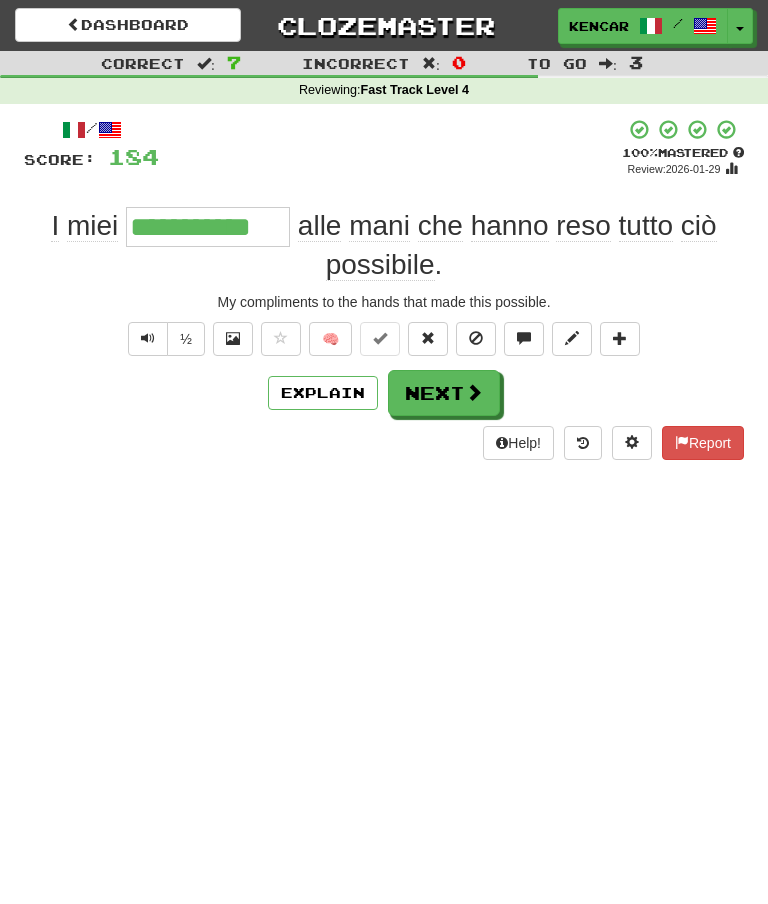 click on "Next" at bounding box center [444, 393] 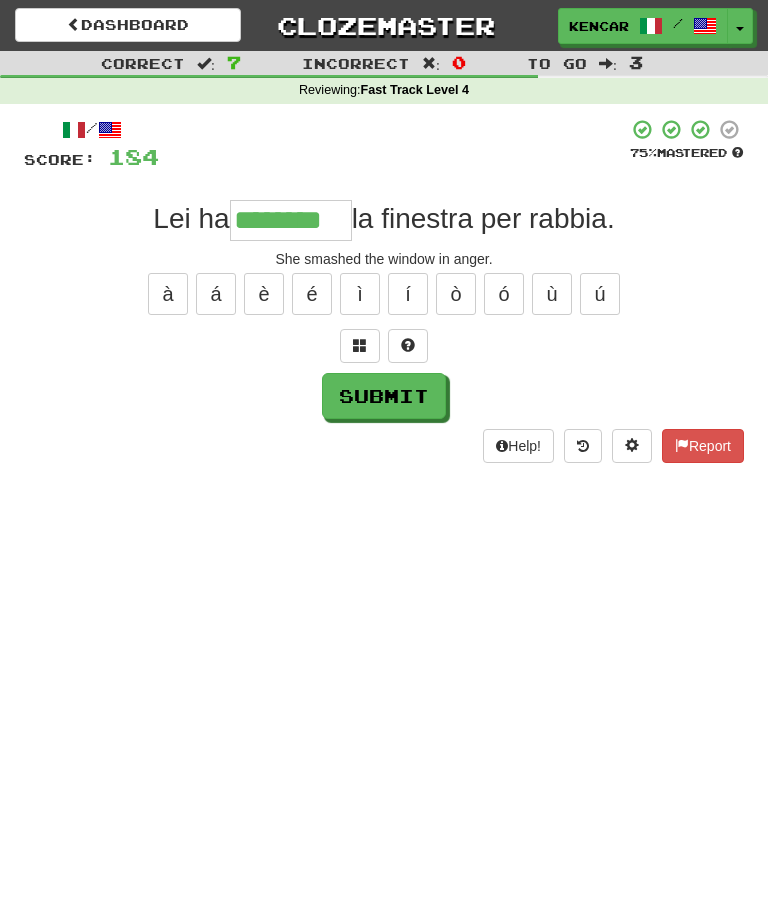 type on "********" 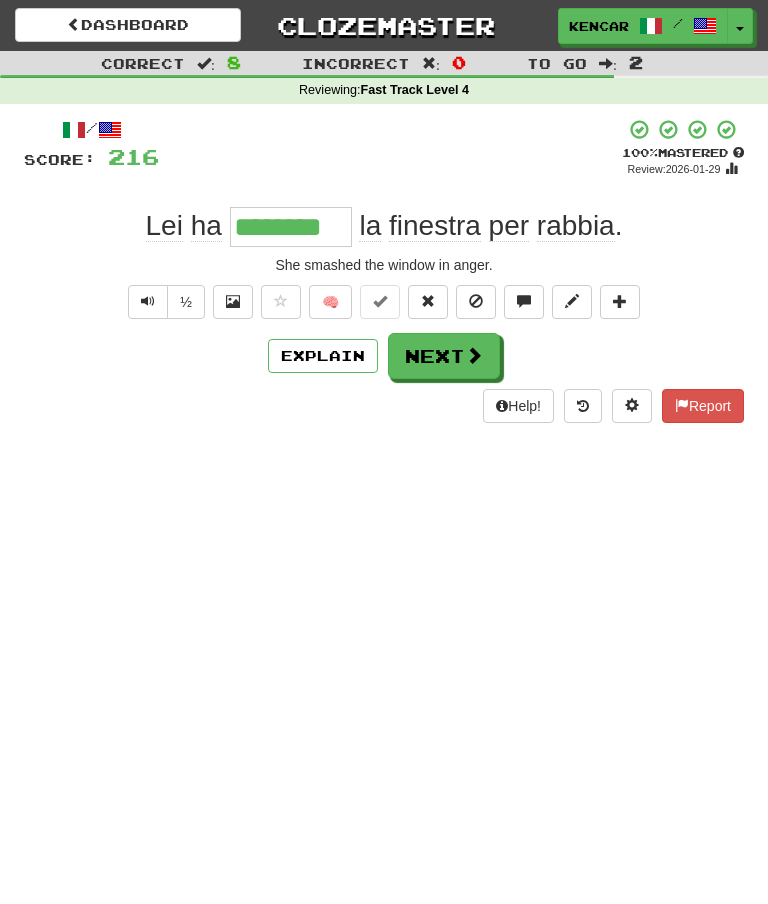 click on "Next" at bounding box center (444, 356) 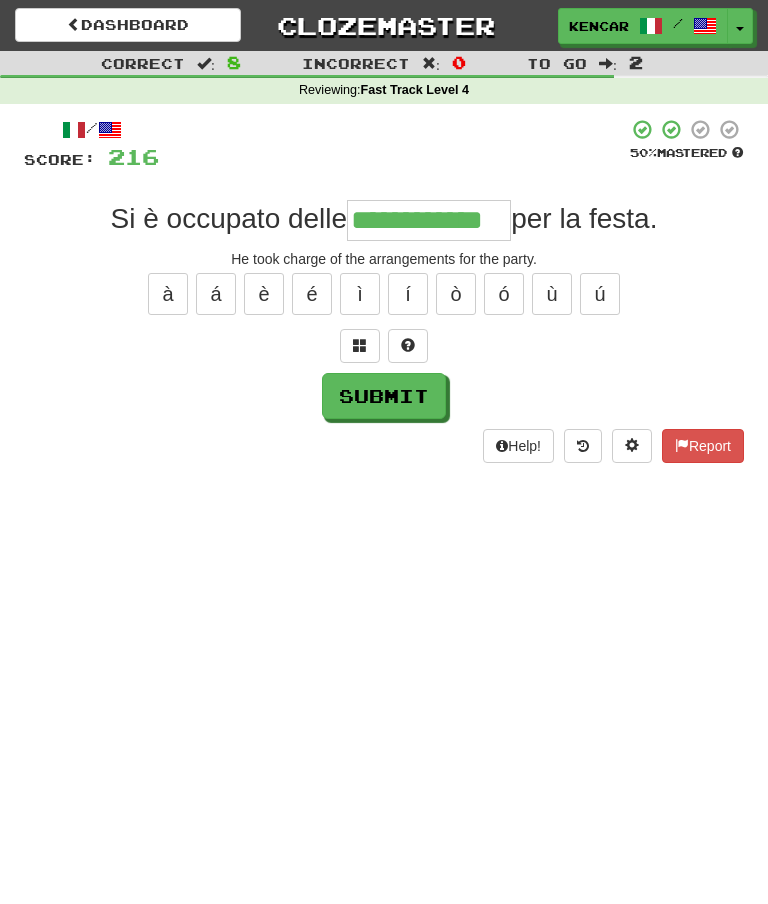 type on "**********" 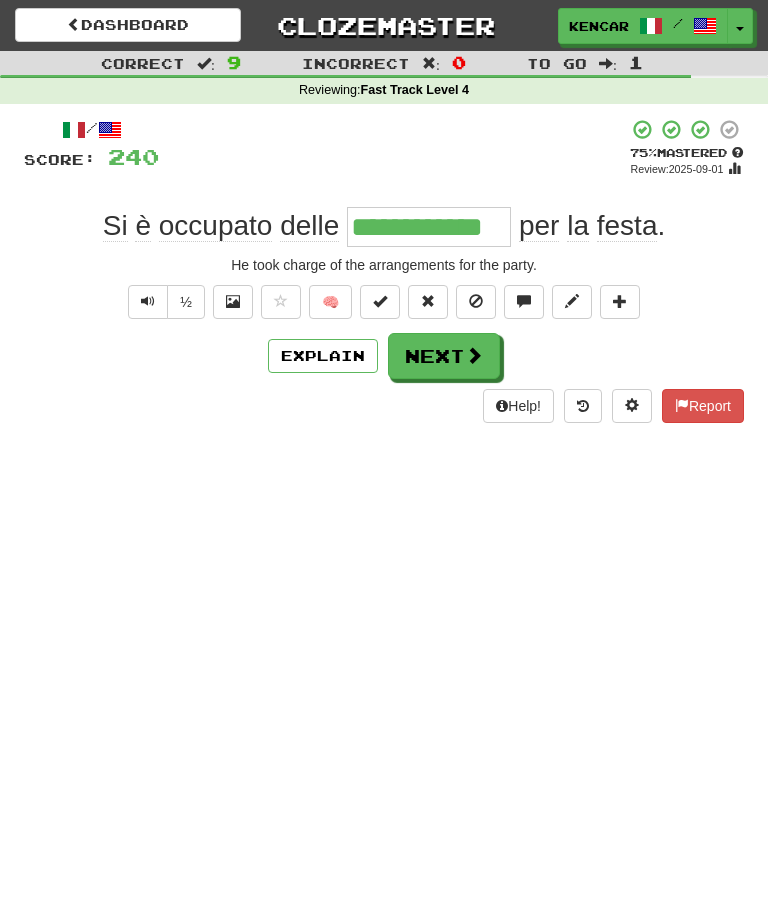 click on "Next" at bounding box center [444, 356] 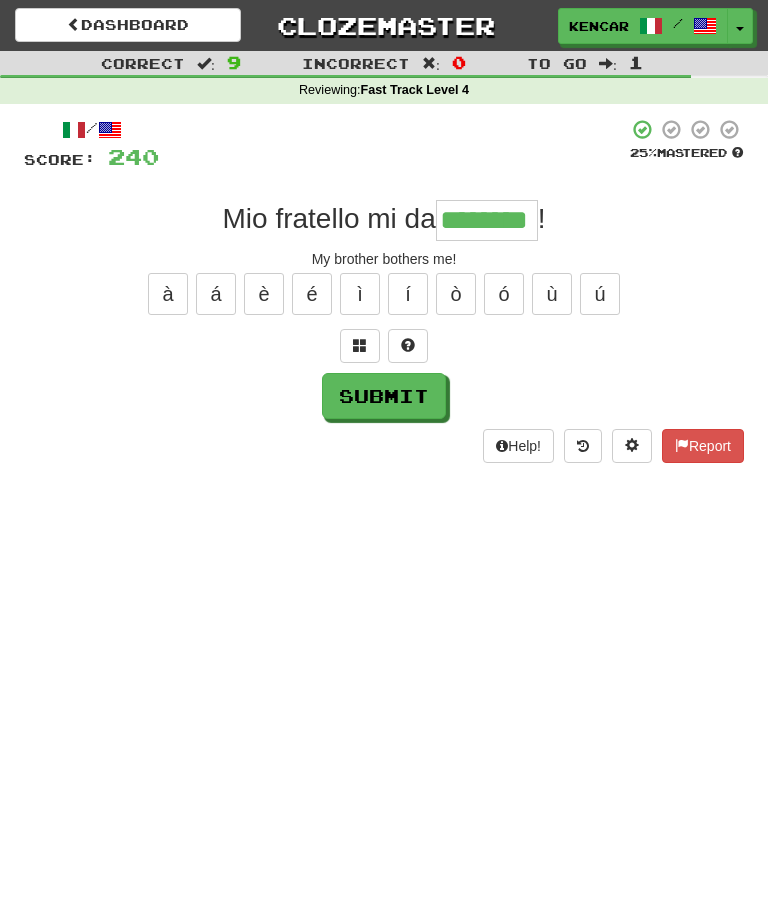 type on "********" 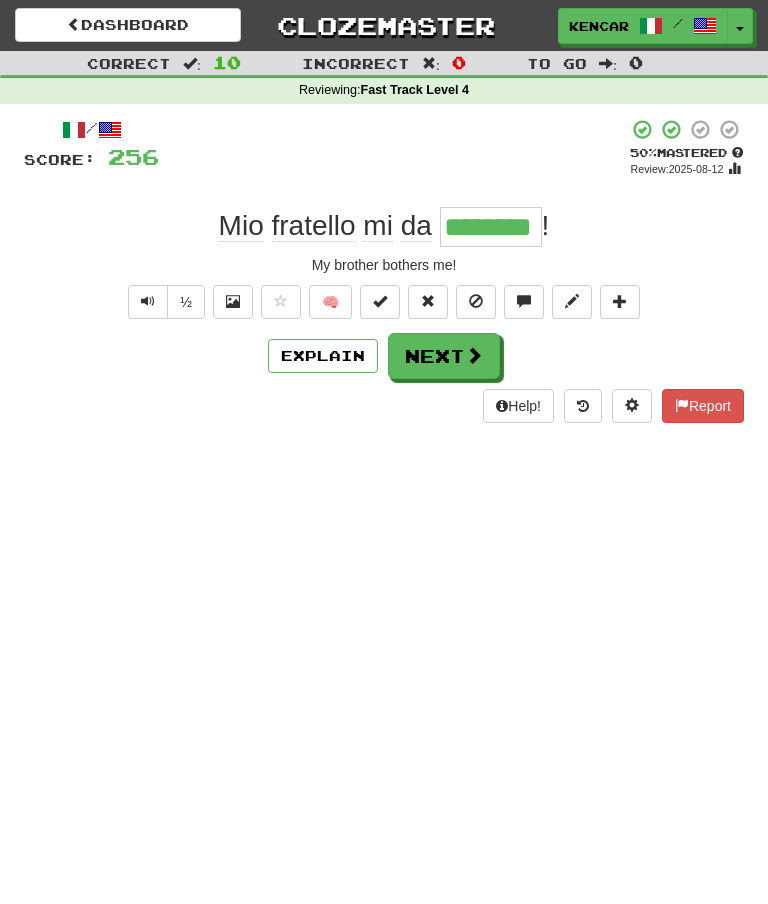 click on "Next" at bounding box center [444, 356] 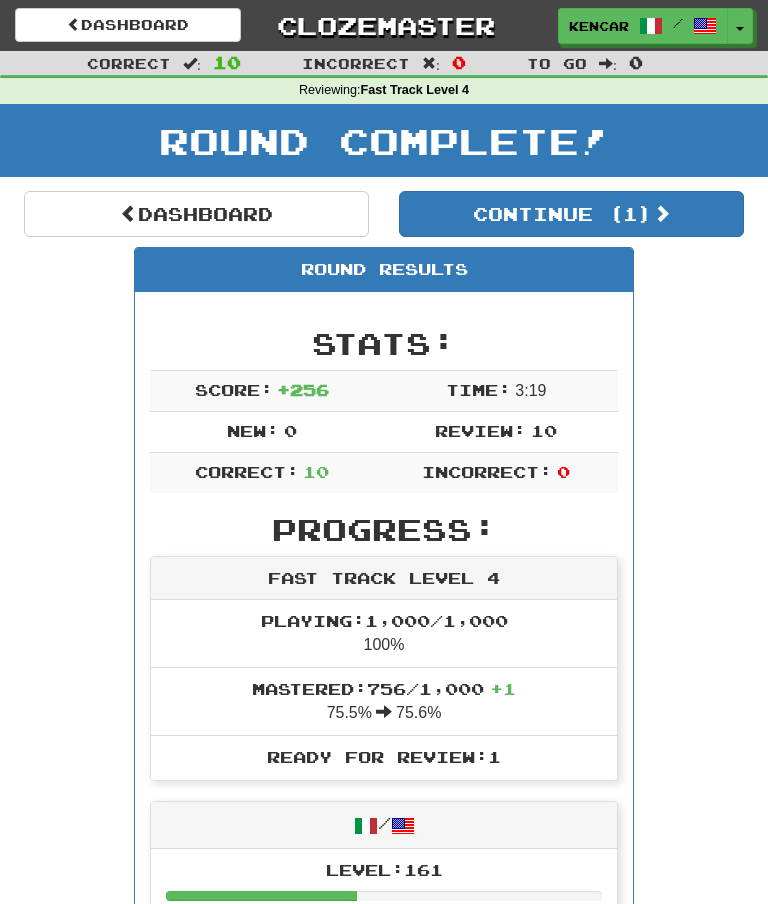click on "Clozemaster" at bounding box center [384, 25] 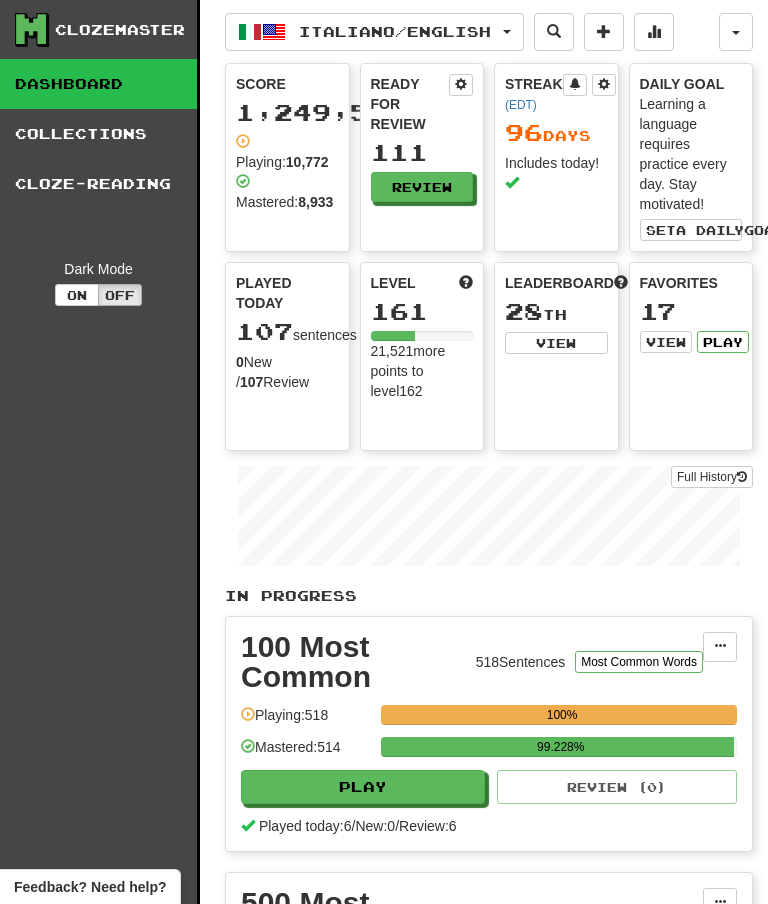 scroll, scrollTop: 0, scrollLeft: 0, axis: both 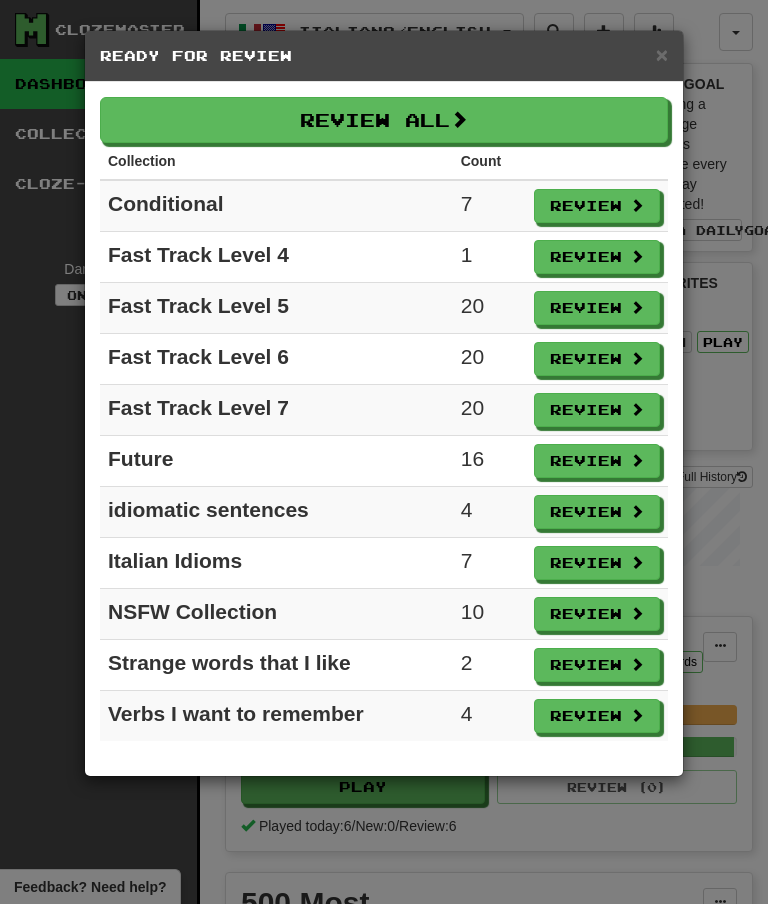 click on "Review" at bounding box center [597, 716] 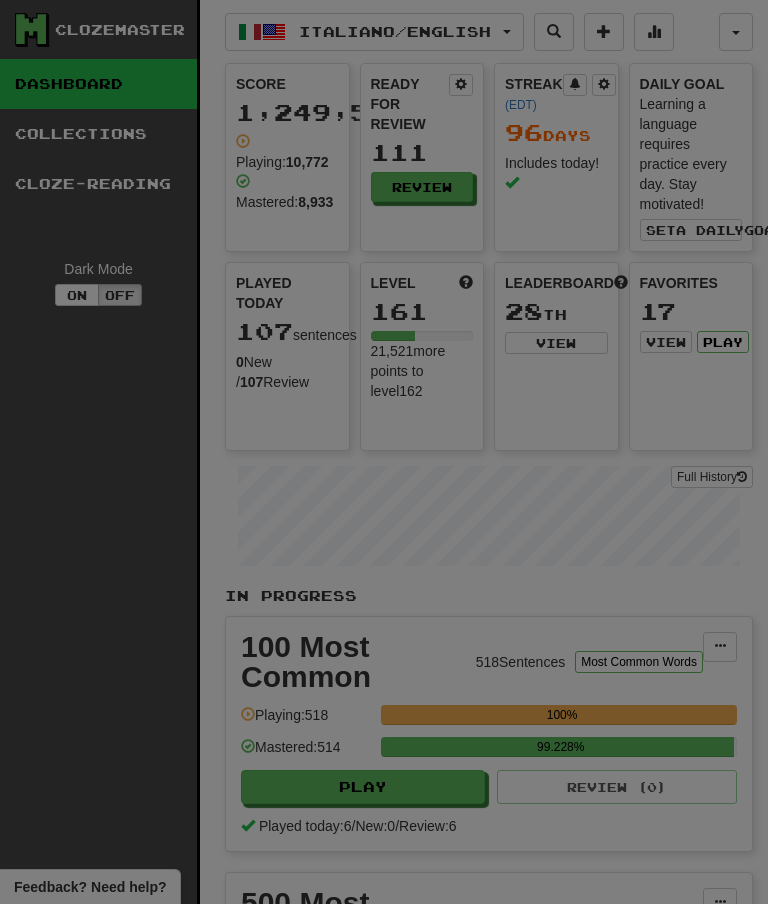 select on "**" 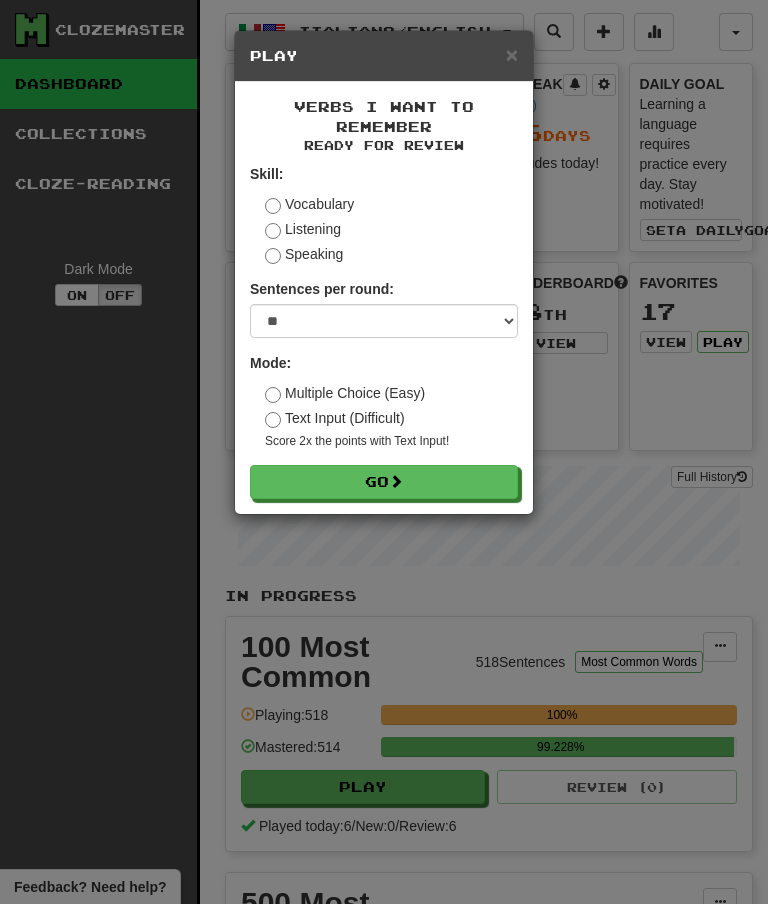 click on "Go" at bounding box center [384, 482] 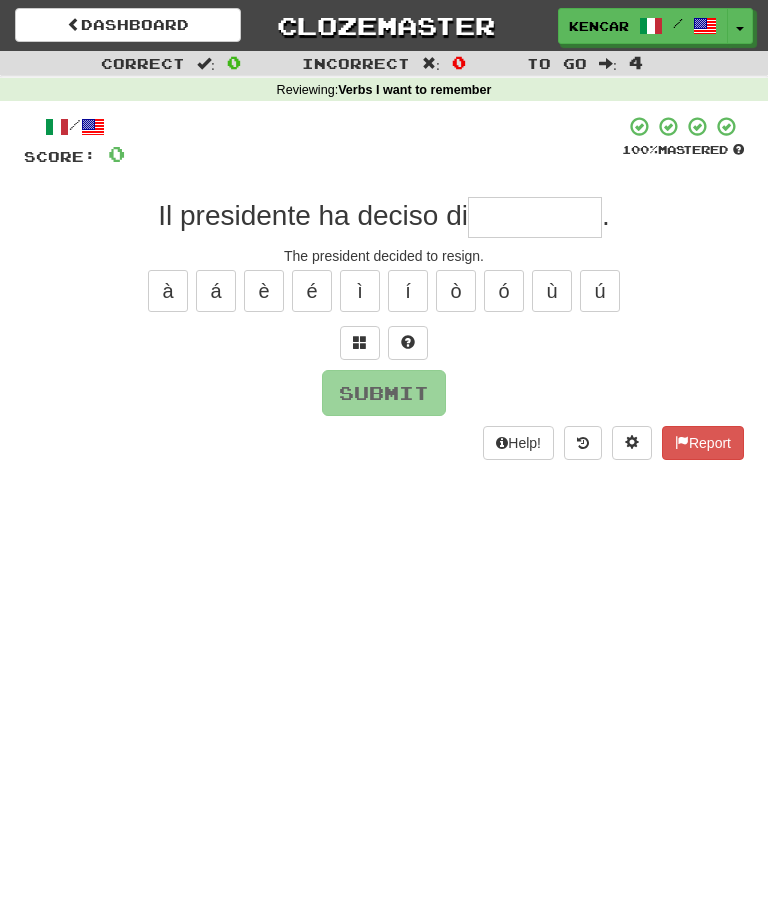scroll, scrollTop: 0, scrollLeft: 0, axis: both 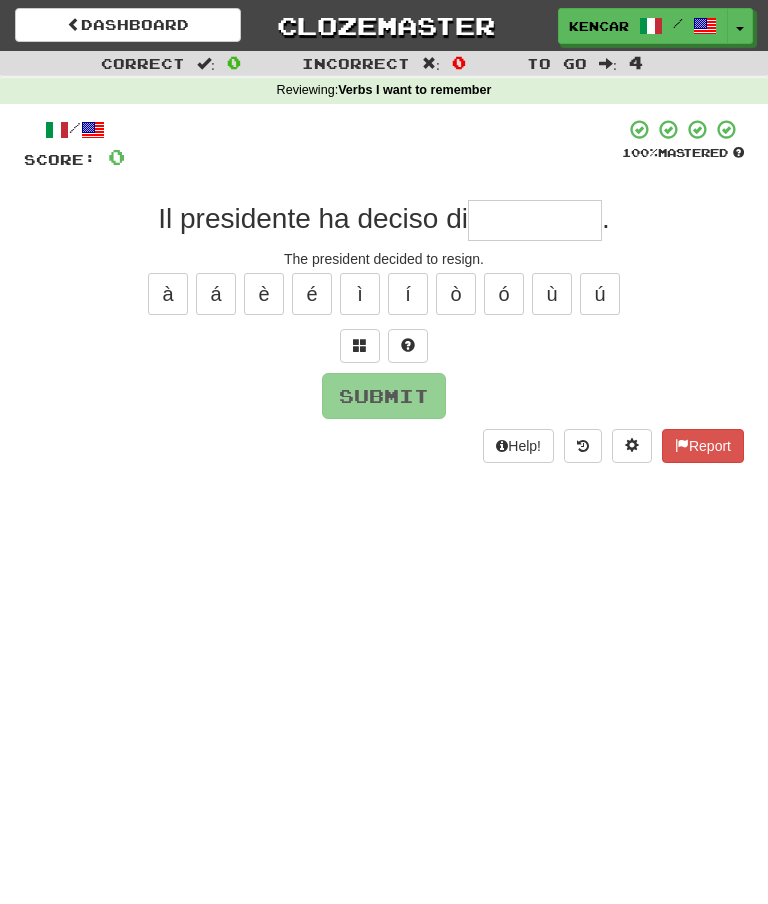 click at bounding box center (535, 220) 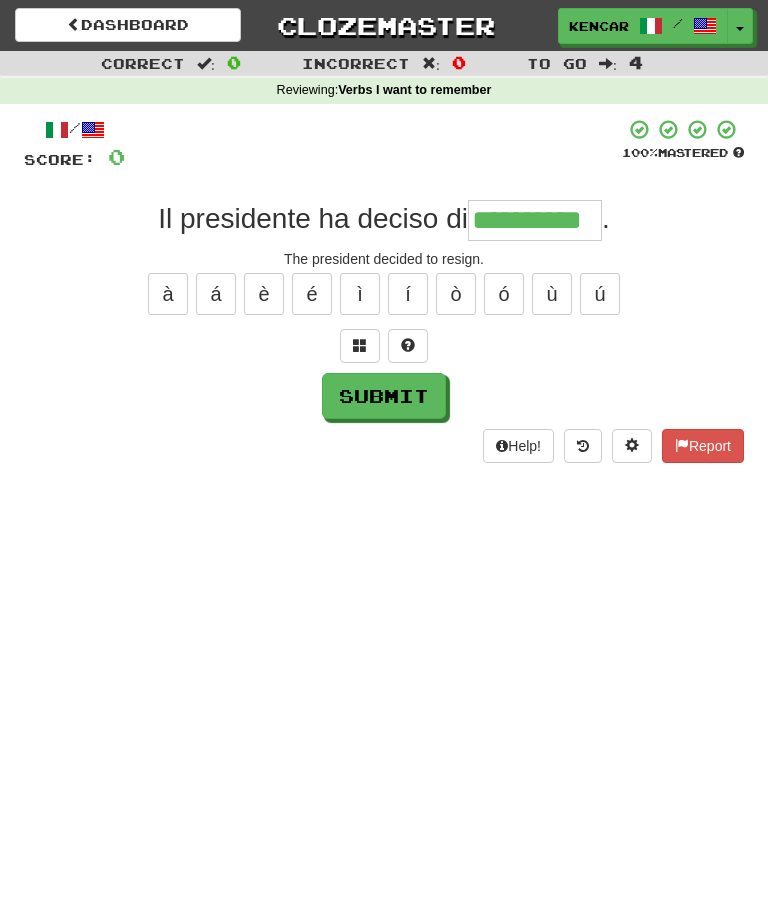 type on "**********" 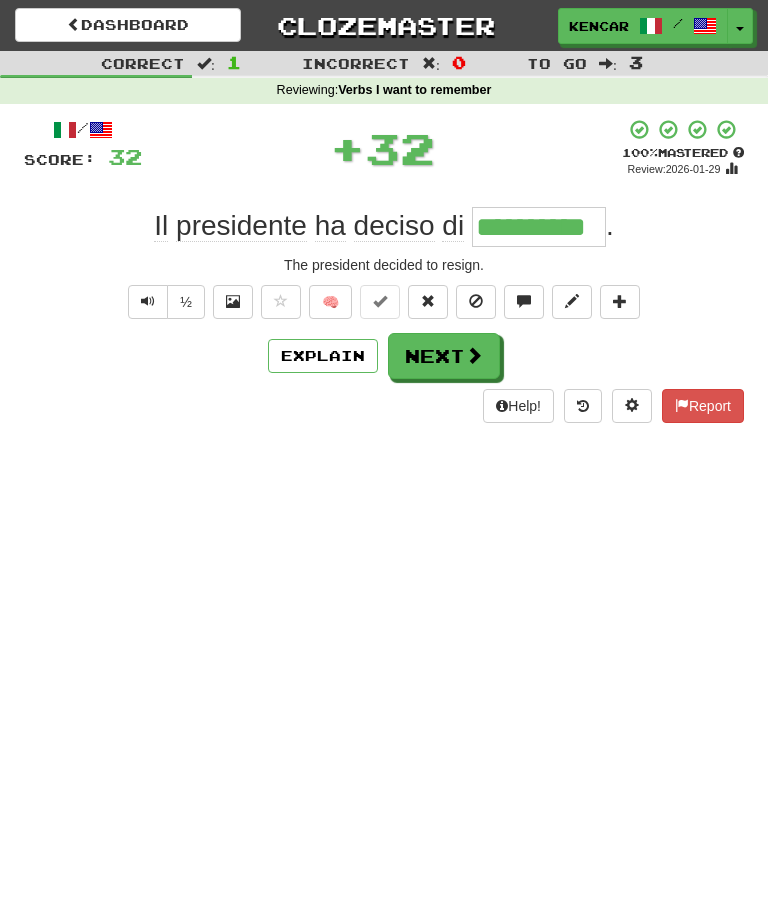 click at bounding box center (428, 302) 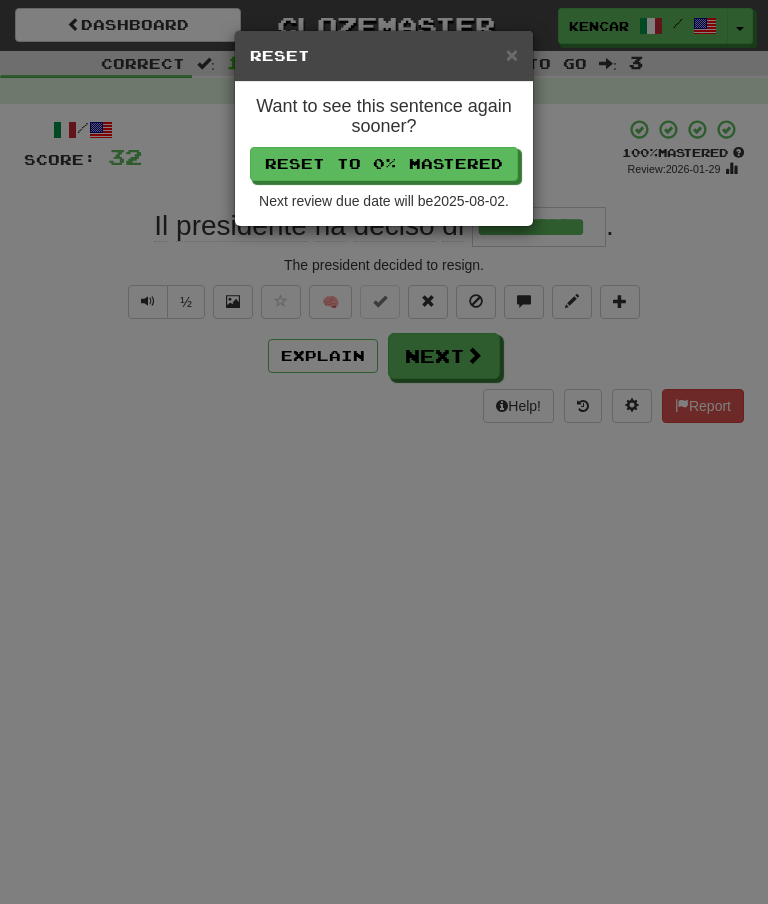 click on "Reset to 0% Mastered" at bounding box center (384, 164) 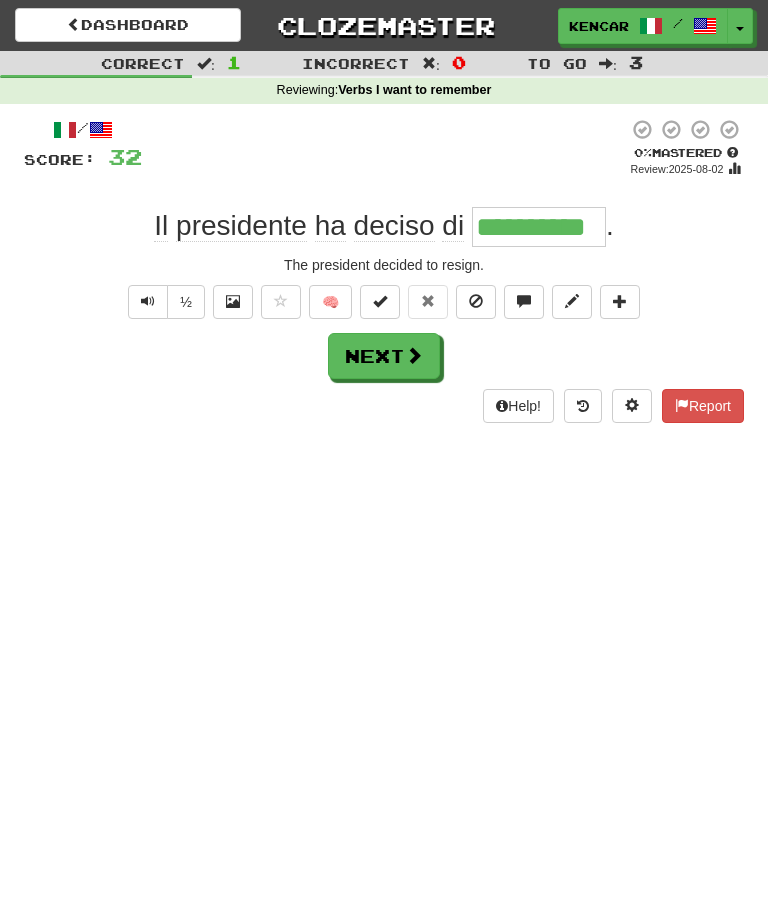 click on "Next" at bounding box center [384, 356] 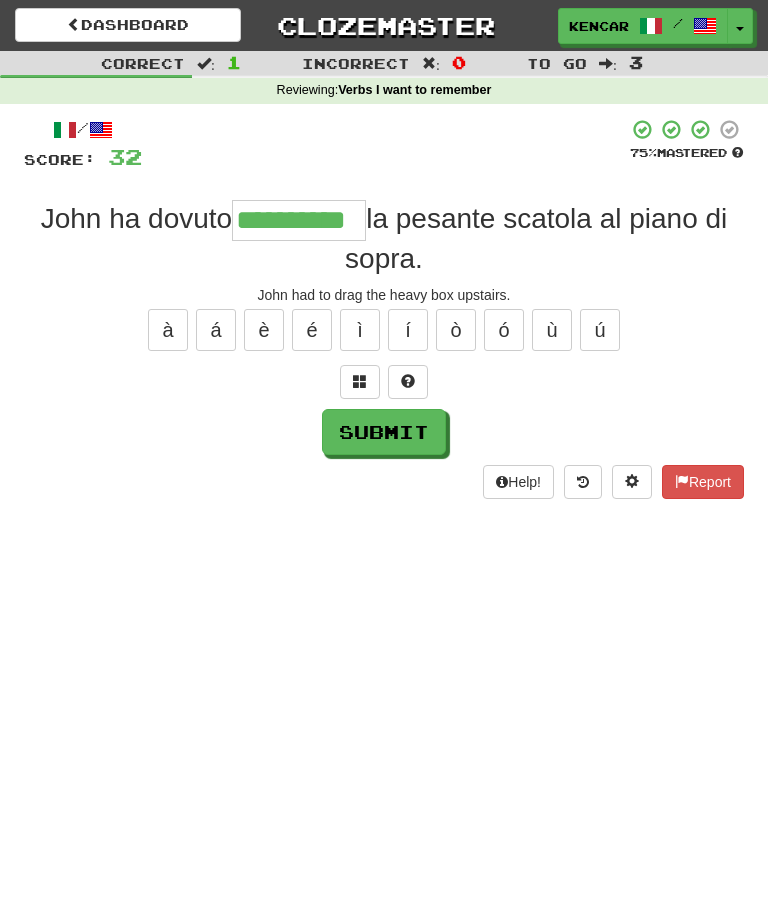 type on "**********" 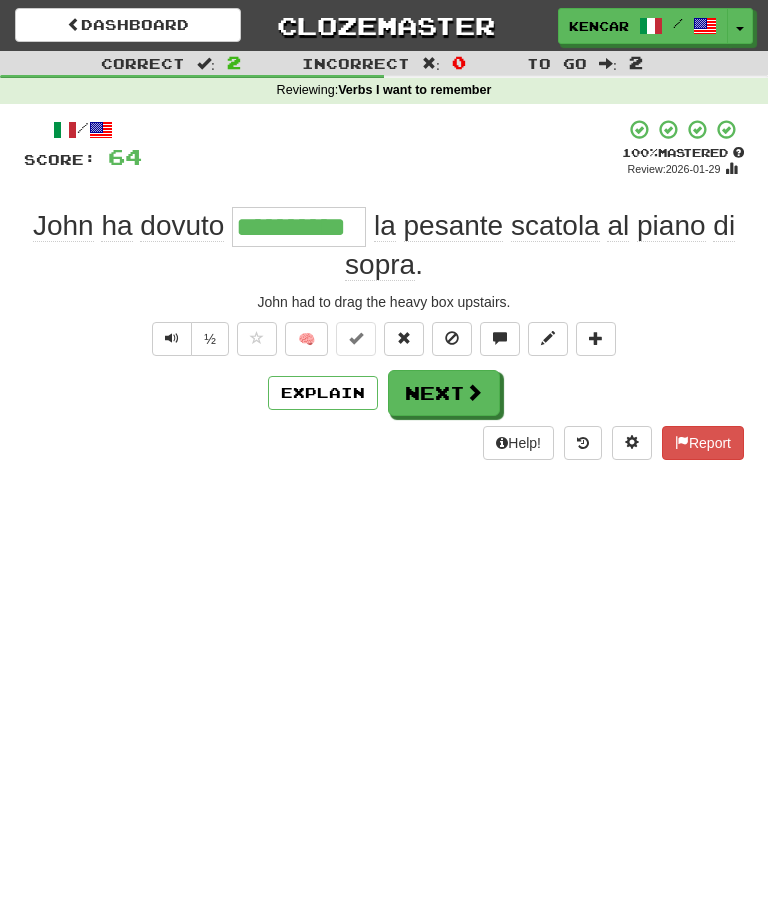 click at bounding box center (404, 338) 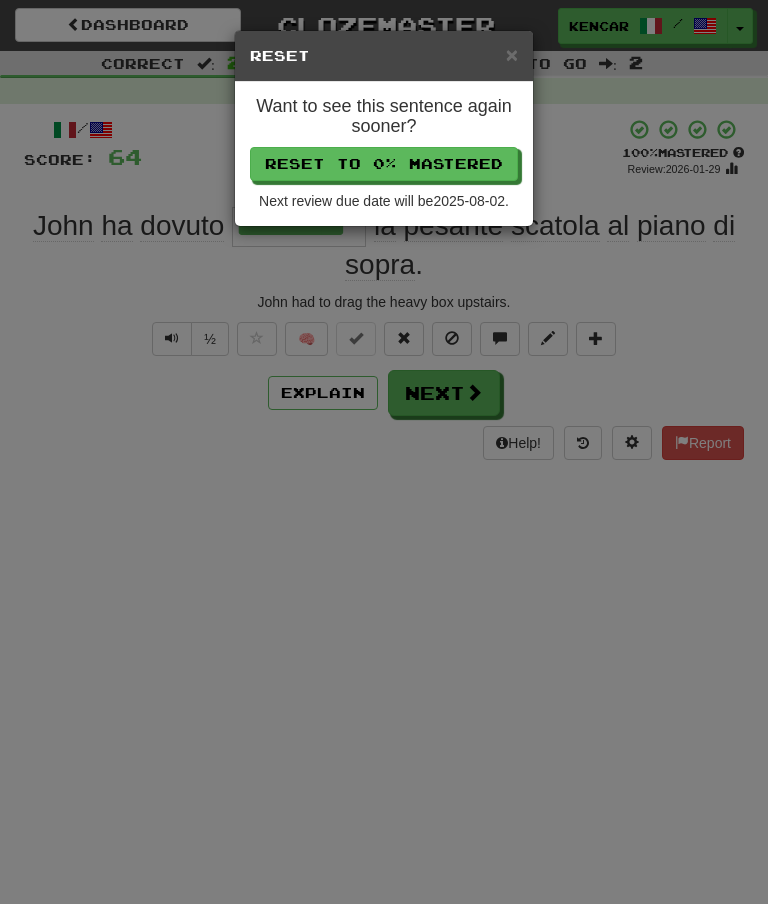 click on "Reset to 0% Mastered" at bounding box center [384, 164] 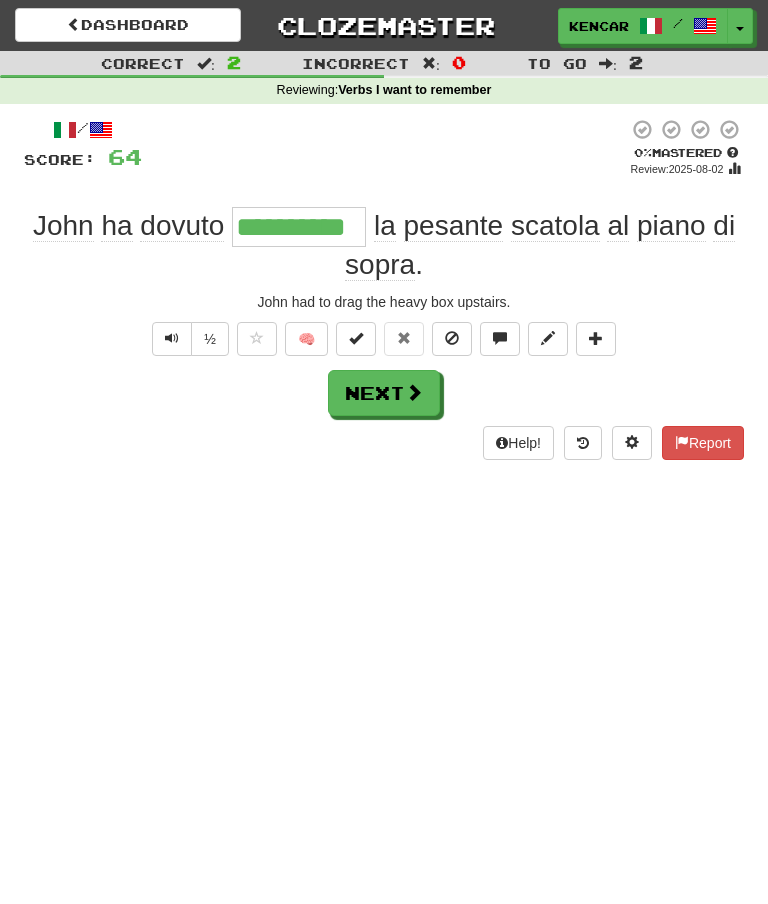 click at bounding box center [414, 392] 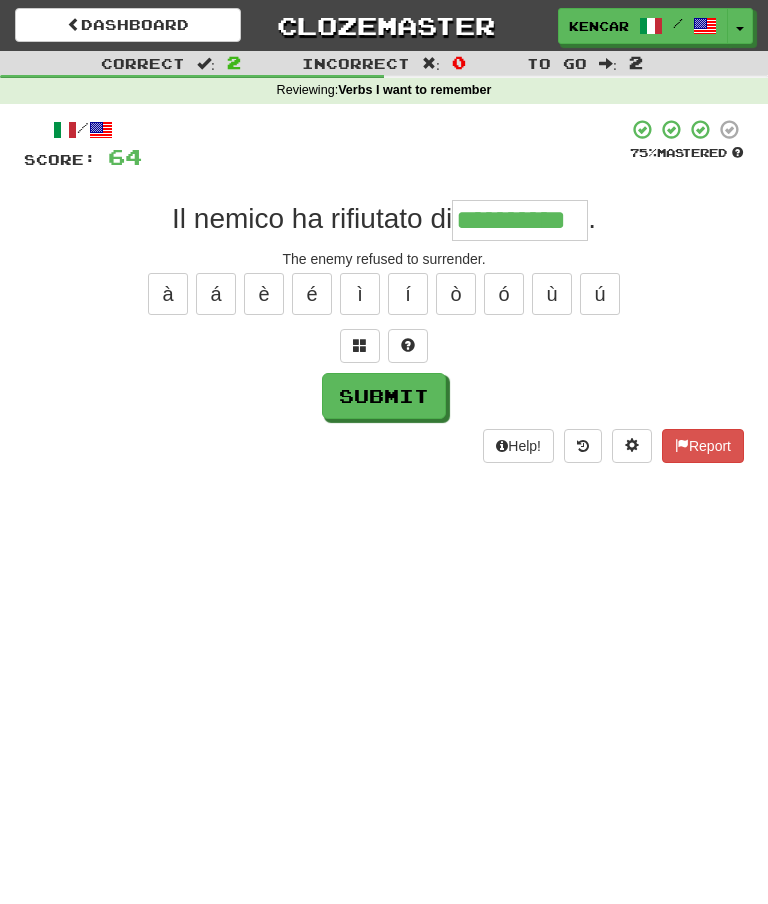type on "**********" 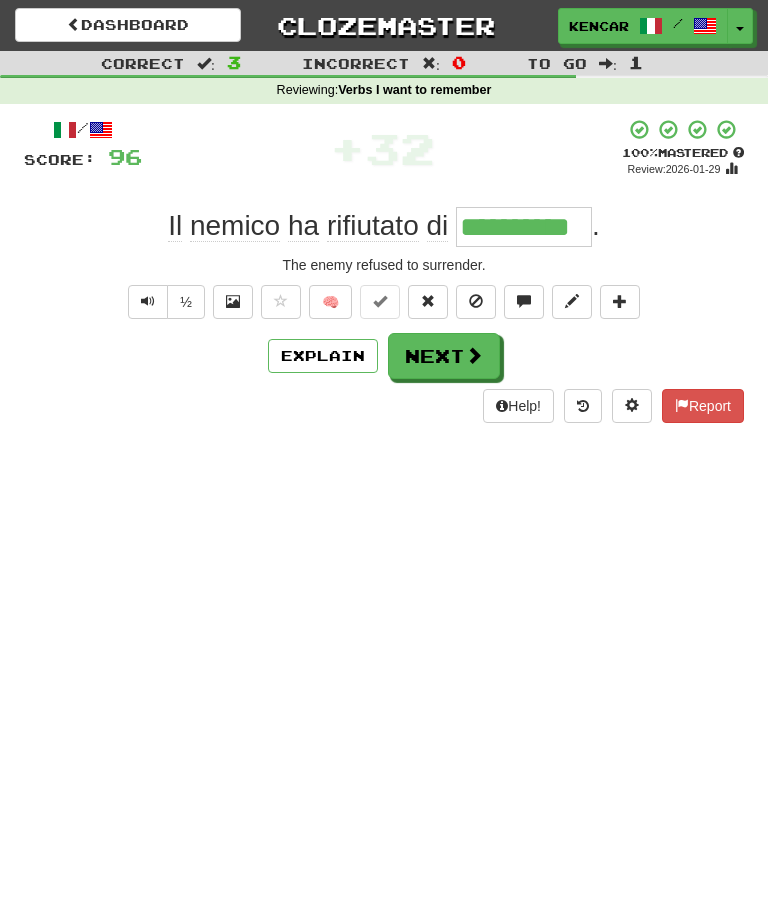 click on "Next" at bounding box center (444, 356) 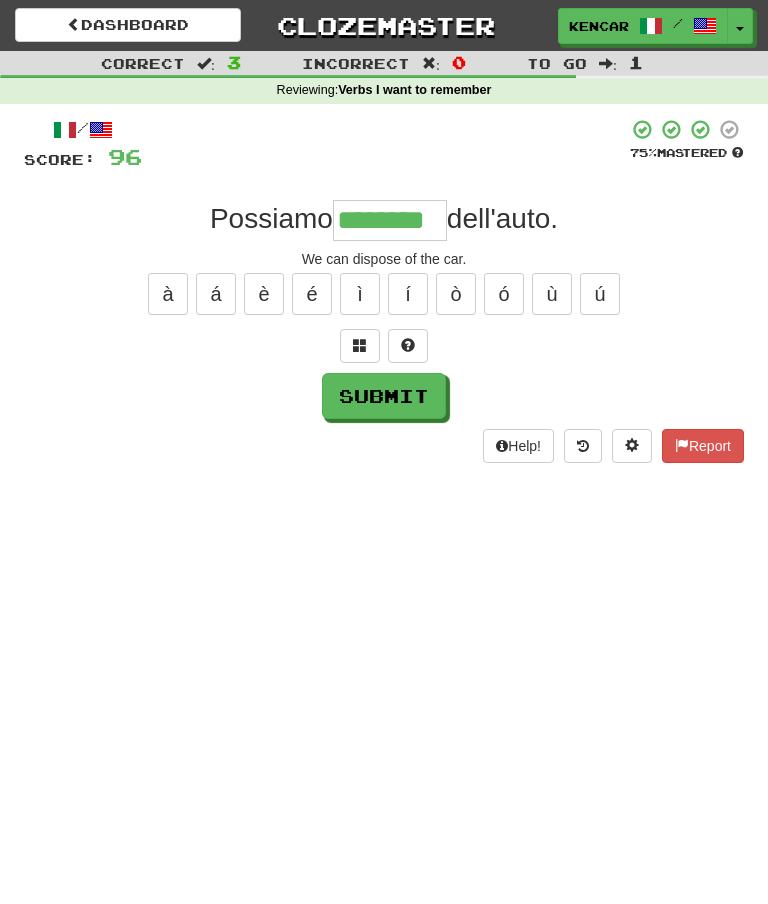 type on "********" 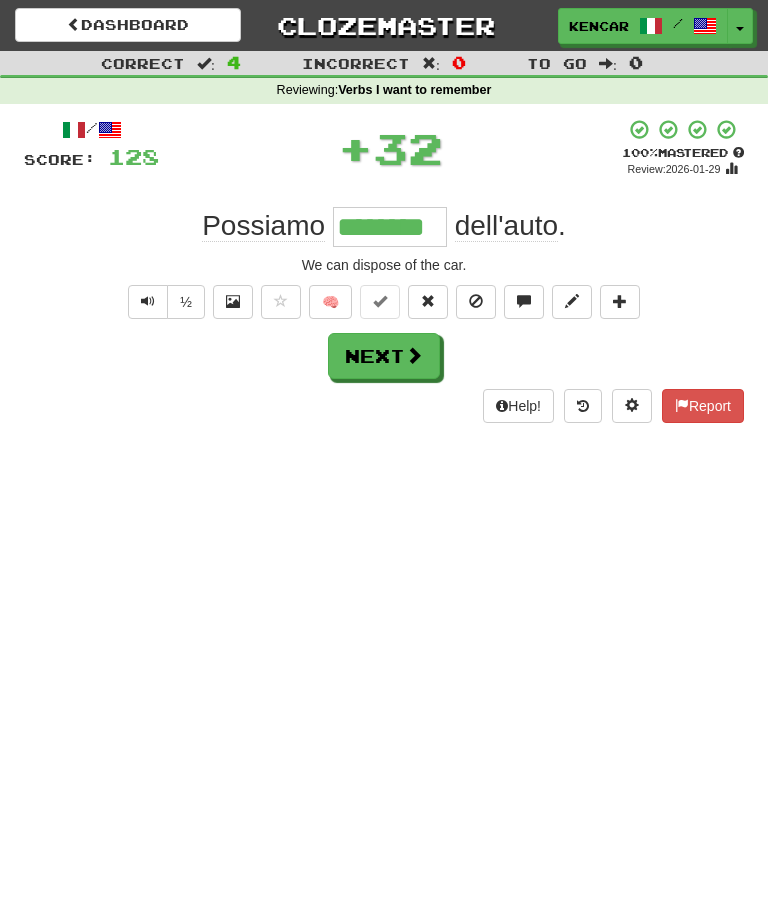 click at bounding box center (428, 302) 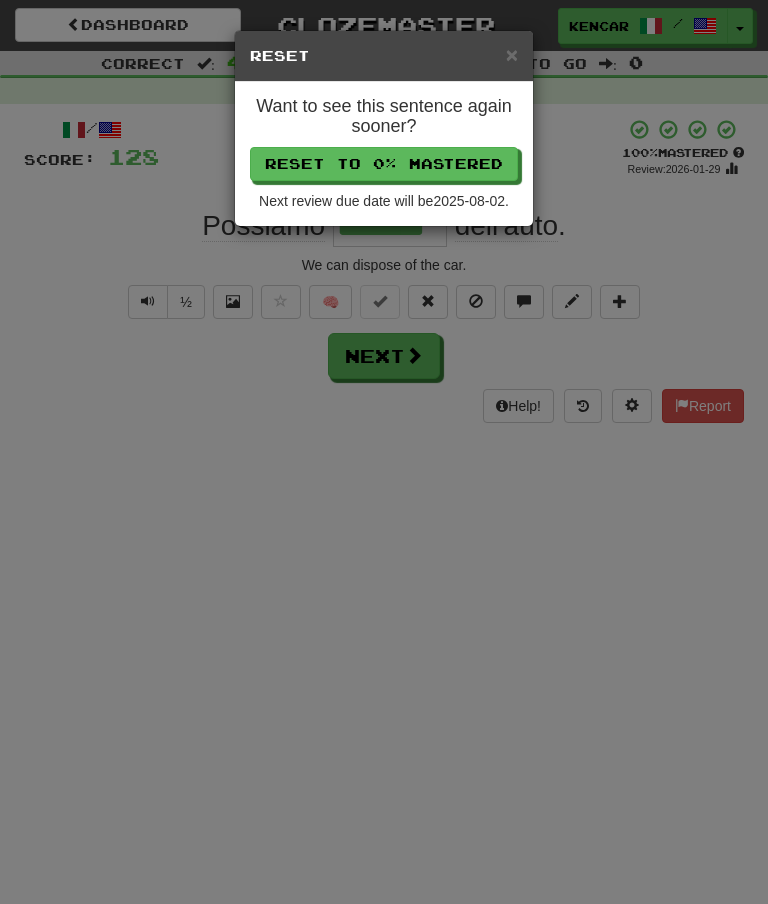 click on "Reset to 0% Mastered" at bounding box center (384, 164) 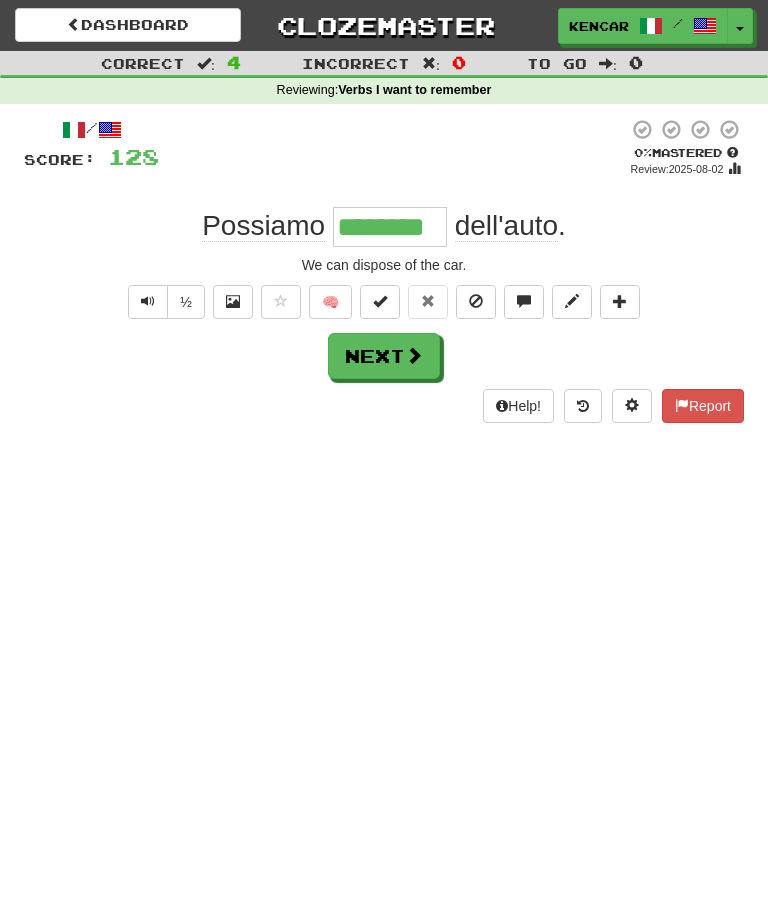 click on "Next" at bounding box center [384, 356] 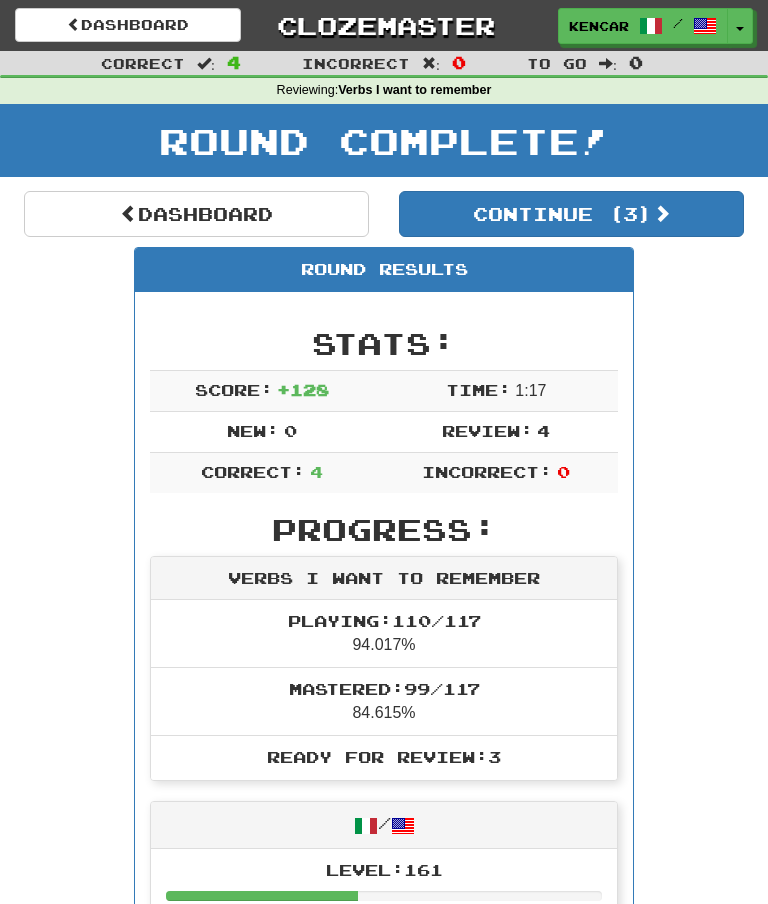 click on "Continue ( 3 )" at bounding box center (571, 214) 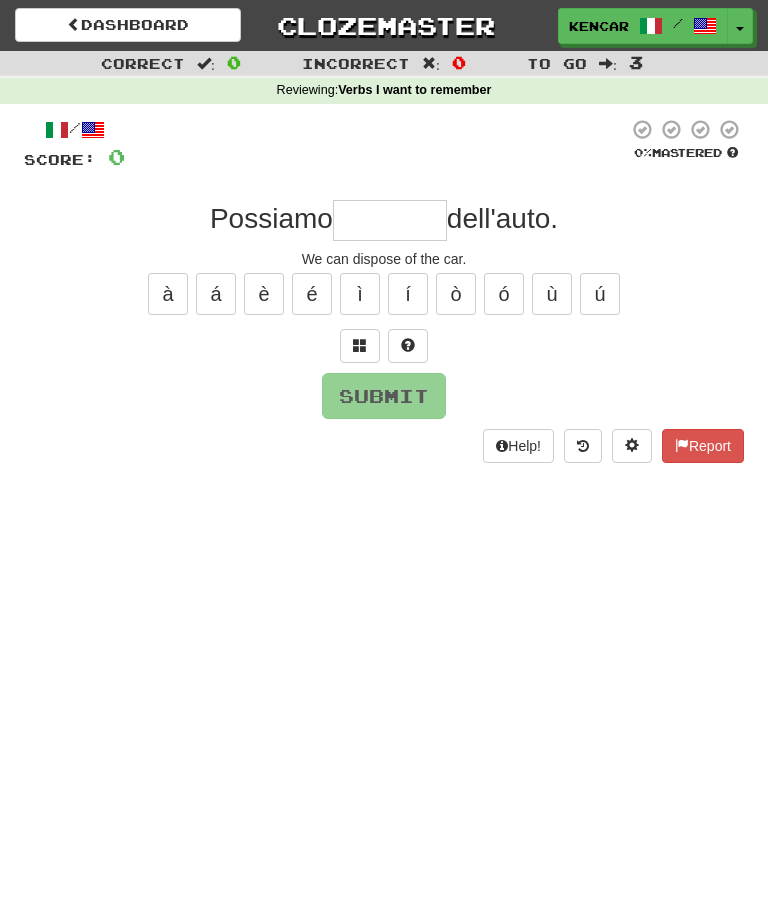 click at bounding box center [390, 220] 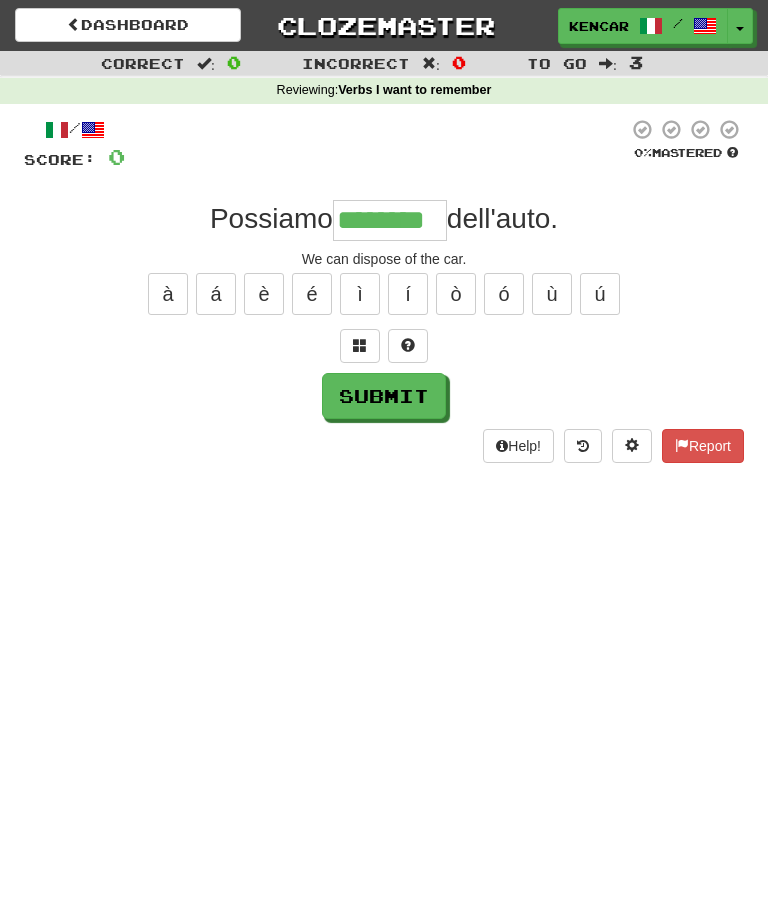 type on "********" 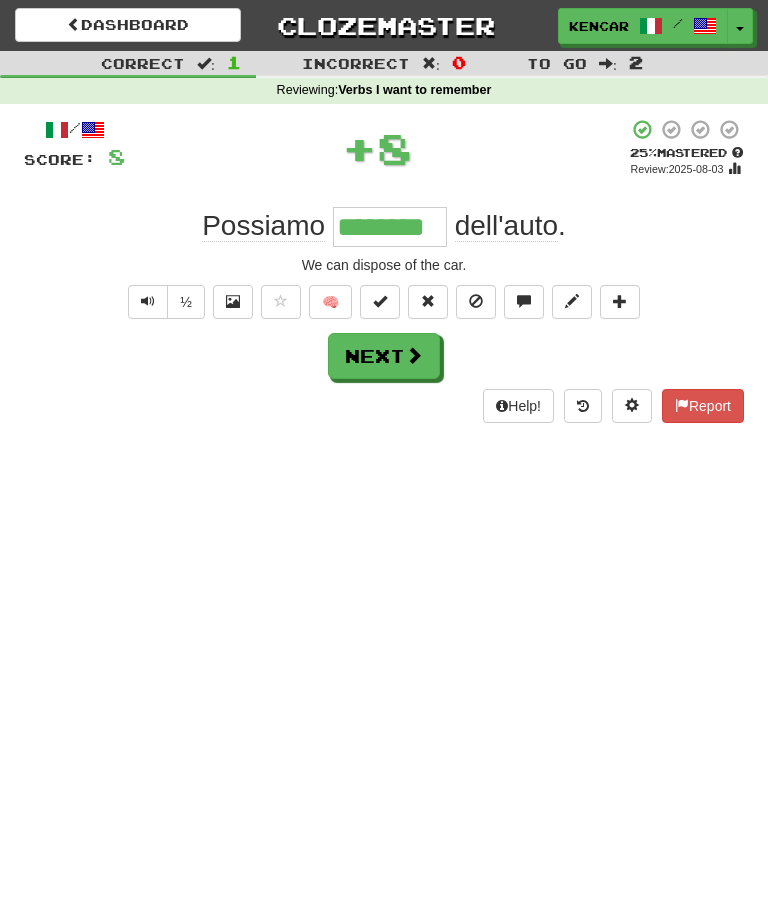 click on "Next" at bounding box center [384, 356] 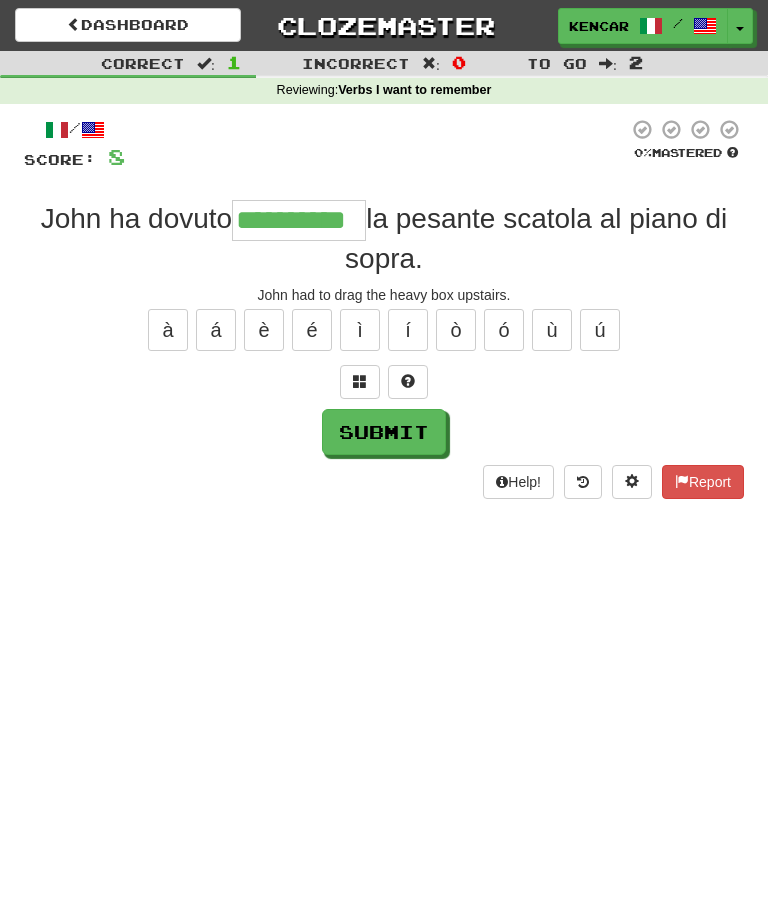 type on "**********" 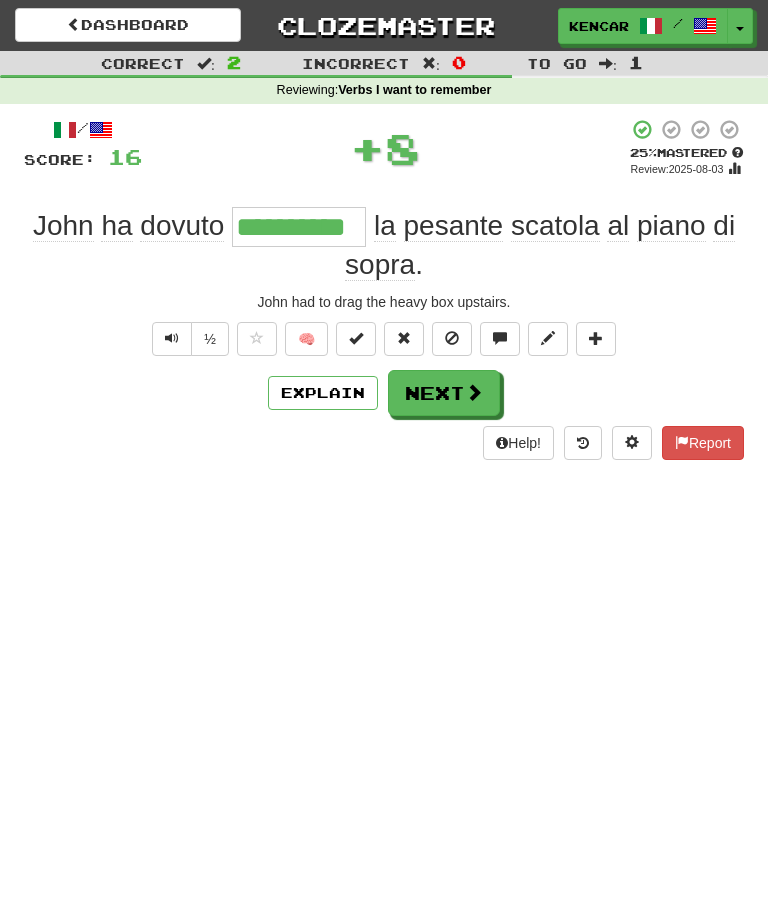 click on "Next" at bounding box center (444, 393) 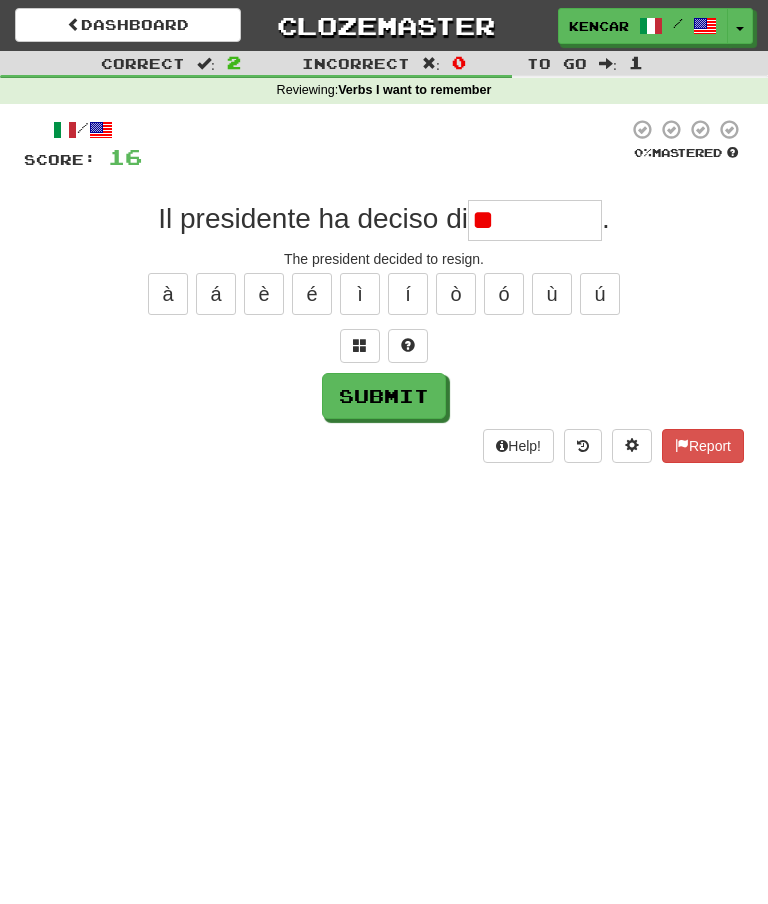 type on "*" 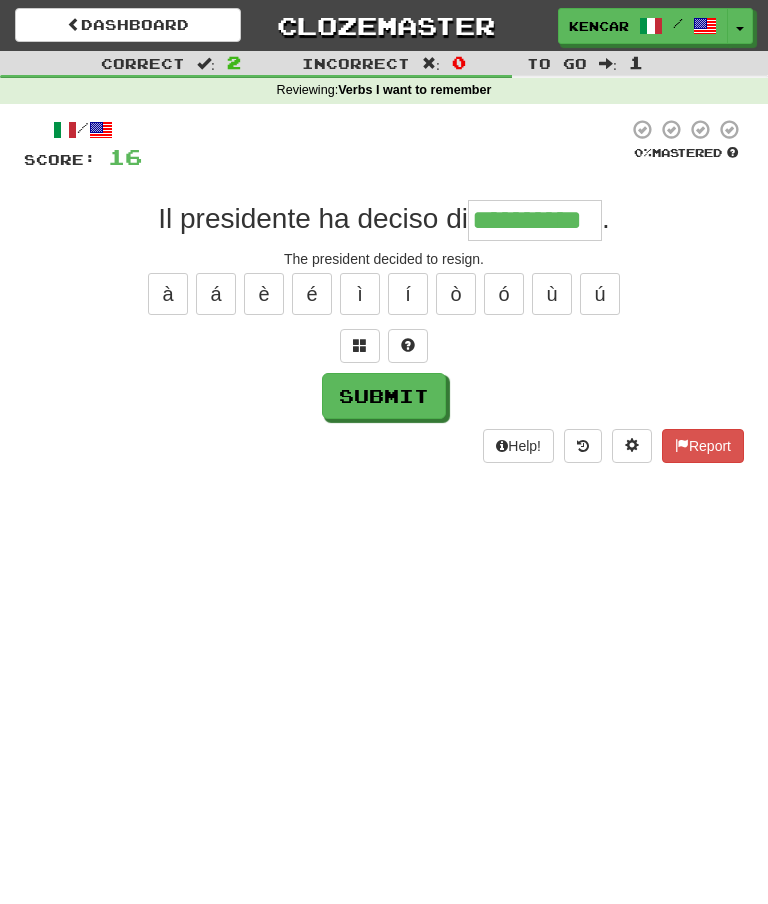 type on "**********" 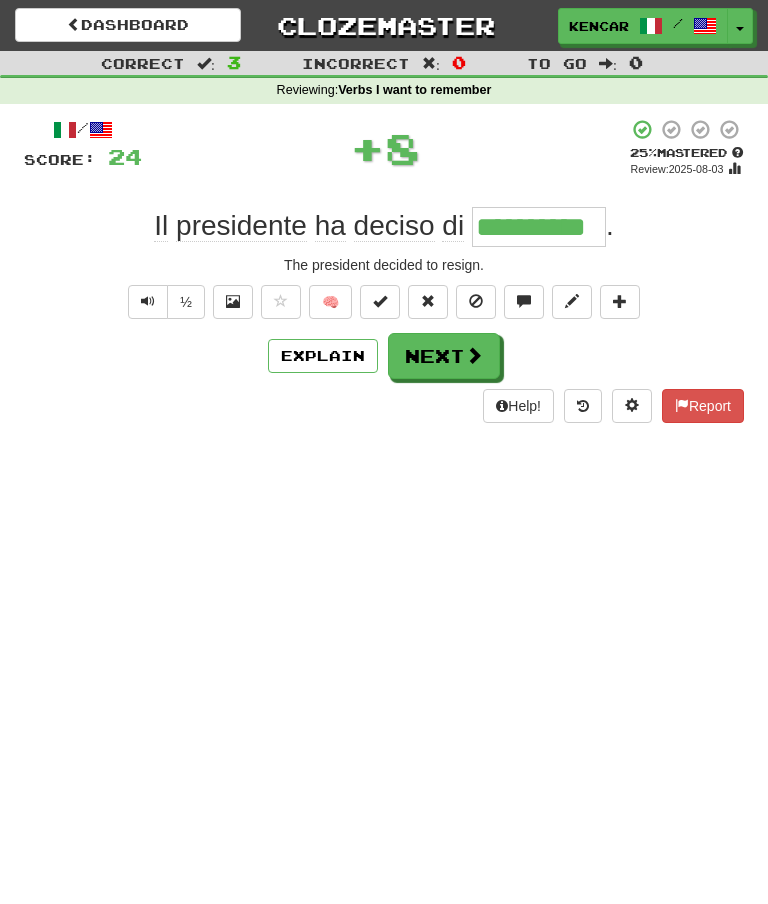 click on "Next" at bounding box center (444, 356) 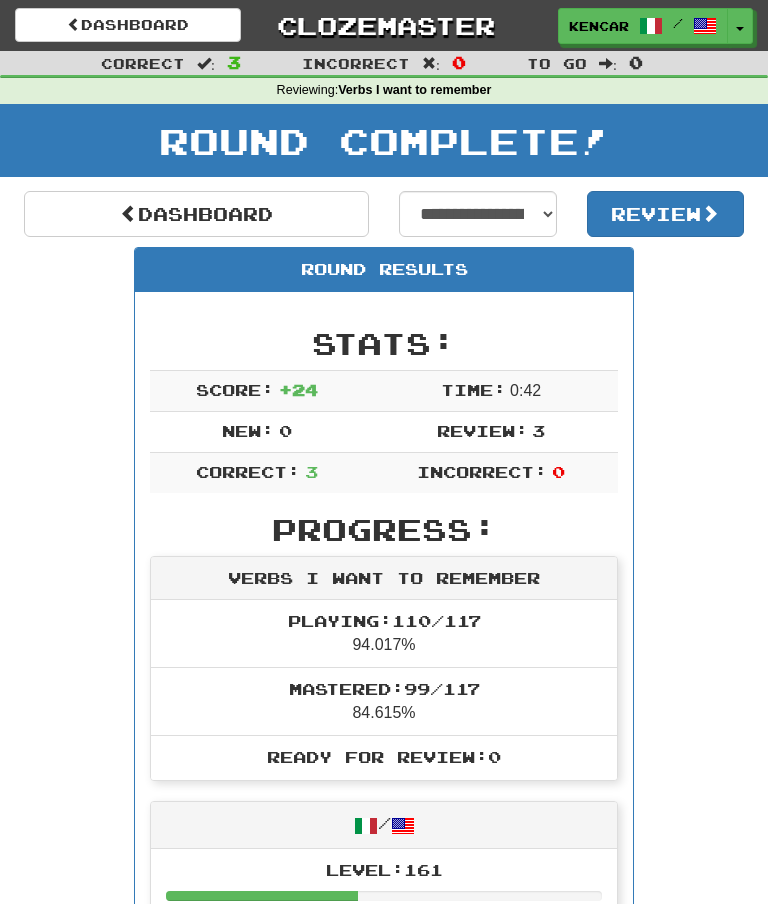 click on "Clozemaster" at bounding box center (384, 25) 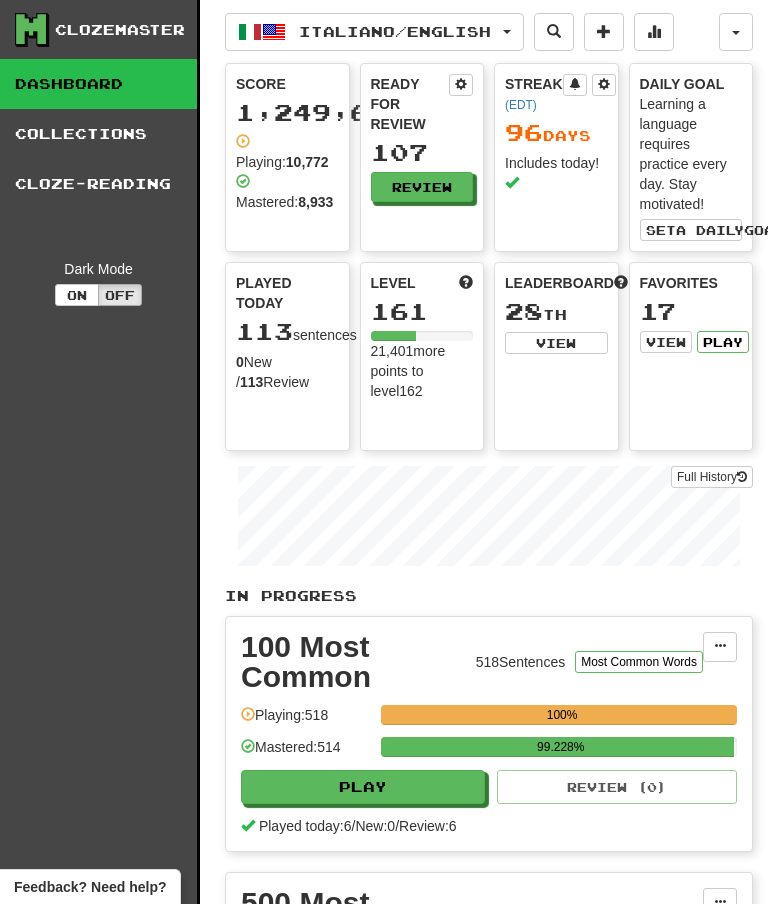 scroll, scrollTop: 0, scrollLeft: 0, axis: both 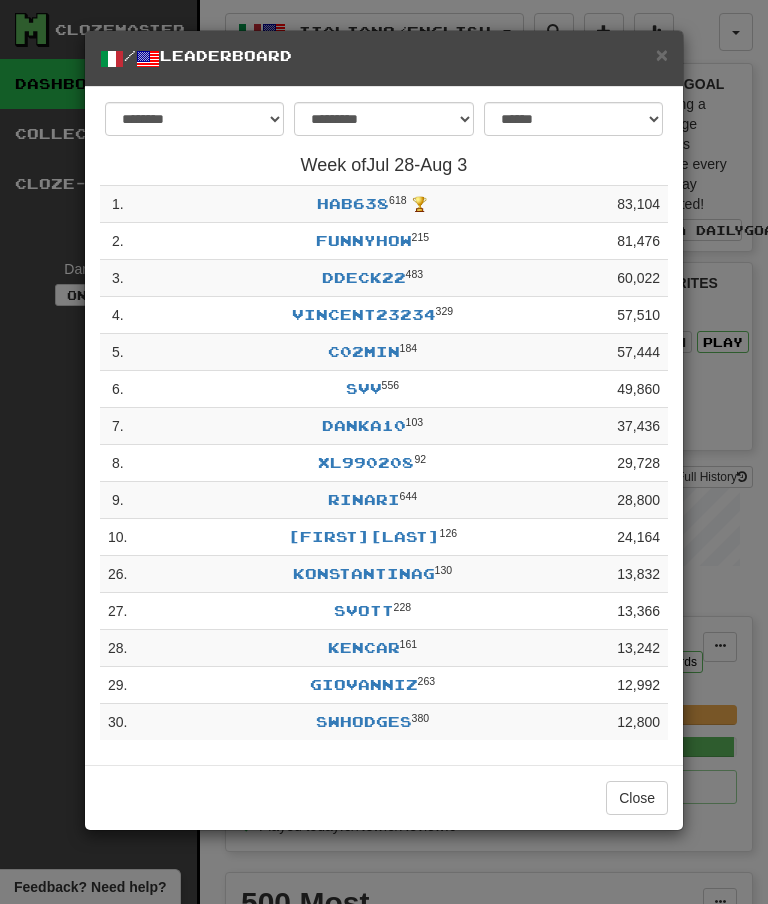 click on "×  /   Leaderboard" at bounding box center [384, 59] 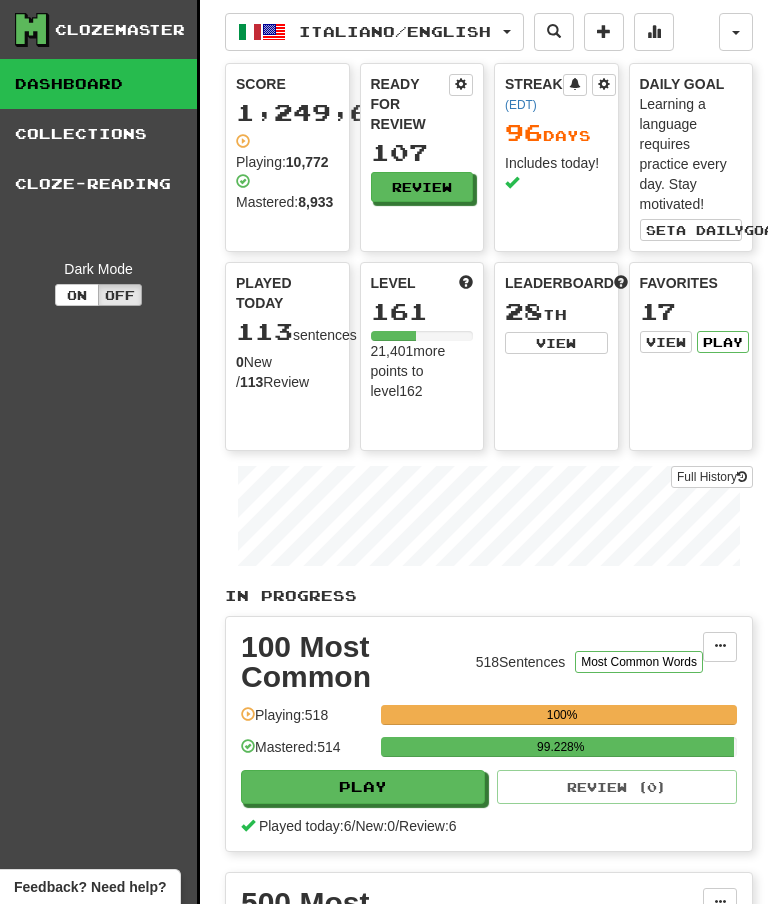 click on "Review" at bounding box center [422, 187] 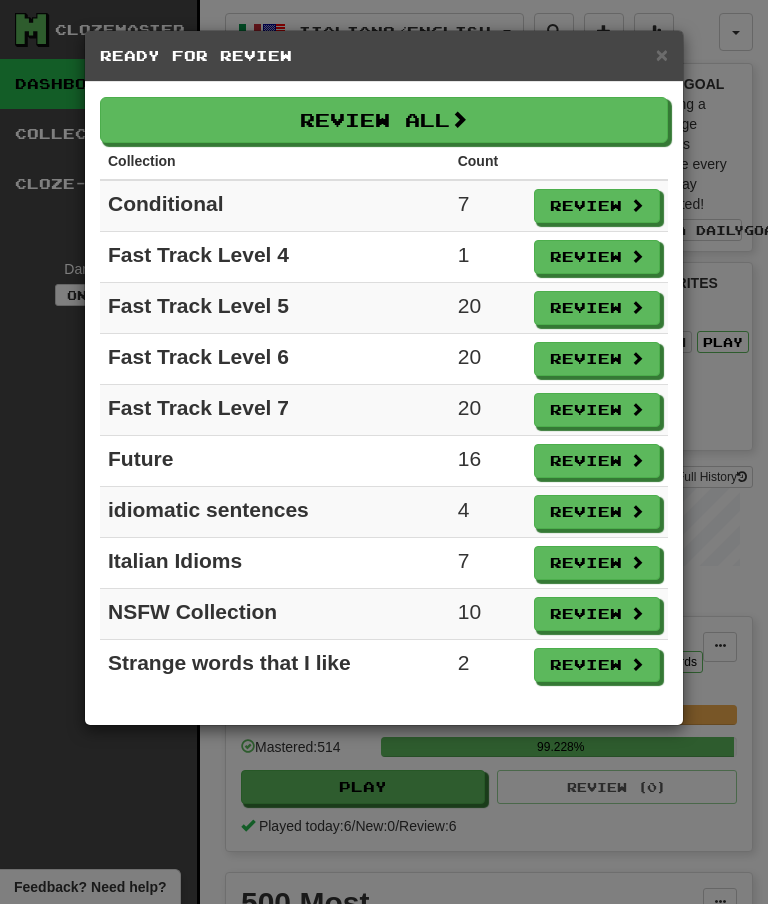 click on "Review" at bounding box center (597, 512) 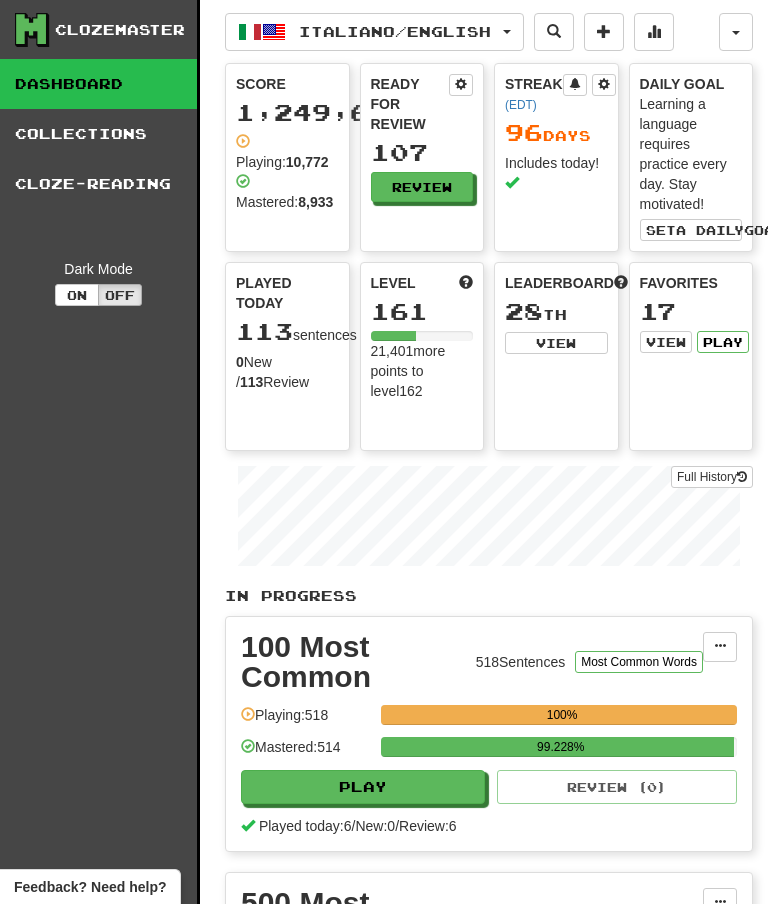 select on "**" 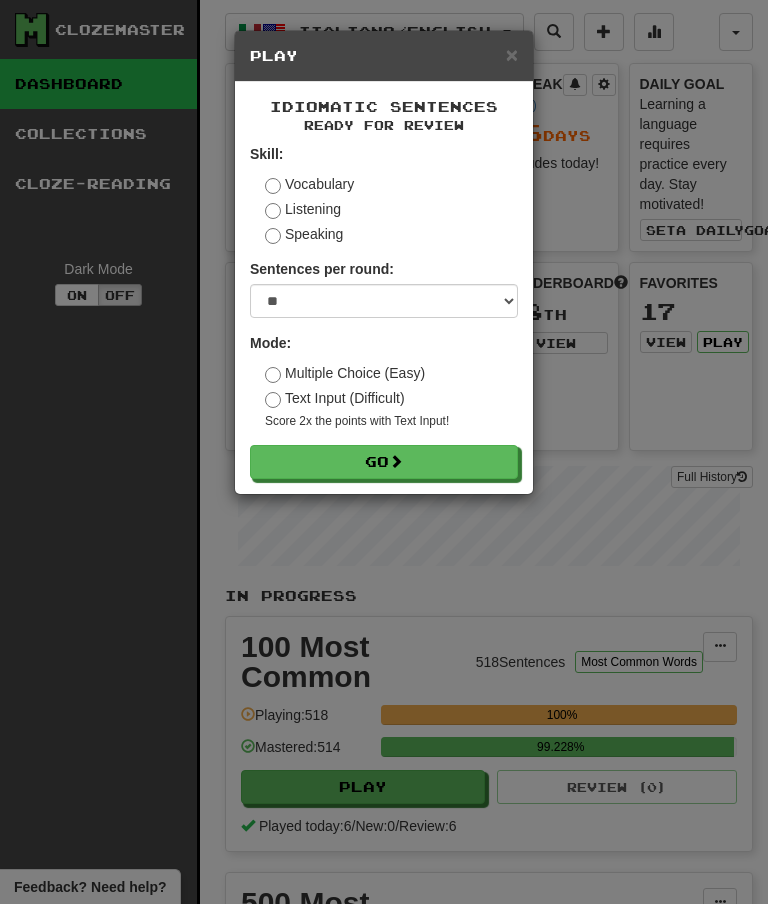 click on "Go" at bounding box center (384, 462) 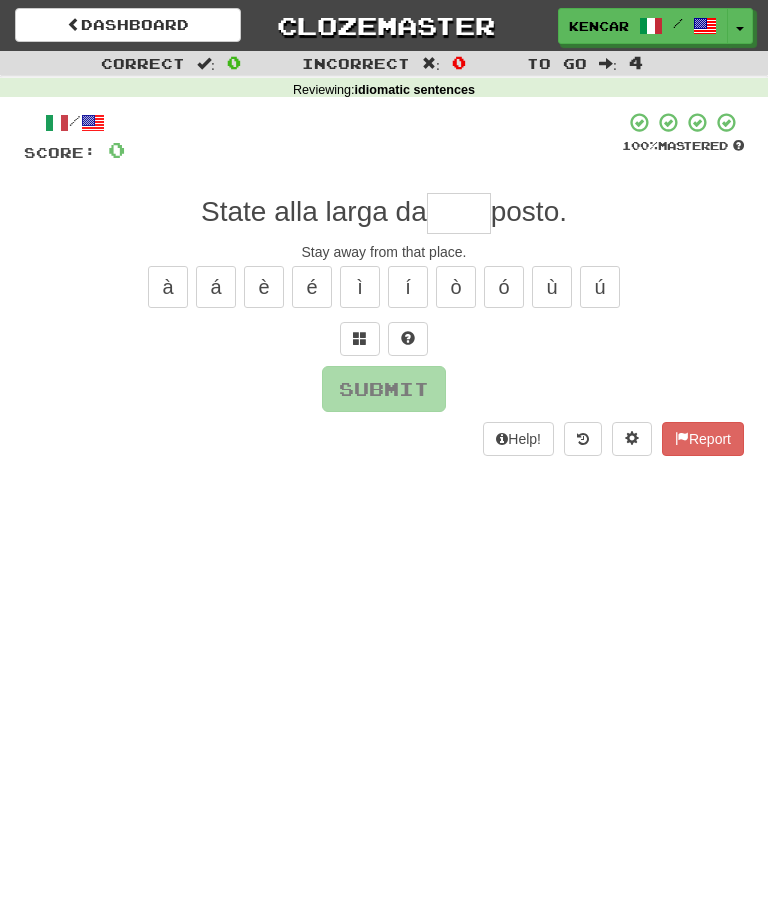 scroll, scrollTop: 0, scrollLeft: 0, axis: both 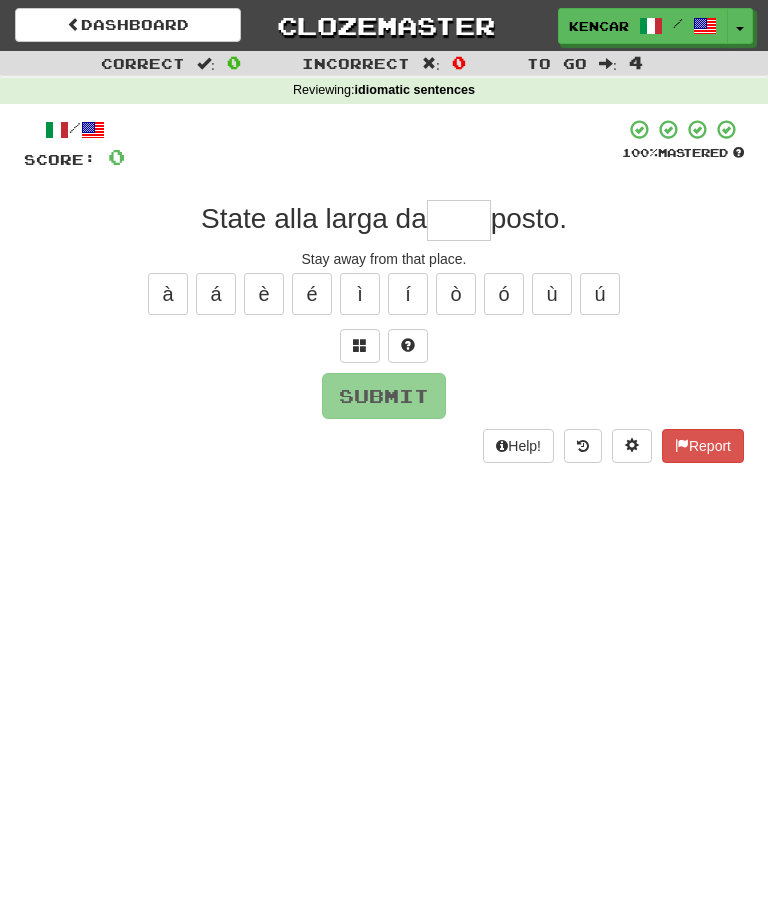 click at bounding box center [459, 220] 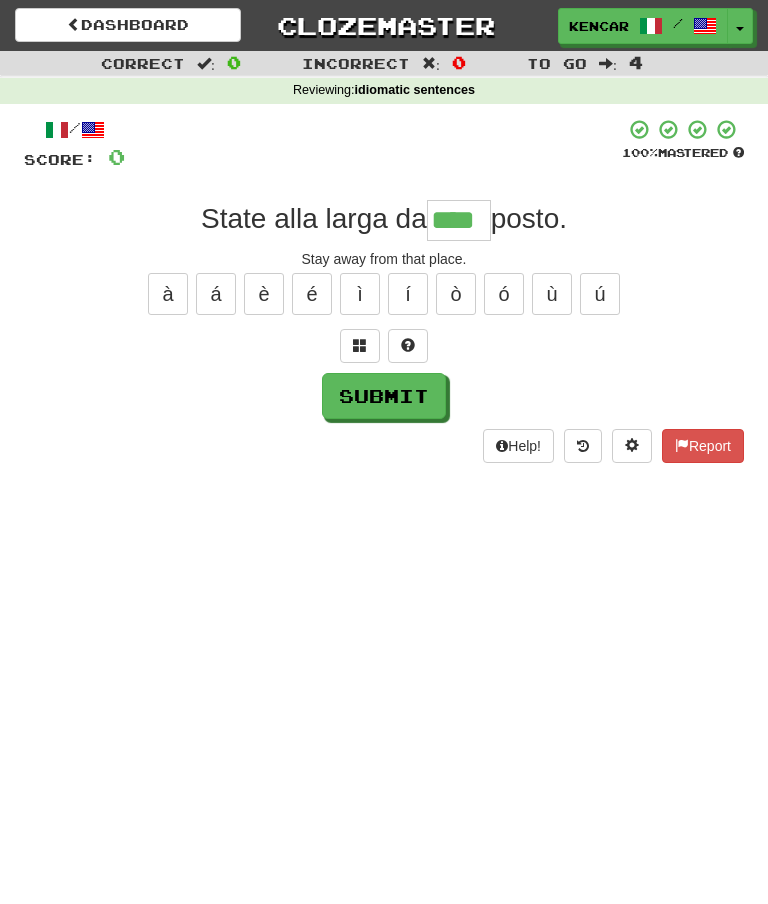 type on "****" 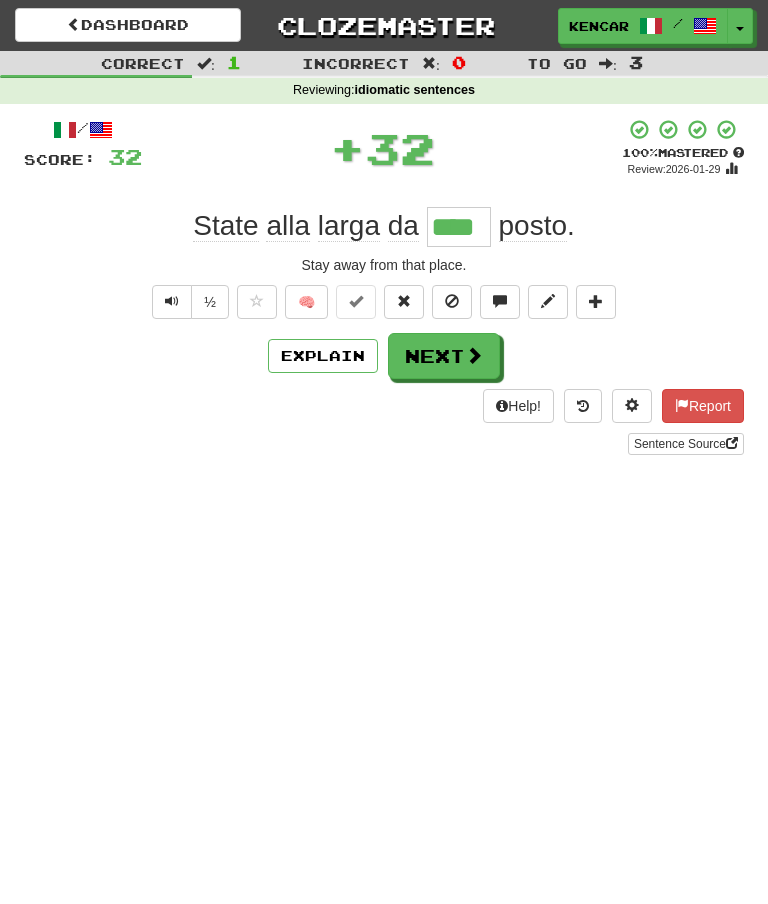 click on "Next" at bounding box center [444, 356] 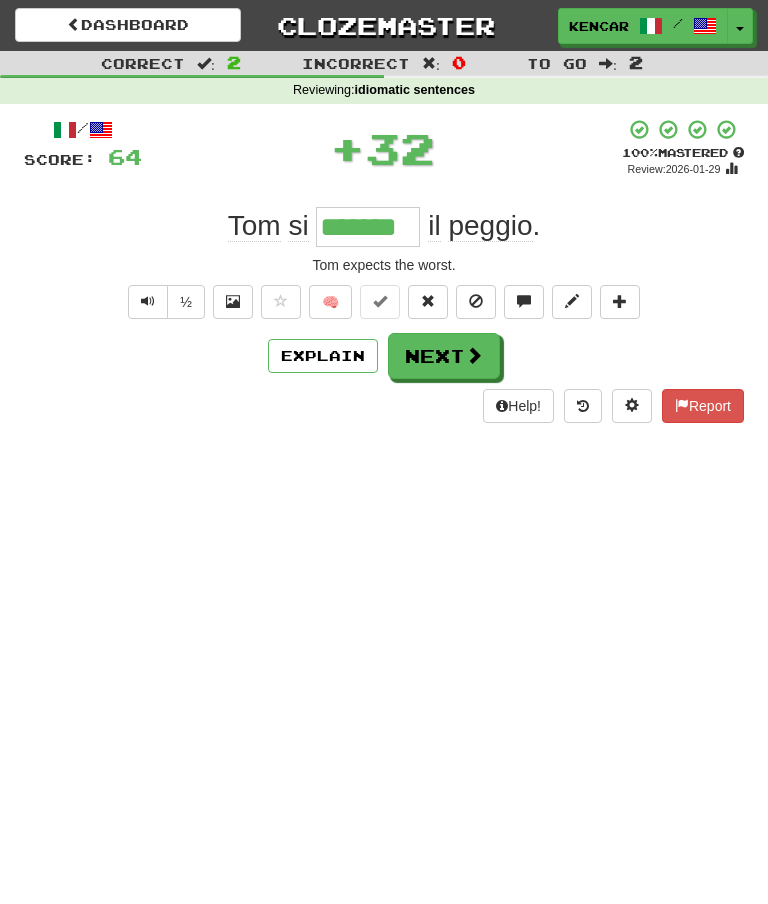 type on "*******" 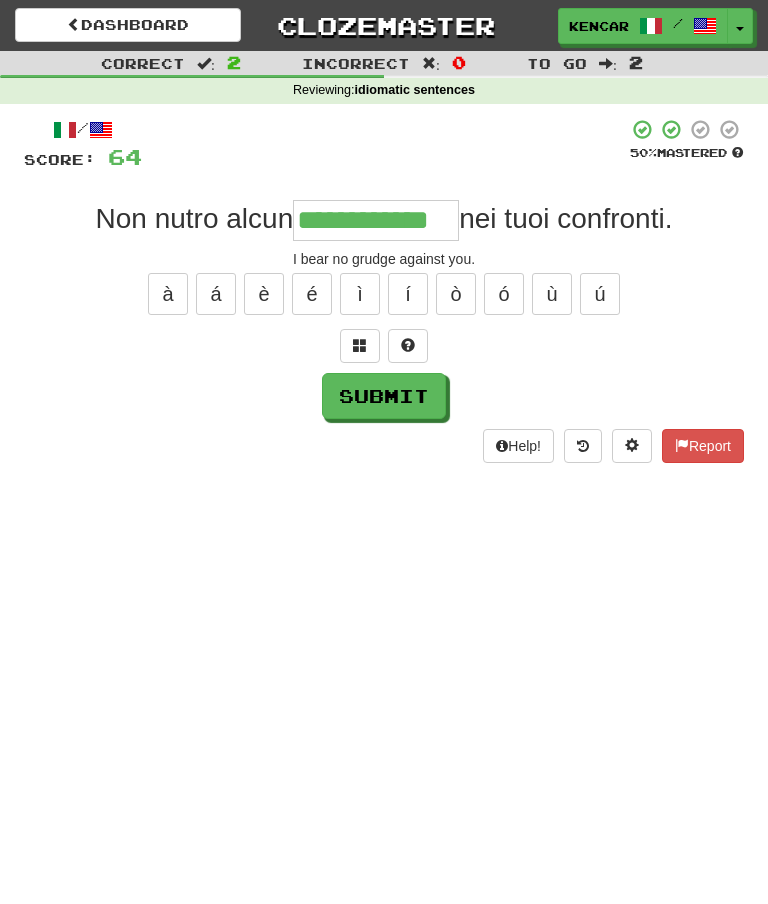 type on "**********" 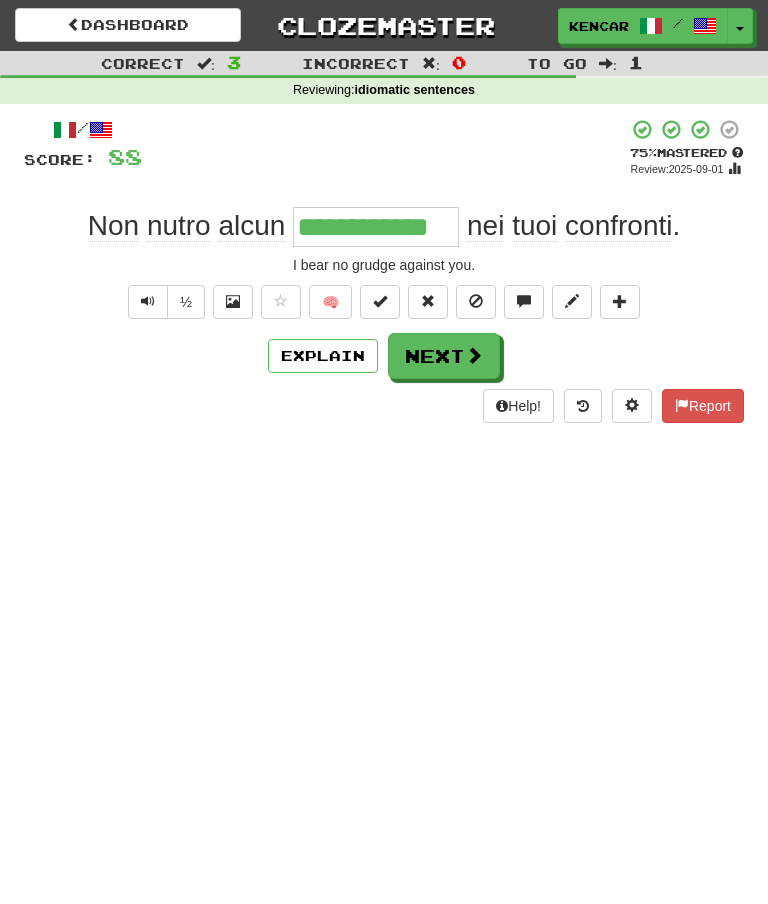 click on "Next" at bounding box center [444, 356] 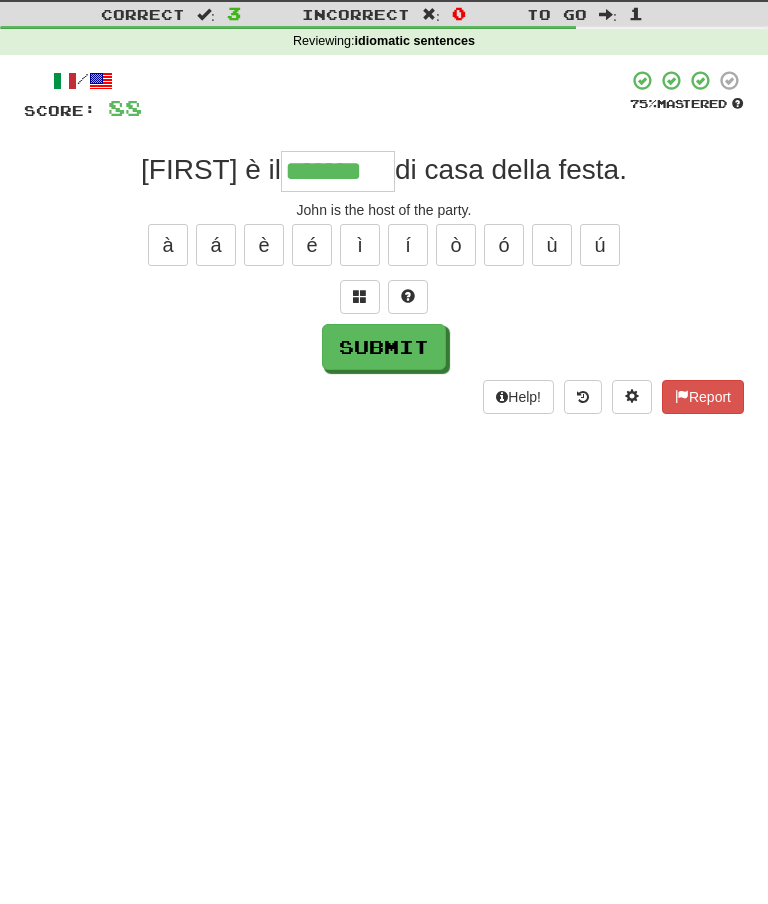 type on "*******" 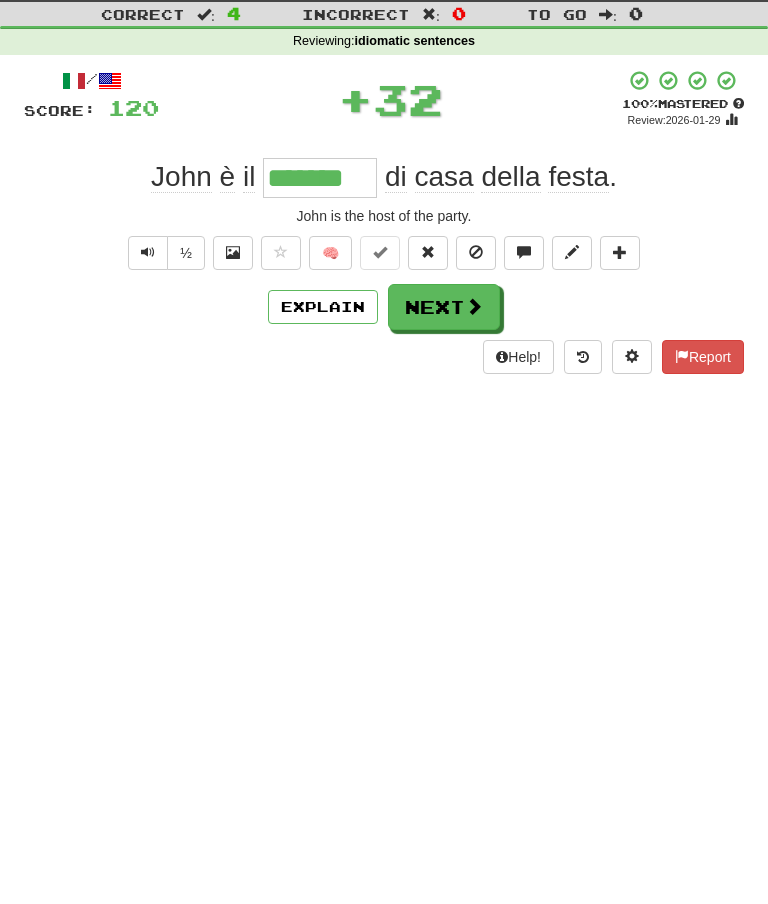 scroll, scrollTop: 49, scrollLeft: 0, axis: vertical 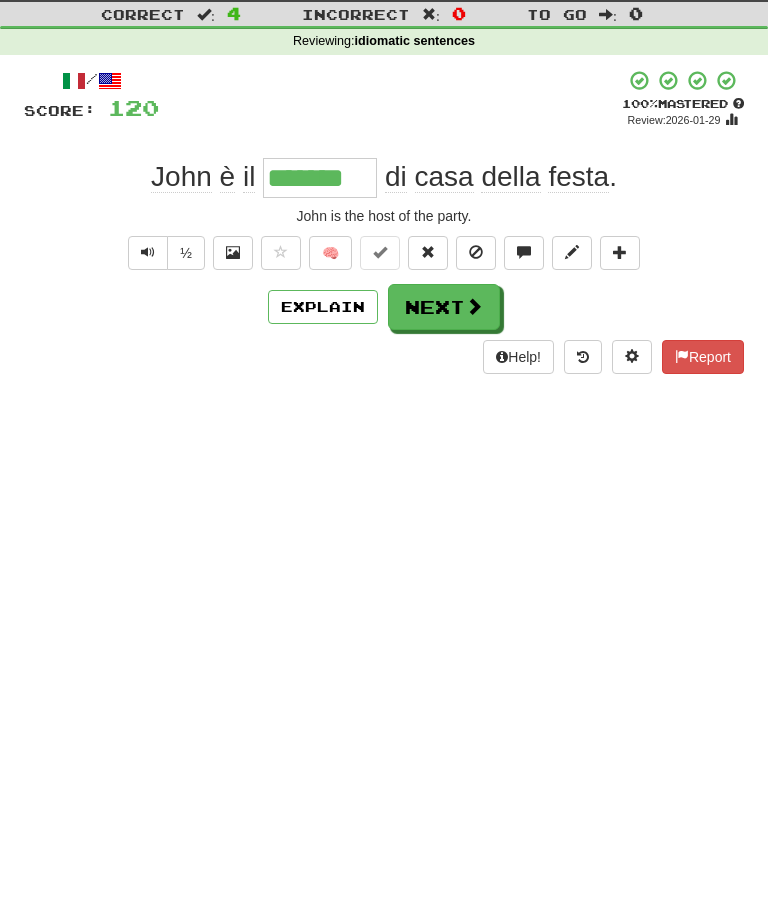 click on "Next" at bounding box center [444, 307] 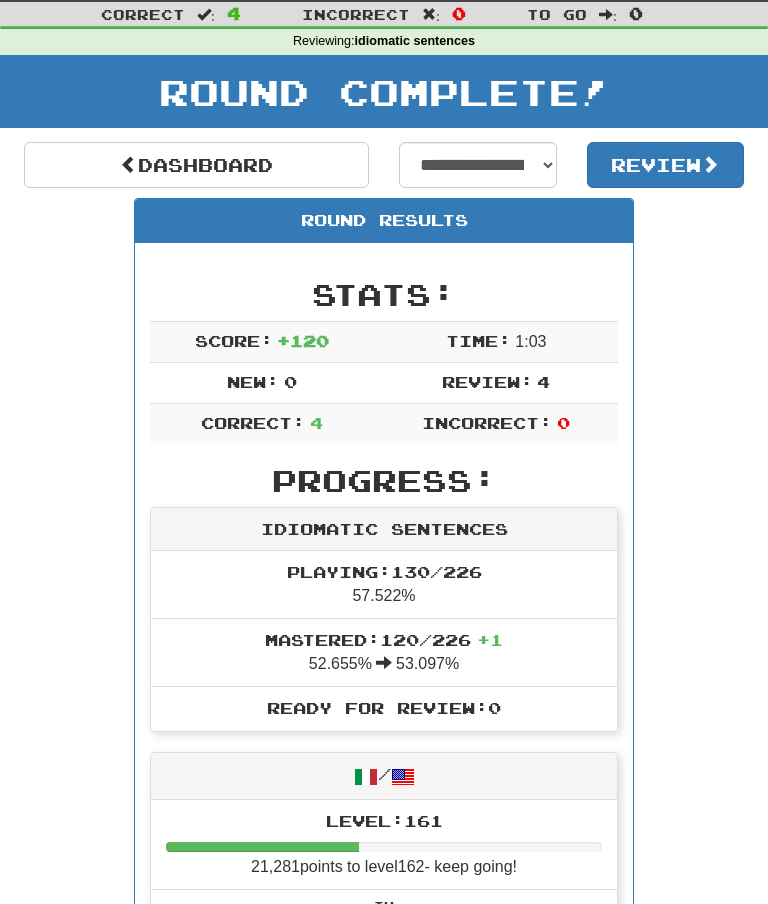 scroll, scrollTop: 0, scrollLeft: 0, axis: both 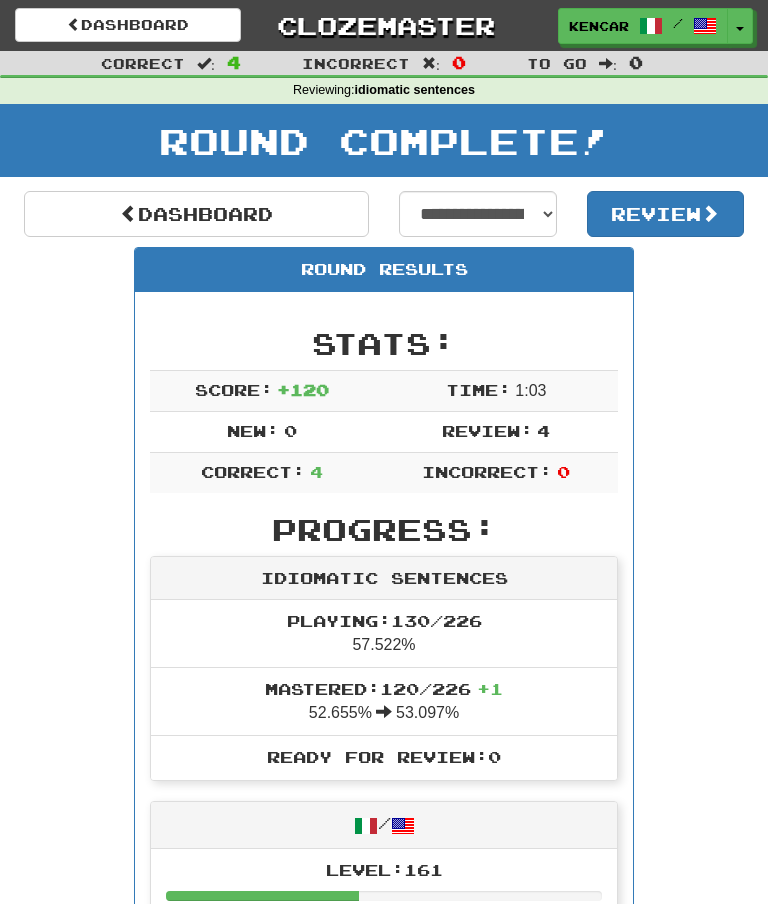 click on "Clozemaster" at bounding box center [384, 25] 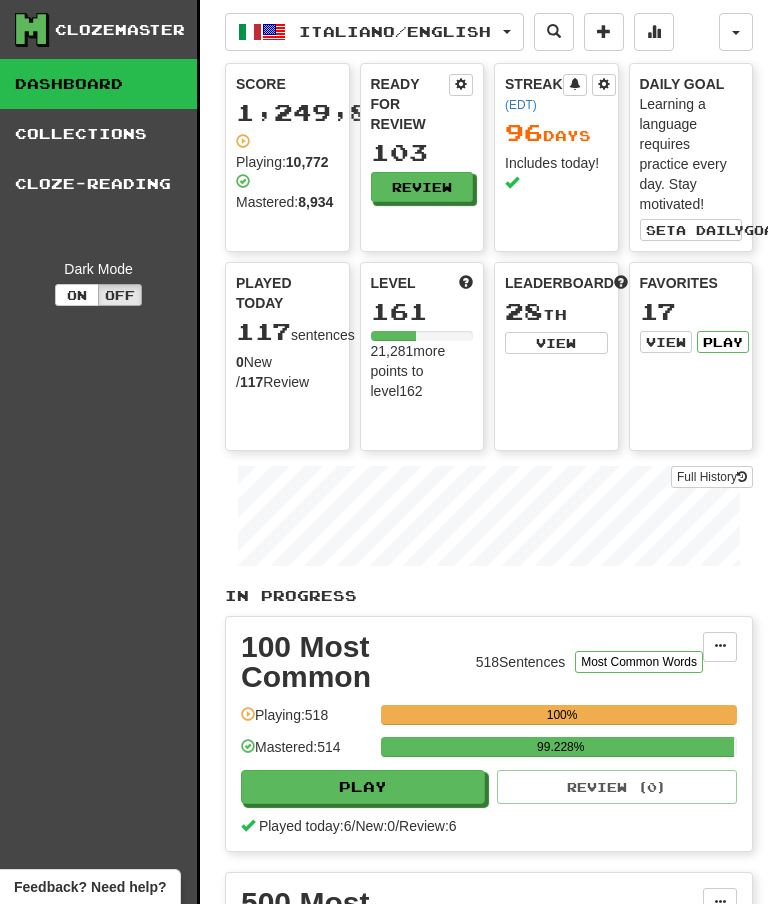scroll, scrollTop: 0, scrollLeft: 0, axis: both 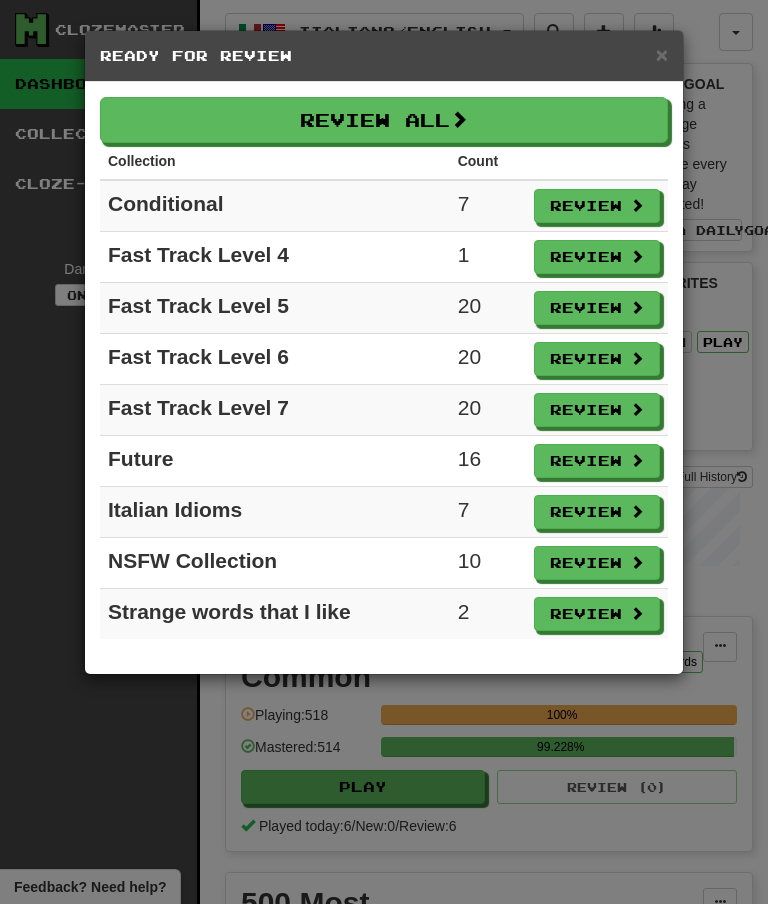 click on "Review" at bounding box center (597, 614) 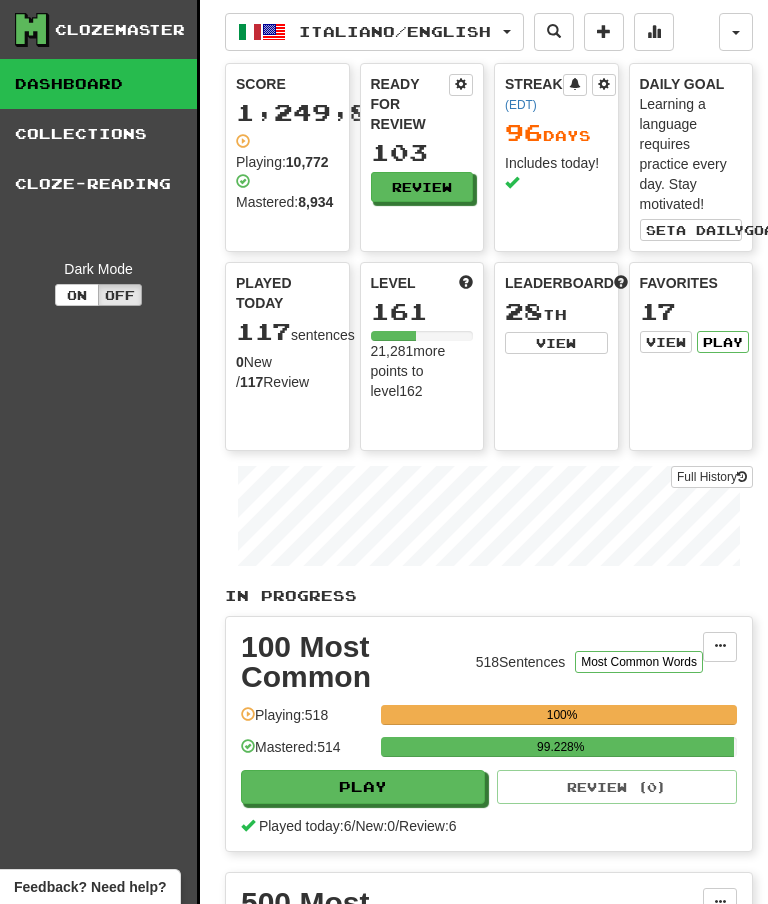 select on "**" 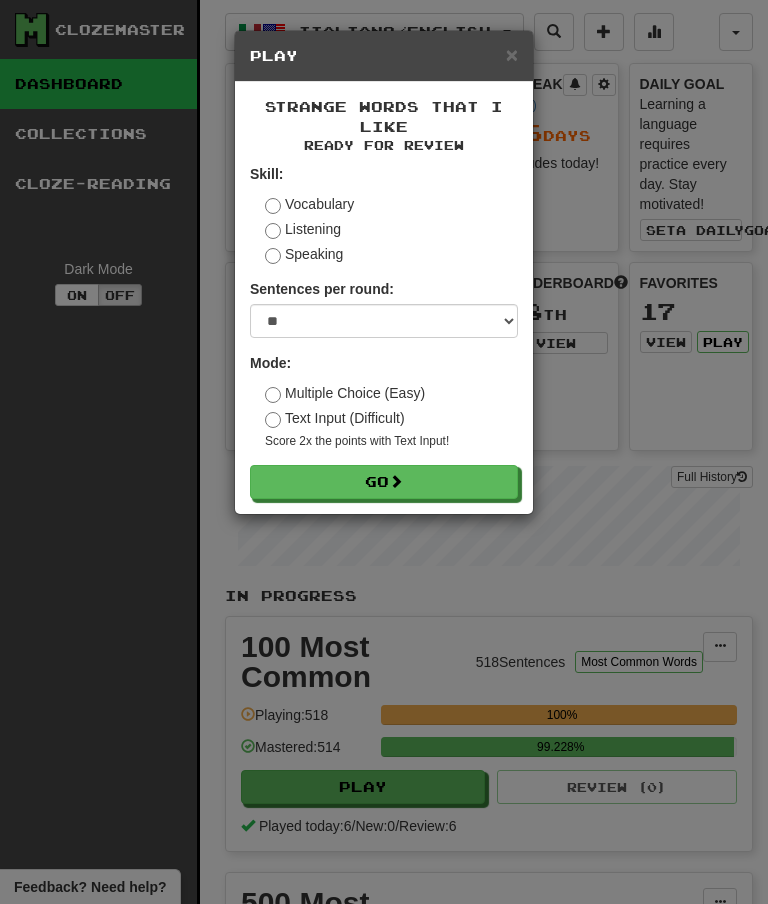 click on "Go" at bounding box center [384, 482] 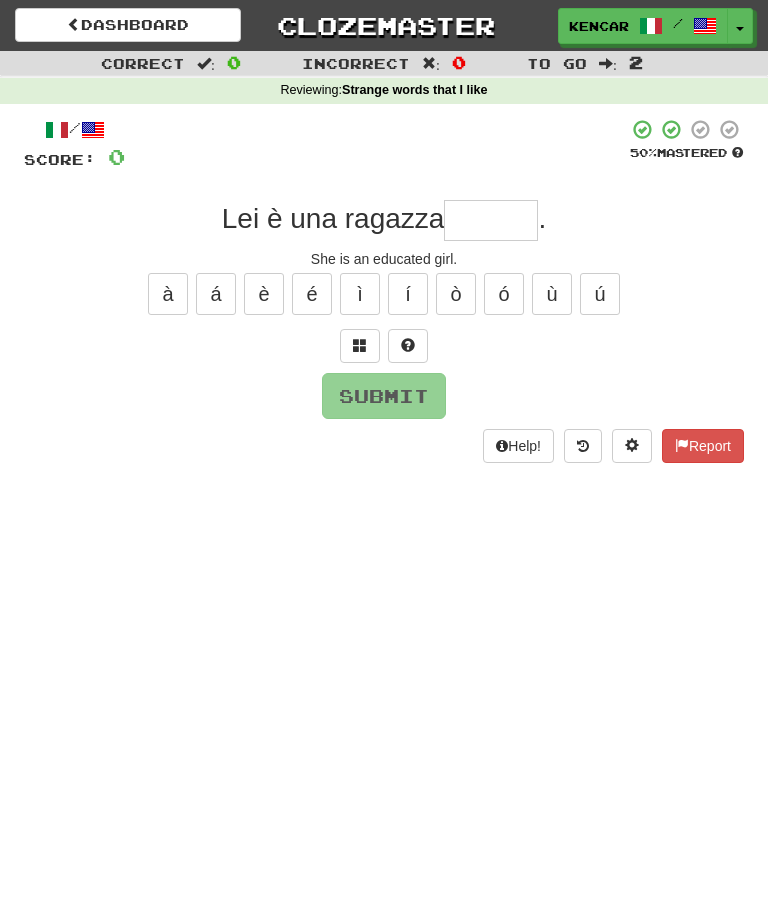 scroll, scrollTop: 0, scrollLeft: 0, axis: both 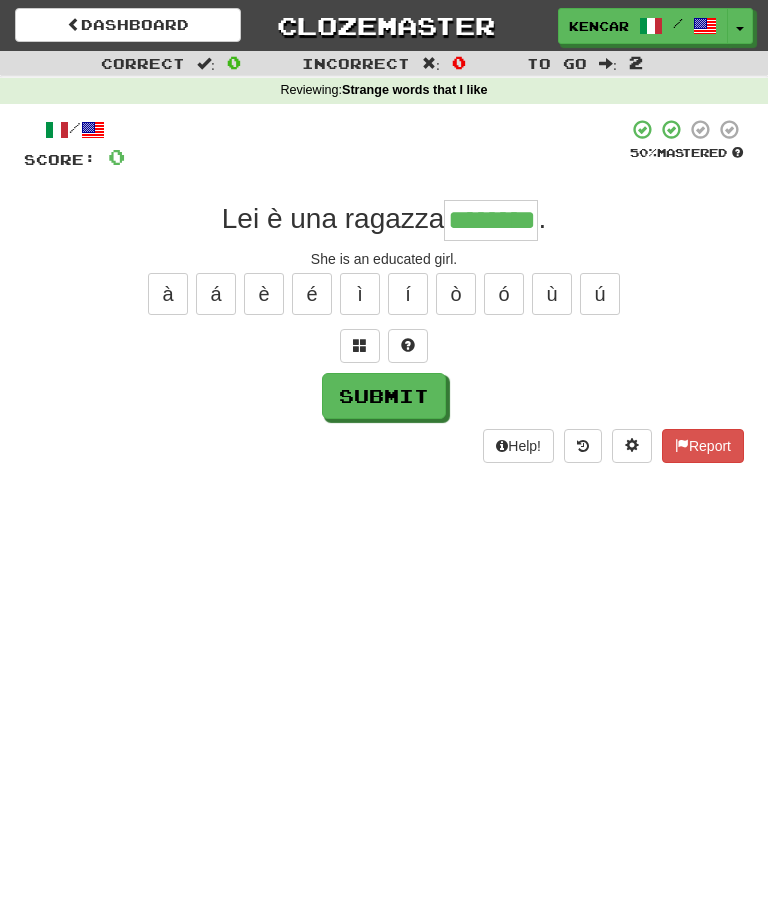 type on "********" 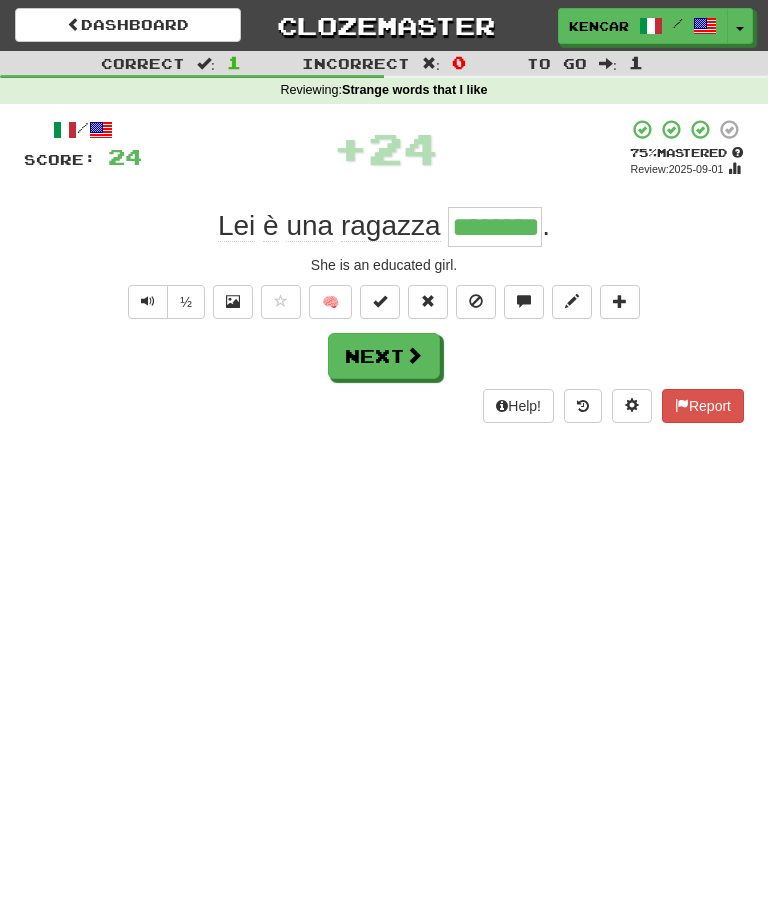 click on "Next" at bounding box center (384, 356) 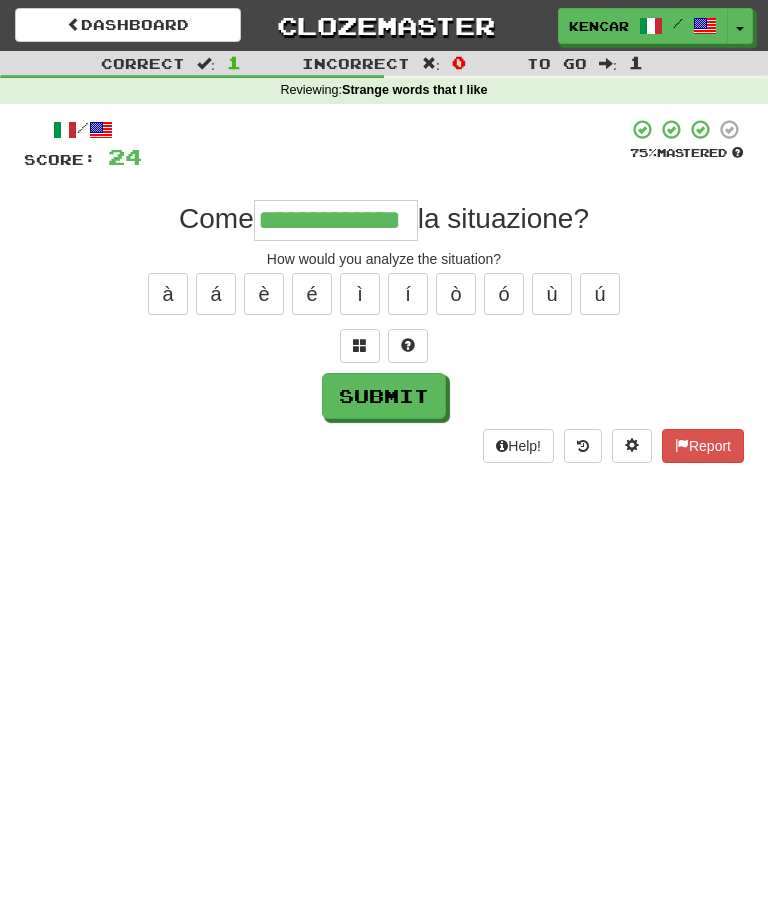 type on "**********" 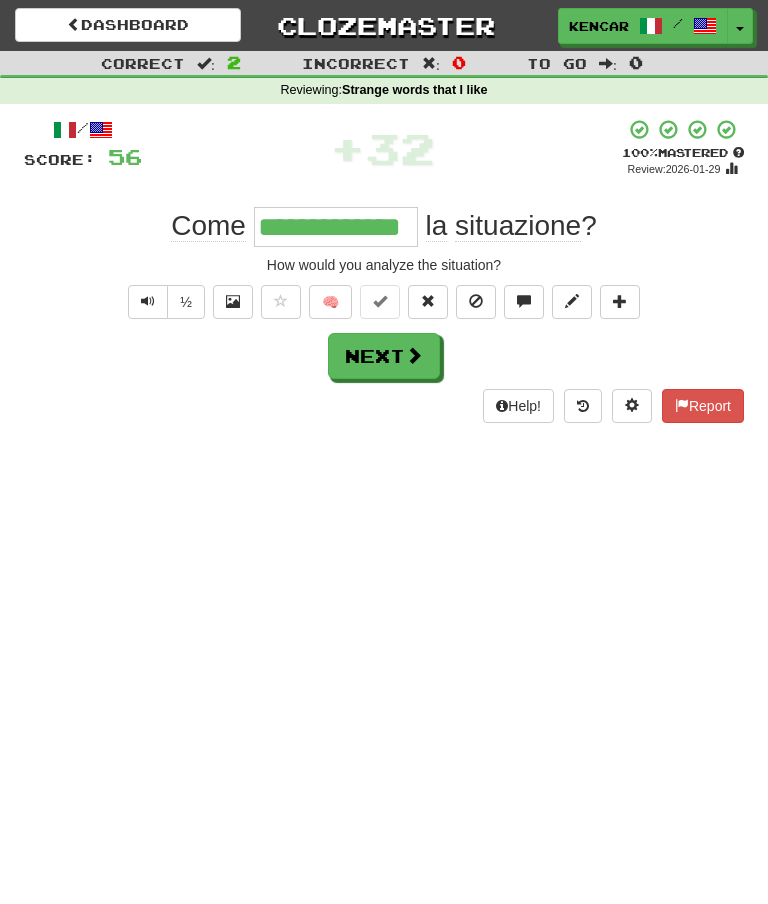 click on "Next" at bounding box center [384, 356] 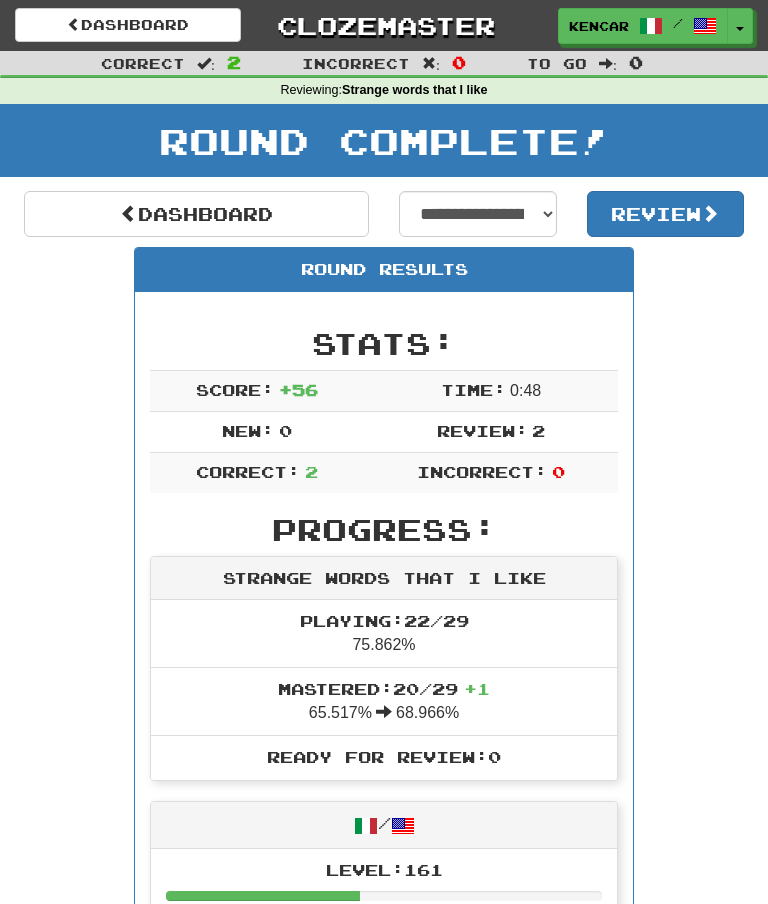 click on "Clozemaster" at bounding box center (384, 25) 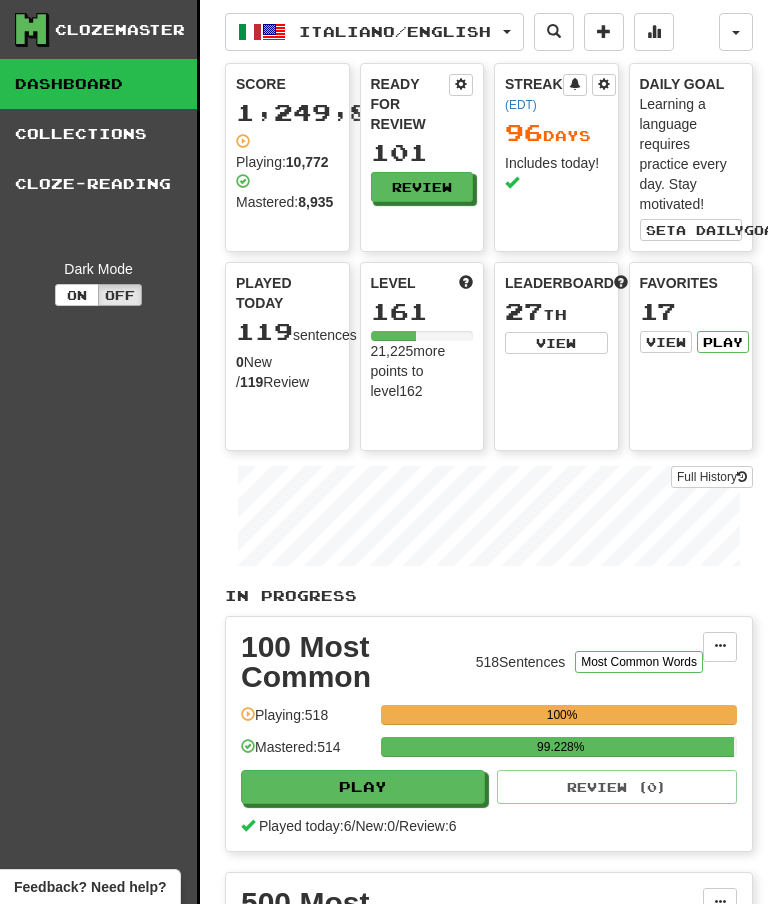 scroll, scrollTop: 0, scrollLeft: 0, axis: both 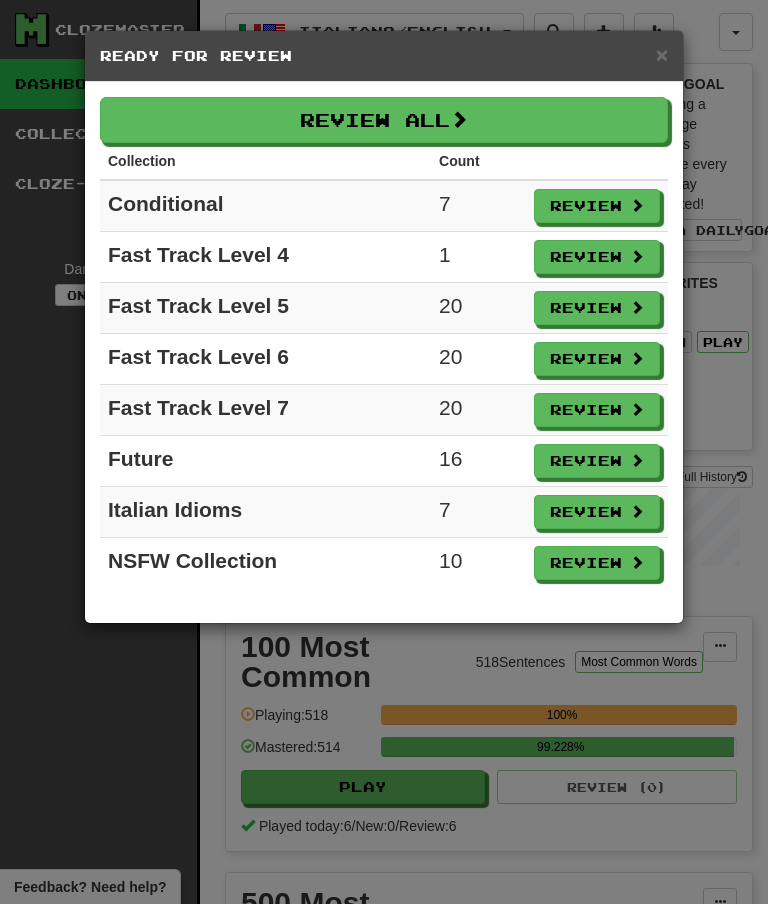 click on "Review" at bounding box center (597, 257) 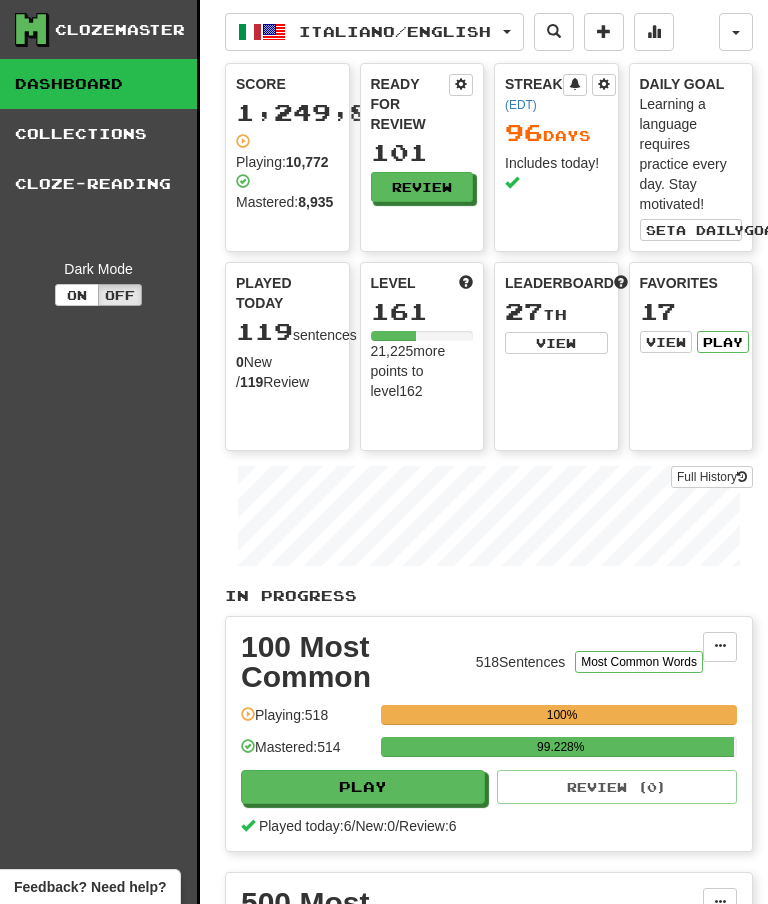 select on "**" 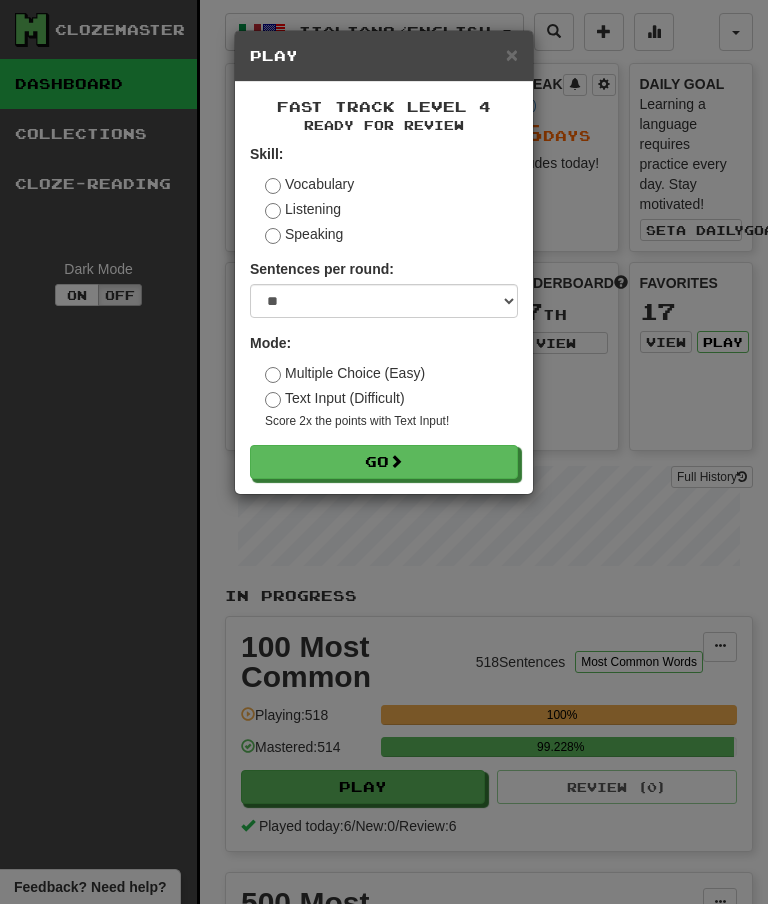 click on "Go" at bounding box center (384, 462) 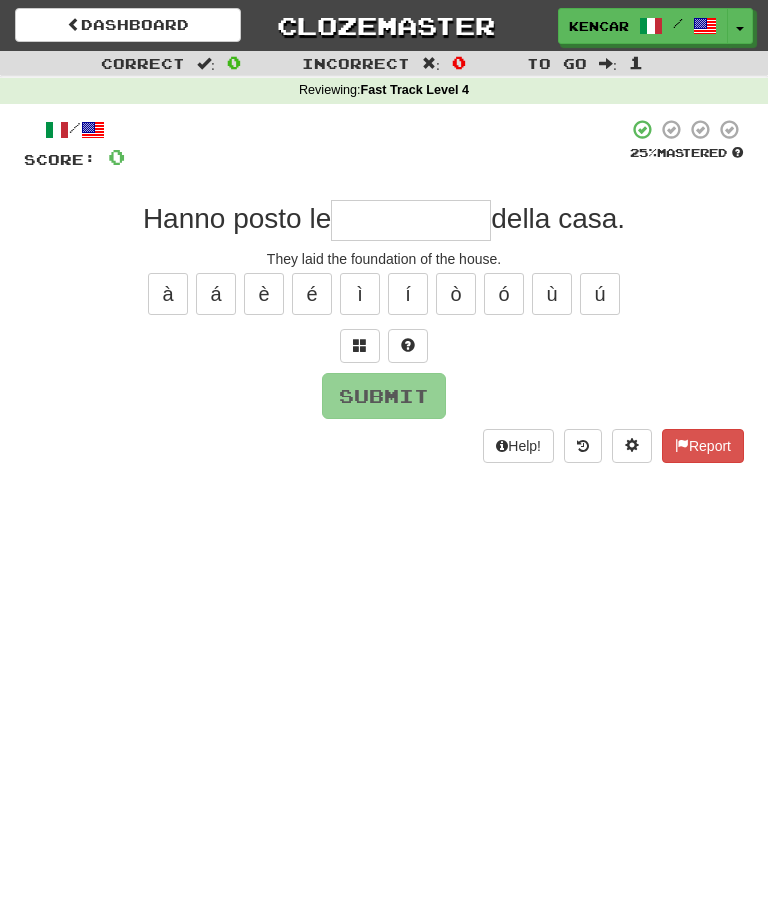 scroll, scrollTop: 0, scrollLeft: 0, axis: both 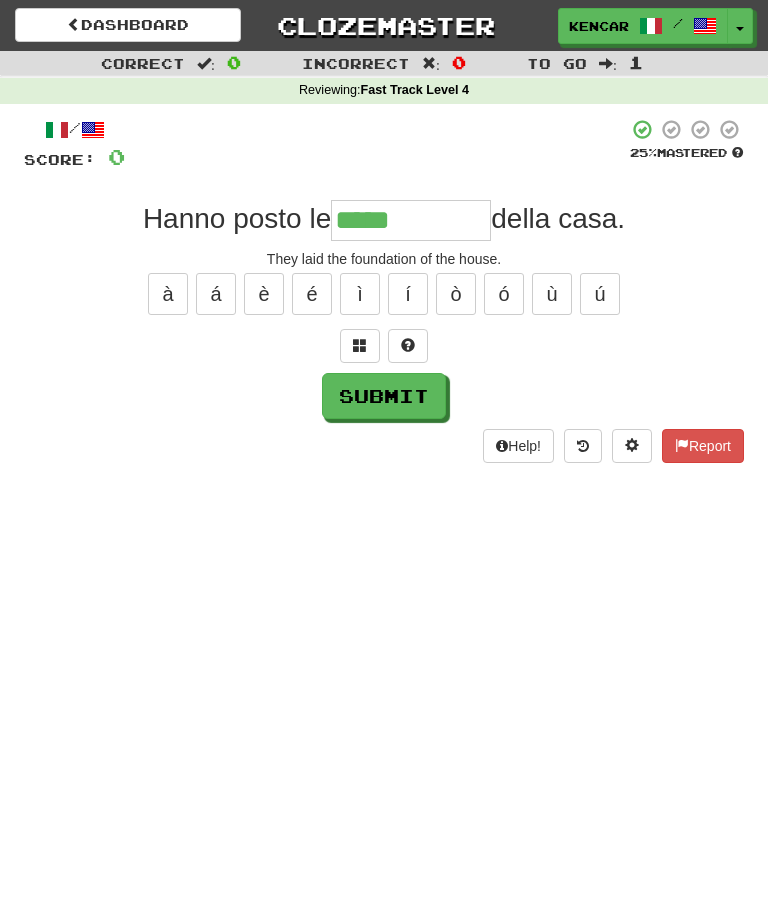 click on "Submit" at bounding box center [384, 396] 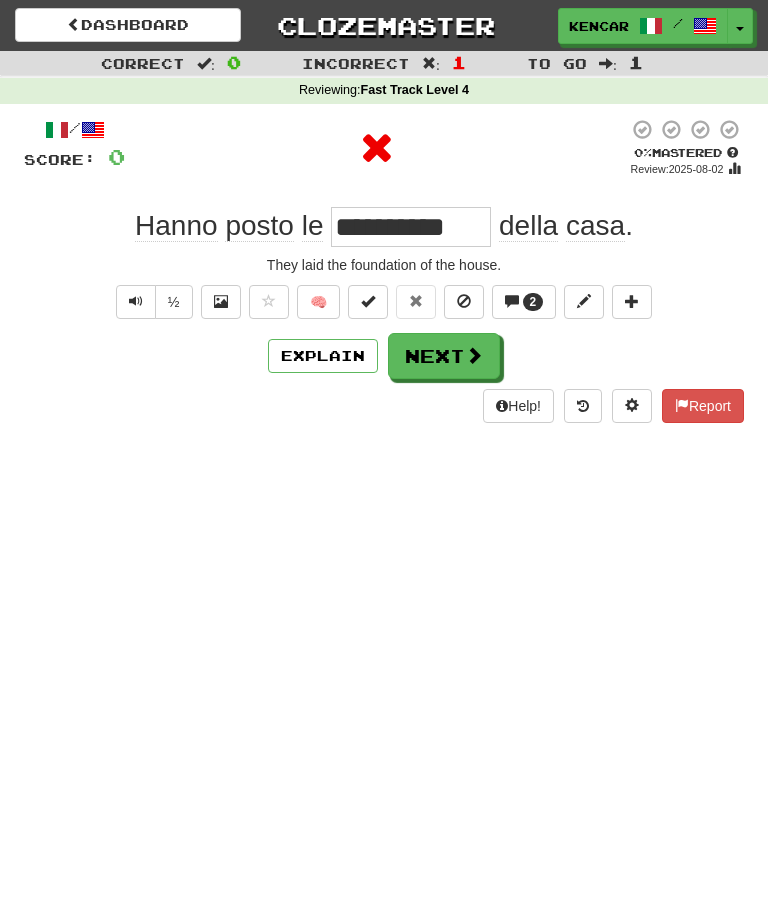click on "Next" at bounding box center (444, 356) 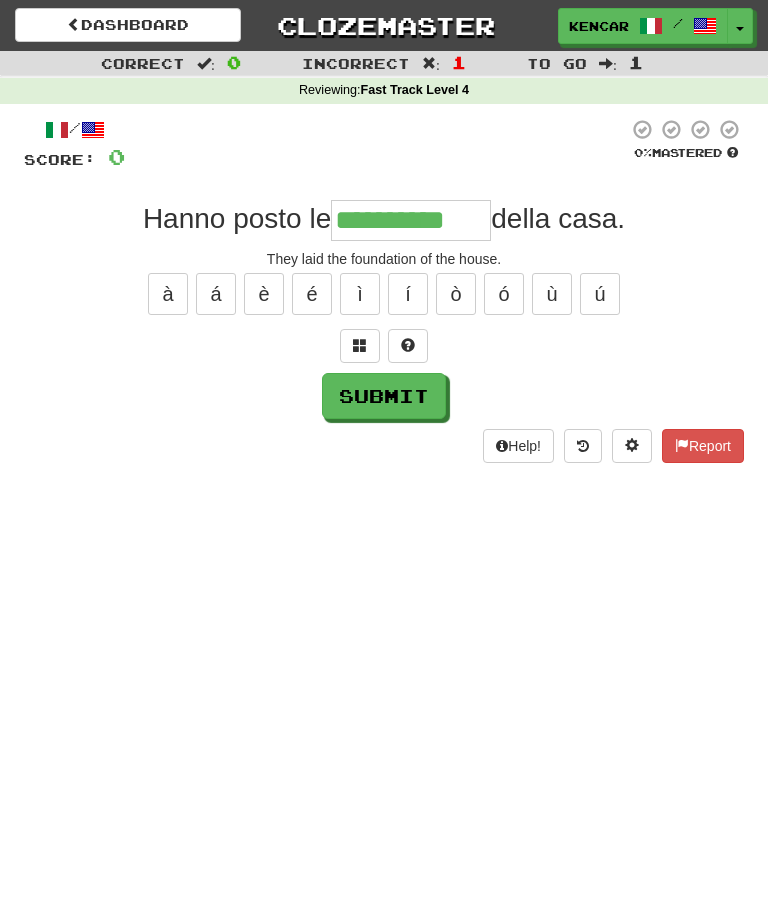 type on "**********" 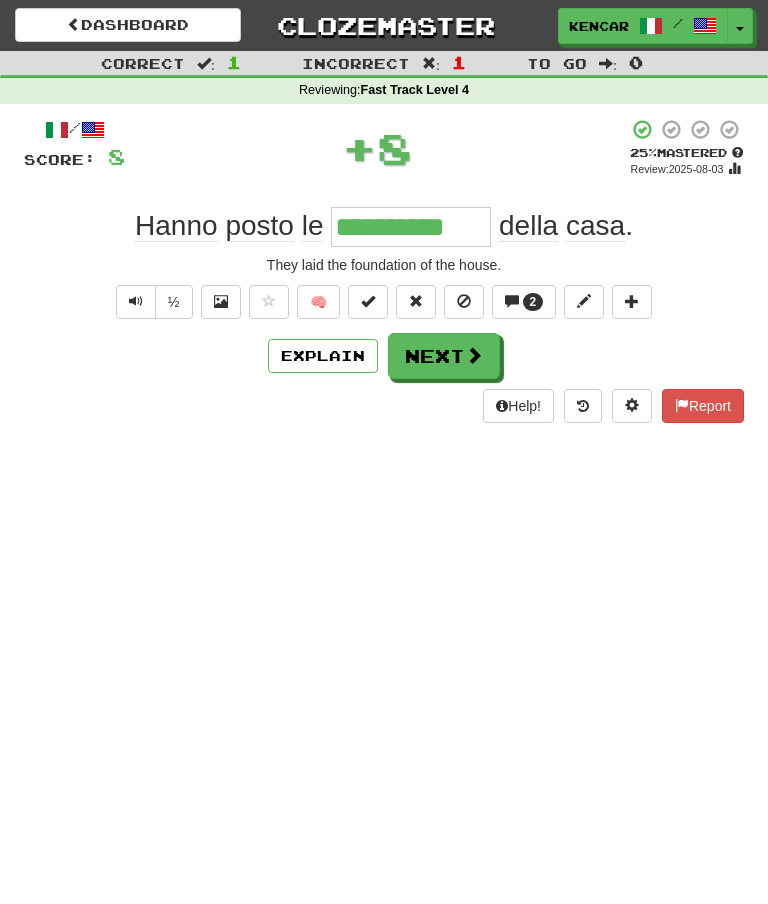 click on "Next" at bounding box center (444, 356) 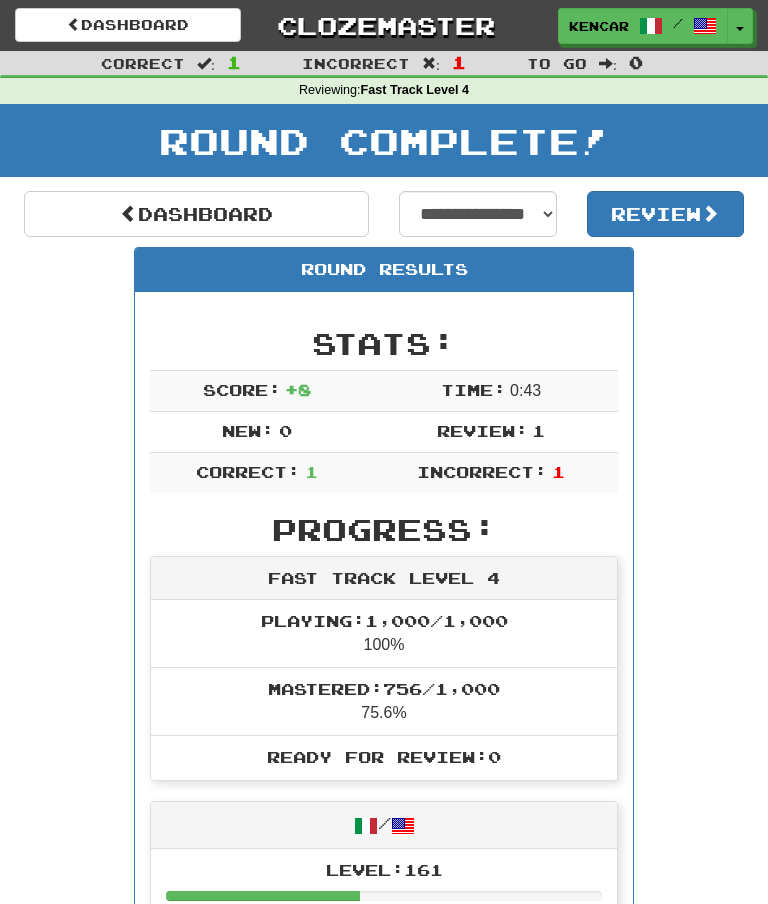 click on "Clozemaster" at bounding box center [384, 25] 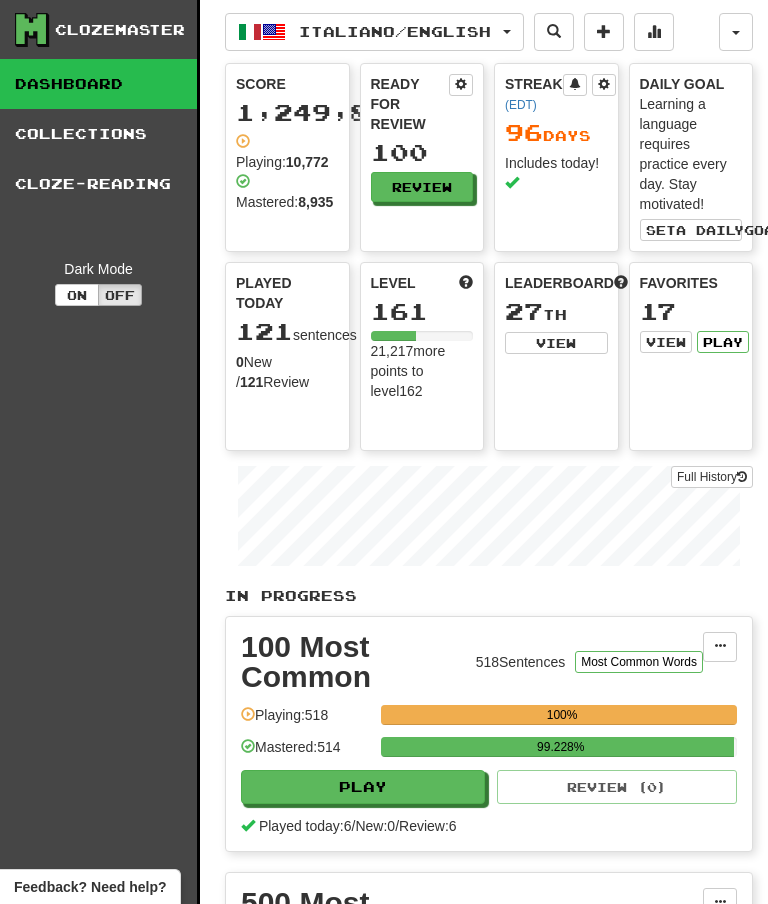 scroll, scrollTop: 0, scrollLeft: 0, axis: both 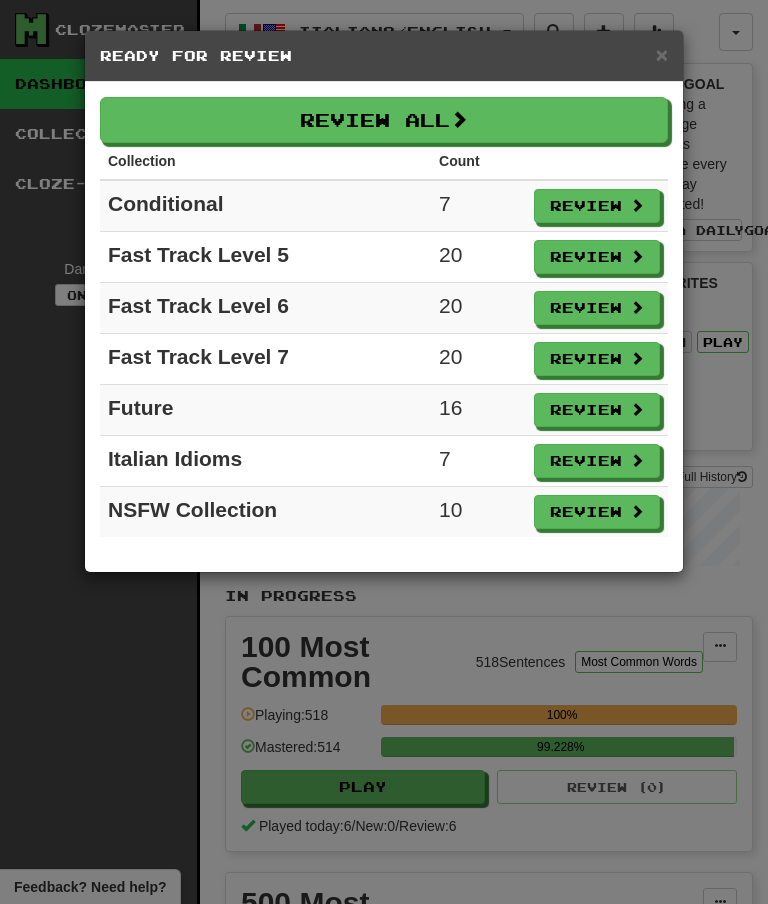 click on "Review" at bounding box center (597, 257) 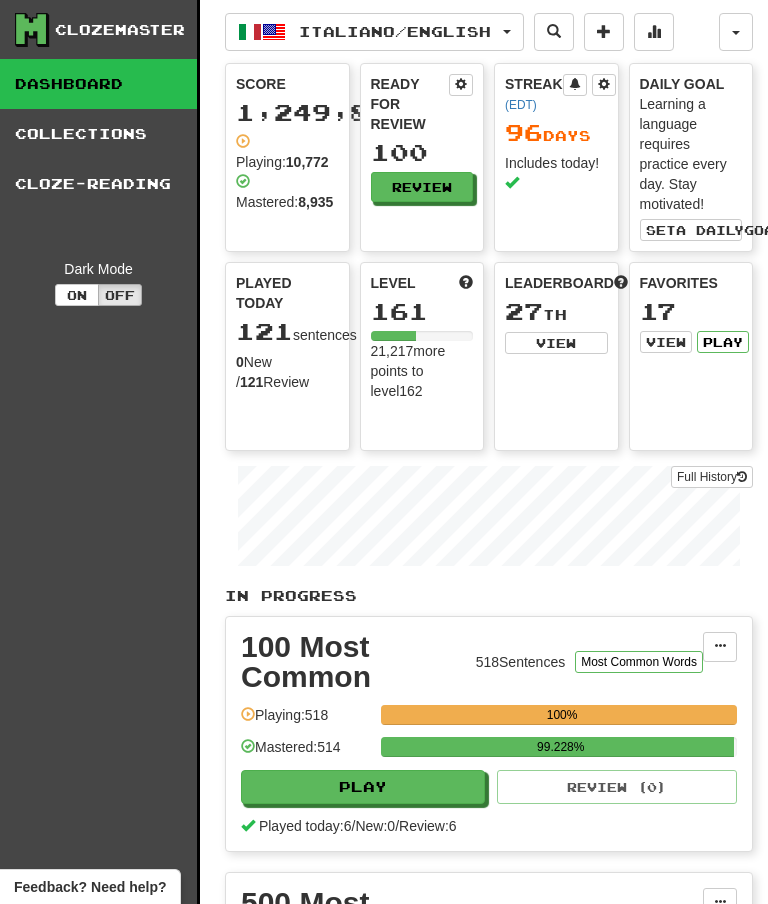 select on "**" 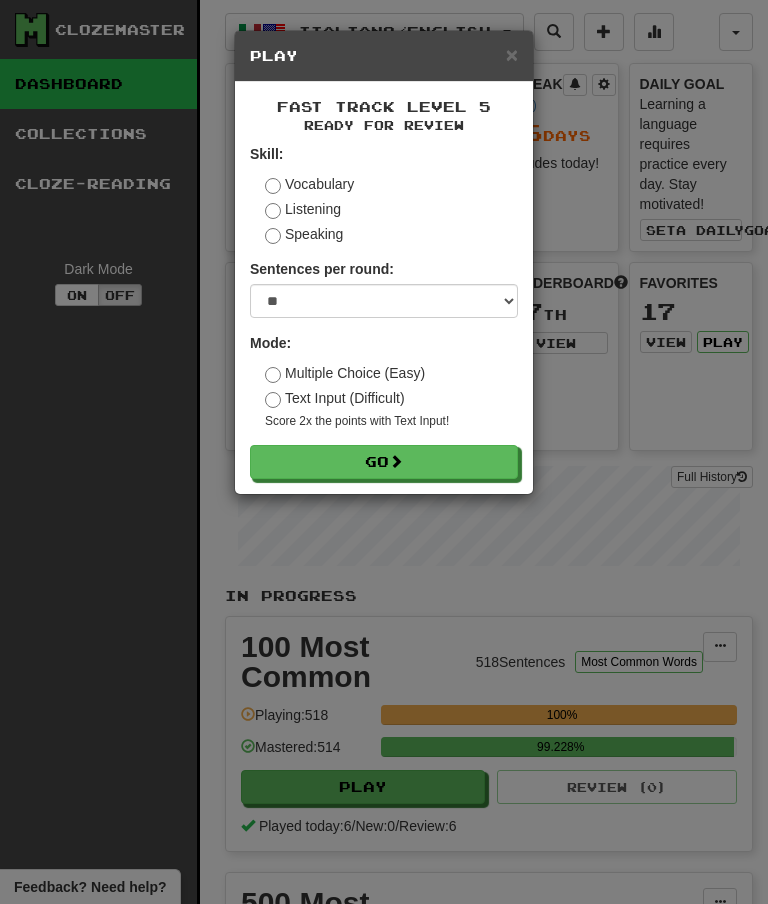 click on "Go" at bounding box center [384, 462] 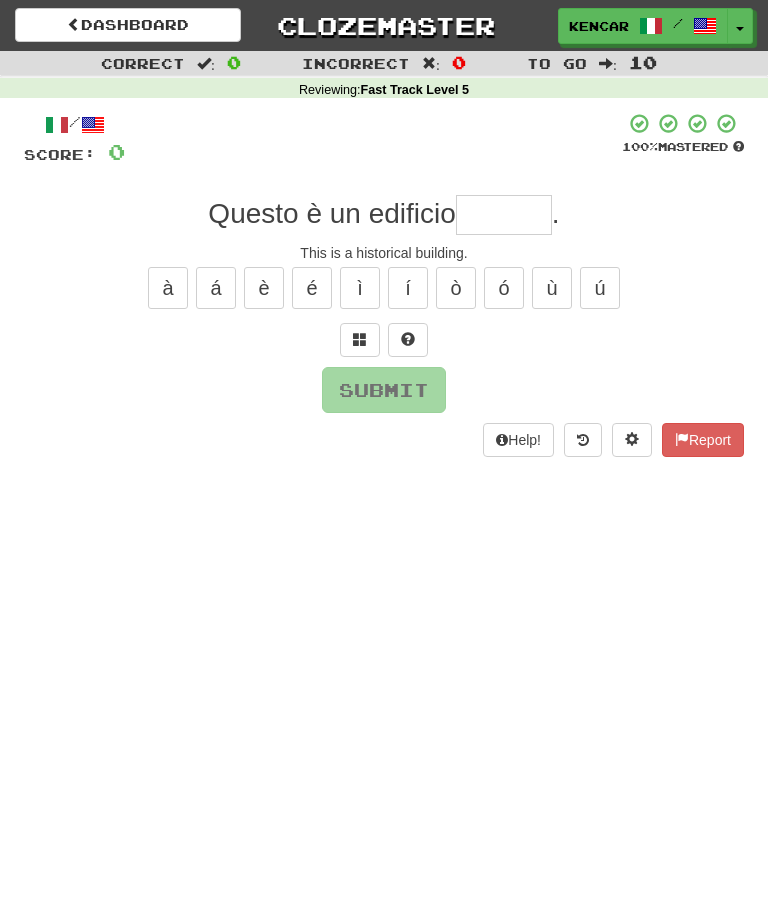 scroll, scrollTop: 0, scrollLeft: 0, axis: both 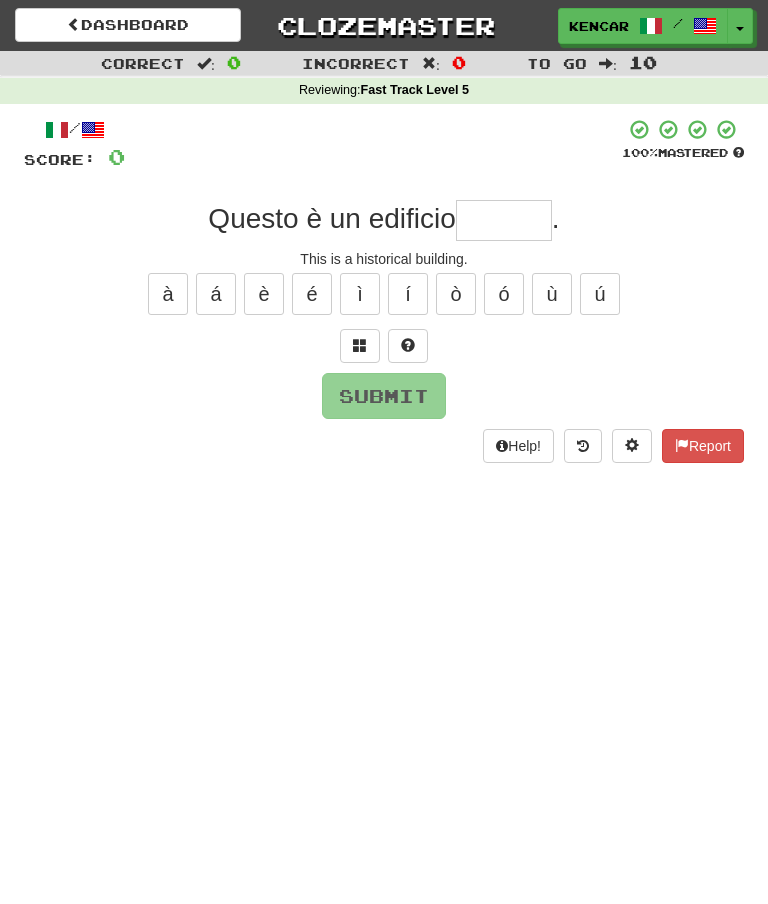 click at bounding box center (504, 220) 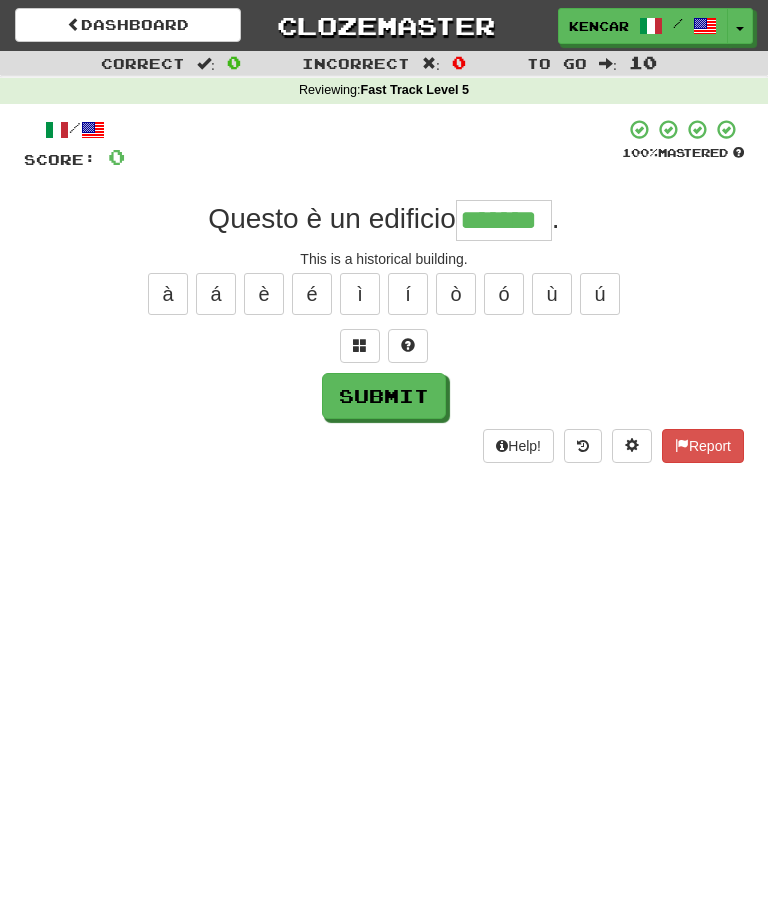type on "*******" 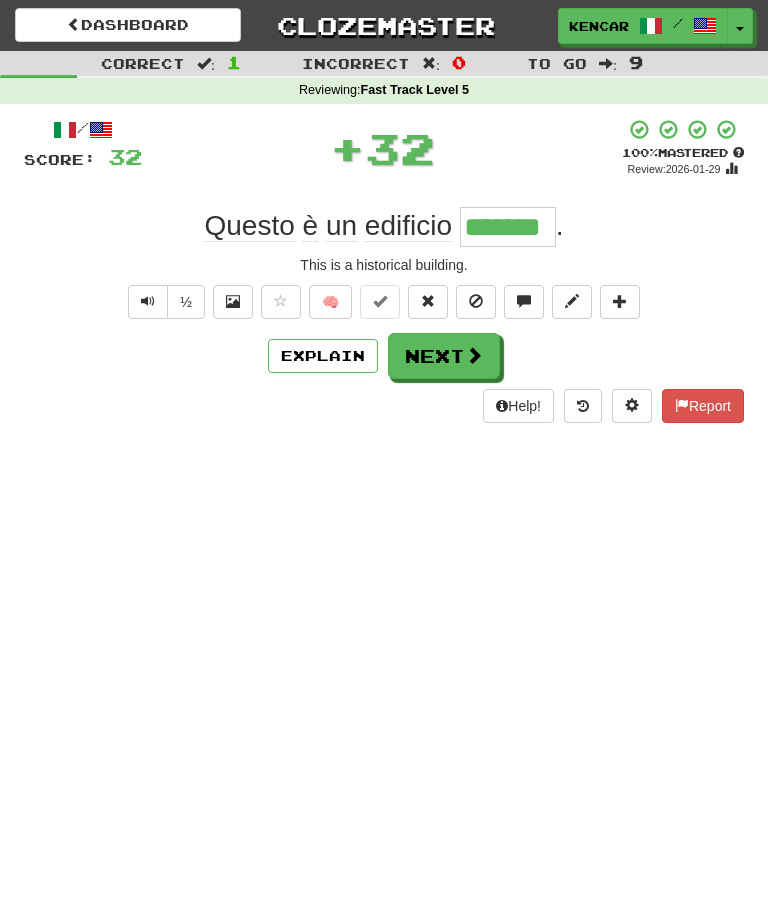 click on "Next" at bounding box center [444, 356] 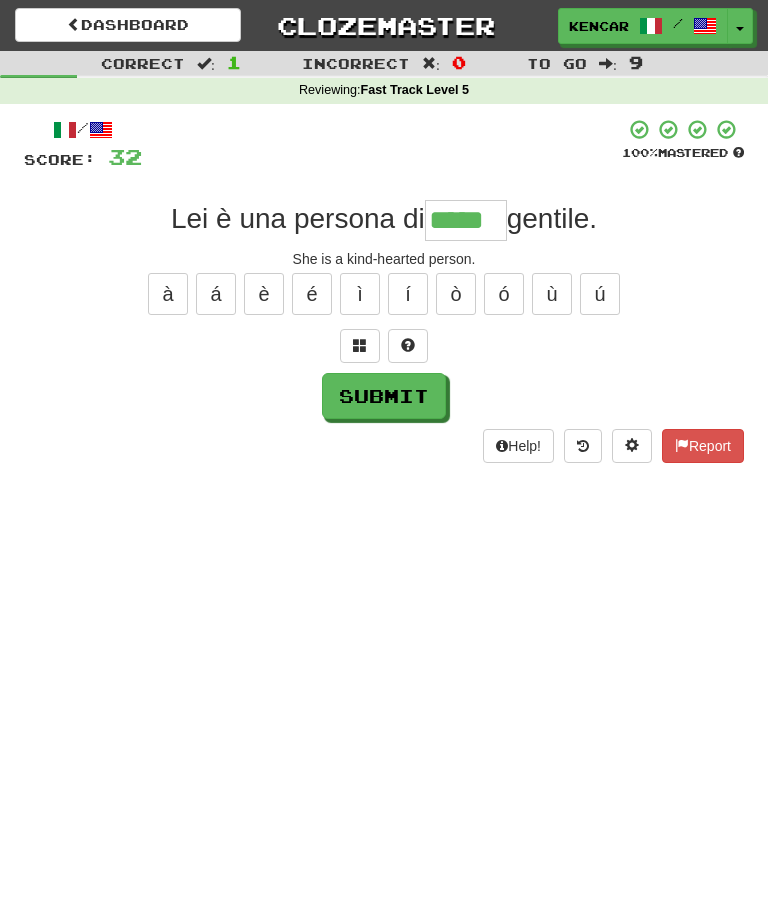 type on "*****" 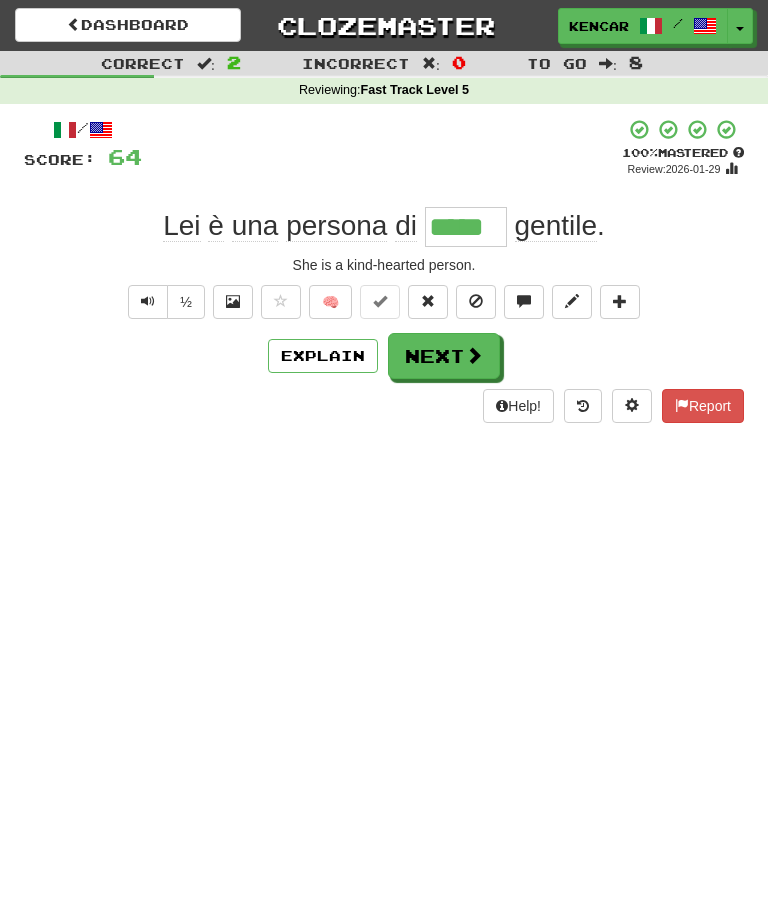 click on "Next" at bounding box center [444, 356] 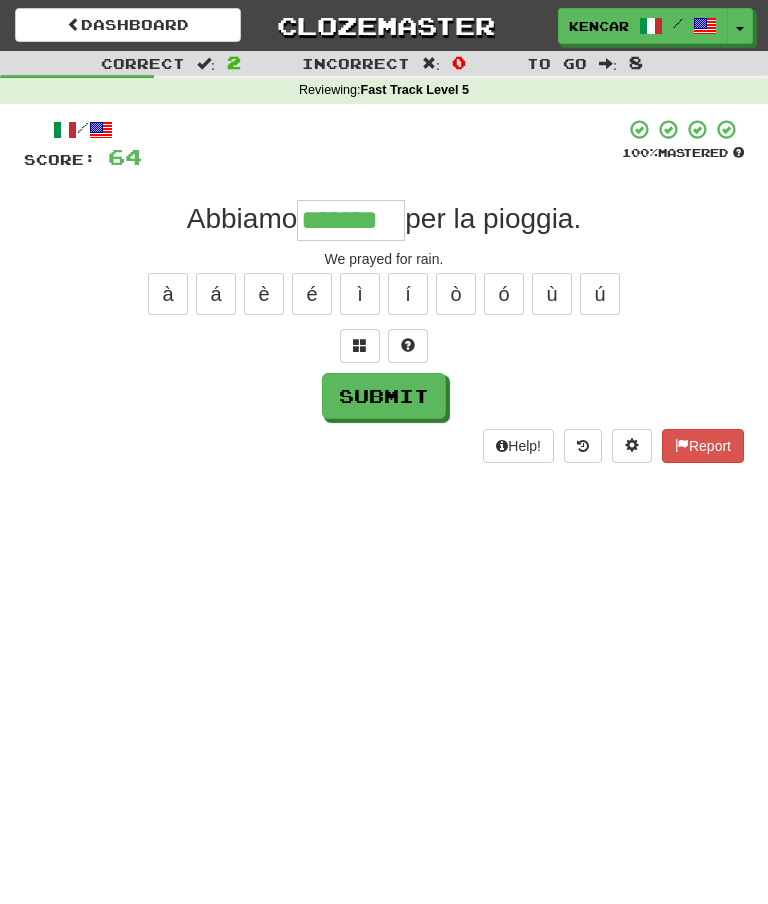 type on "*******" 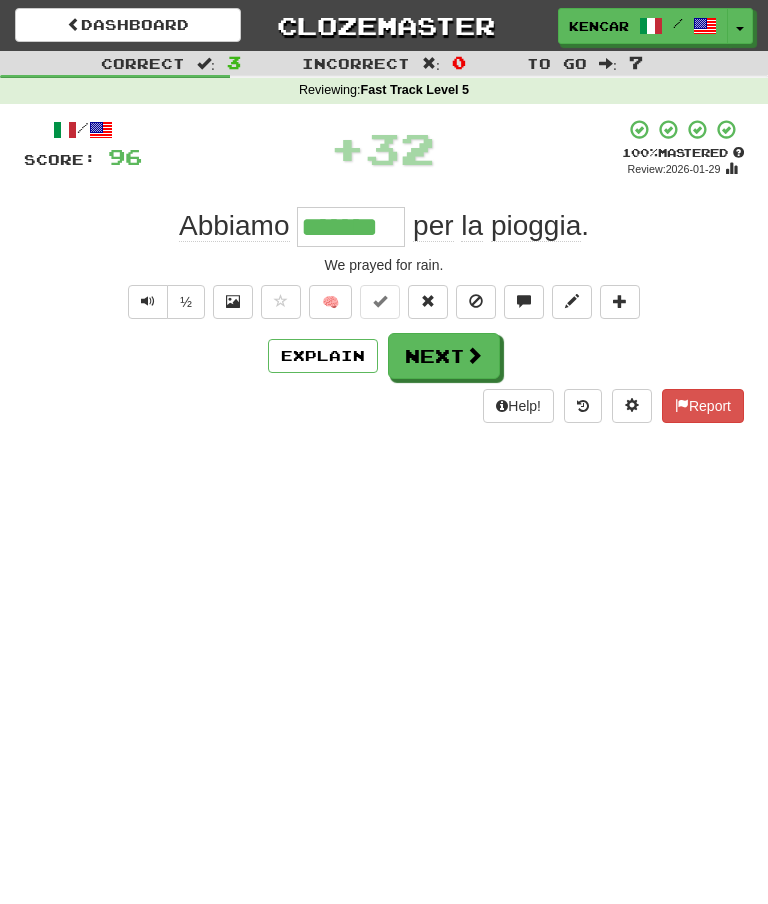 click on "Next" at bounding box center (444, 356) 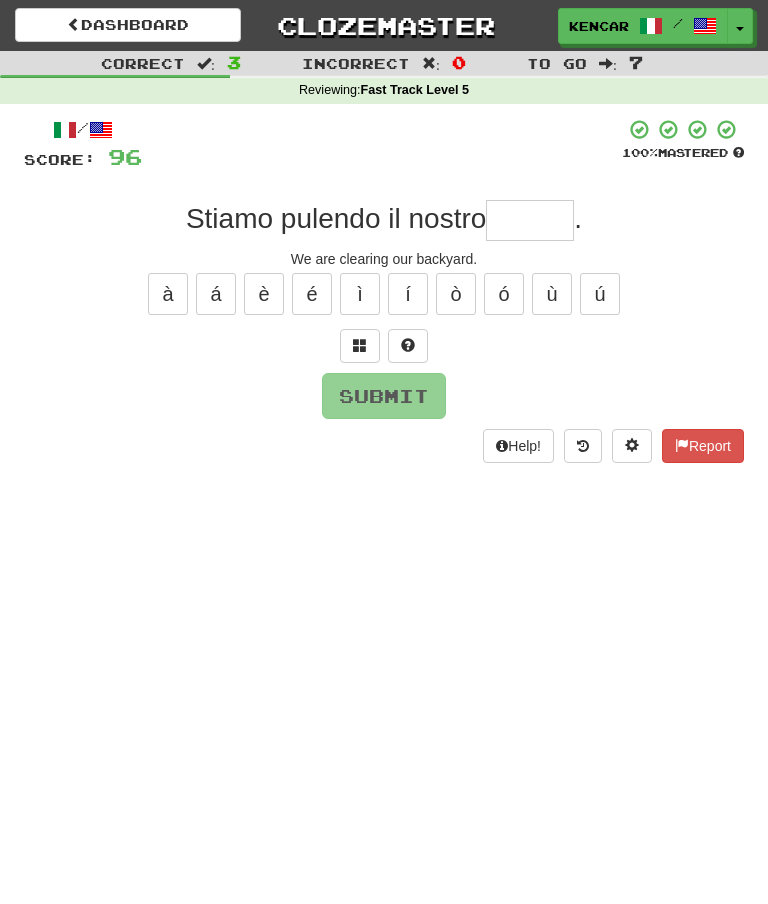 type on "*" 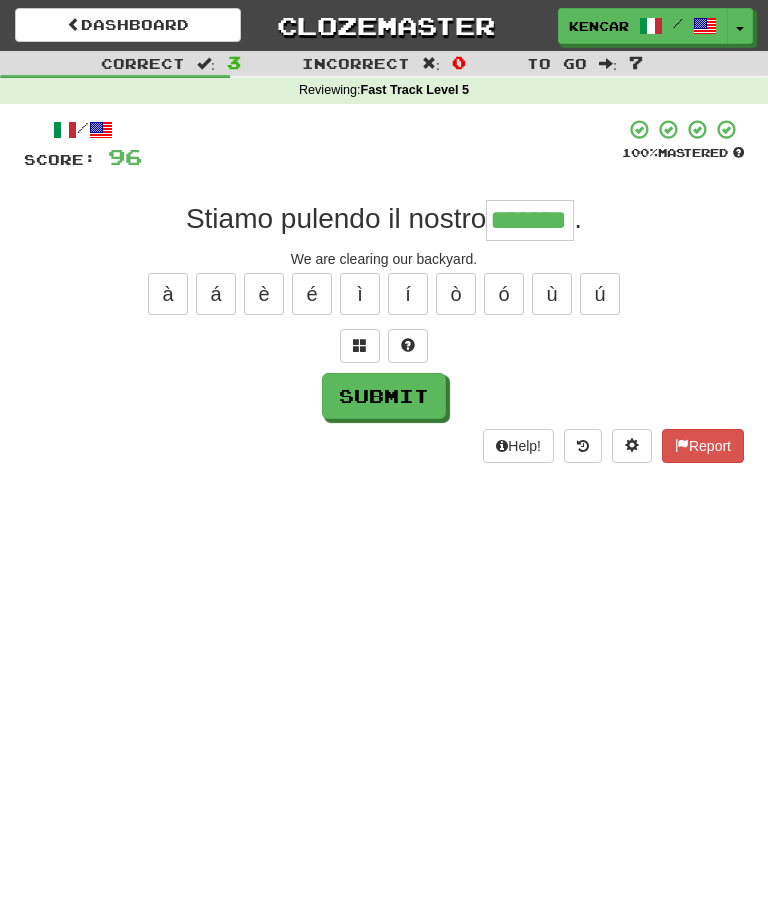 type on "*******" 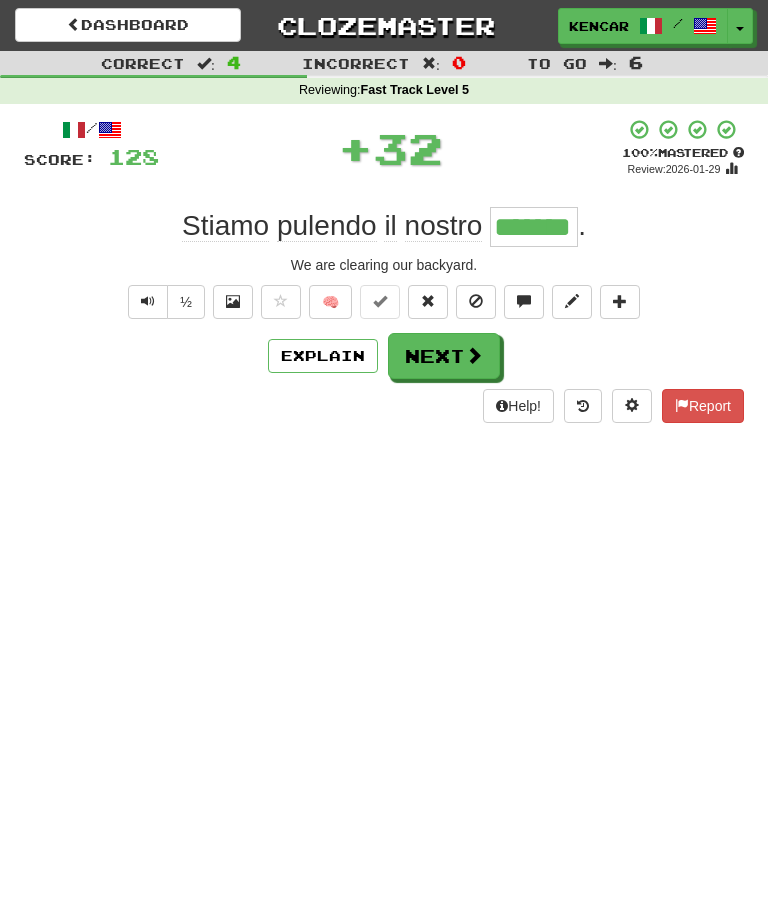 click on "Next" at bounding box center (444, 356) 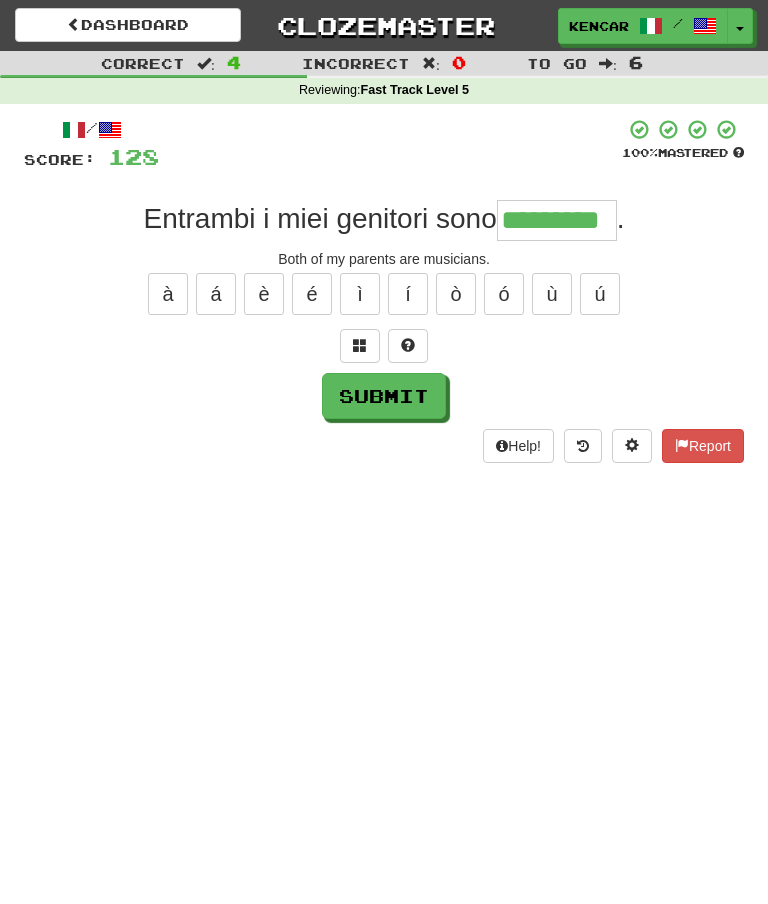 type on "*********" 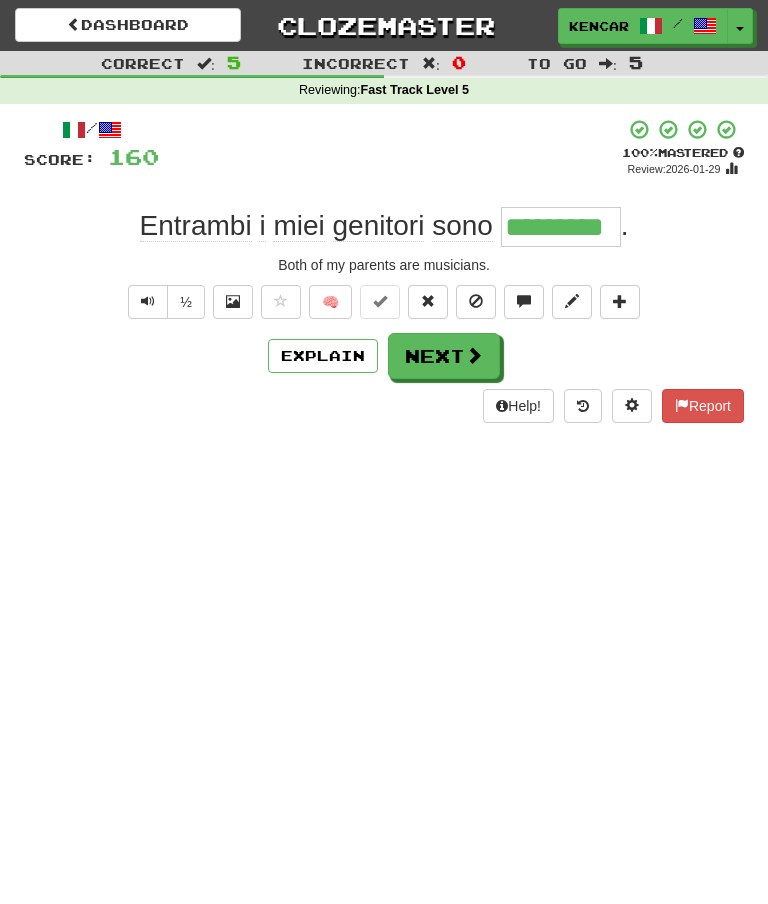 click on "Next" at bounding box center (444, 356) 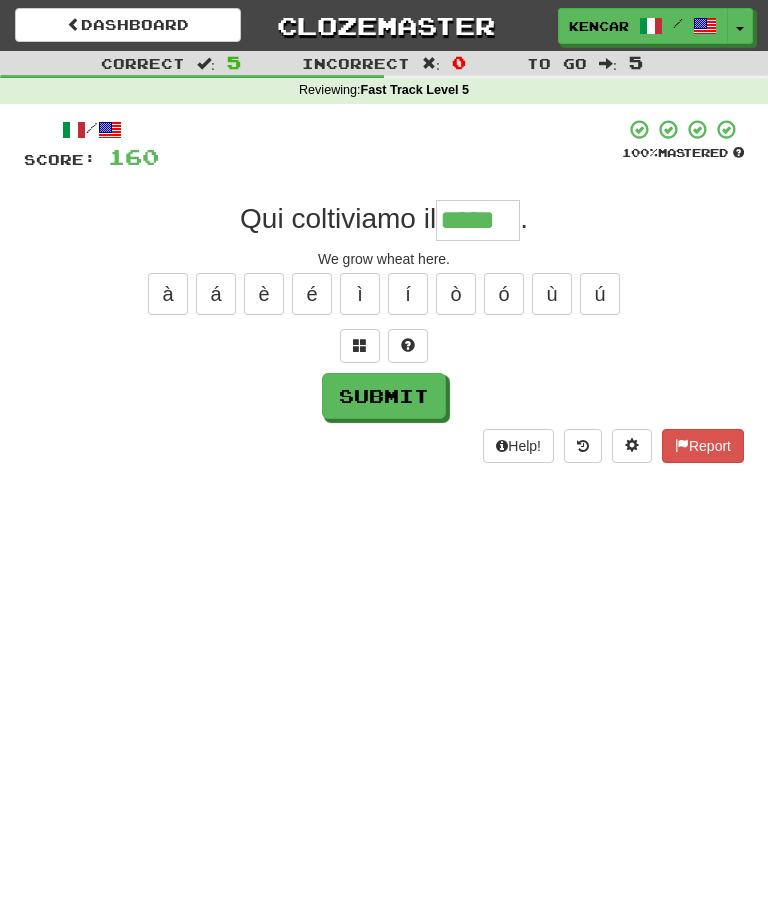 type on "*****" 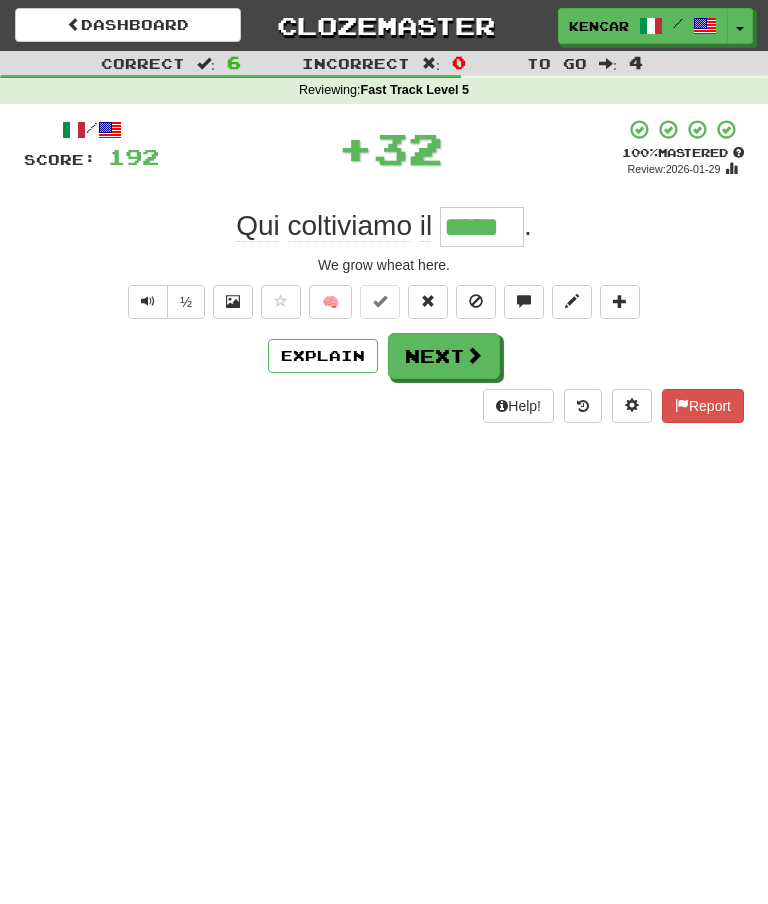 click on "Next" at bounding box center (444, 356) 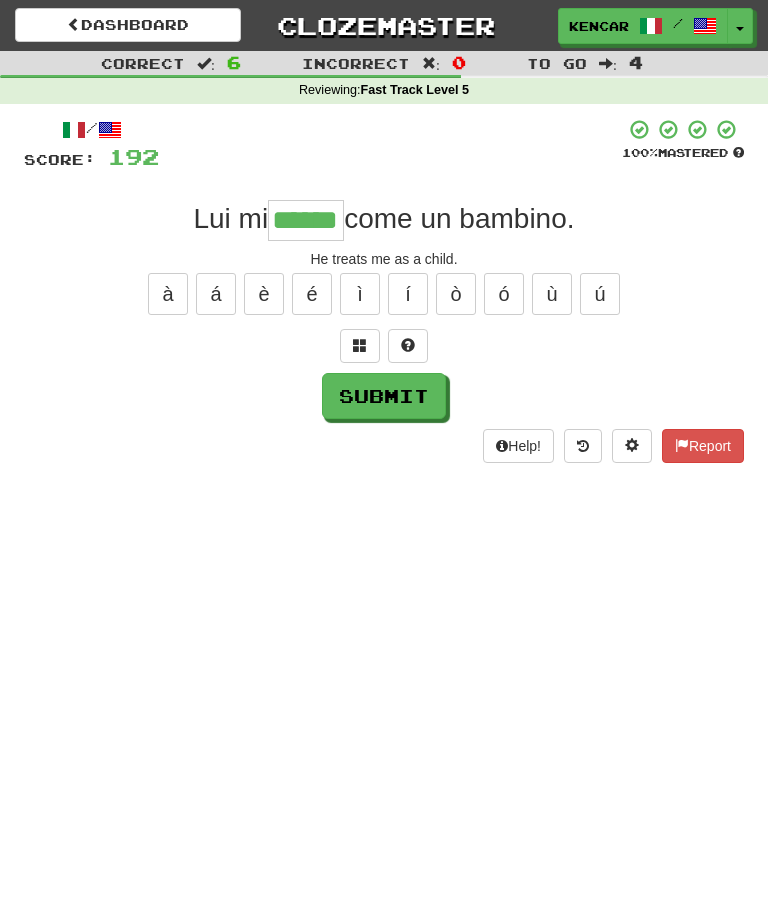 type on "******" 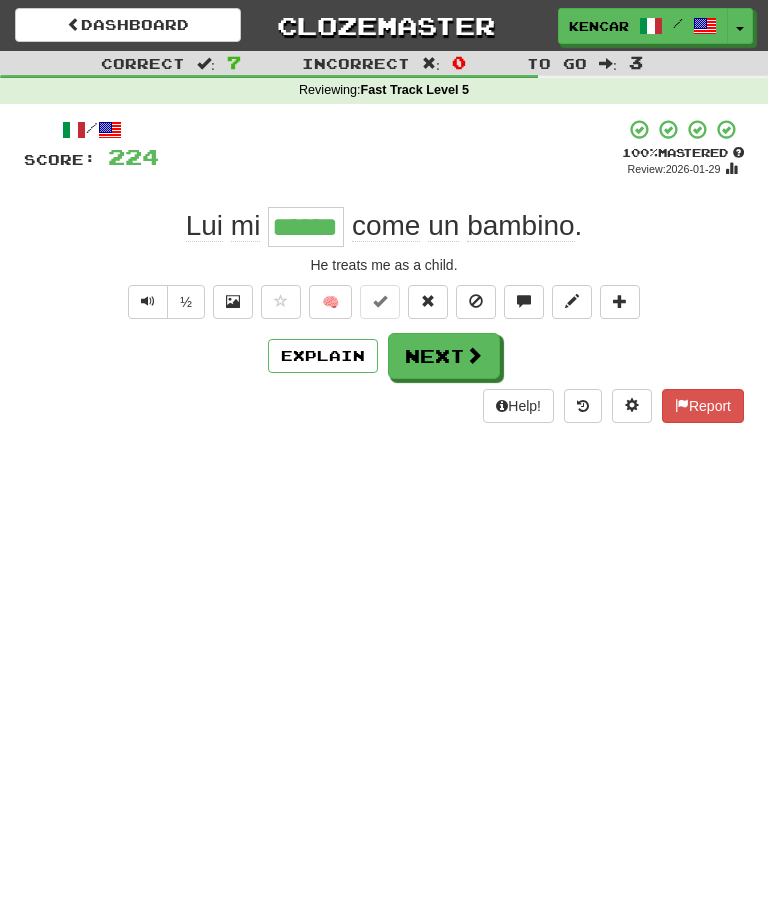 click on "Next" at bounding box center [444, 356] 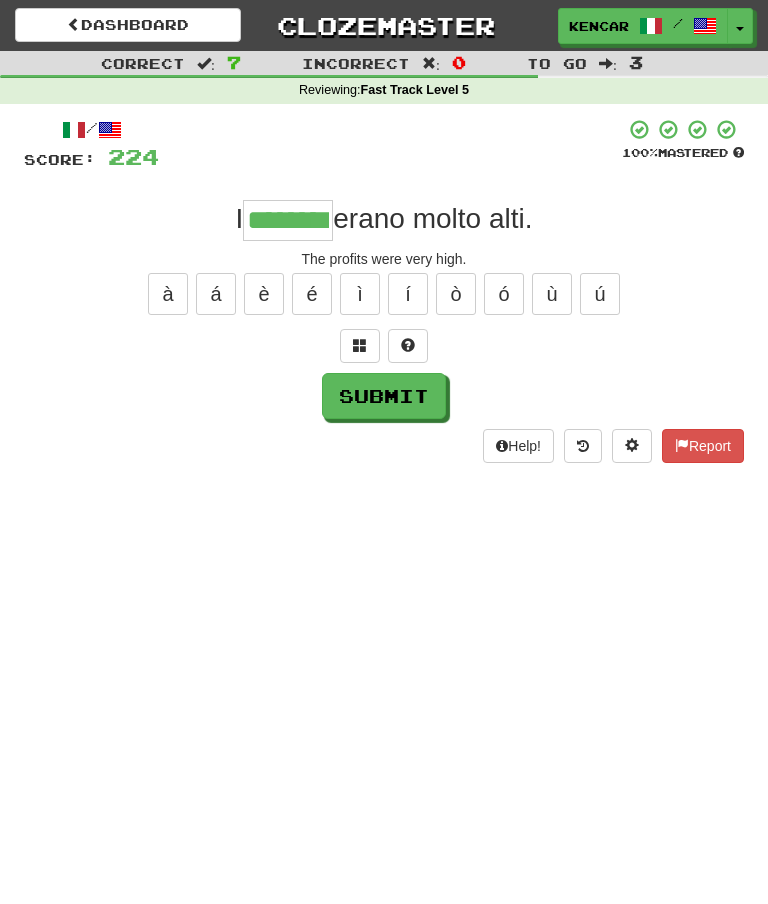 type on "********" 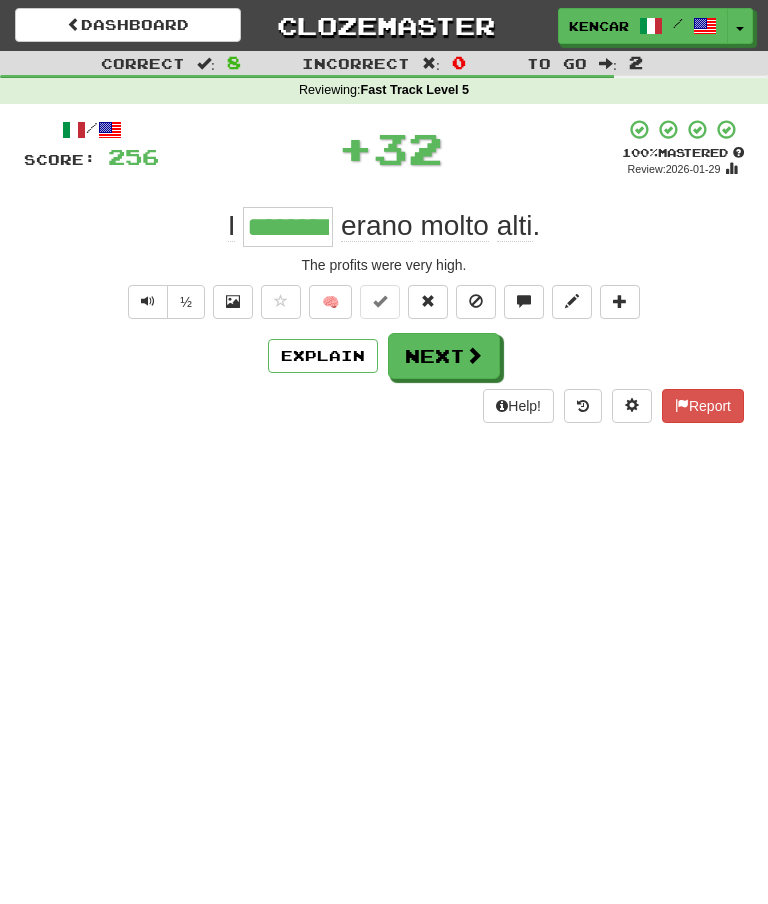 click on "Next" at bounding box center [444, 356] 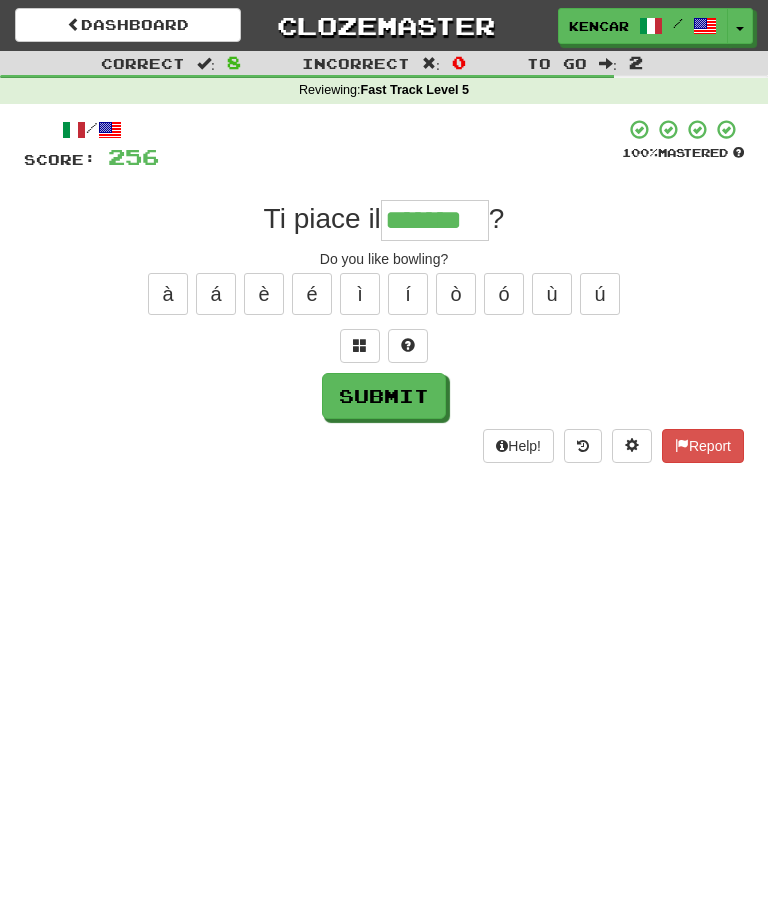 type on "*******" 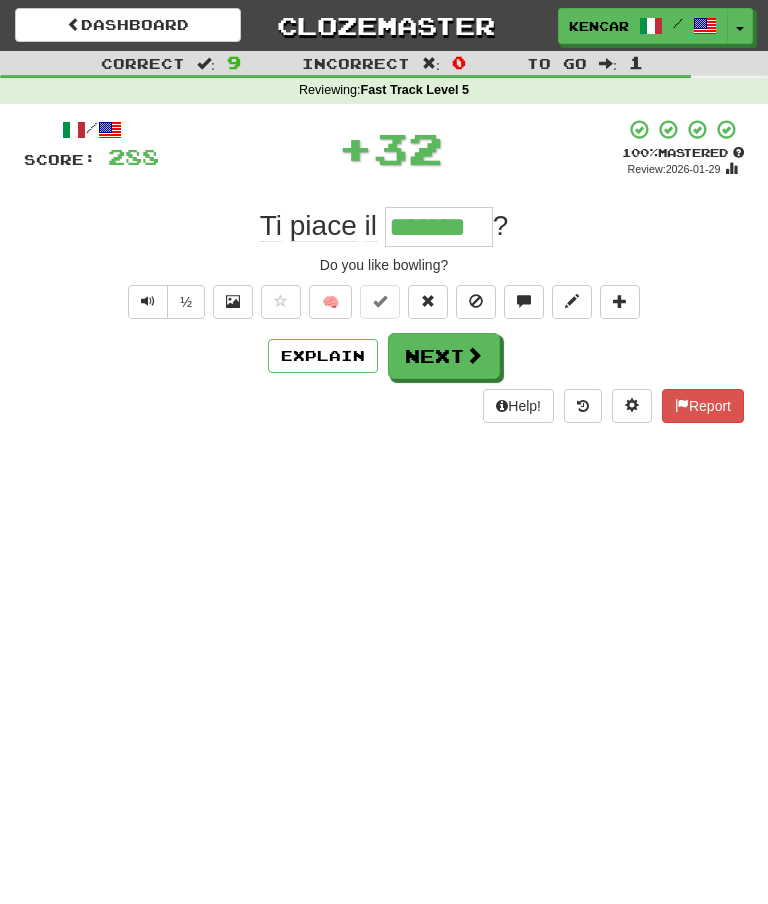 click on "Next" at bounding box center (444, 356) 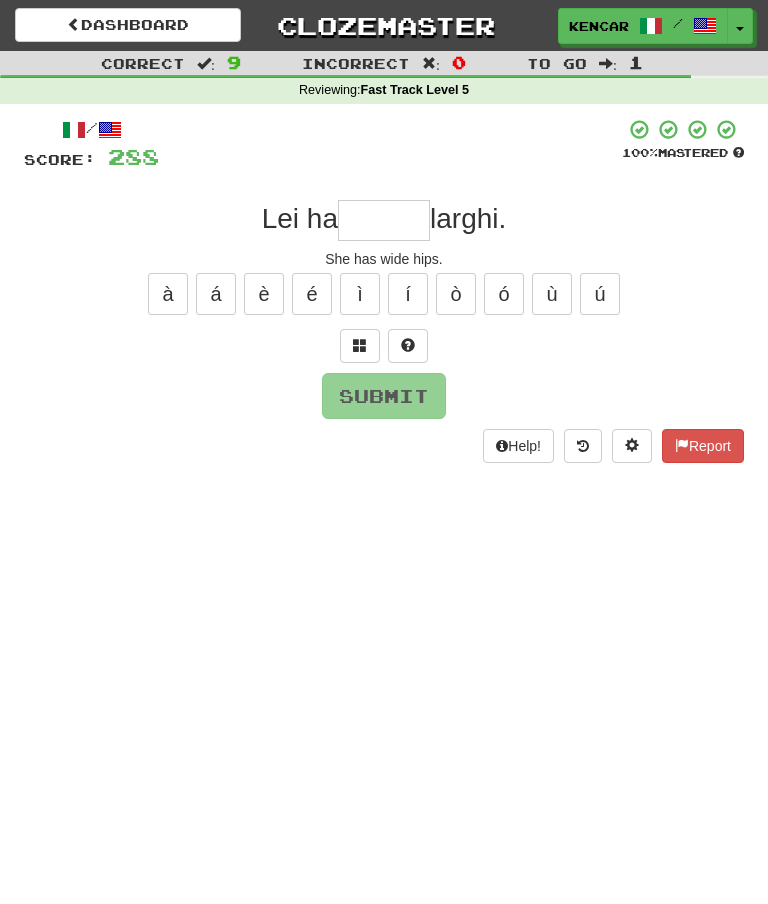 type on "*" 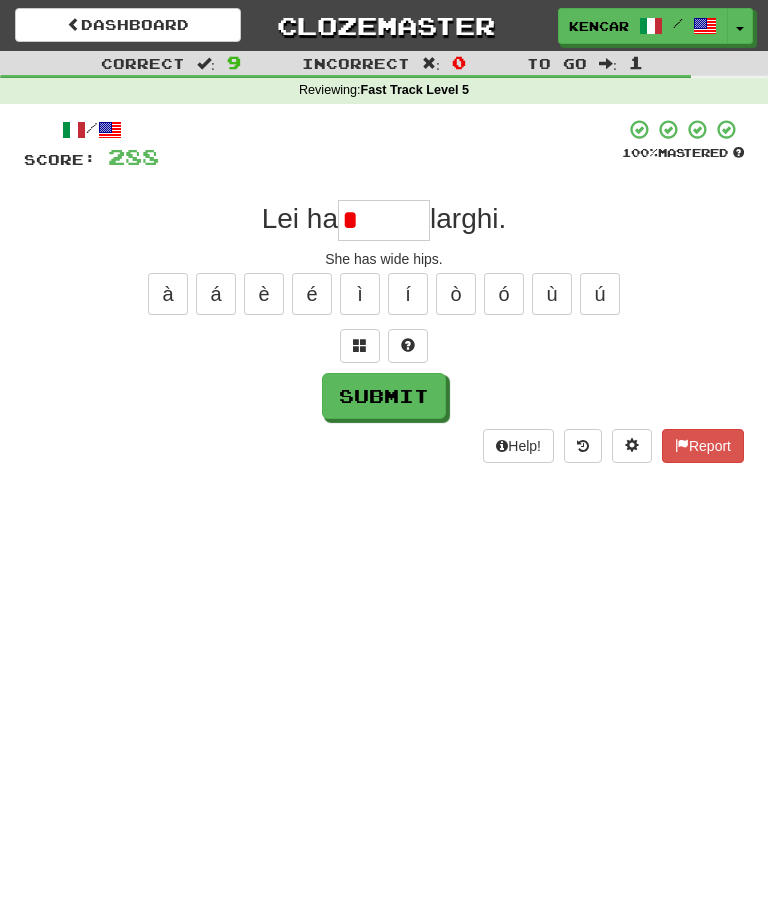 click on "Submit" at bounding box center (384, 396) 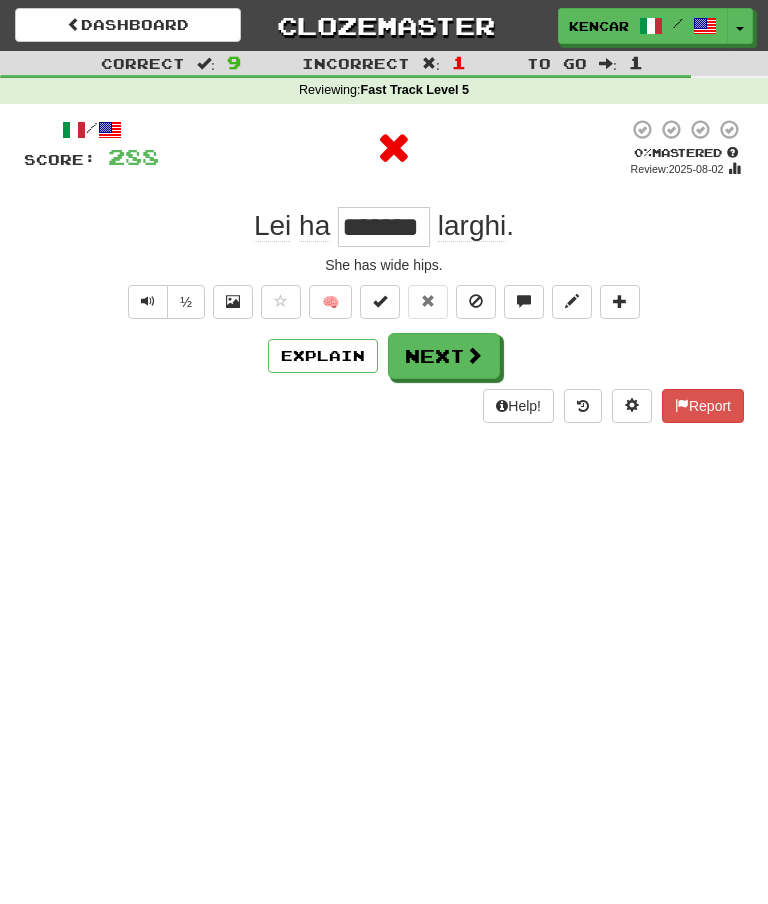 click on "Next" at bounding box center [444, 356] 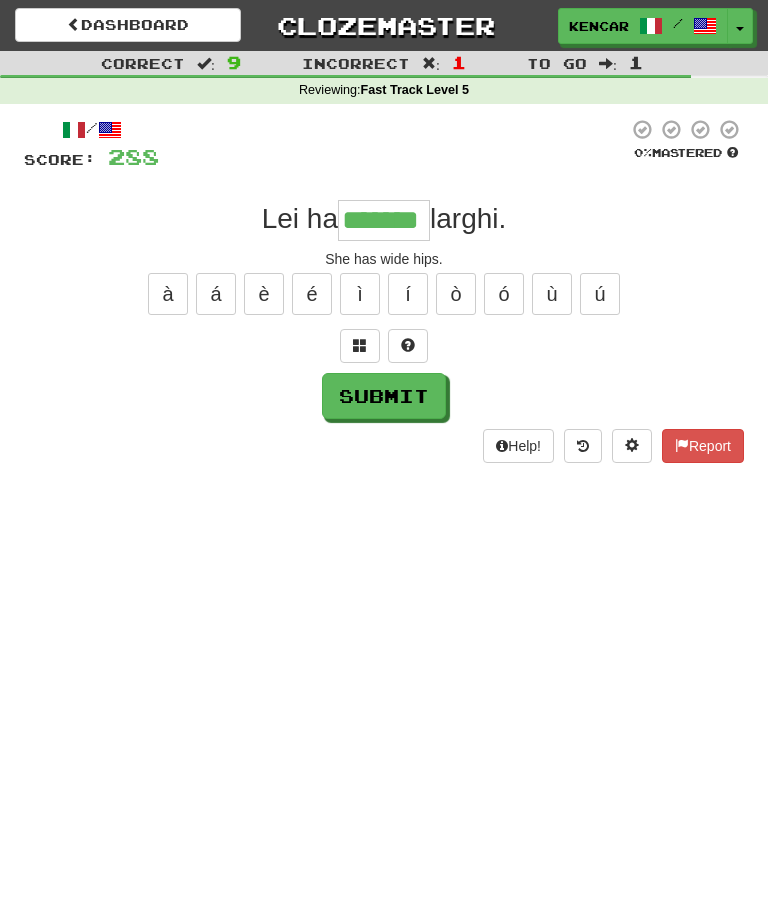 type on "*******" 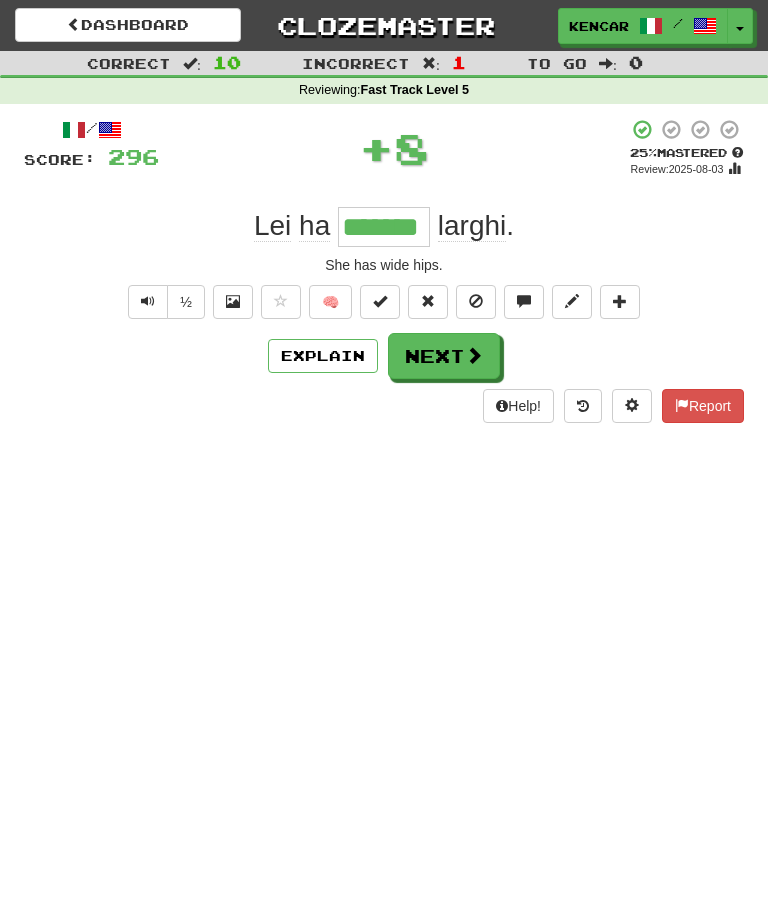 click on "Next" at bounding box center [444, 356] 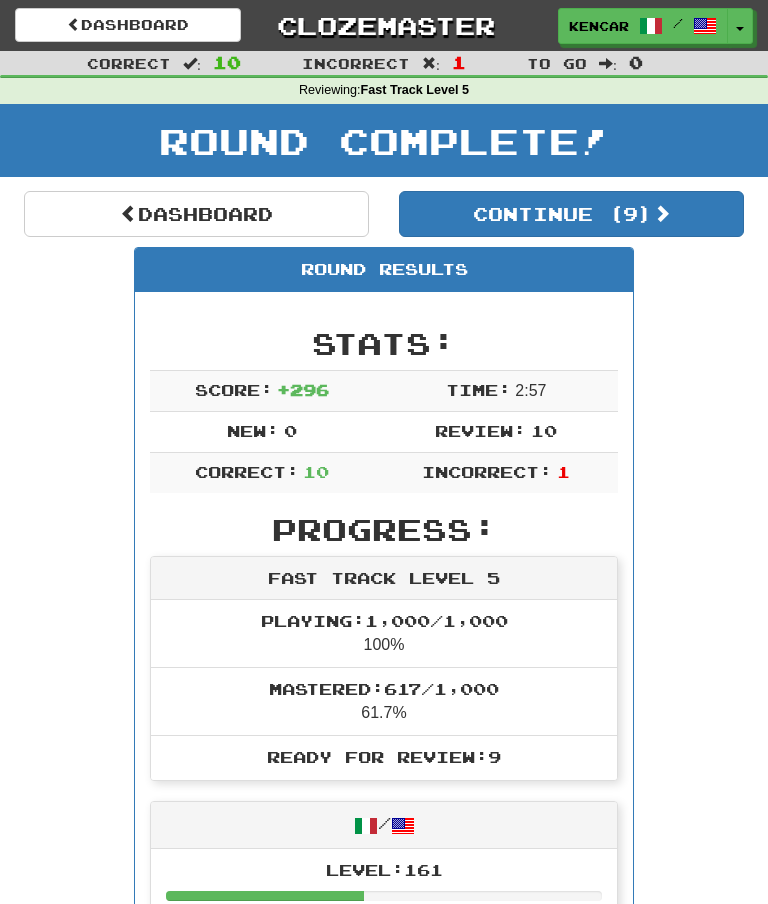 click on "Continue ( 9 )" at bounding box center (571, 214) 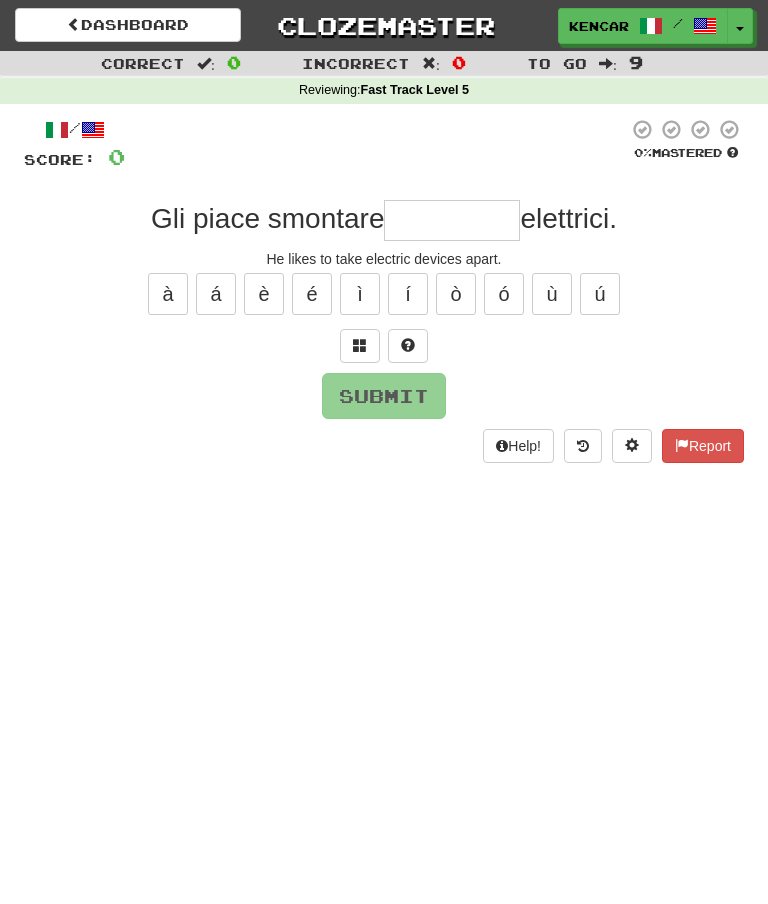 click at bounding box center (452, 220) 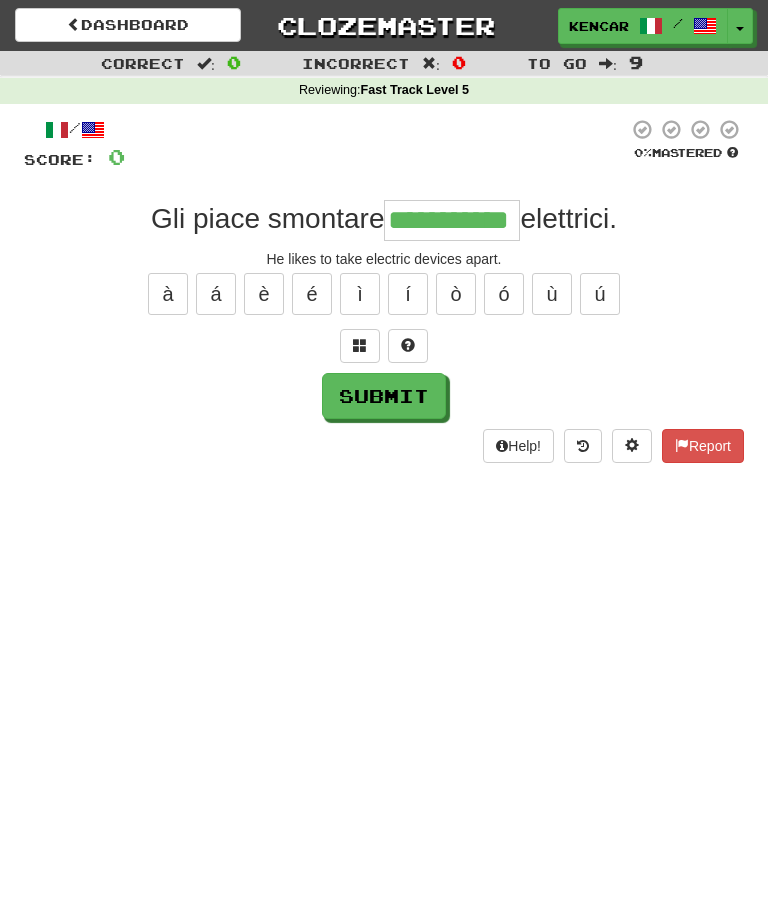 type on "**********" 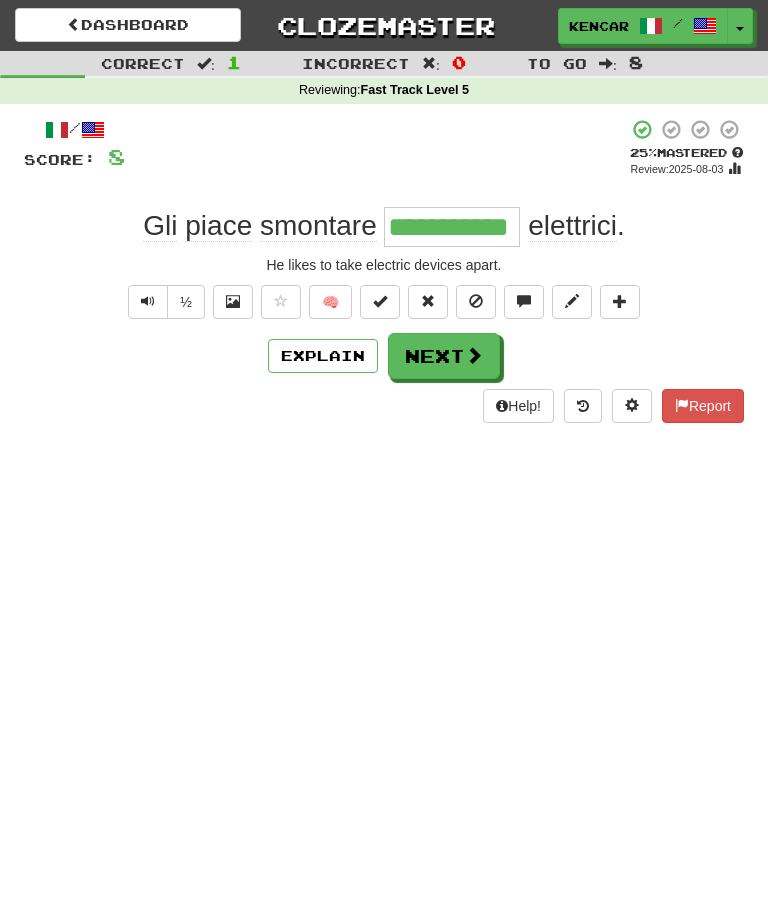 click on "Next" at bounding box center (444, 356) 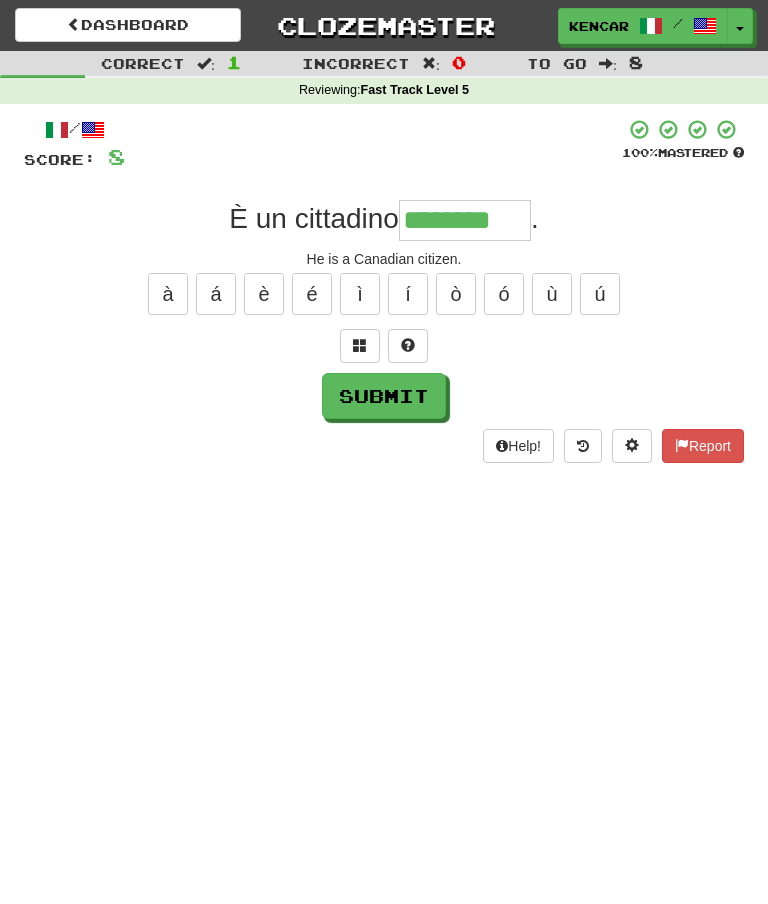 type on "********" 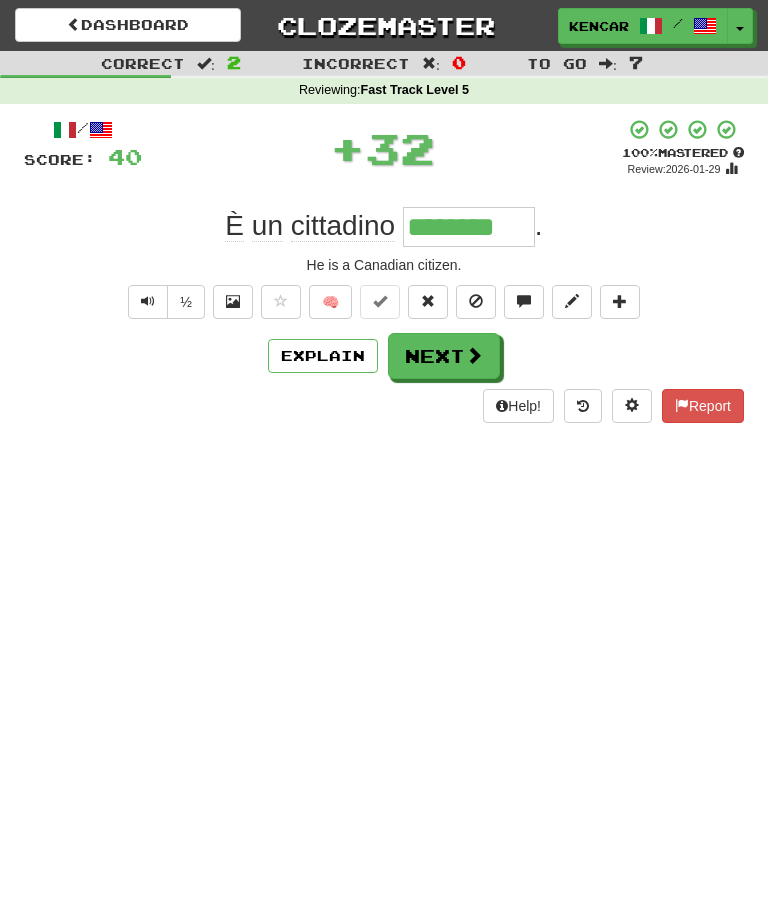 click on "Next" at bounding box center [444, 356] 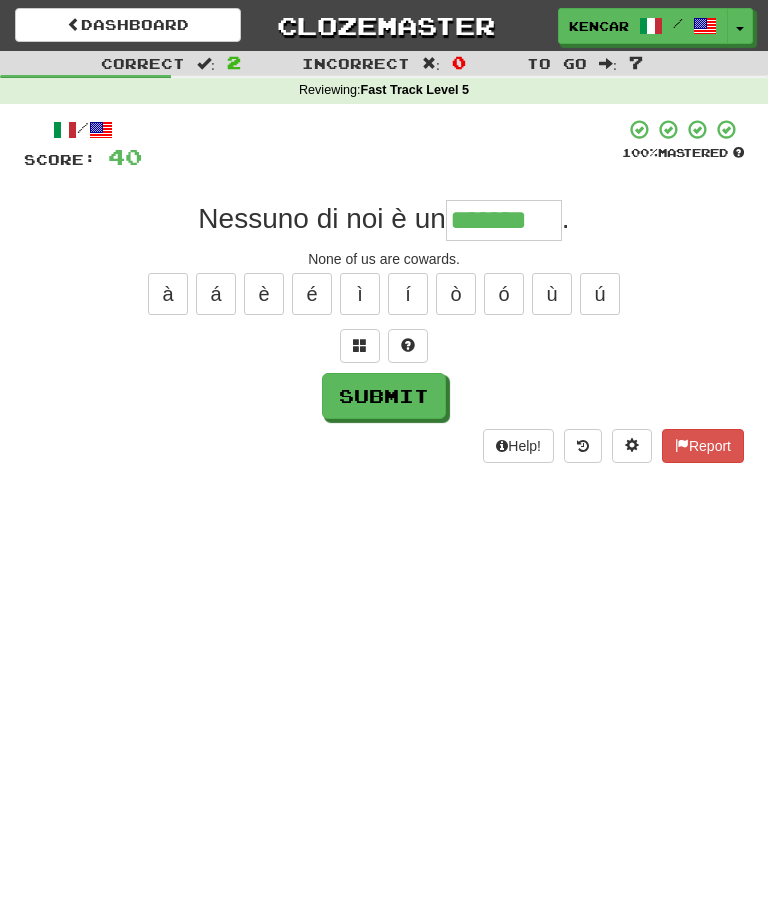 type on "*******" 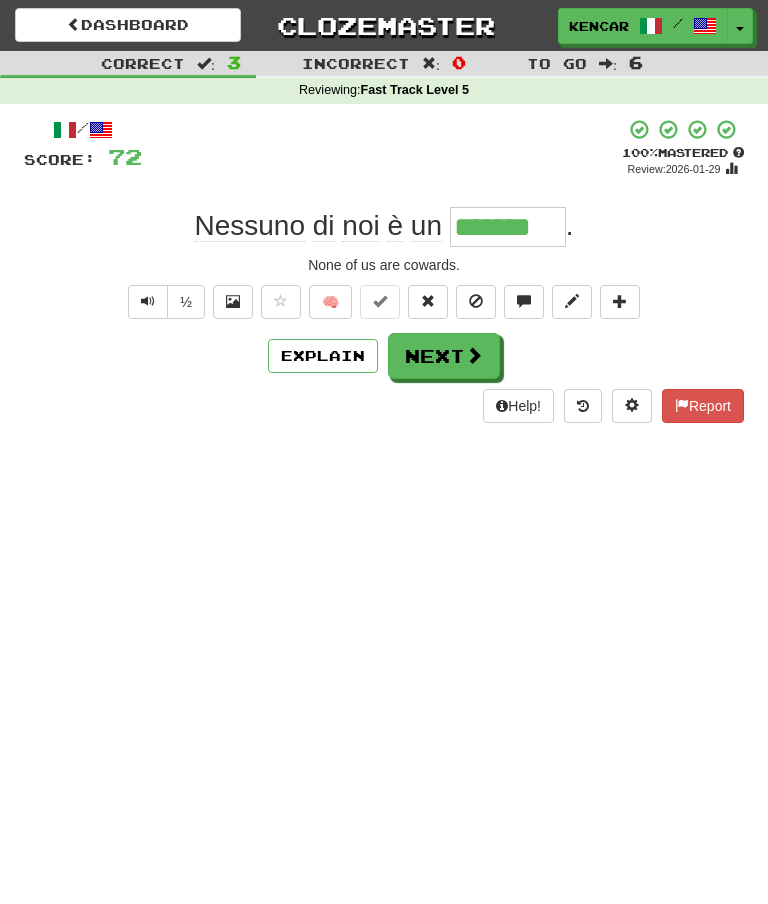 click on "Next" at bounding box center (444, 356) 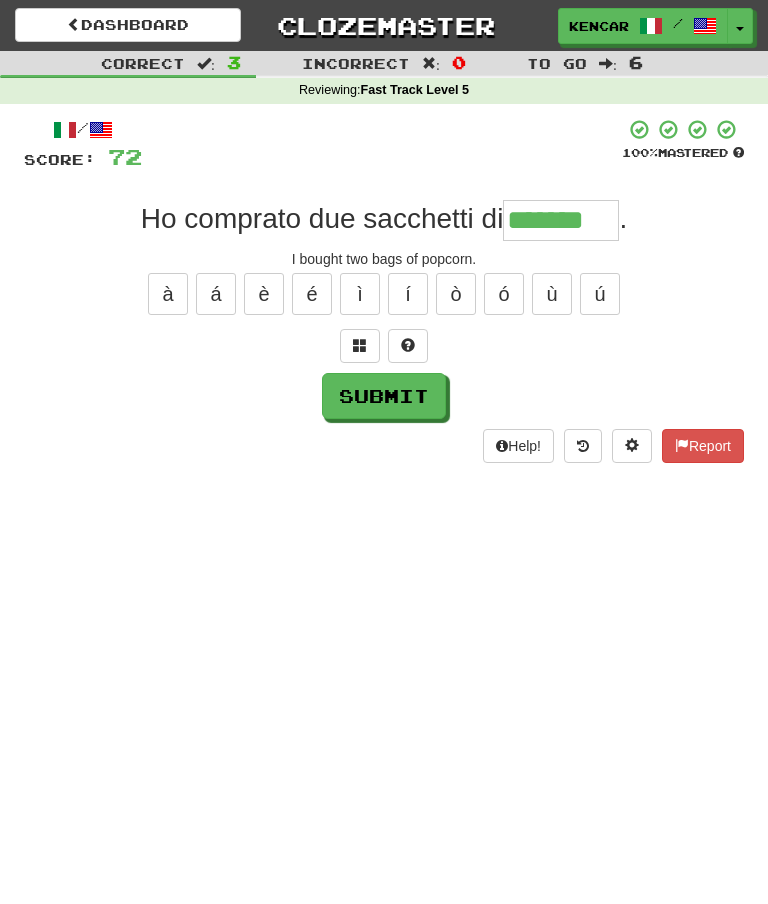 type on "*******" 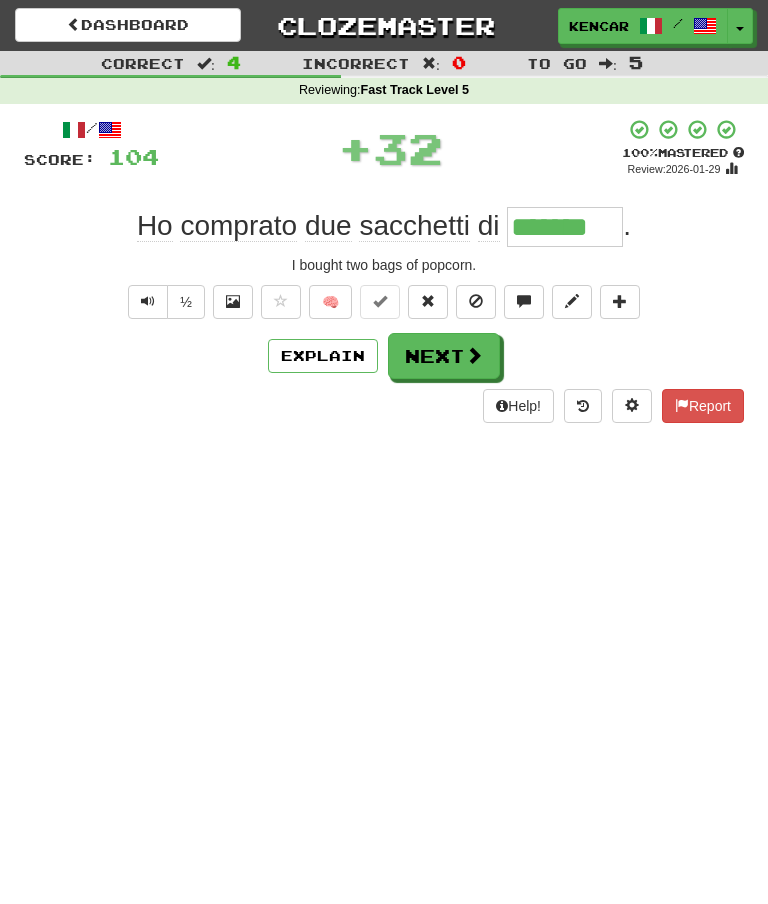 click on "Next" at bounding box center [444, 356] 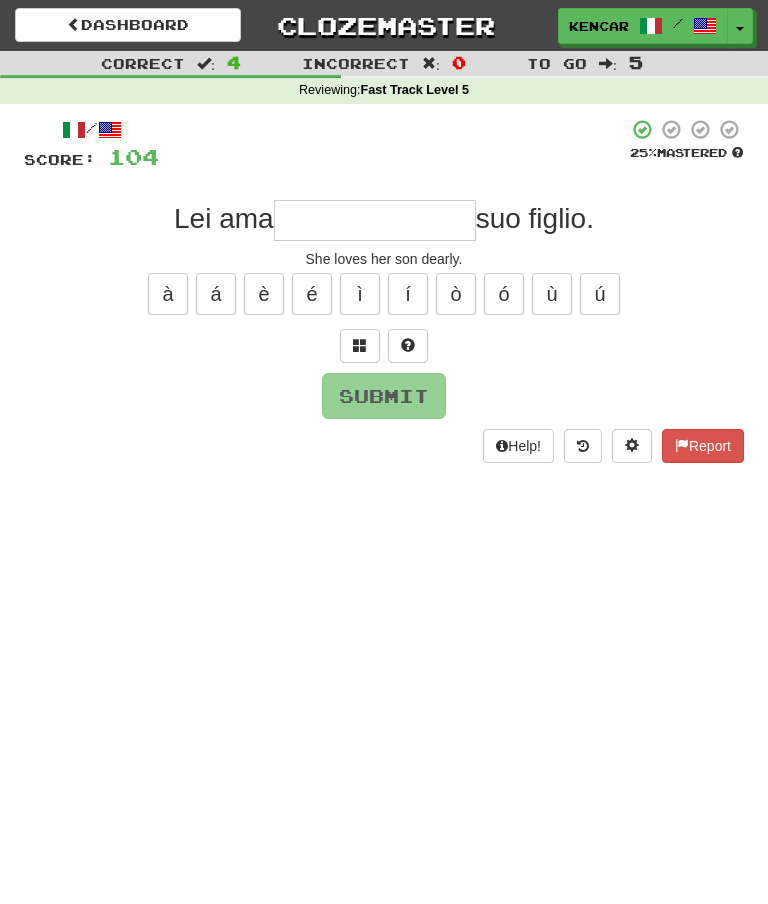 type on "*" 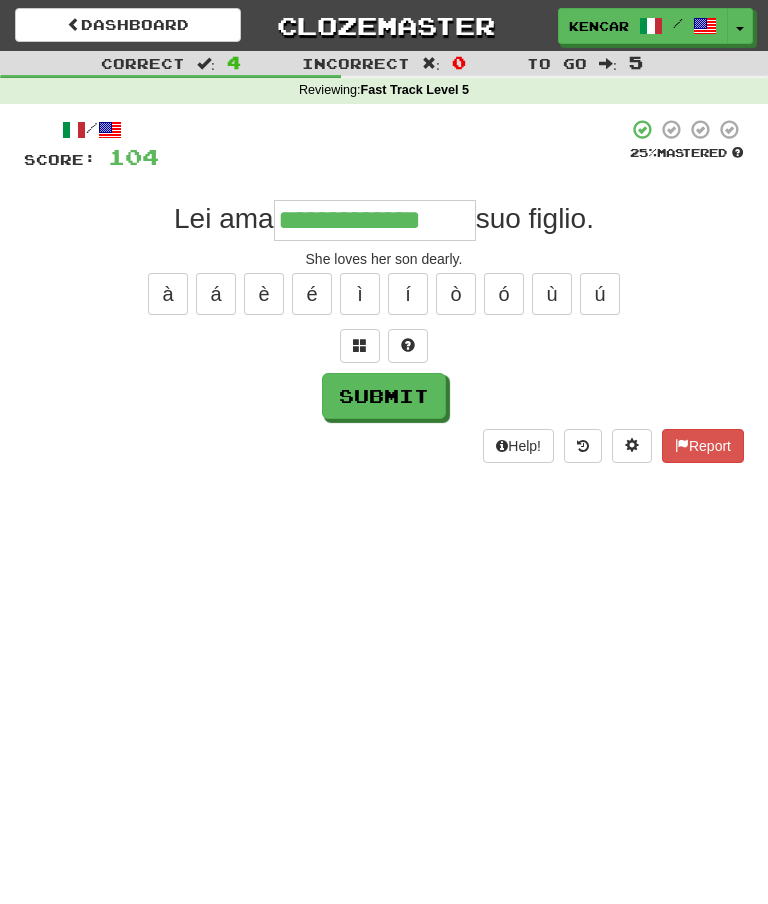 type on "**********" 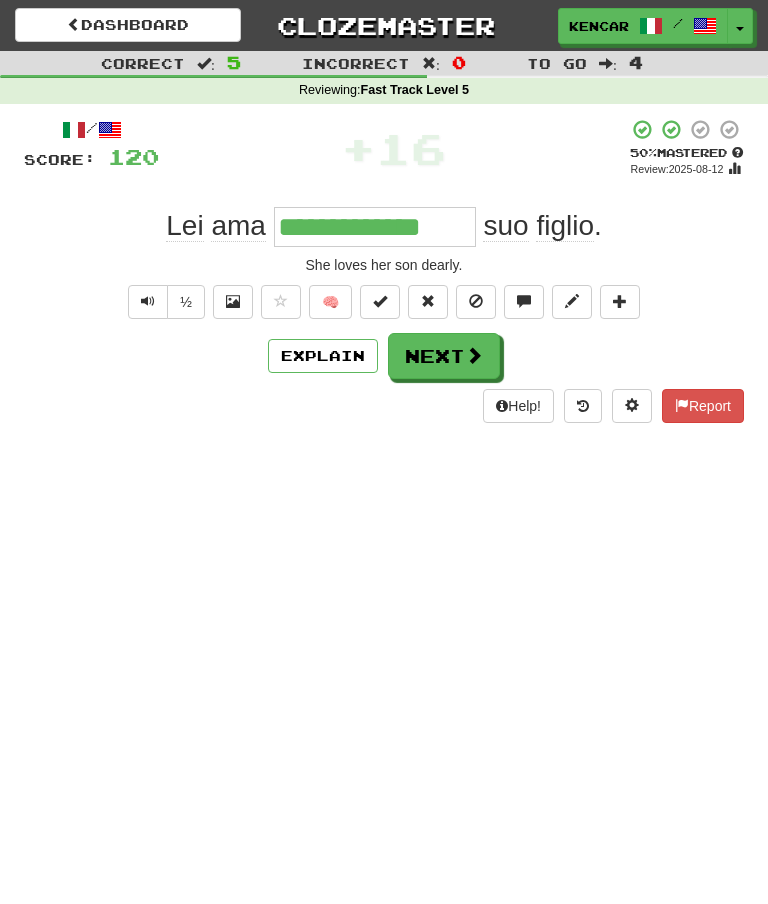 click on "Next" at bounding box center (444, 356) 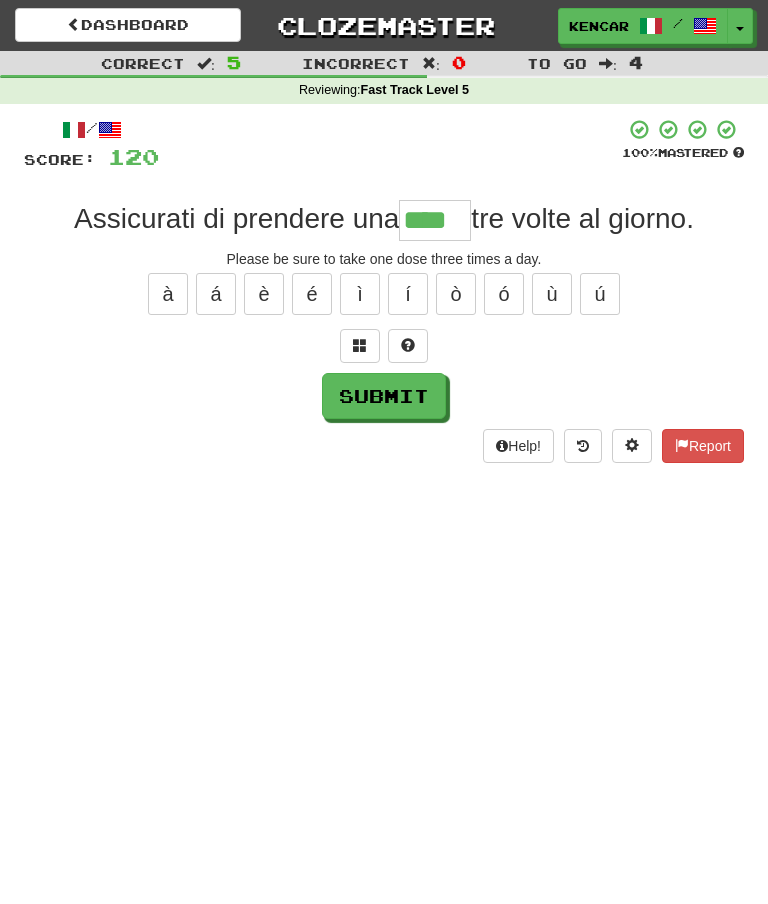type on "****" 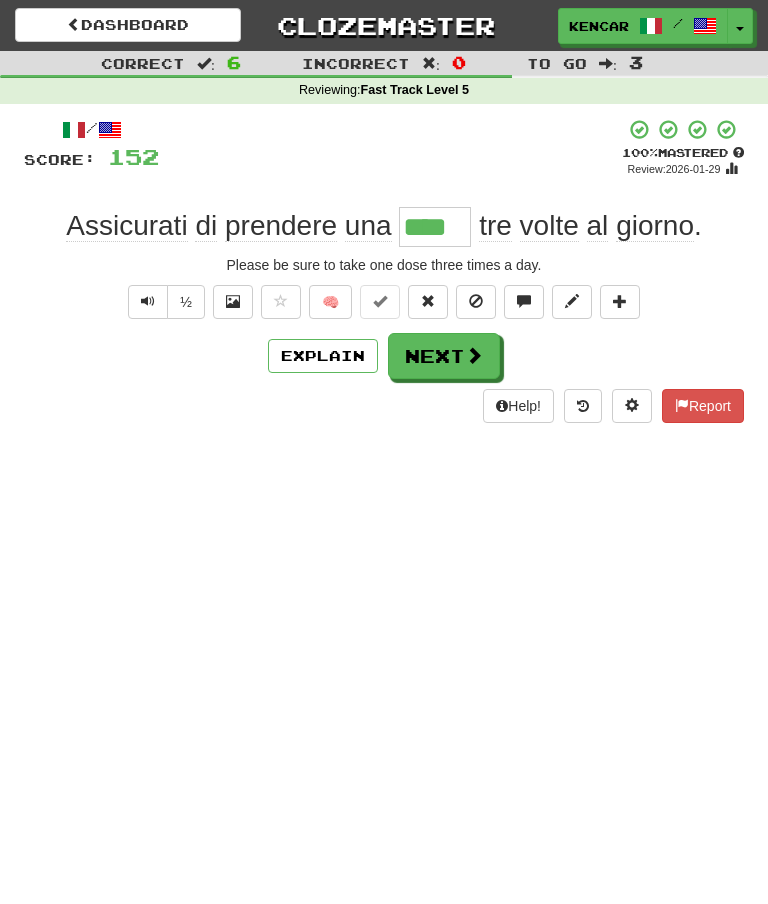 click on "Next" at bounding box center (444, 356) 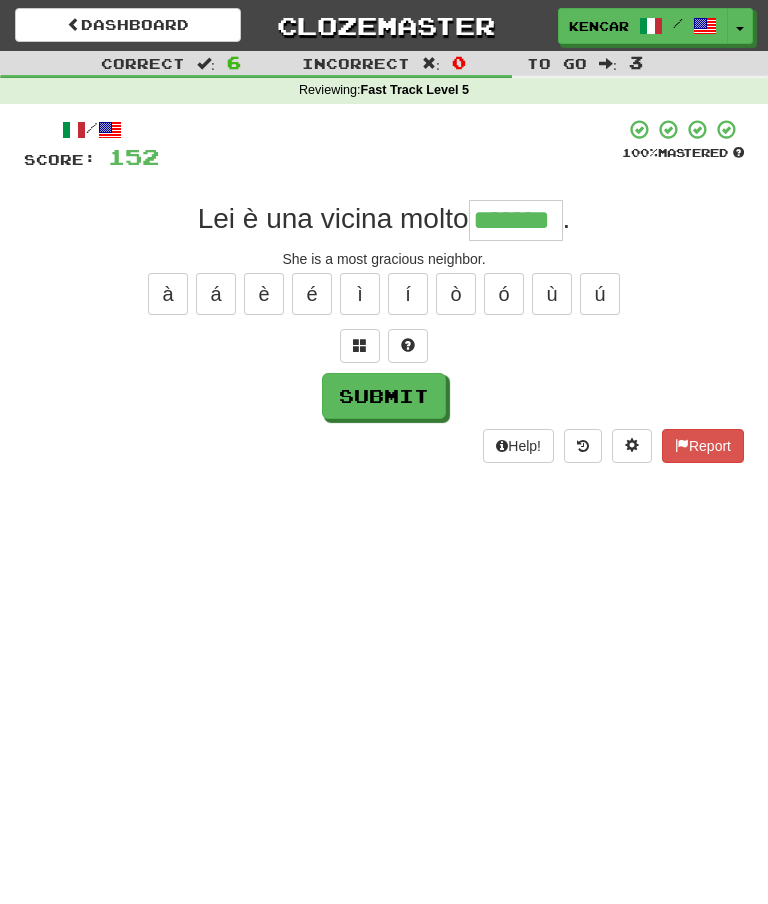 type on "*******" 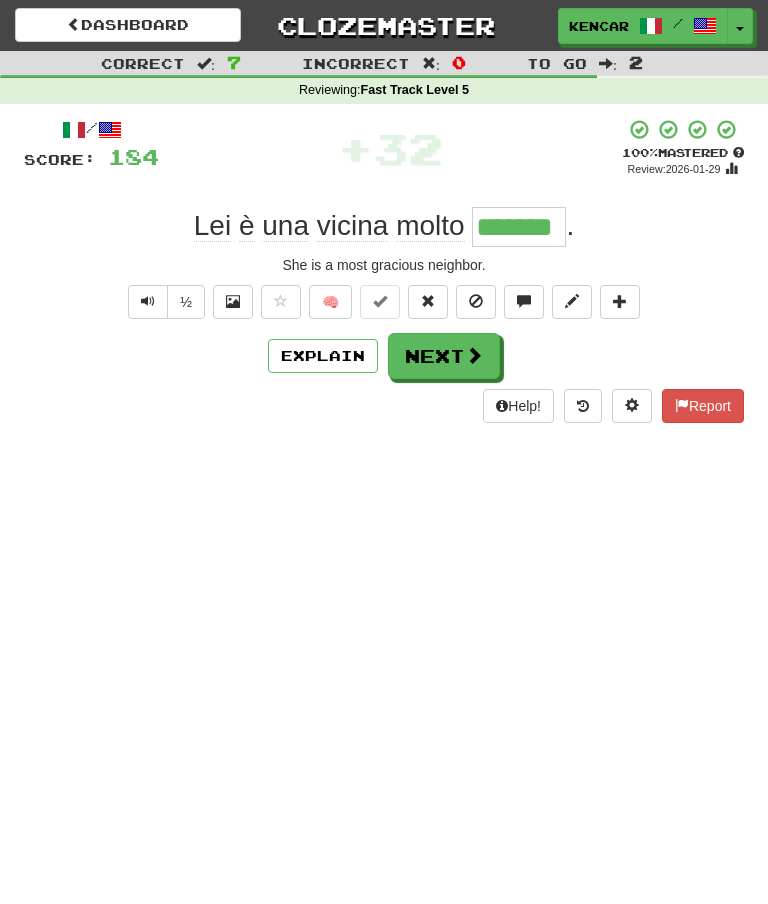 click on "Next" at bounding box center (444, 356) 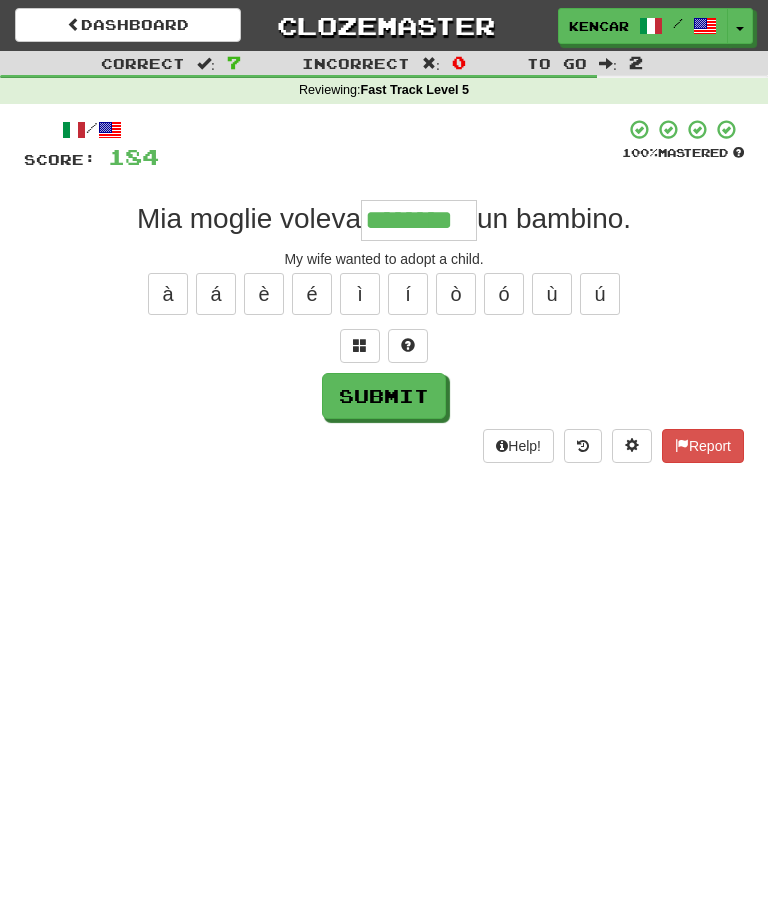 type on "********" 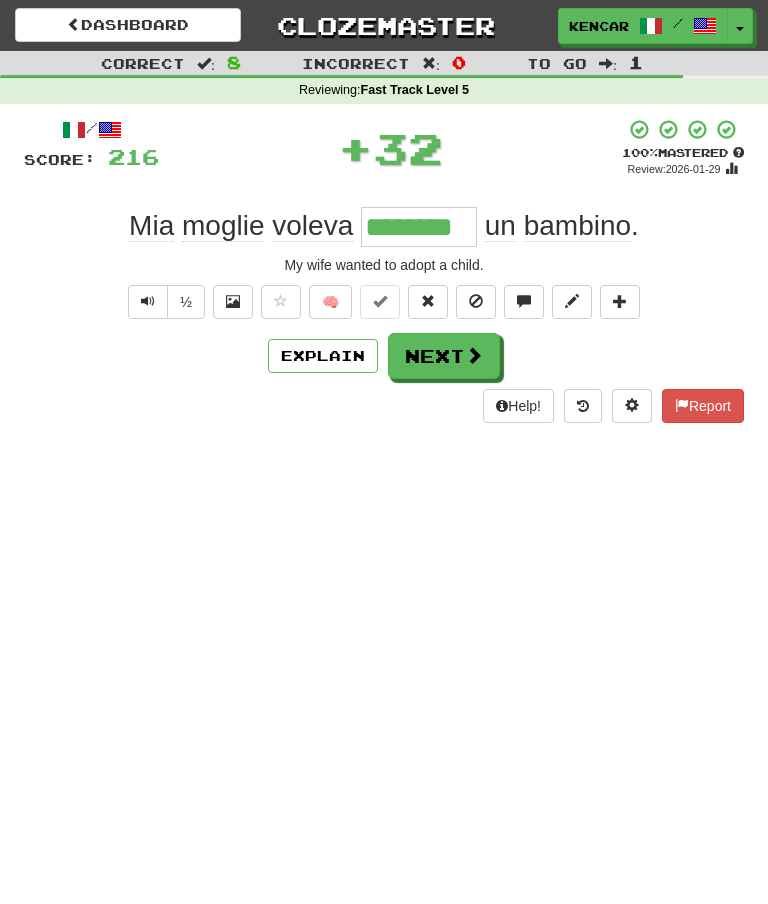 click on "Next" at bounding box center [444, 356] 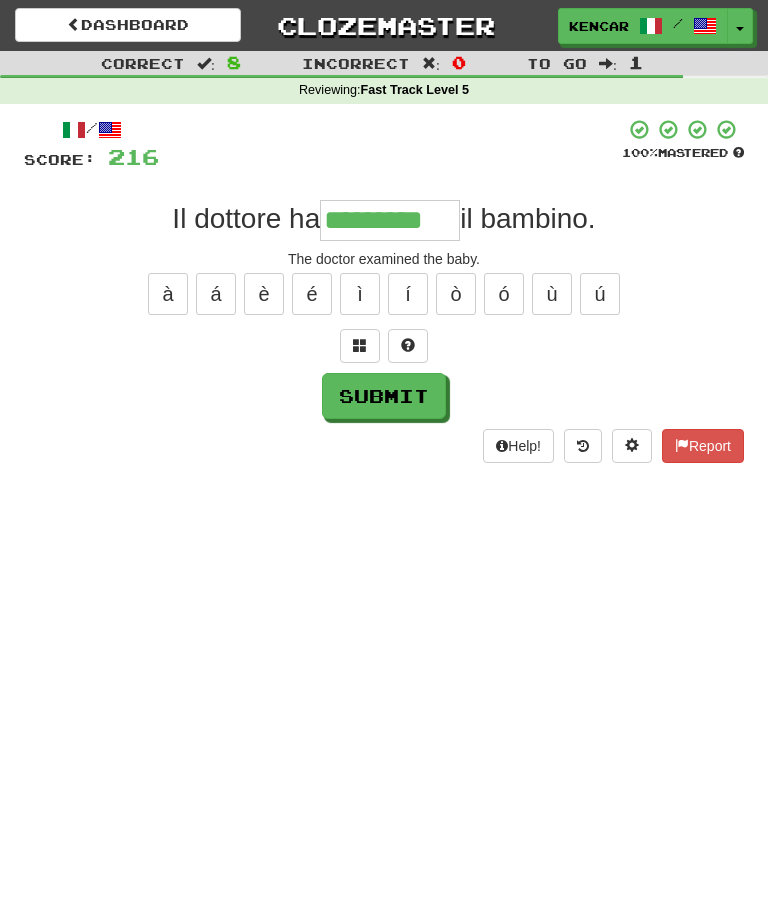 type on "*********" 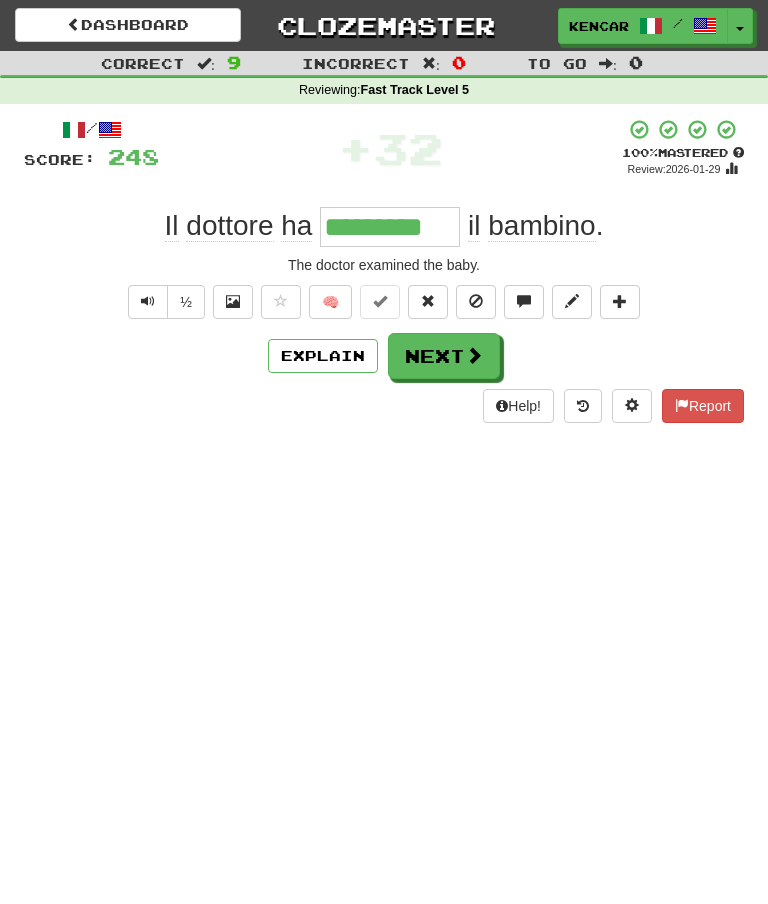 click on "Next" at bounding box center [444, 356] 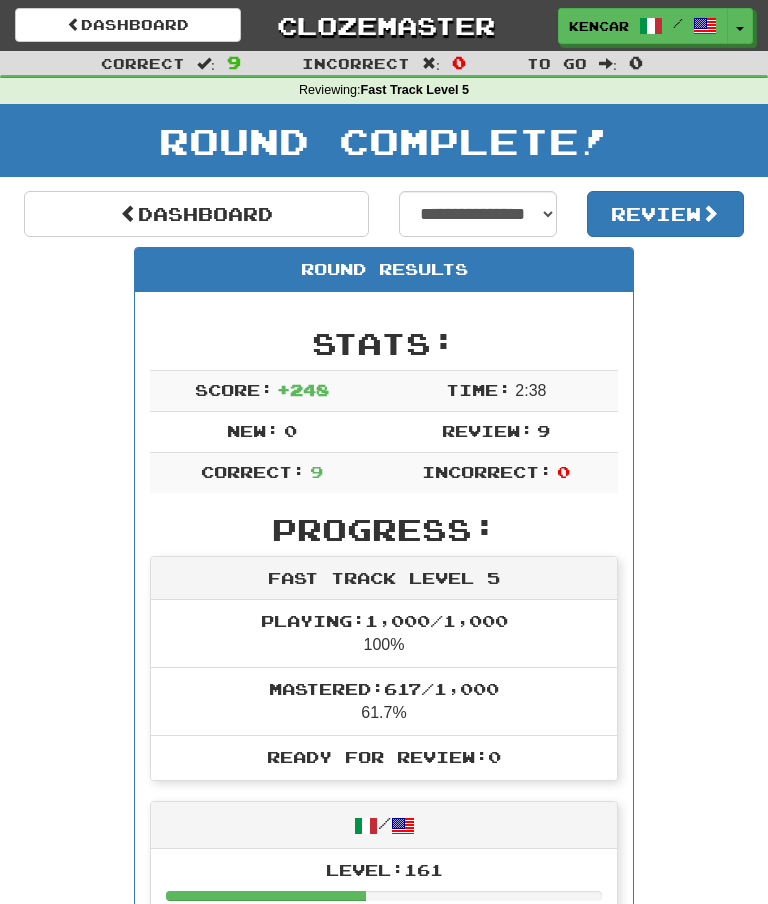 click on "Review" at bounding box center [666, 214] 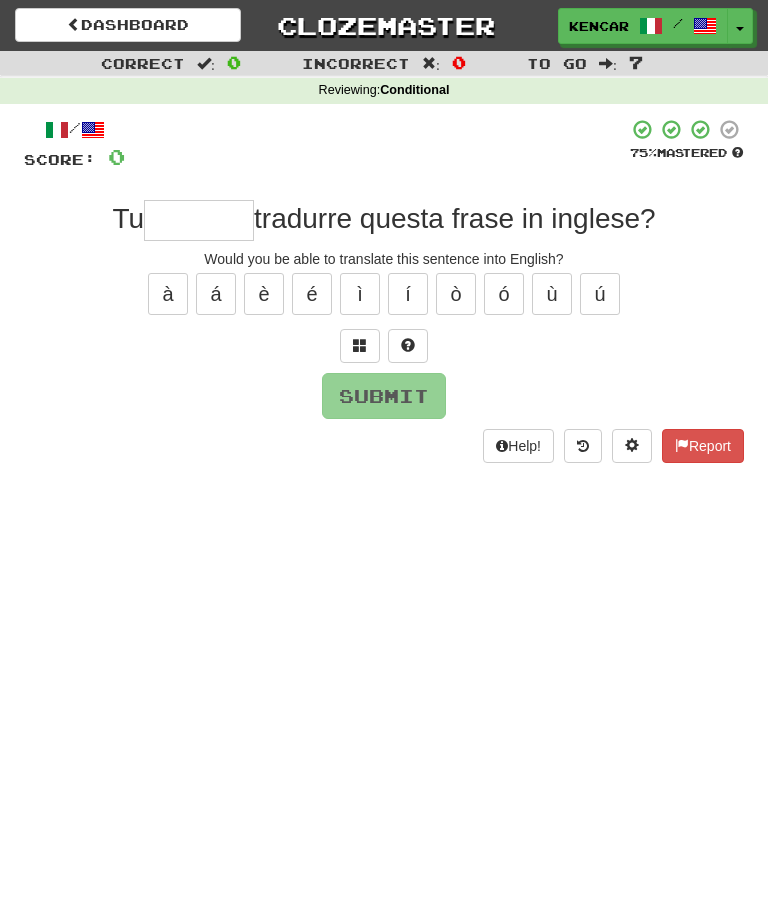scroll, scrollTop: 0, scrollLeft: 0, axis: both 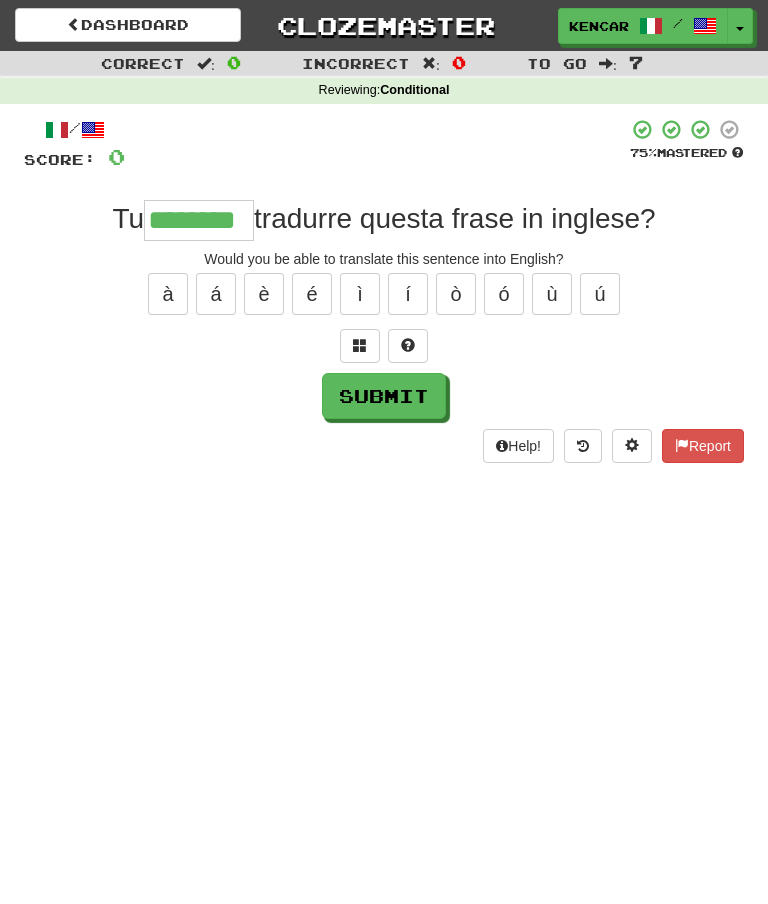 type on "********" 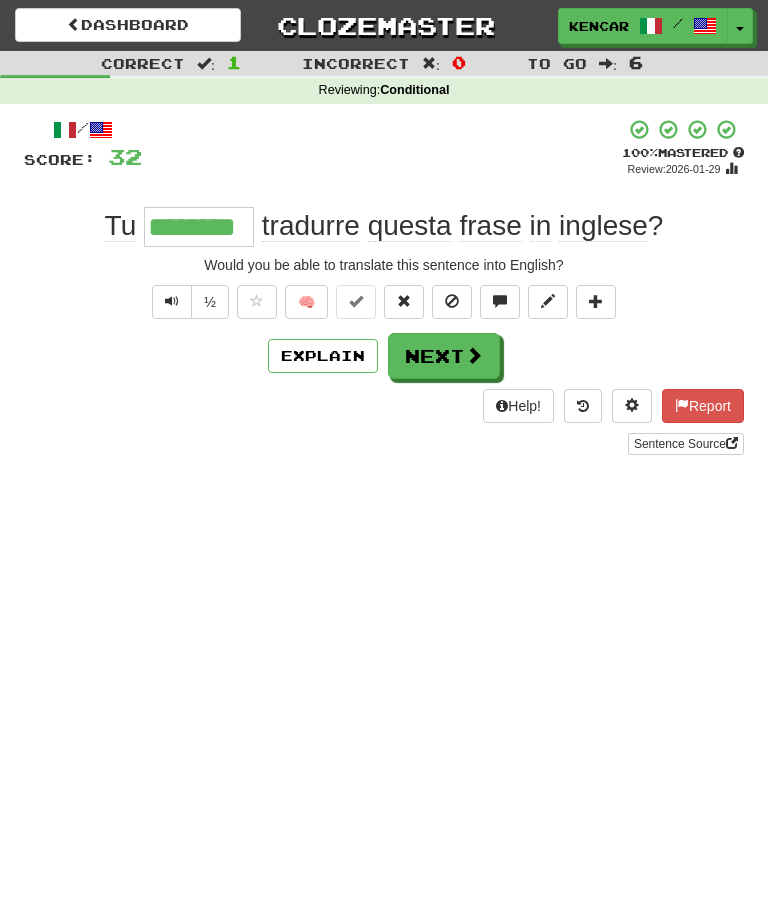 click on "Next" at bounding box center (444, 356) 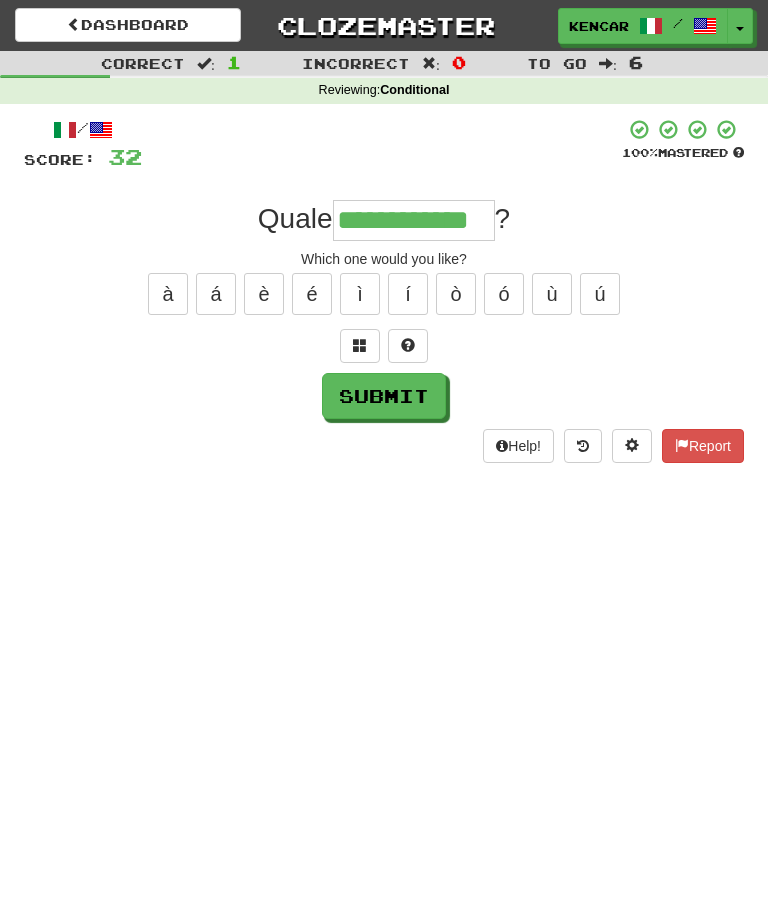 type on "**********" 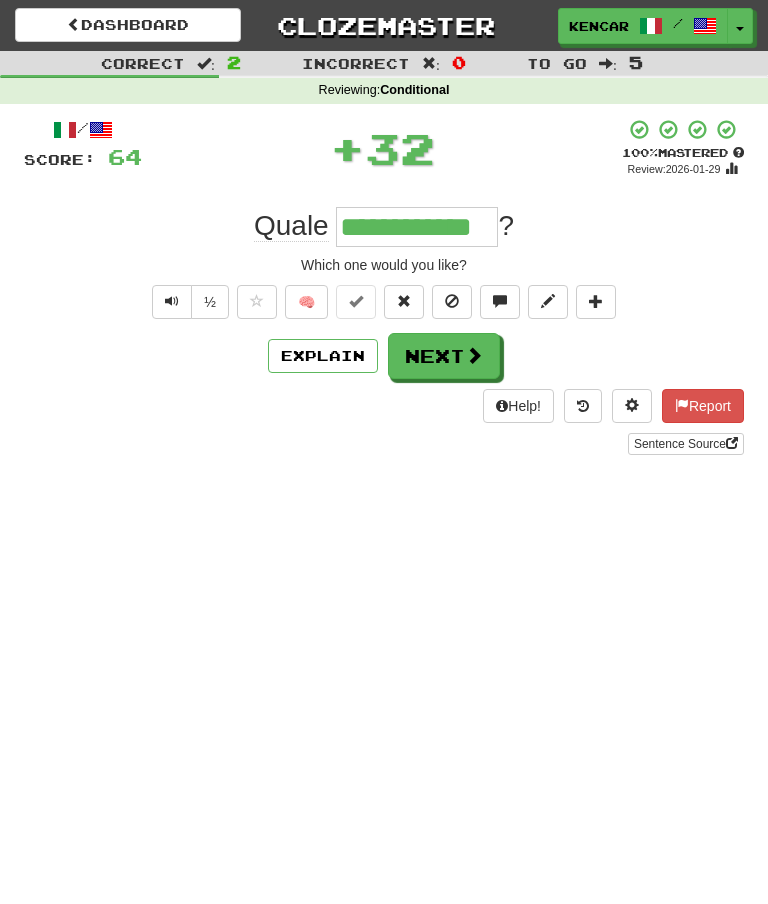 click on "Next" at bounding box center [444, 356] 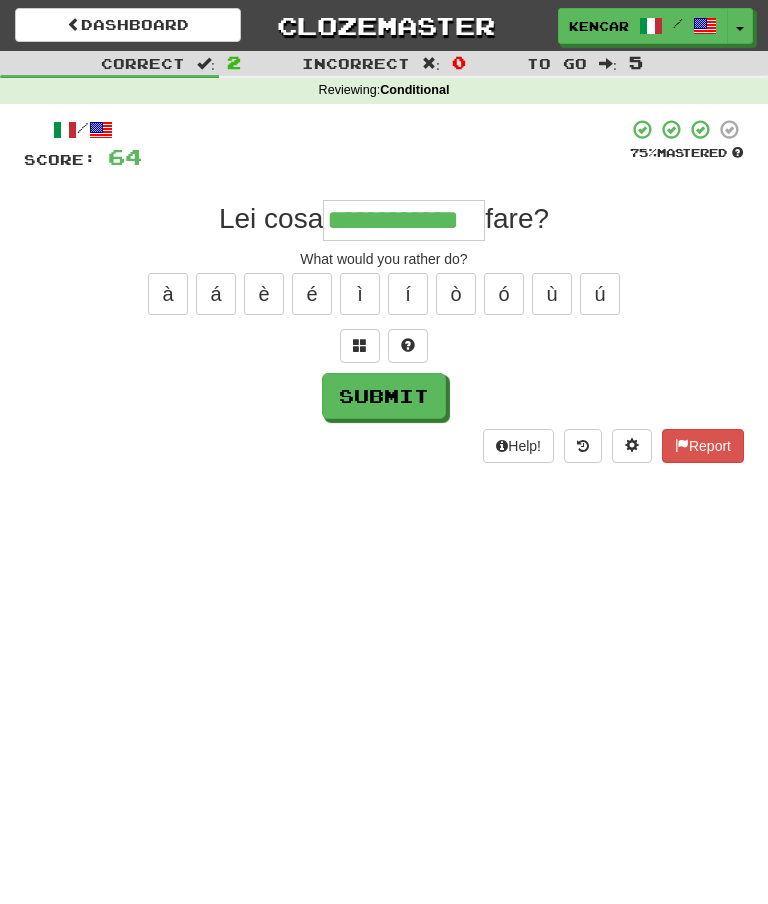 type on "**********" 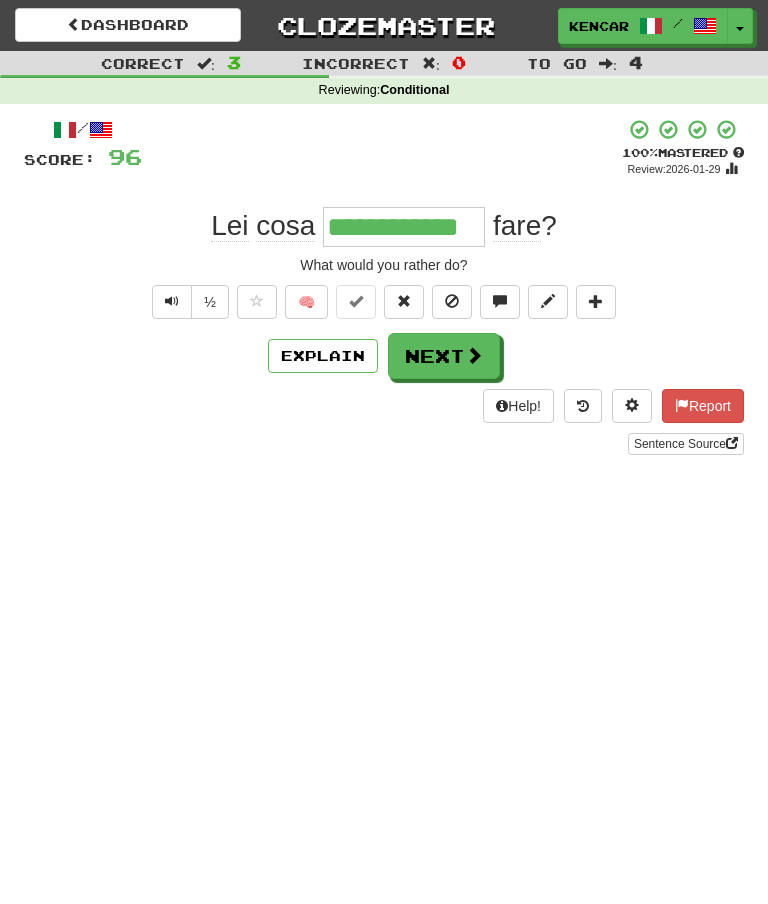 click on "Next" at bounding box center (444, 356) 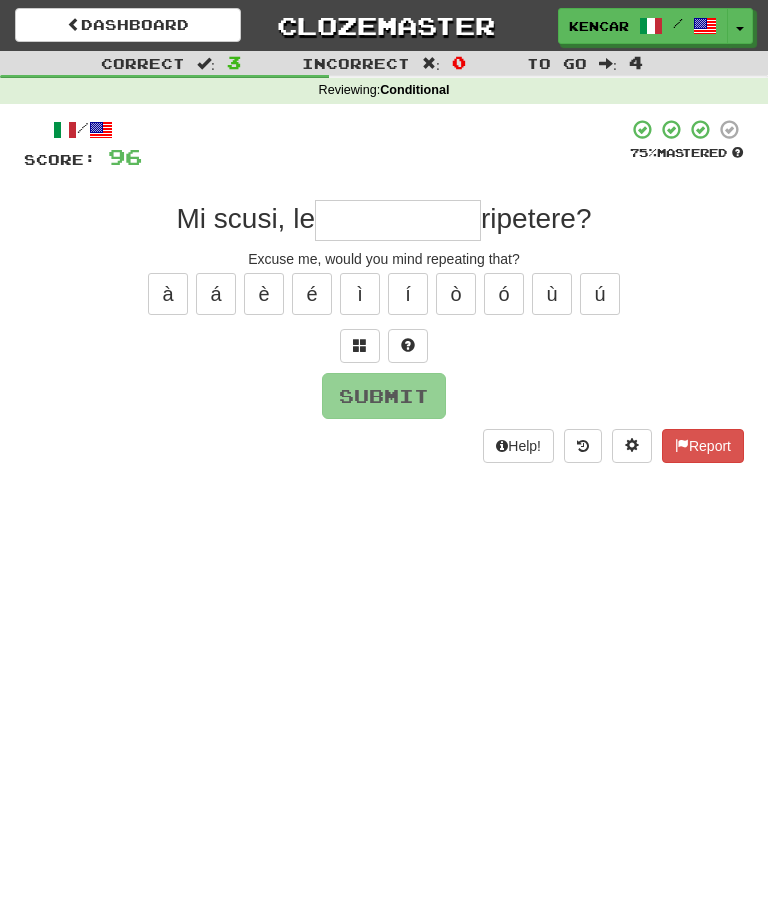 type on "*" 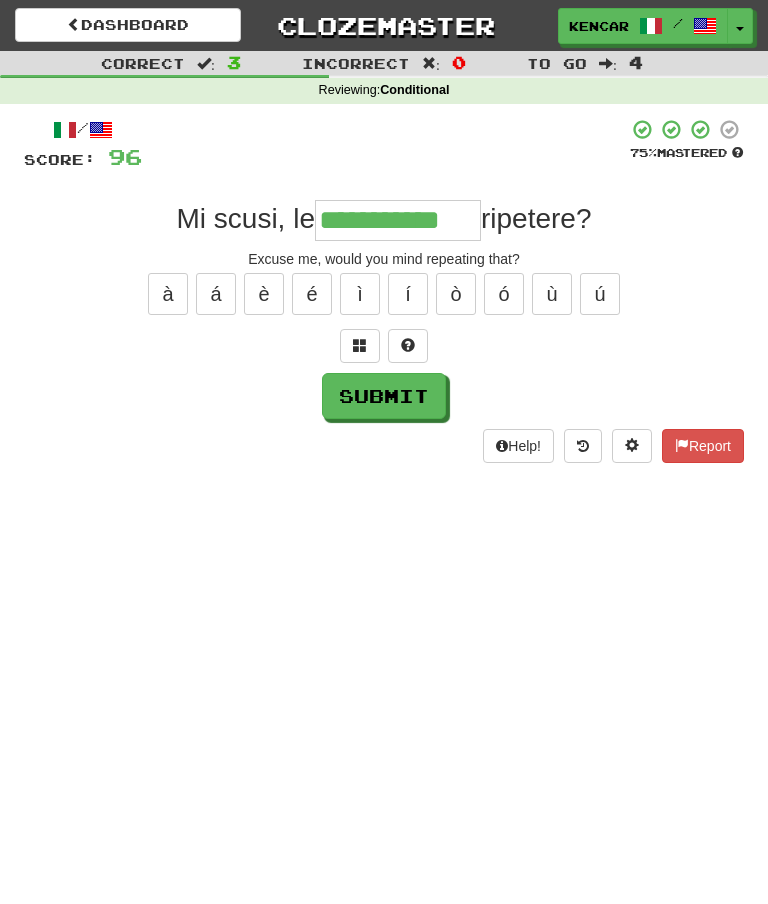type on "**********" 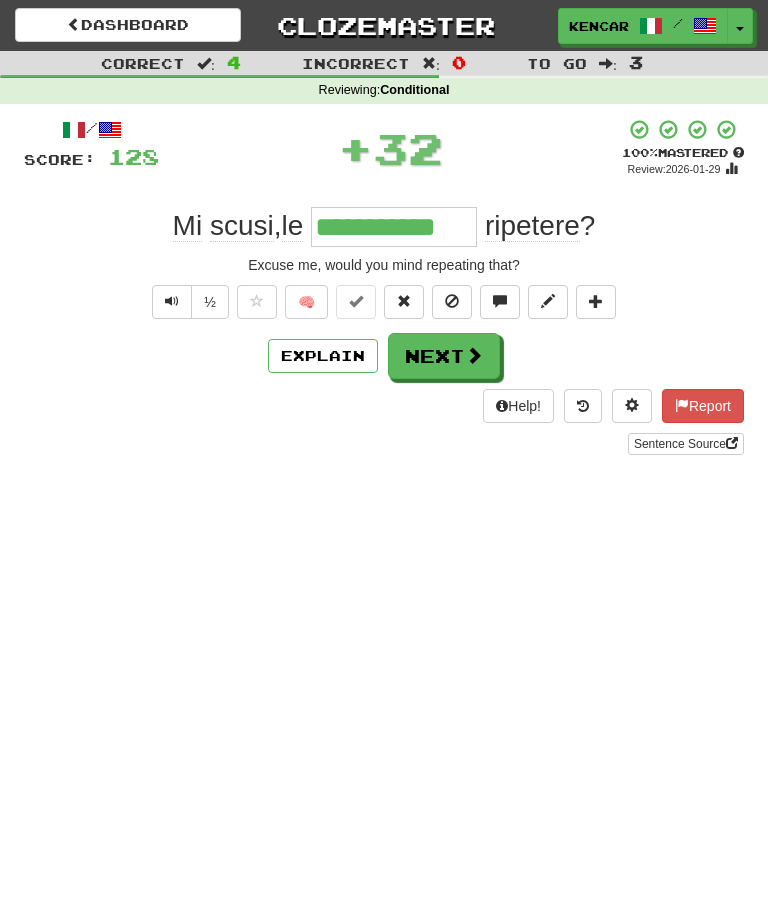 click on "Next" at bounding box center [444, 356] 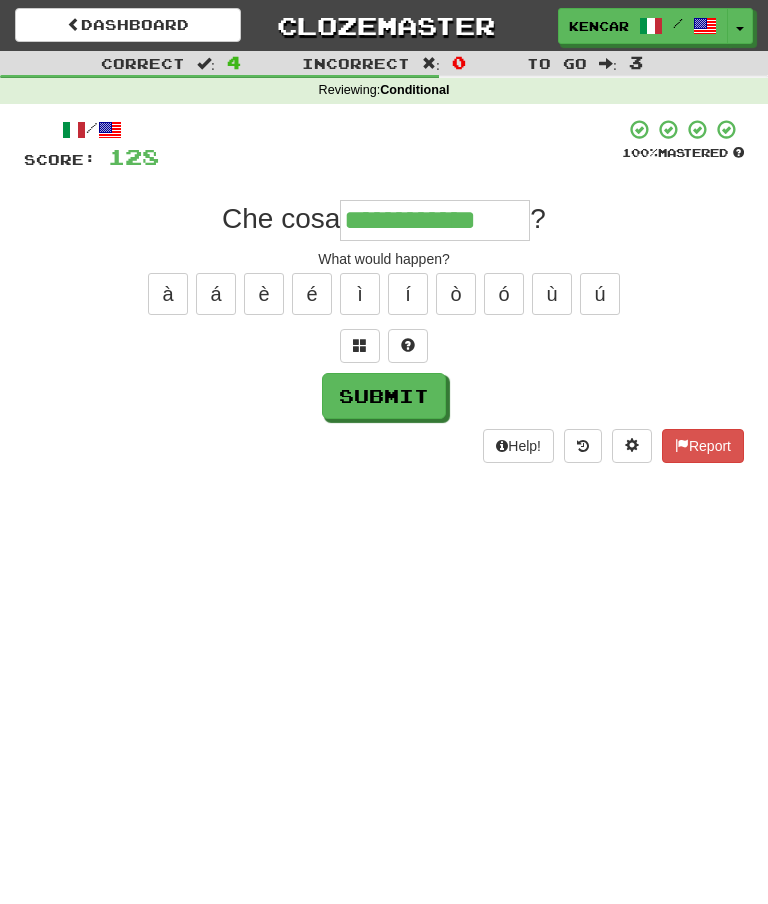 type on "**********" 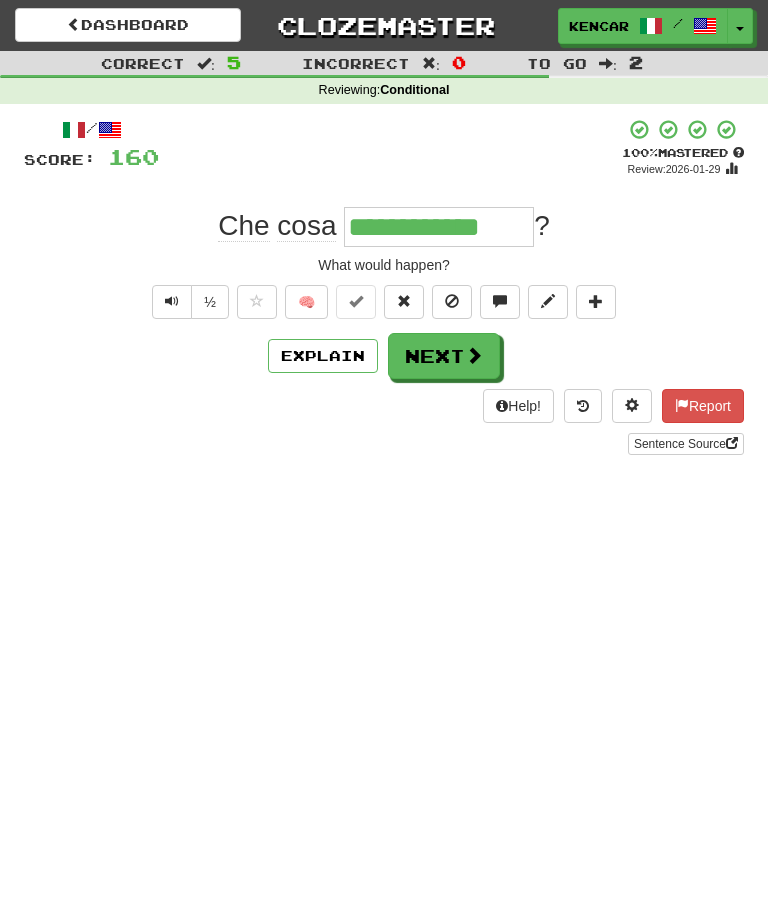 click on "Next" at bounding box center (444, 356) 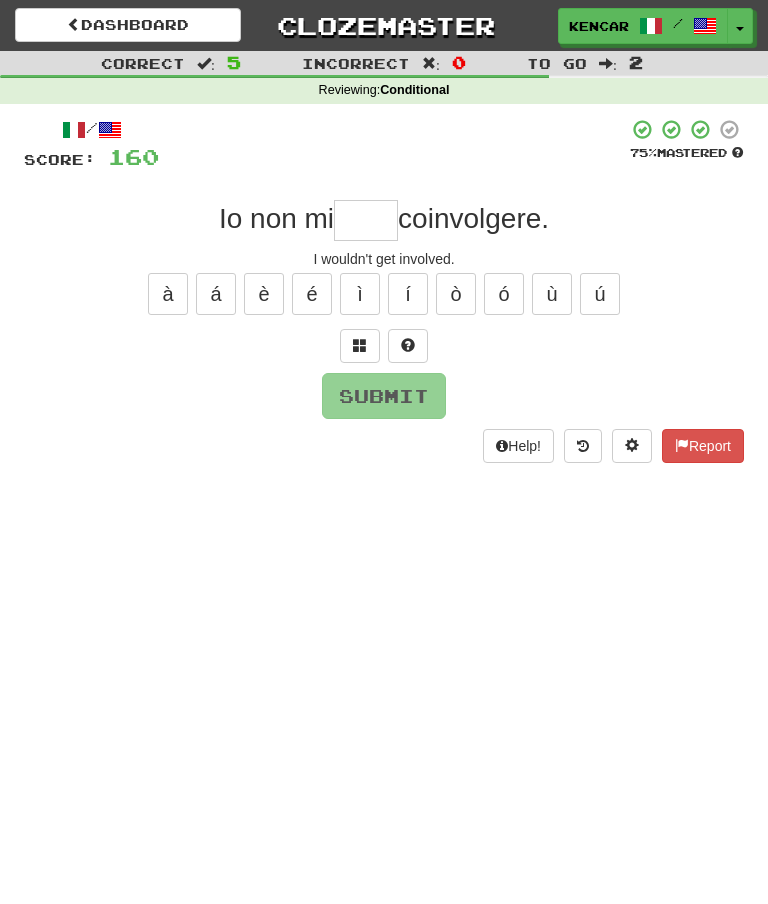 type on "*" 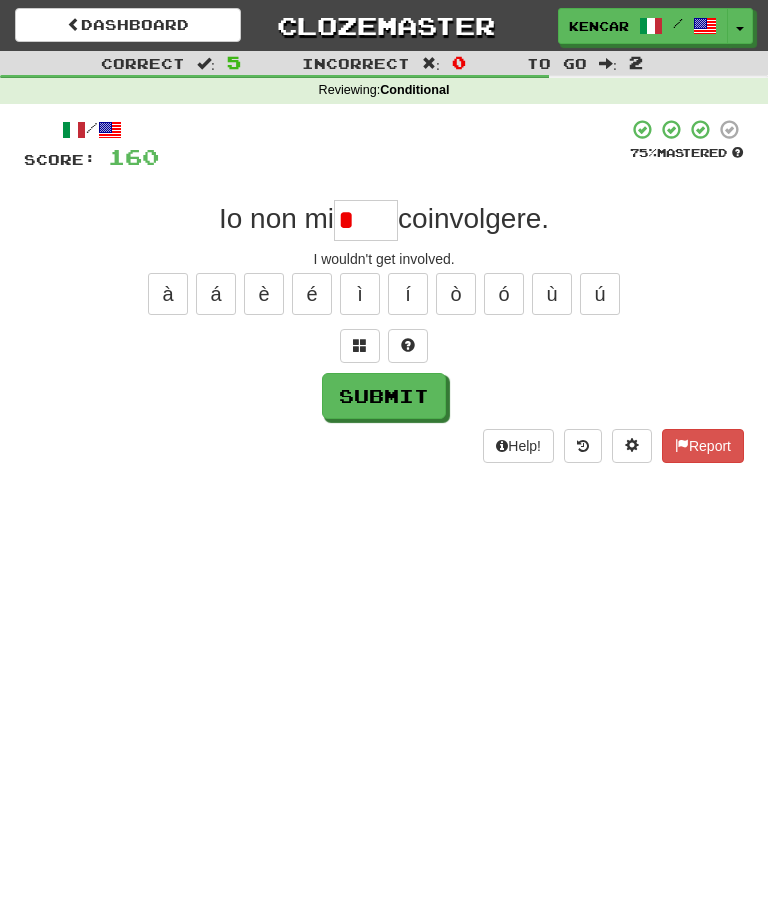 click on "/  Score:   160 75 %  Mastered Io non mi  *  coinvolgere. I wouldn't get involved. à á è é ì í ò ó ù ú Submit  Help!  Report" at bounding box center [384, 290] 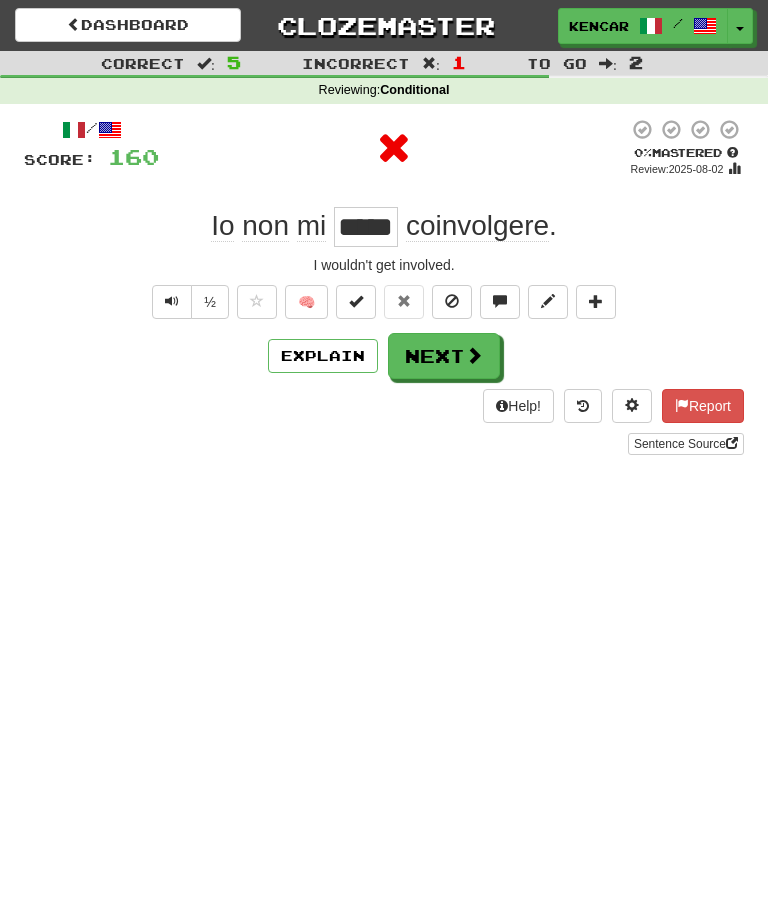click on "Next" at bounding box center (444, 356) 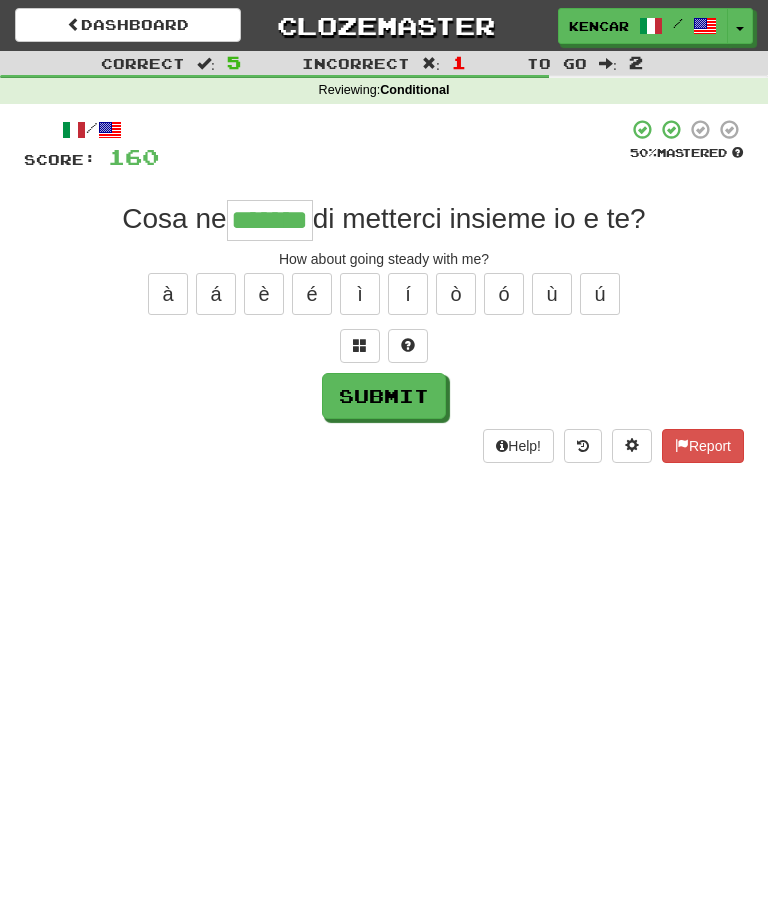 type on "*******" 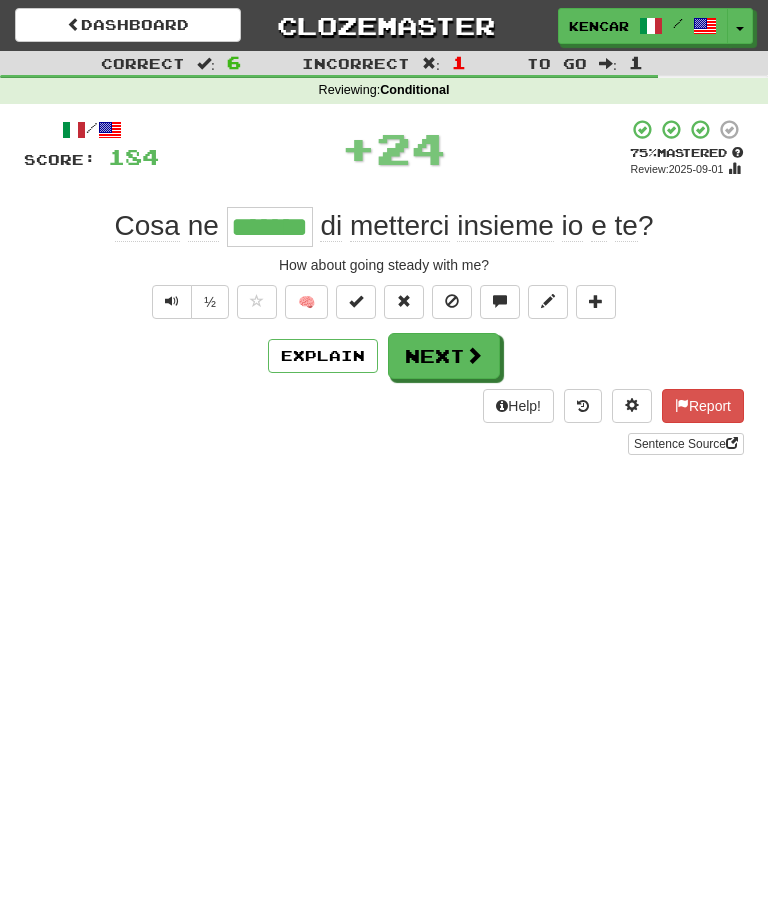 click on "Next" at bounding box center [444, 356] 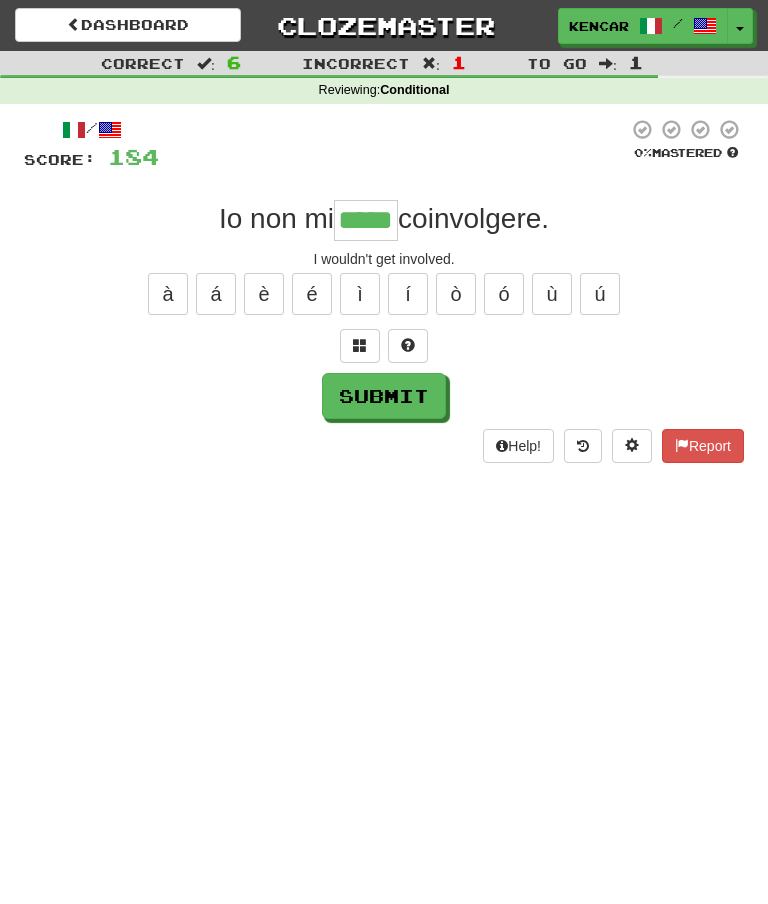 type on "*****" 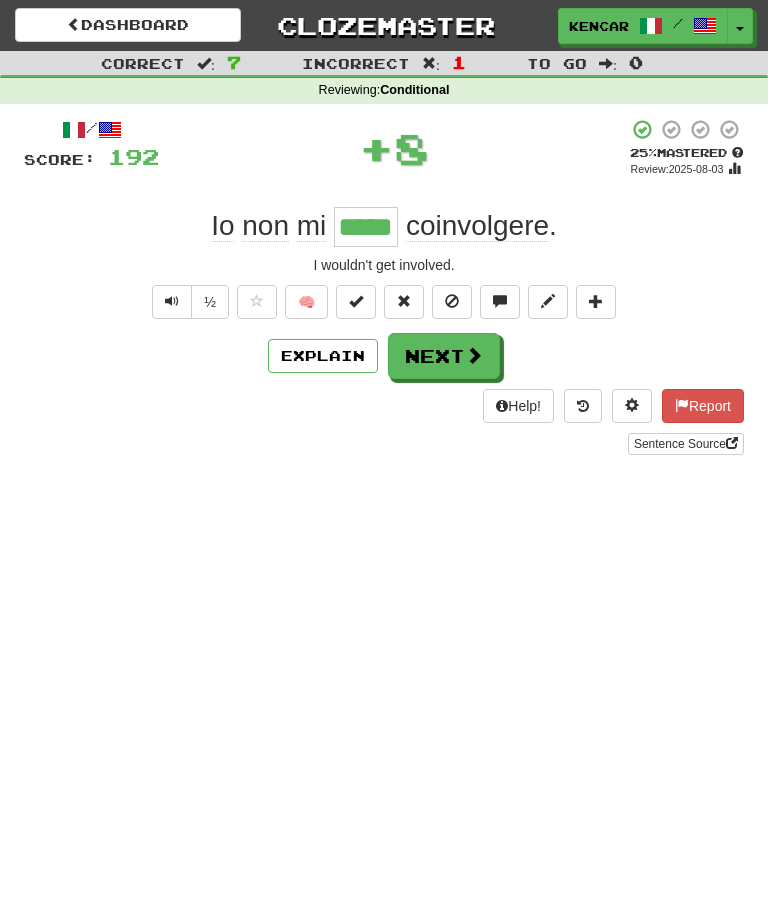 click on "Next" at bounding box center [444, 356] 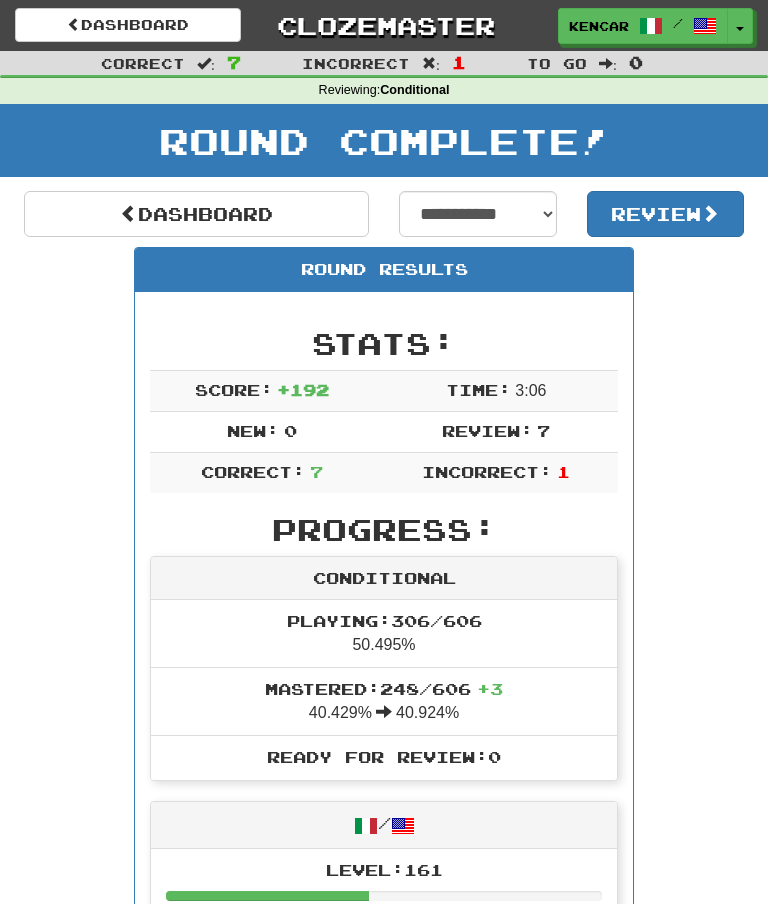 click on "Clozemaster" at bounding box center (384, 25) 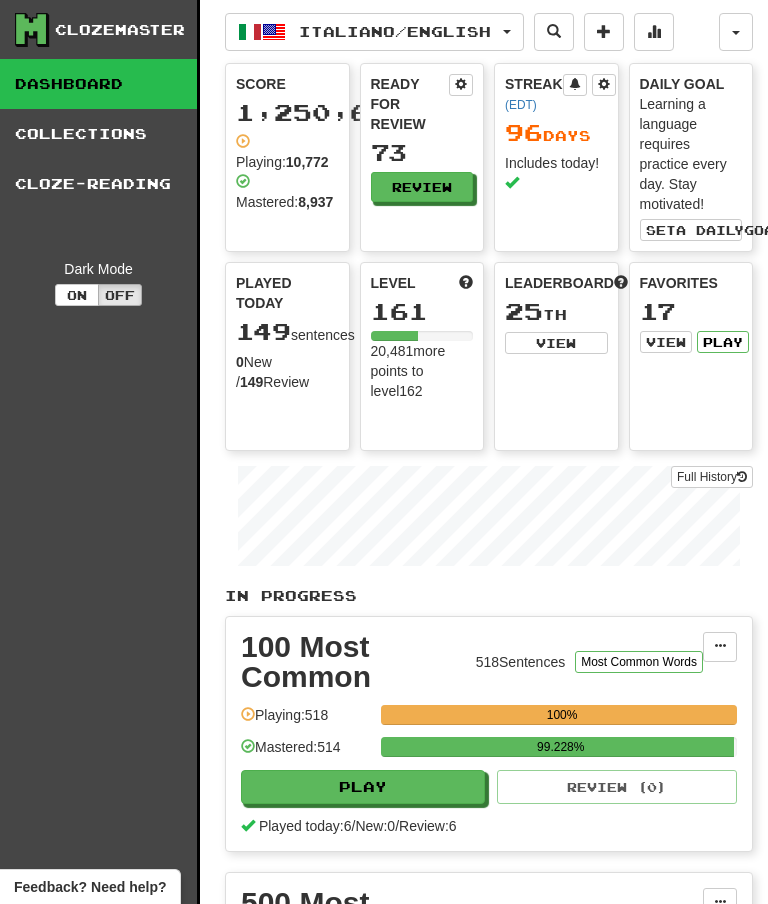 scroll, scrollTop: 0, scrollLeft: 0, axis: both 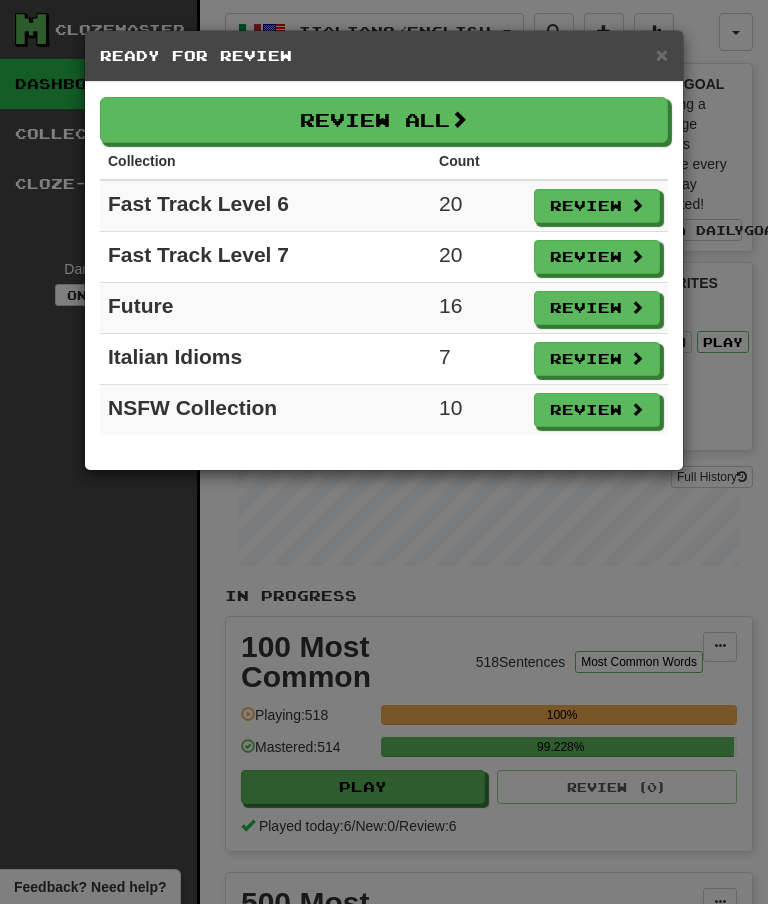 click on "Review" at bounding box center (597, 206) 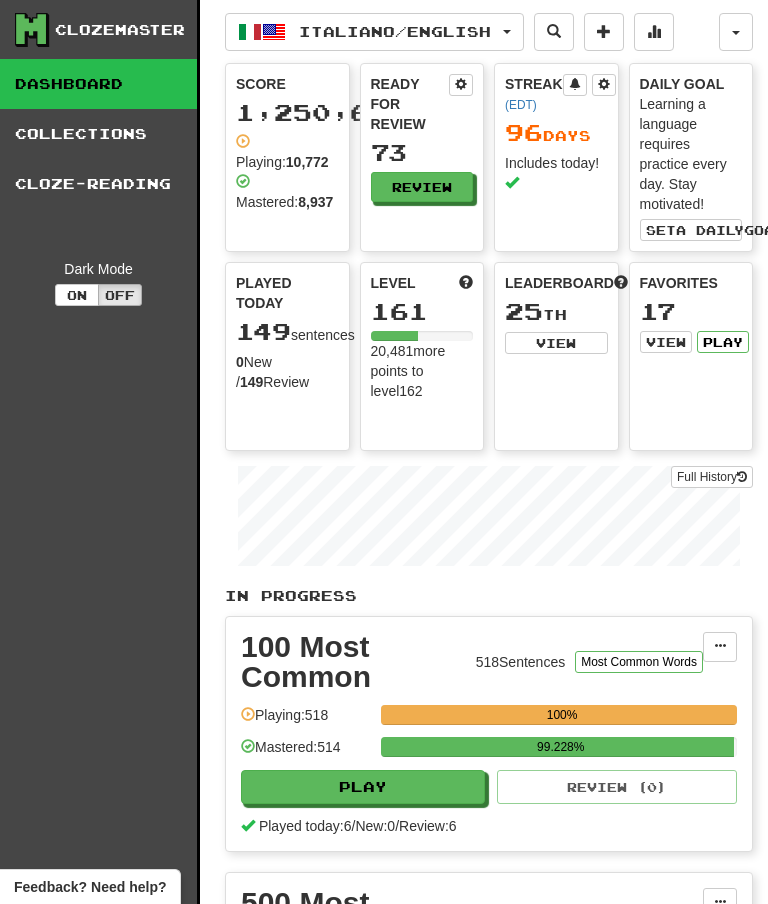 select on "**" 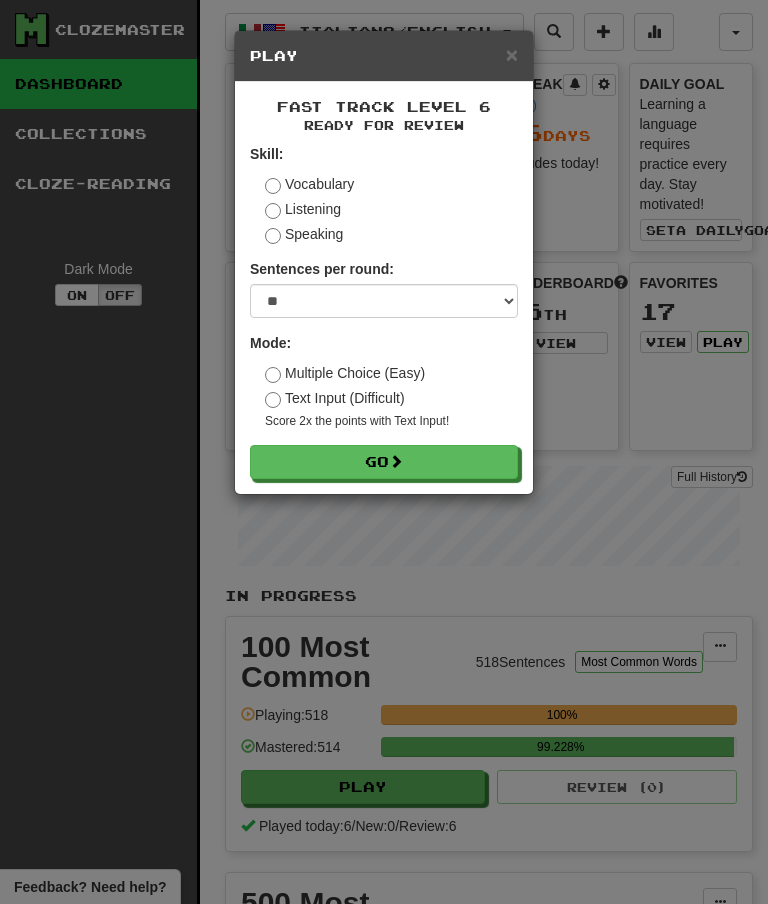 click at bounding box center [396, 461] 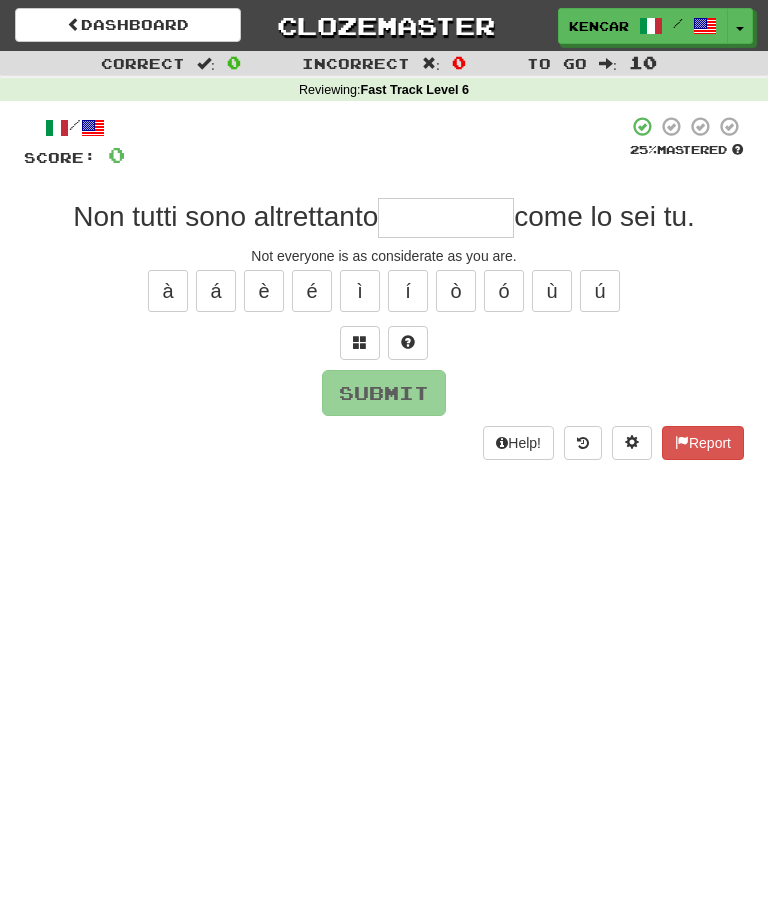 scroll, scrollTop: 0, scrollLeft: 0, axis: both 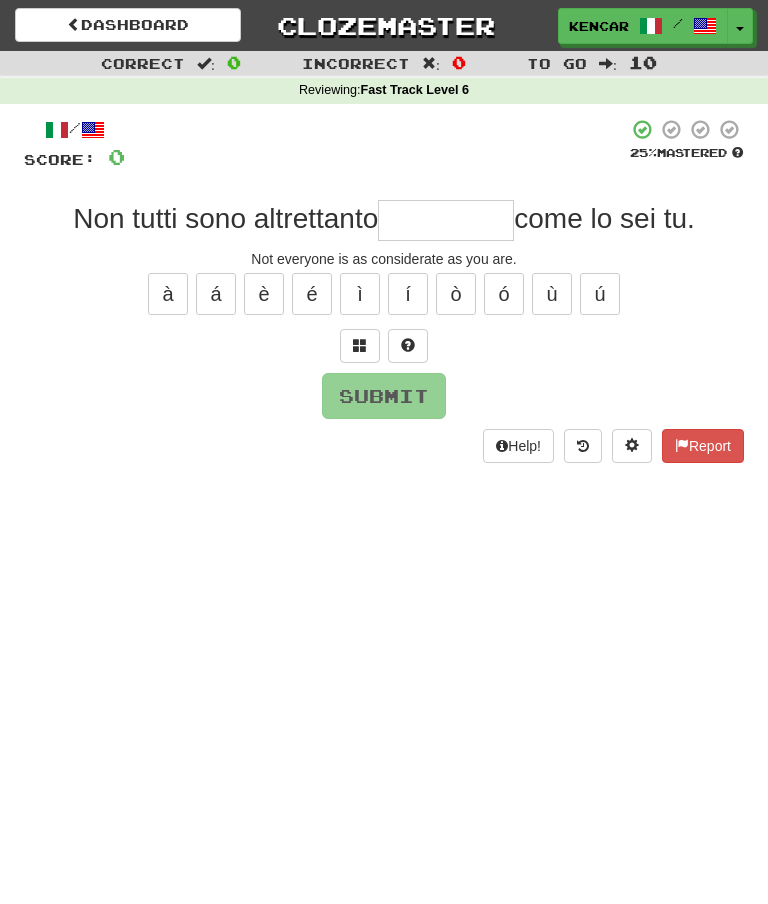 click at bounding box center (446, 220) 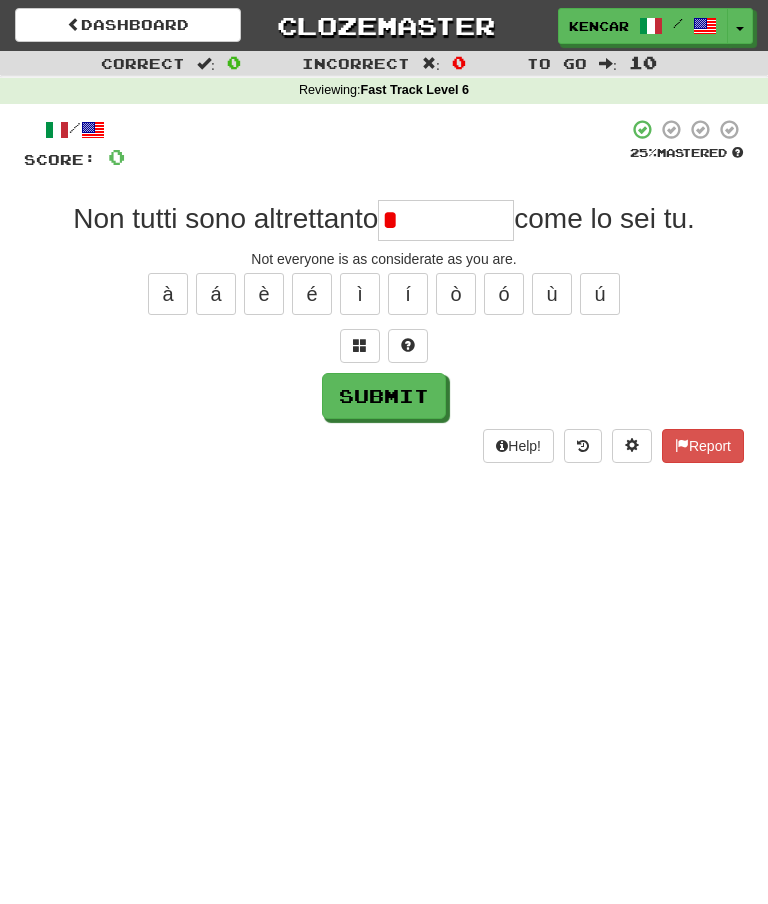 click on "/  Score:   0 25 %  Mastered Non tutti sono altrettanto  *  come lo sei tu. Not everyone is as considerate as you are. à á è é ì í ò ó ù ú Submit  Help!  Report" at bounding box center [384, 290] 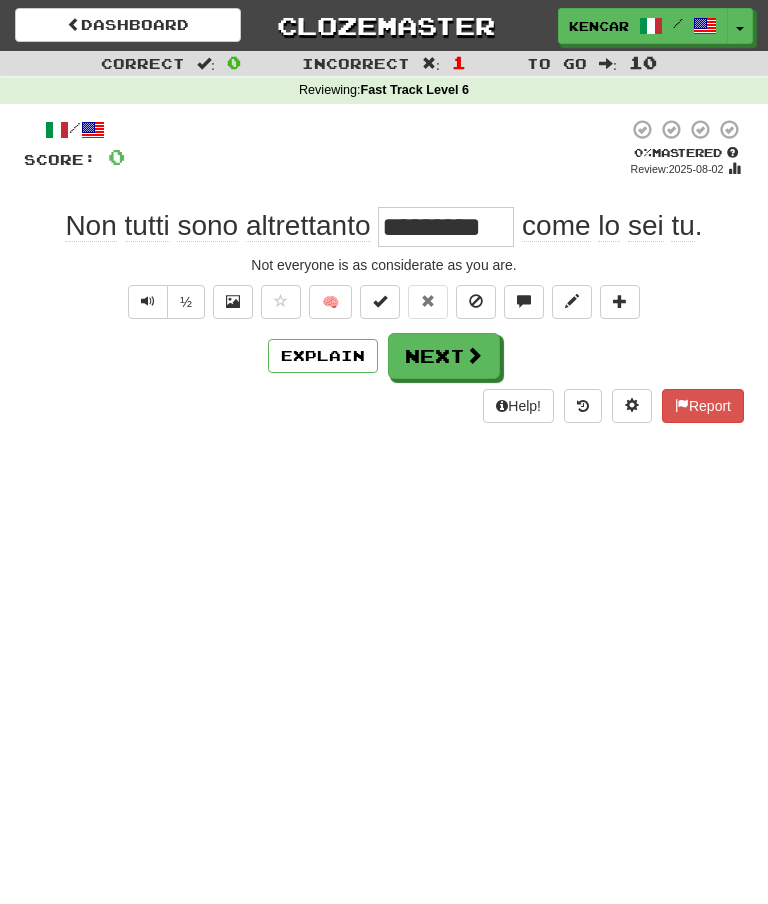 click on "Next" at bounding box center (444, 356) 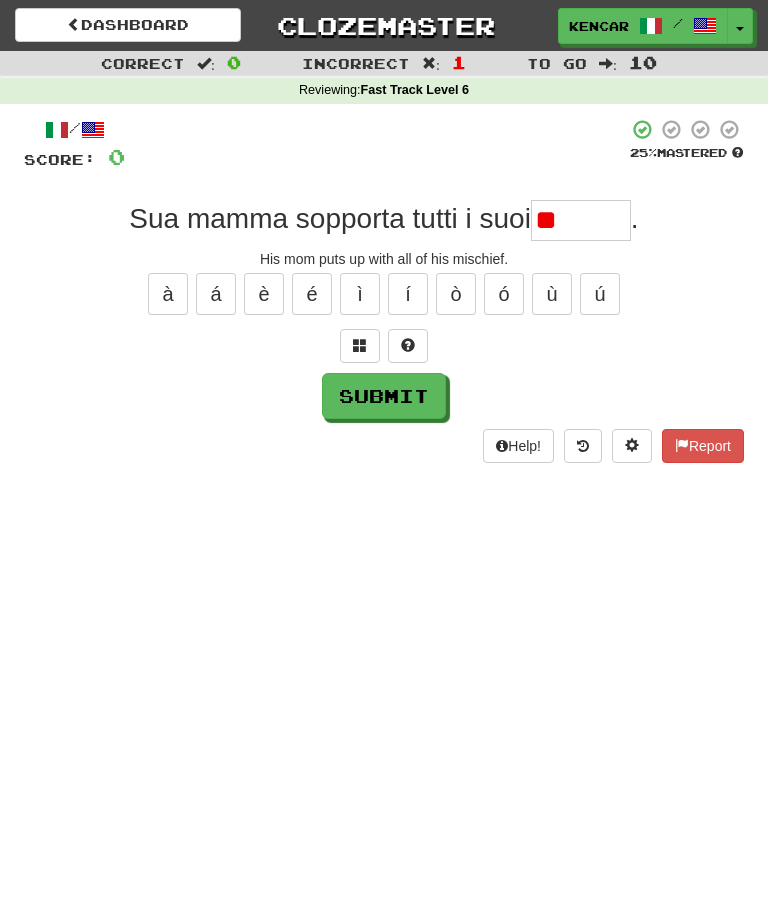 type on "*" 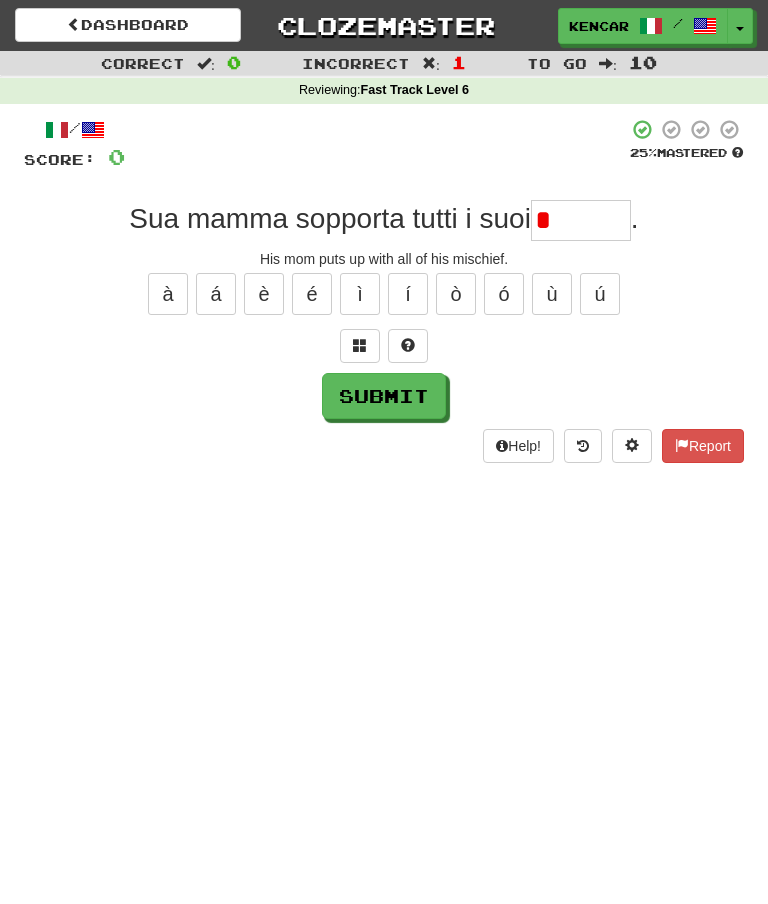 click on "Submit" at bounding box center (384, 396) 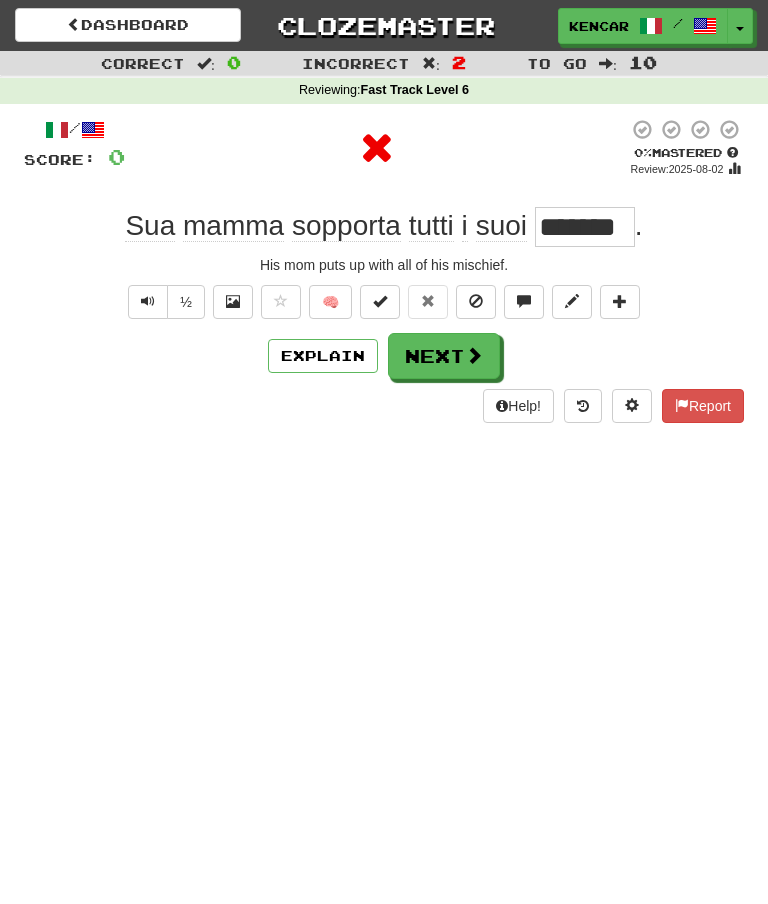 click on "Next" at bounding box center [444, 356] 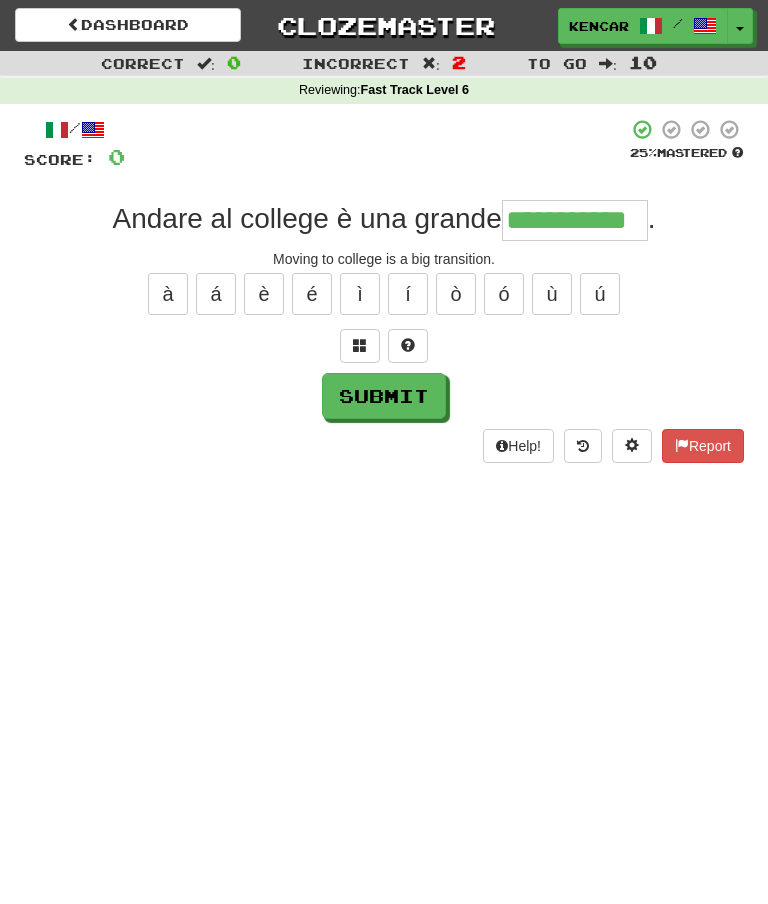 type on "**********" 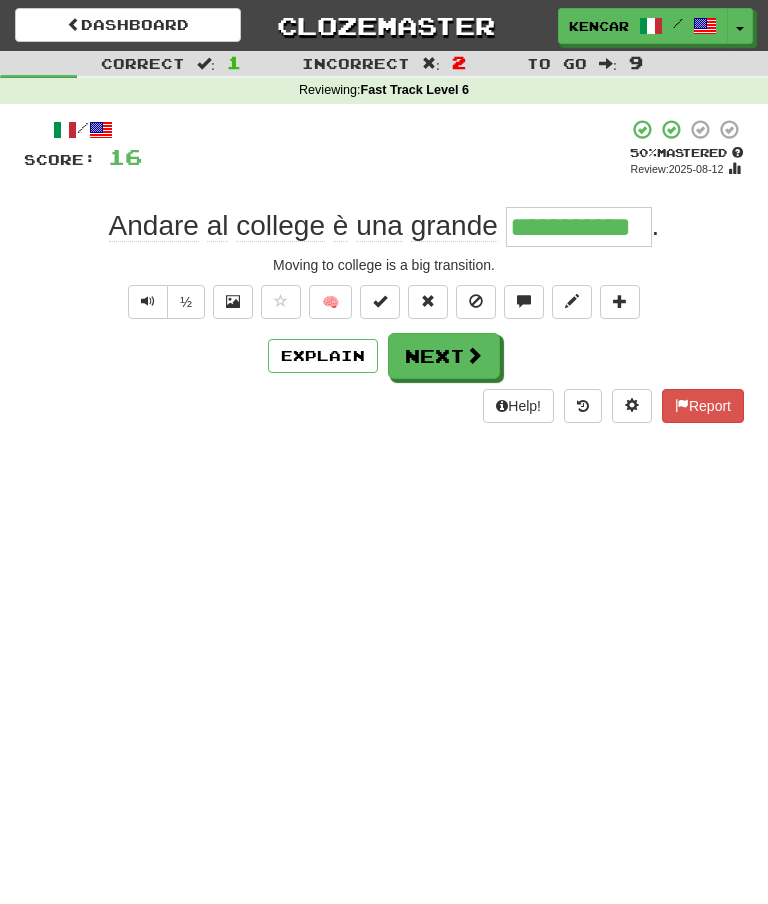 click on "Next" at bounding box center [444, 356] 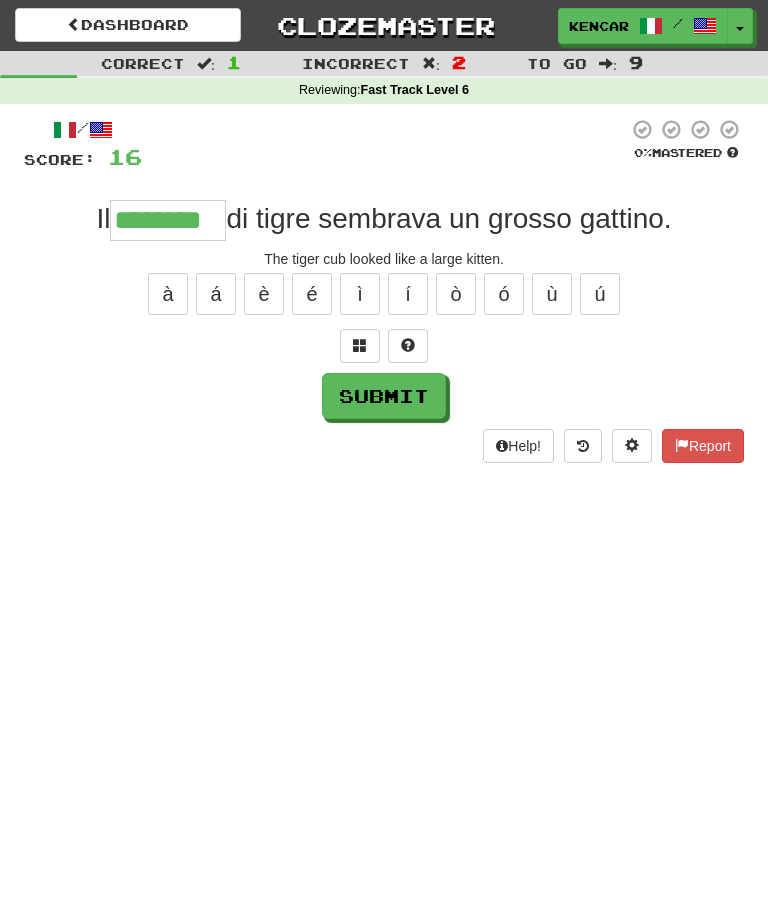 type on "********" 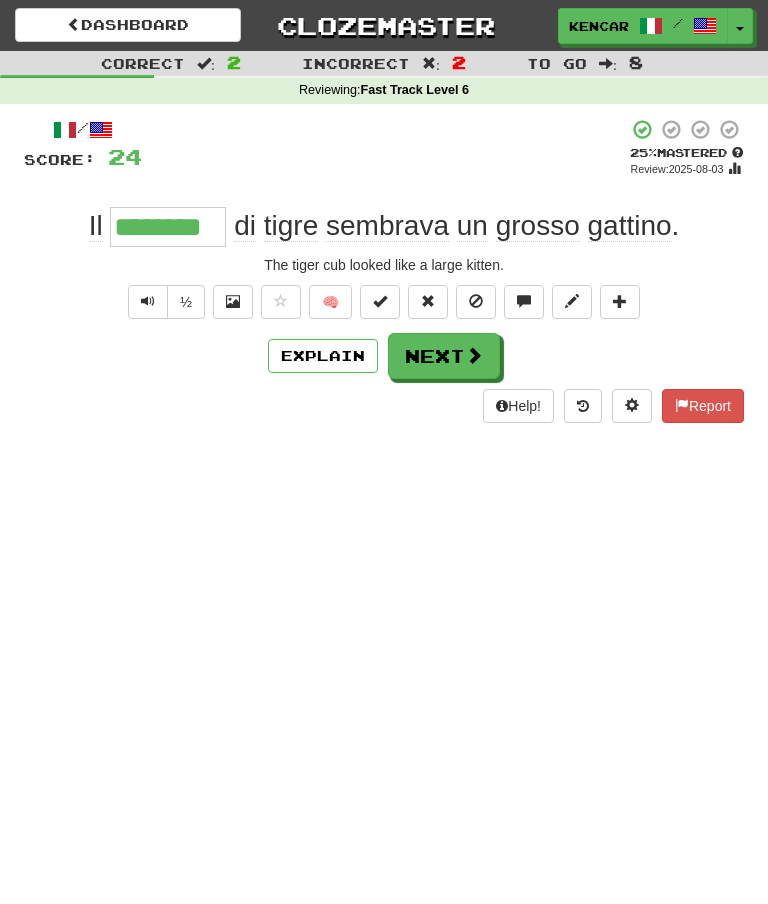 click on "Next" at bounding box center [444, 356] 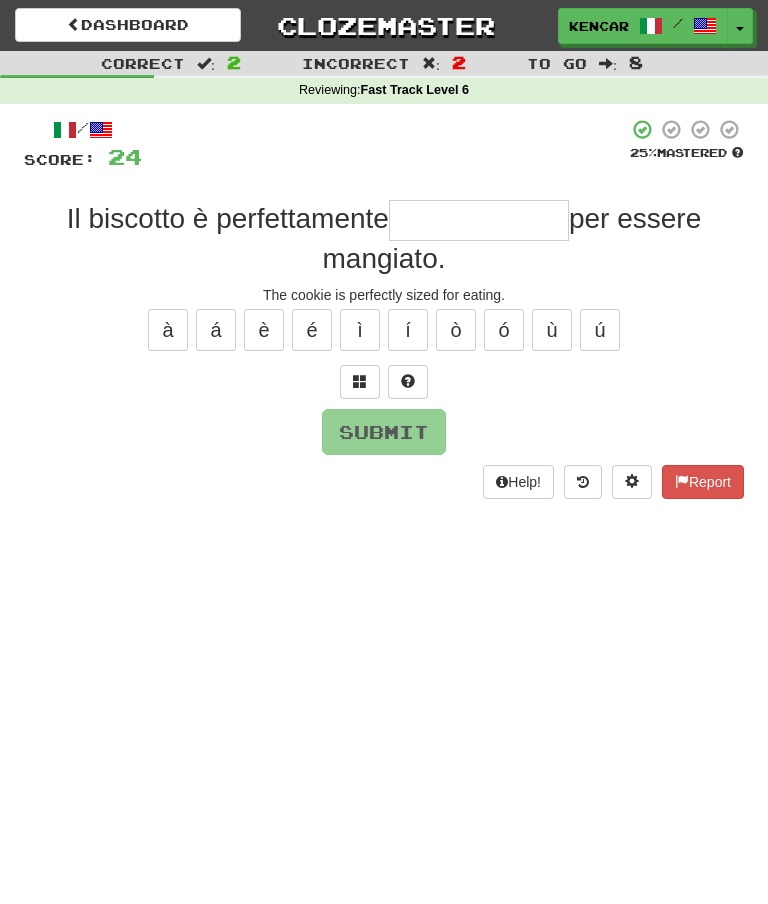 type on "*" 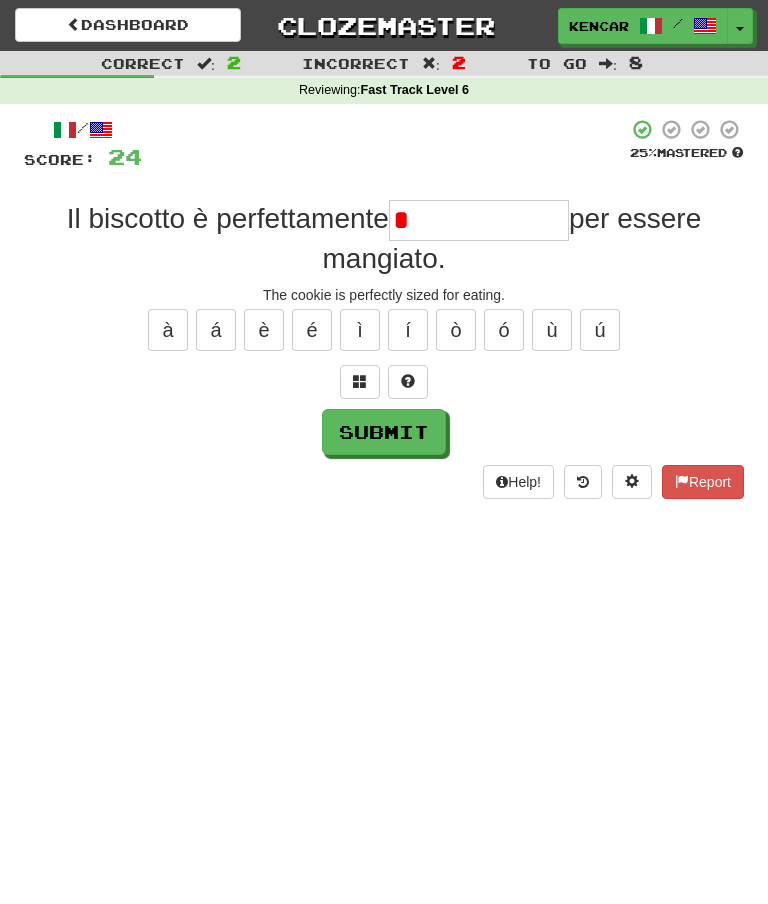 click on "/  Score:   24 25 %  Mastered Il biscotto è perfettamente  *  per essere mangiato. The cookie is perfectly sized for eating. à á è é ì í ò ó ù ú Submit  Help!  Report" at bounding box center [384, 308] 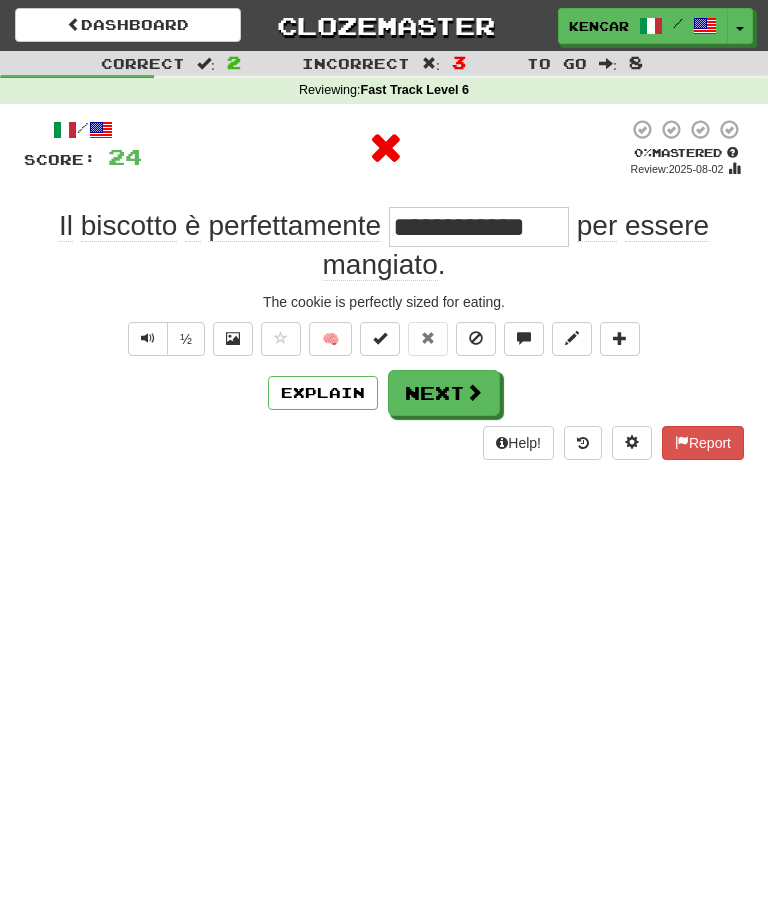 click on "Next" at bounding box center [444, 393] 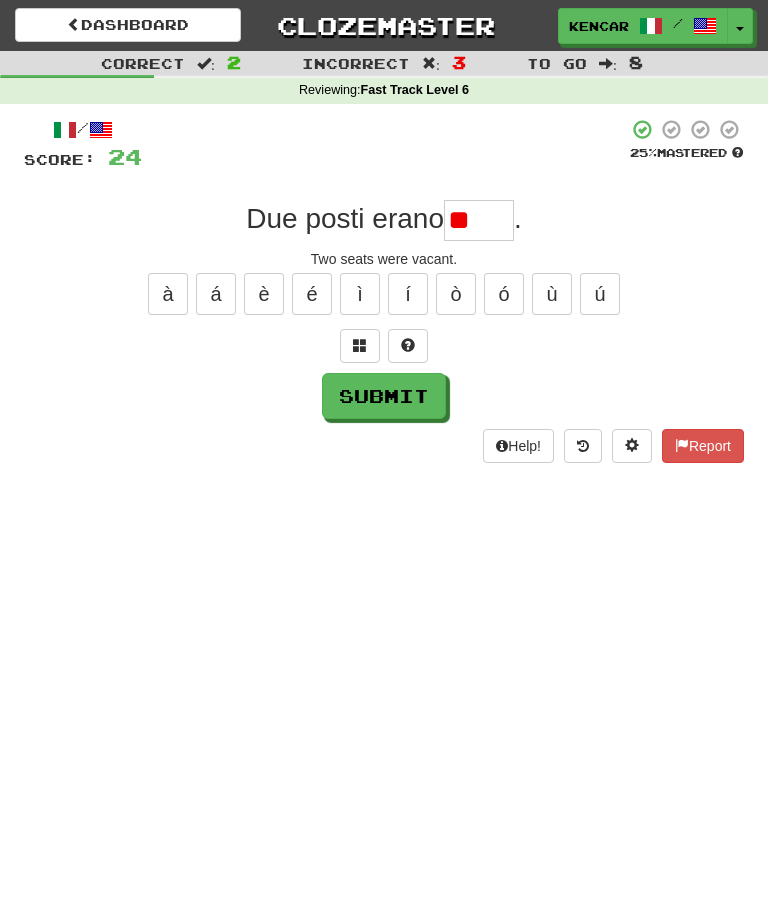 type on "*" 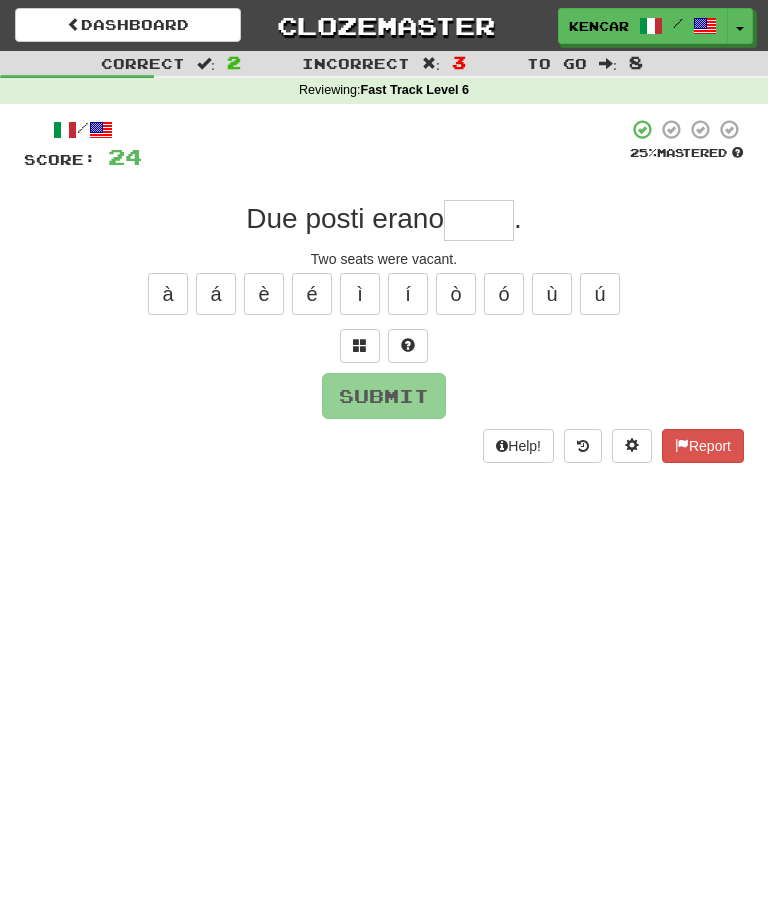 type on "*" 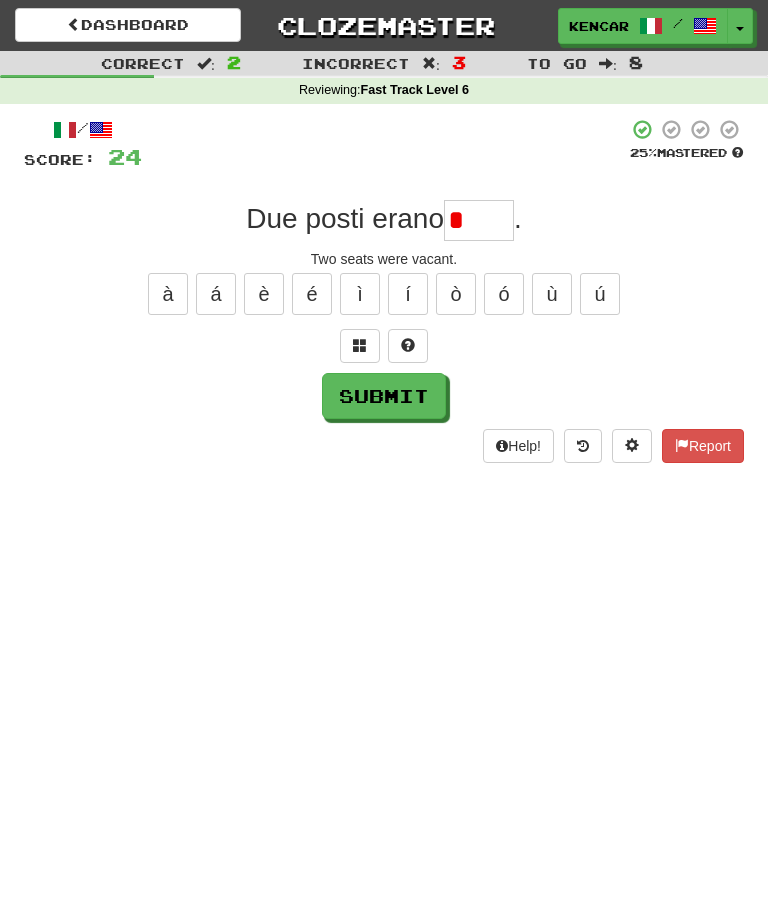 click on "Submit" at bounding box center (384, 396) 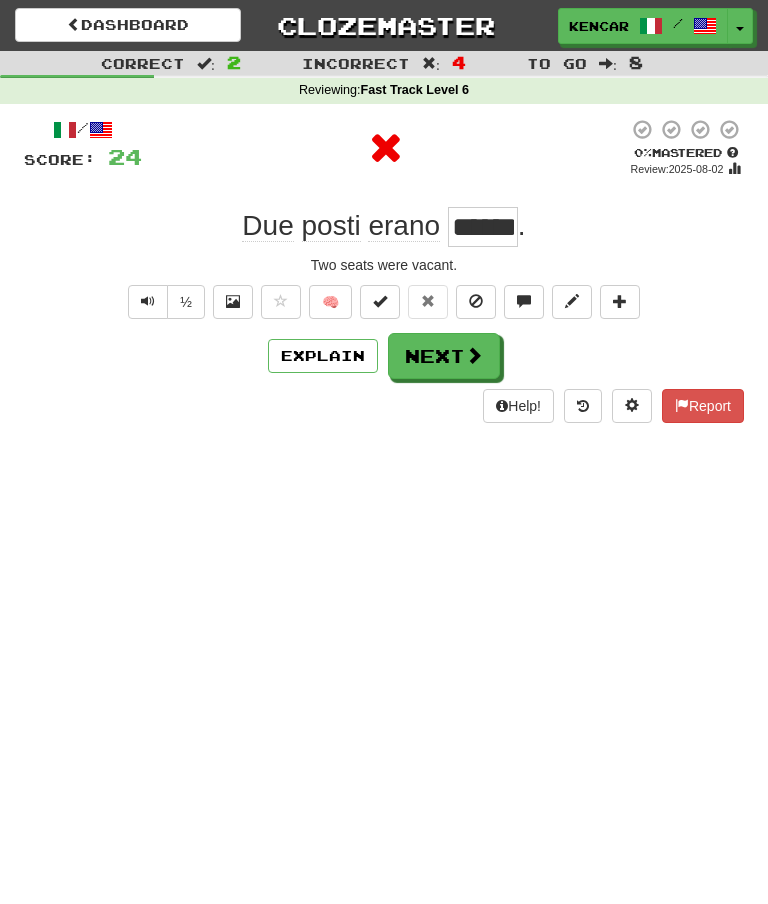 click on "Next" at bounding box center [444, 356] 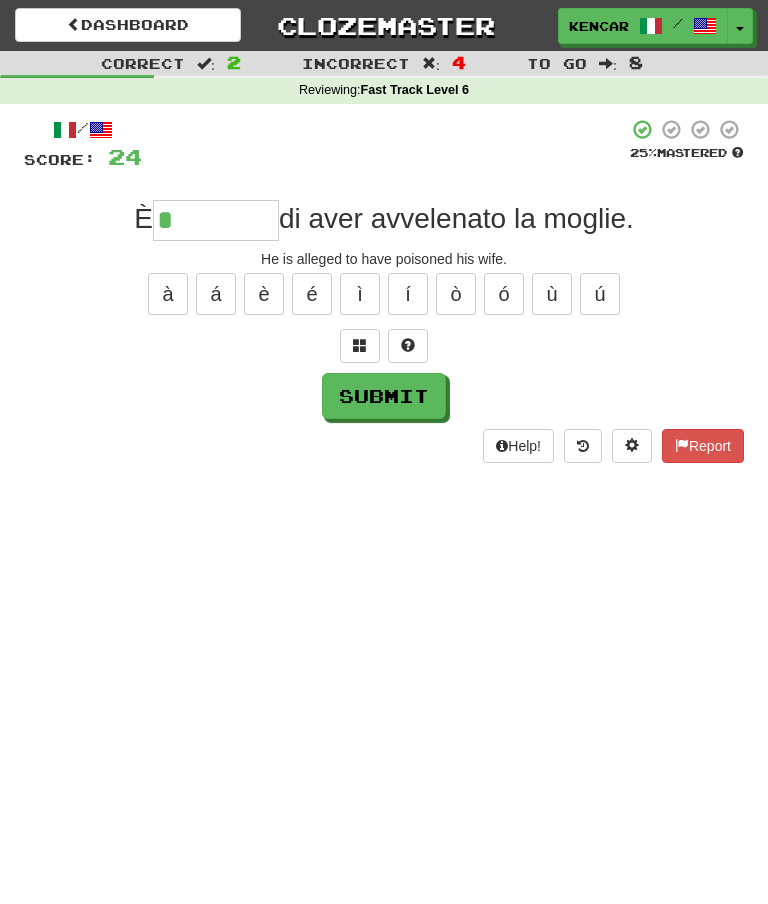 click on "Submit" at bounding box center (384, 396) 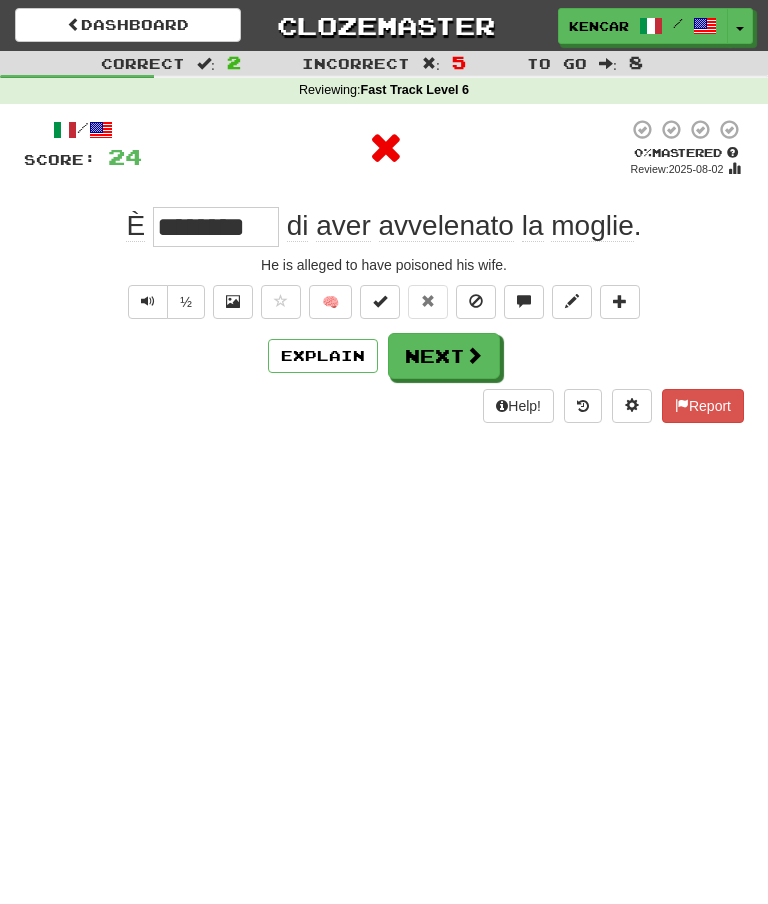 click on "Next" at bounding box center [444, 356] 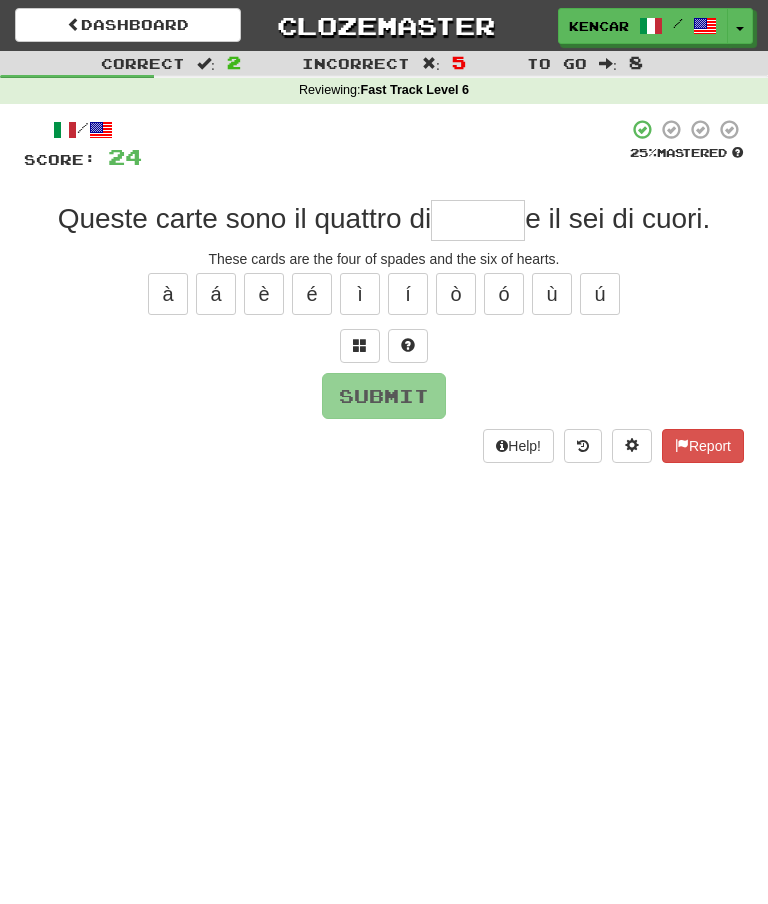 type on "*" 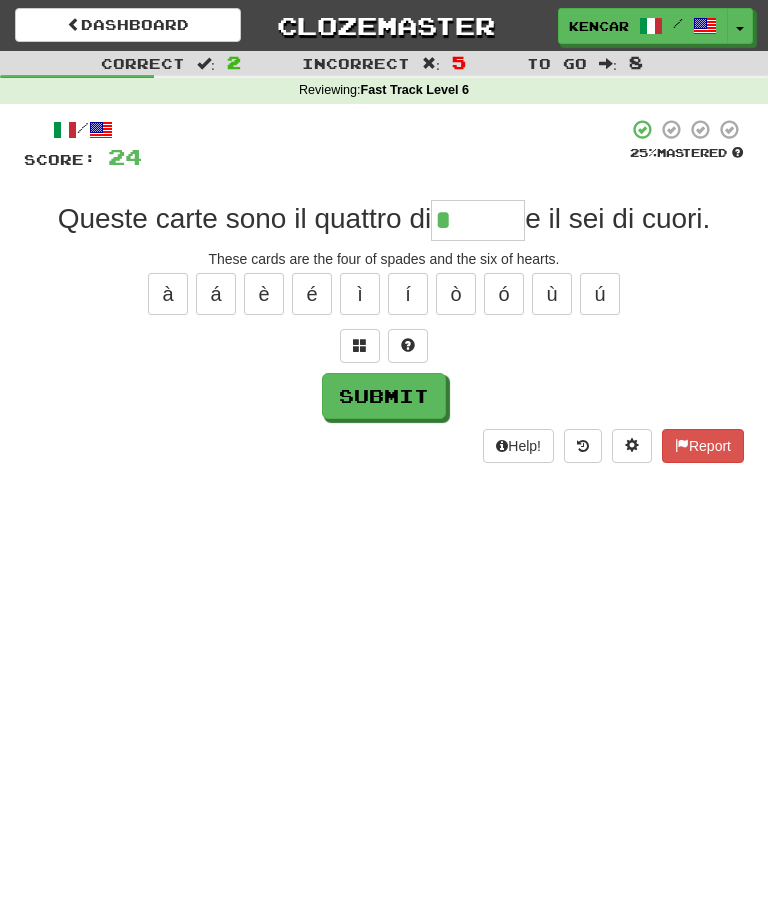 click on "/  Score:   24 25 %  Mastered Queste carte sono il quattro di  *  e il sei di cuori. These cards are the four of spades and the six of hearts. à á è é ì í ò ó ù ú Submit  Help!  Report" at bounding box center [384, 290] 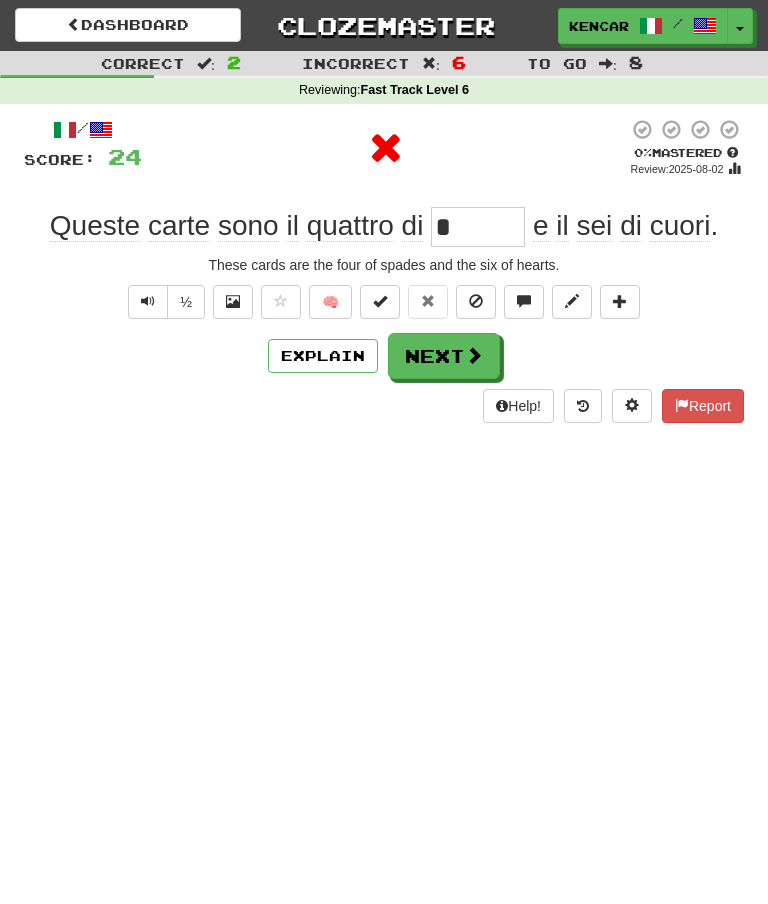 type on "******" 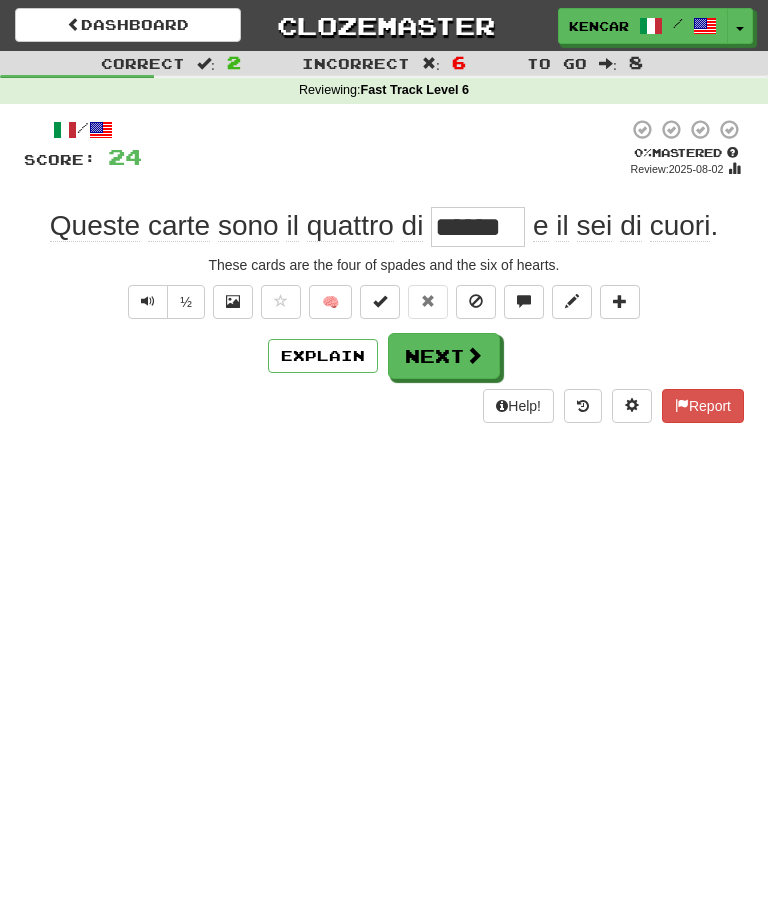 click on "Next" at bounding box center [444, 356] 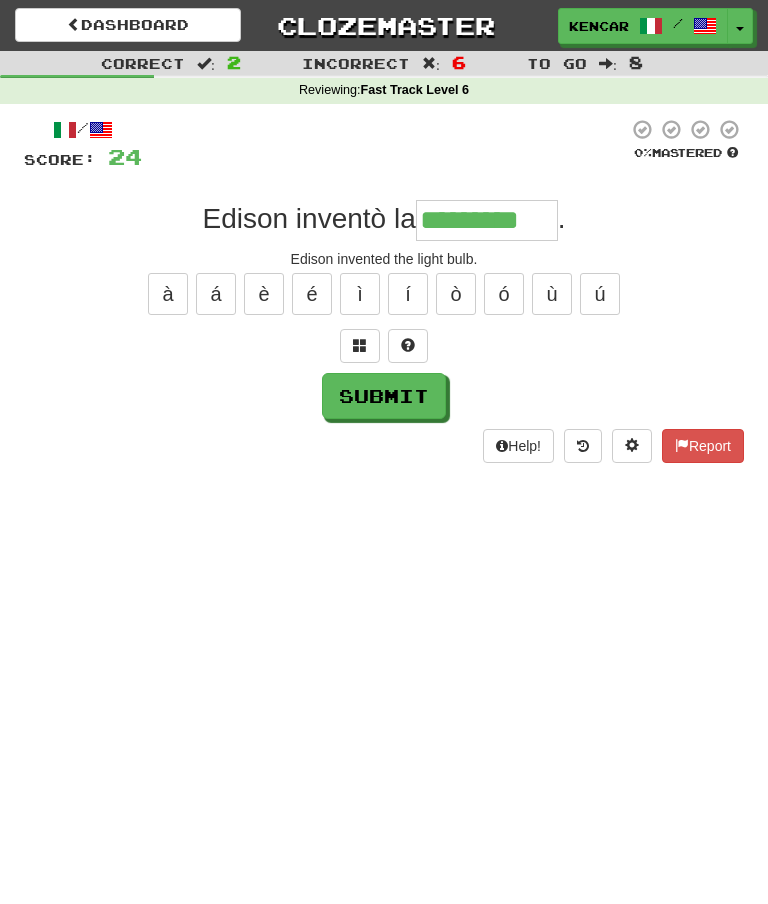 type on "*********" 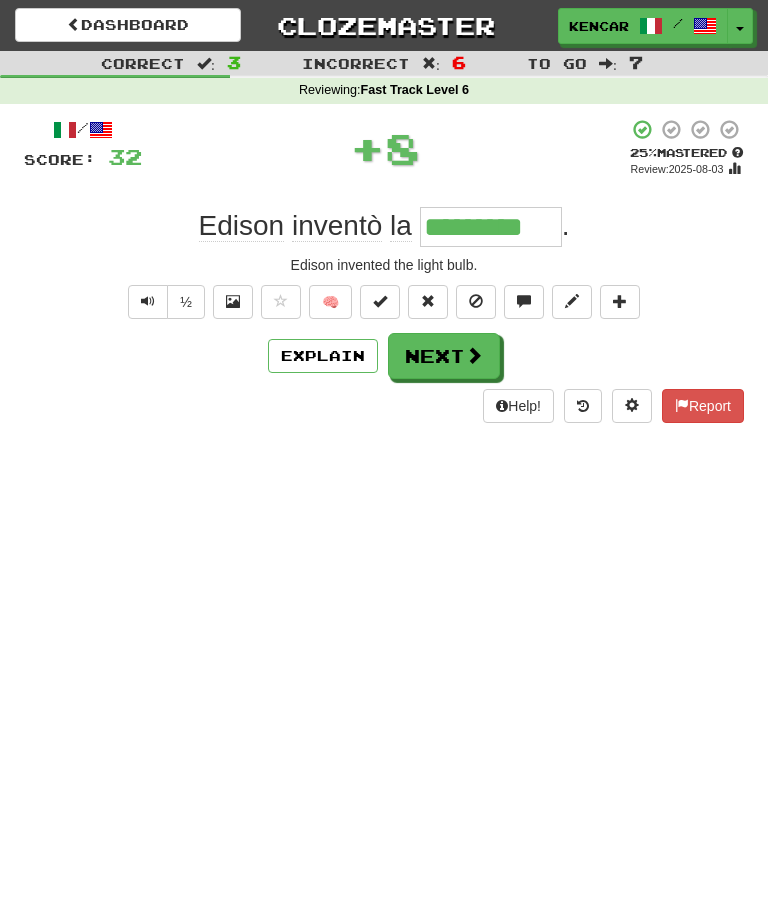 click on "Next" at bounding box center (444, 356) 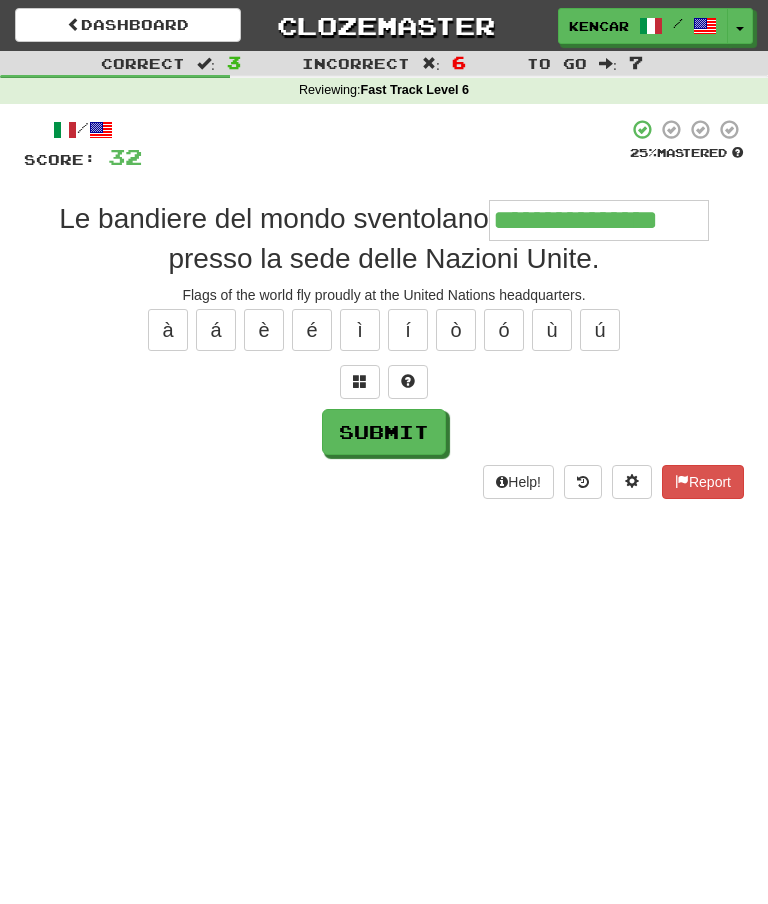 type on "**********" 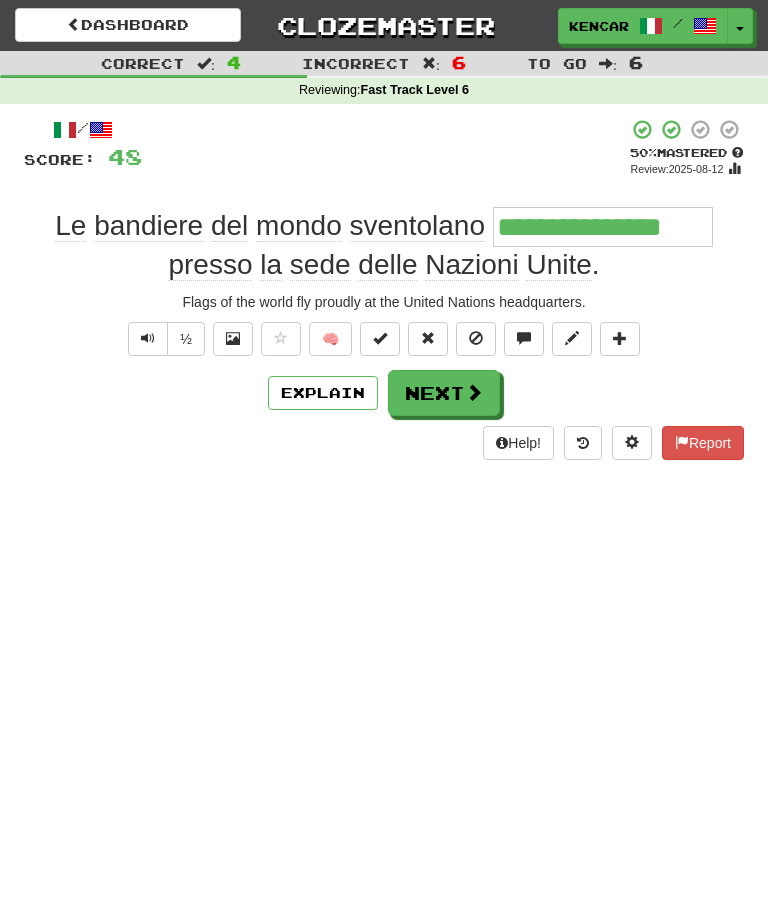 click on "Next" at bounding box center [444, 393] 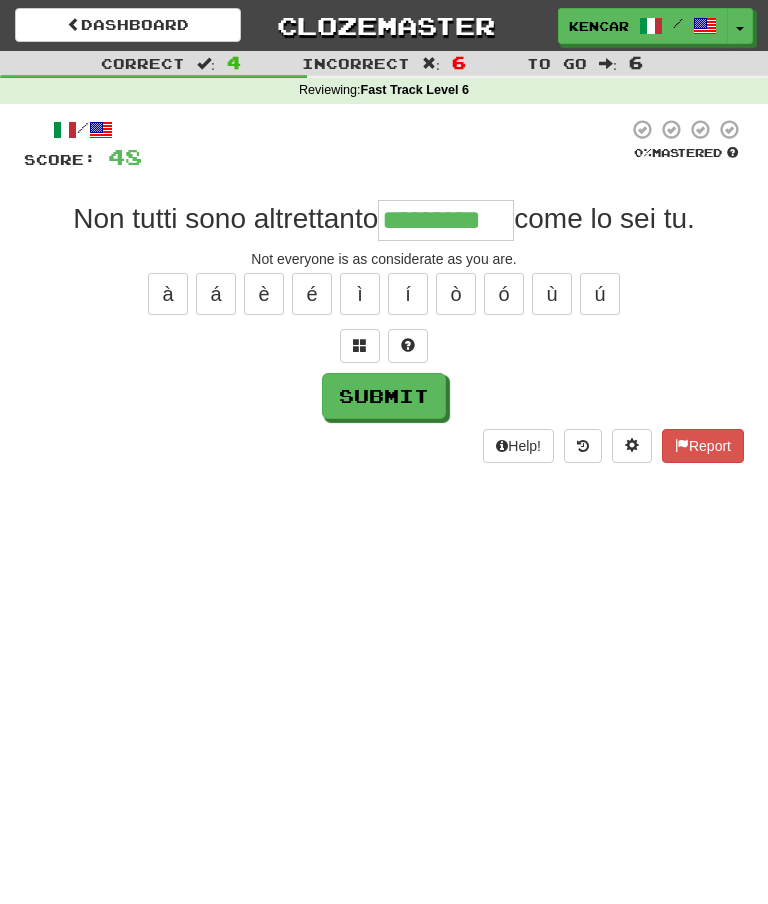 type on "*********" 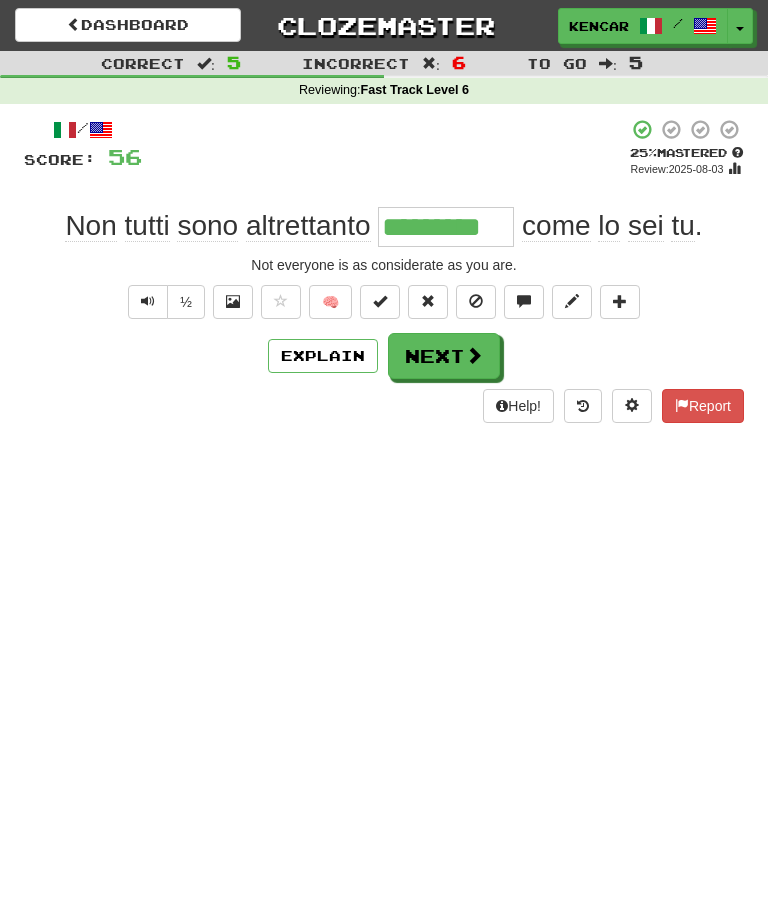 click on "Next" at bounding box center [444, 356] 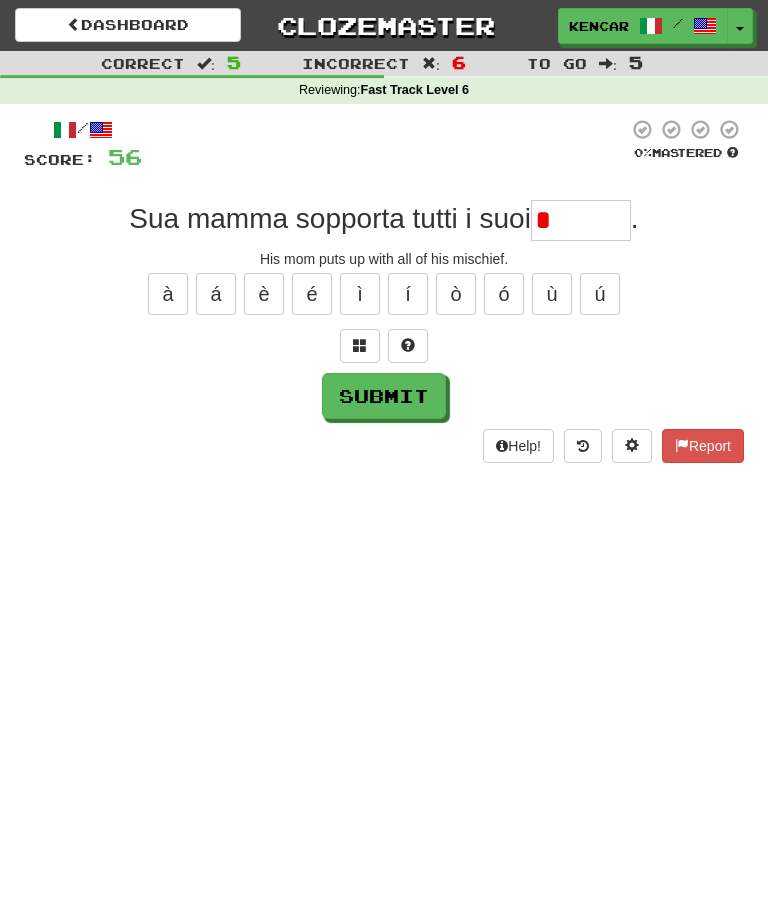 click on "Submit" at bounding box center (384, 396) 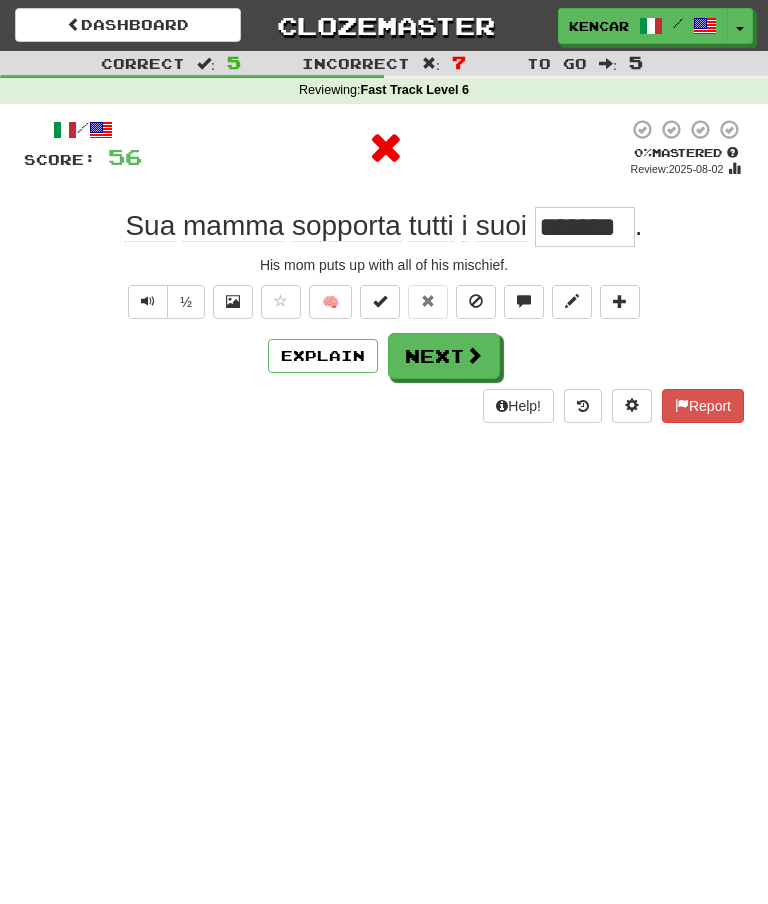 click on "Next" at bounding box center [444, 356] 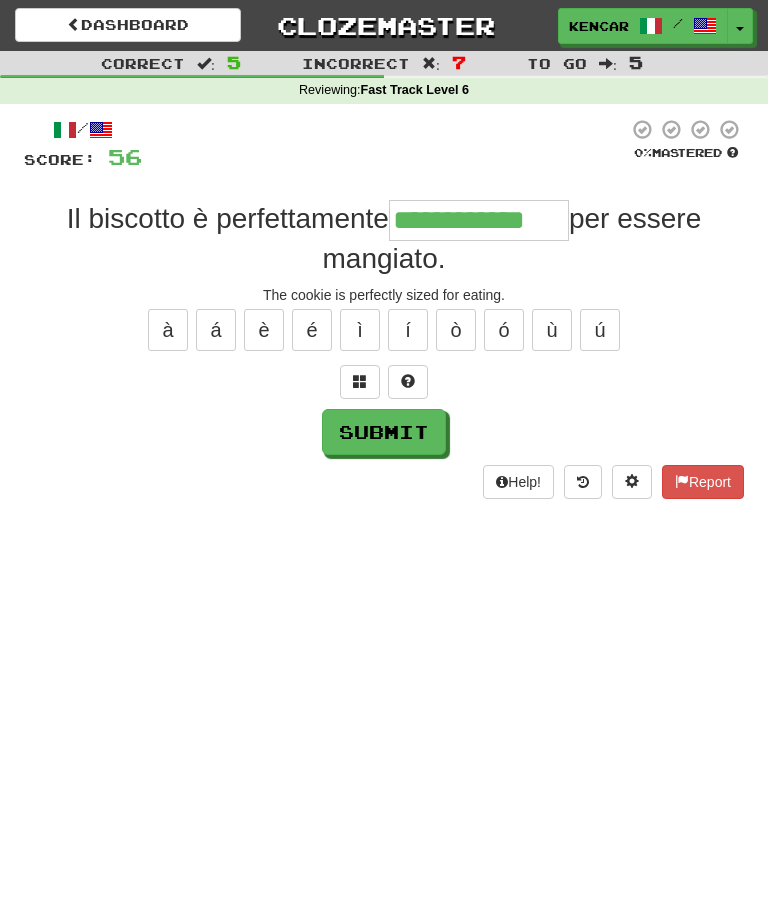 type on "**********" 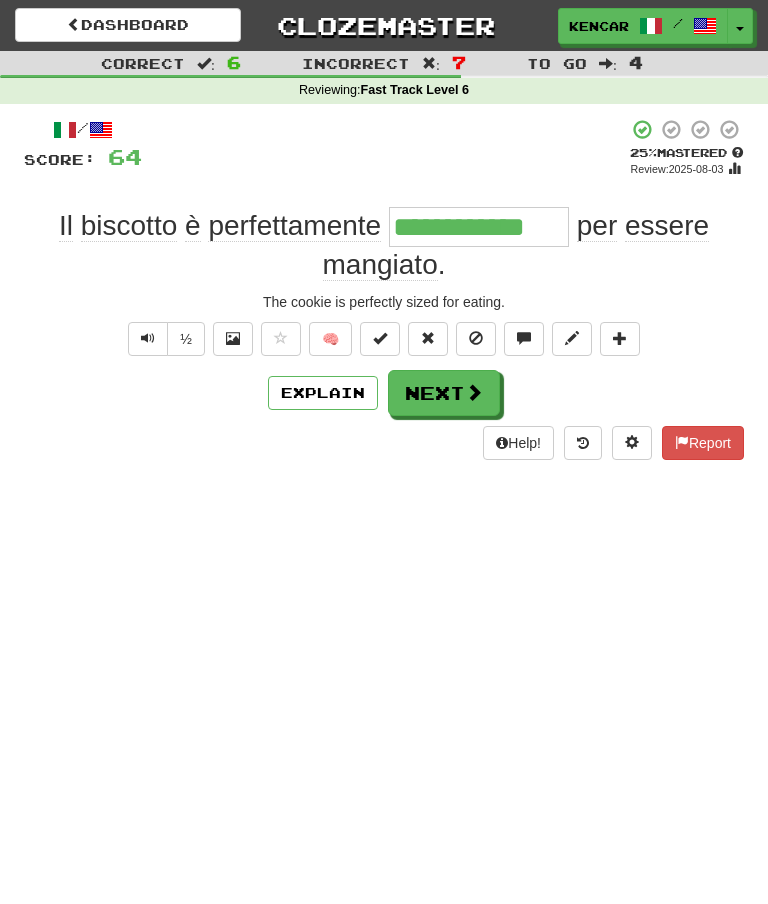 click on "Next" at bounding box center (444, 393) 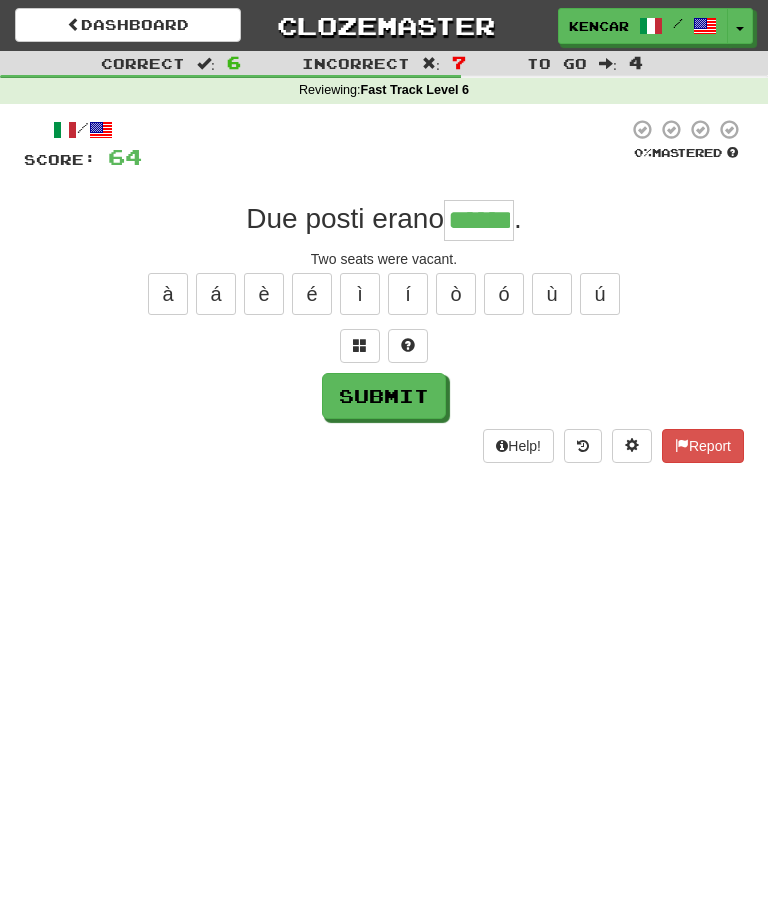 type on "******" 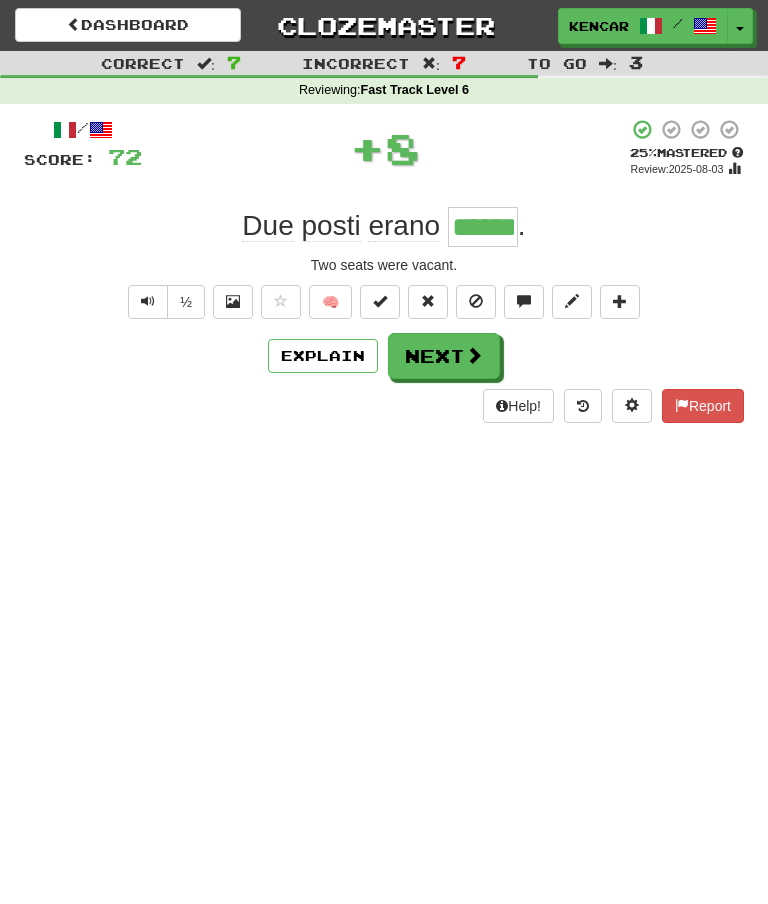 click on "Next" at bounding box center [444, 356] 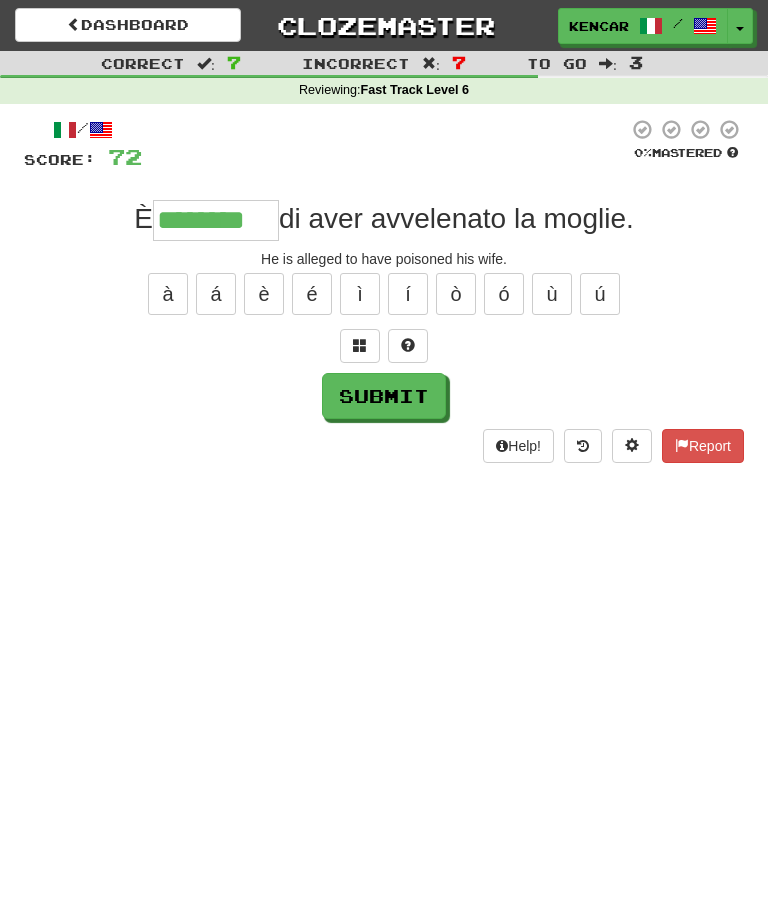 type on "********" 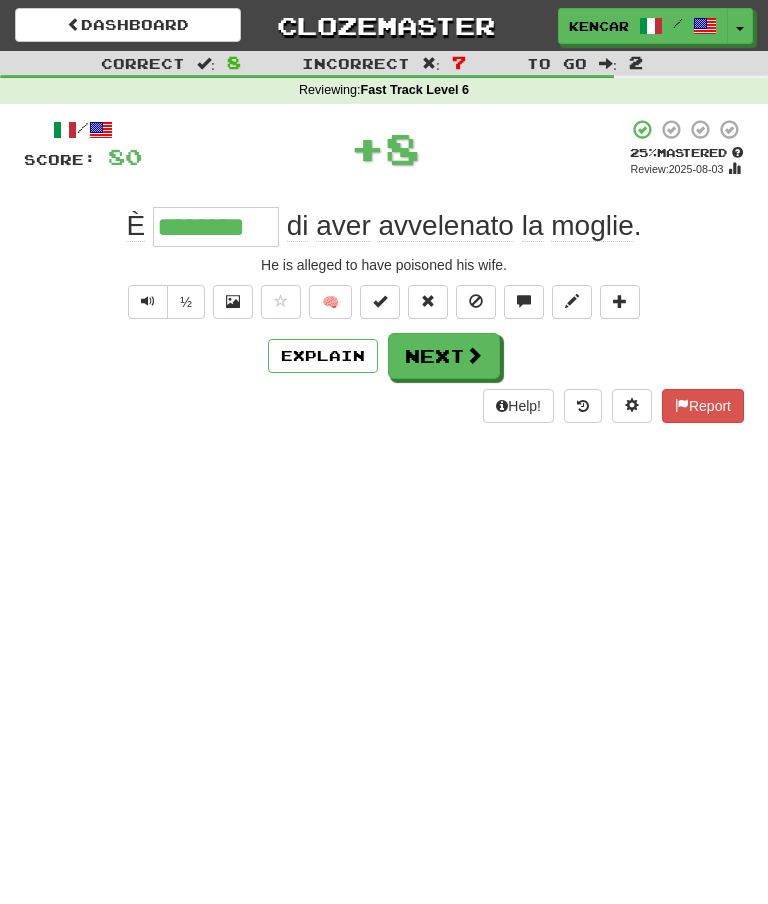 click on "Explain" at bounding box center (323, 356) 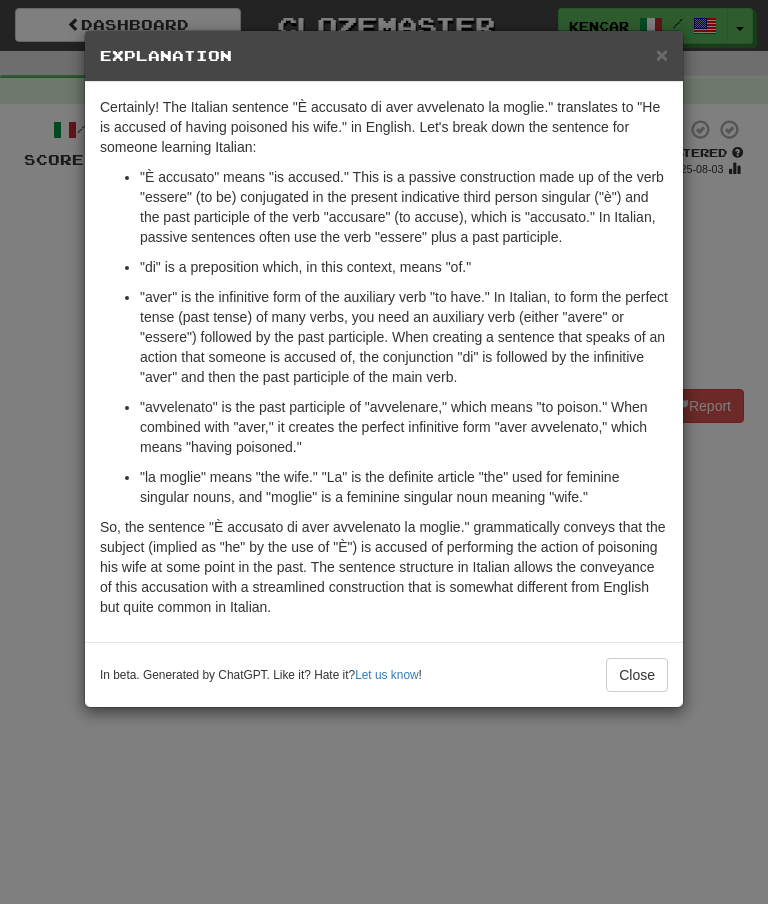 click on "×" at bounding box center [662, 54] 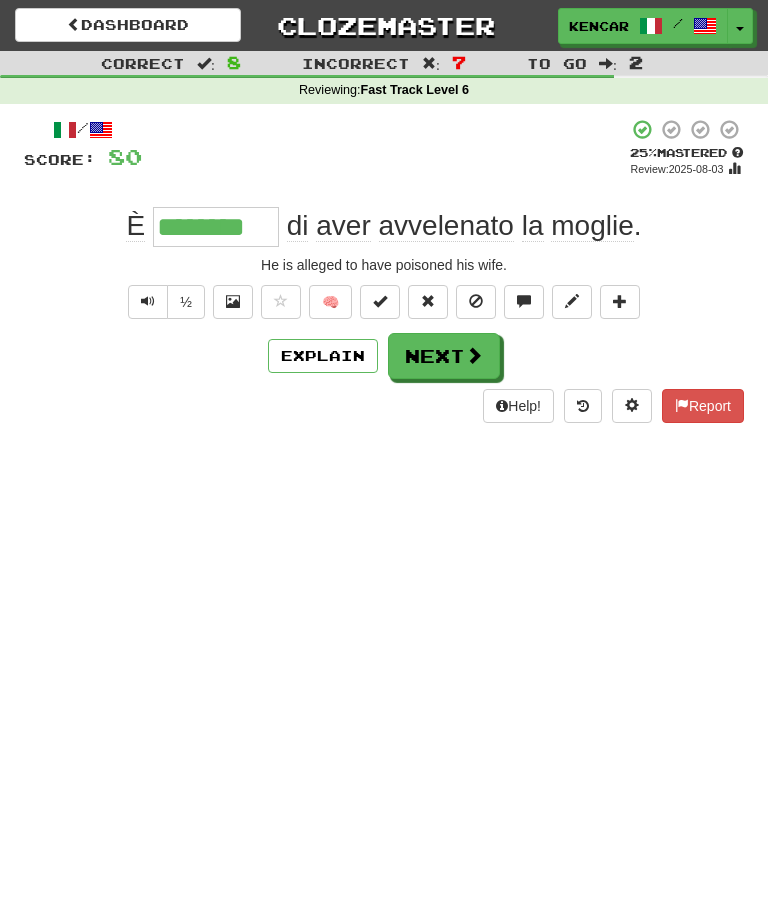 click at bounding box center [474, 355] 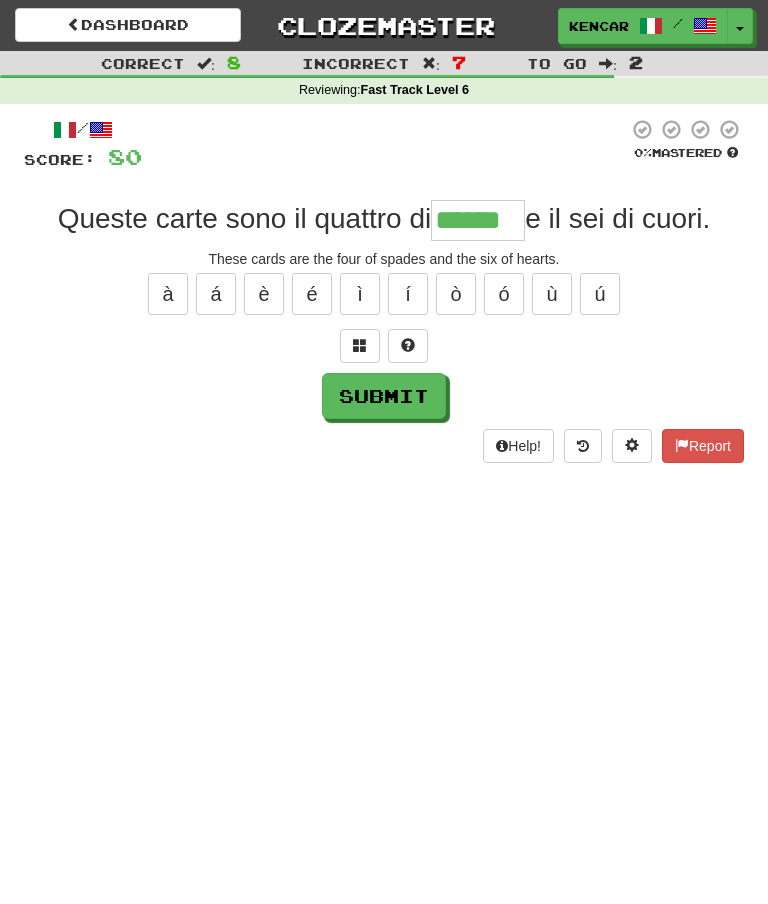 type on "******" 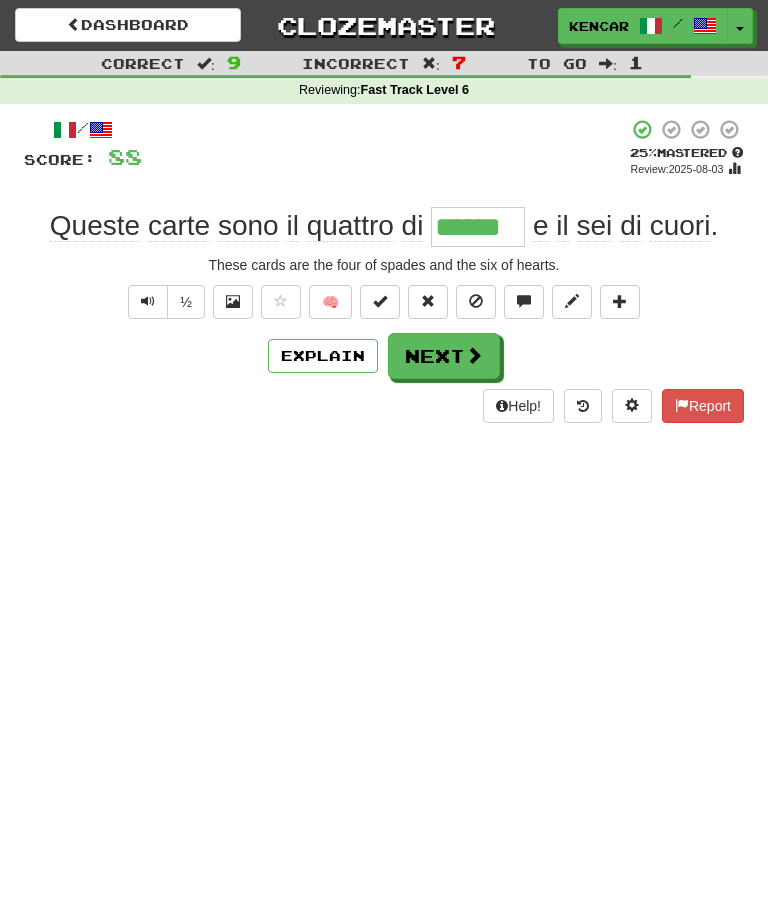 click on "Next" at bounding box center [444, 356] 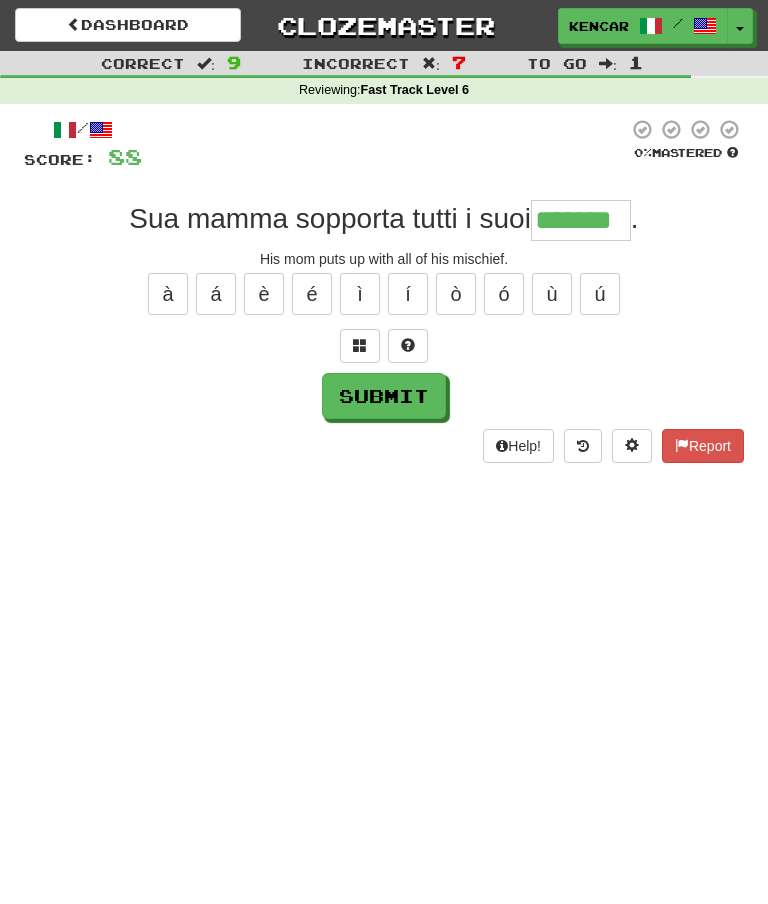 type on "*******" 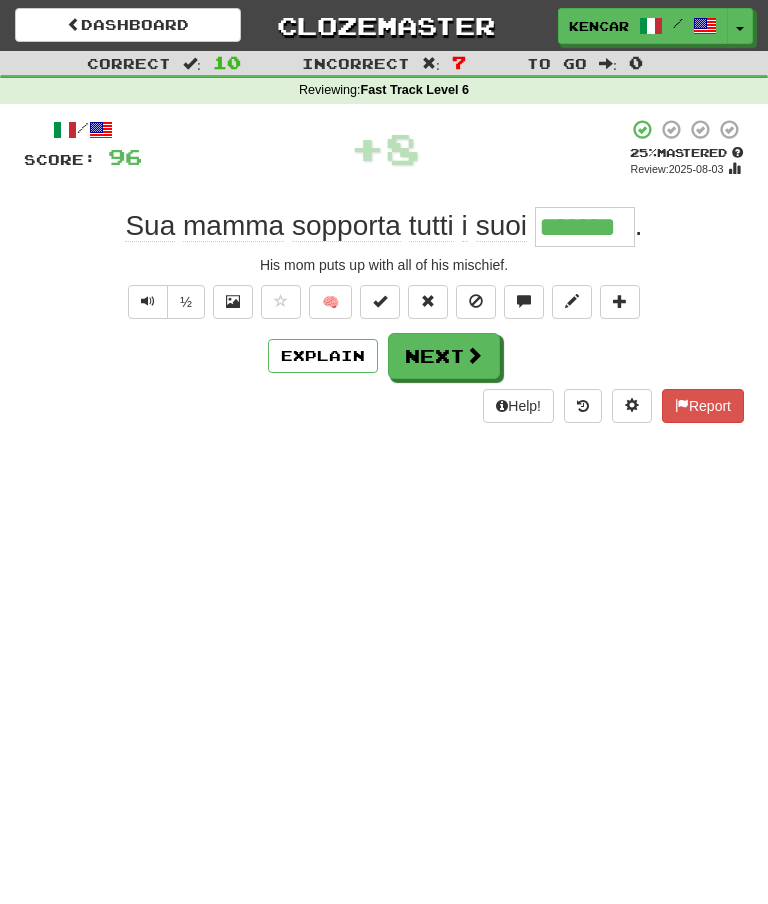 click on "Next" at bounding box center [444, 356] 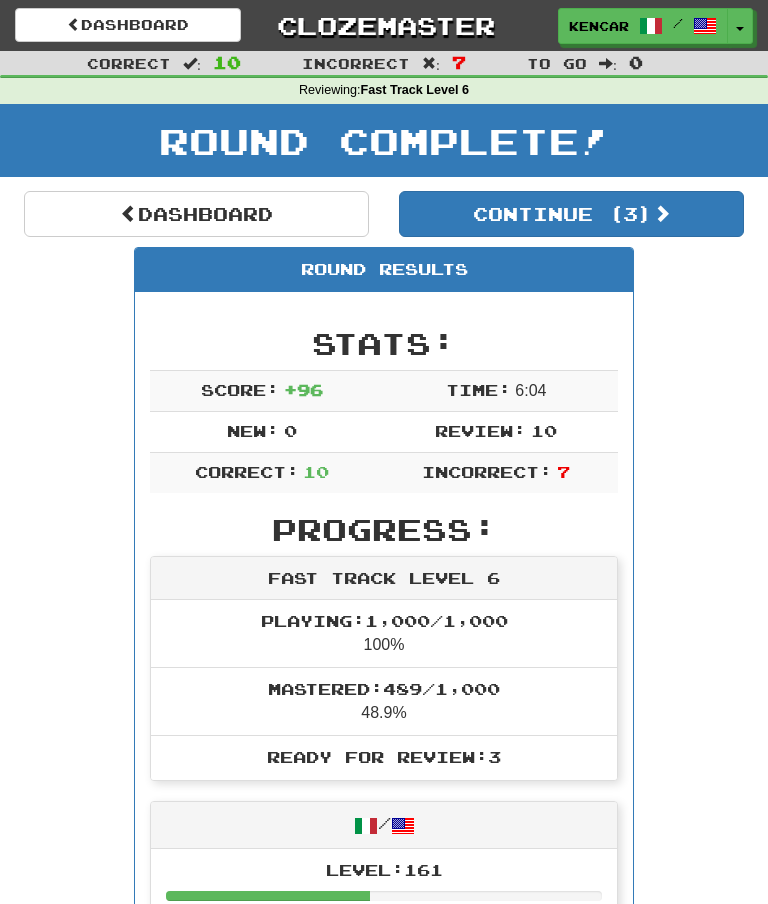 click on "Continue ( 3 )" at bounding box center (571, 214) 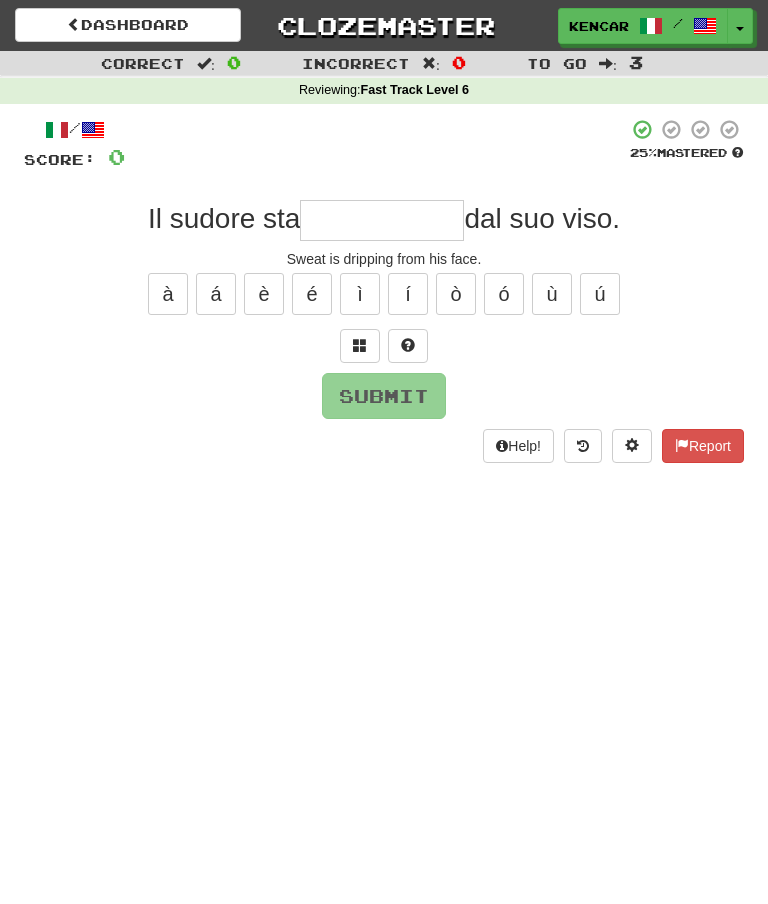 click at bounding box center (382, 220) 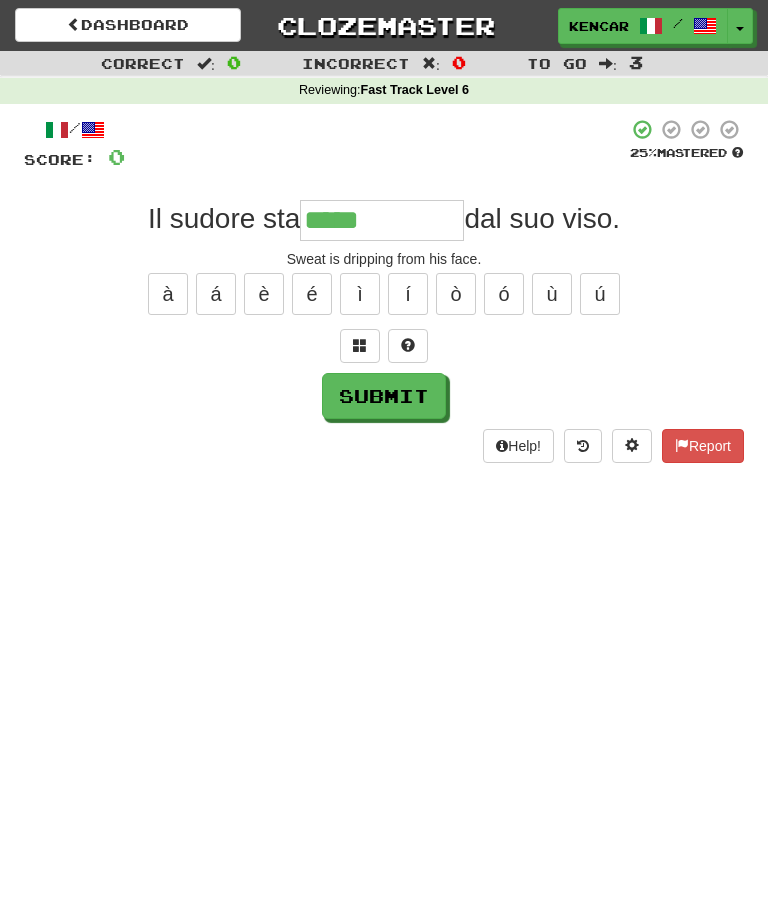 click on "Submit" at bounding box center (384, 396) 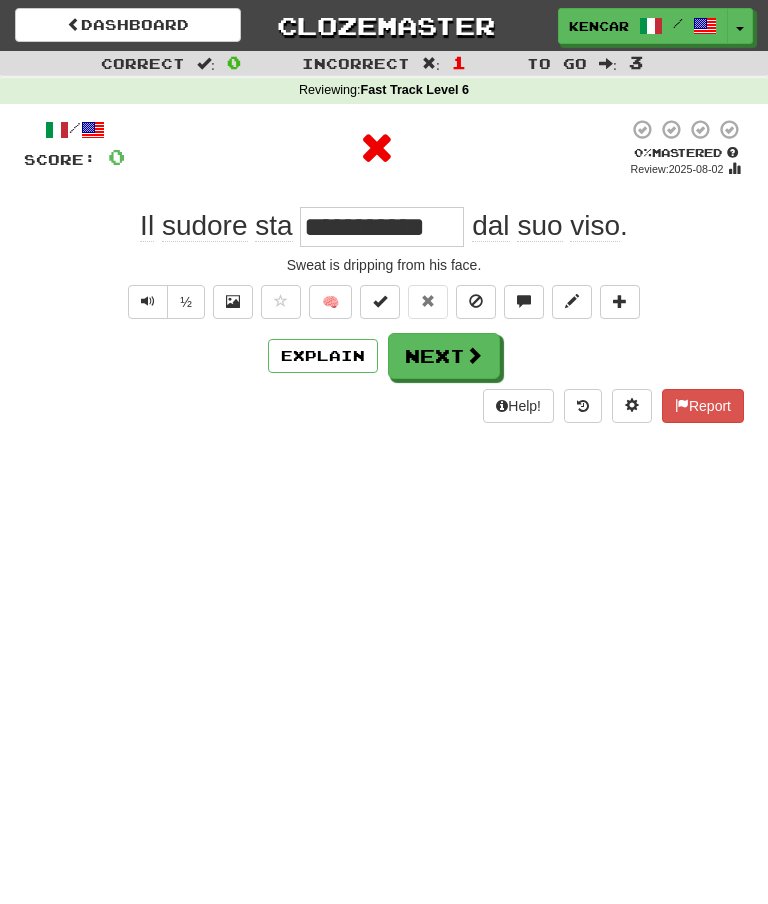 click on "Next" at bounding box center (444, 356) 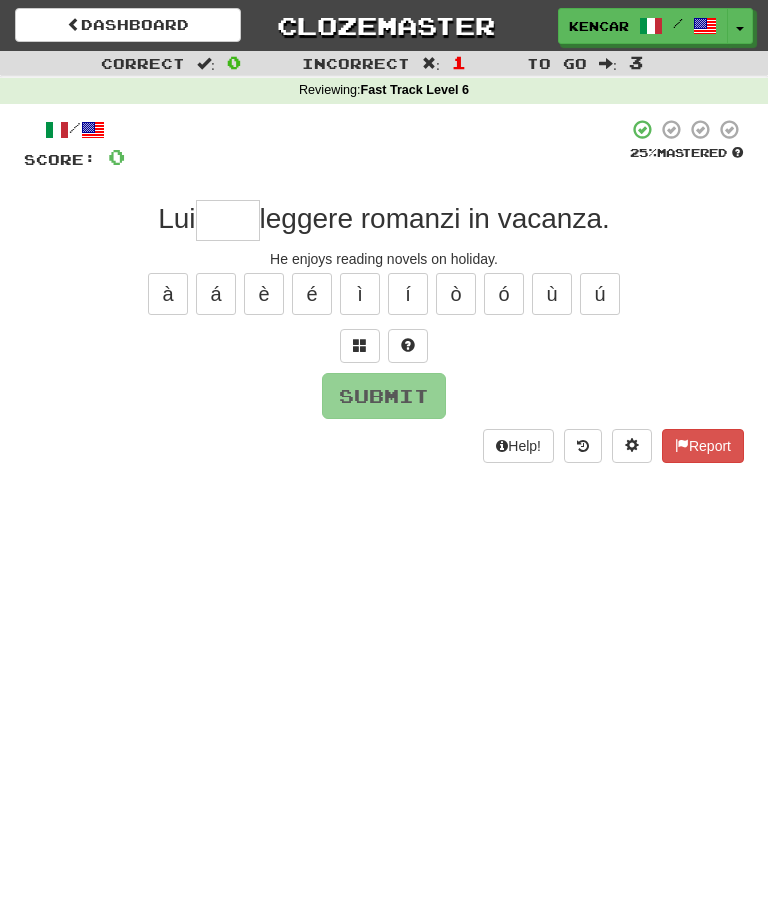 type on "*" 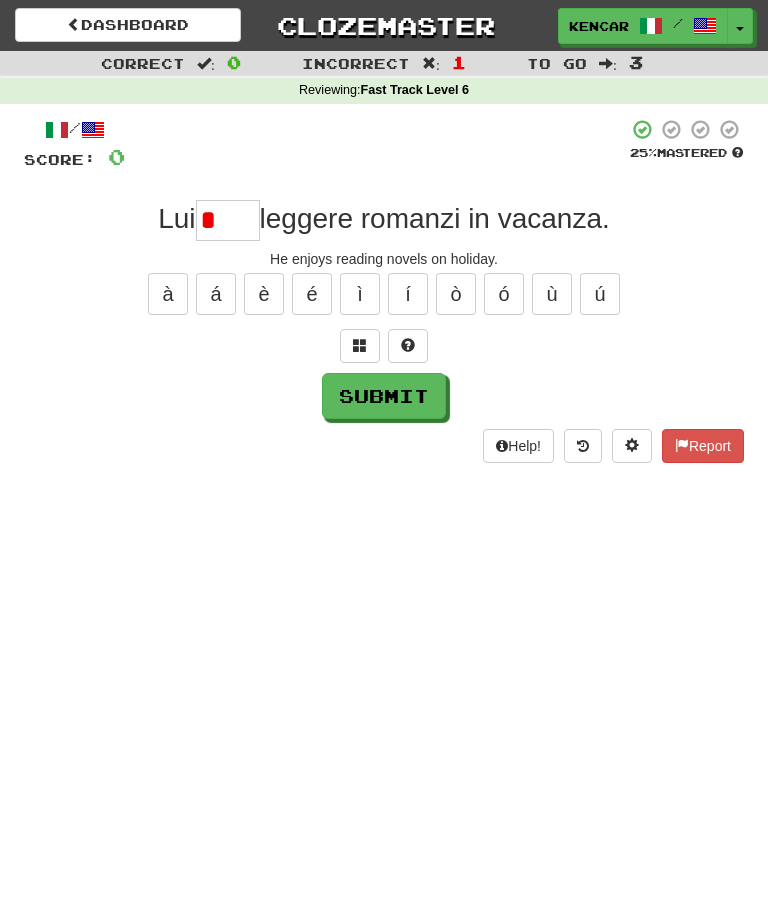 click on "Submit" at bounding box center (384, 396) 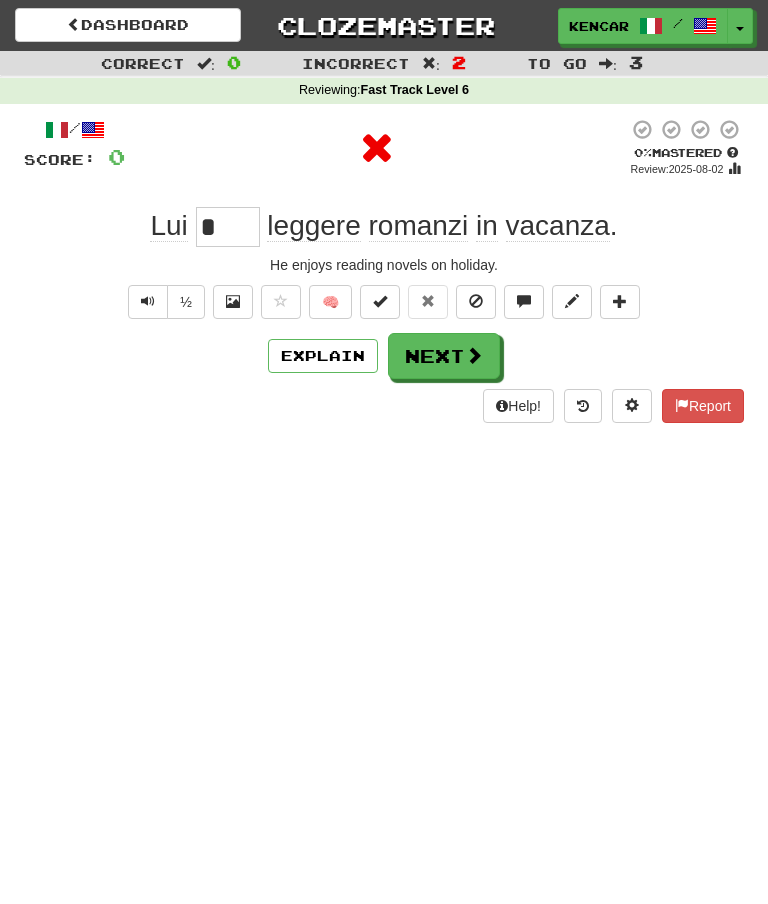 type on "***" 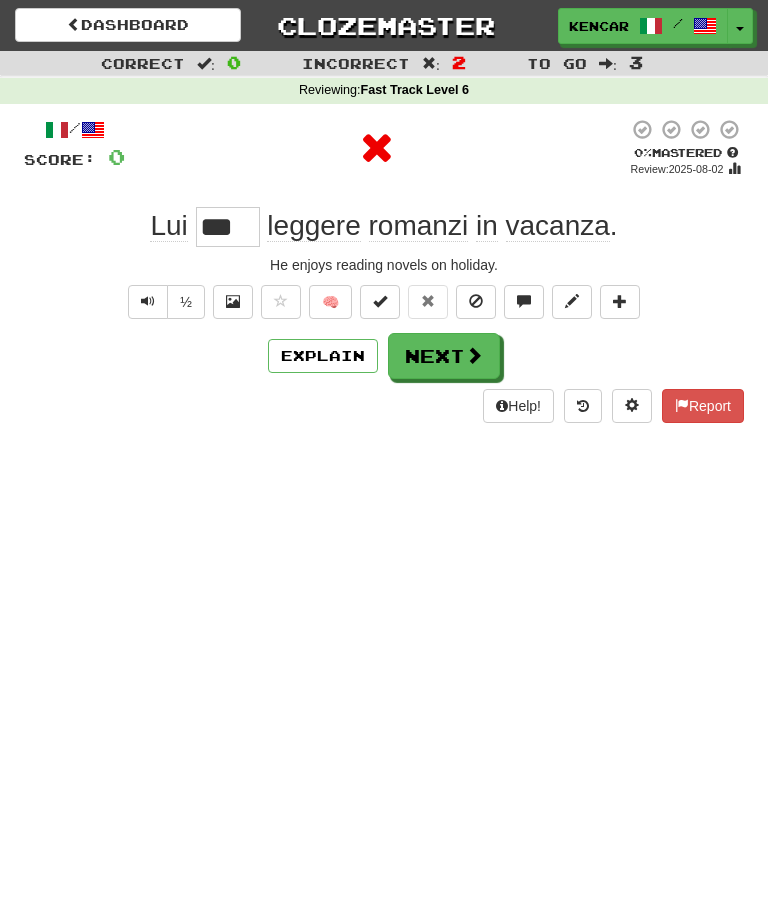 click on "Next" at bounding box center (444, 356) 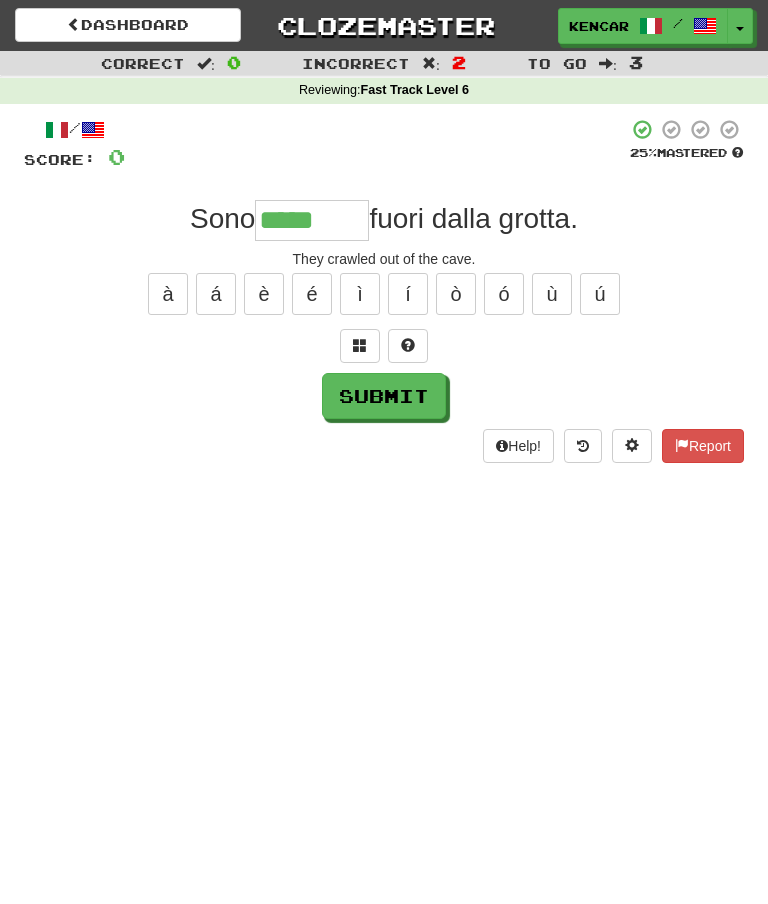 click on "Submit" at bounding box center (384, 396) 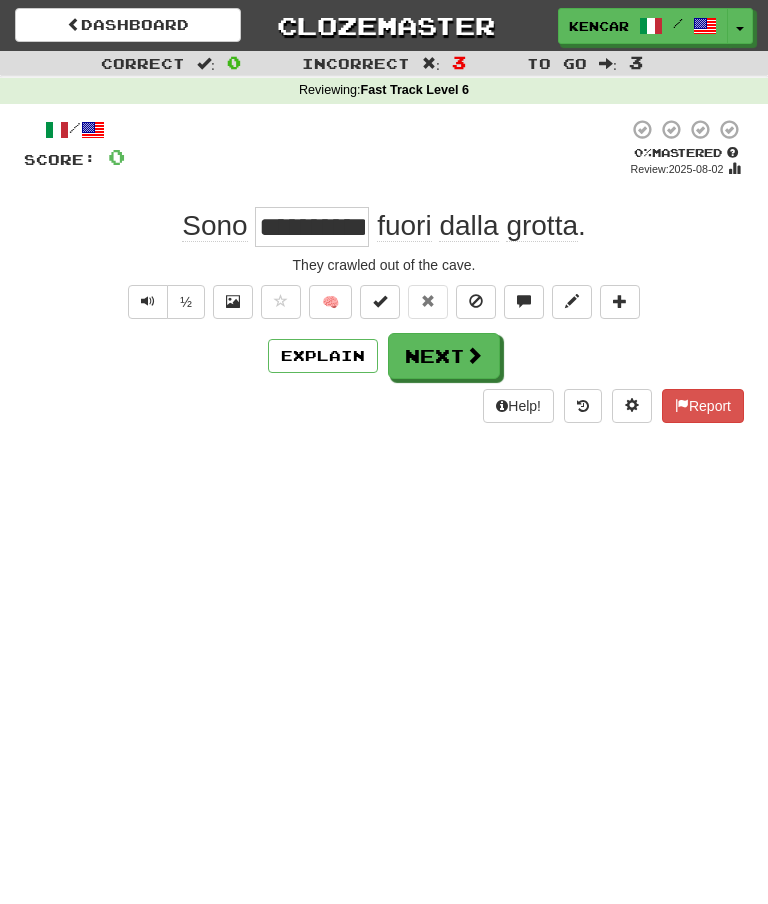 click on "Next" at bounding box center [444, 356] 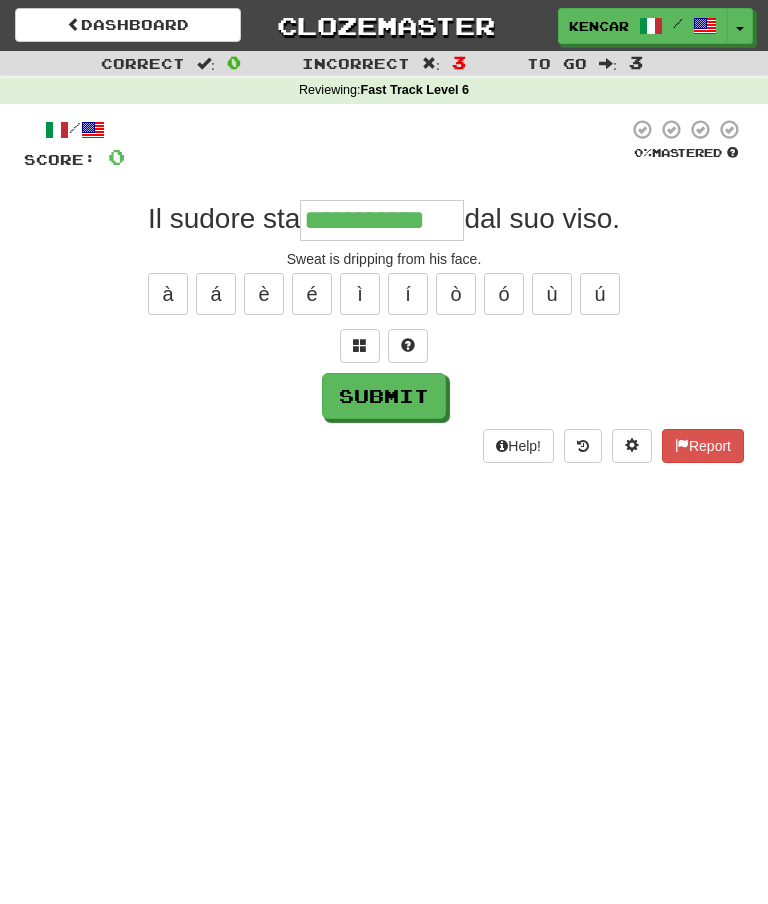 type on "**********" 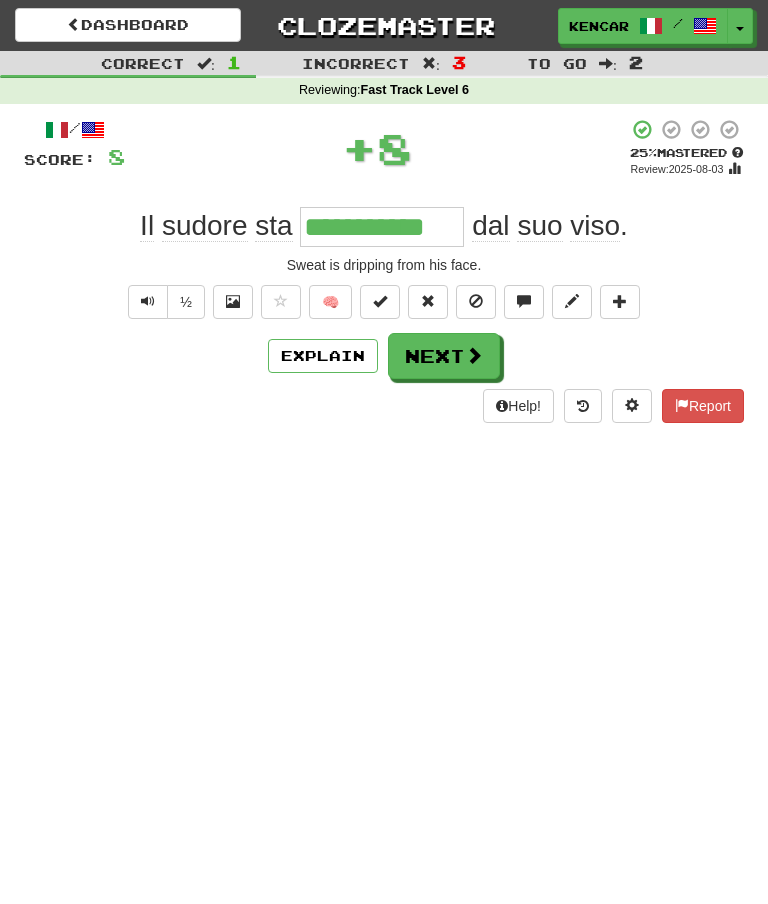 click on "Next" at bounding box center [444, 356] 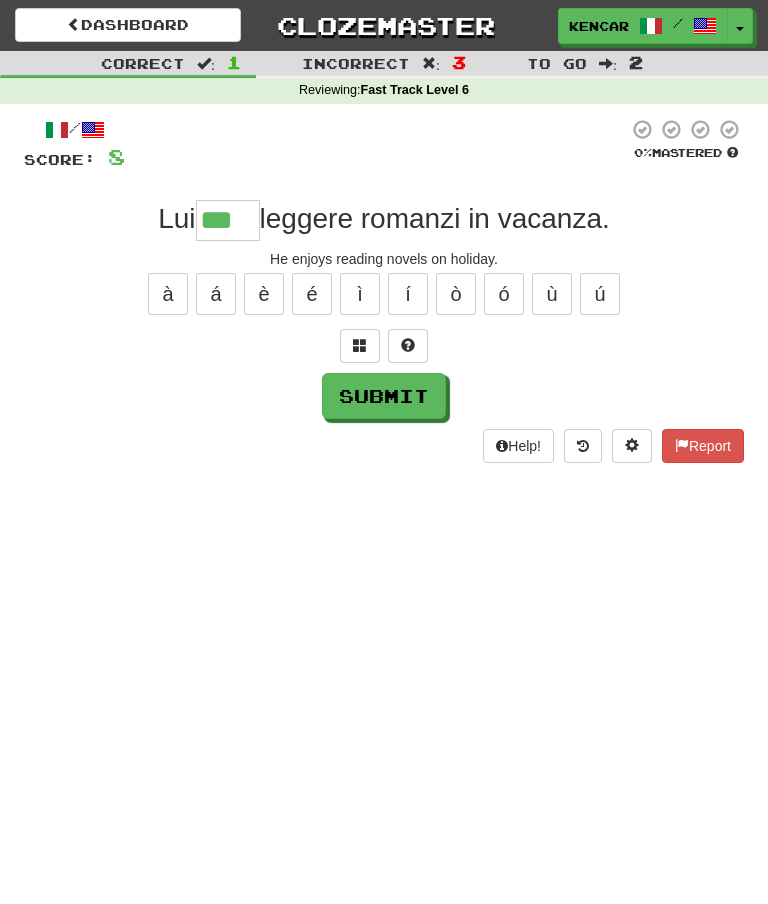 type on "***" 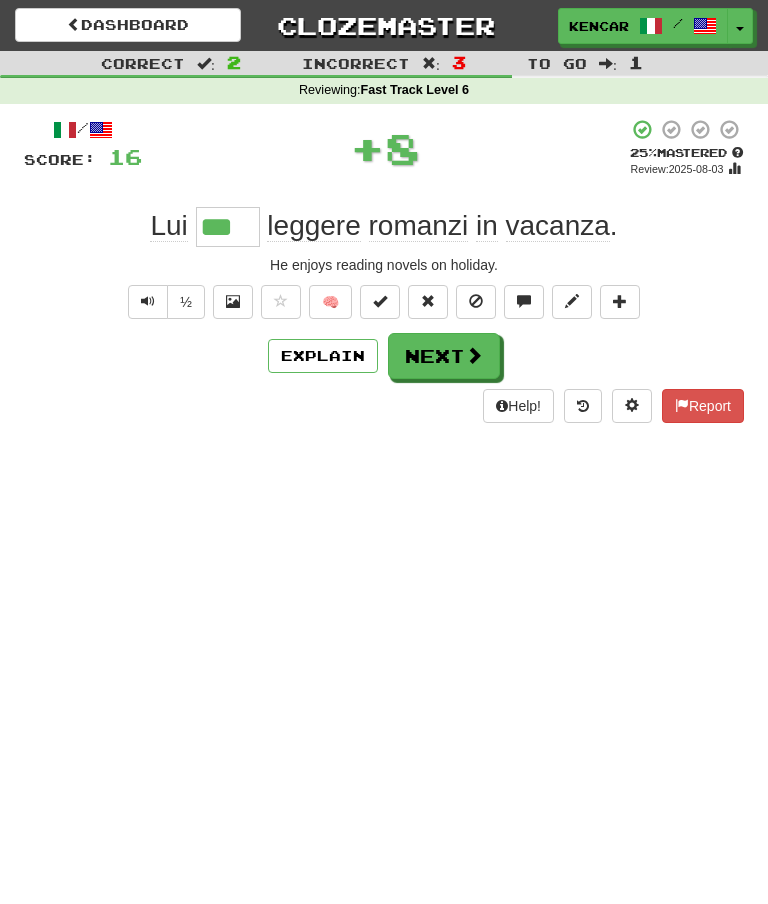 click on "Next" at bounding box center [444, 356] 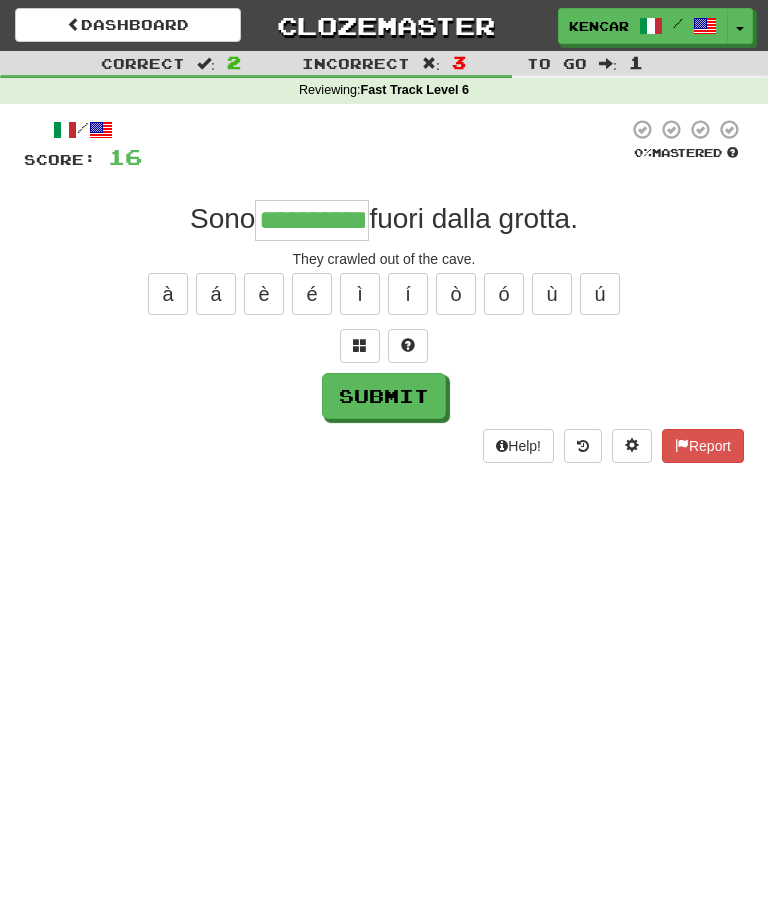 type on "**********" 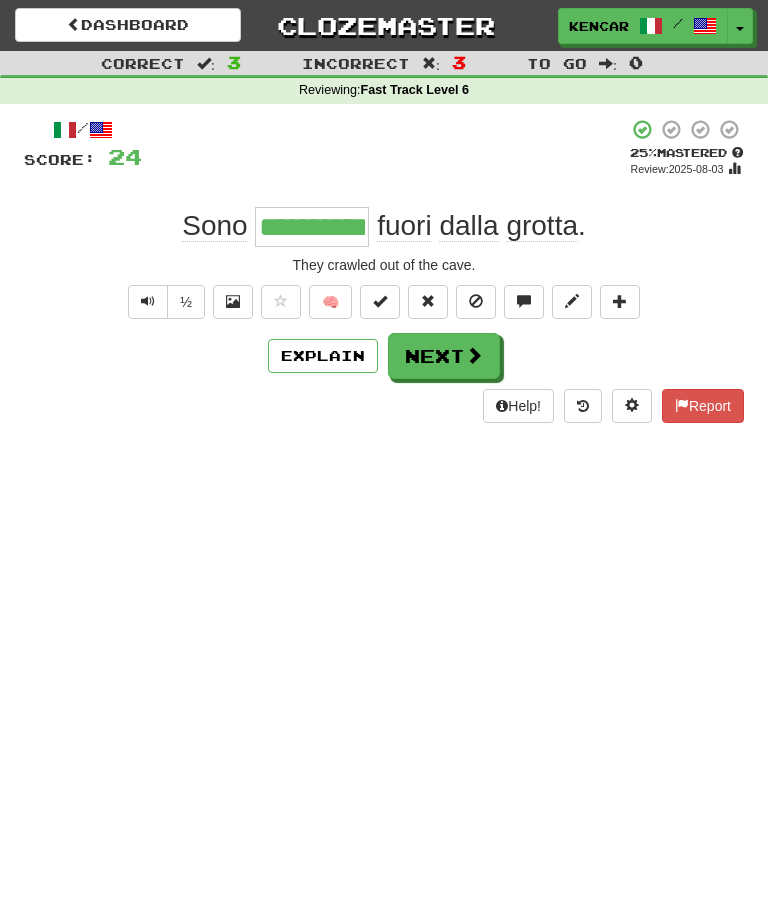 click on "Next" at bounding box center (444, 356) 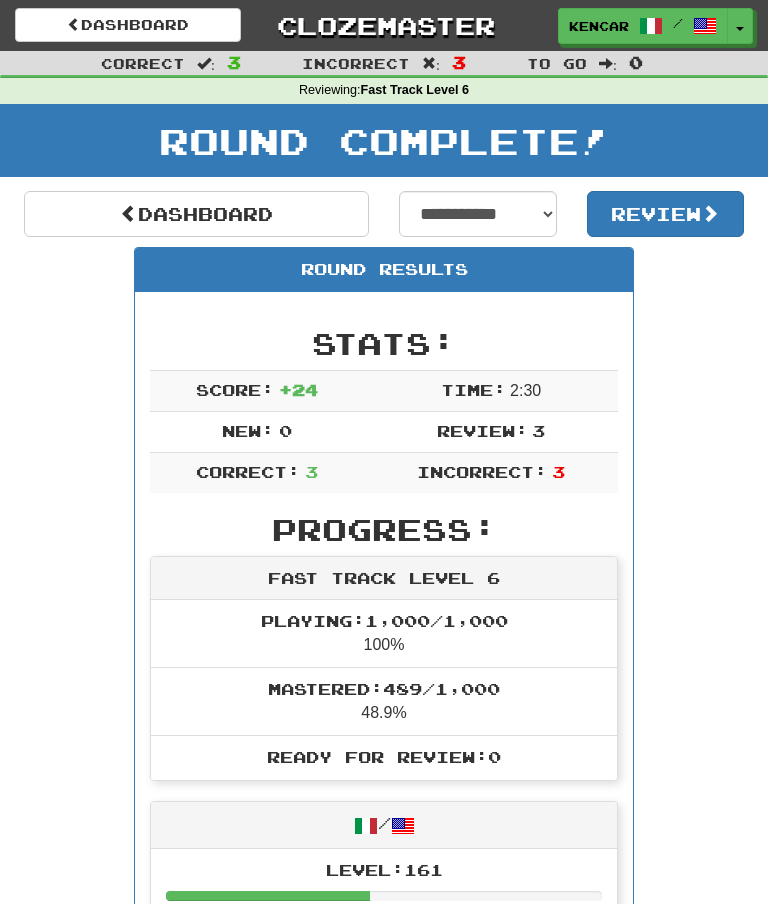 click on "Clozemaster" at bounding box center (384, 25) 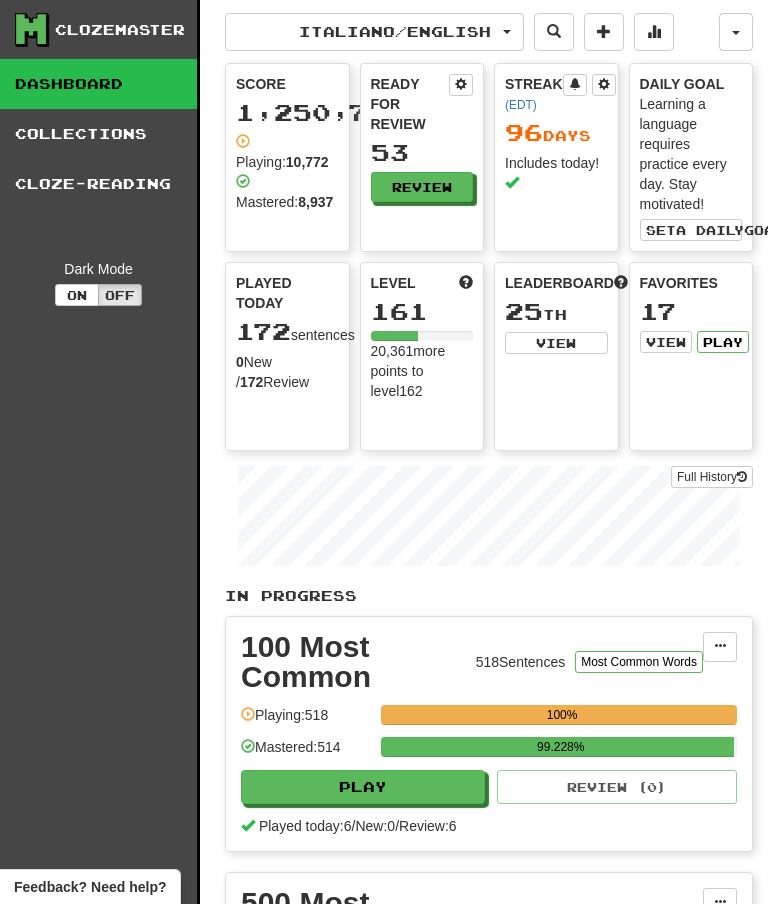 scroll, scrollTop: 0, scrollLeft: 0, axis: both 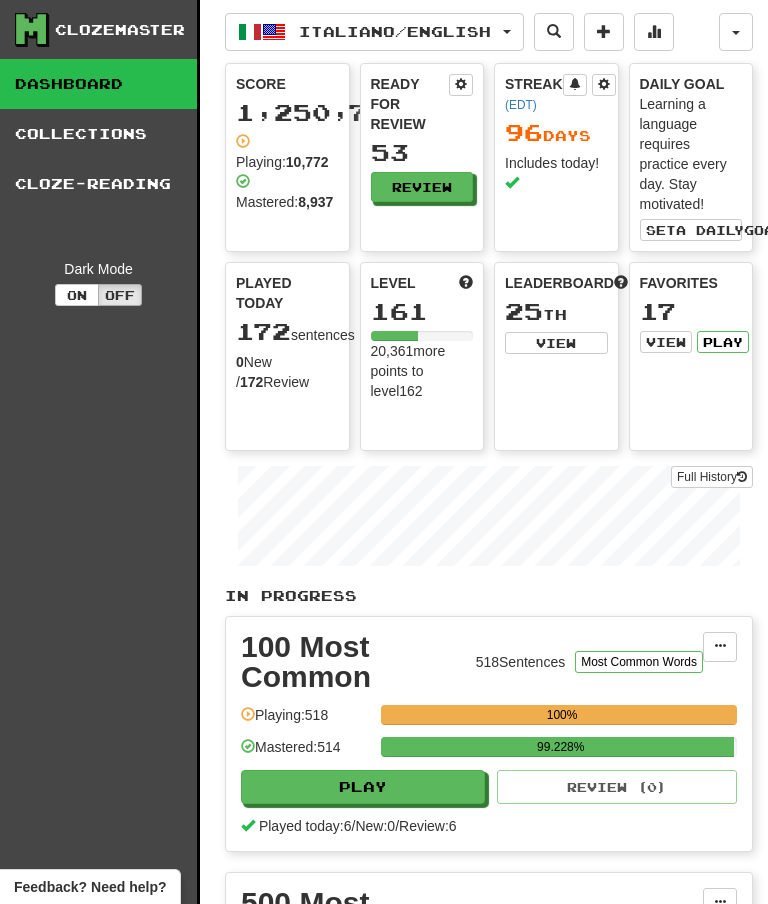 click on "Review" at bounding box center [422, 187] 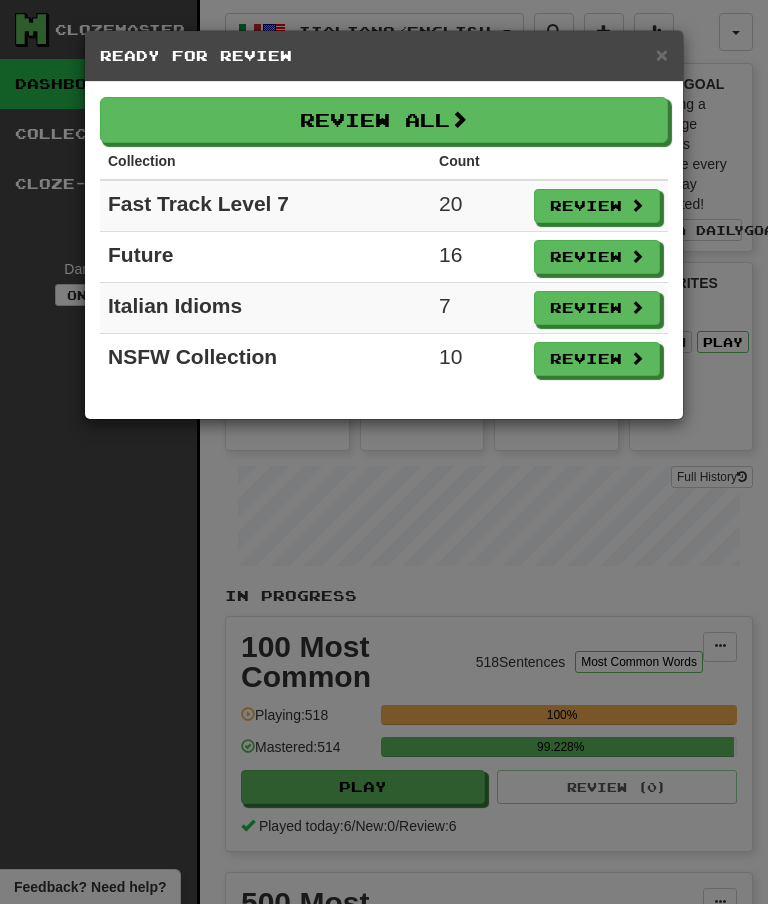 click on "Review" at bounding box center [597, 206] 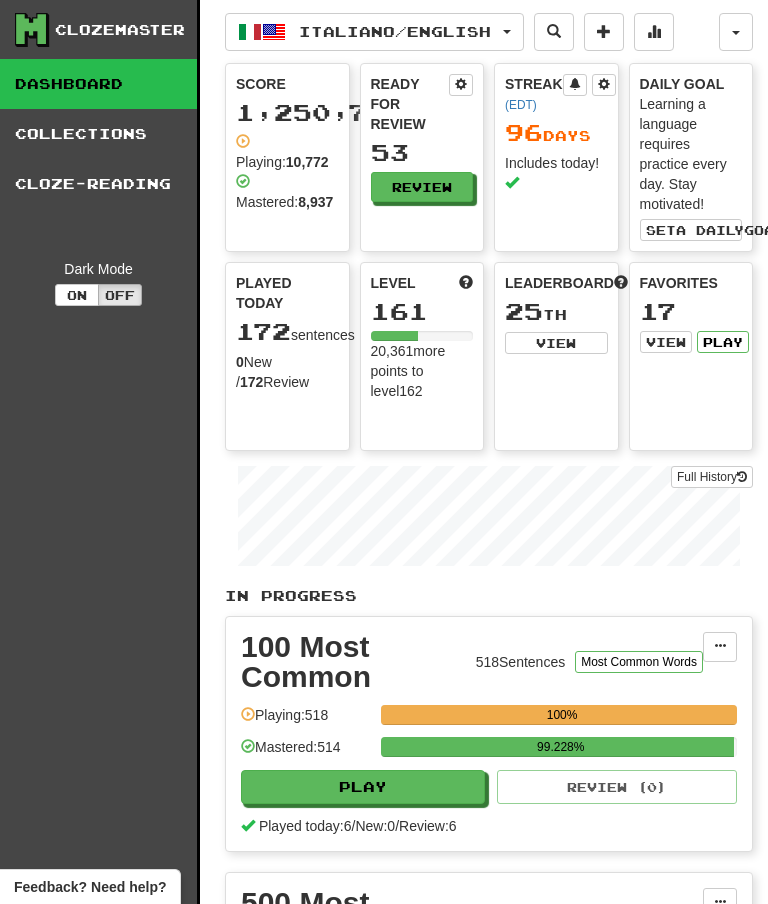 select on "**" 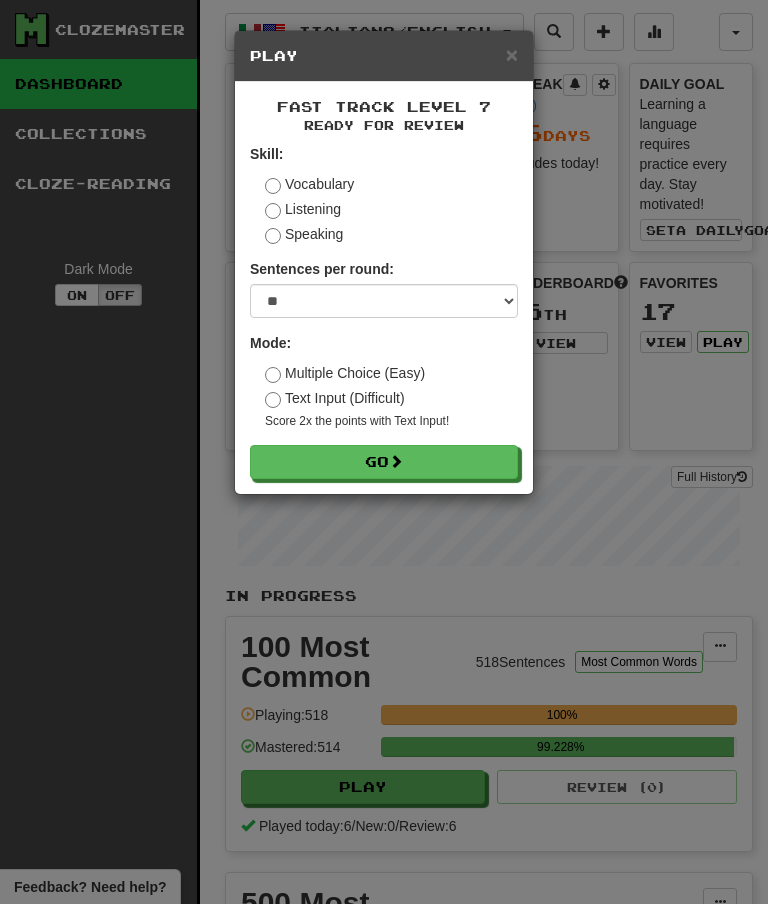 click on "Go" at bounding box center (384, 462) 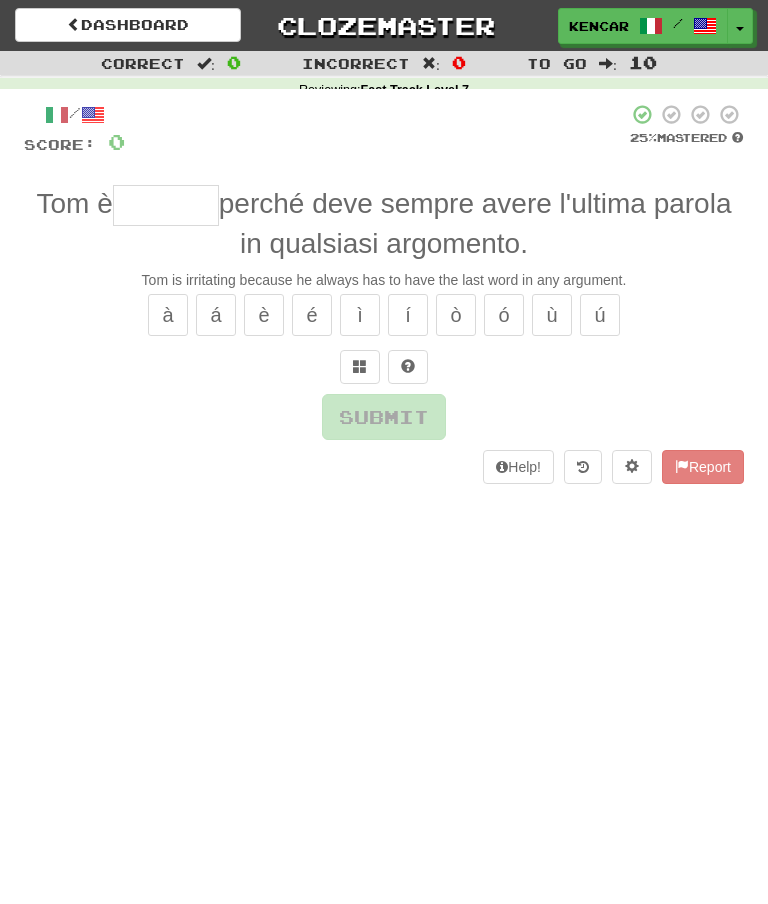 scroll, scrollTop: 0, scrollLeft: 0, axis: both 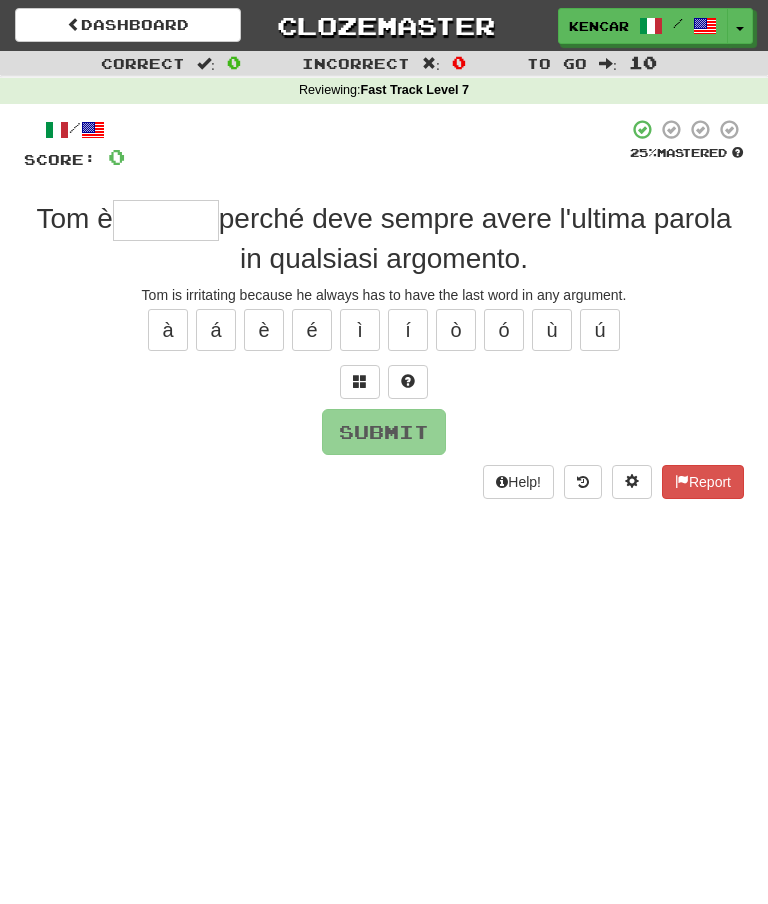 click at bounding box center (166, 220) 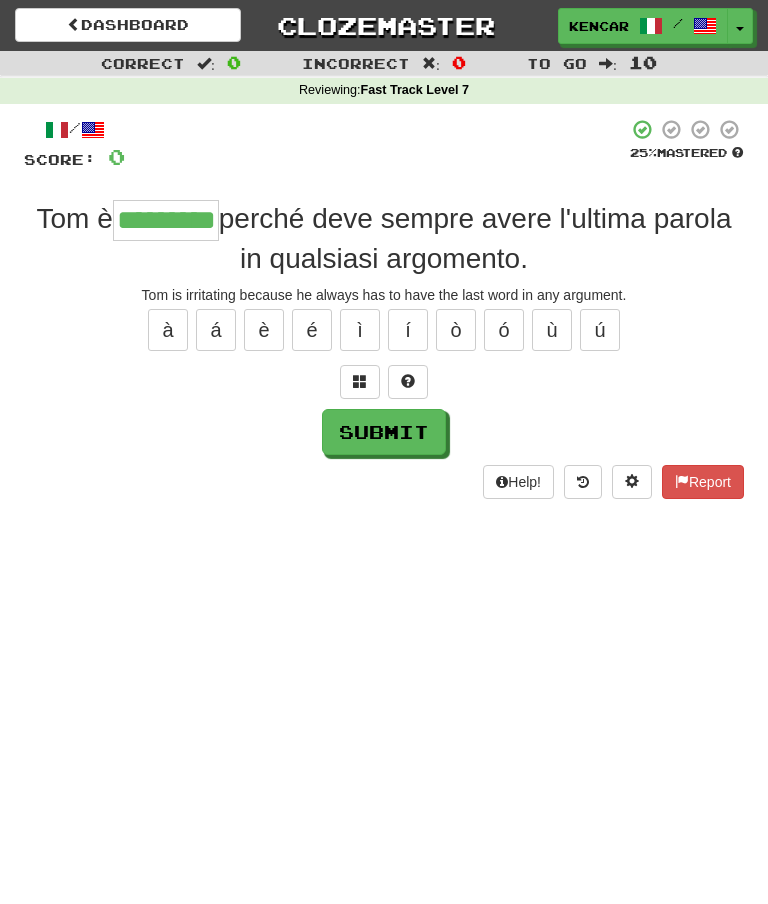 type on "*********" 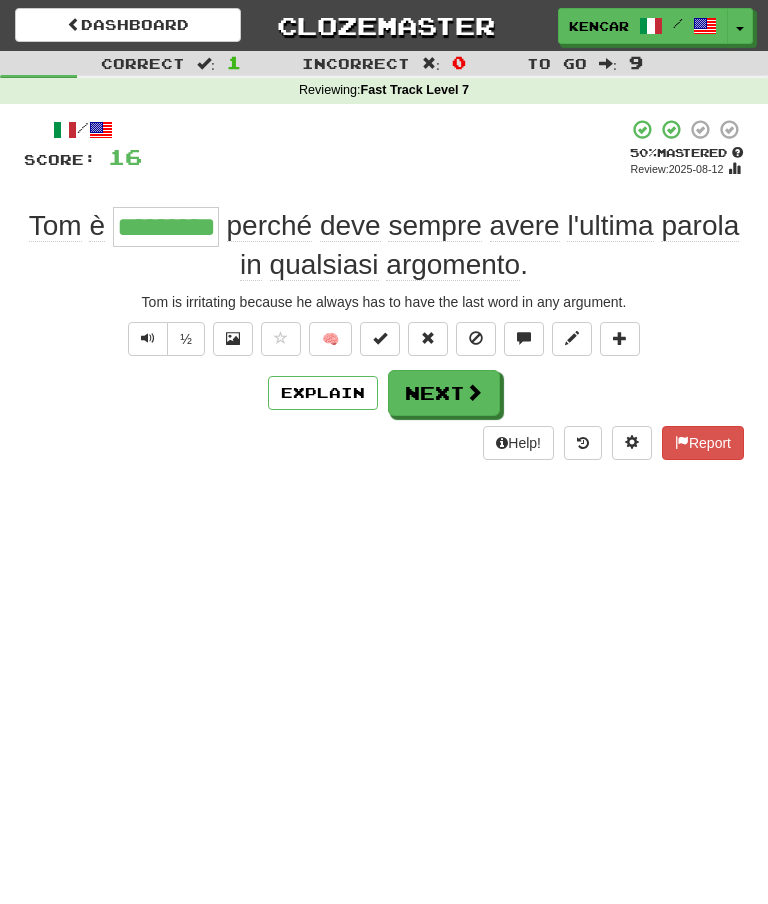 click at bounding box center (474, 392) 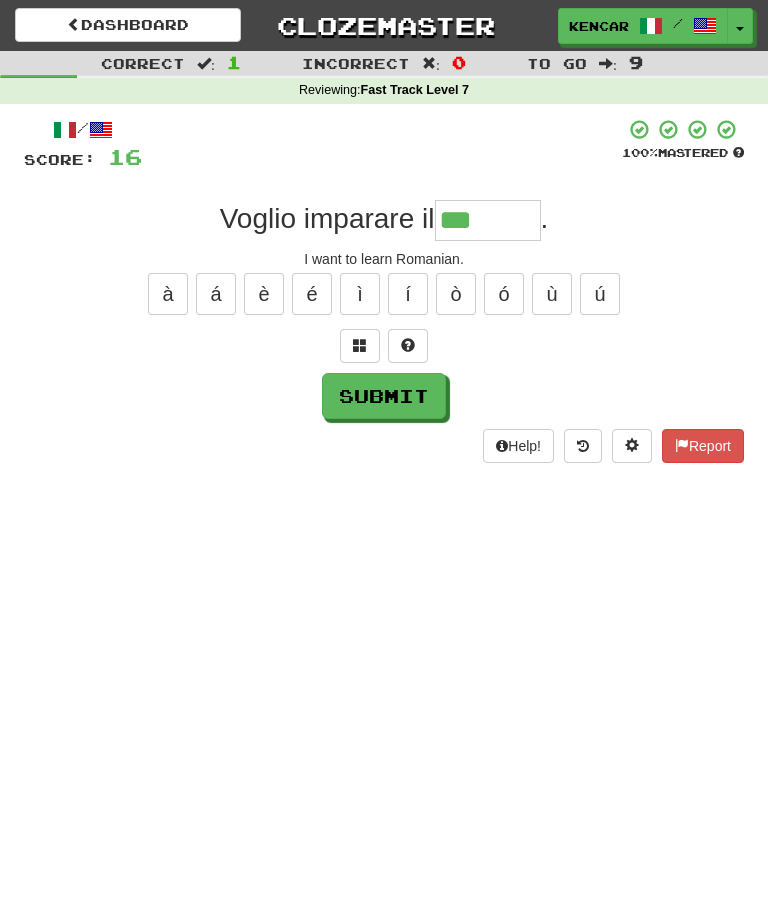 click on "Submit" at bounding box center [384, 396] 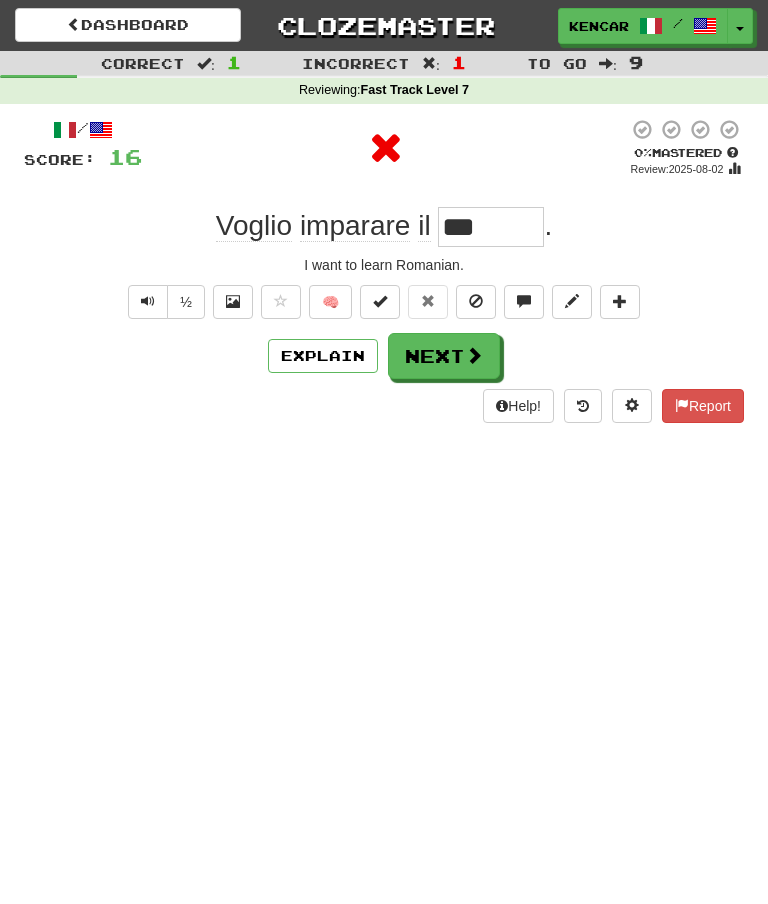 type on "******" 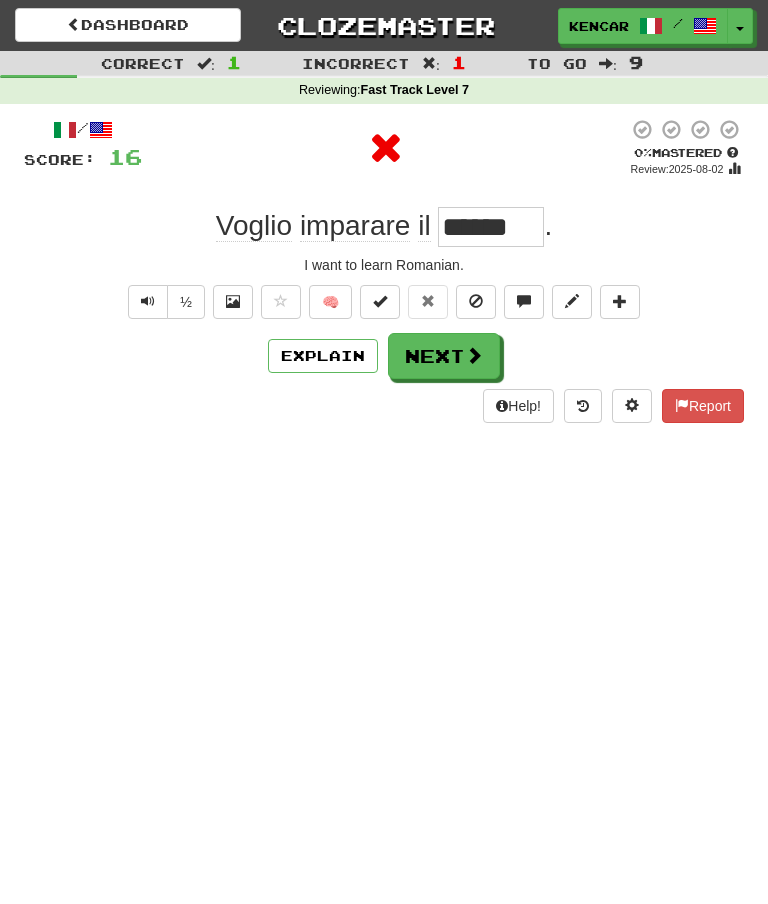 click on "Next" at bounding box center (444, 356) 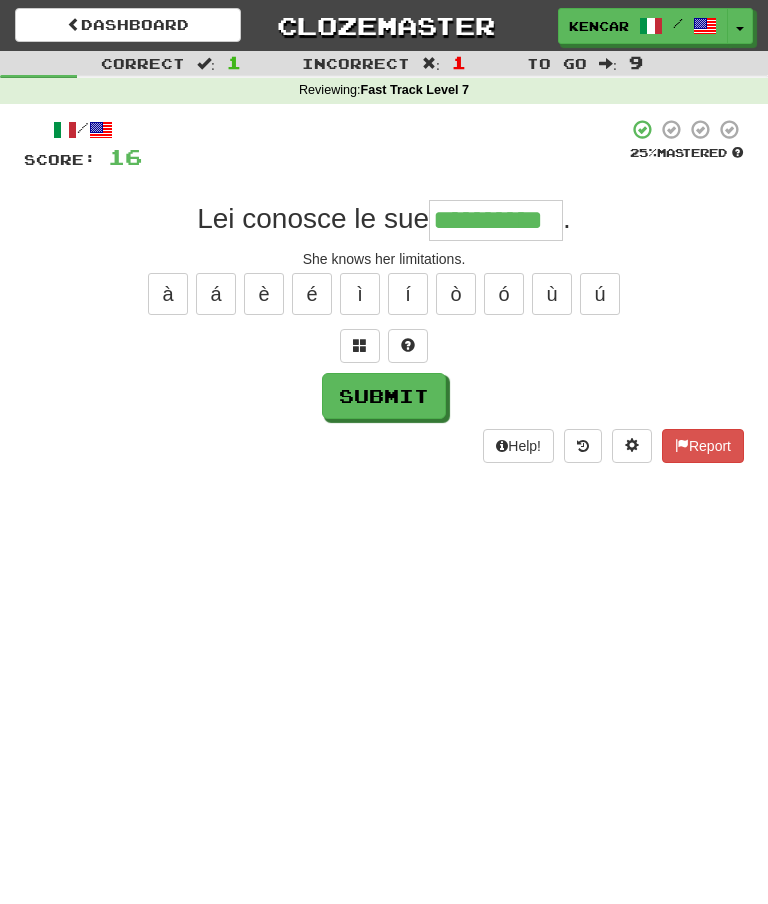 click on "í" at bounding box center [408, 294] 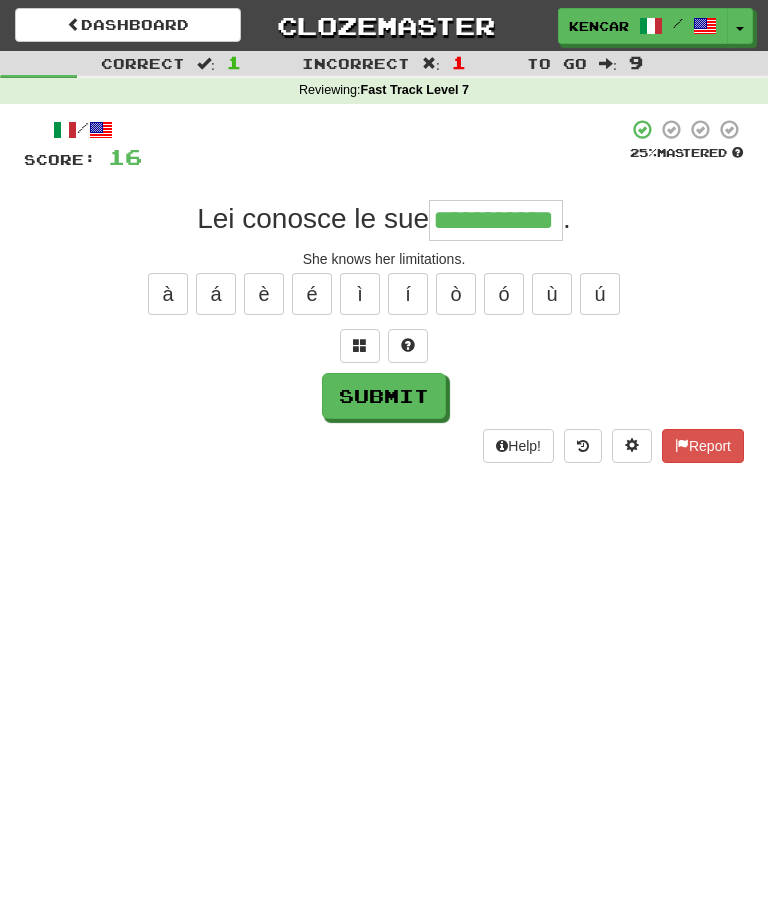 type on "**********" 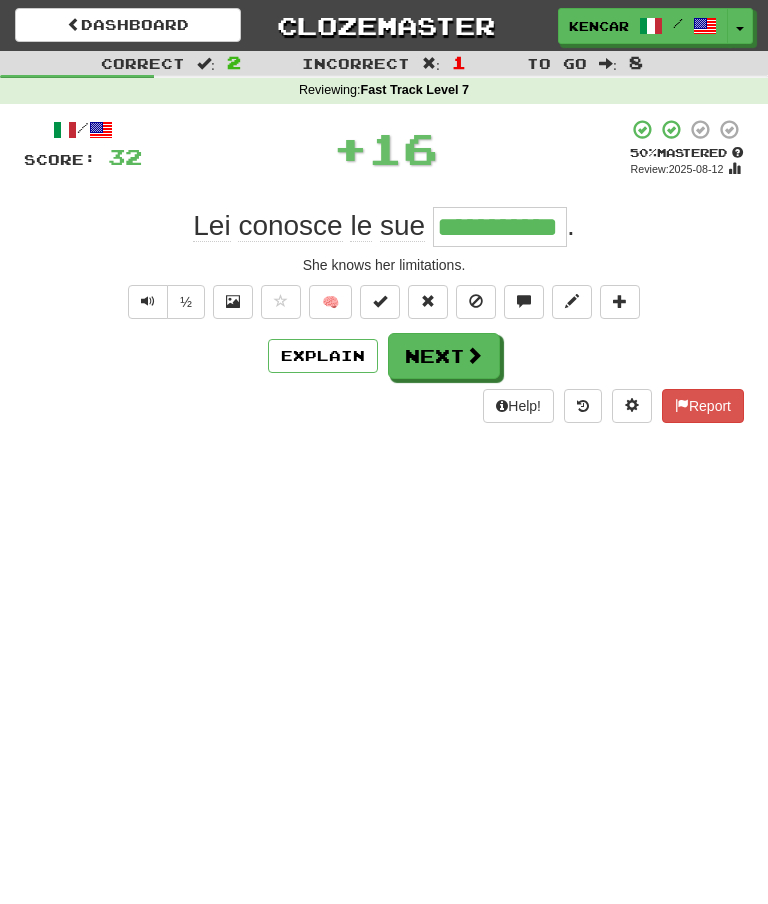 click on "Next" at bounding box center (444, 356) 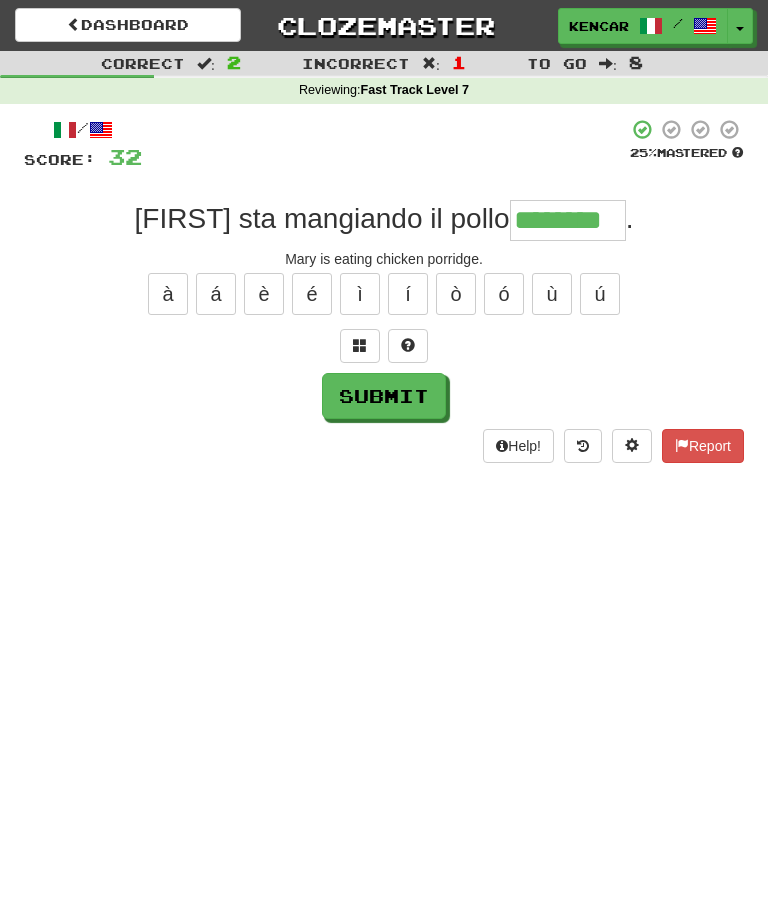 type on "********" 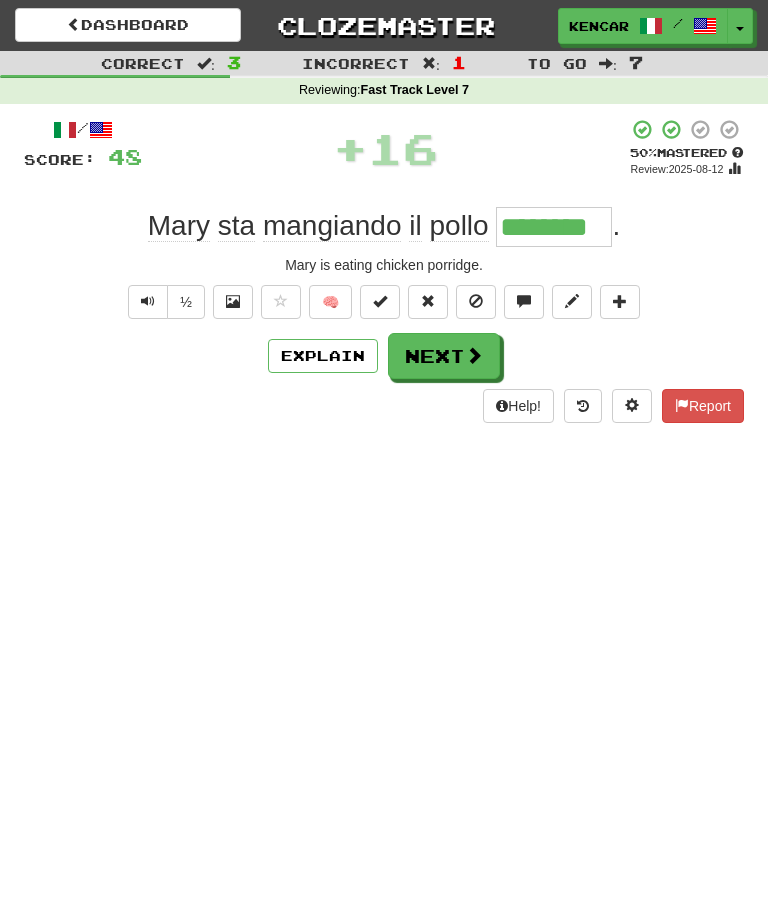 click on "Next" at bounding box center (444, 356) 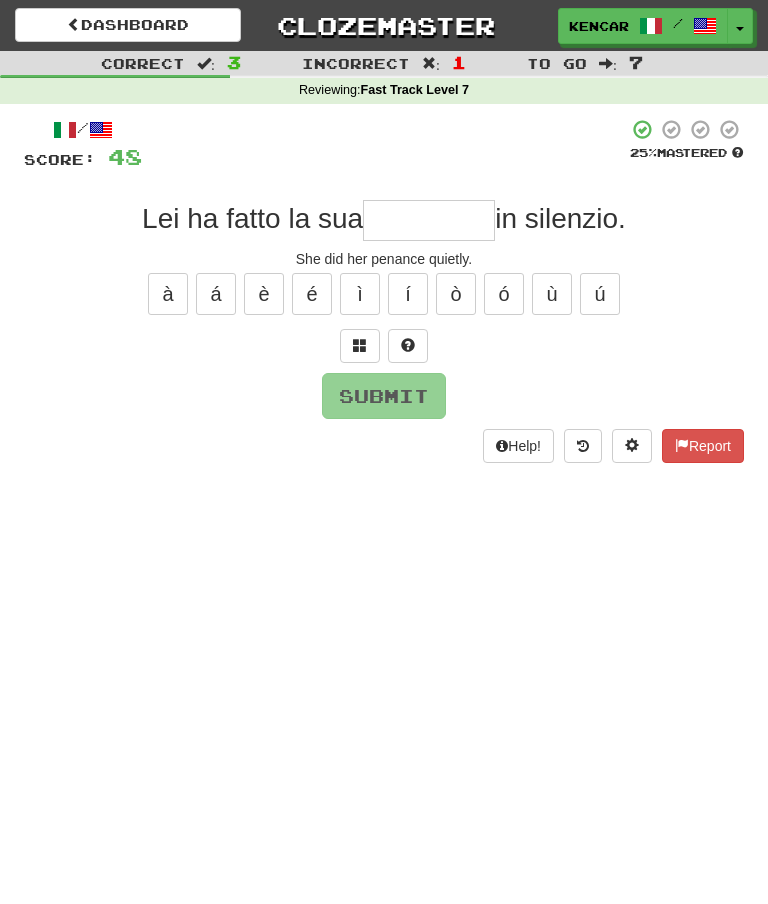 click at bounding box center [429, 220] 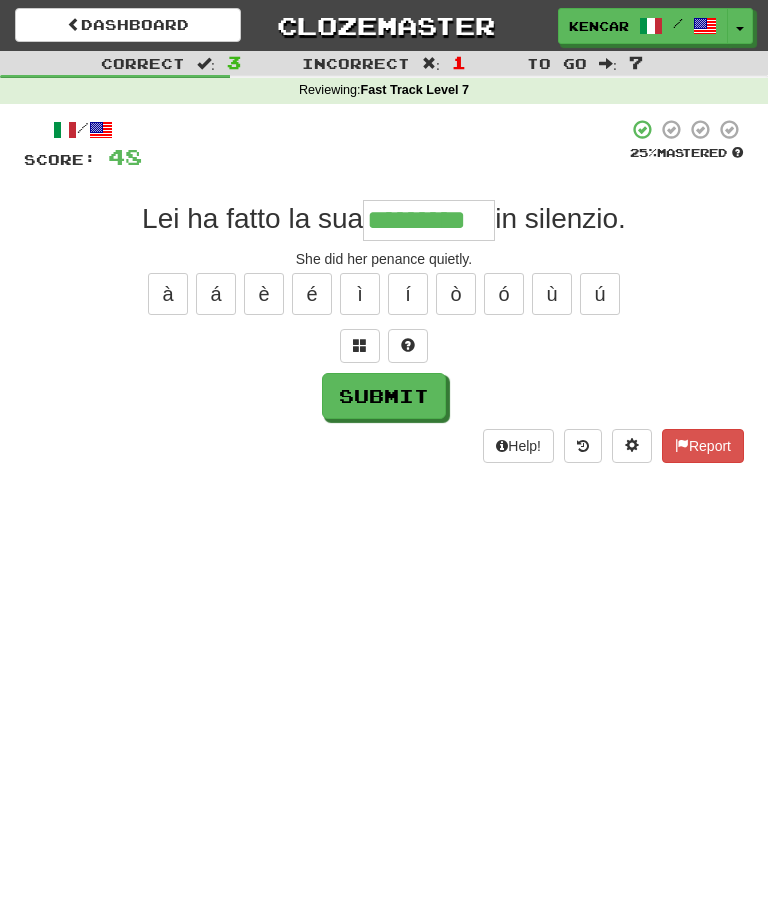 type on "*********" 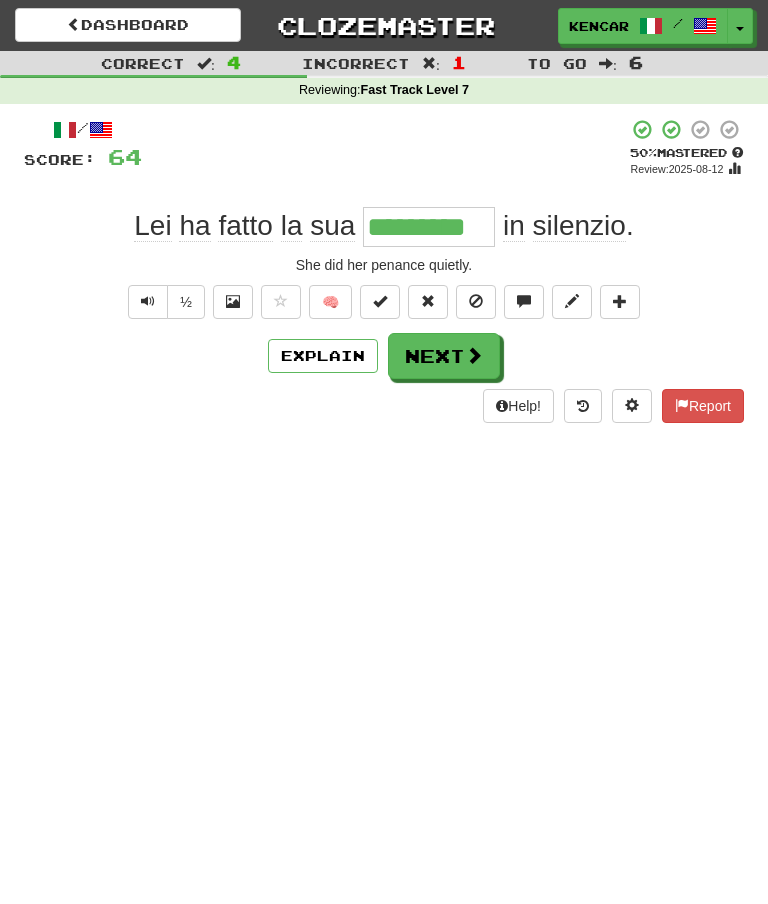 click on "Next" at bounding box center (444, 356) 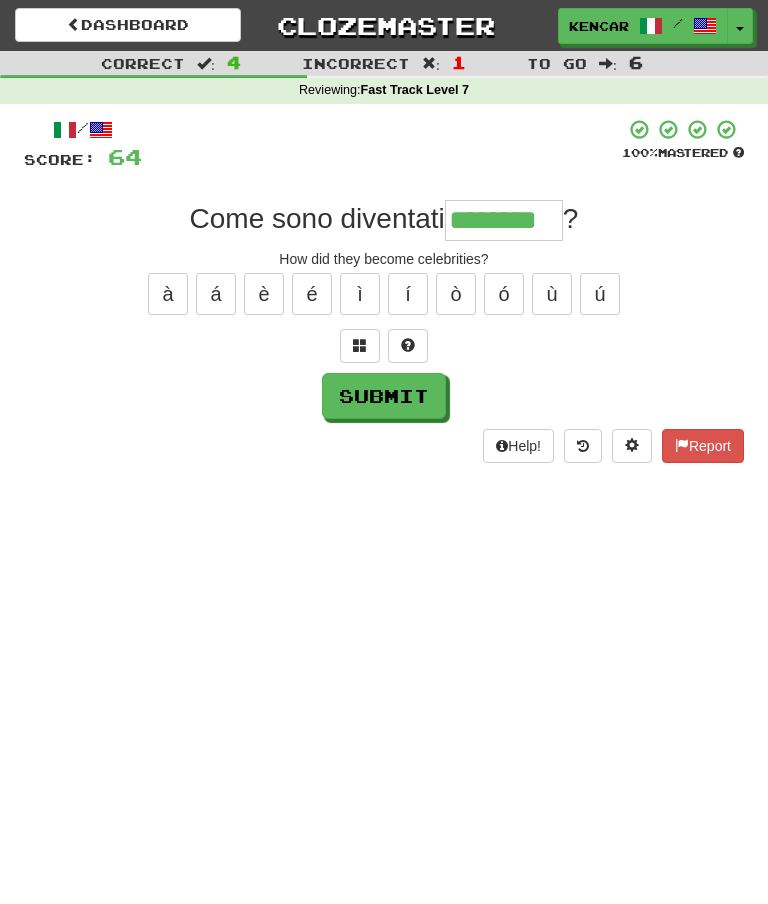click on "à" at bounding box center (168, 294) 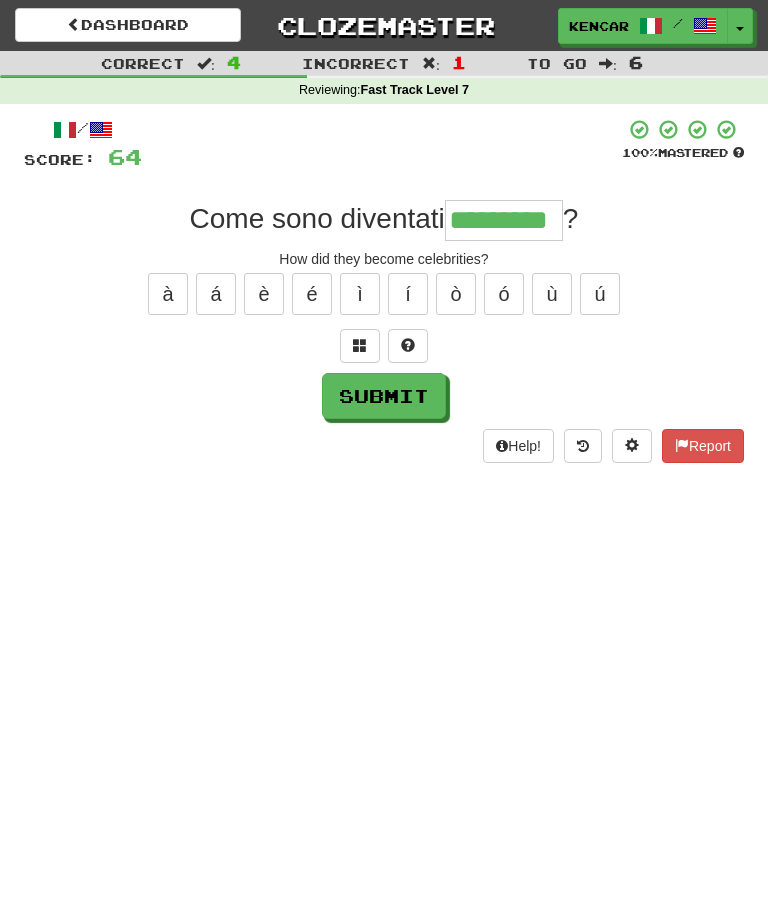 click on "Submit" at bounding box center (384, 396) 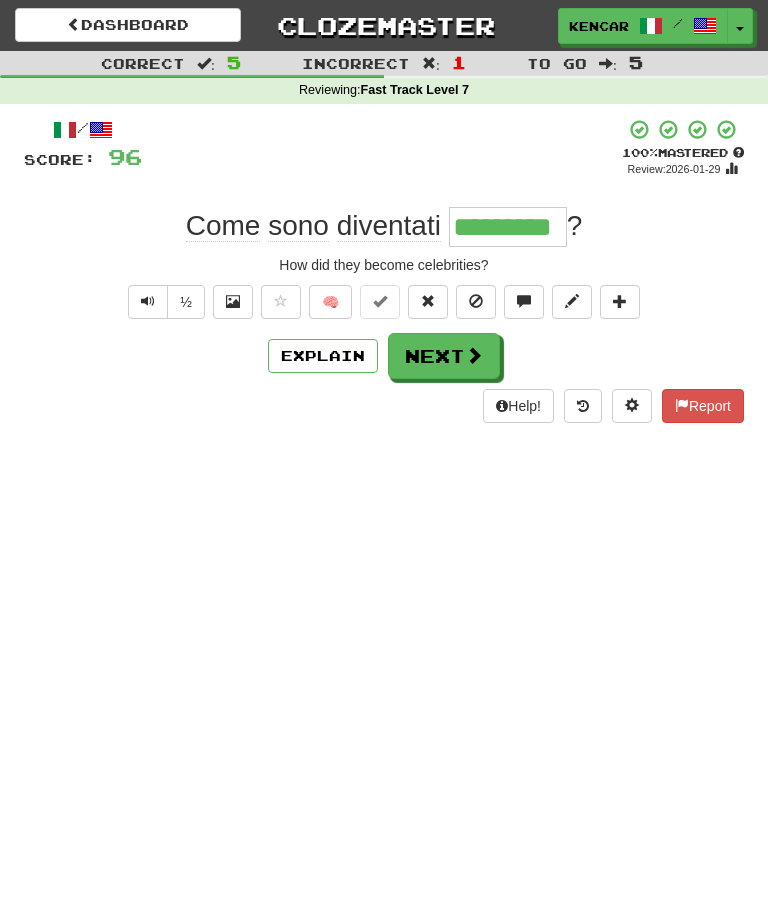 click on "Next" at bounding box center [444, 356] 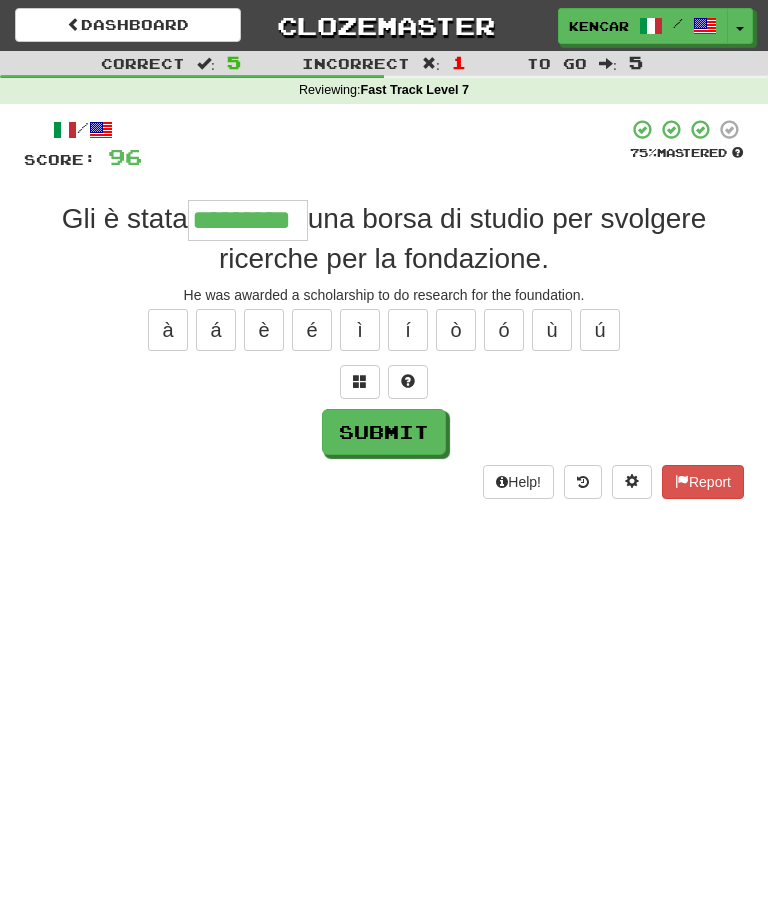 type on "*********" 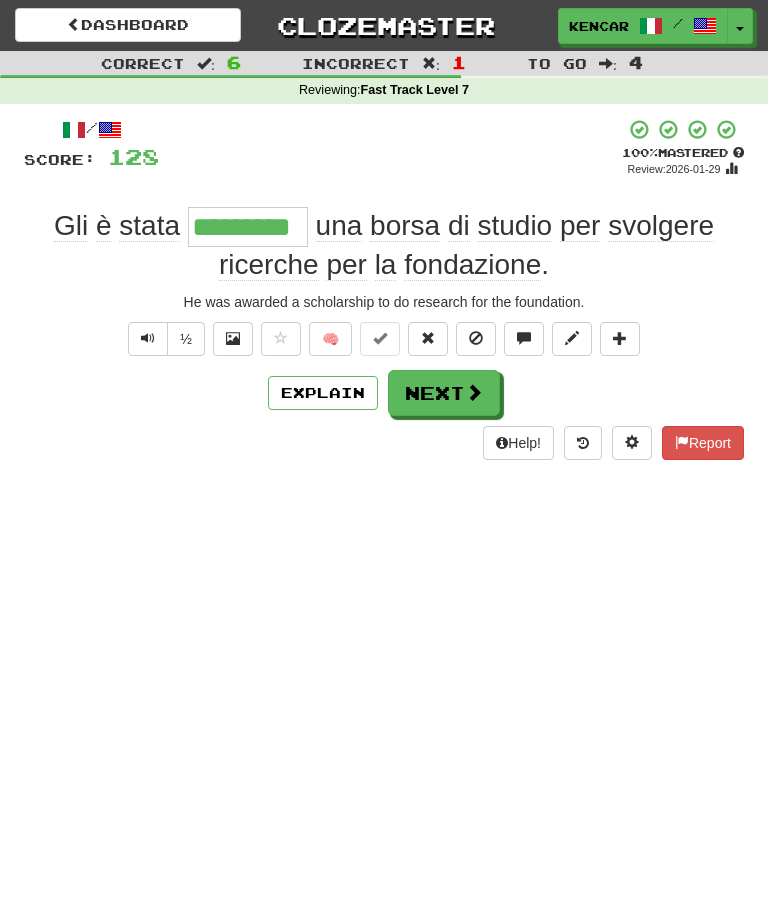 click on "Next" at bounding box center [444, 393] 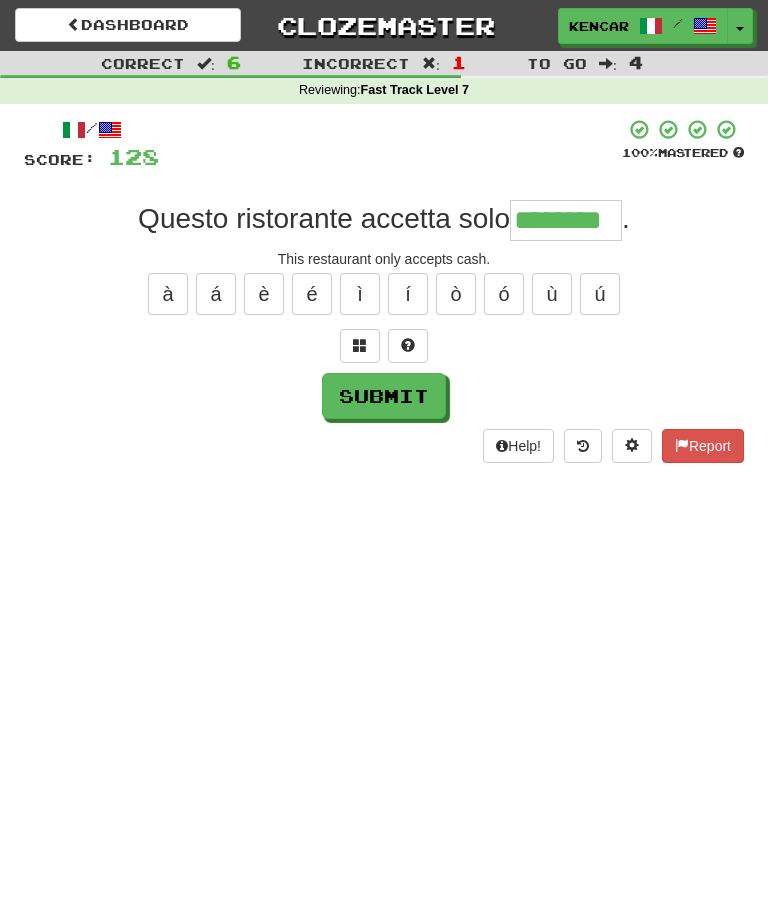 type on "********" 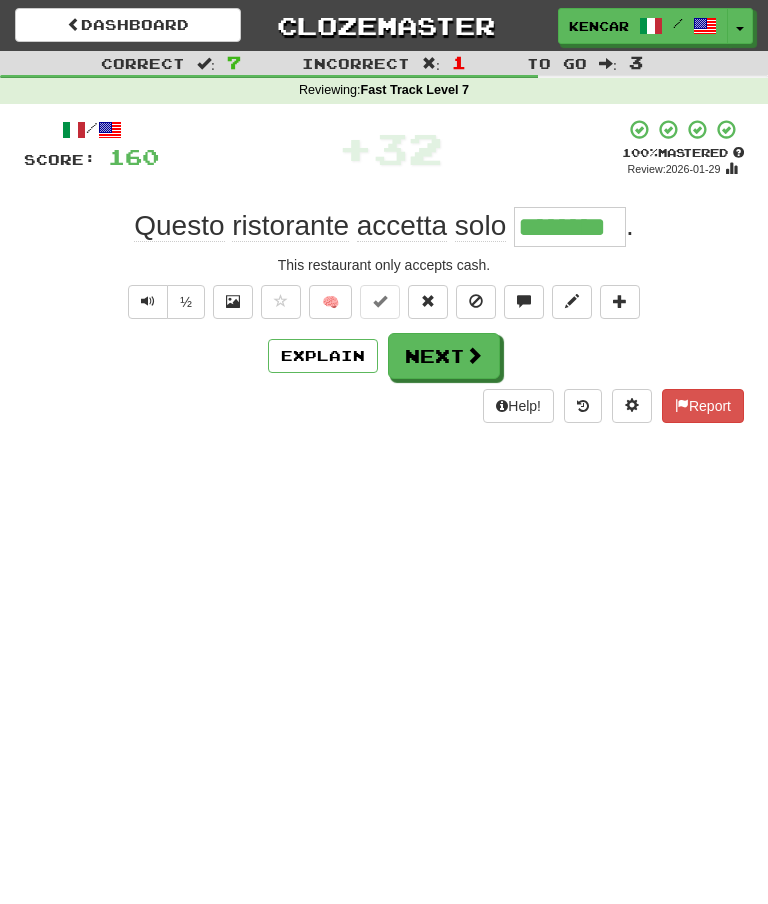 click on "Next" at bounding box center (444, 356) 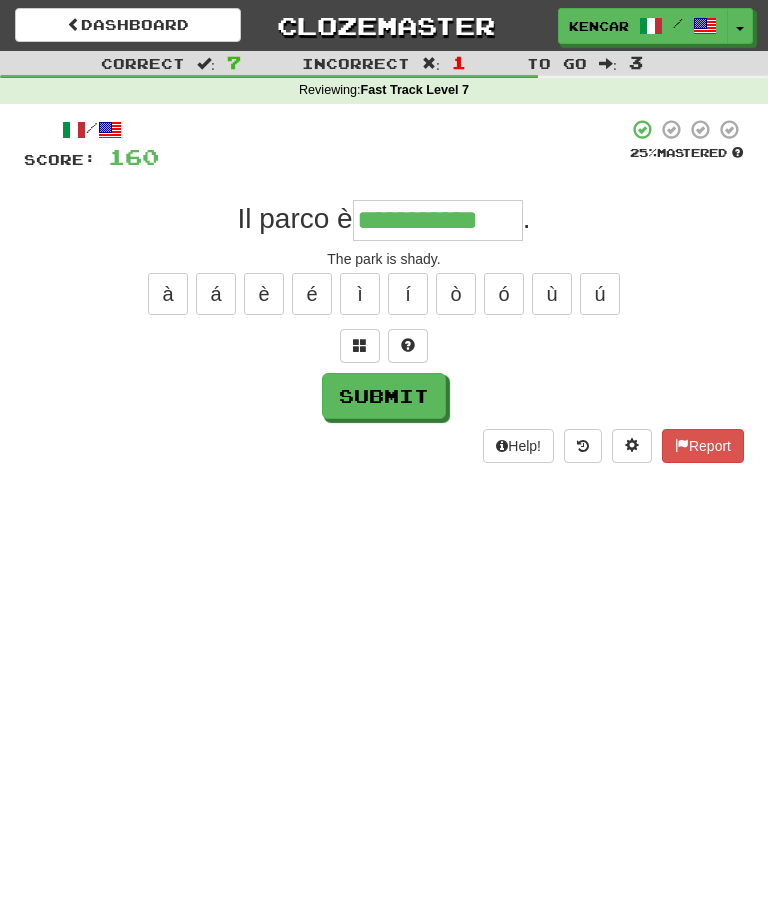 type on "**********" 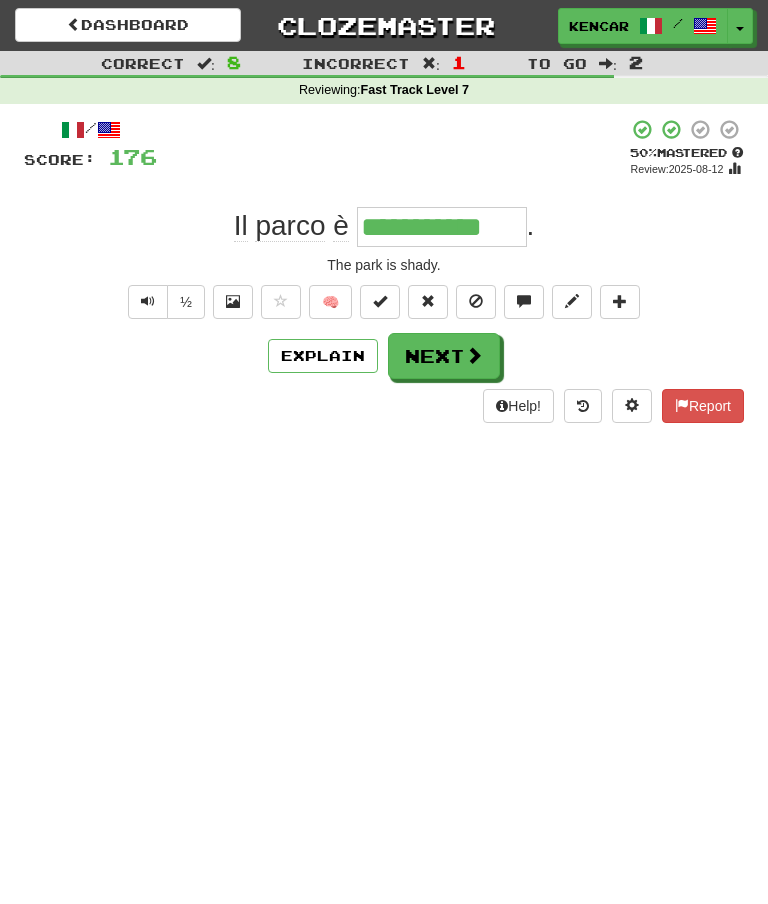 click on "Next" at bounding box center [444, 356] 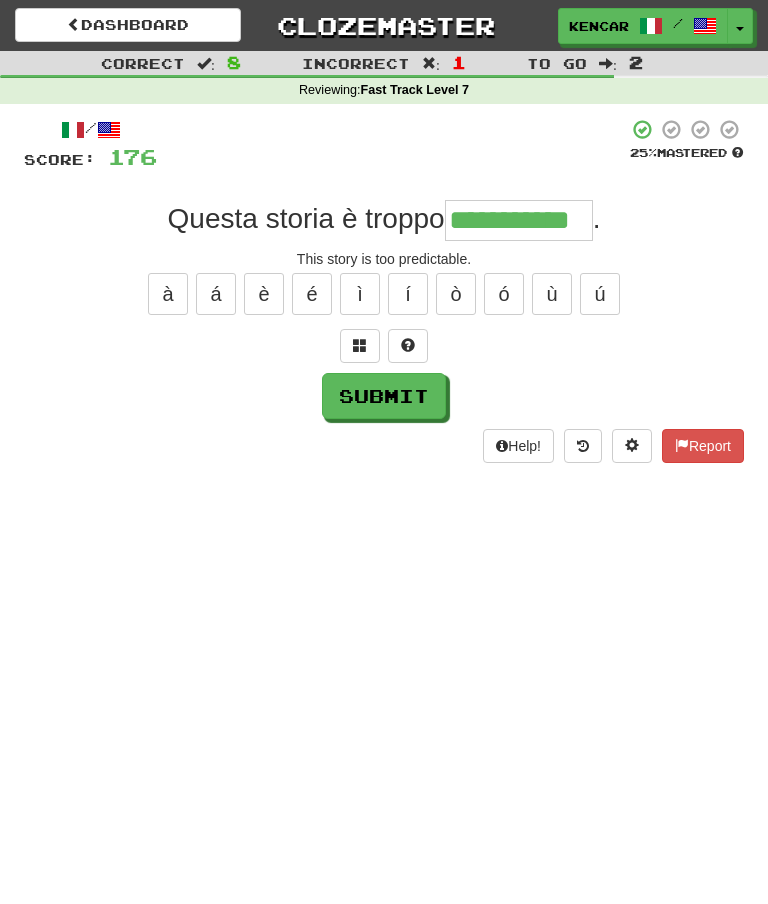 type on "**********" 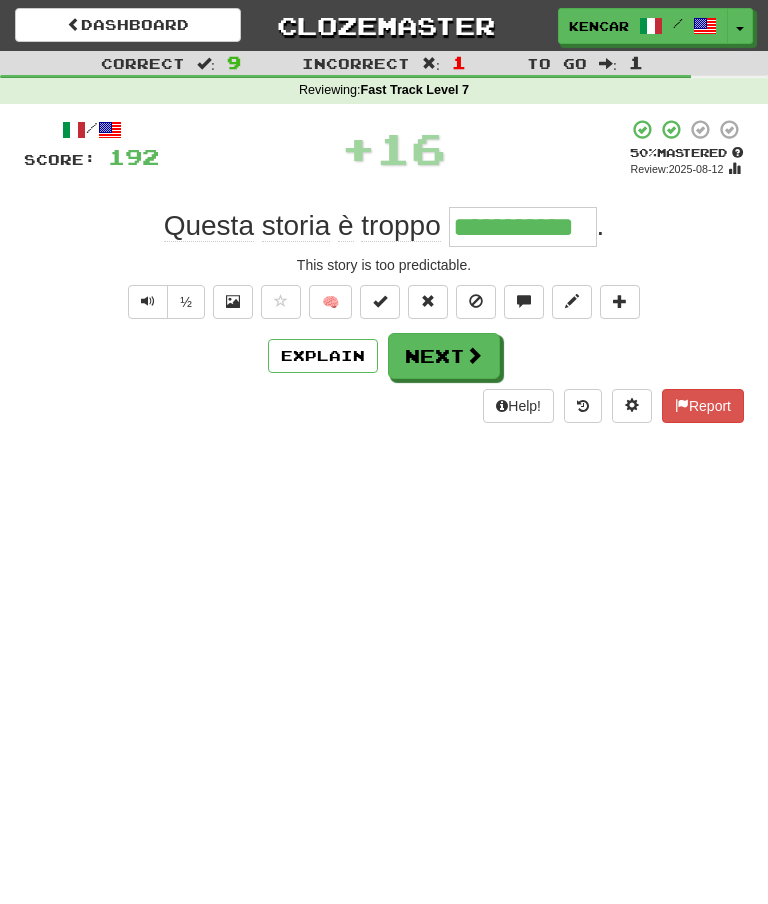 click on "Next" at bounding box center (444, 356) 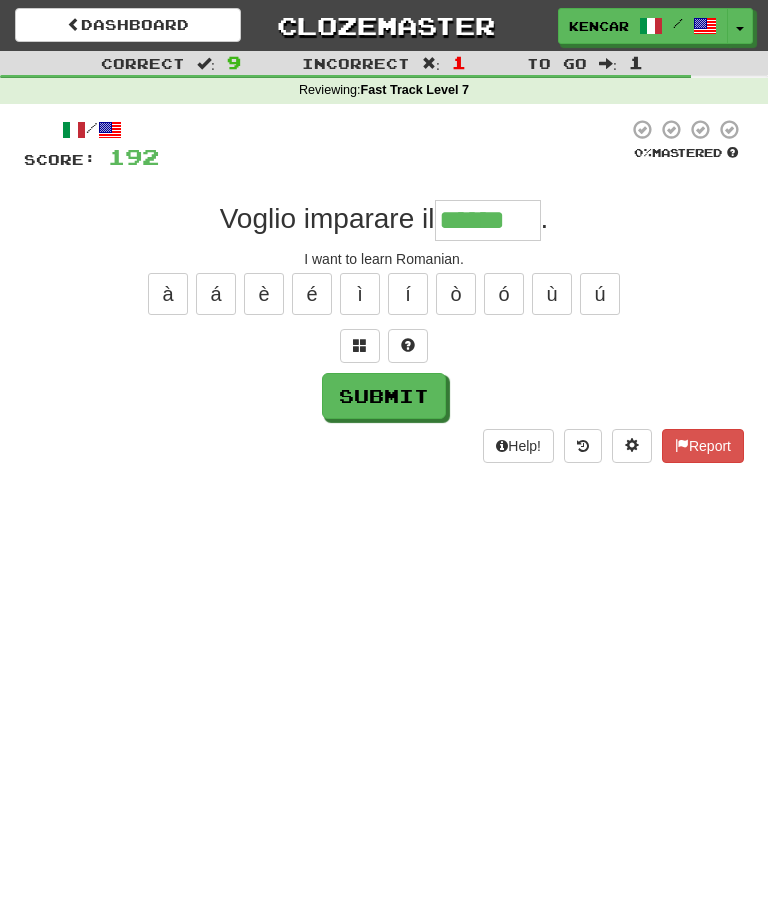 type on "******" 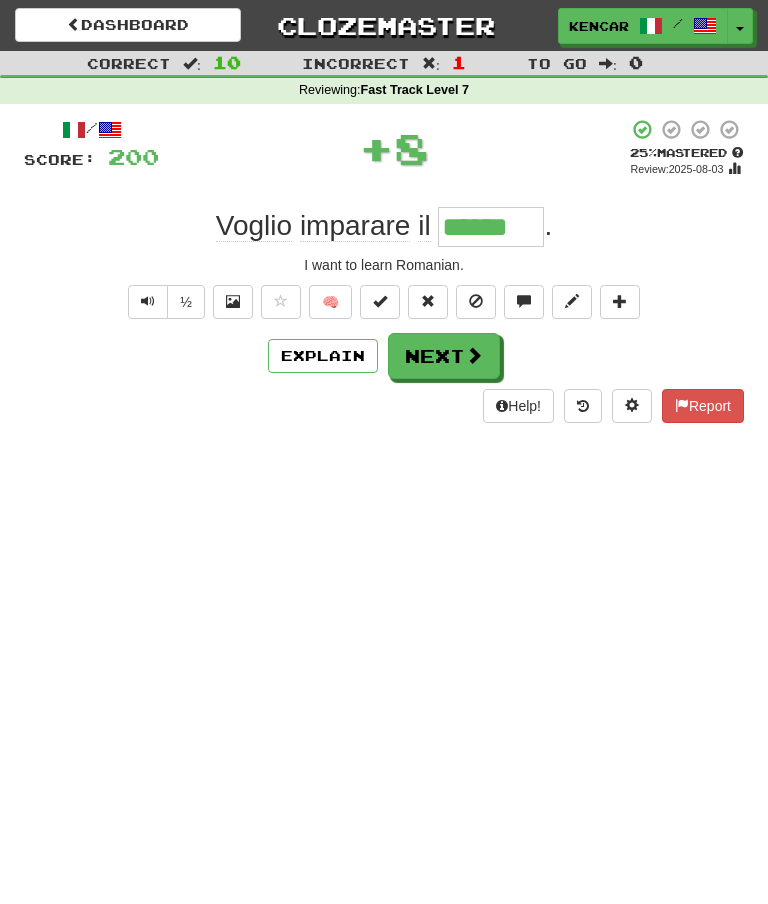 click on "Next" at bounding box center (444, 356) 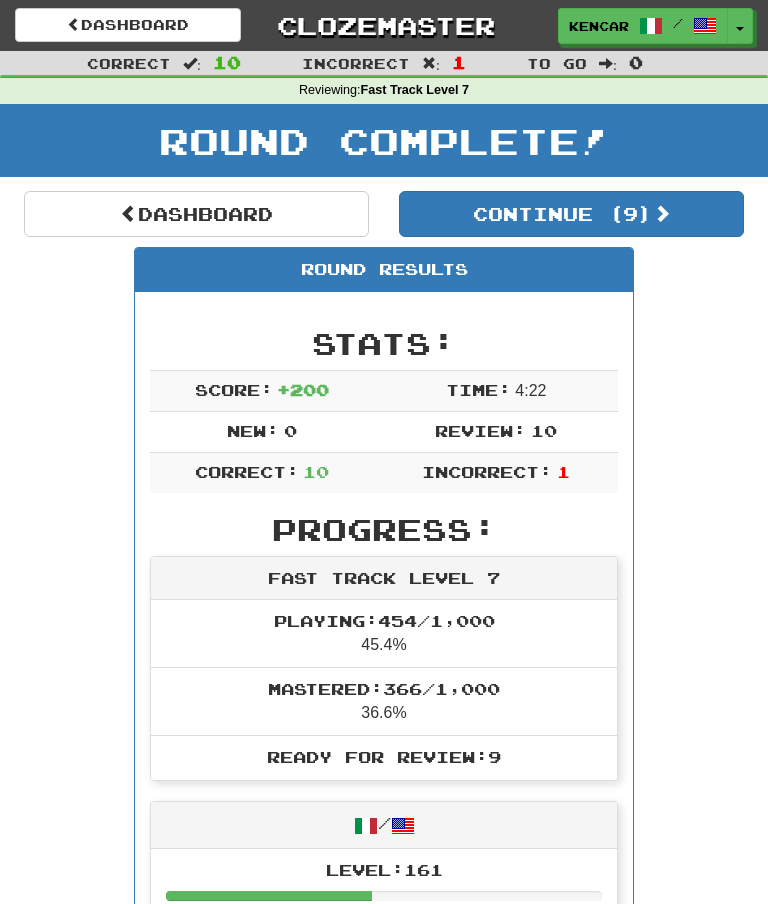 click on "Clozemaster" at bounding box center [384, 25] 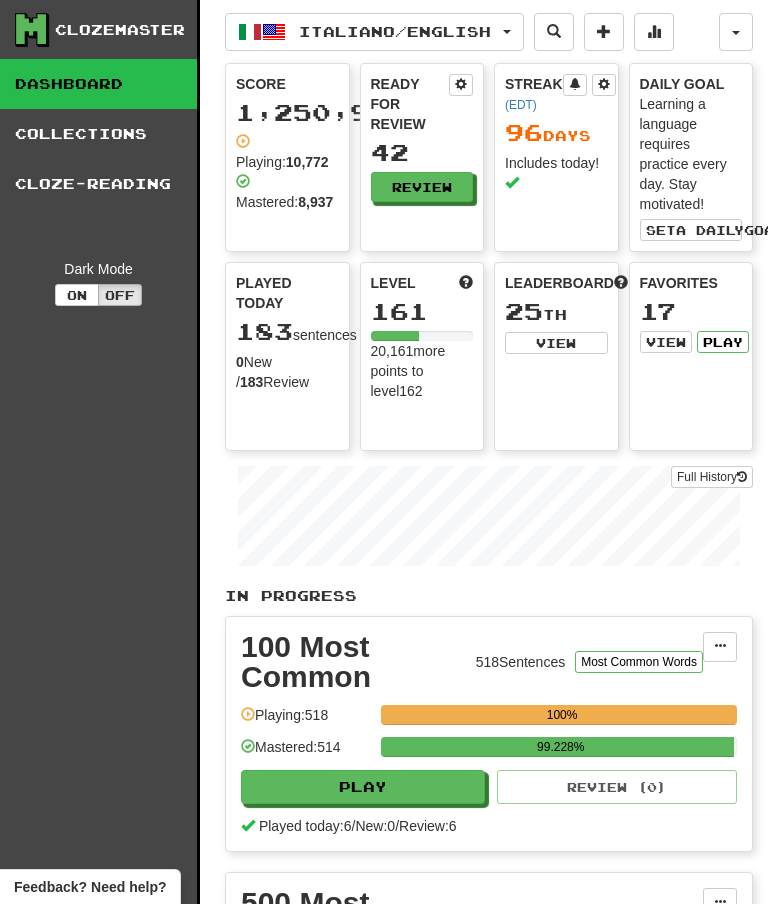 scroll, scrollTop: 0, scrollLeft: 0, axis: both 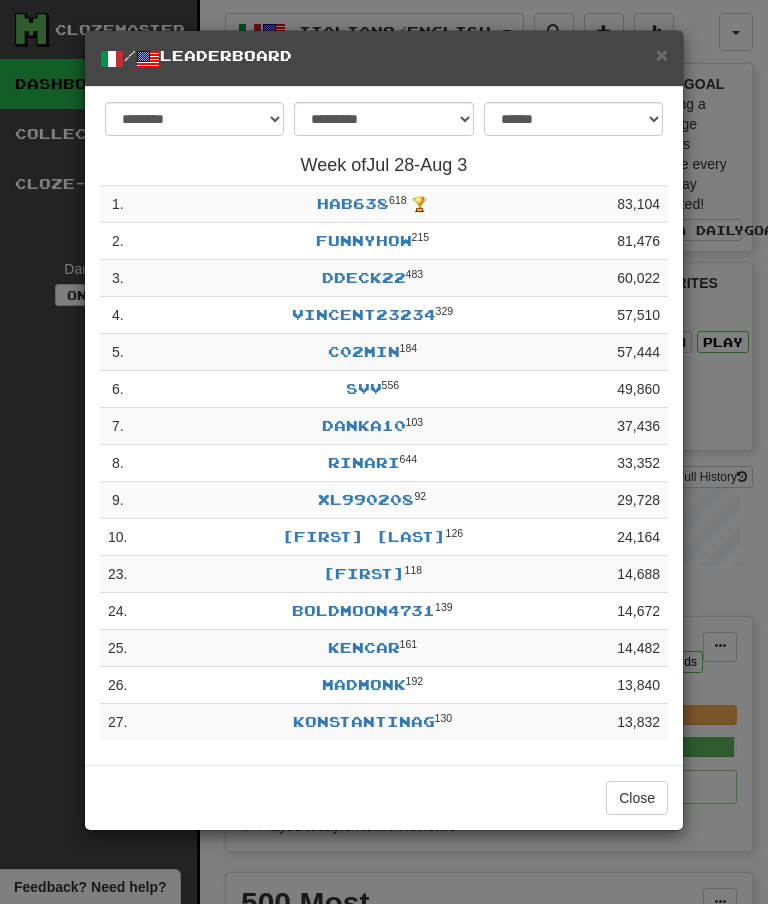click on "×" at bounding box center (662, 54) 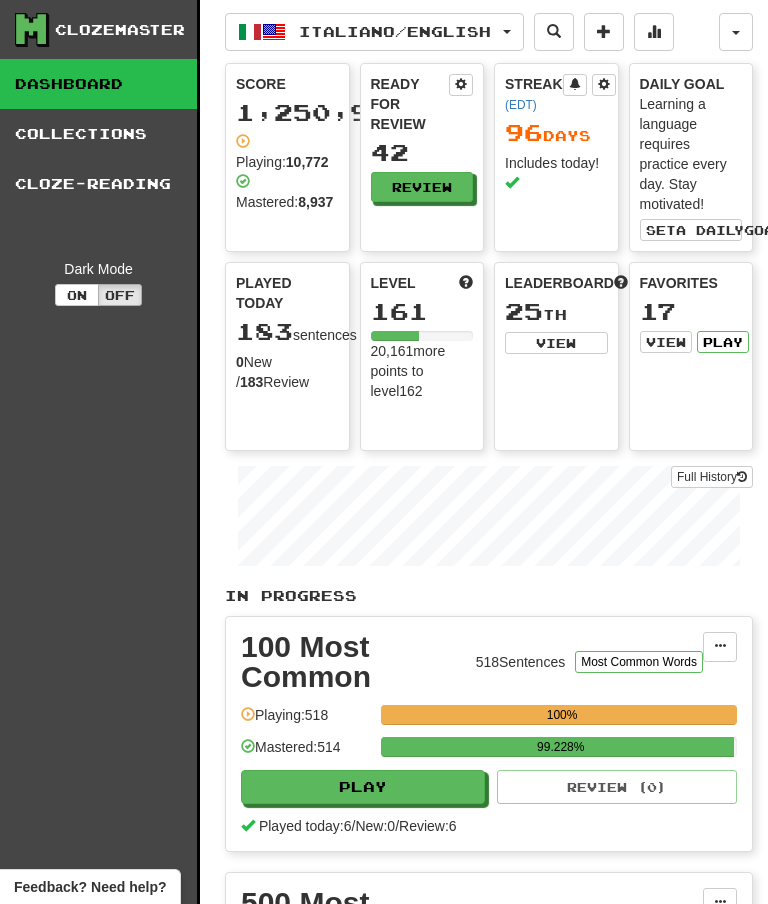 click on "Review" at bounding box center [422, 187] 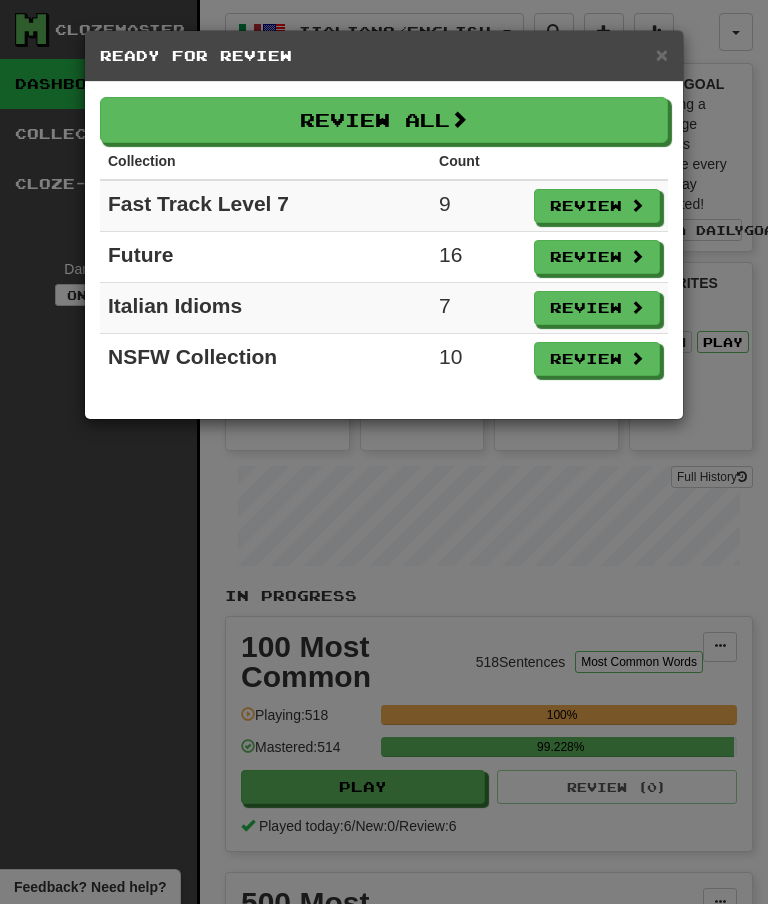 click on "Review" at bounding box center [597, 206] 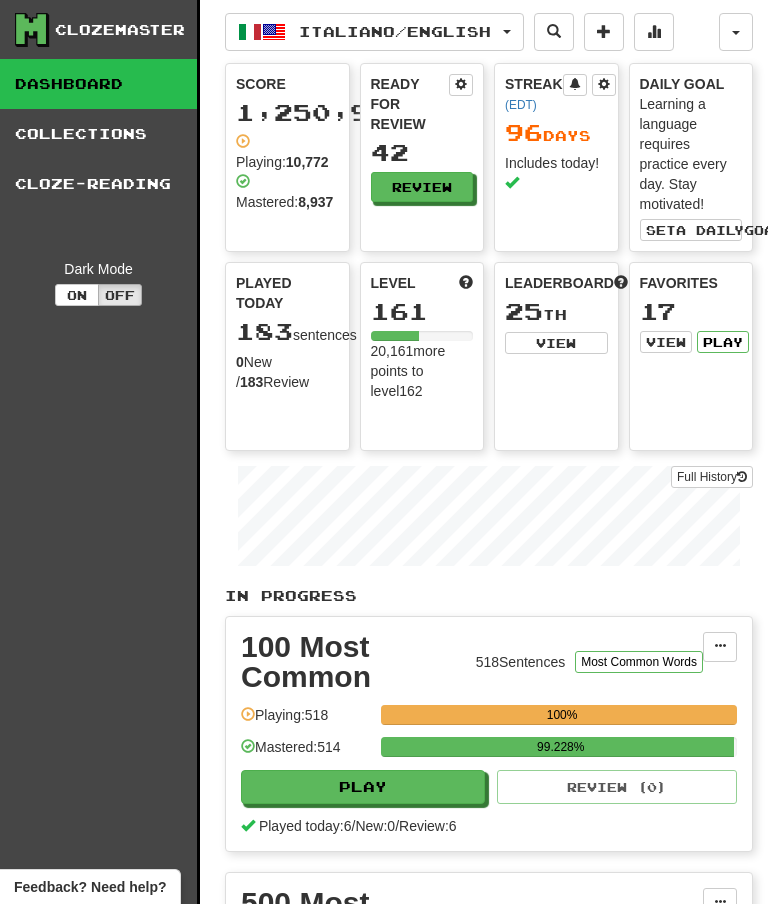 select on "**" 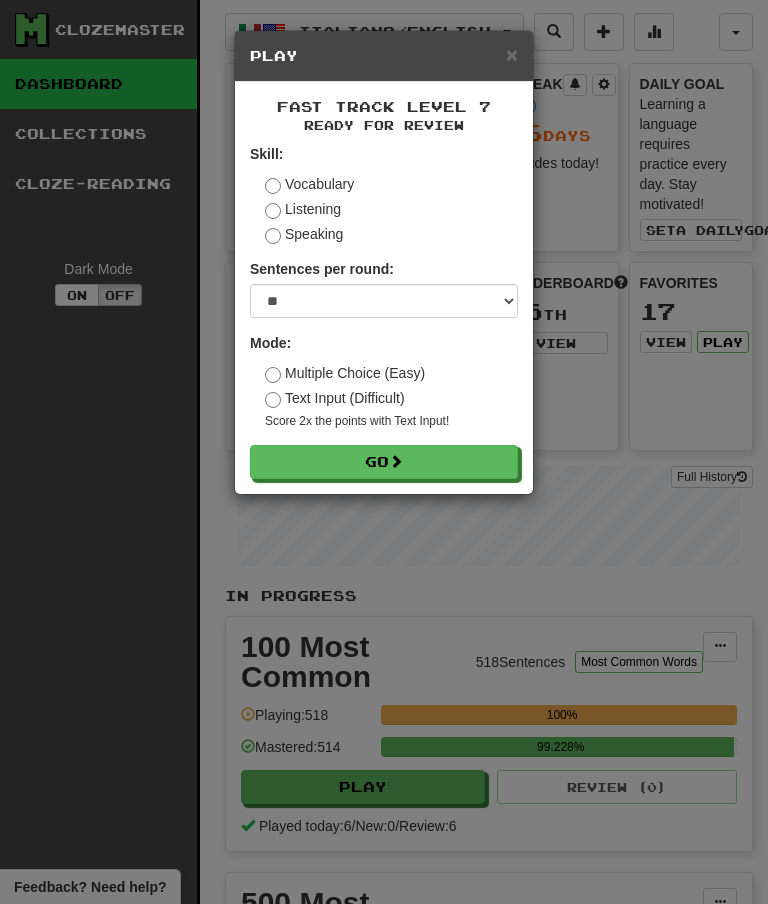 click on "Go" at bounding box center (384, 462) 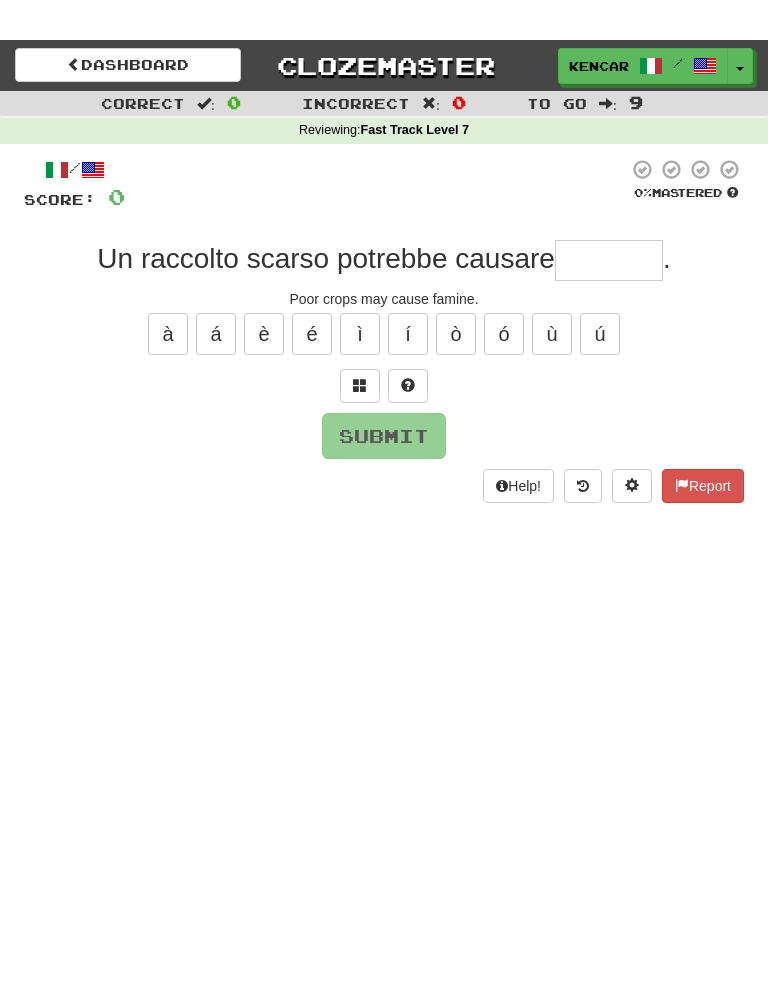 scroll, scrollTop: 0, scrollLeft: 0, axis: both 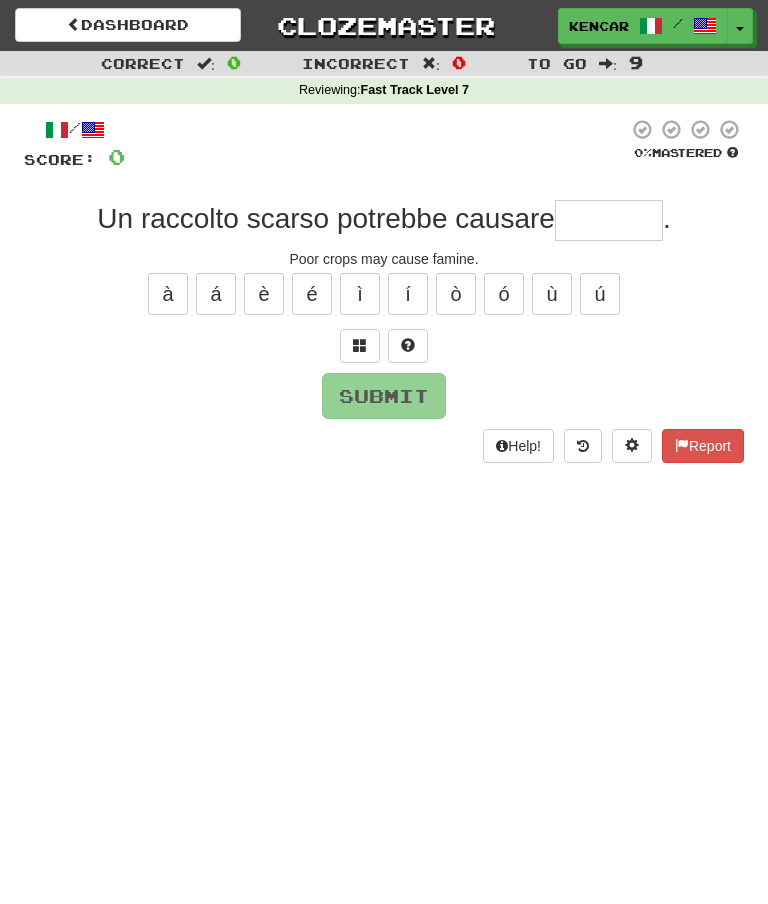 click at bounding box center [609, 220] 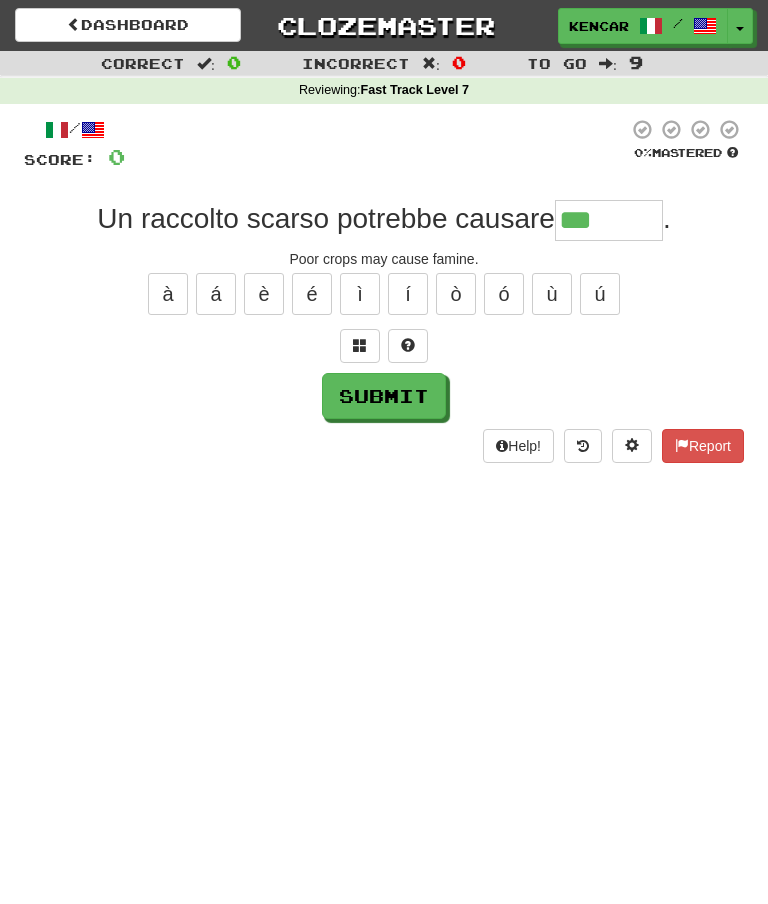 click on "Submit" at bounding box center (384, 396) 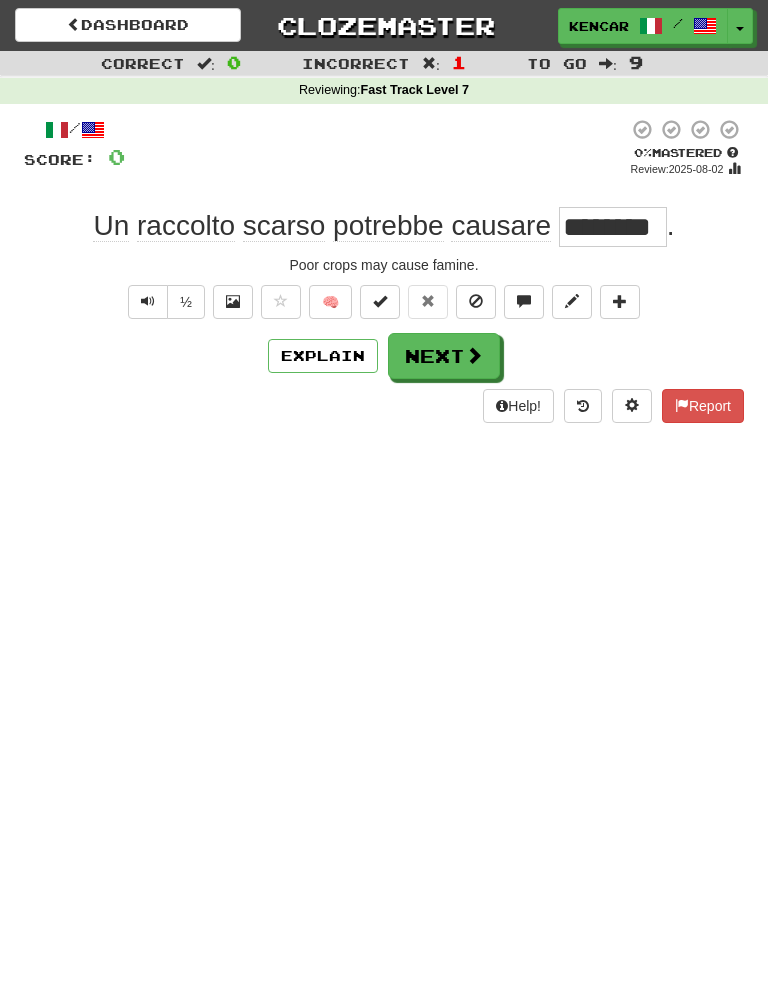 click on "Next" at bounding box center (444, 356) 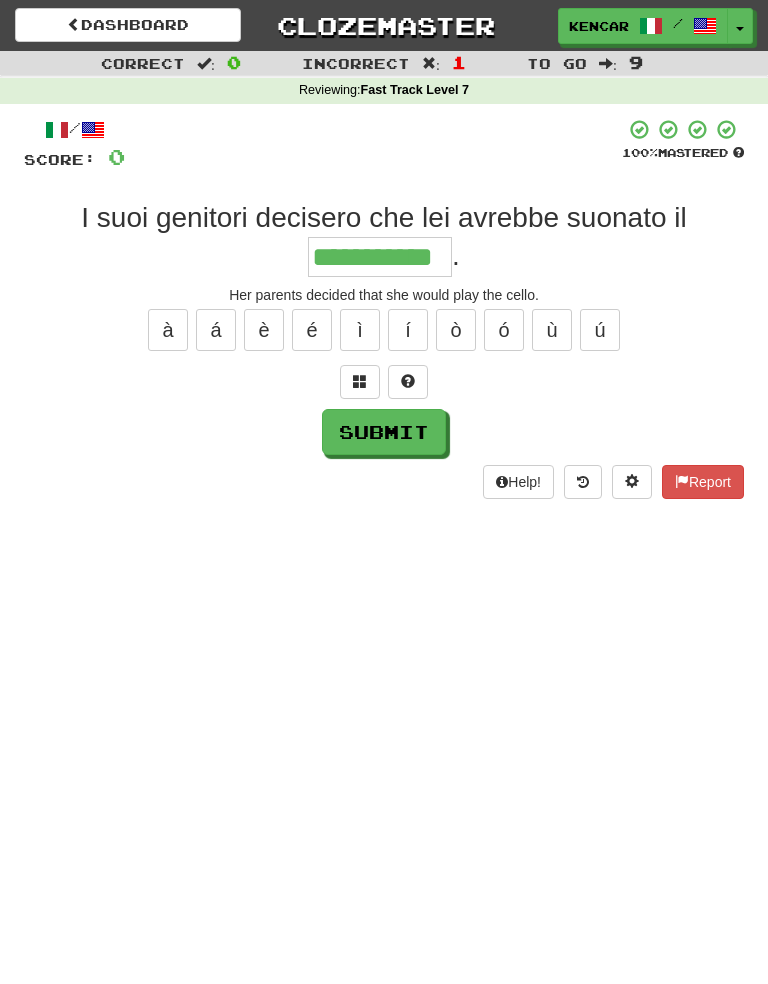 type on "**********" 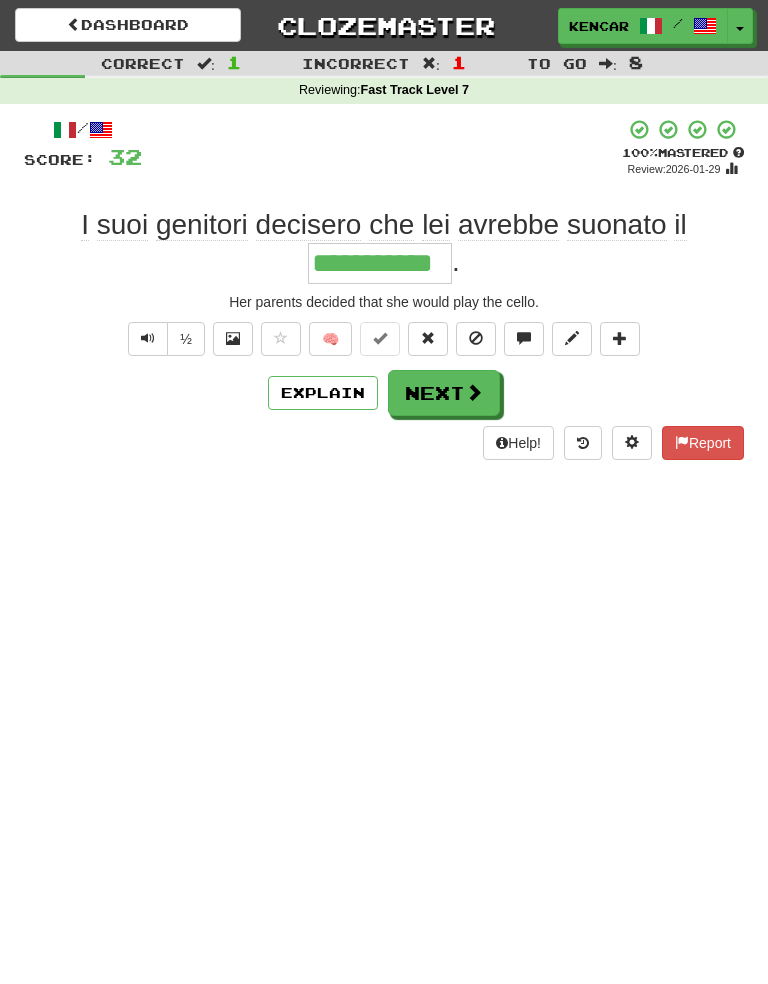 click on "Next" at bounding box center [444, 393] 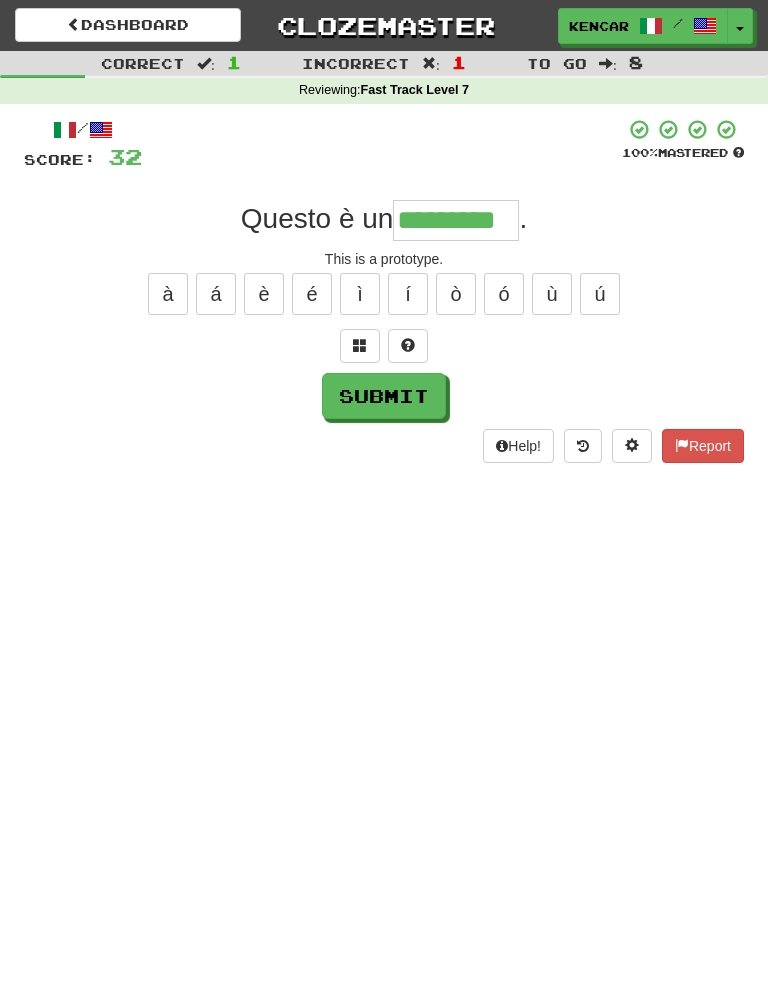 type on "*********" 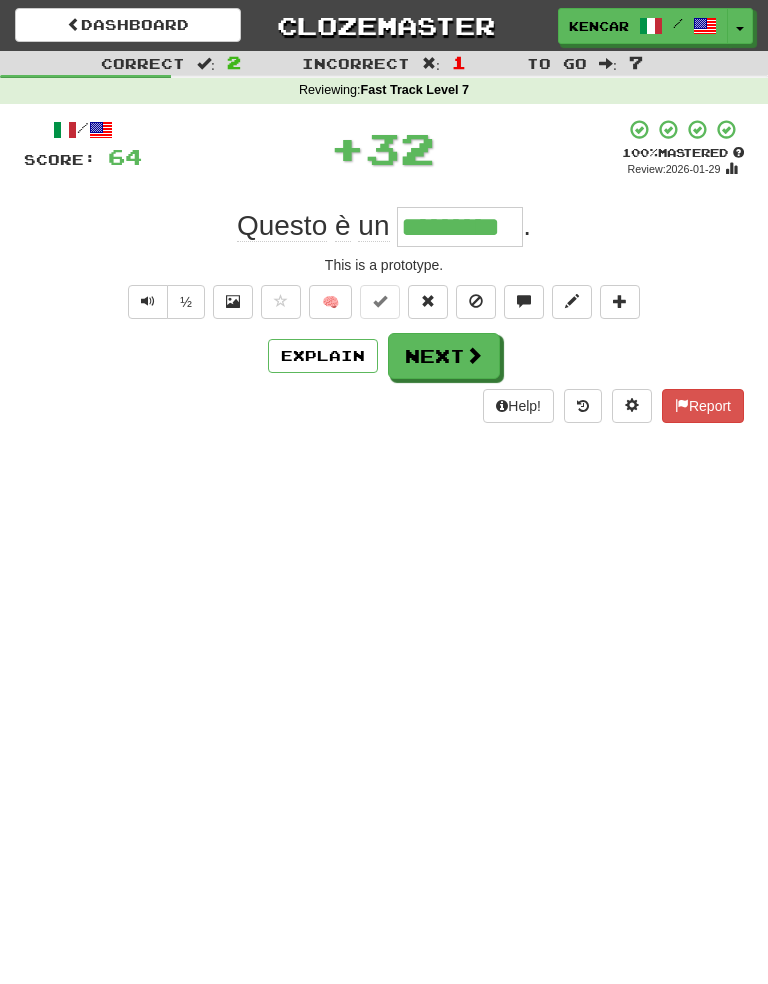 click on "Next" at bounding box center [444, 356] 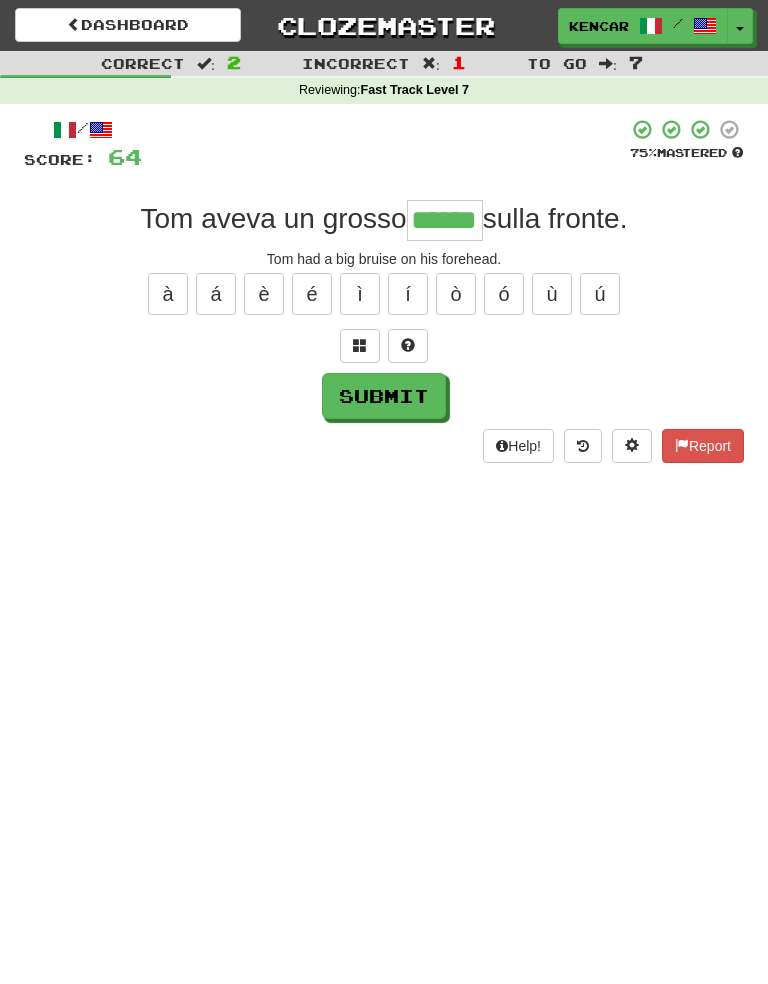 type on "******" 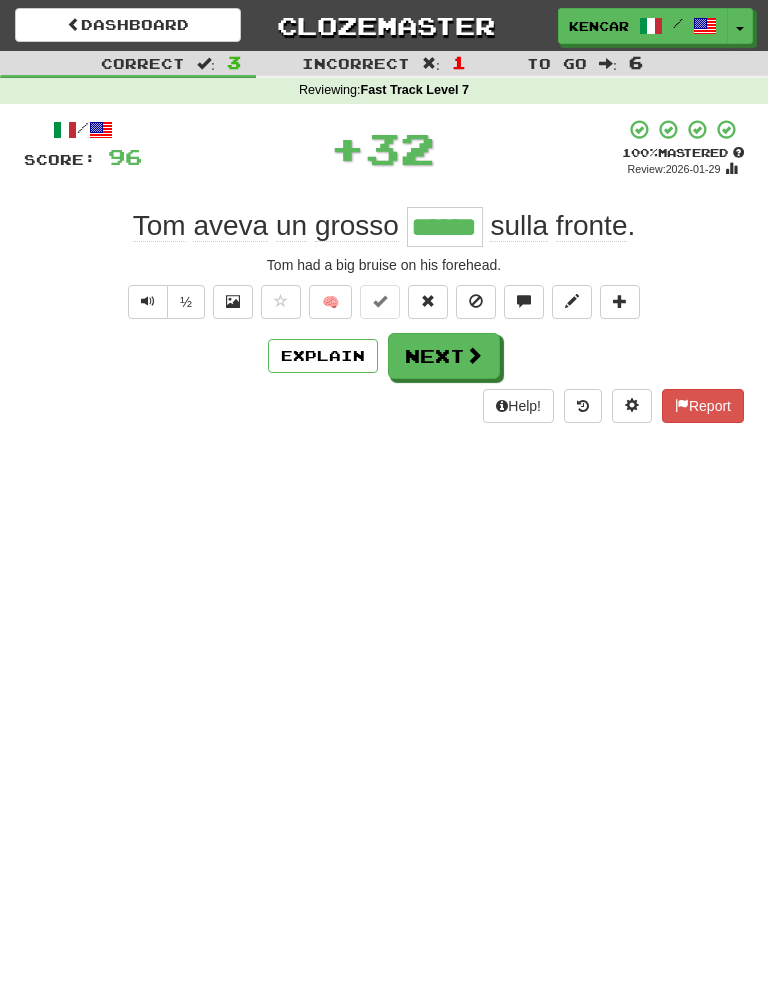 click on "Next" at bounding box center (444, 356) 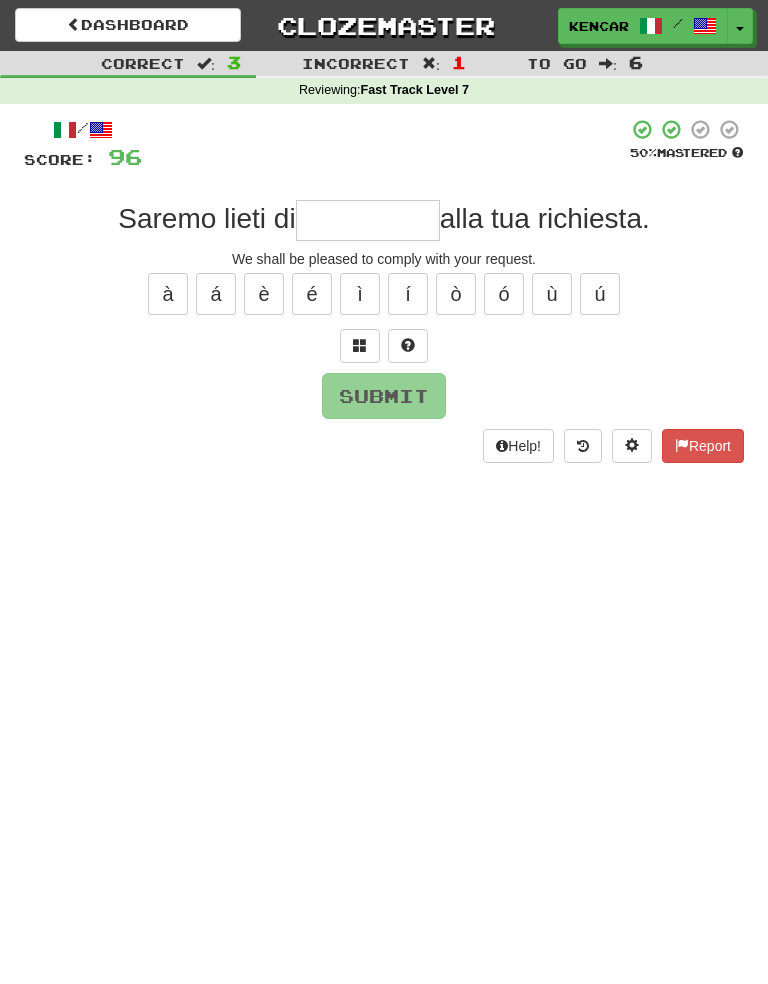 type on "*" 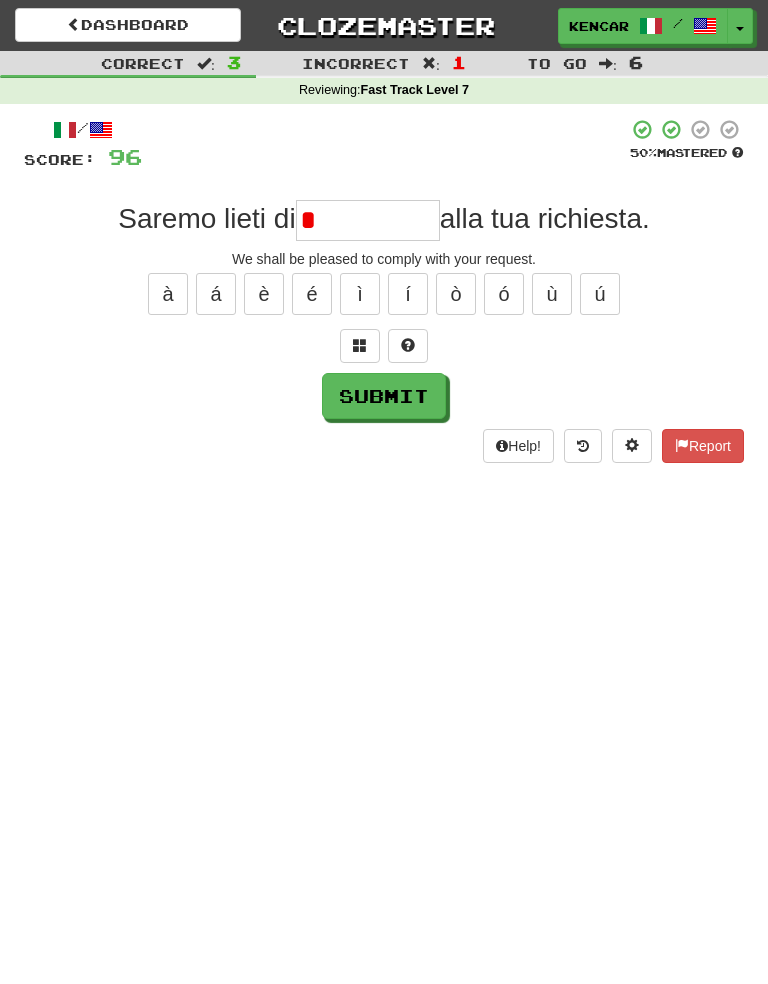 click on "Submit" at bounding box center [384, 396] 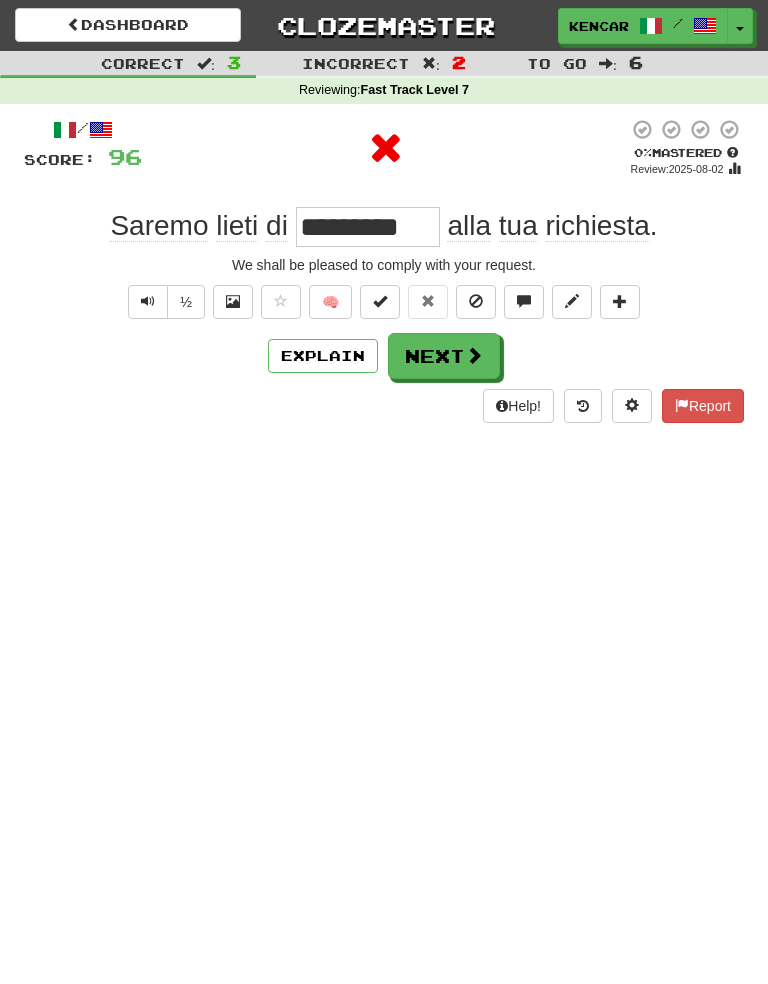 click on "Next" at bounding box center (444, 356) 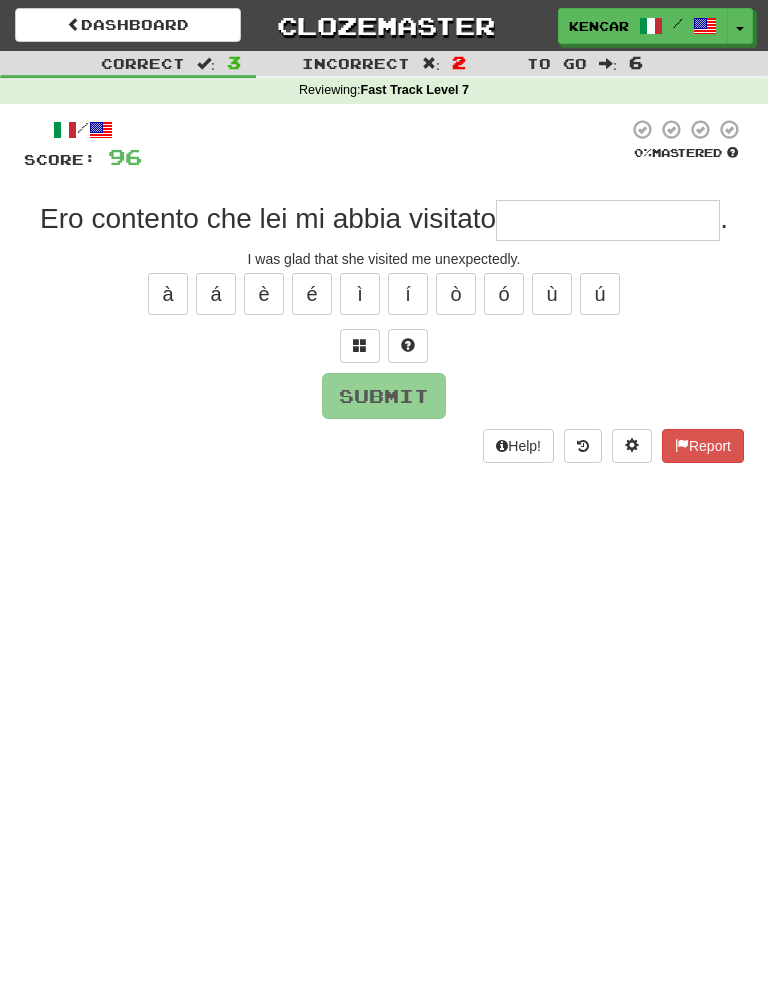click at bounding box center [608, 220] 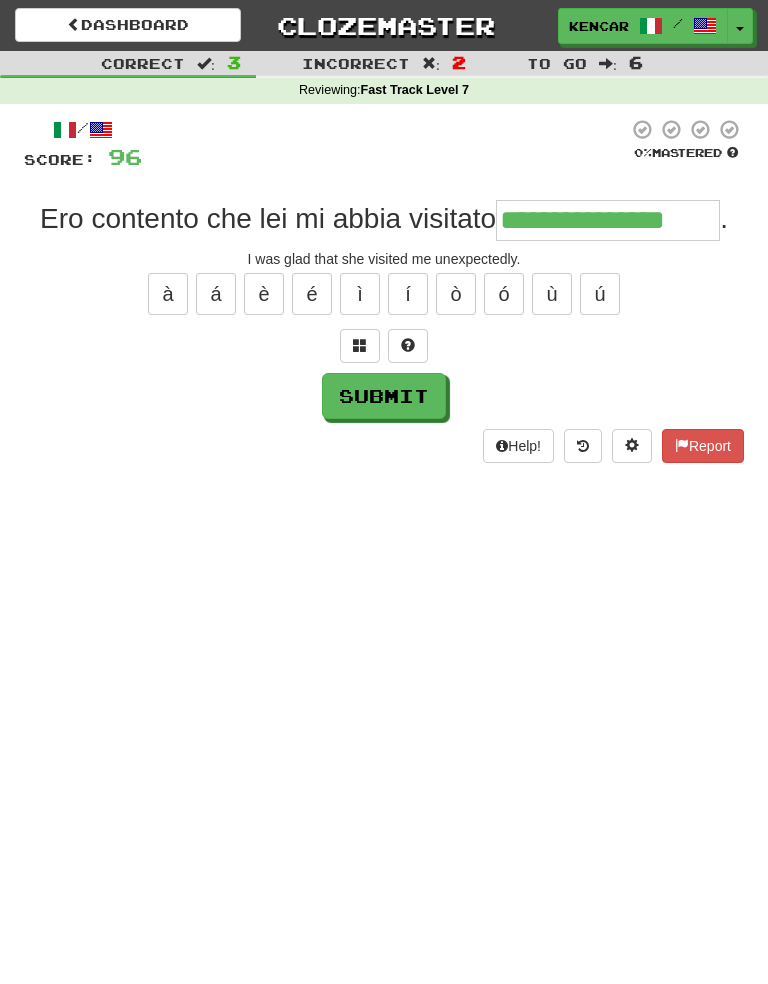 type on "**********" 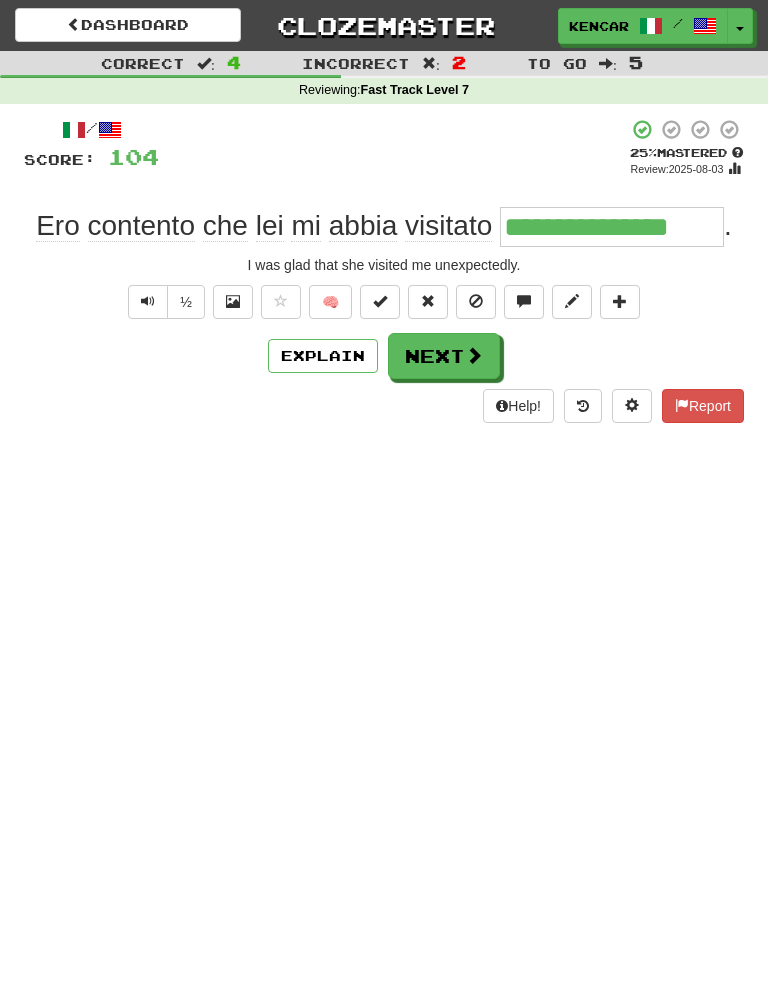 click on "Next" at bounding box center [444, 356] 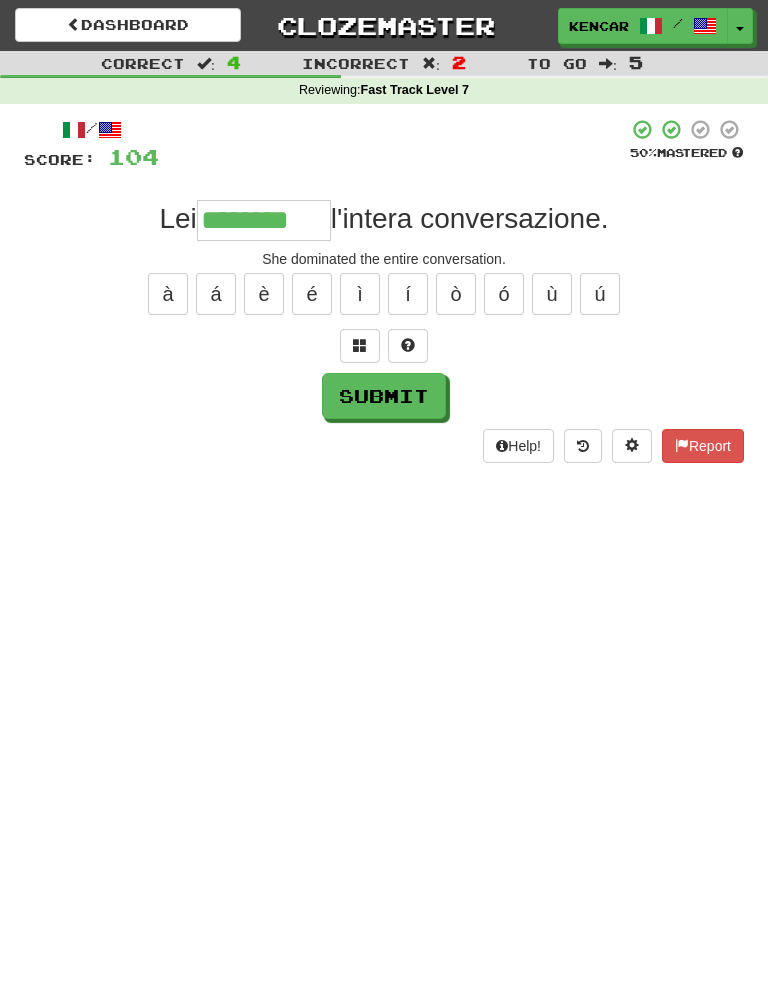 type on "********" 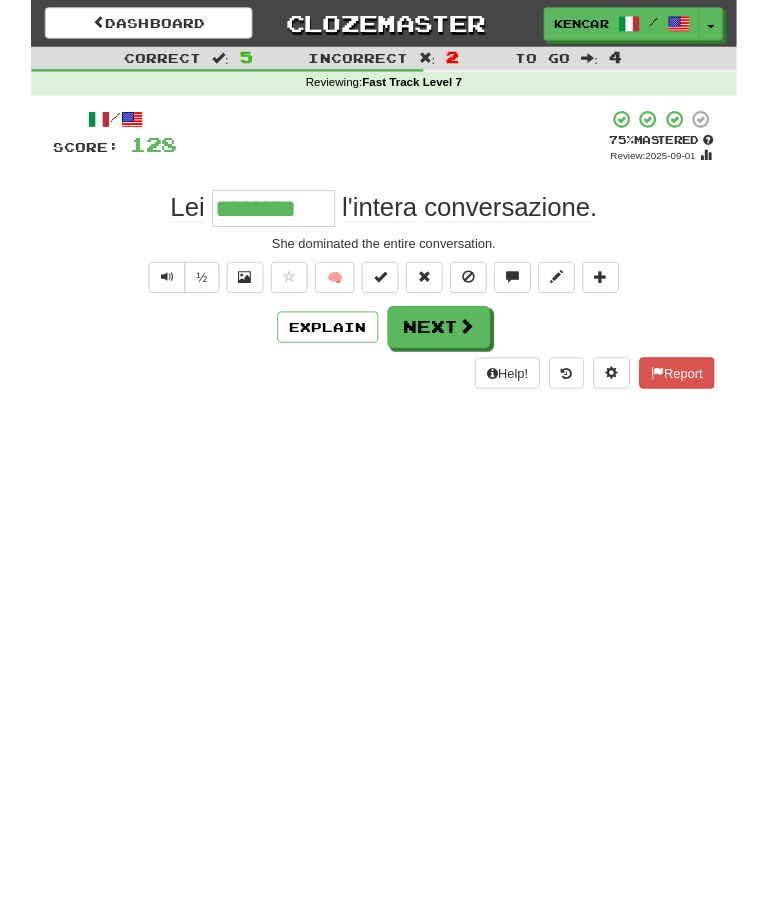 scroll, scrollTop: 80, scrollLeft: 0, axis: vertical 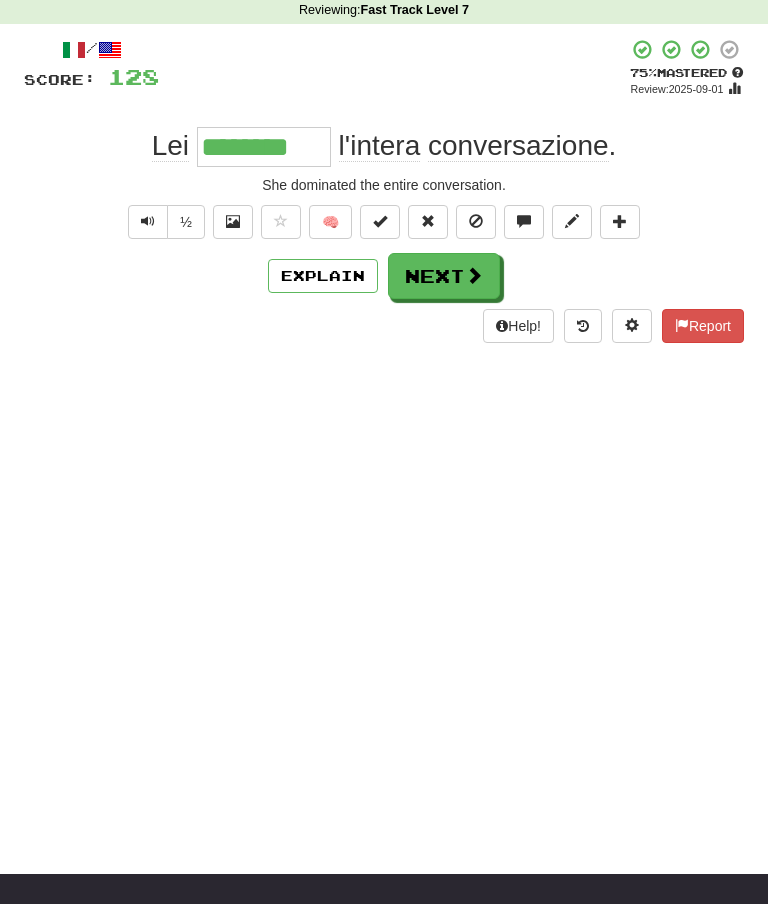 click on "Next" at bounding box center (444, 276) 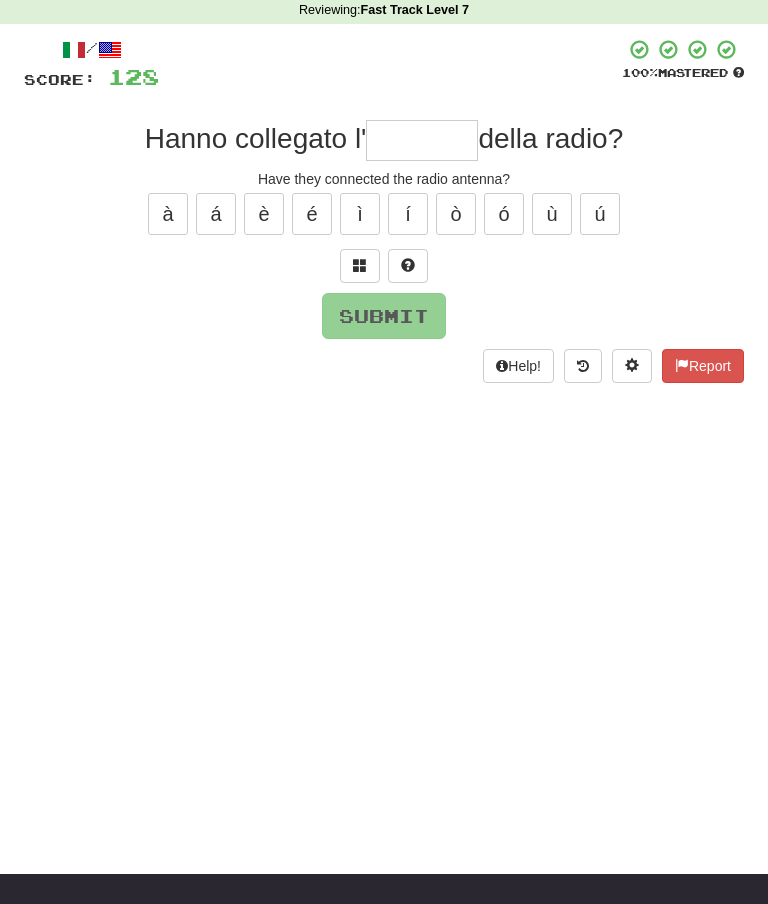 scroll, scrollTop: 79, scrollLeft: 0, axis: vertical 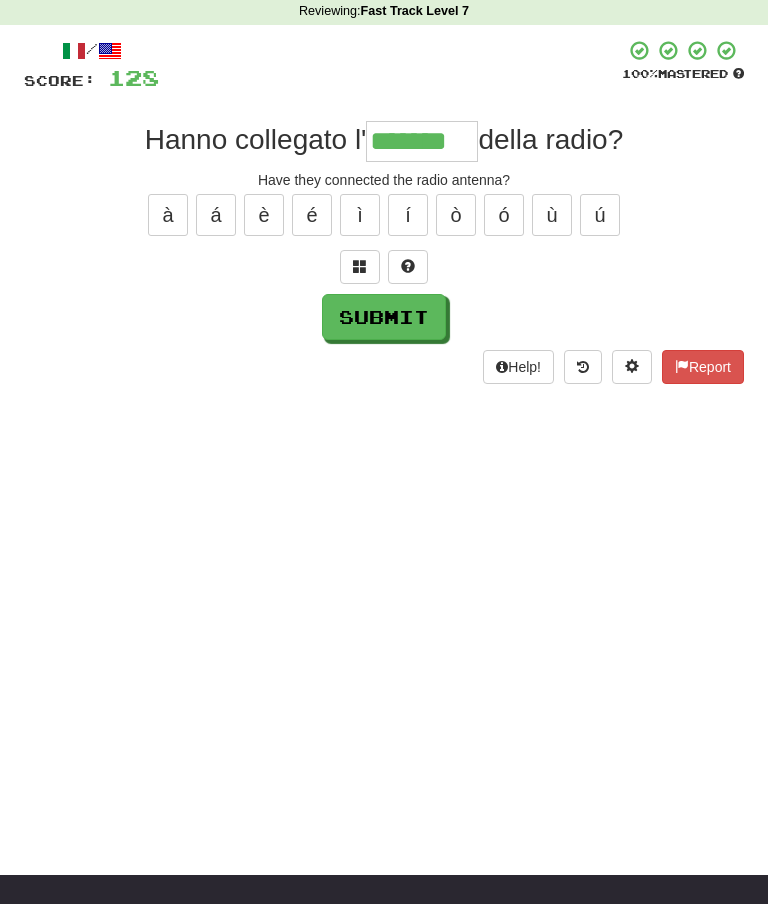type on "*******" 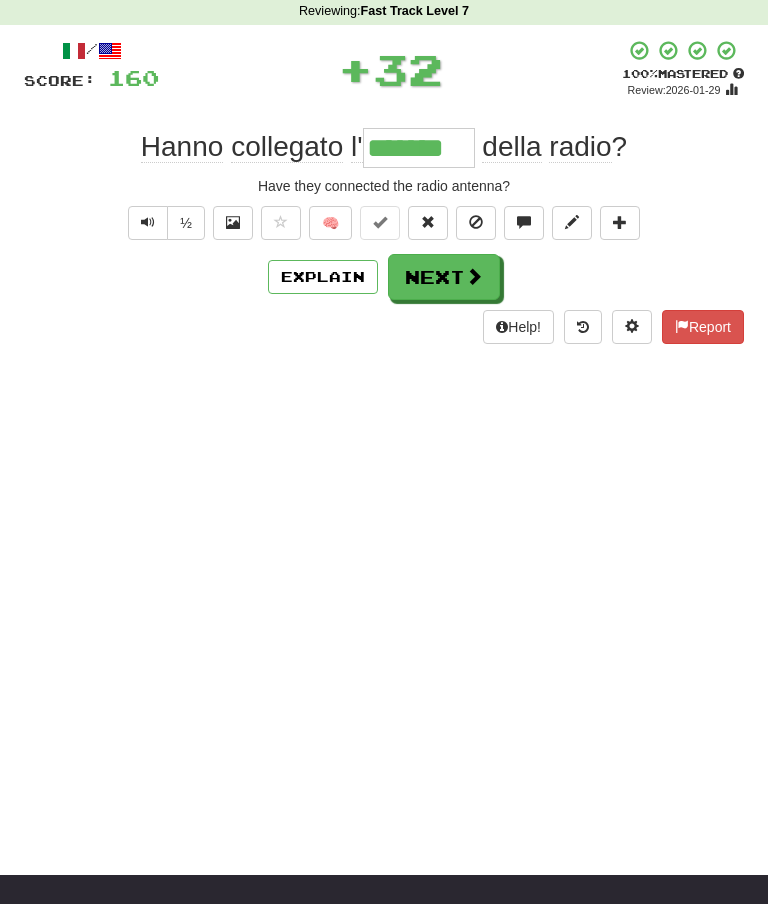 scroll, scrollTop: 80, scrollLeft: 0, axis: vertical 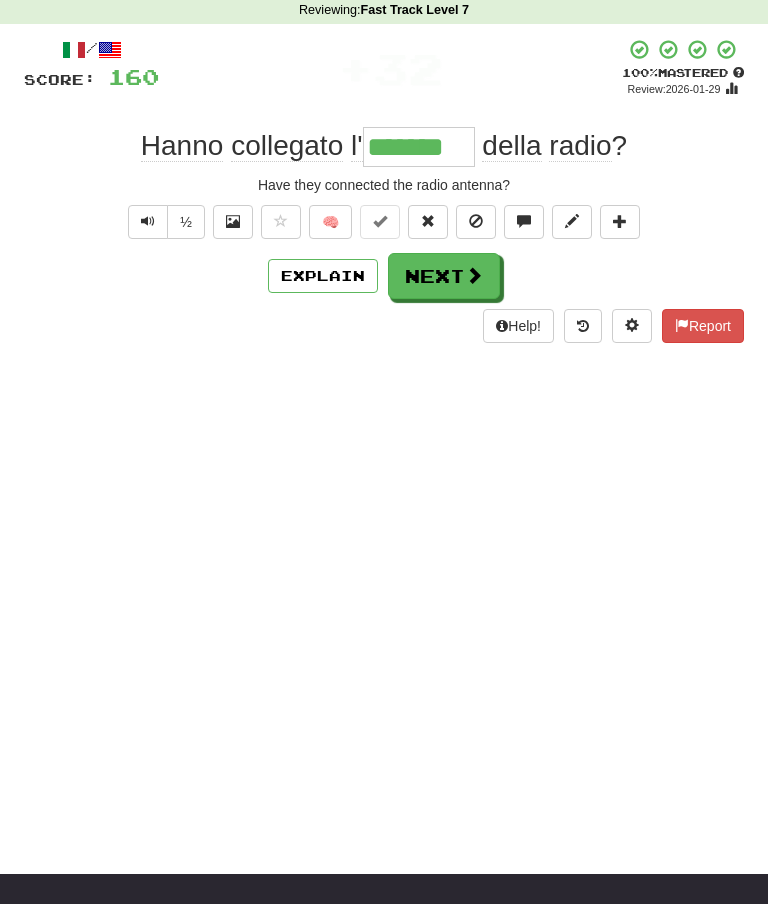 click on "Next" at bounding box center (444, 276) 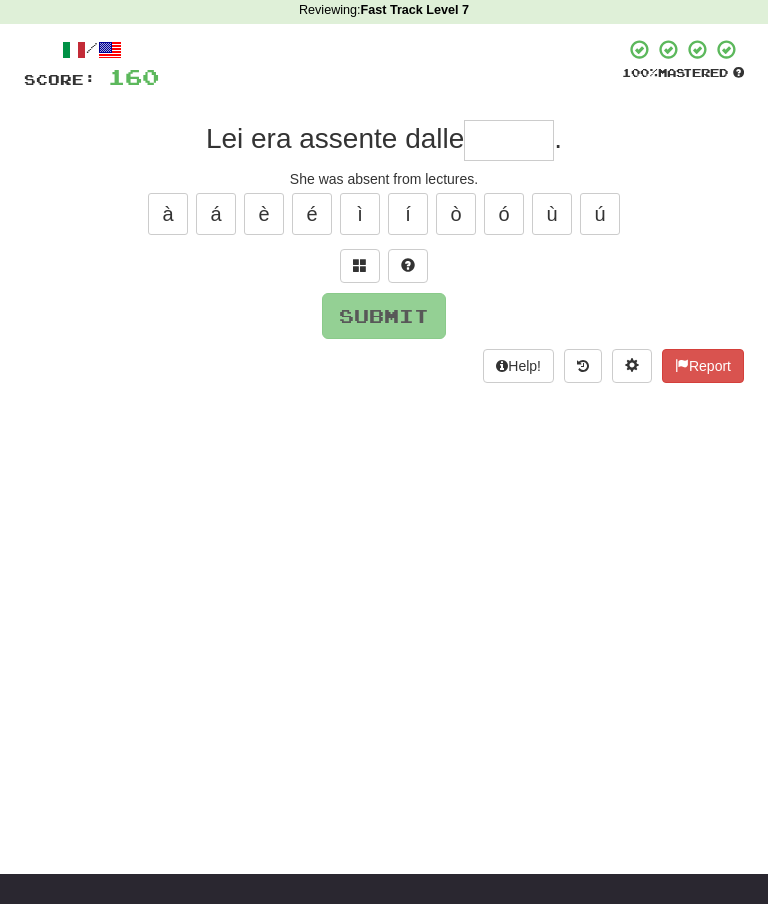 scroll, scrollTop: 79, scrollLeft: 0, axis: vertical 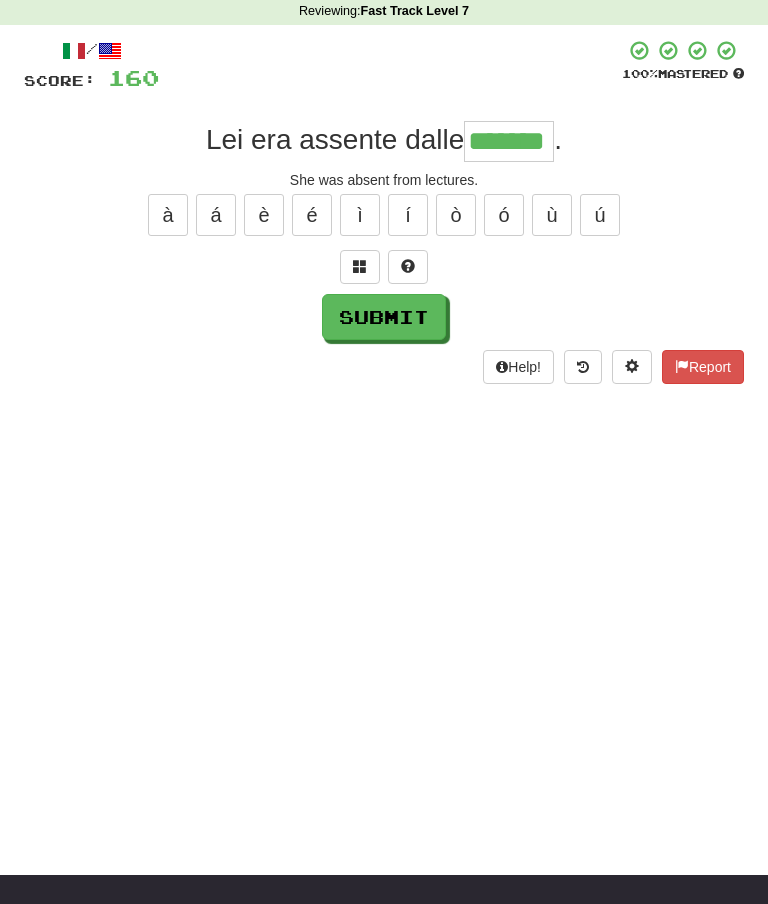 type on "*******" 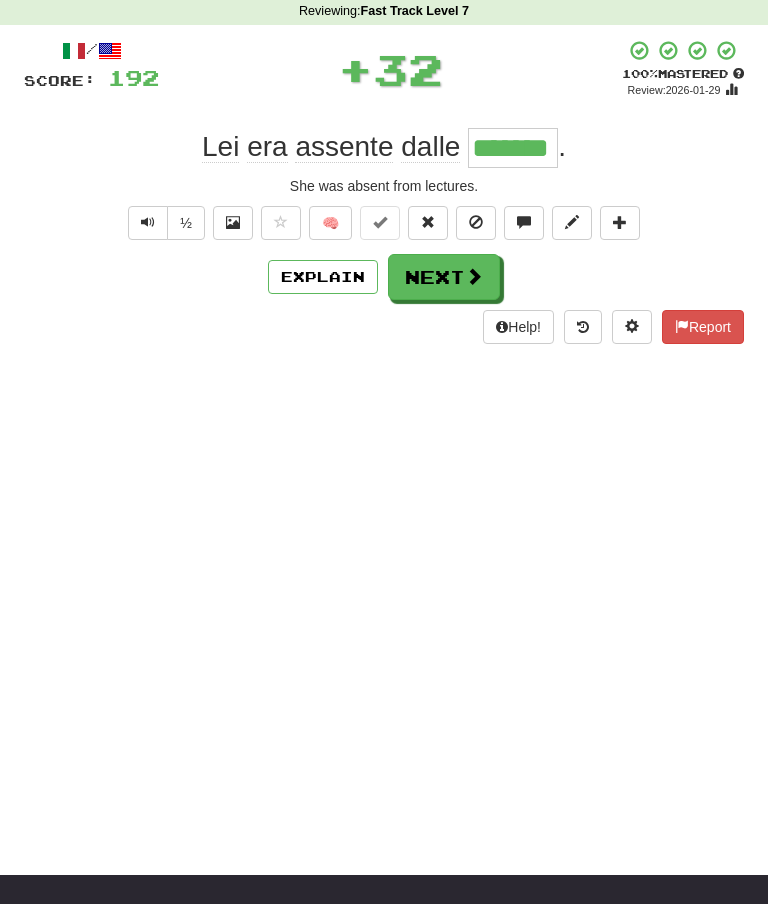 scroll, scrollTop: 80, scrollLeft: 0, axis: vertical 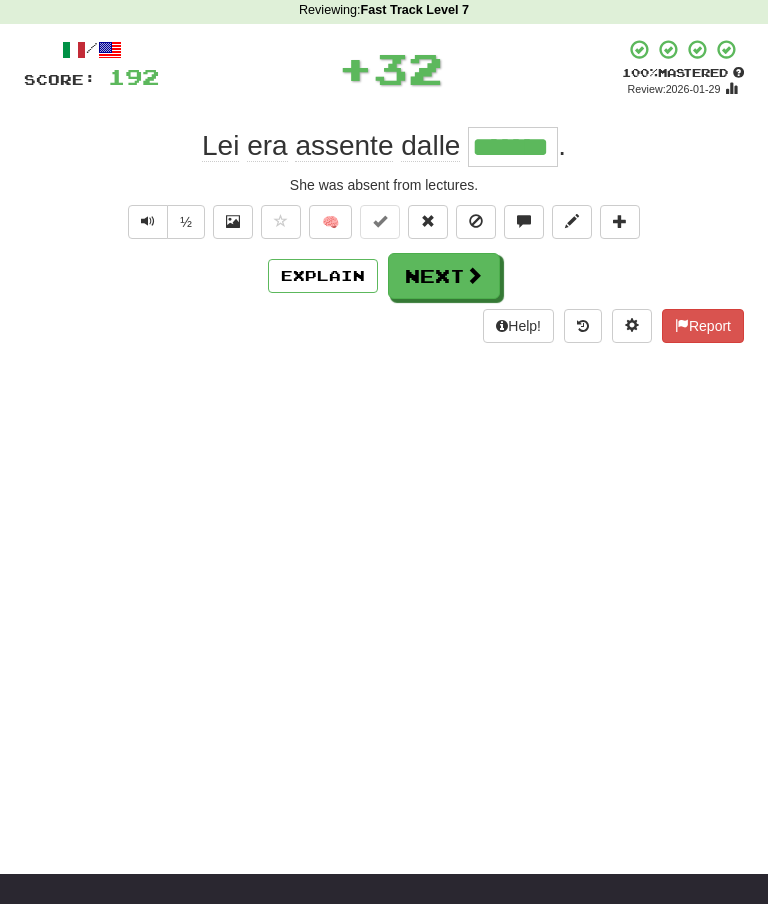 click on "Next" at bounding box center (444, 276) 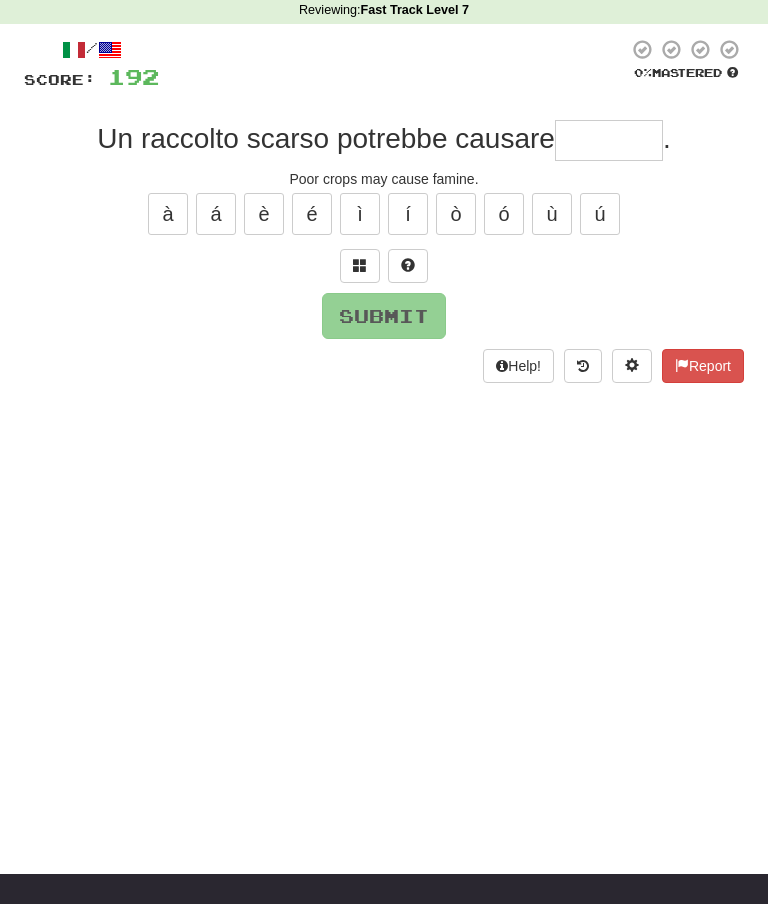 scroll, scrollTop: 79, scrollLeft: 0, axis: vertical 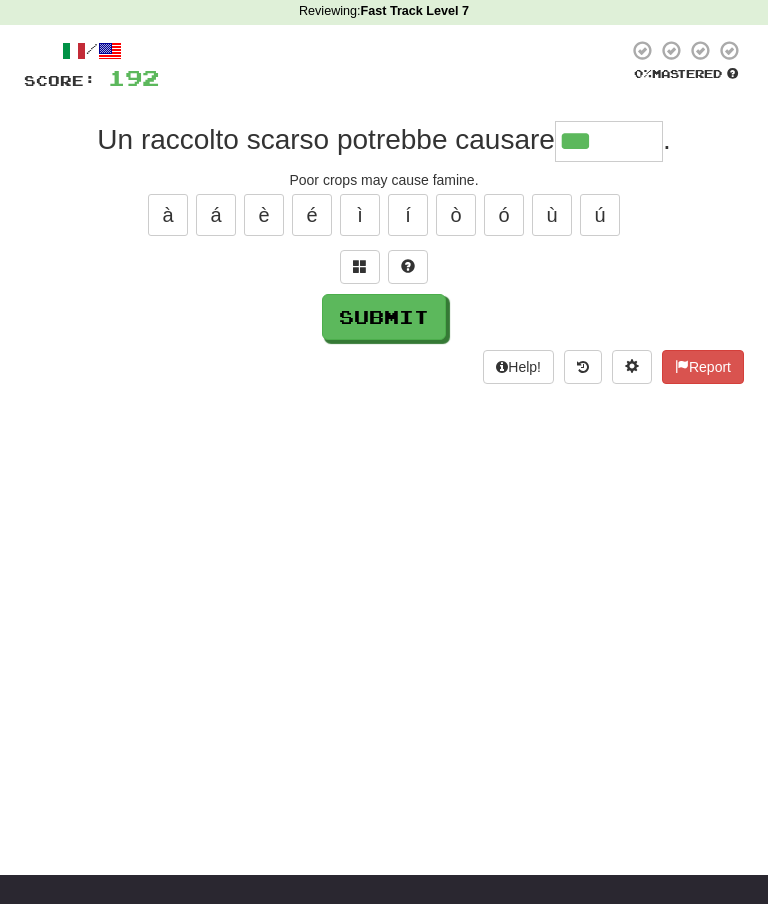 click on "Submit" at bounding box center (384, 317) 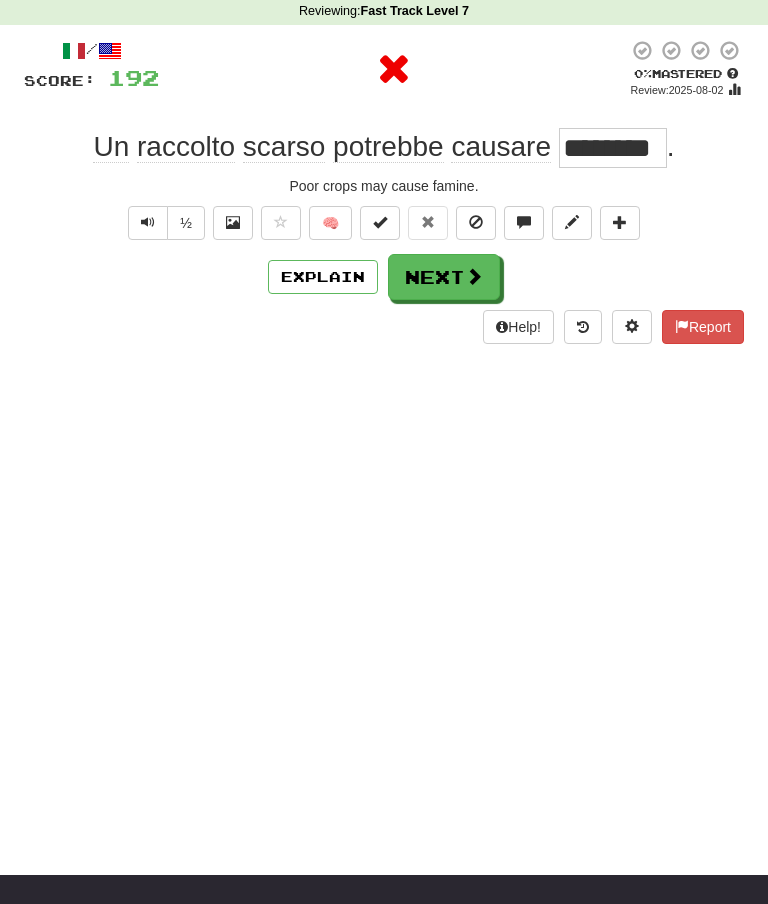 scroll, scrollTop: 80, scrollLeft: 0, axis: vertical 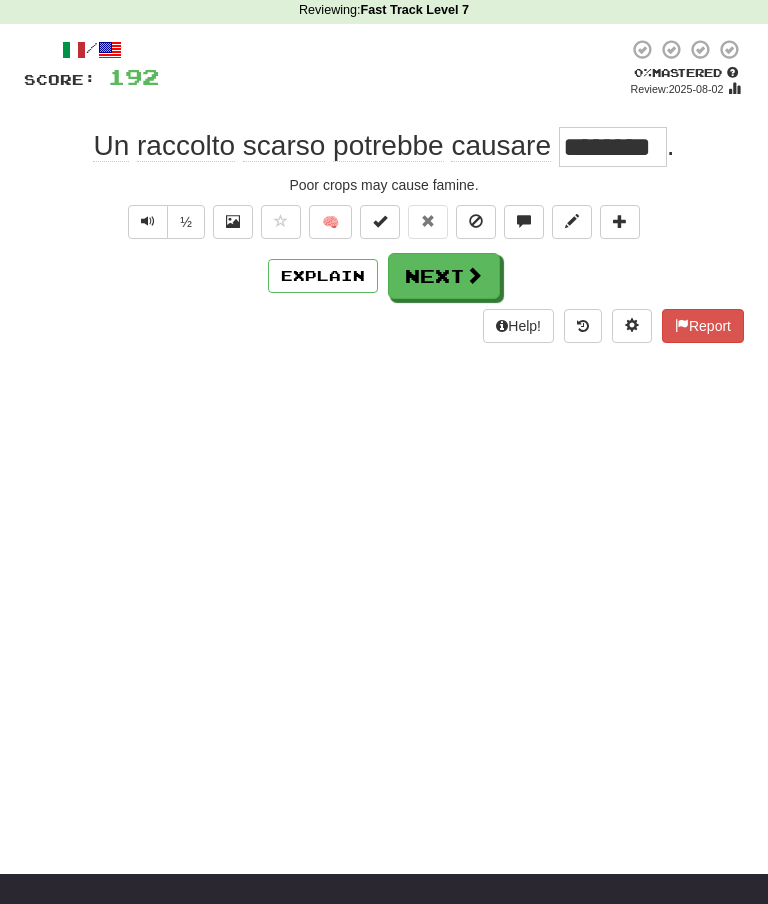 click on "Next" at bounding box center (444, 276) 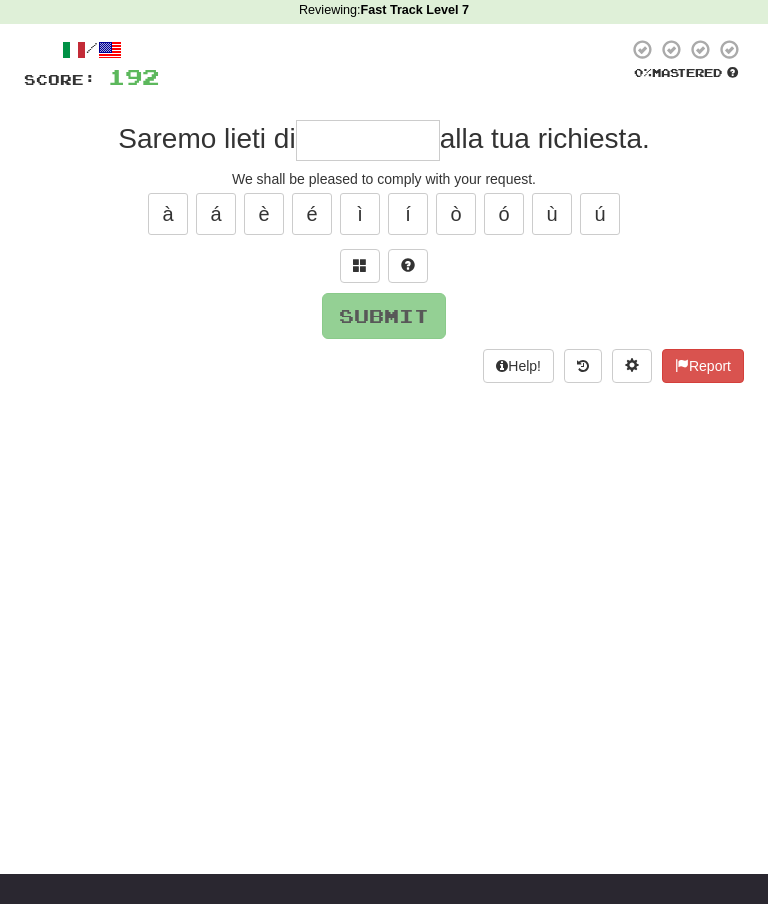 scroll, scrollTop: 79, scrollLeft: 0, axis: vertical 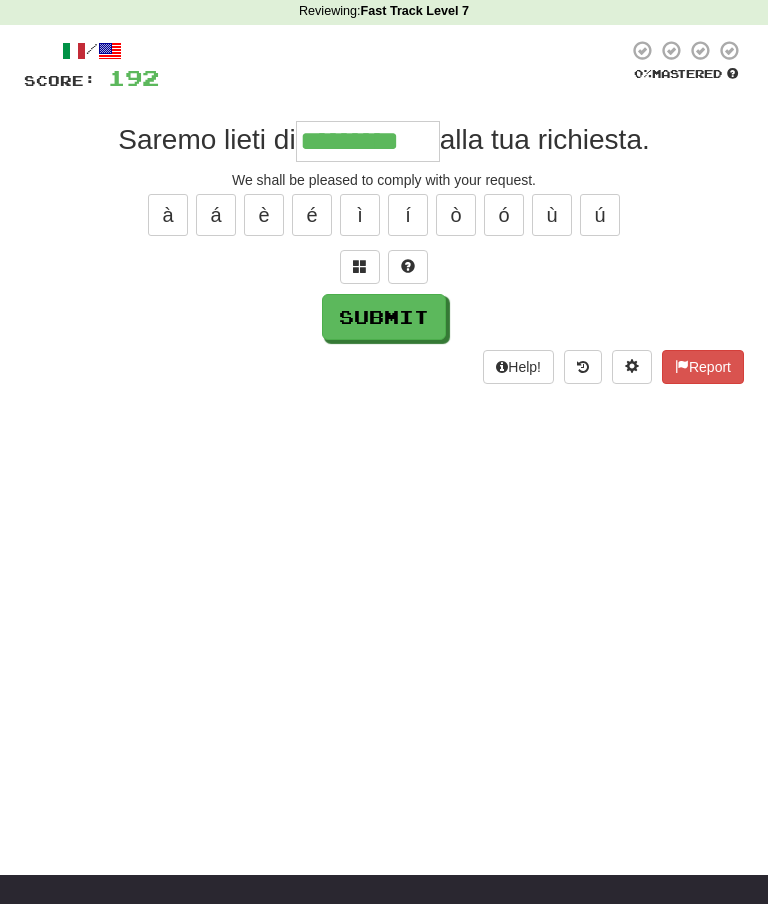 type on "*********" 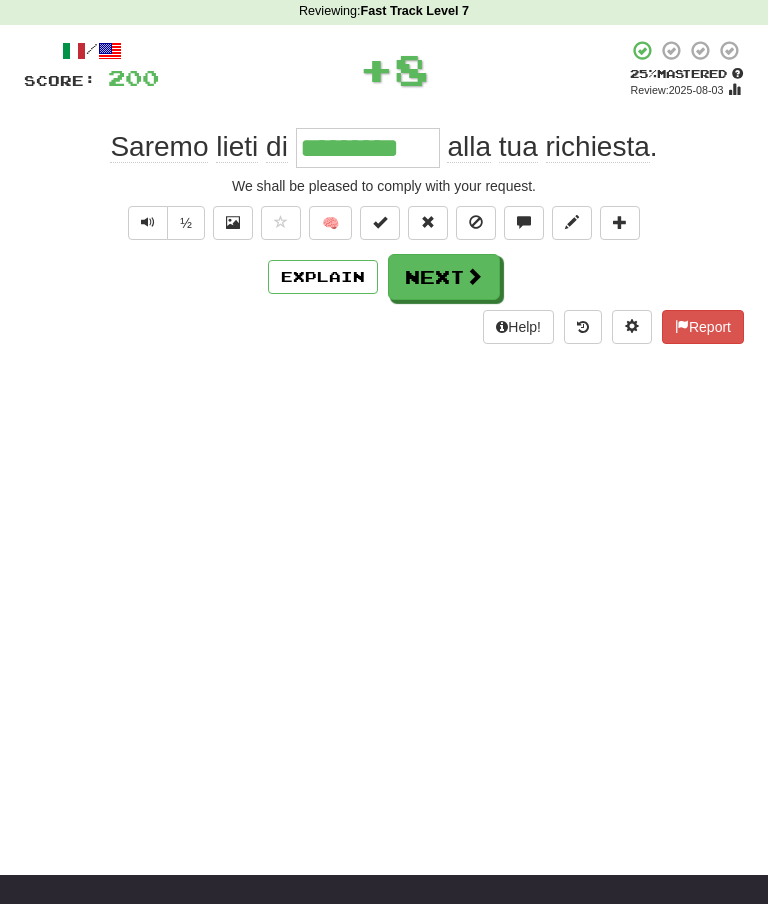 scroll, scrollTop: 80, scrollLeft: 0, axis: vertical 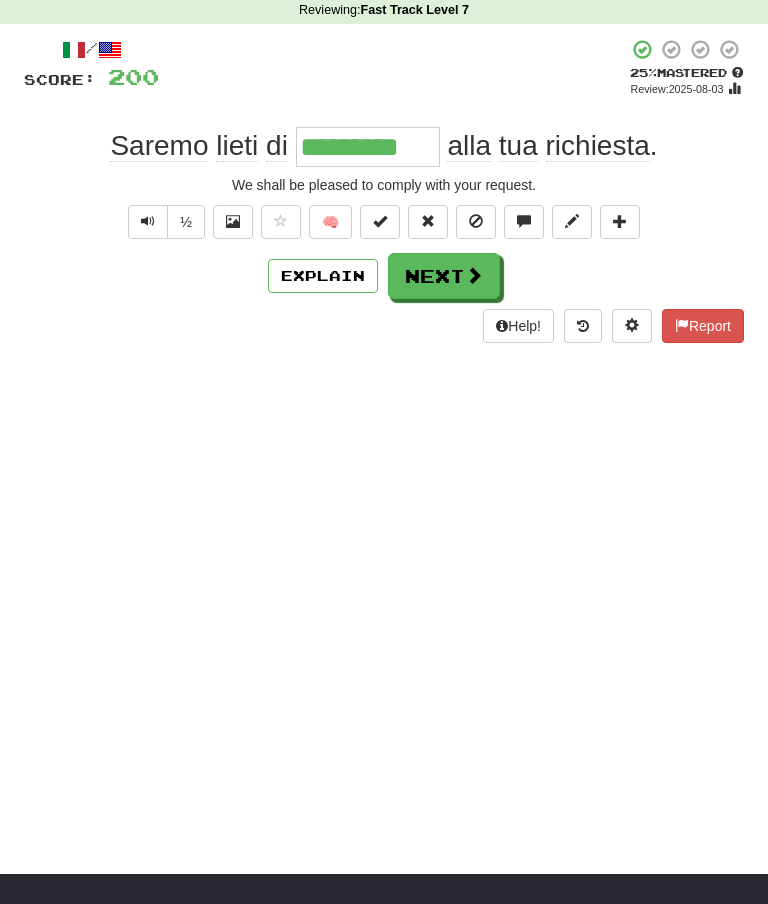 click on "Next" at bounding box center (444, 276) 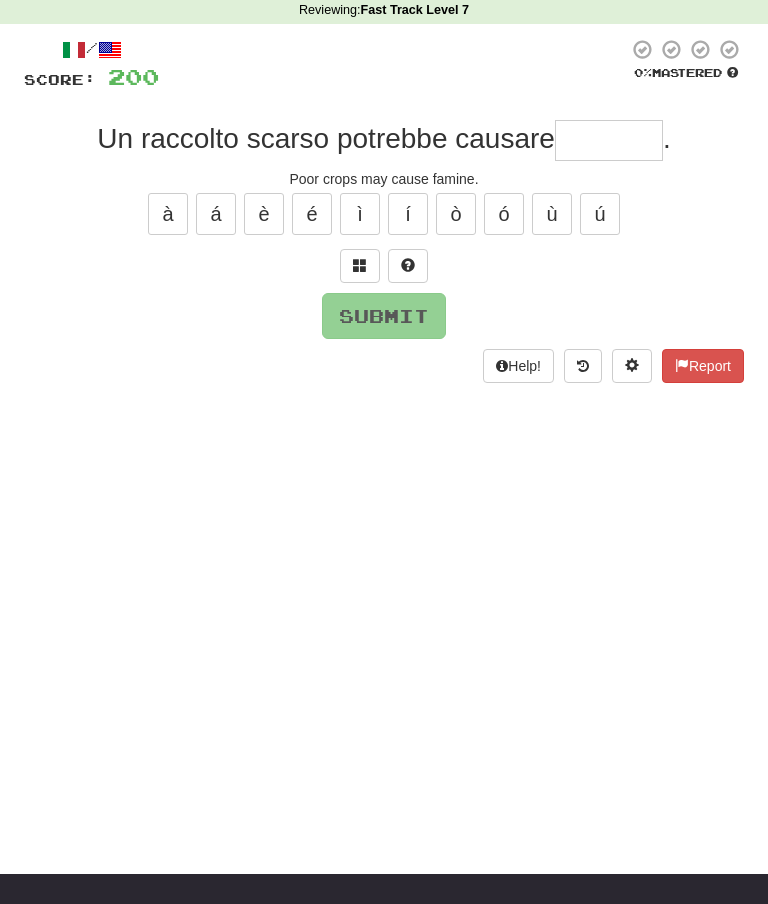 scroll, scrollTop: 79, scrollLeft: 0, axis: vertical 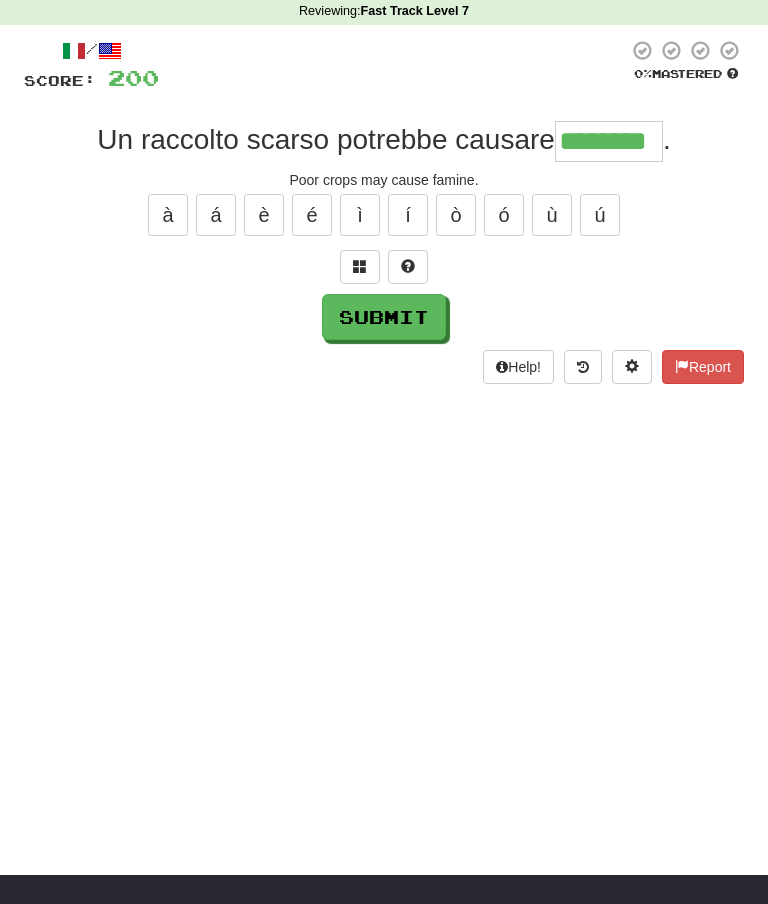 type on "********" 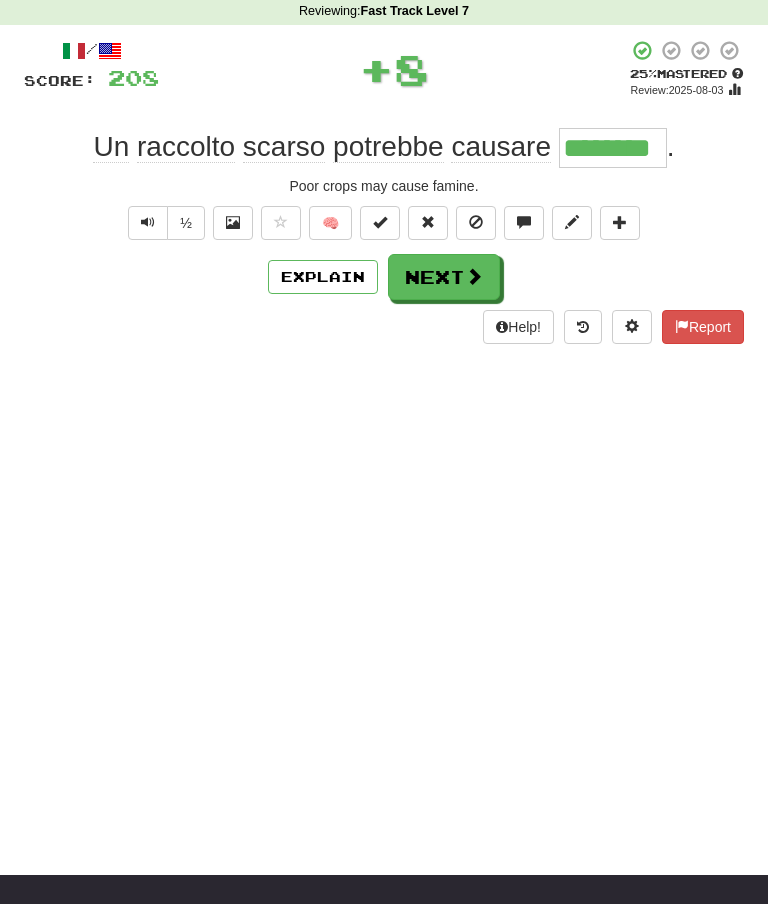 scroll, scrollTop: 80, scrollLeft: 0, axis: vertical 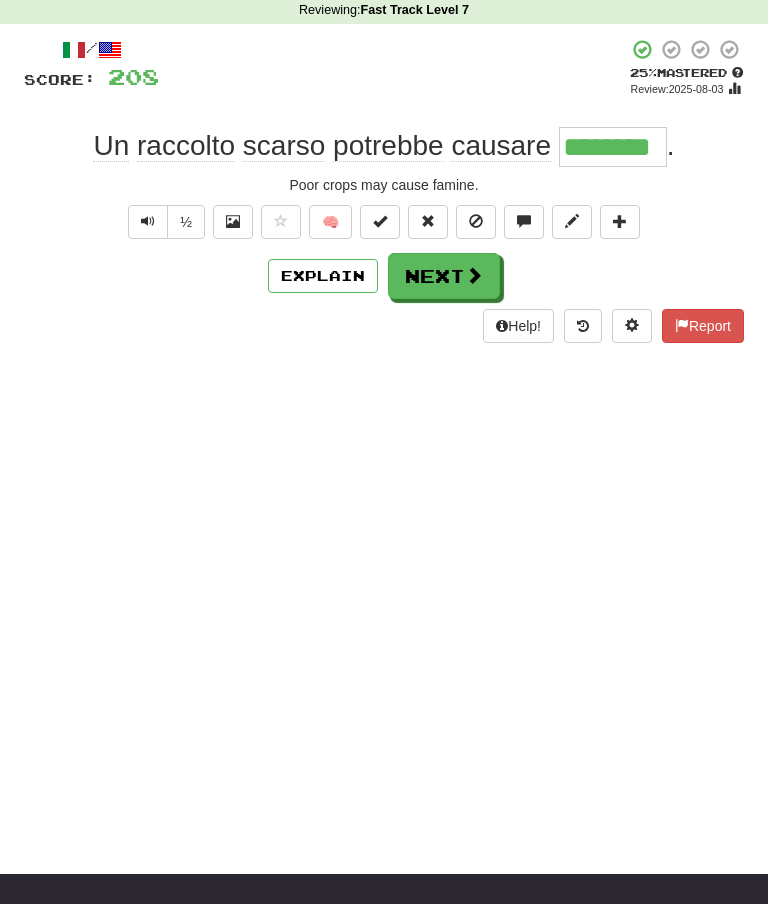 click on "Explain" at bounding box center [323, 276] 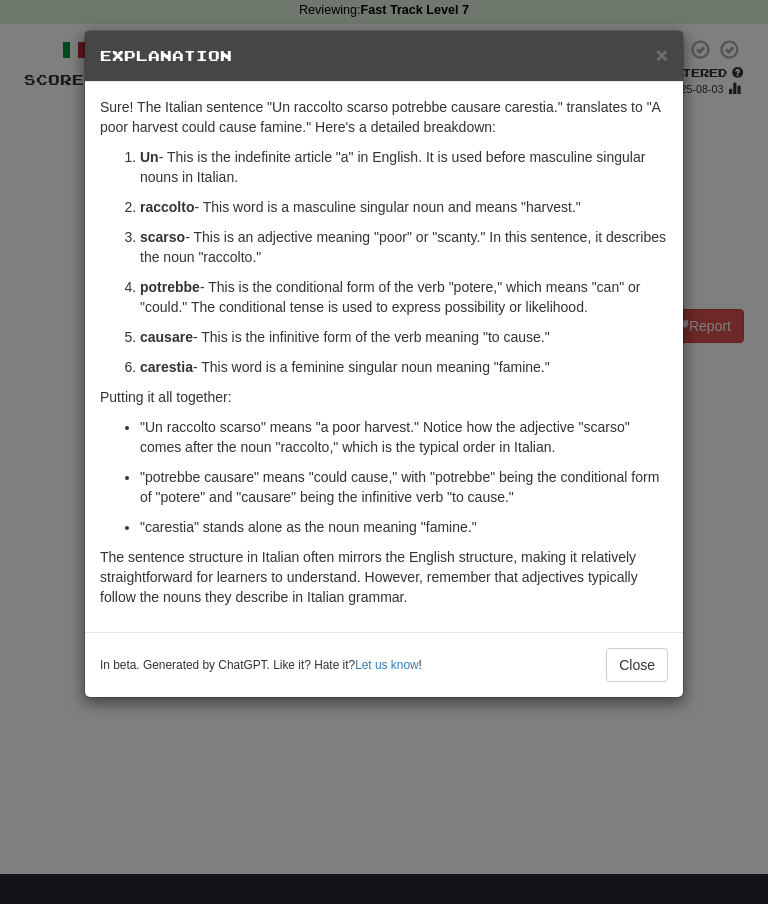 click on "×" at bounding box center [662, 54] 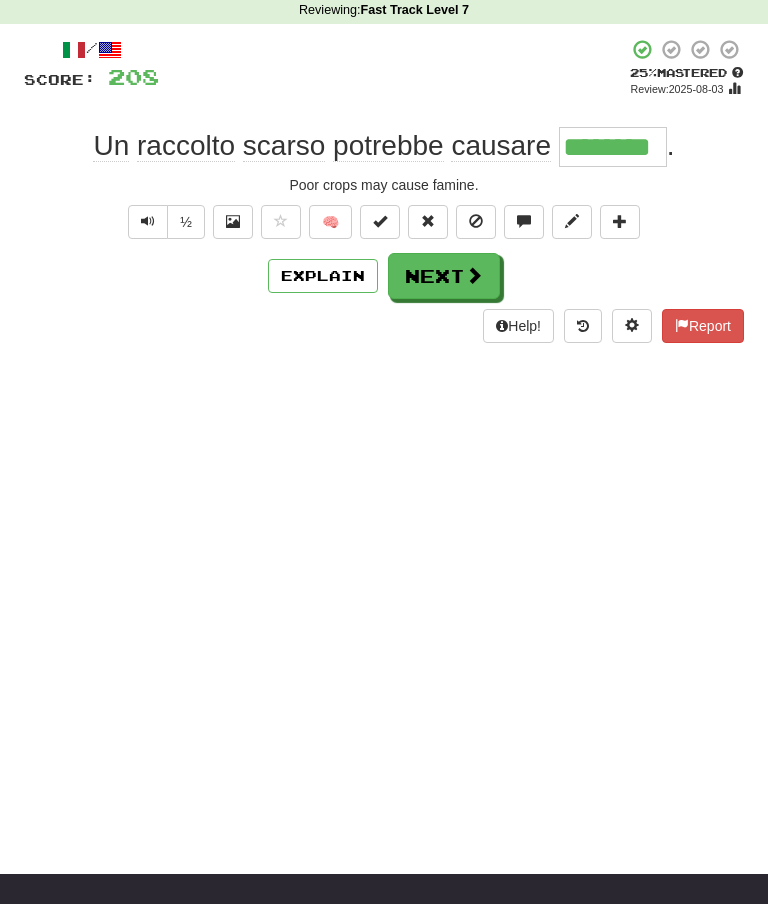 click at bounding box center (474, 275) 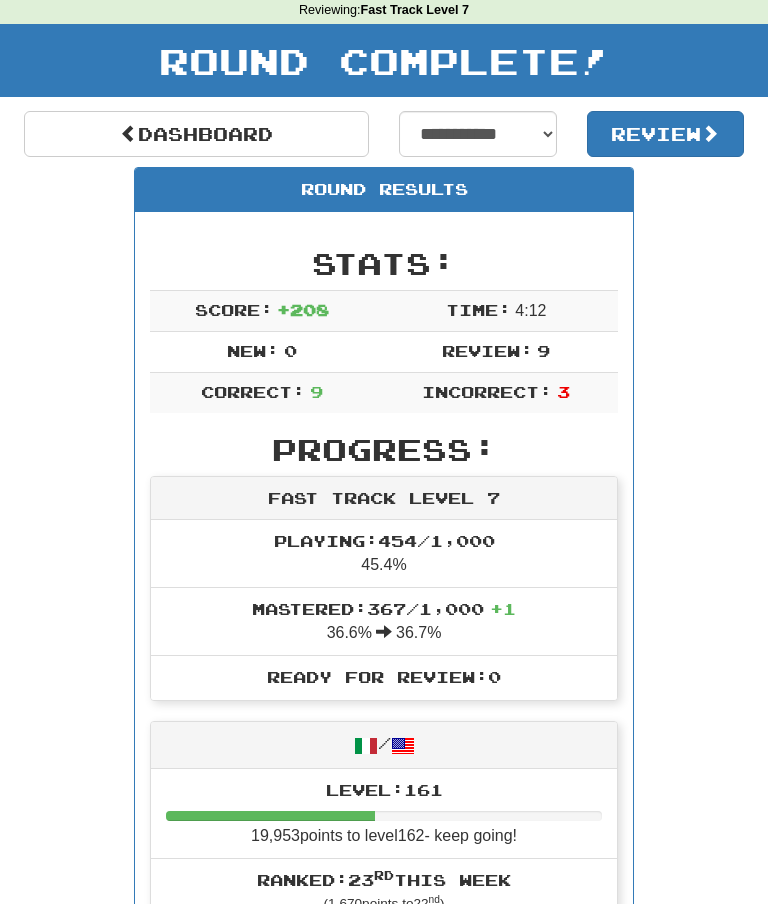 click on "Review" at bounding box center (666, 134) 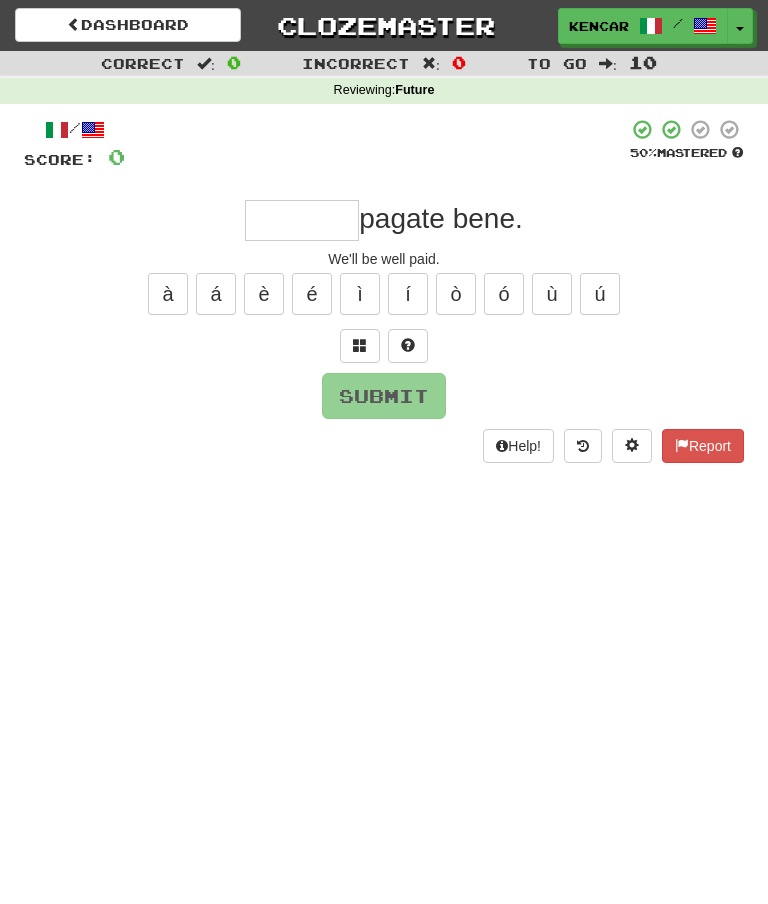 scroll, scrollTop: 0, scrollLeft: 0, axis: both 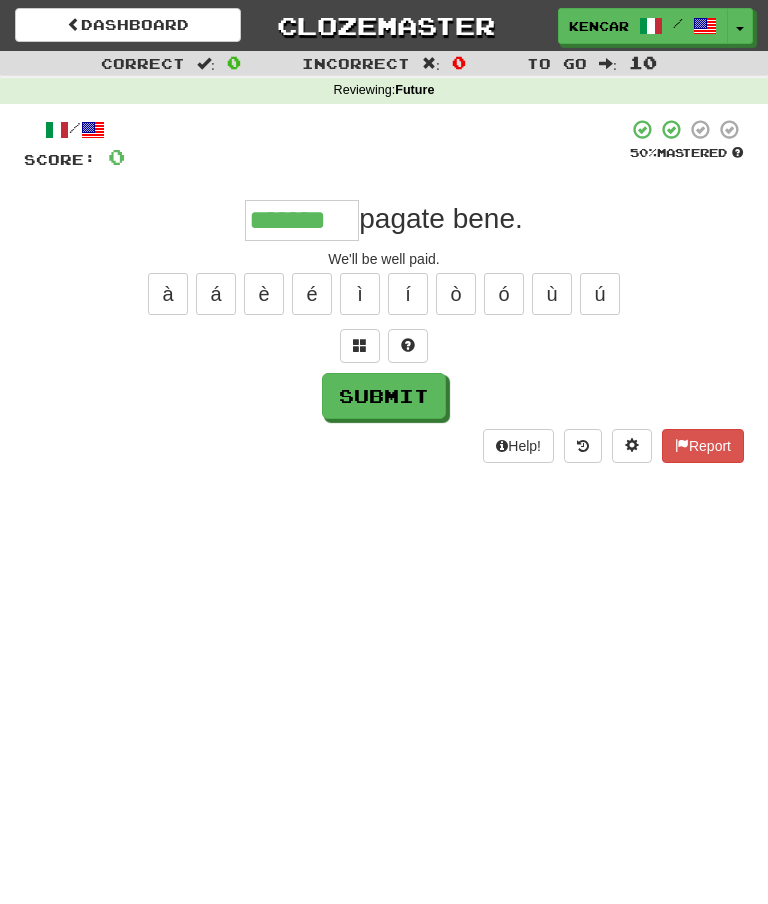 click on "Submit" at bounding box center (384, 396) 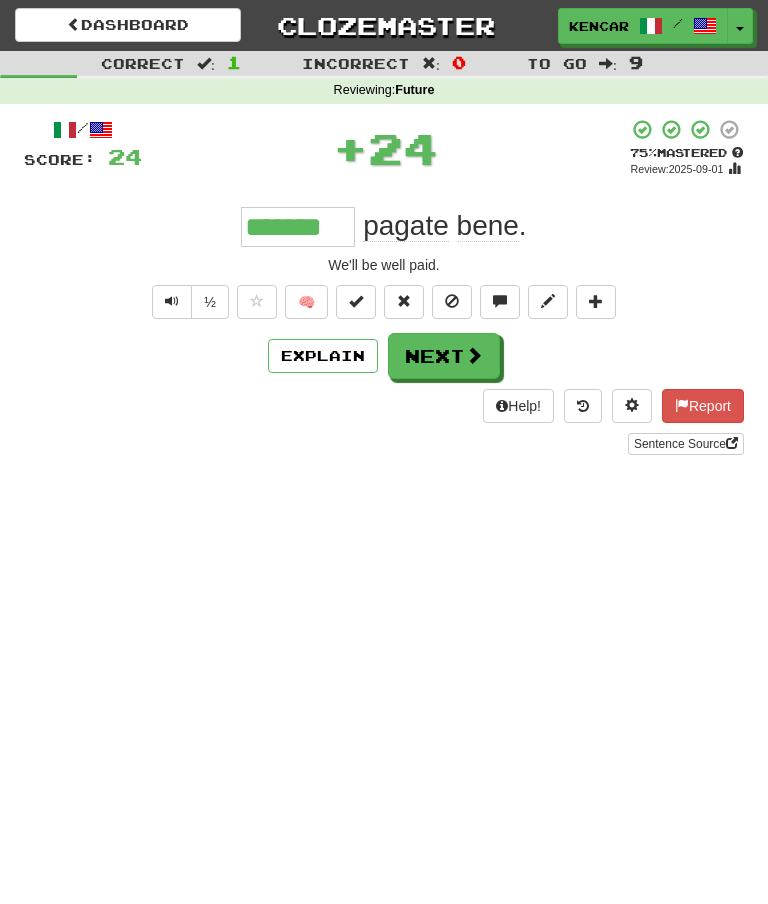 type on "*******" 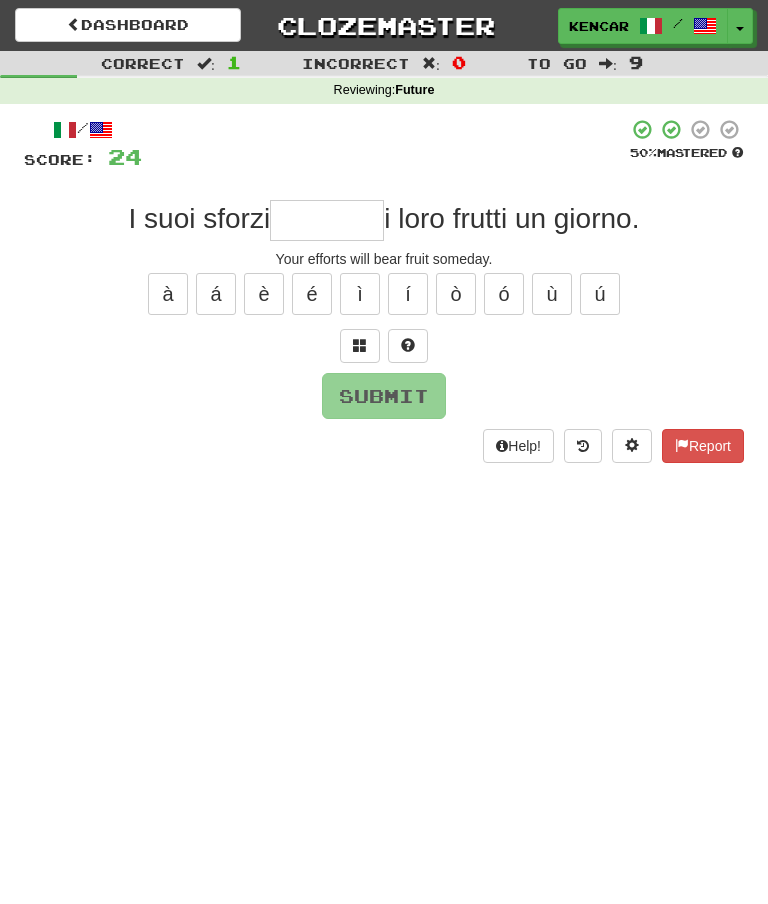 type on "*" 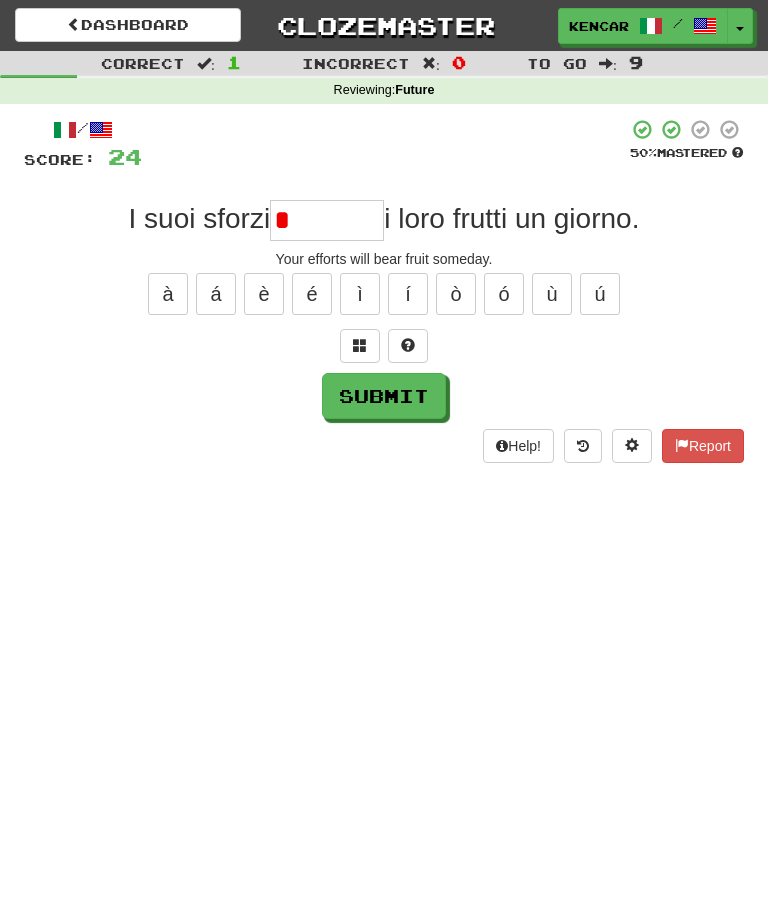 click on "Submit" at bounding box center [384, 396] 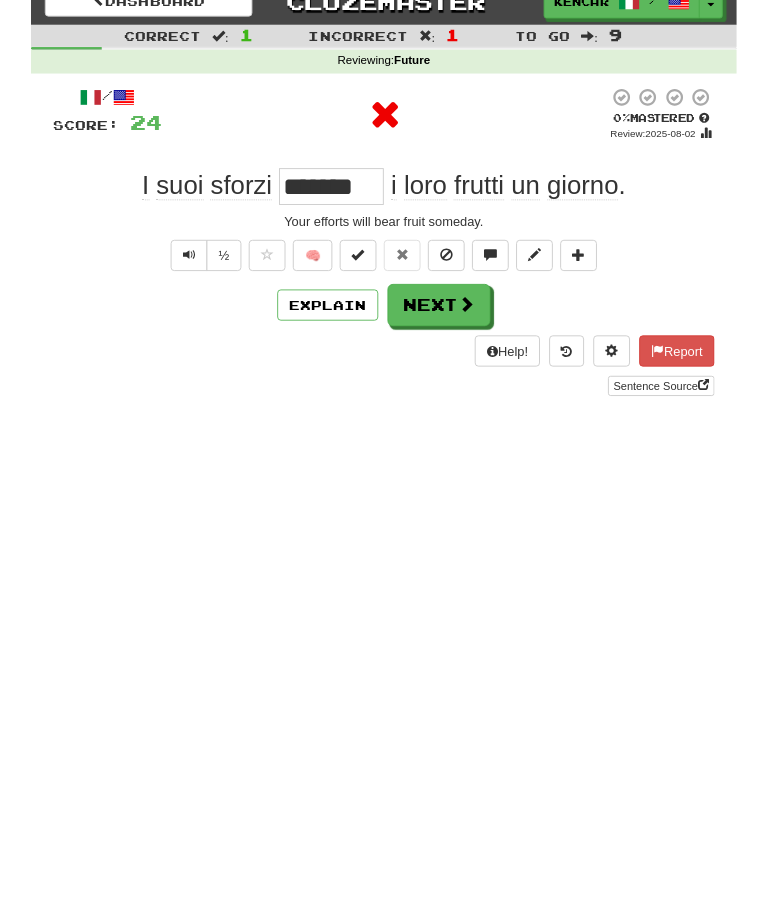 scroll, scrollTop: 103, scrollLeft: 0, axis: vertical 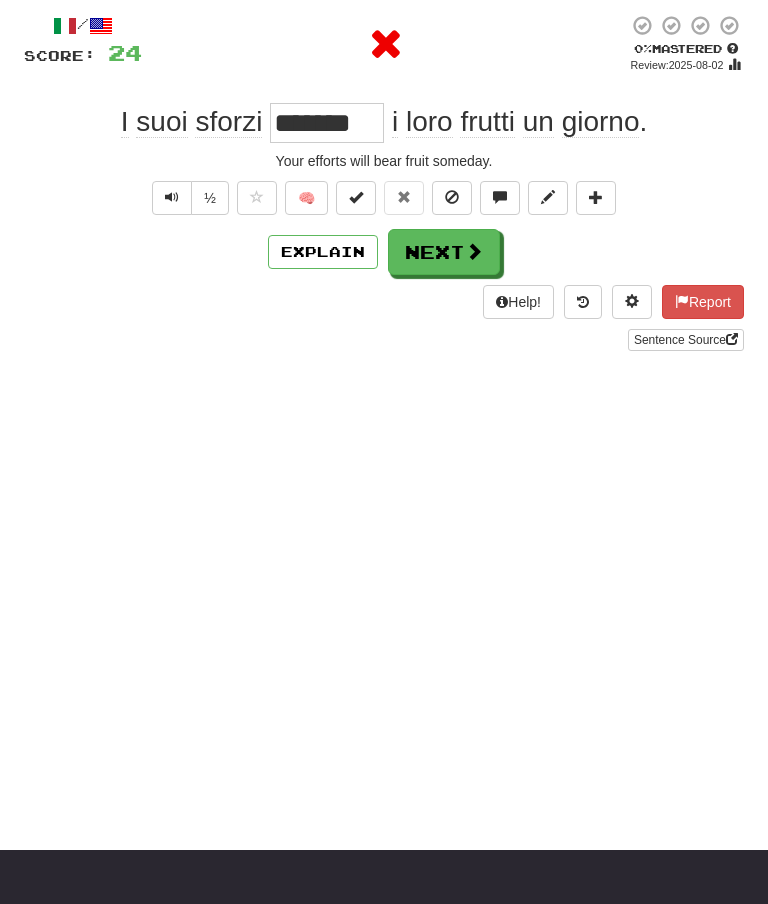 click on "Next" at bounding box center (444, 253) 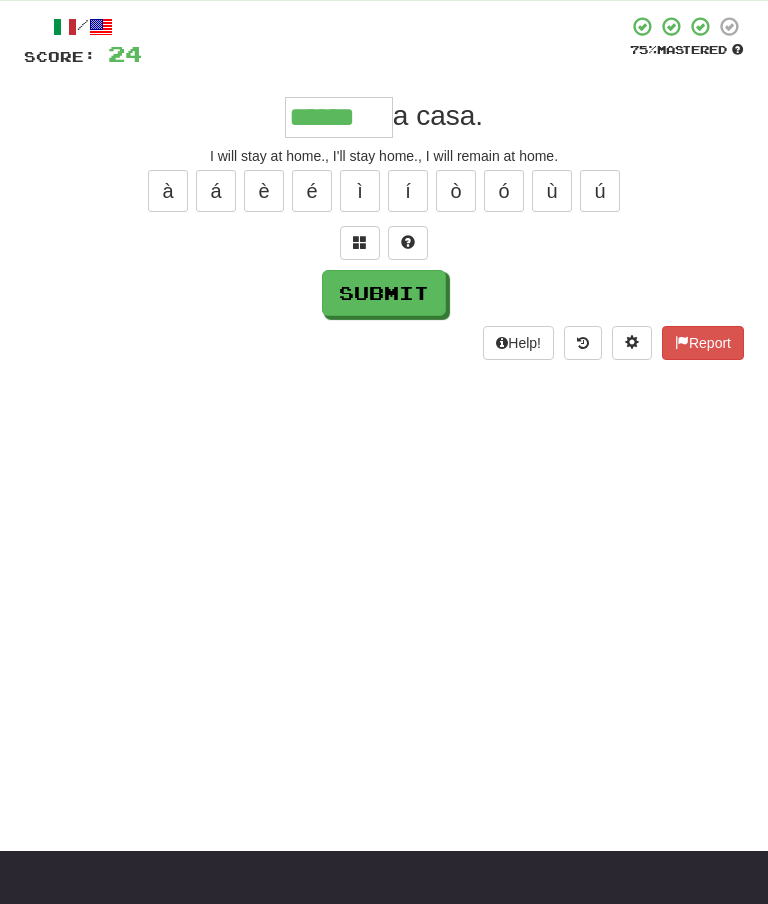click on "ò" at bounding box center (456, 191) 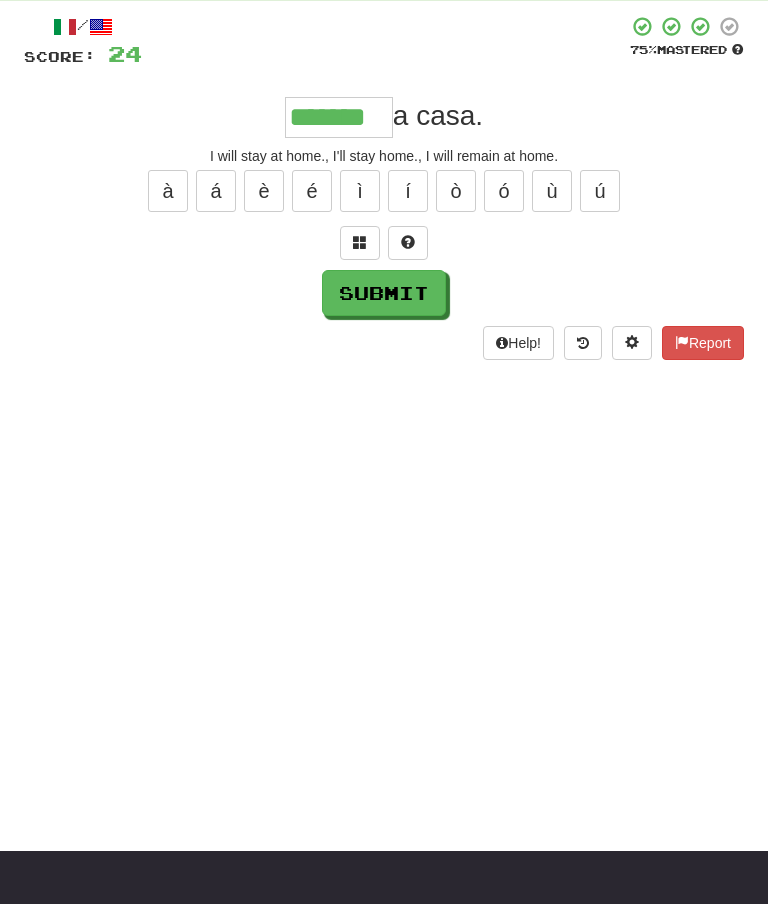 click on "Submit" at bounding box center [384, 293] 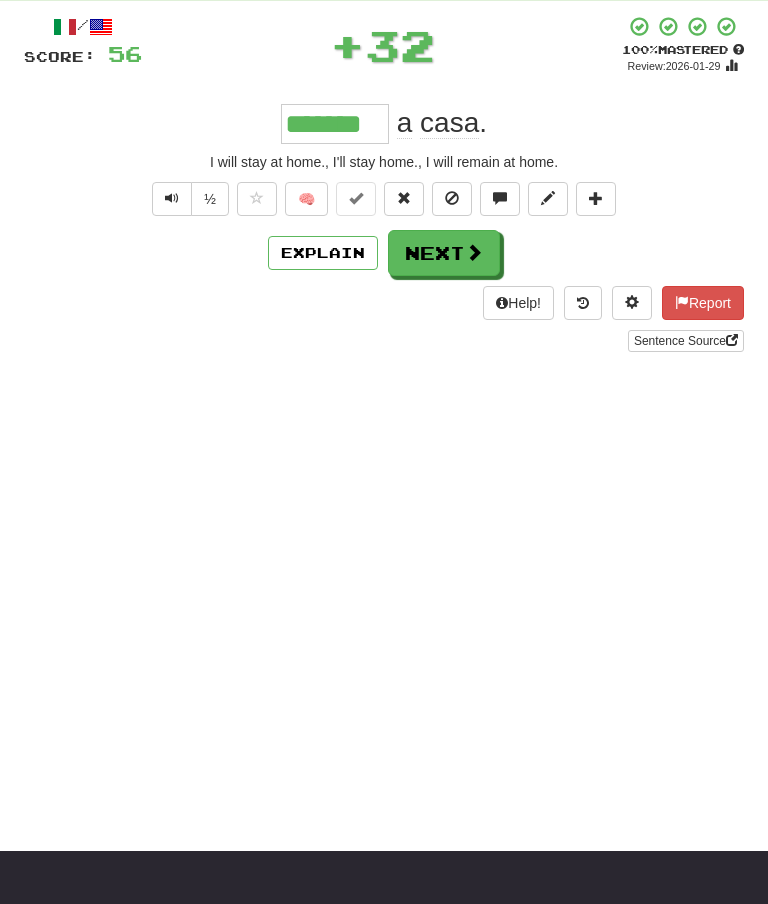scroll, scrollTop: 104, scrollLeft: 0, axis: vertical 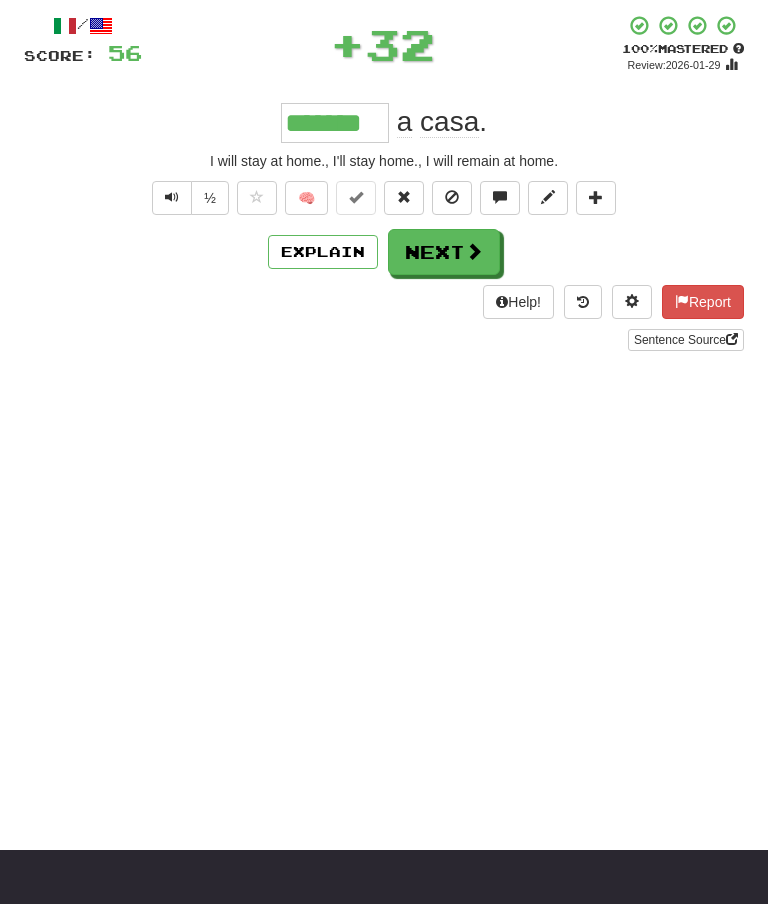 click on "Next" at bounding box center [444, 252] 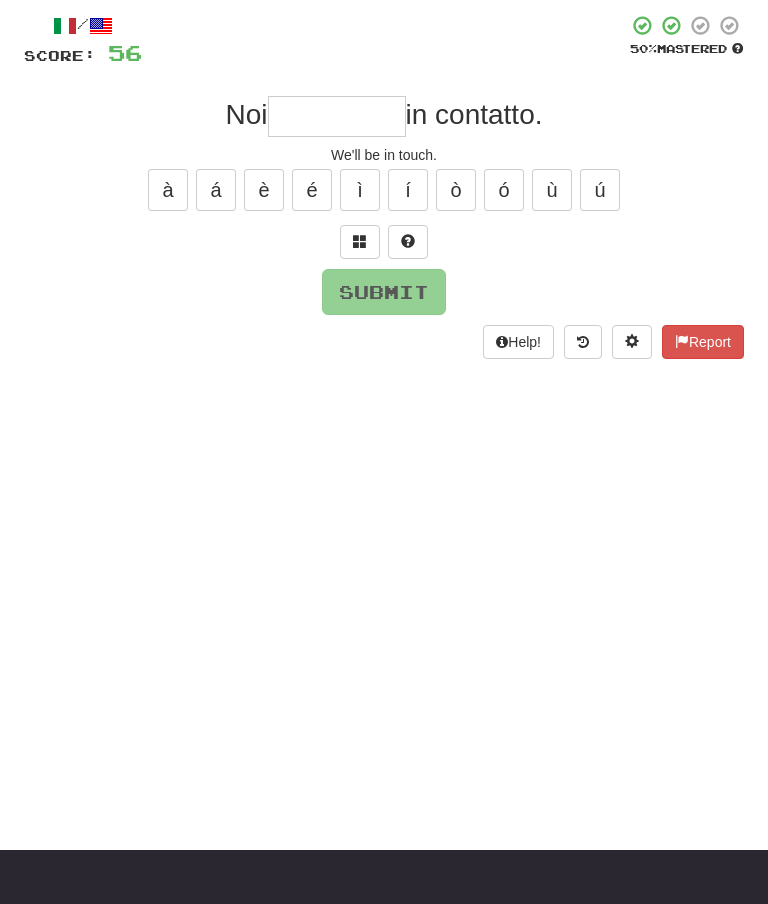 scroll, scrollTop: 103, scrollLeft: 0, axis: vertical 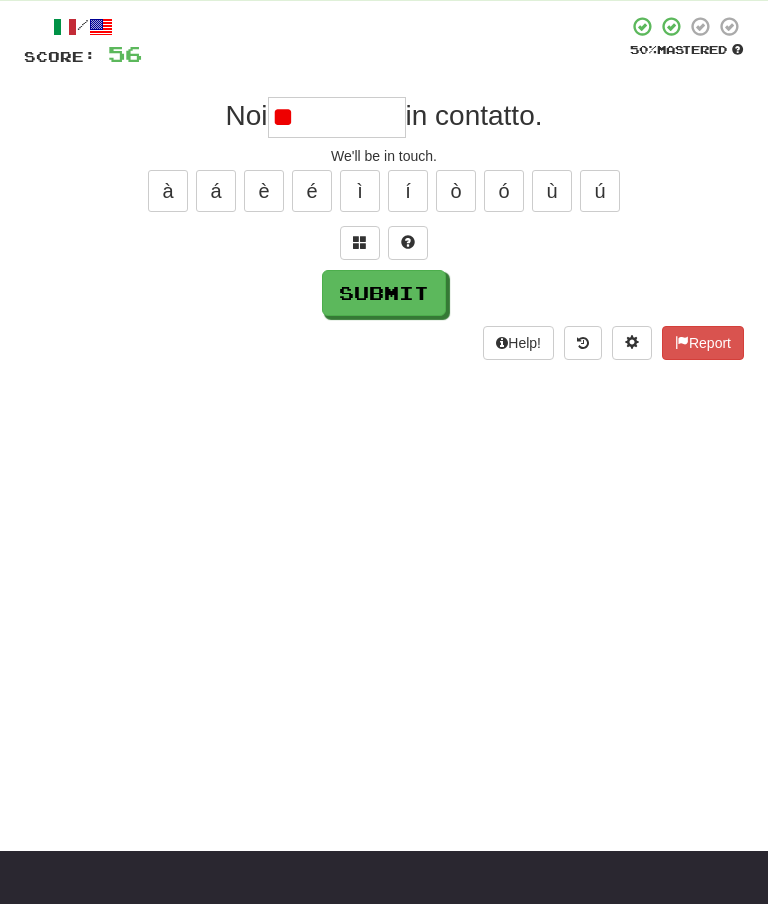 type on "*" 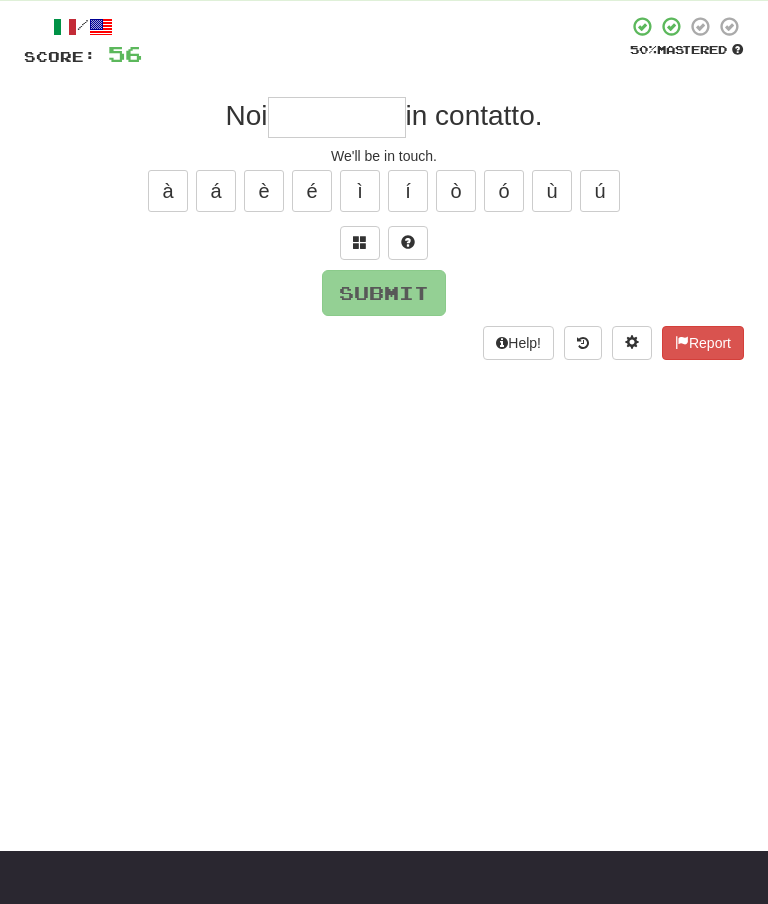 type on "*" 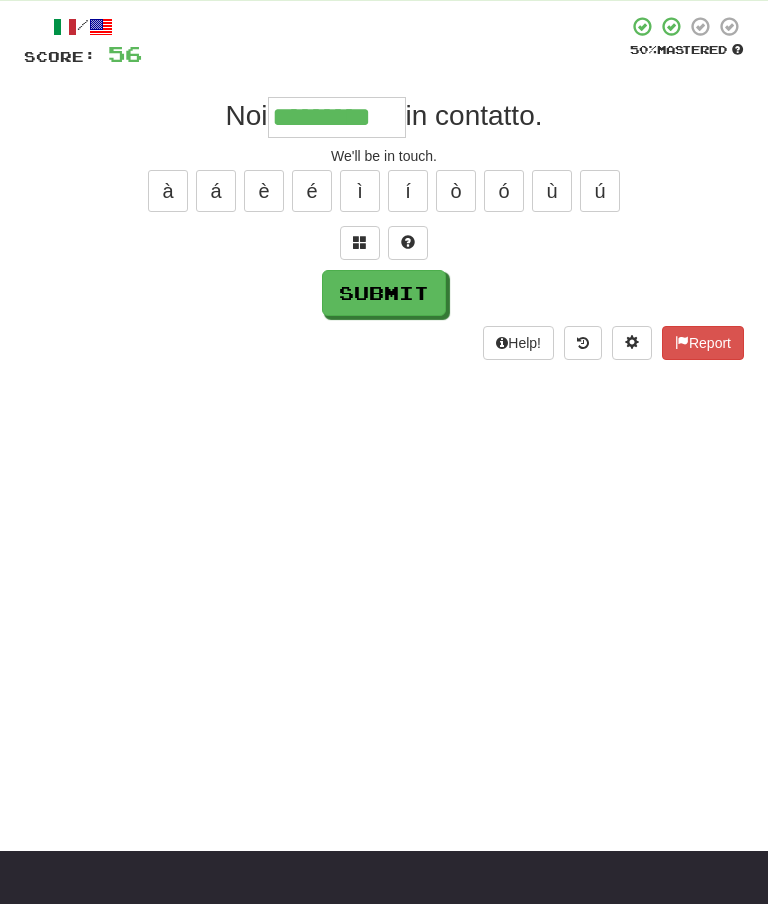 type on "*********" 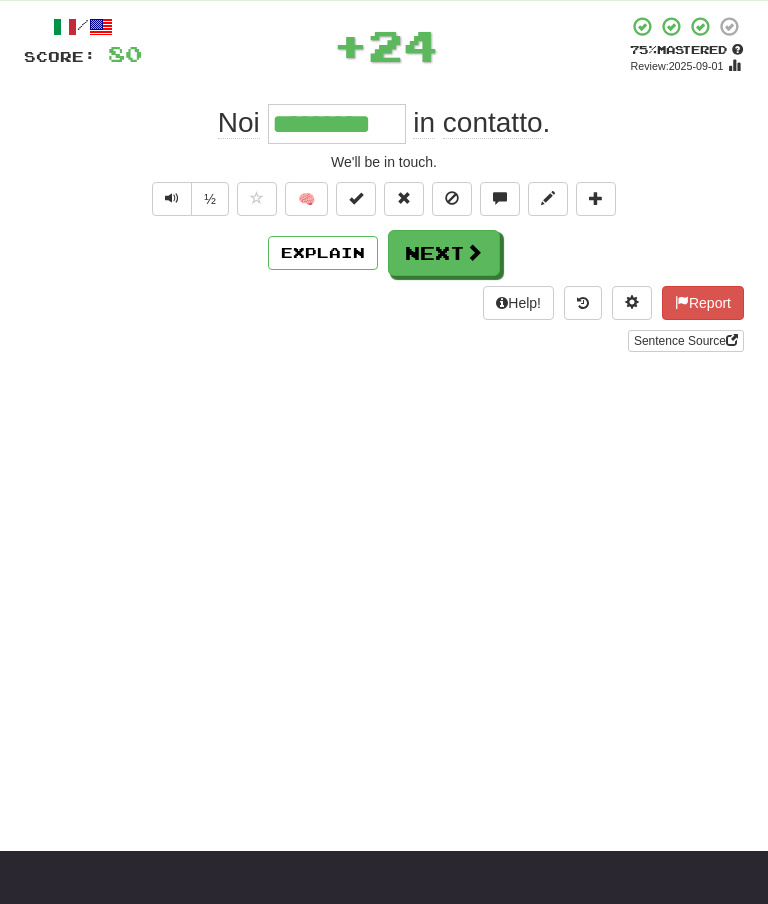 scroll, scrollTop: 104, scrollLeft: 0, axis: vertical 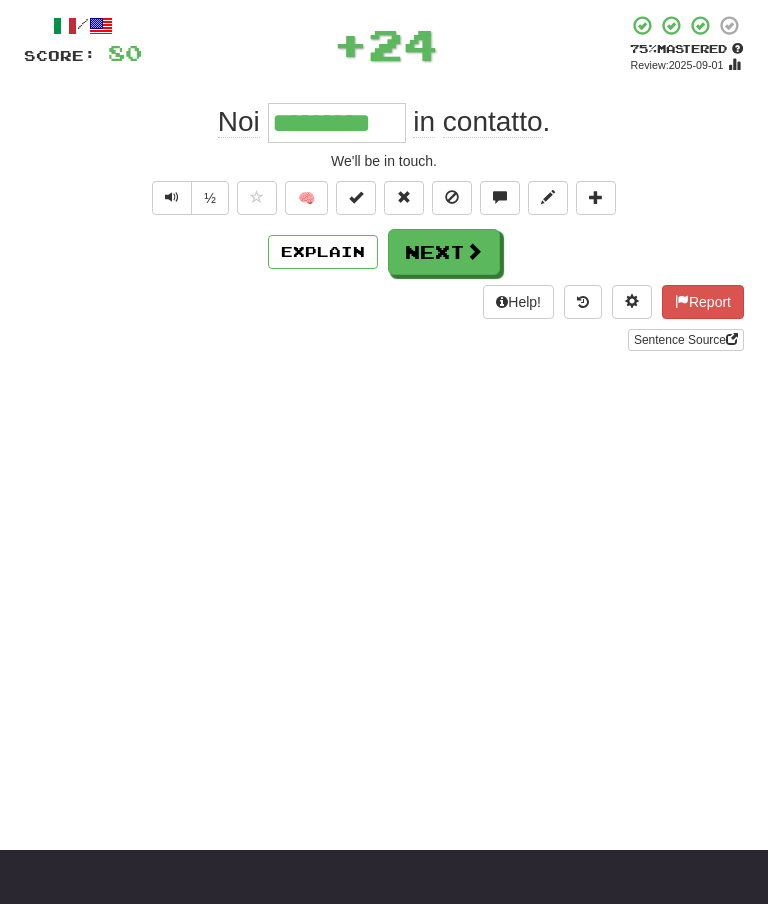 click on "Explain" at bounding box center [323, 252] 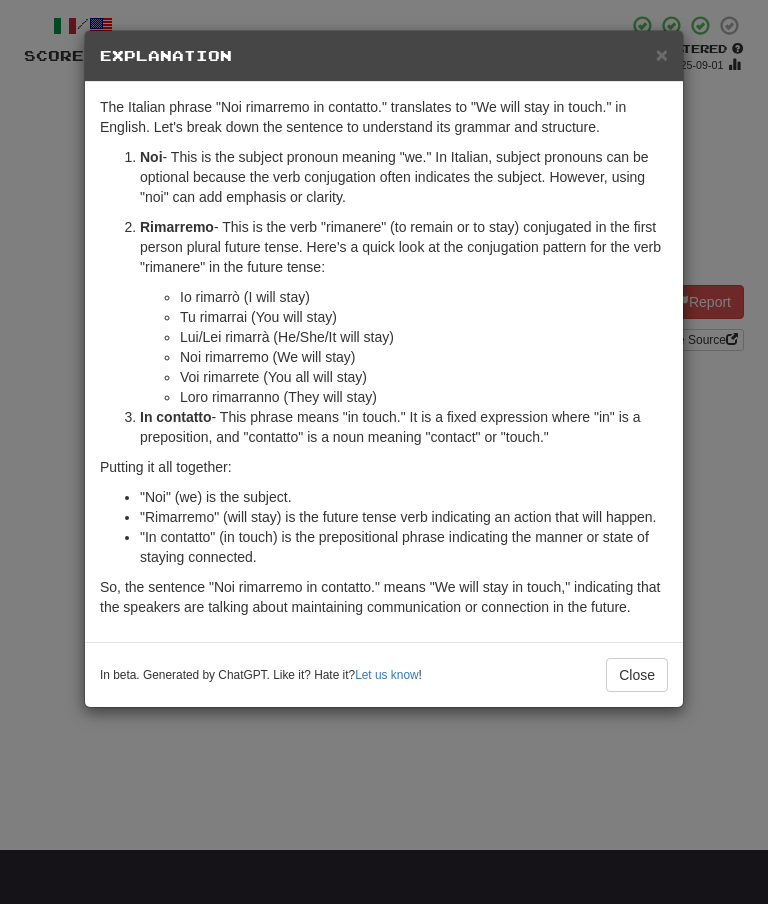 click on "×" at bounding box center (662, 54) 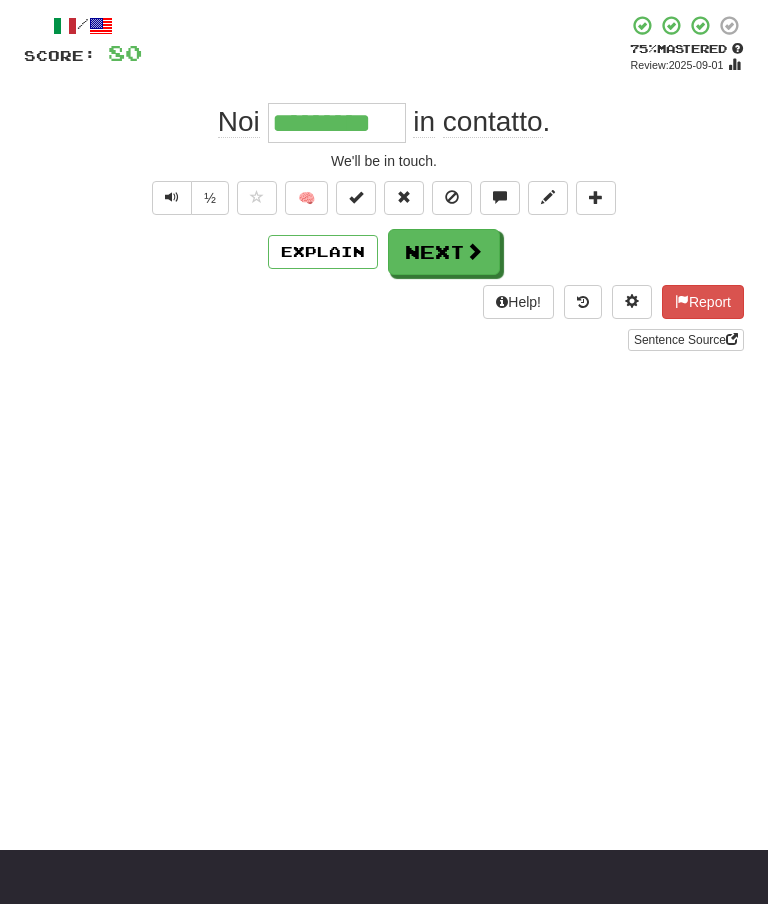 click on "Next" at bounding box center [444, 252] 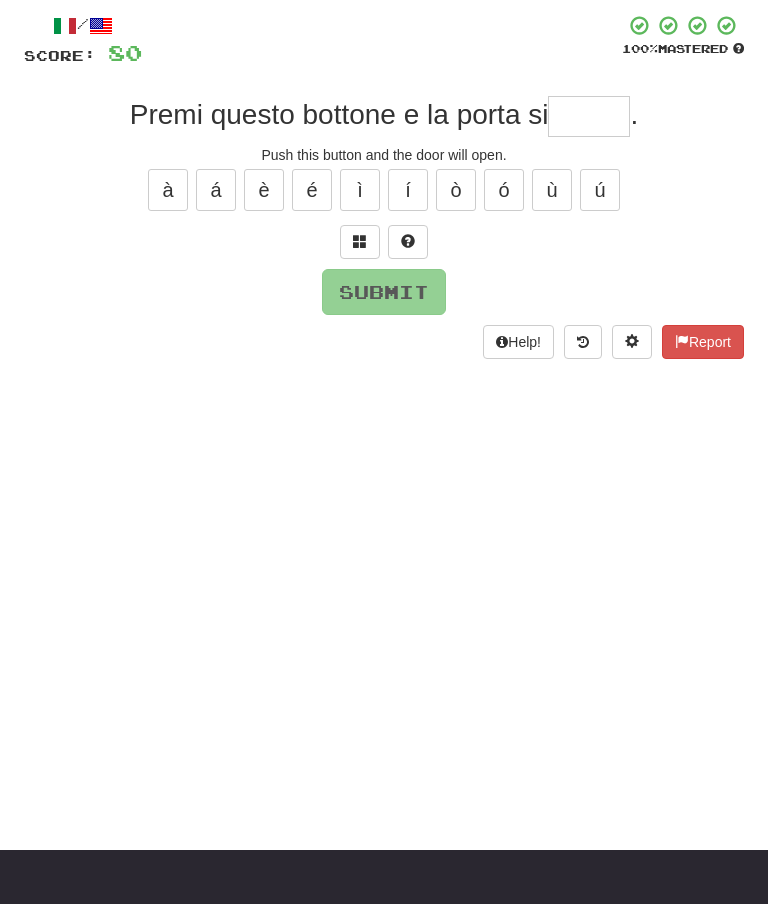 scroll, scrollTop: 103, scrollLeft: 0, axis: vertical 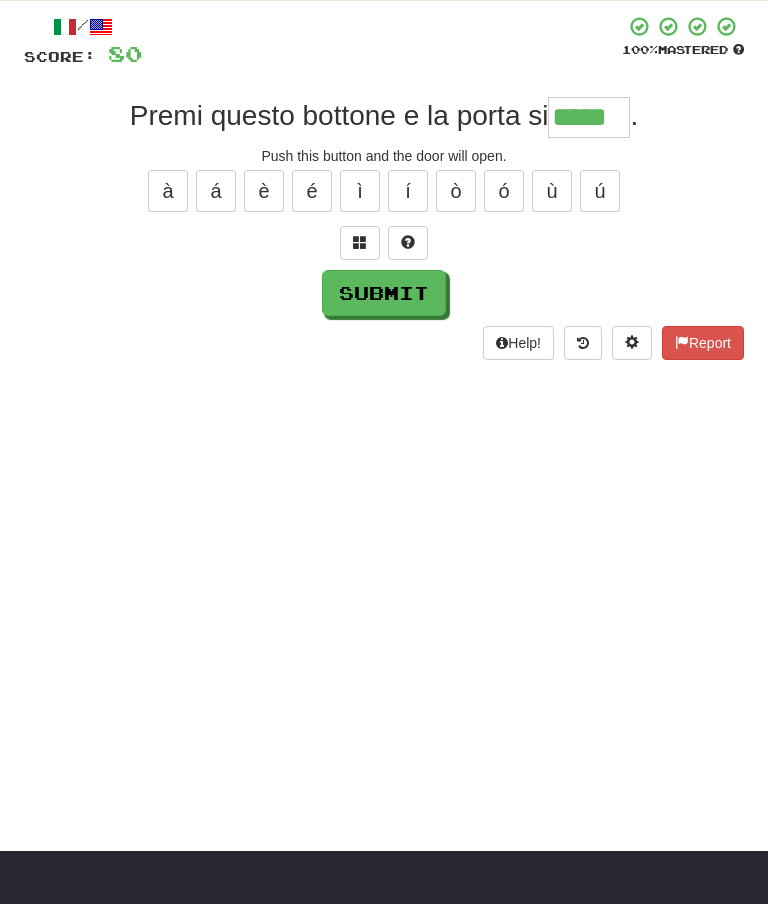 click on "à" at bounding box center (168, 191) 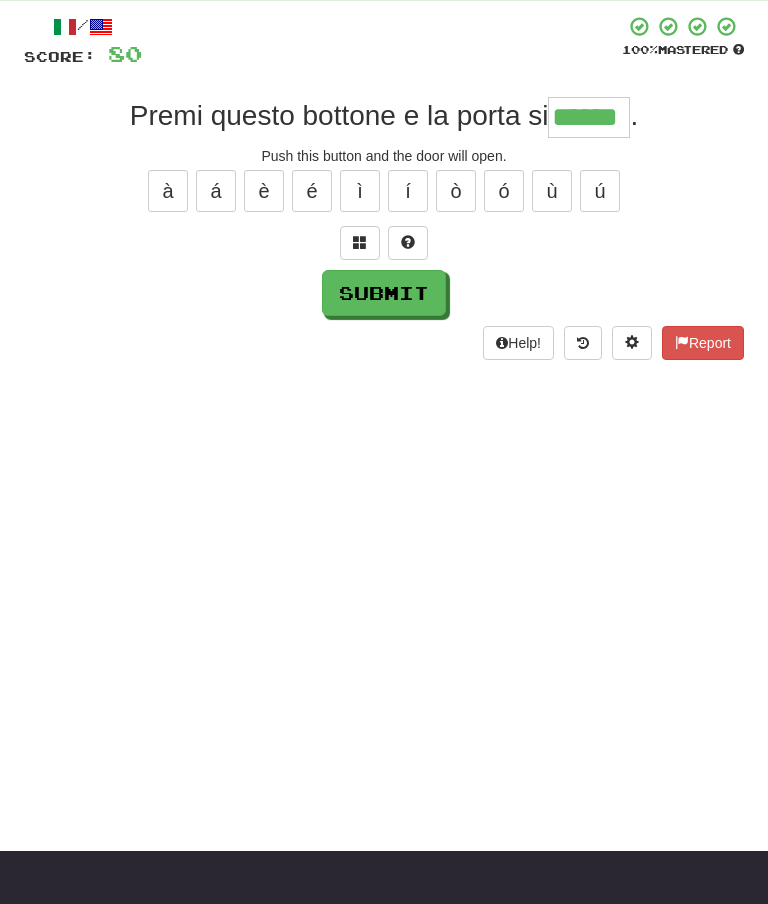 click on "Submit" at bounding box center (384, 293) 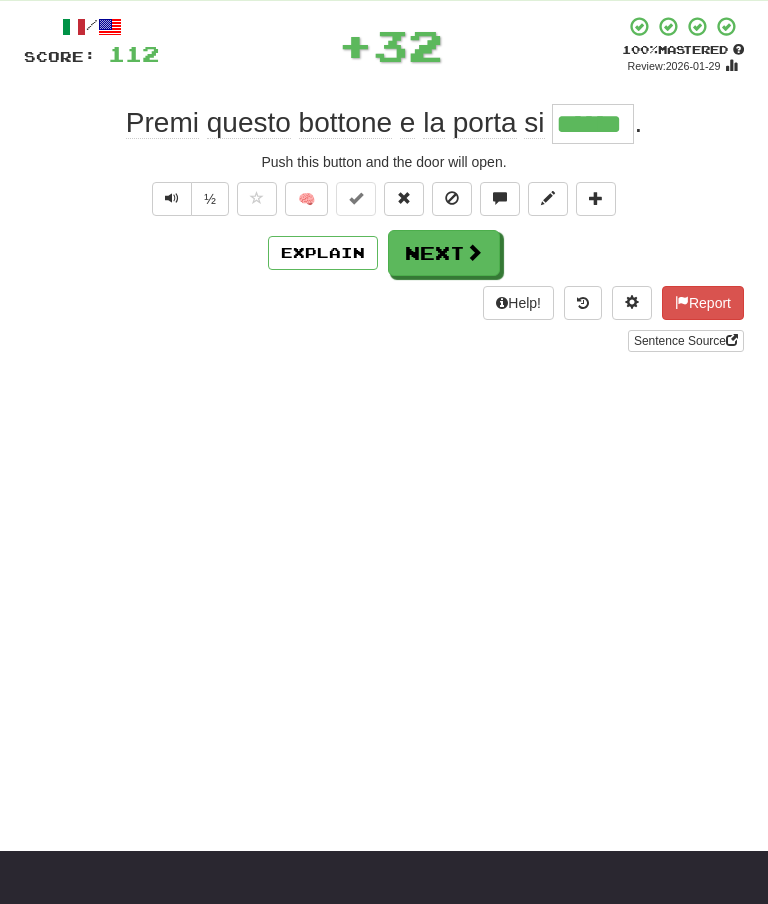 scroll, scrollTop: 104, scrollLeft: 0, axis: vertical 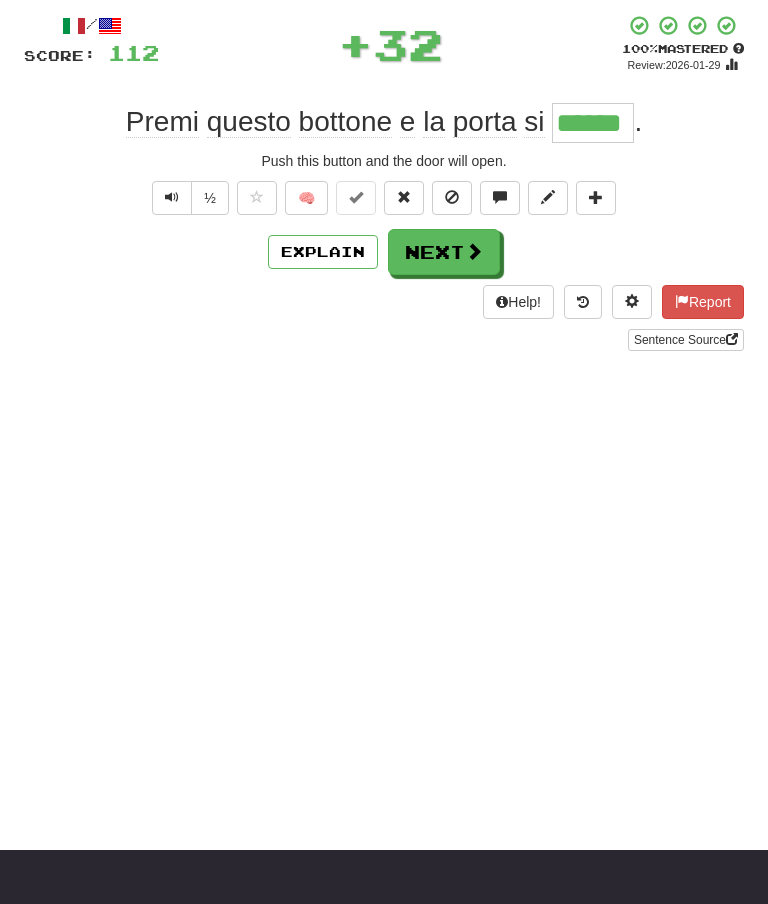 click on "Next" at bounding box center [444, 252] 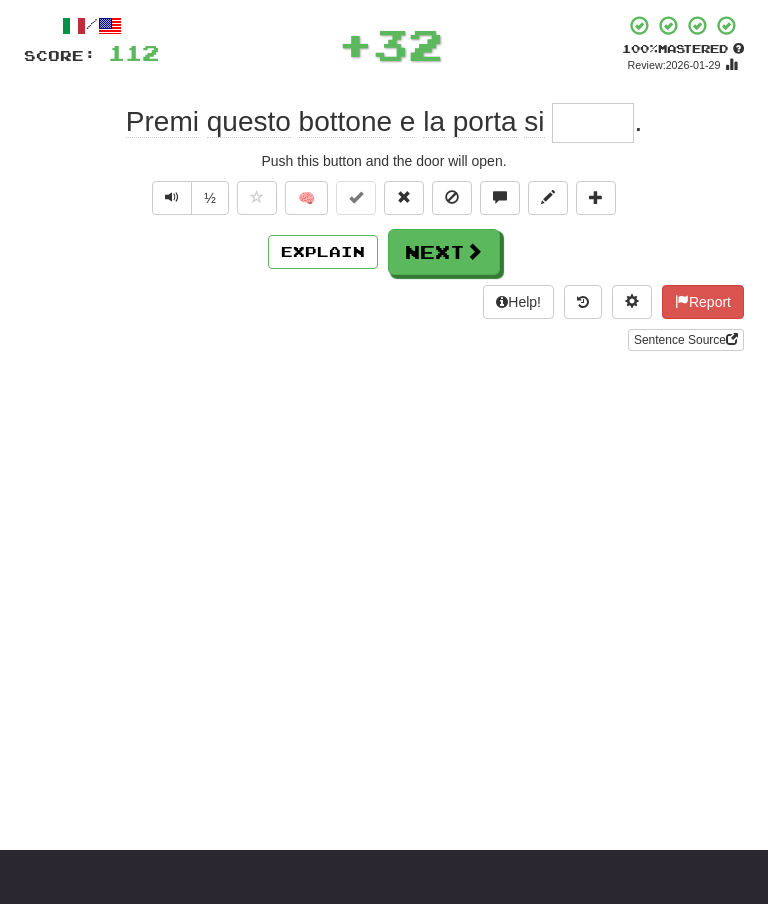 scroll, scrollTop: 103, scrollLeft: 0, axis: vertical 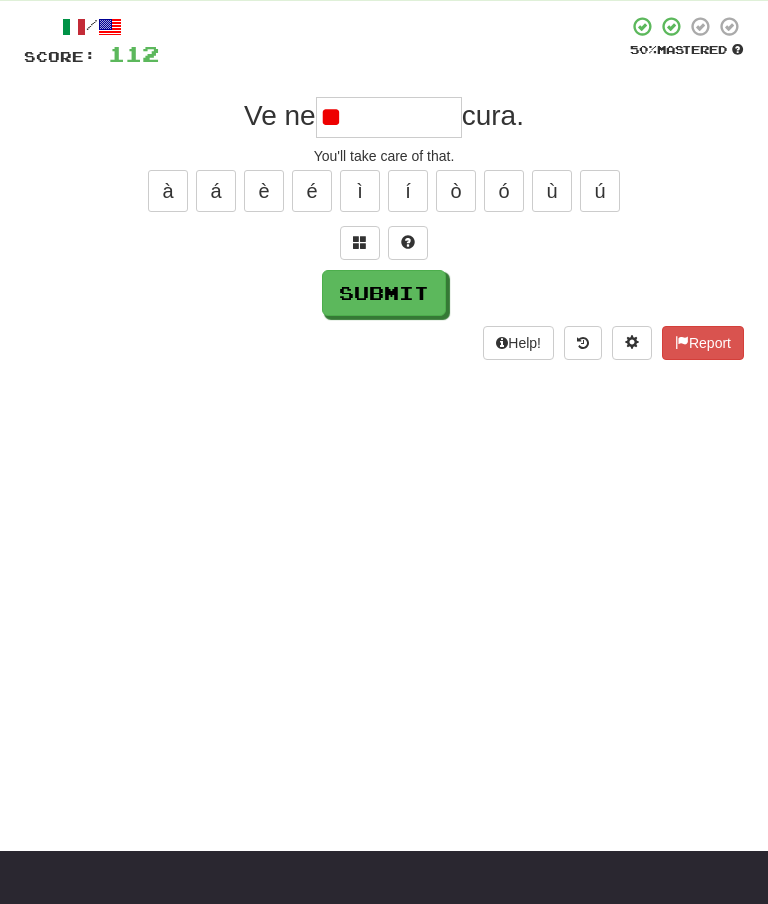 type on "*" 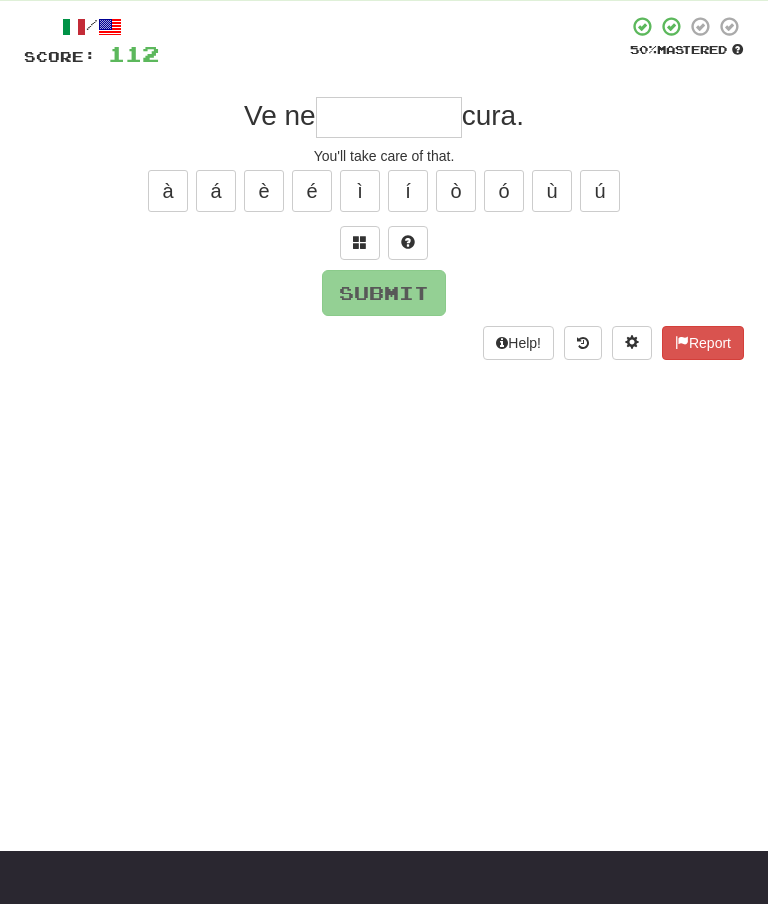 type on "*" 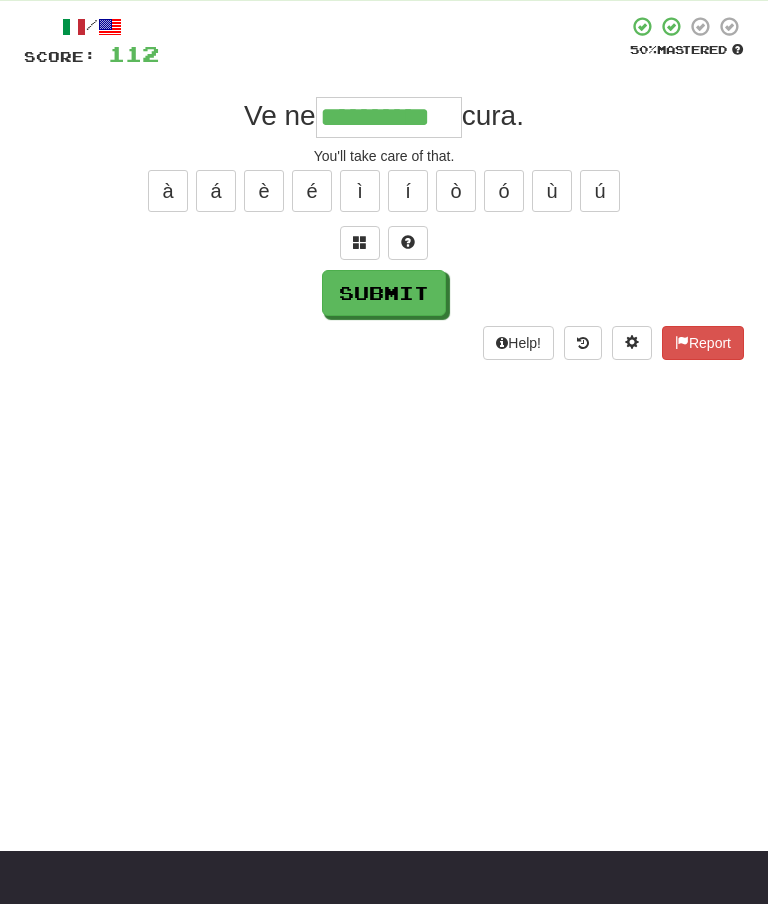 type on "**********" 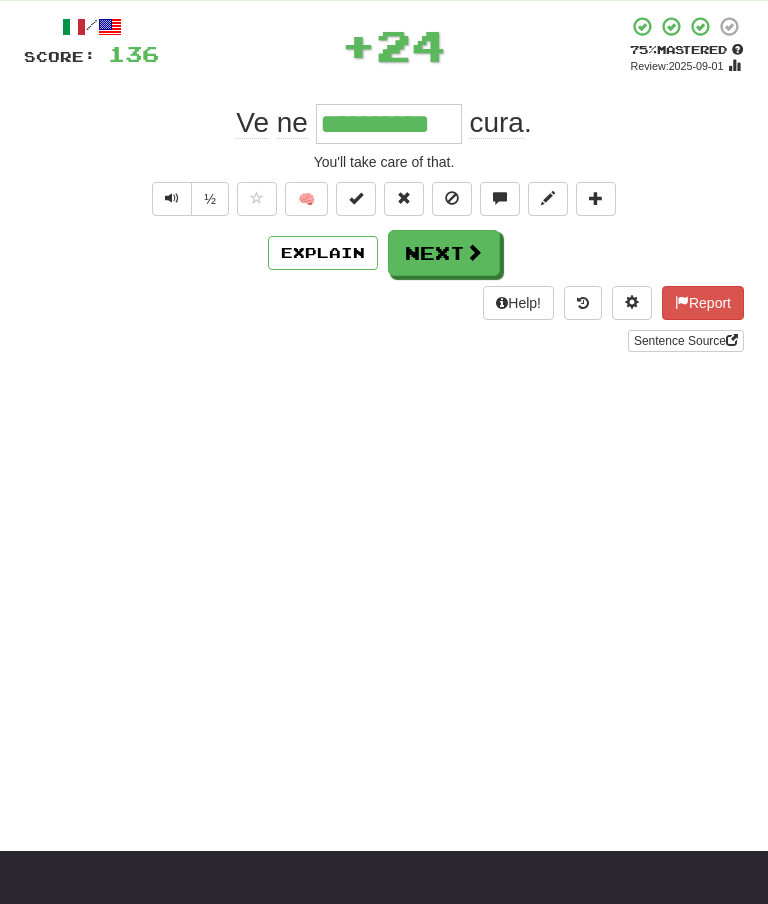 scroll, scrollTop: 104, scrollLeft: 0, axis: vertical 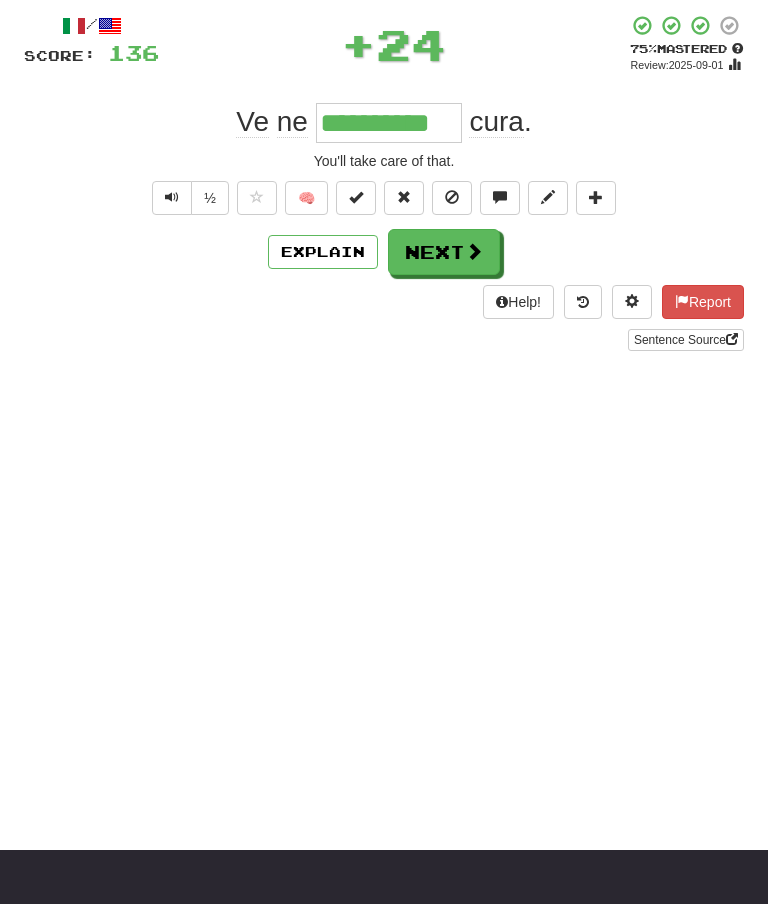 click on "Next" at bounding box center [444, 252] 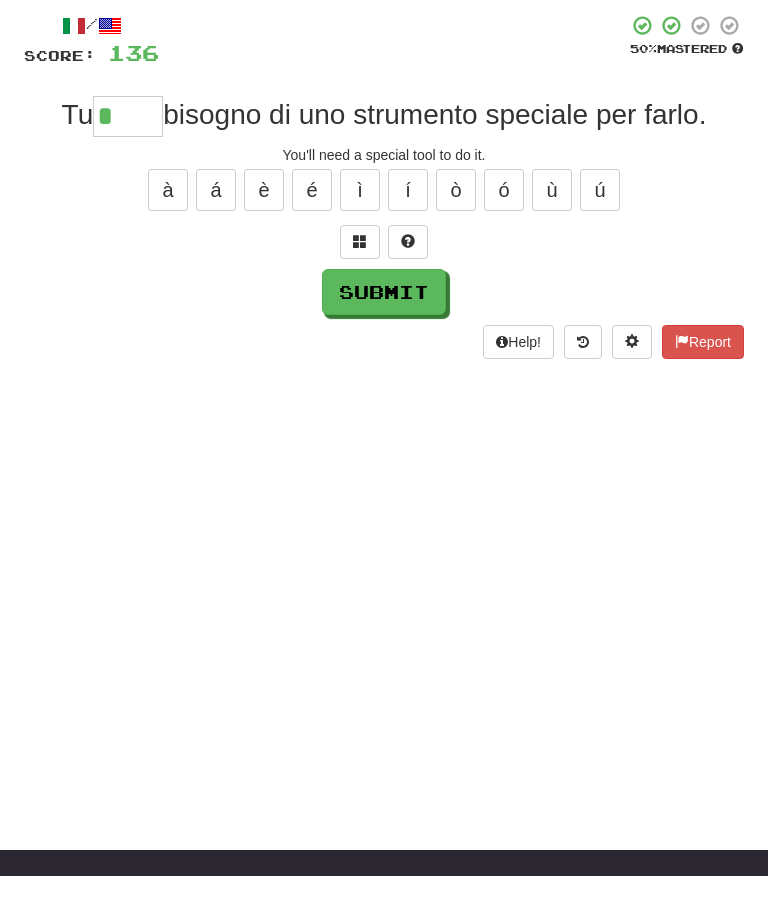 scroll, scrollTop: 0, scrollLeft: 0, axis: both 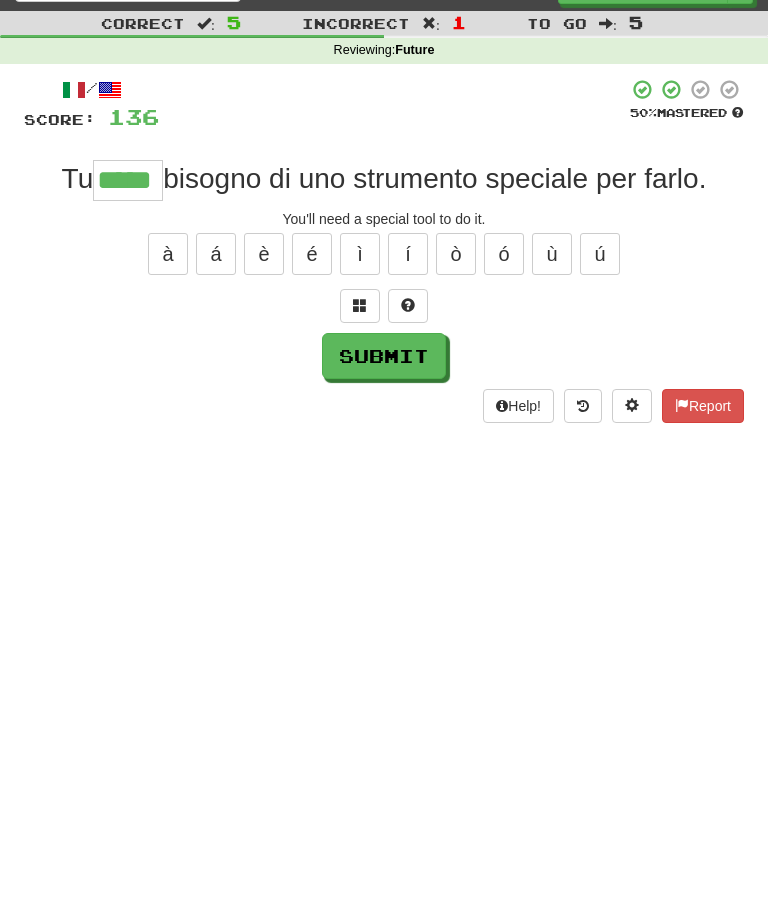 type on "*****" 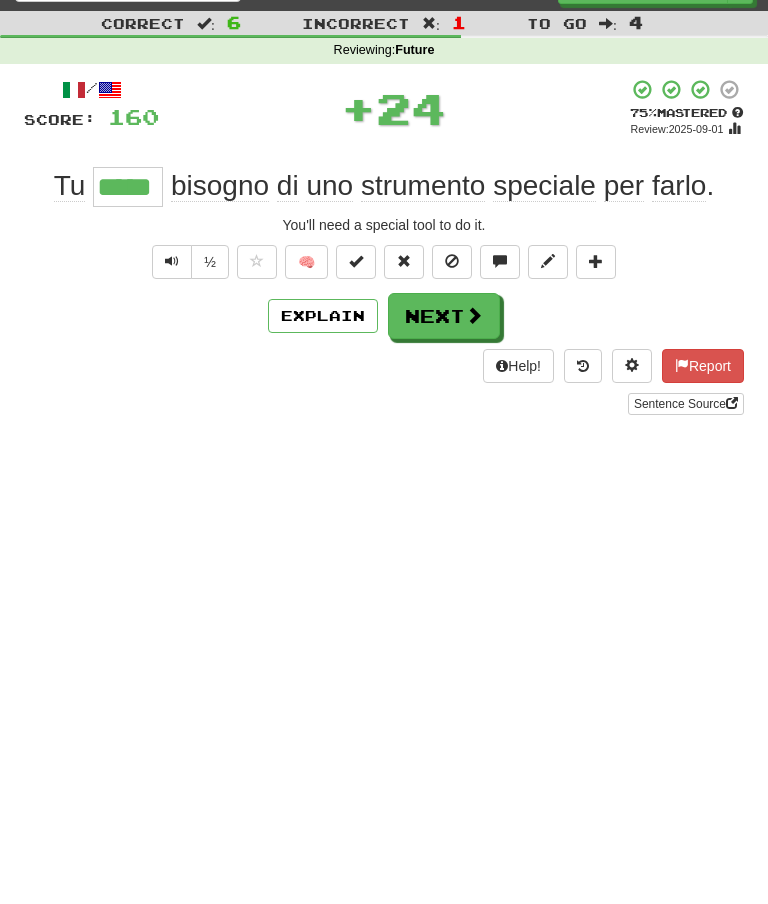 scroll, scrollTop: 40, scrollLeft: 0, axis: vertical 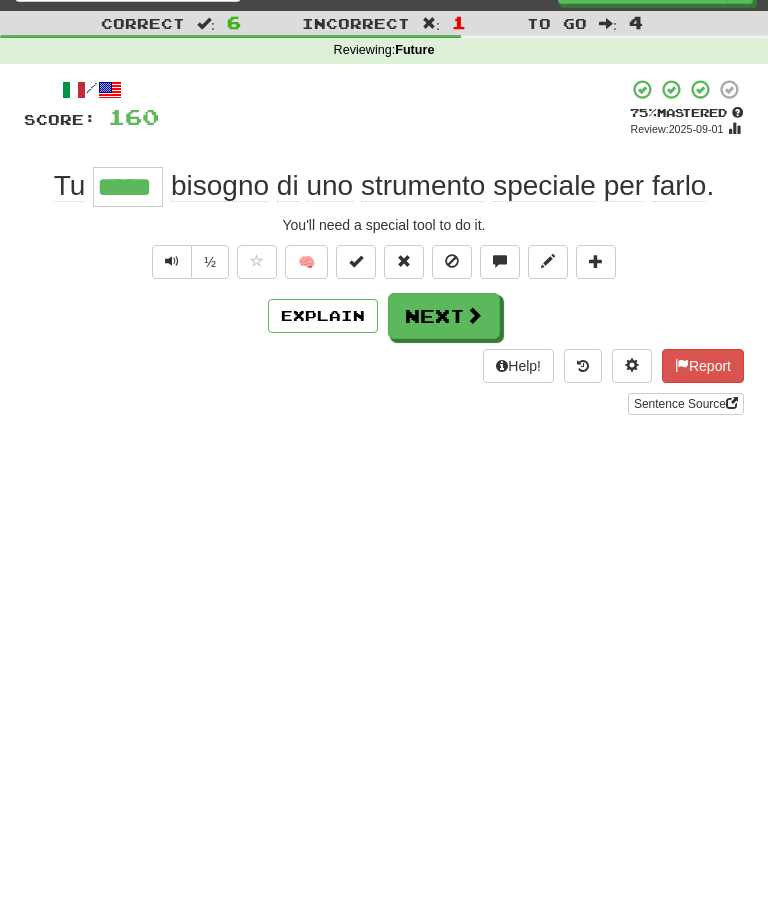 click on "Next" at bounding box center [444, 316] 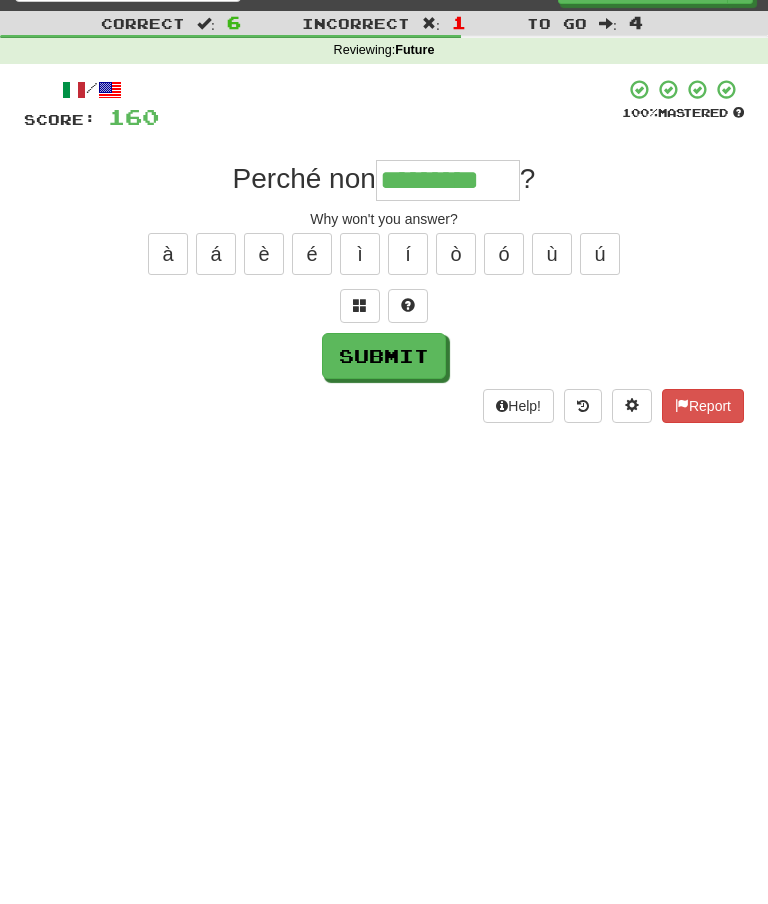 click on "à" at bounding box center [168, 254] 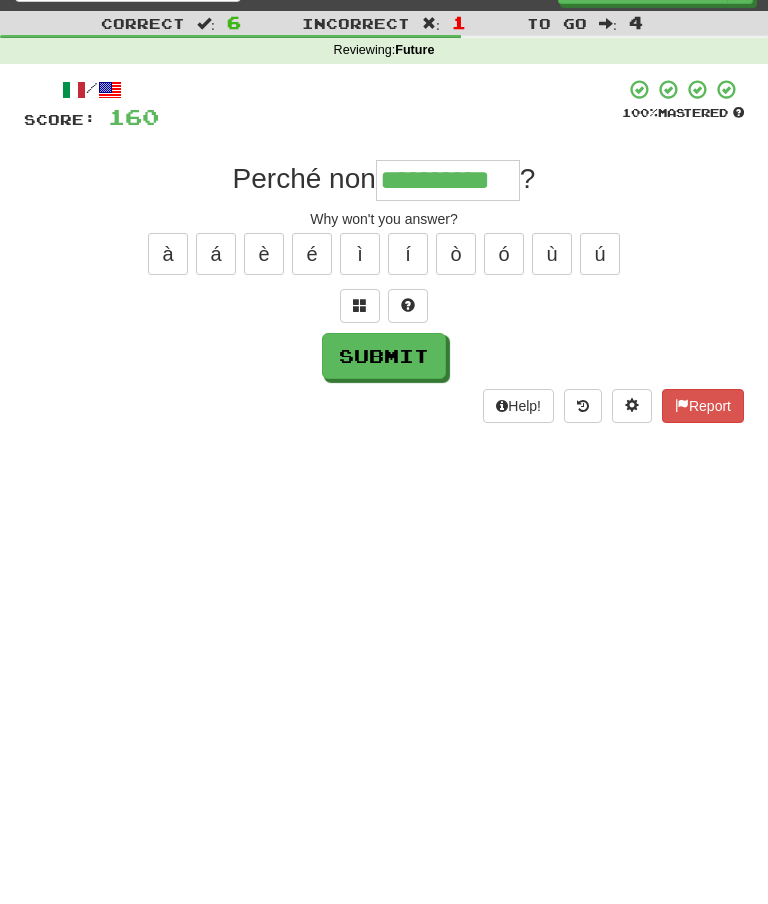 click on "Submit" at bounding box center (384, 356) 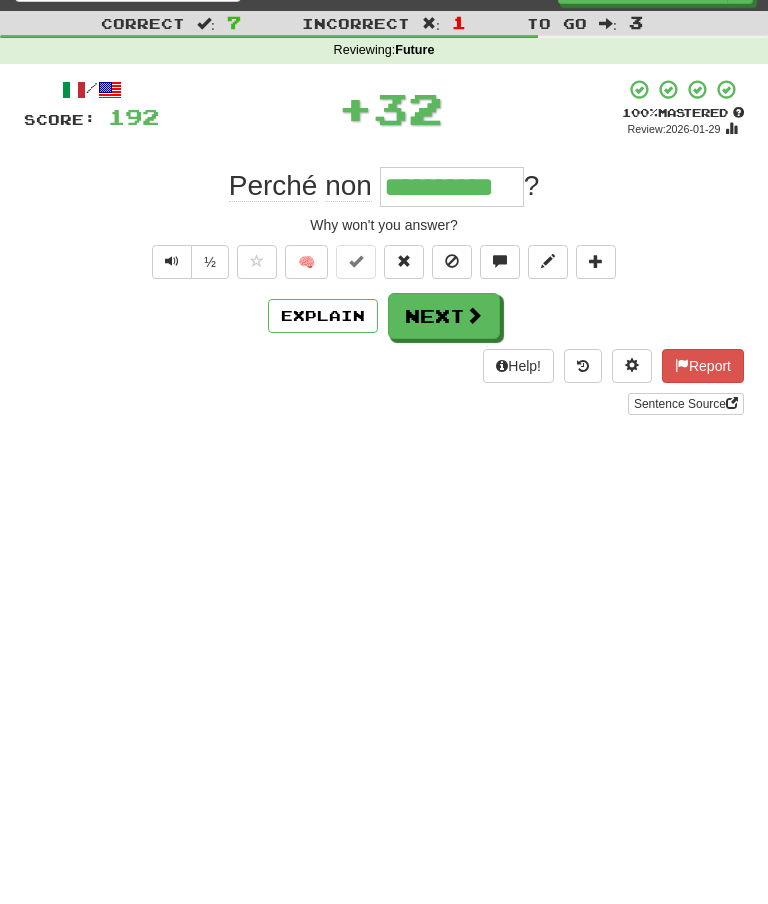 click on "Next" at bounding box center (444, 316) 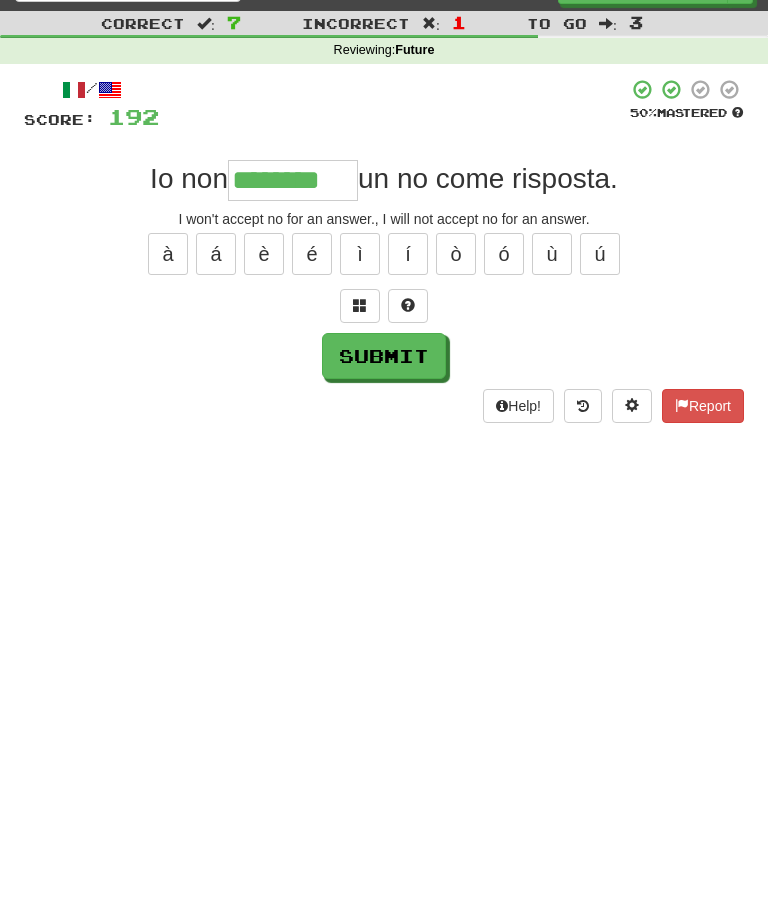 click on "ò" at bounding box center (456, 254) 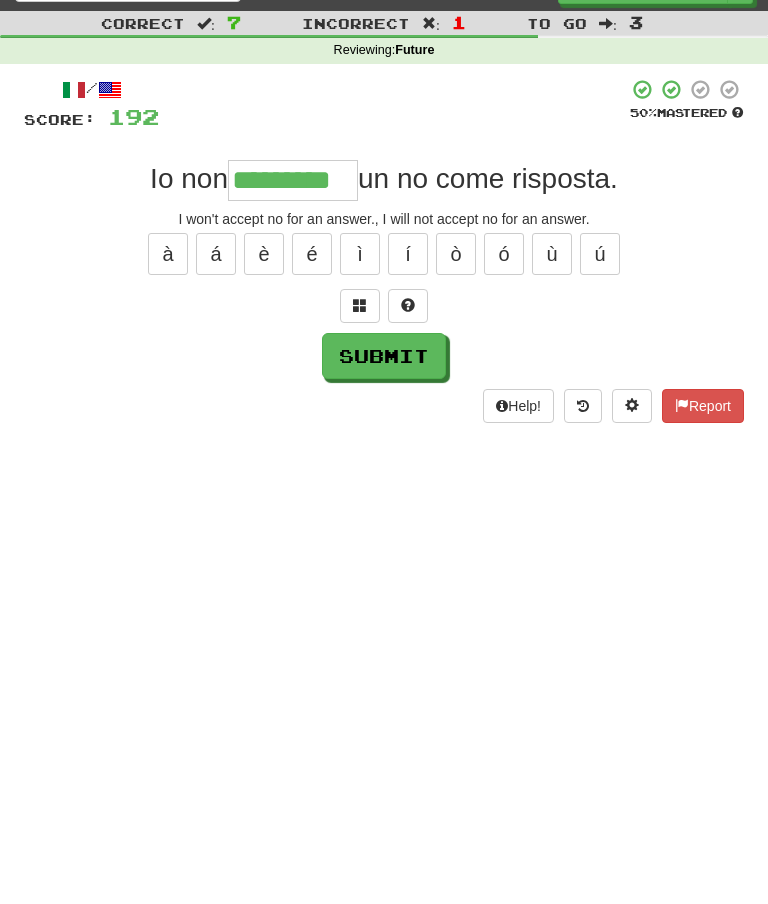 click on "Submit" at bounding box center (384, 356) 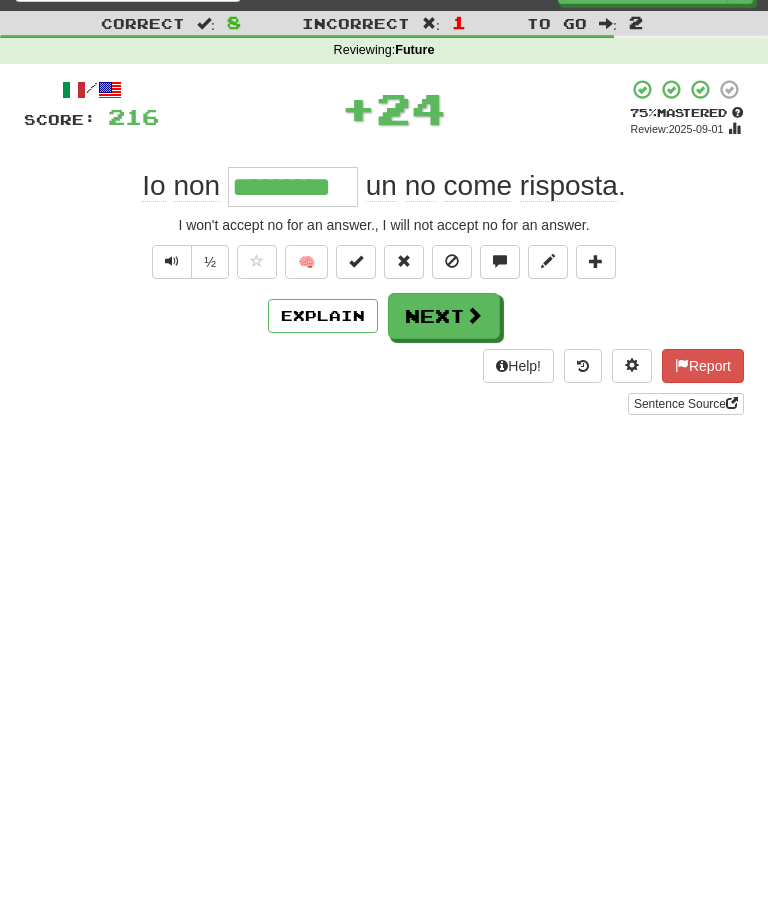 click on "Next" at bounding box center [444, 316] 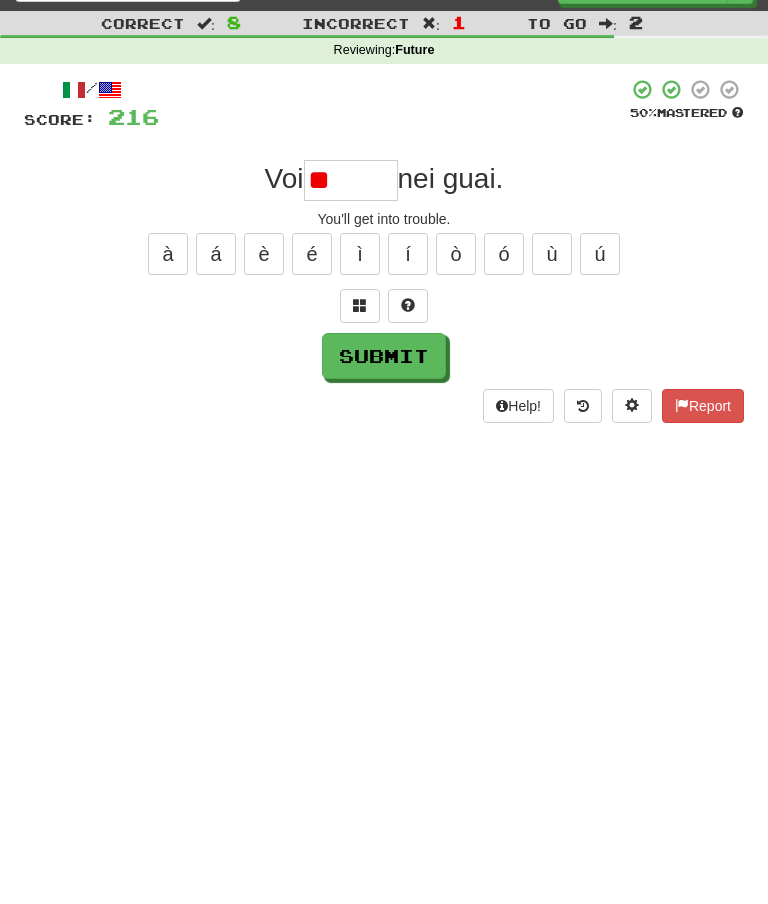 type on "*" 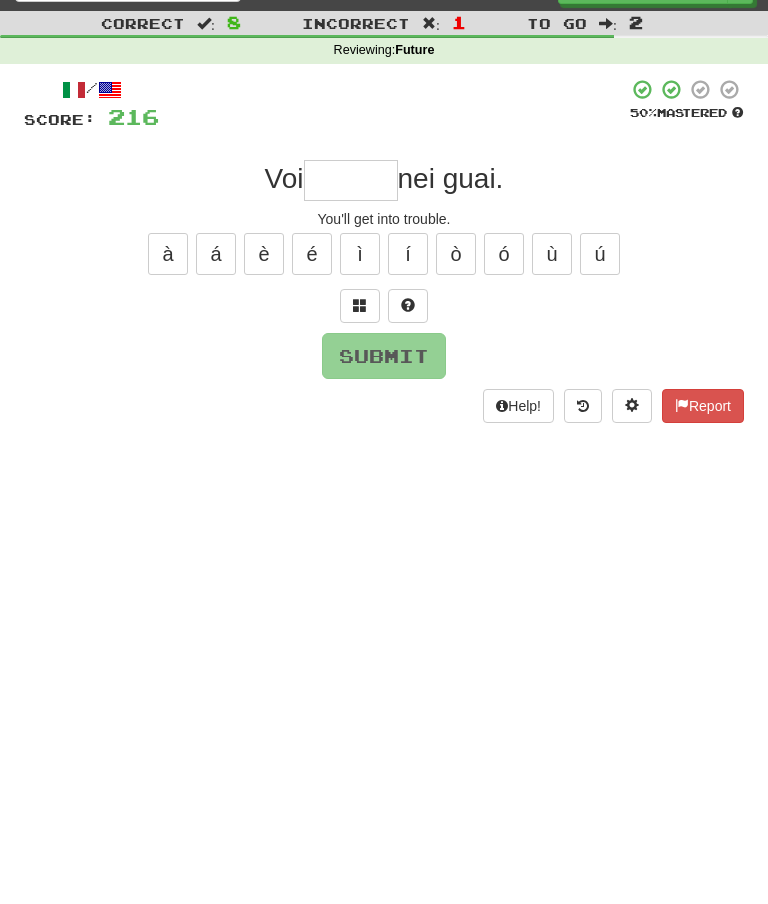 type on "*" 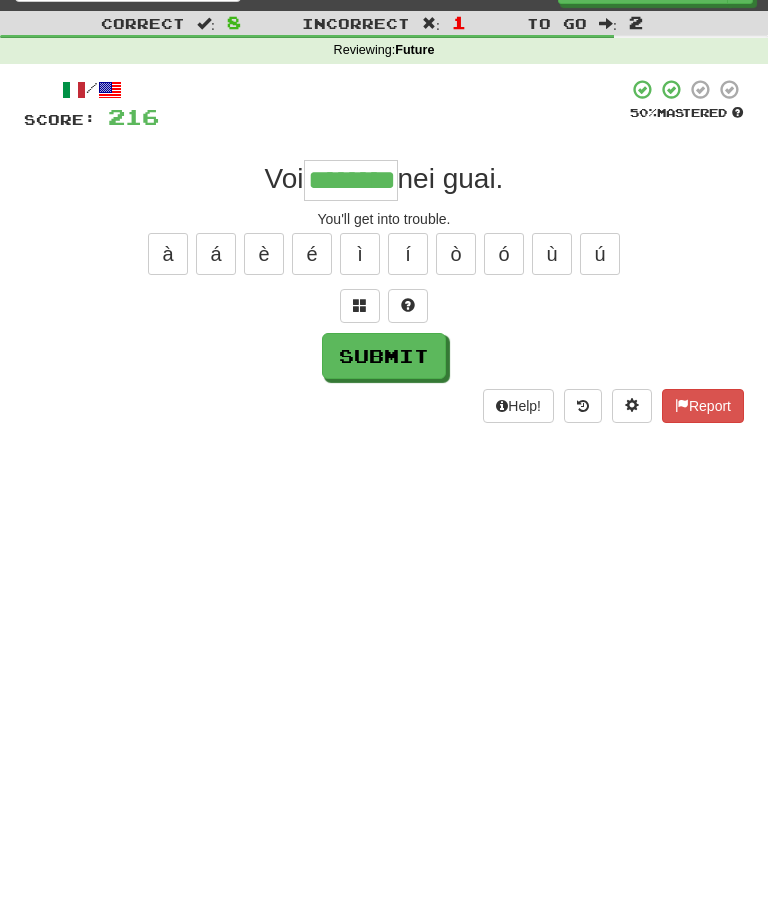 type on "********" 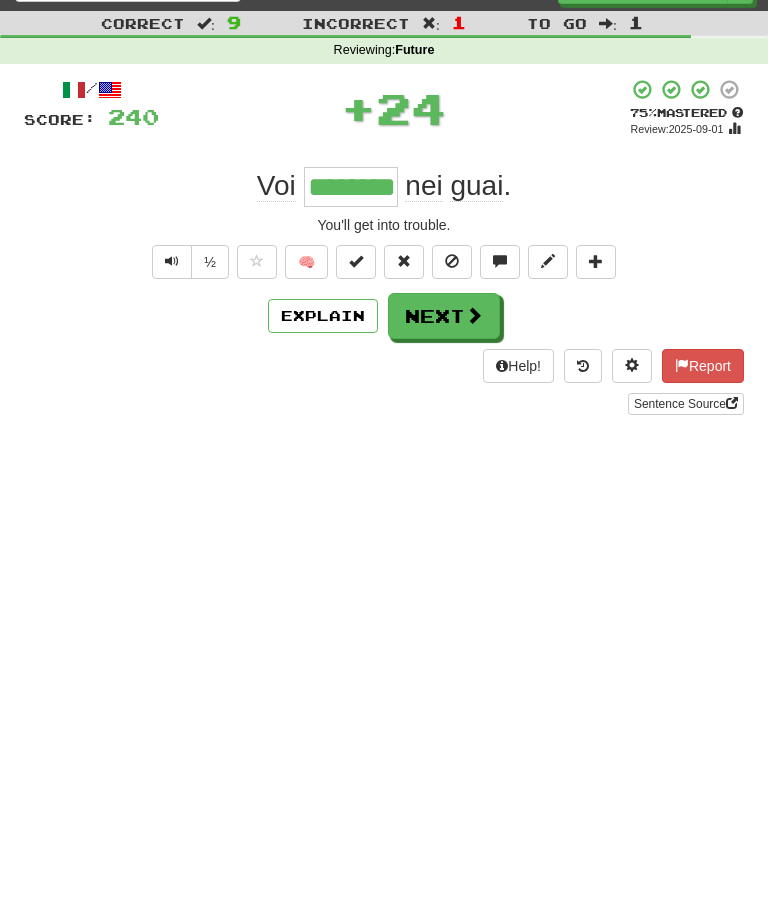 click on "Next" at bounding box center [444, 316] 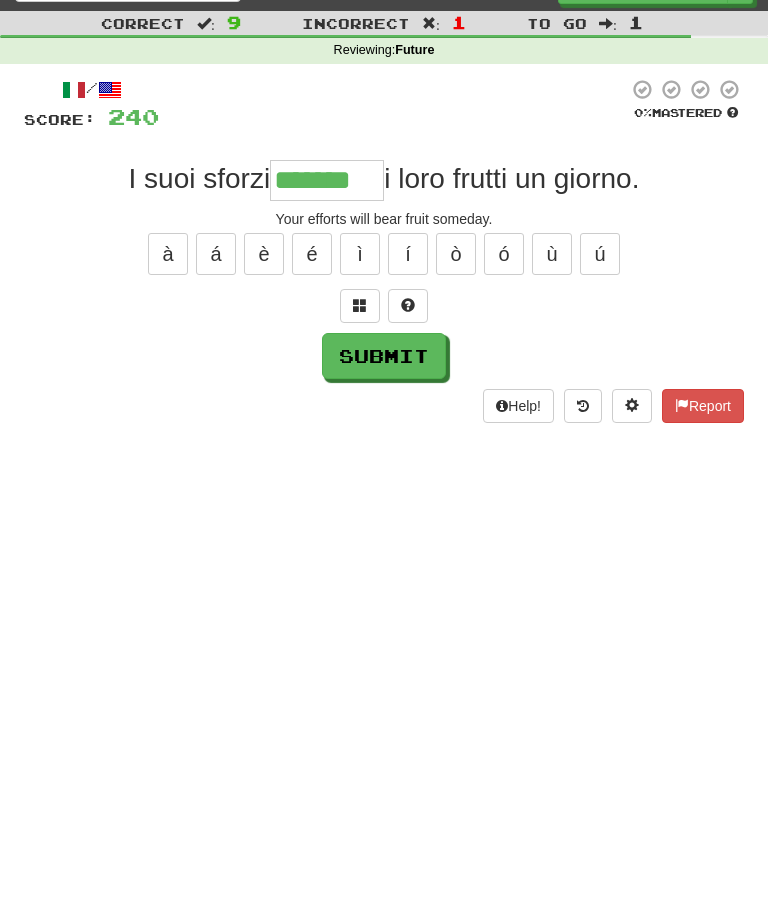 type on "*******" 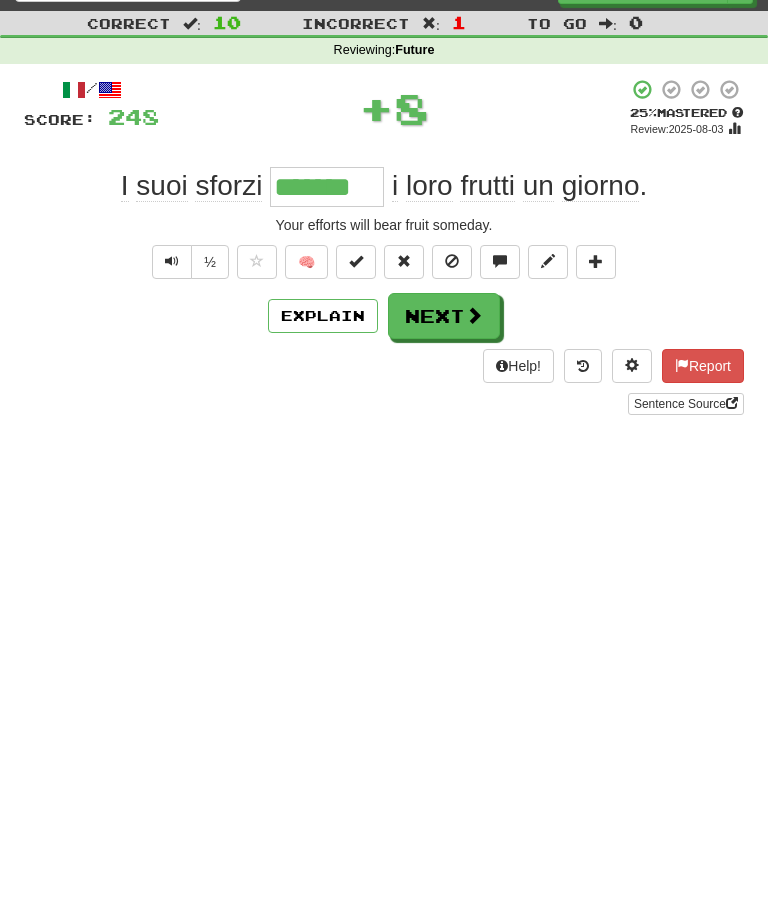 click on "Next" at bounding box center (444, 316) 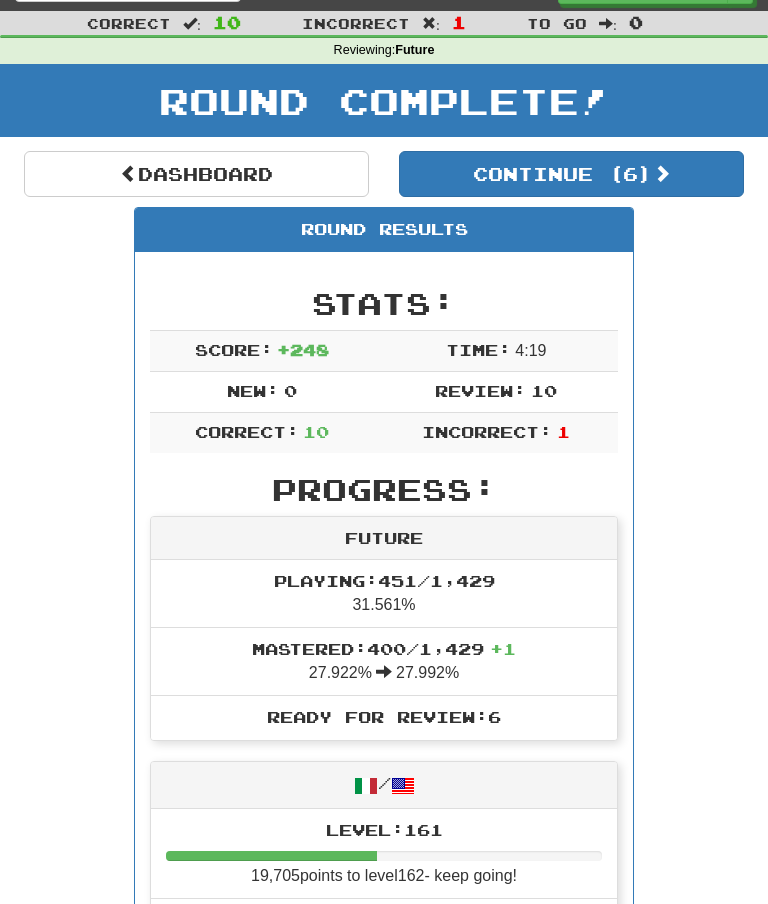 click on "Continue ( 6 )" at bounding box center (571, 174) 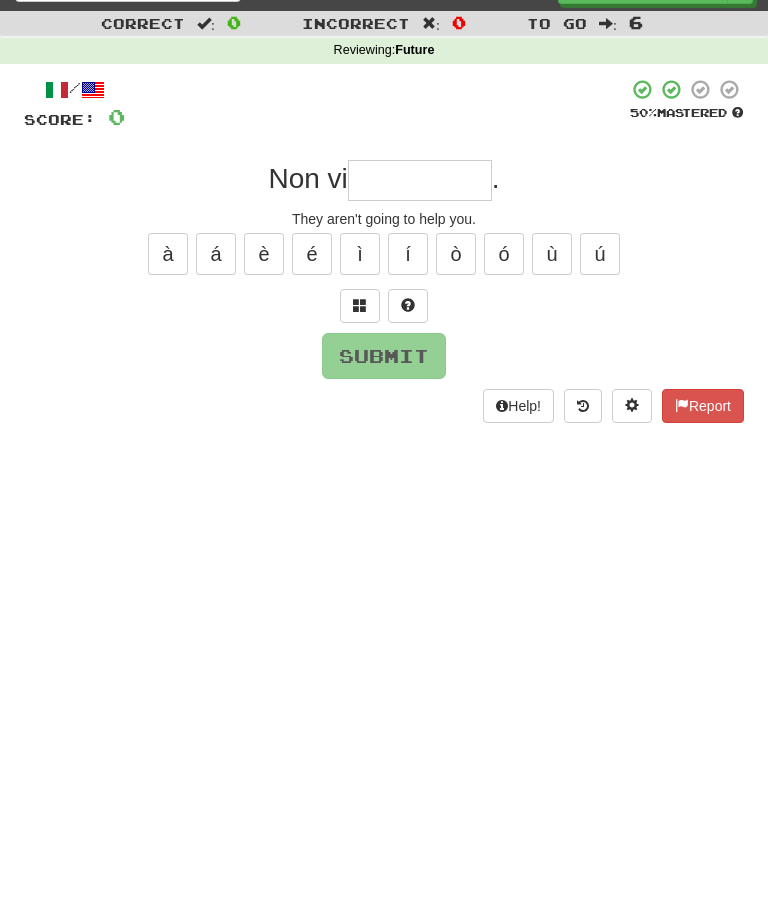 click at bounding box center [420, 180] 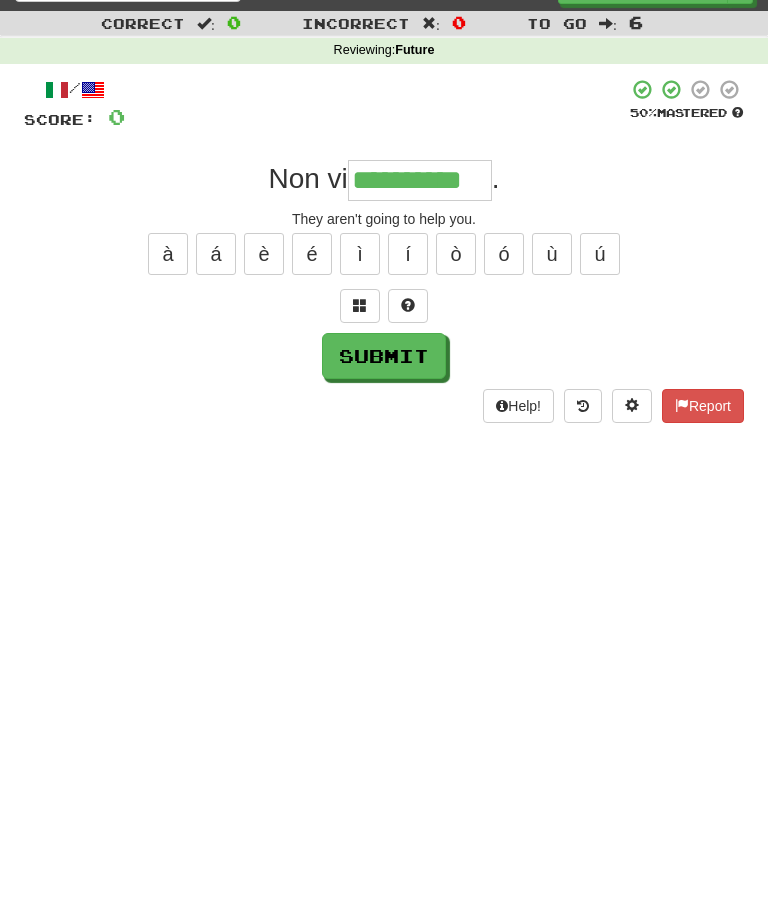 type on "**********" 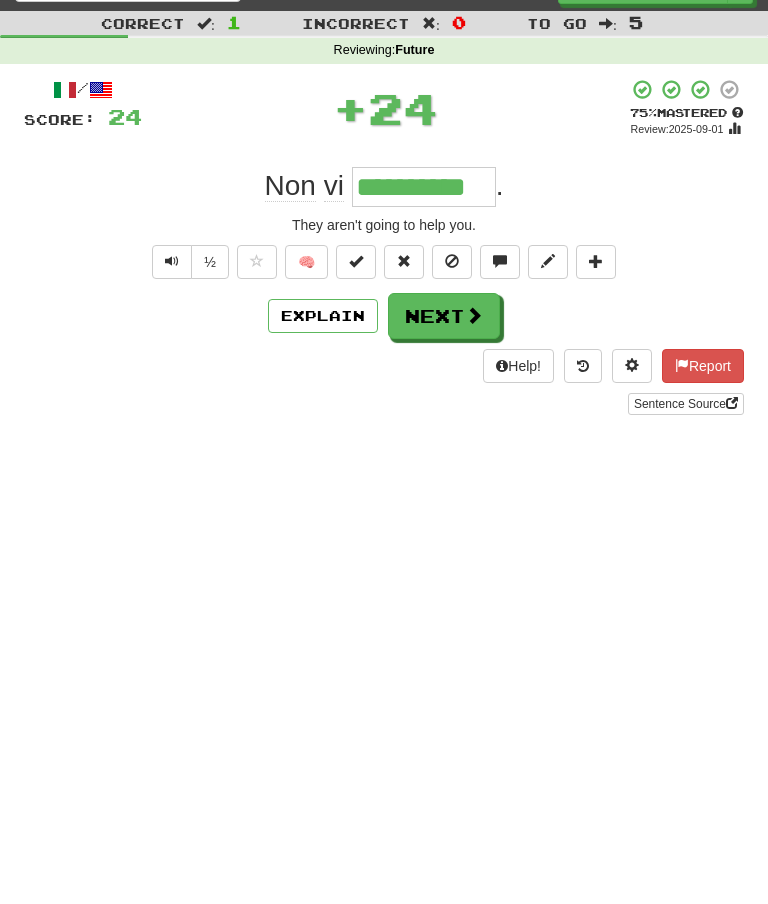 click on "Next" at bounding box center [444, 316] 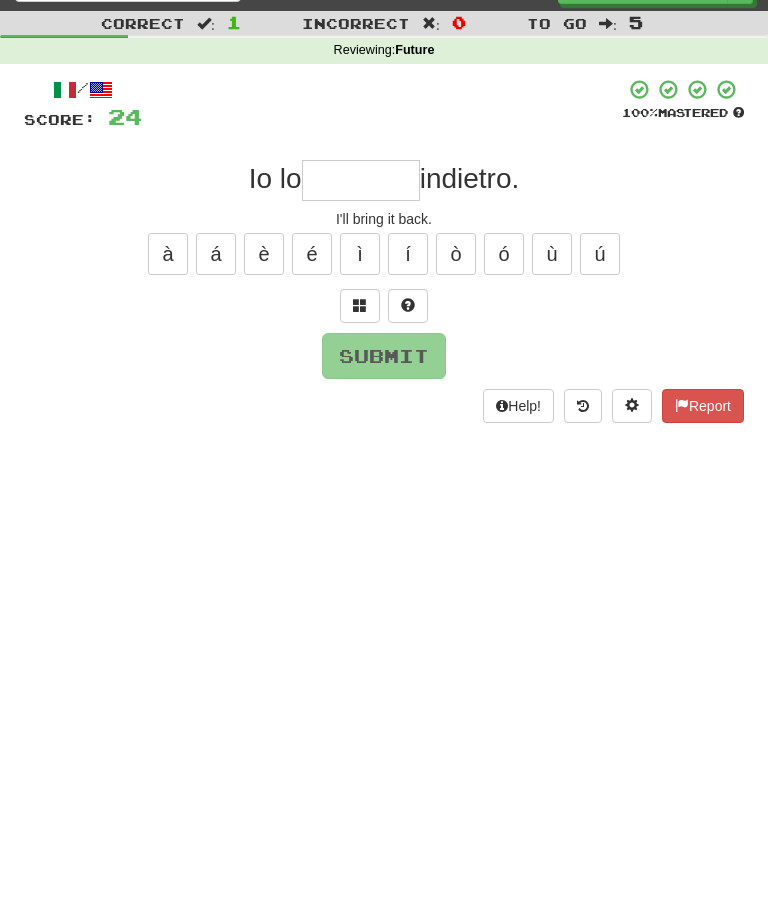 type on "*" 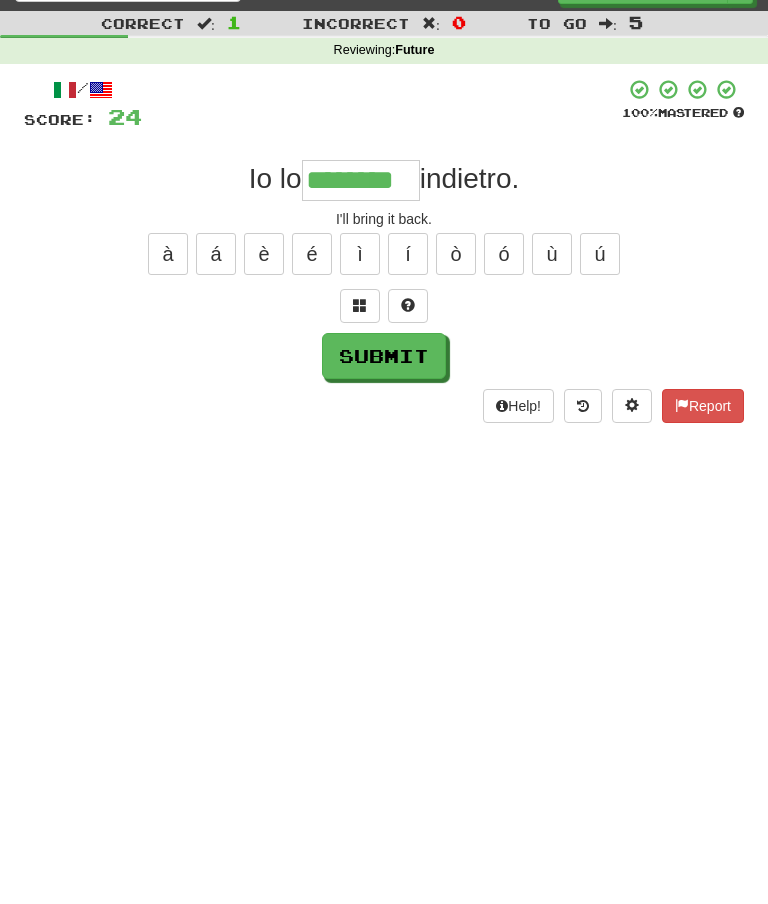 click on "/  Score:   24 100 %  Mastered Io lo  ********  indietro. I'll bring it back. à á è é ì í ò ó ù ú Submit  Help!  Report" at bounding box center [384, 250] 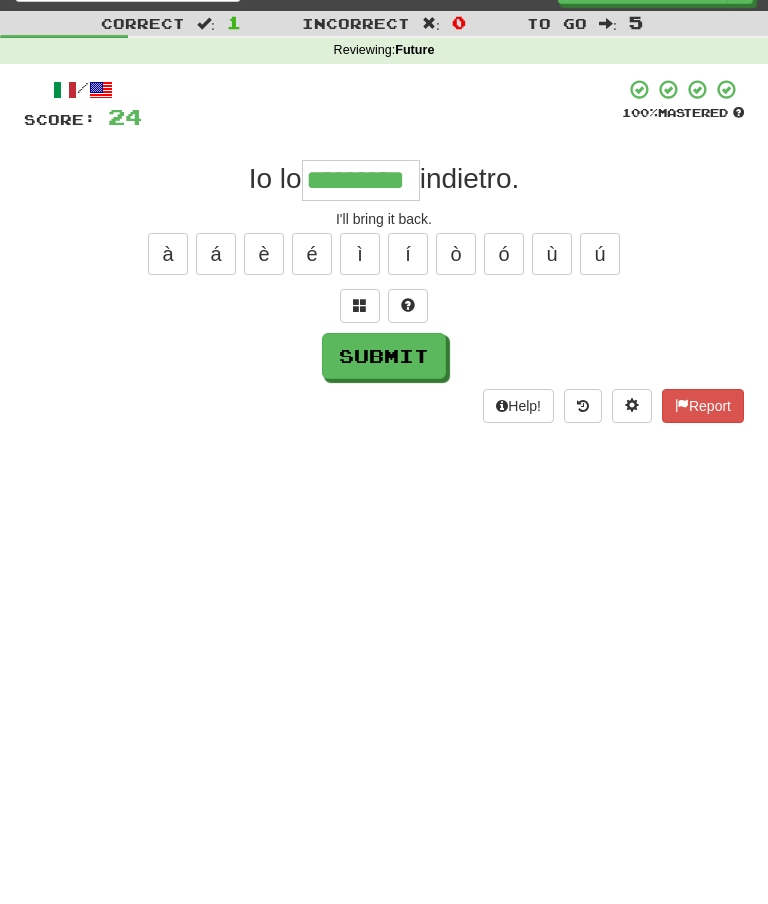 click on "Submit" at bounding box center (384, 356) 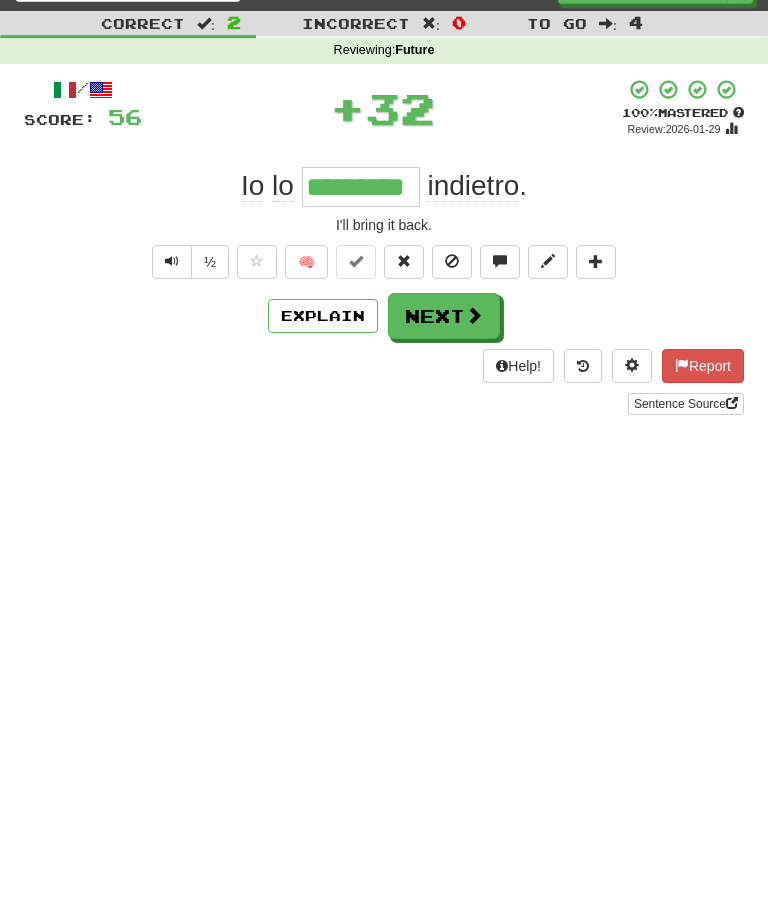 click on "Next" at bounding box center (444, 316) 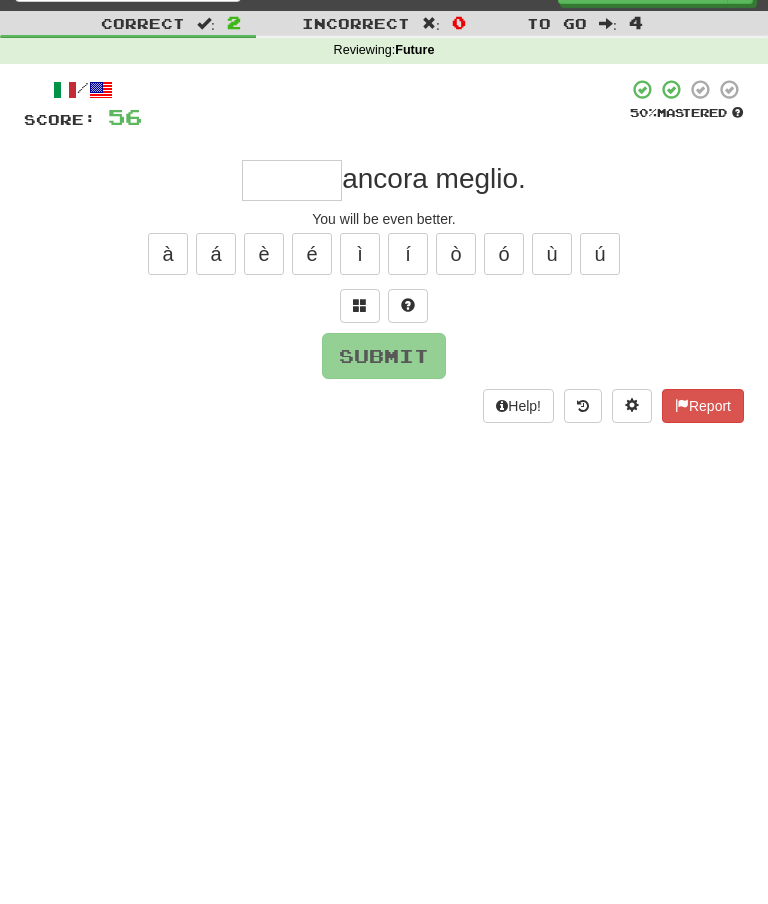 type on "*" 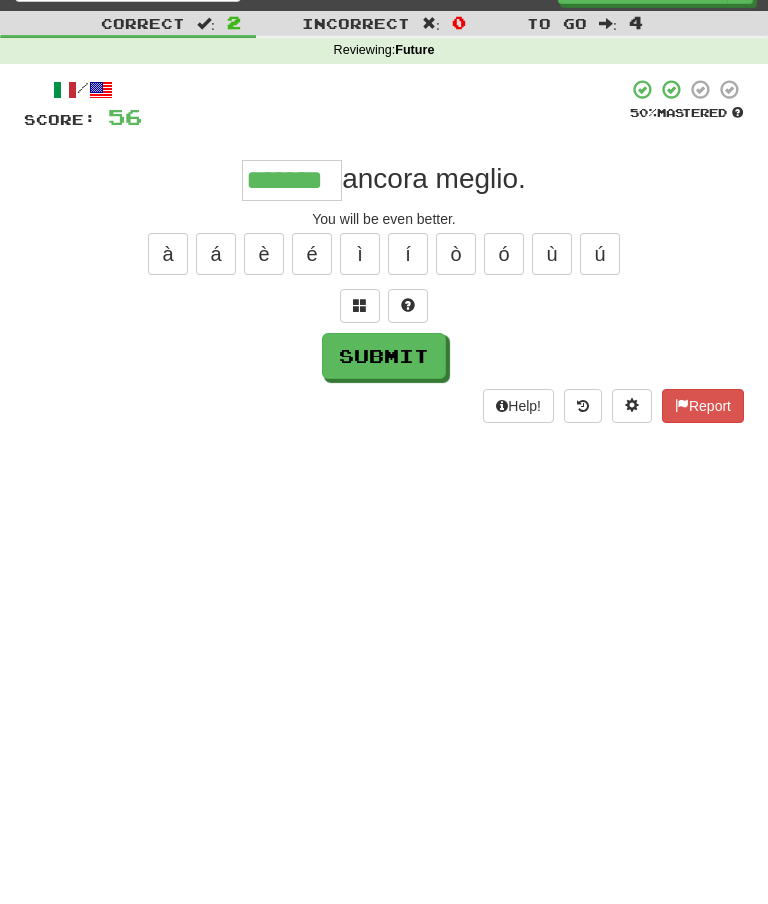 click on "/  Score:   56 50 %  Mastered *******  ancora meglio. You will be even better. à á è é ì í ò ó ù ú Submit  Help!  Report" at bounding box center [384, 250] 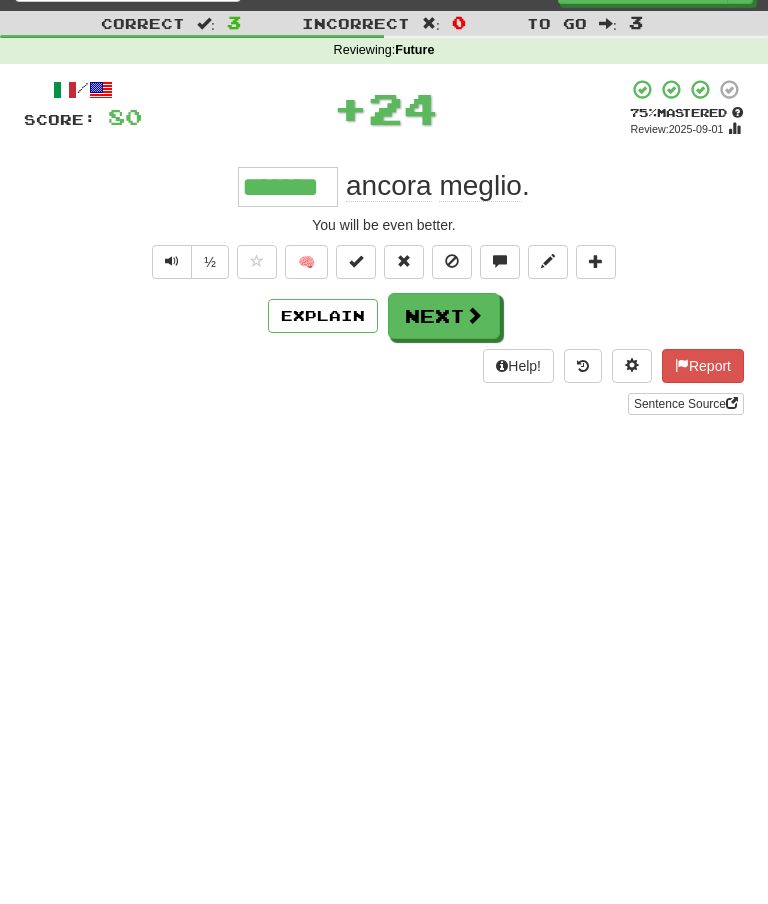 click on "Next" at bounding box center (444, 316) 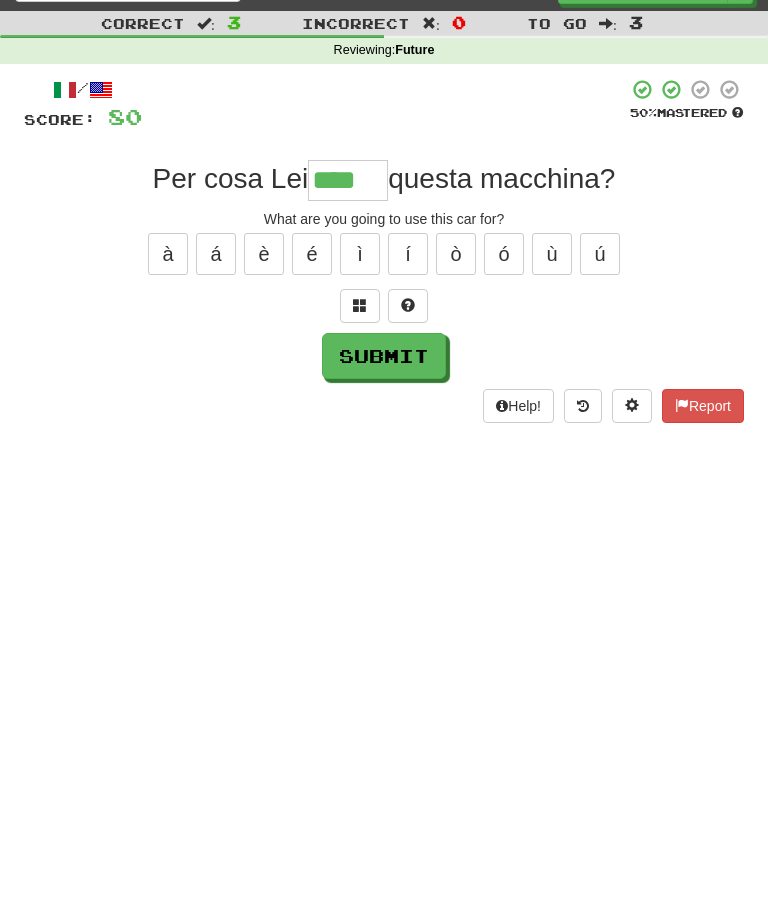 click on "à" at bounding box center [168, 254] 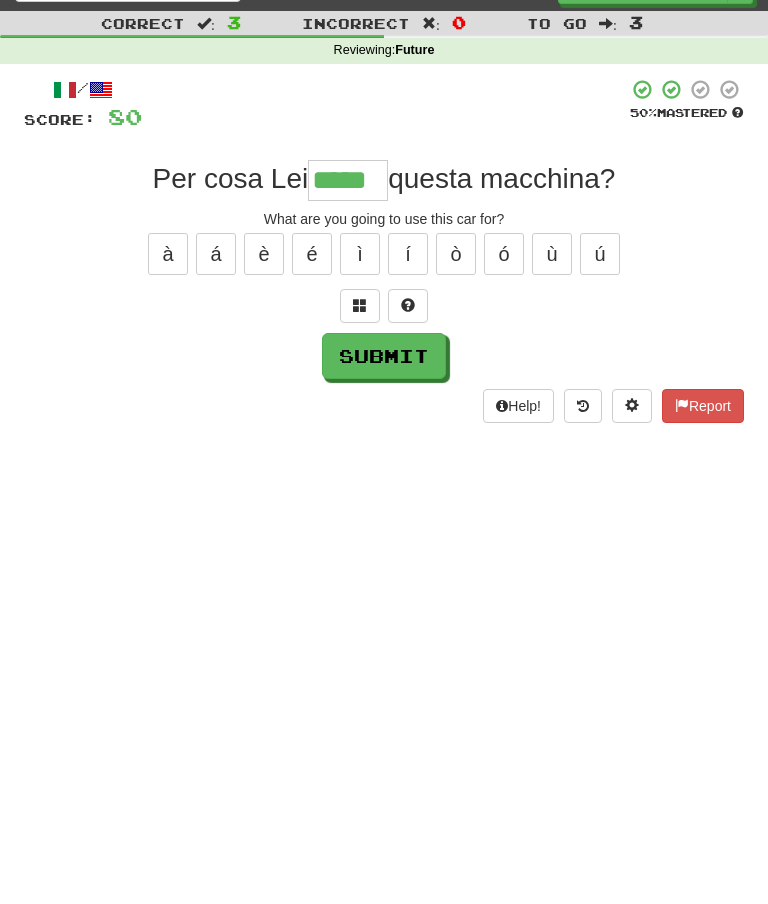 click on "Submit" at bounding box center (384, 356) 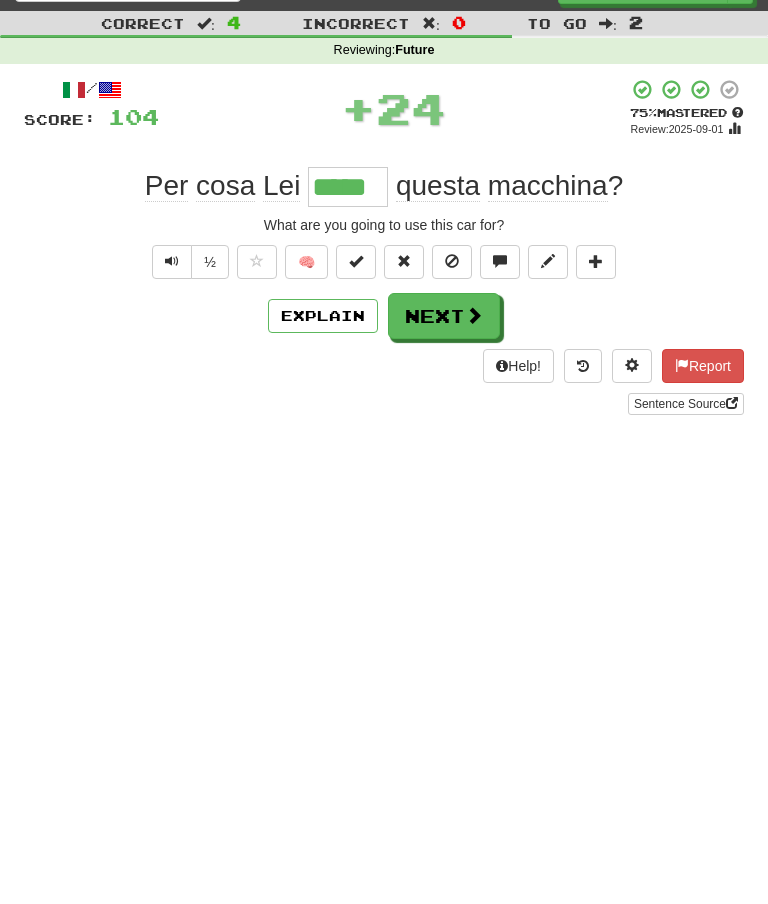 click on "Next" at bounding box center [444, 316] 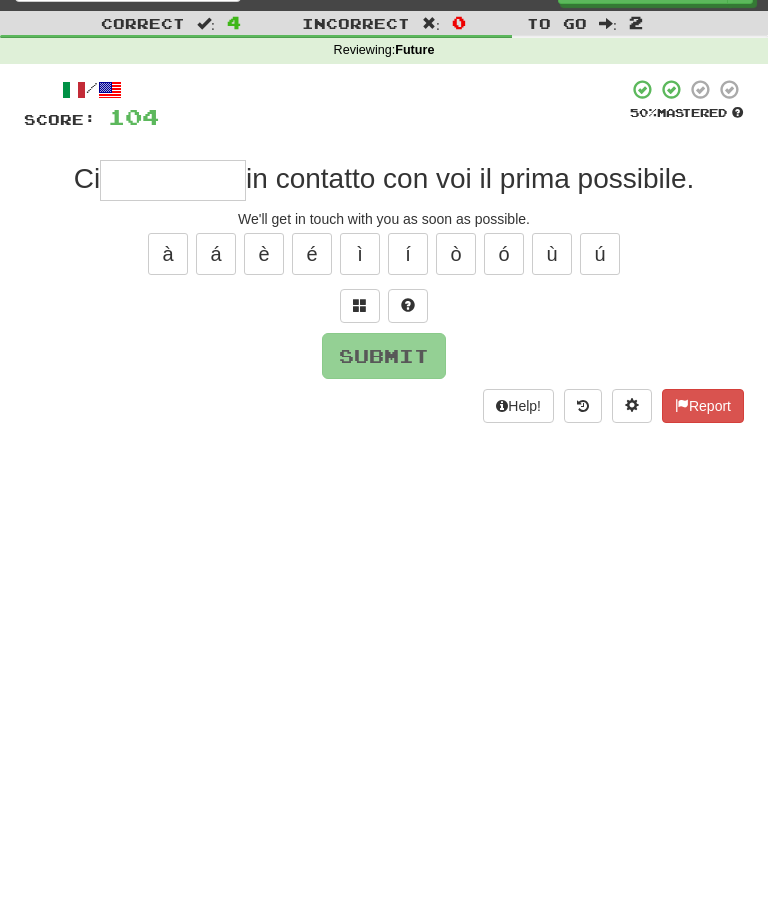 type on "*" 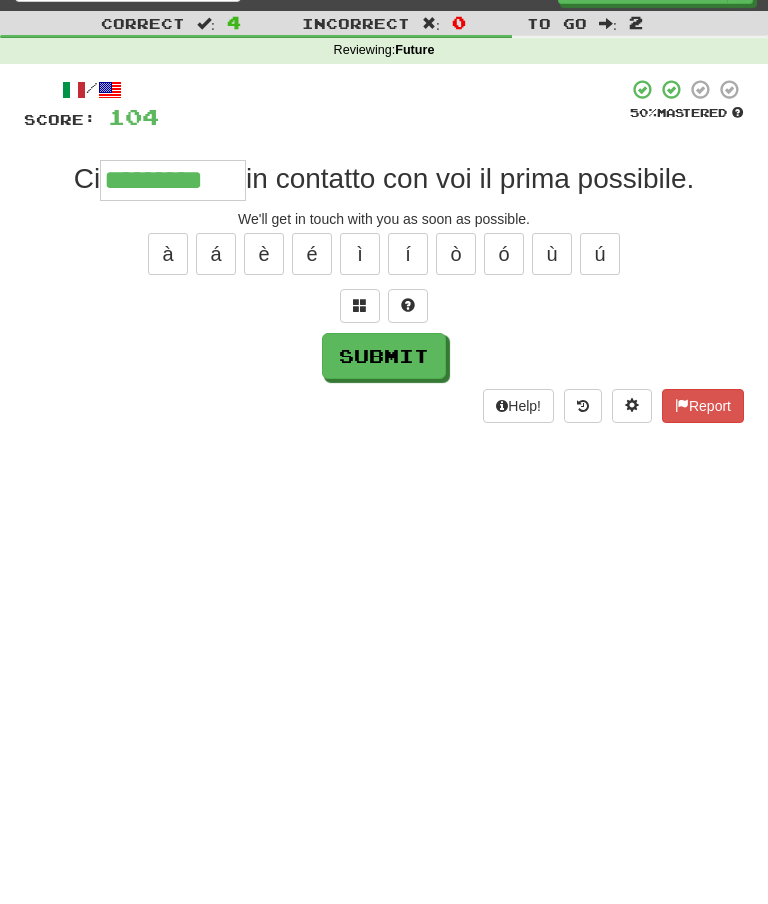 type on "*********" 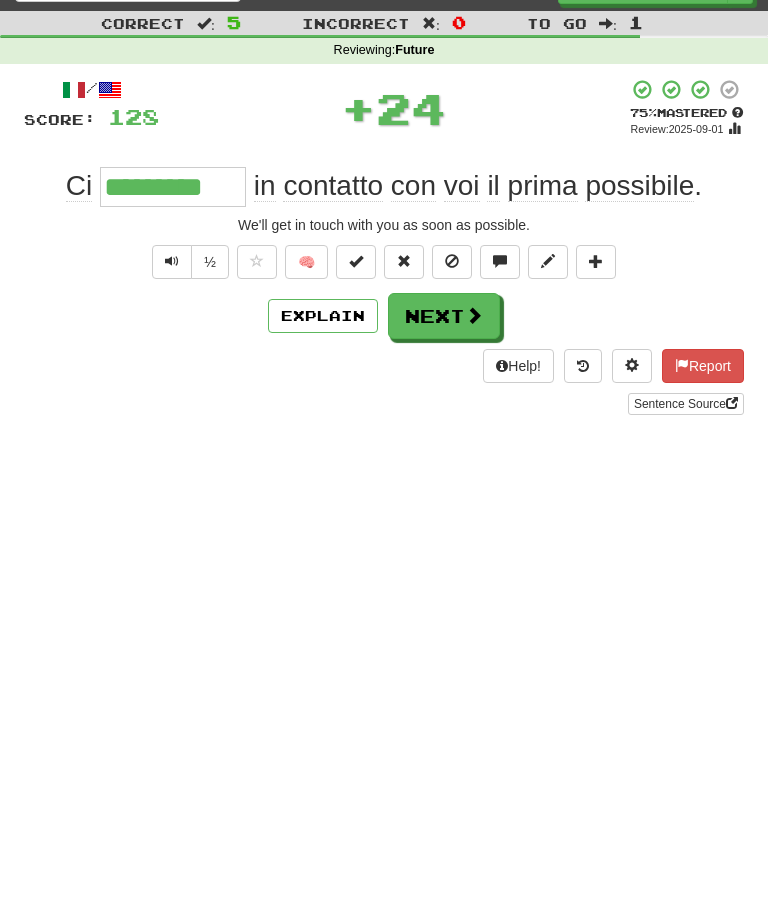 click on "Next" at bounding box center [444, 316] 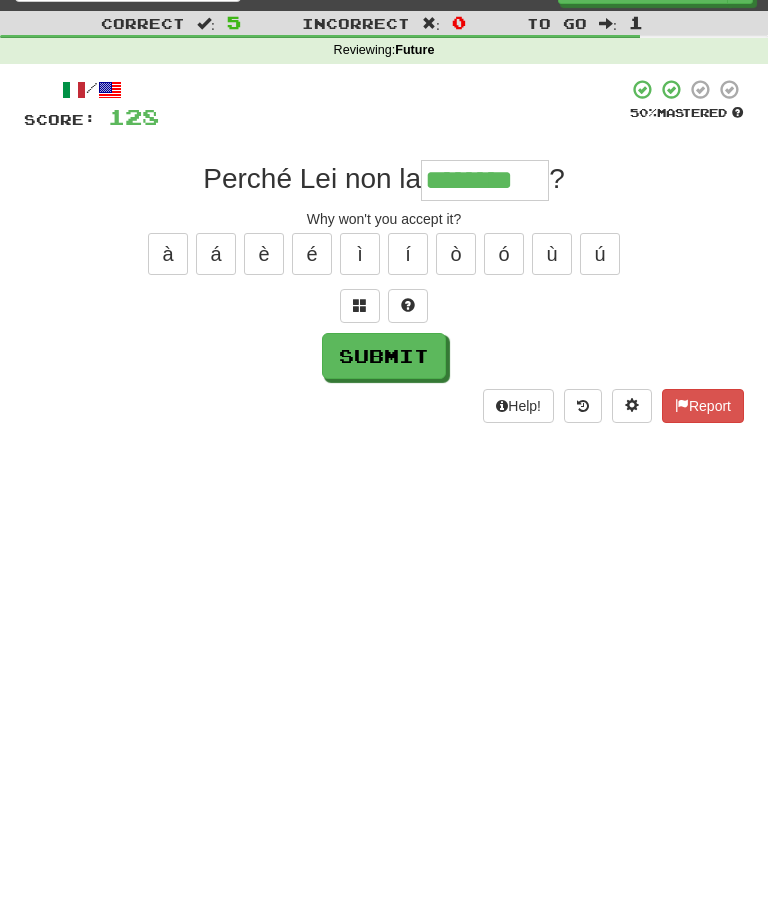 click on "à" at bounding box center [168, 254] 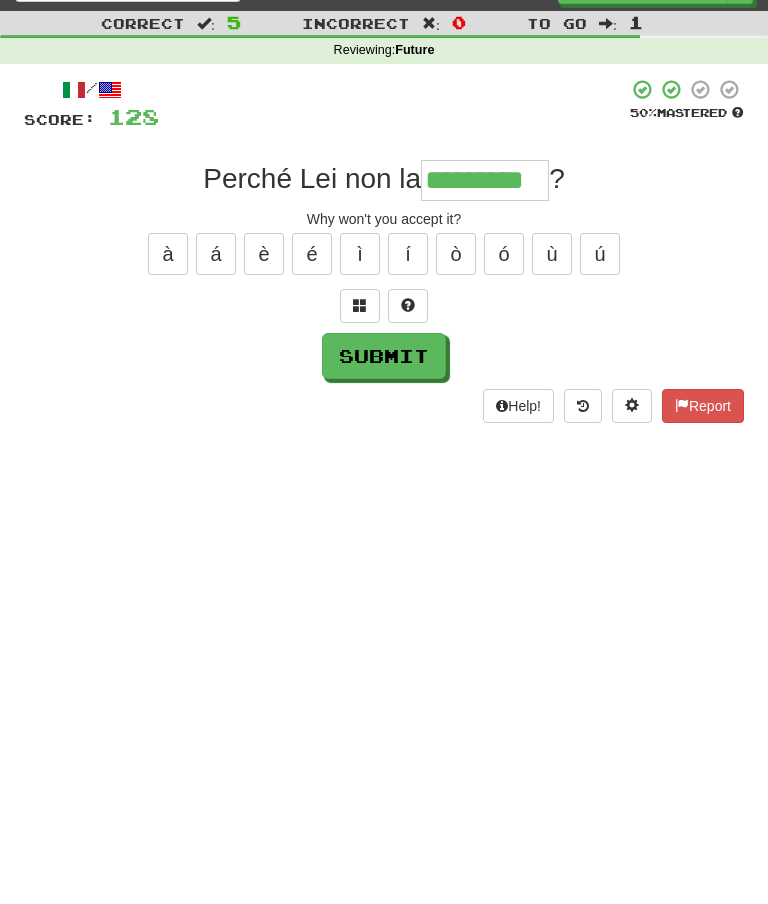 click on "Submit" at bounding box center (384, 356) 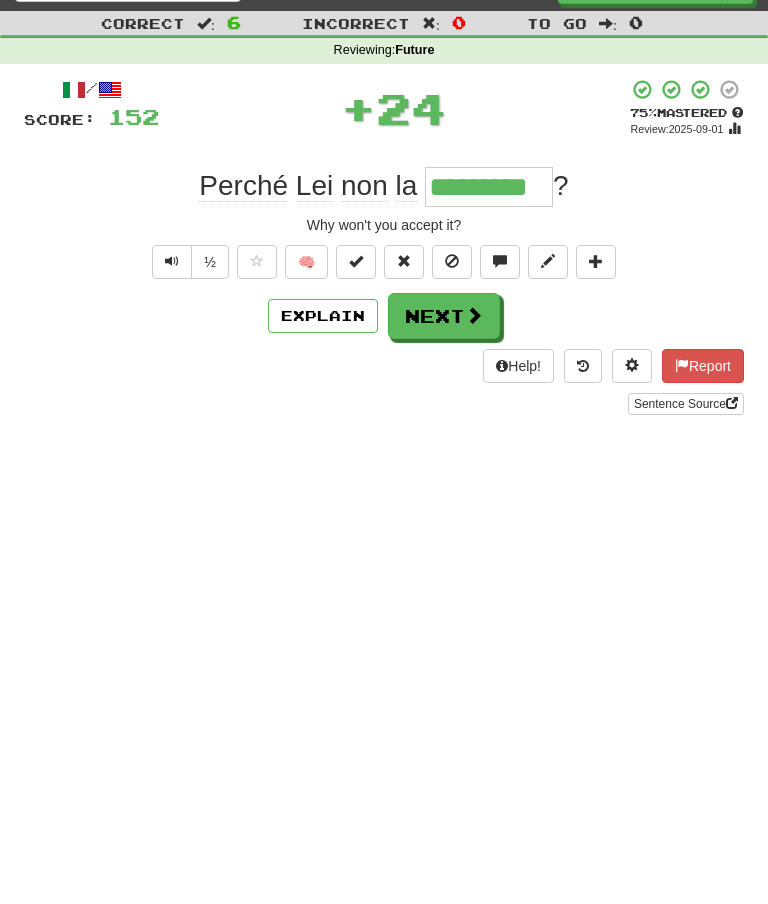 click on "Next" at bounding box center [444, 316] 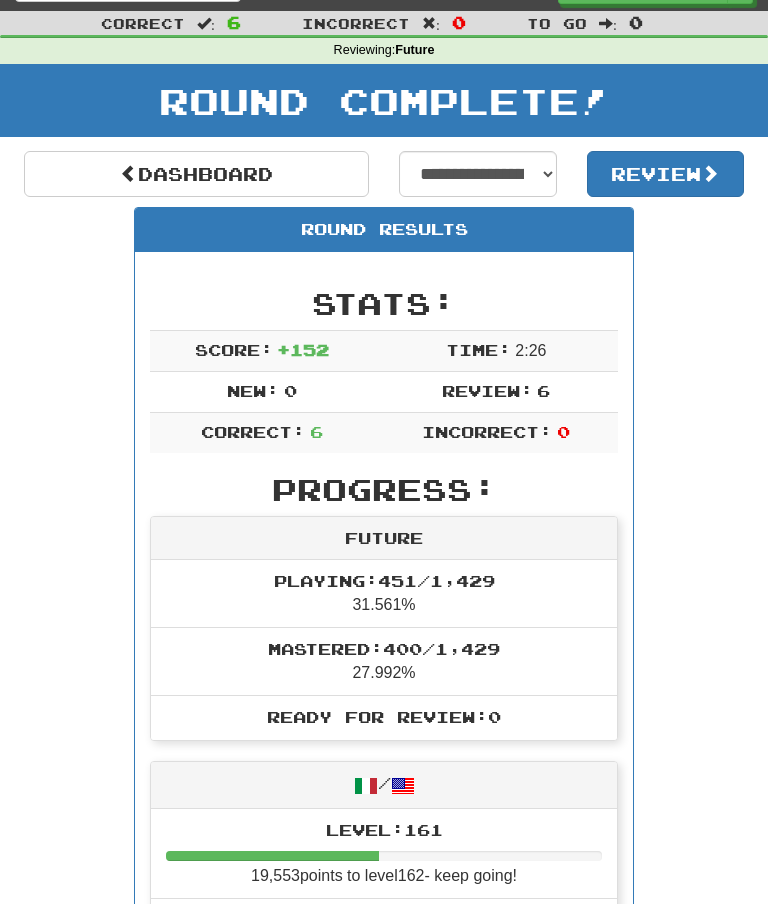 scroll, scrollTop: 0, scrollLeft: 0, axis: both 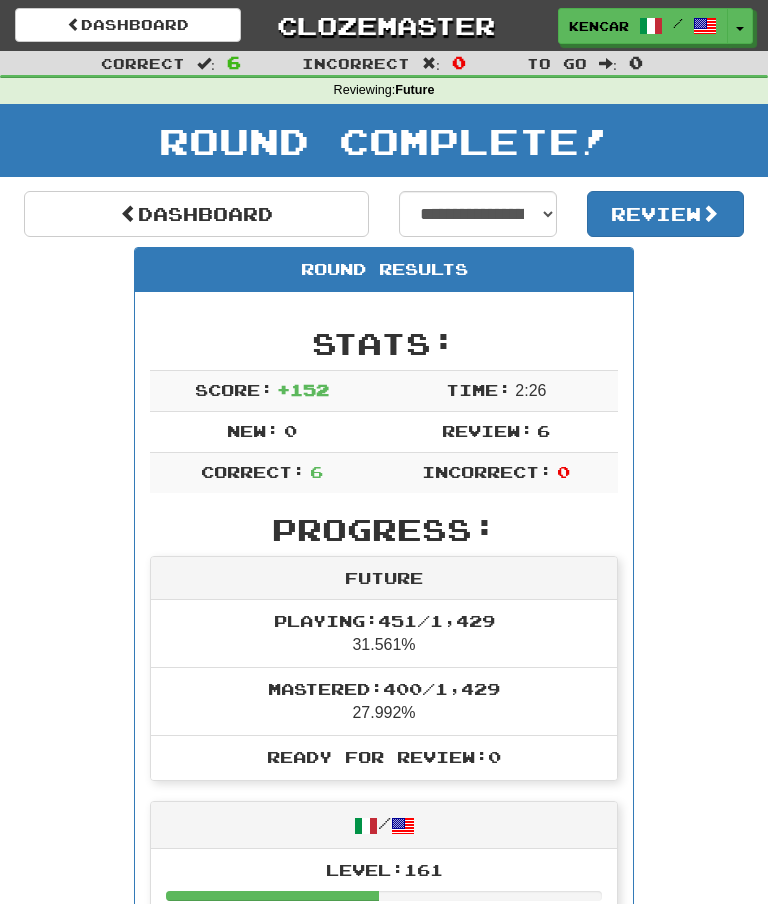 click on "Clozemaster" at bounding box center [384, 25] 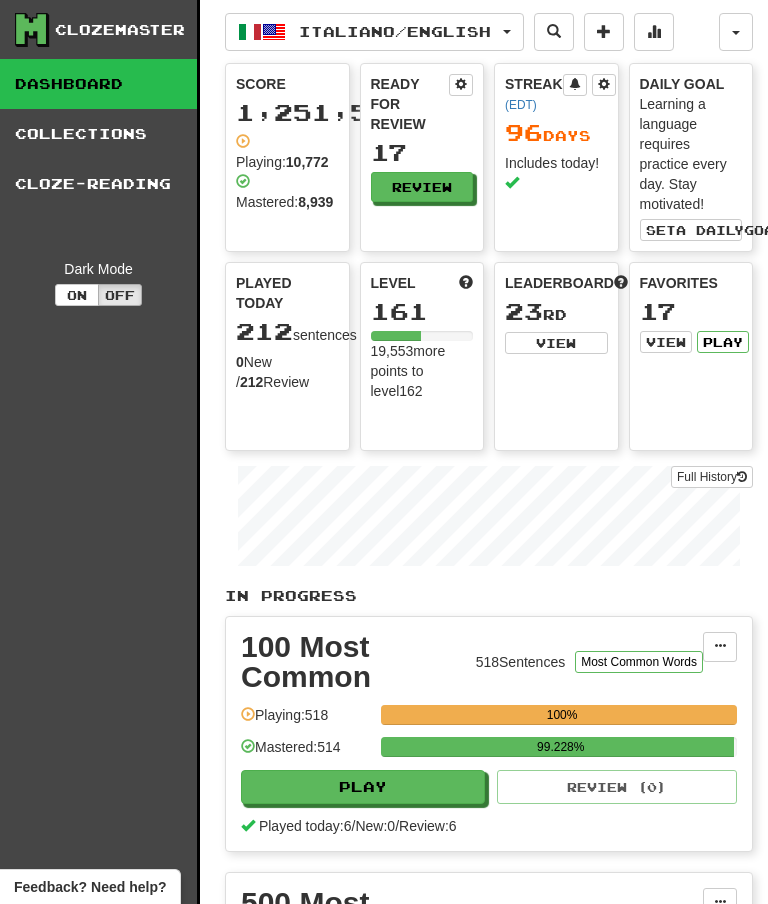 scroll, scrollTop: 0, scrollLeft: 0, axis: both 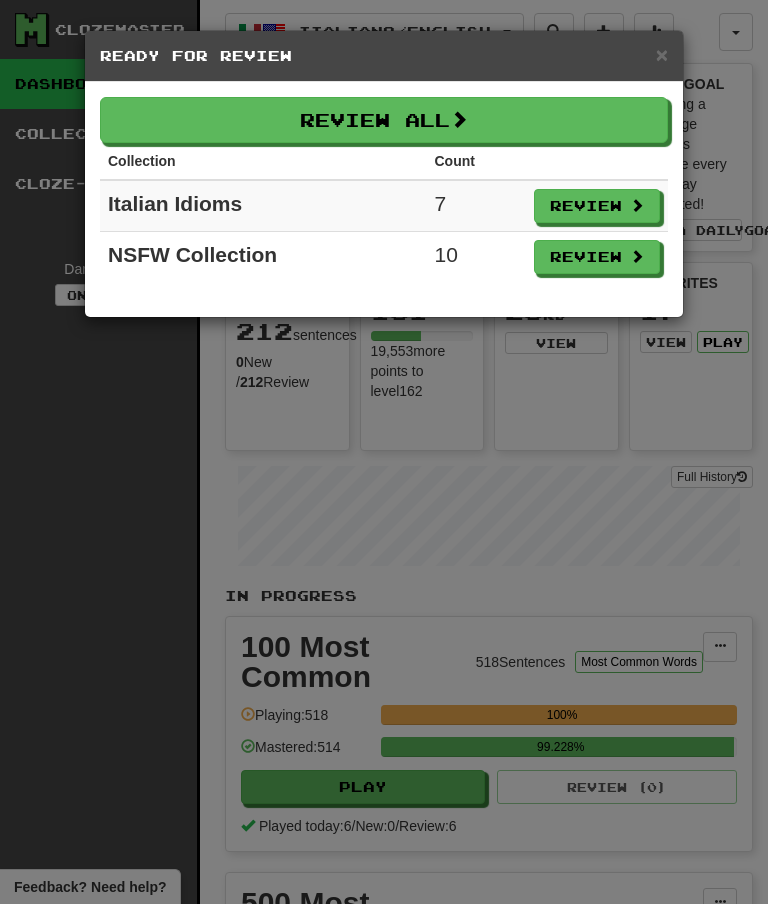 click on "Review" at bounding box center (597, 257) 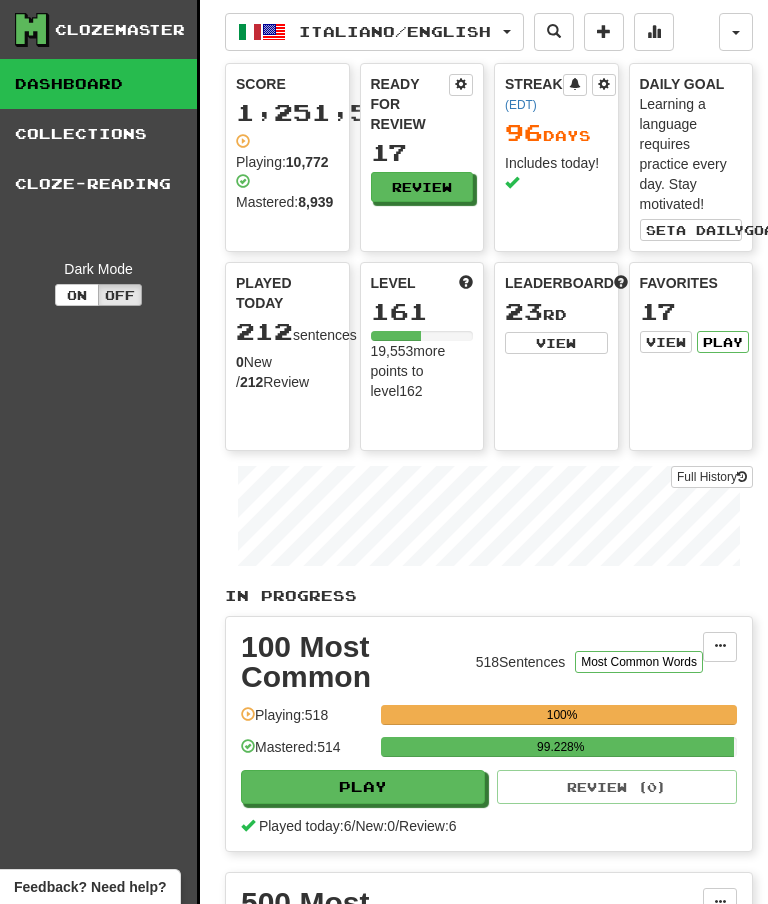 select on "**" 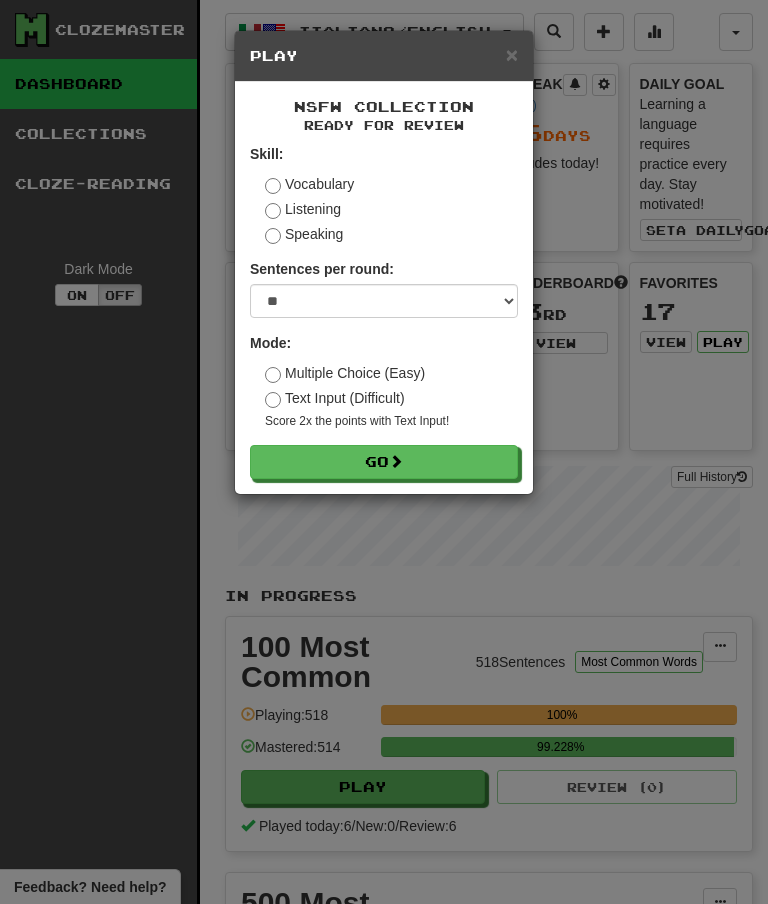 click on "Go" at bounding box center (384, 462) 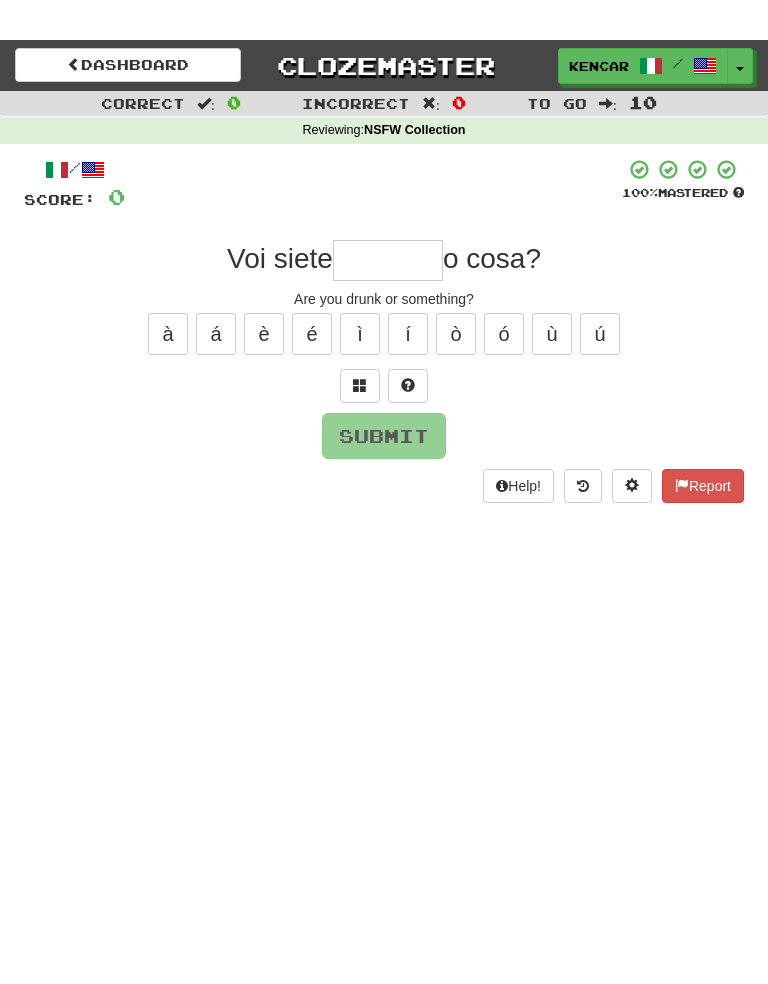 scroll, scrollTop: 0, scrollLeft: 0, axis: both 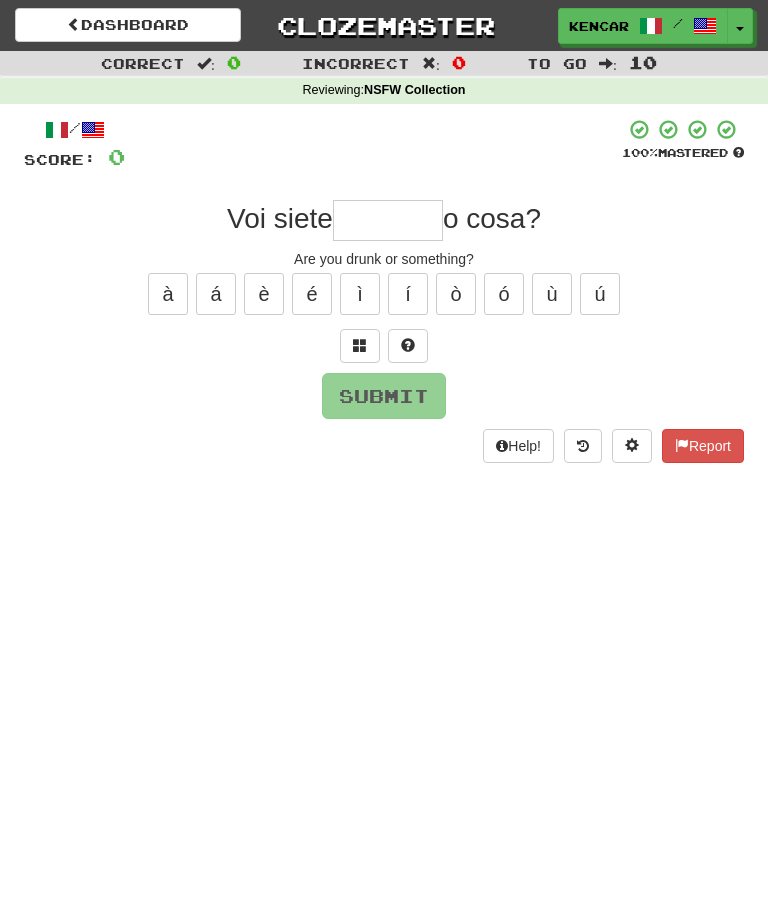 click at bounding box center [388, 220] 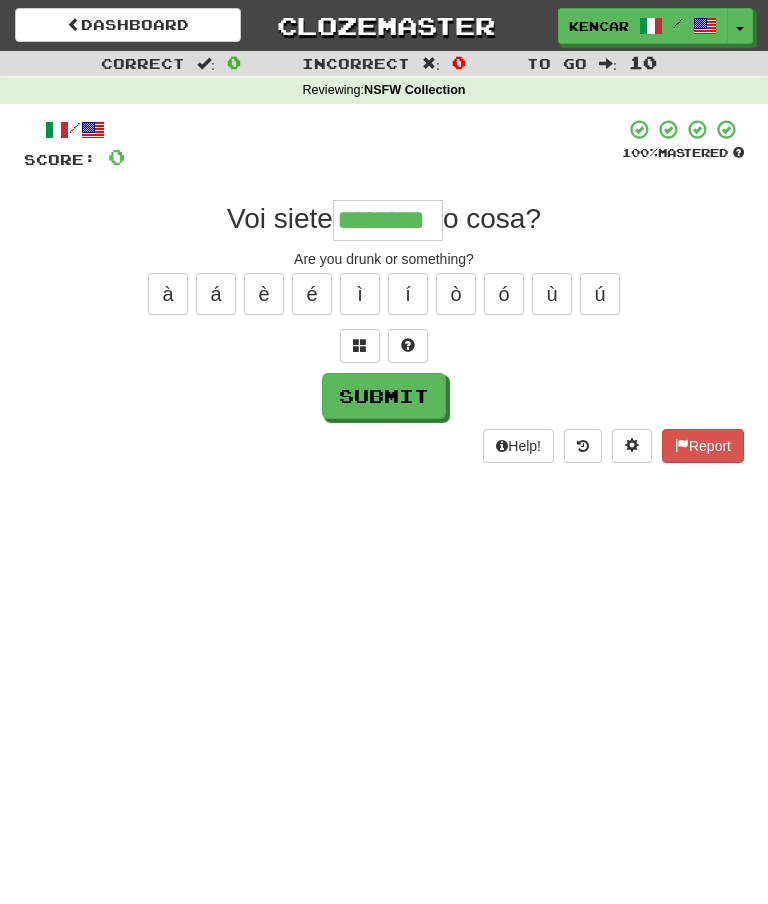 type on "********" 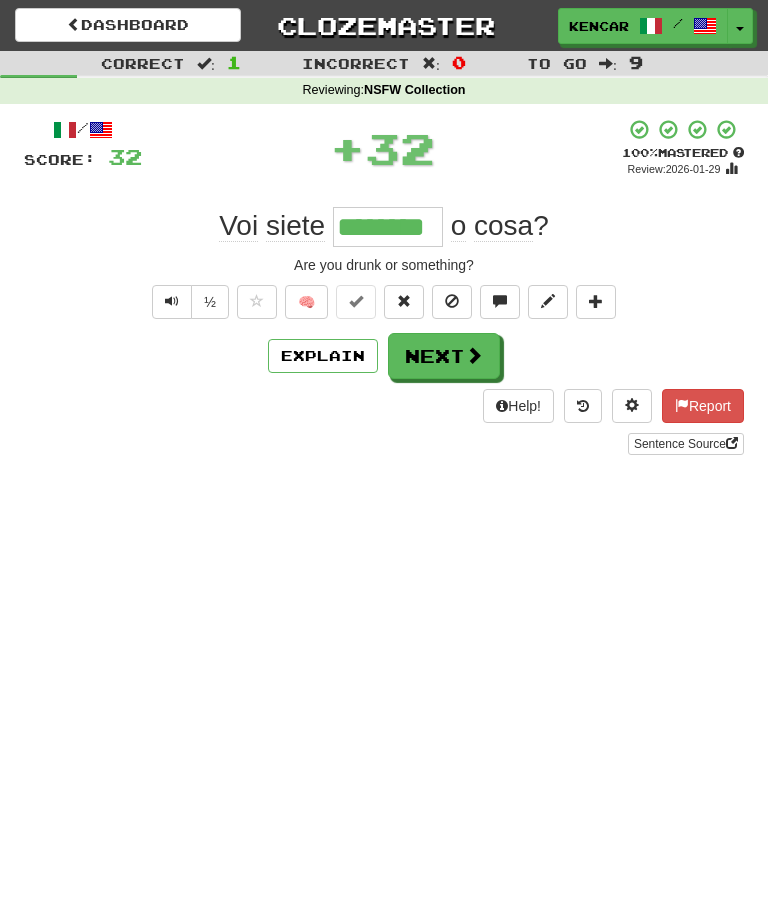 click on "Next" at bounding box center [444, 356] 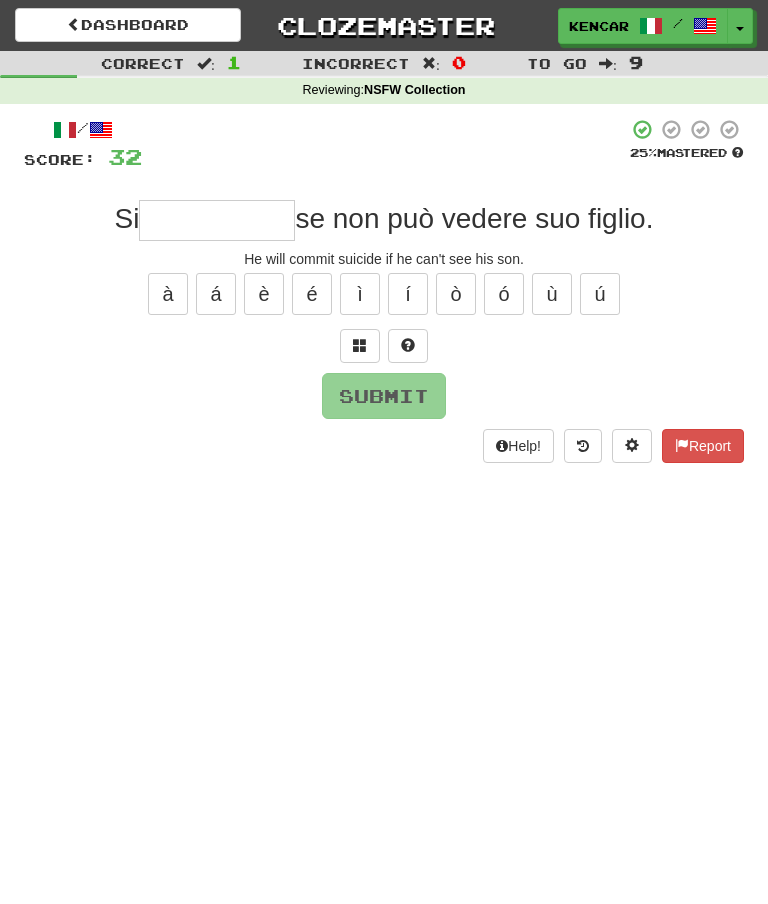 type on "*" 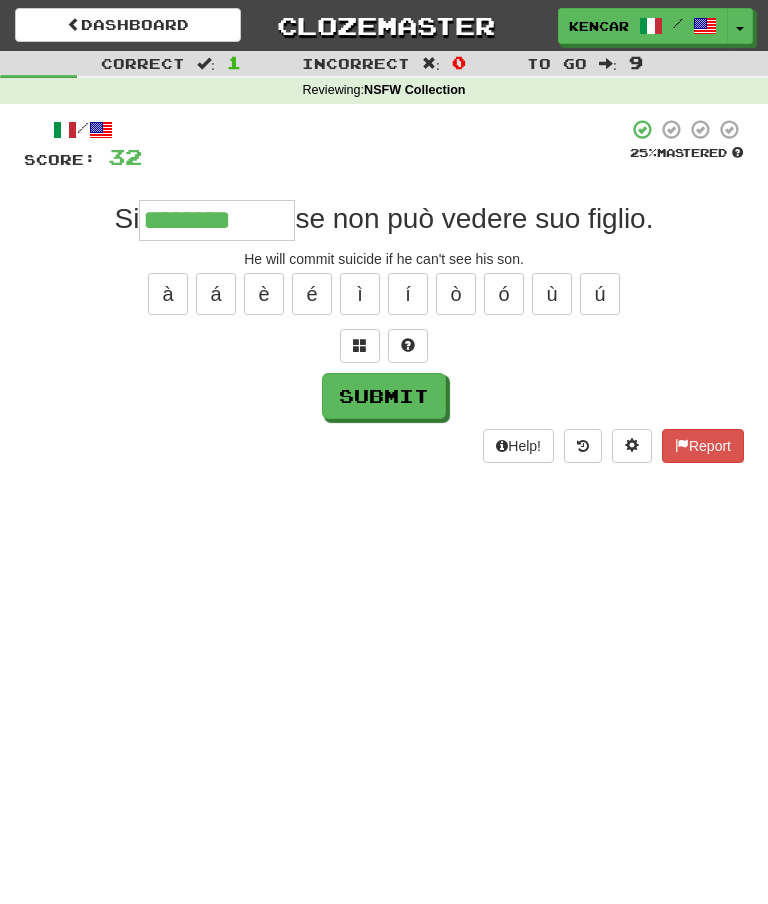 click on "/  Score:   32 25 %  Mastered Si  ********  se non può vedere suo figlio. He will commit suicide if he can't see his son. à á è é ì í ò ó ù ú Submit  Help!  Report" at bounding box center (384, 290) 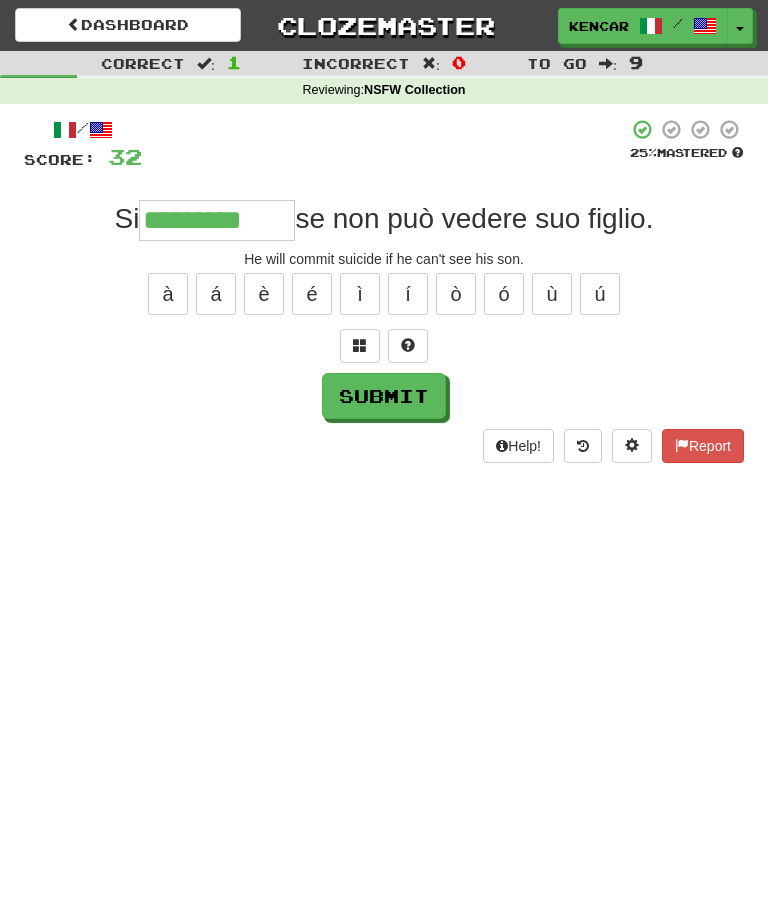 click on "Submit" at bounding box center [384, 396] 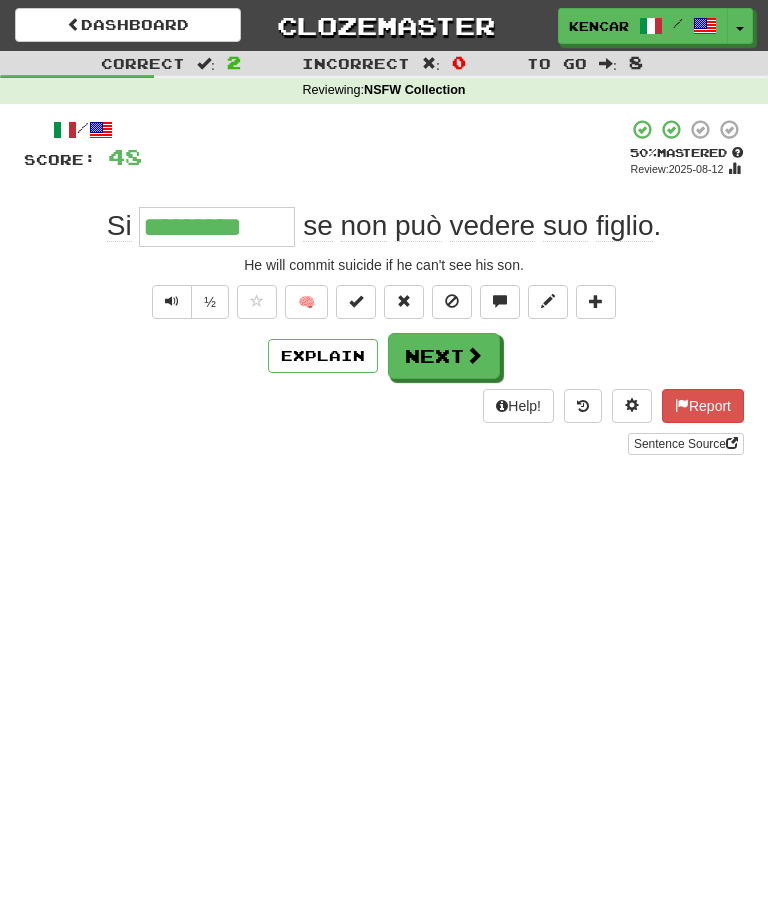 click on "Next" at bounding box center (444, 356) 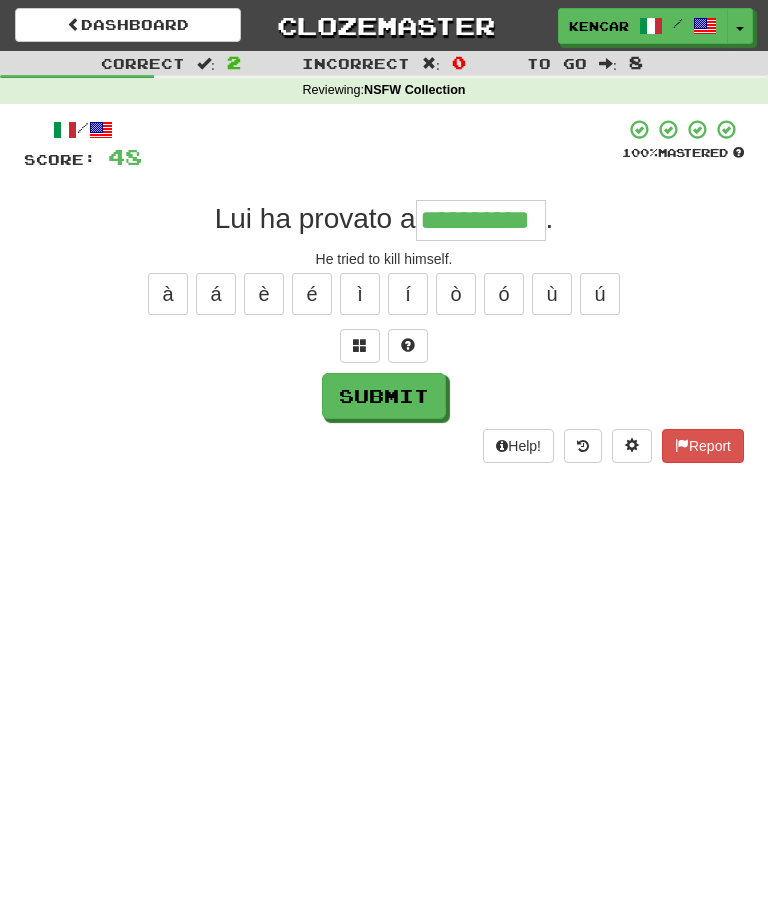 type on "**********" 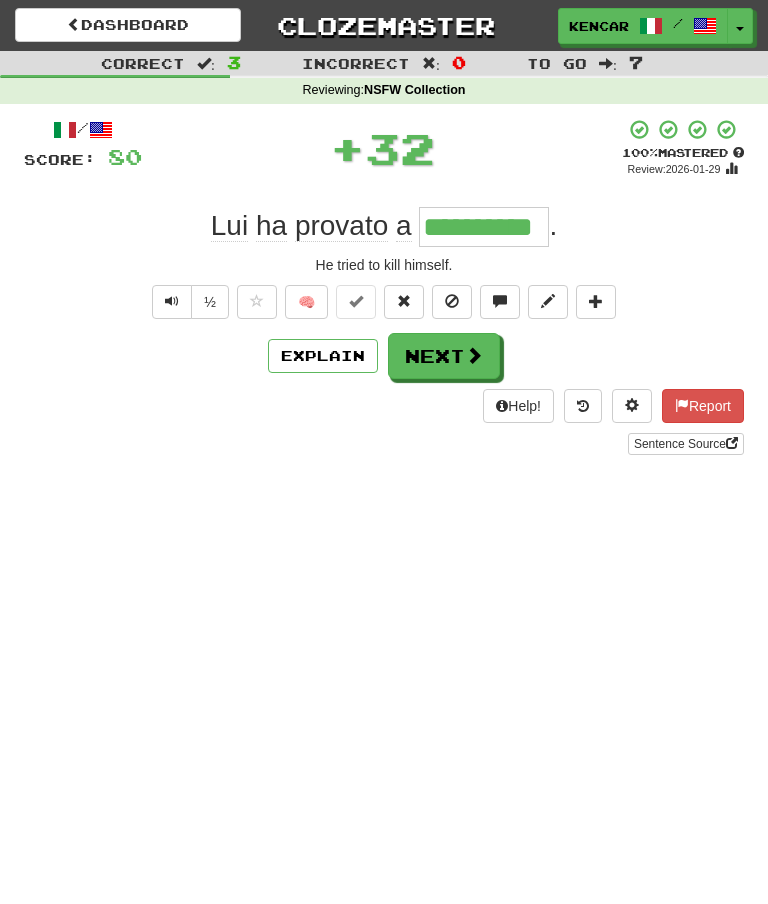 click on "Next" at bounding box center (444, 356) 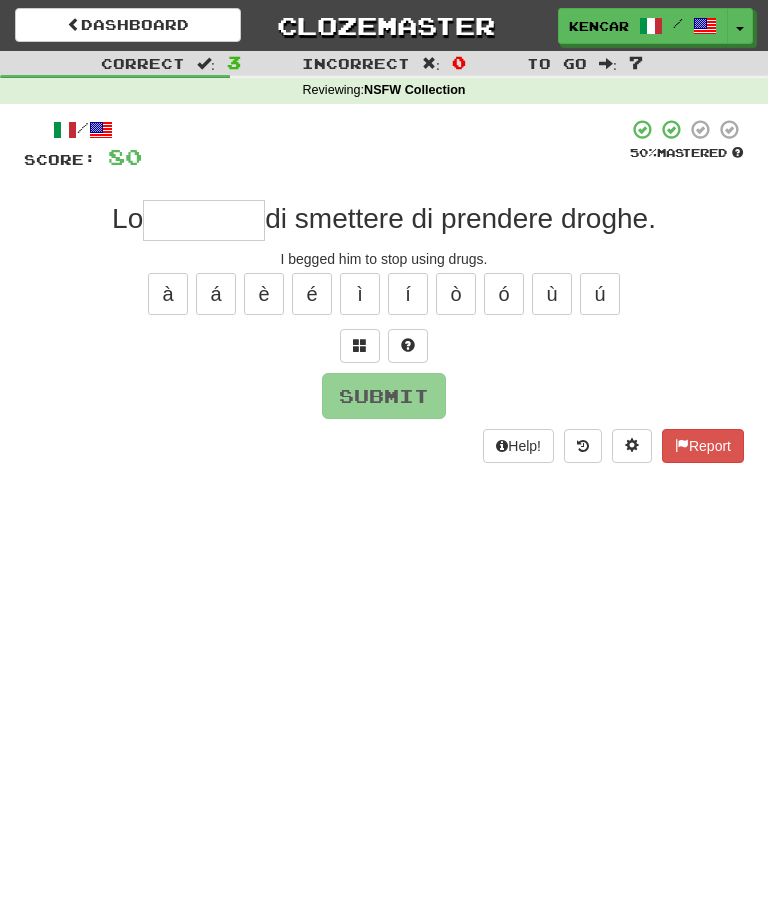 type on "*" 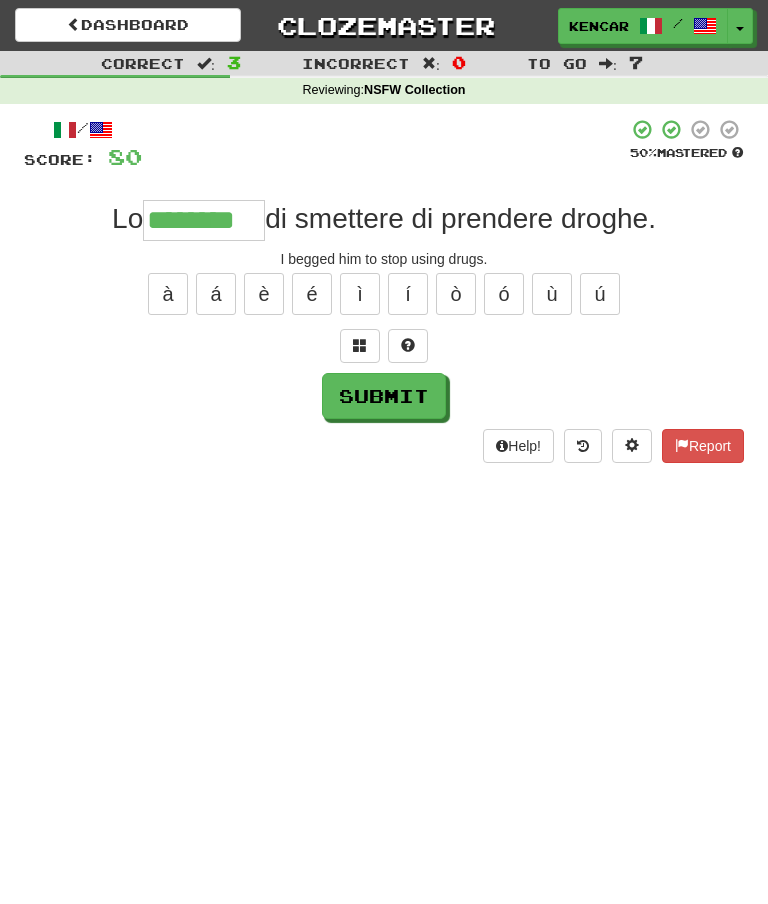 click on "à á è é ì í ò ó ù ú" at bounding box center [384, 294] 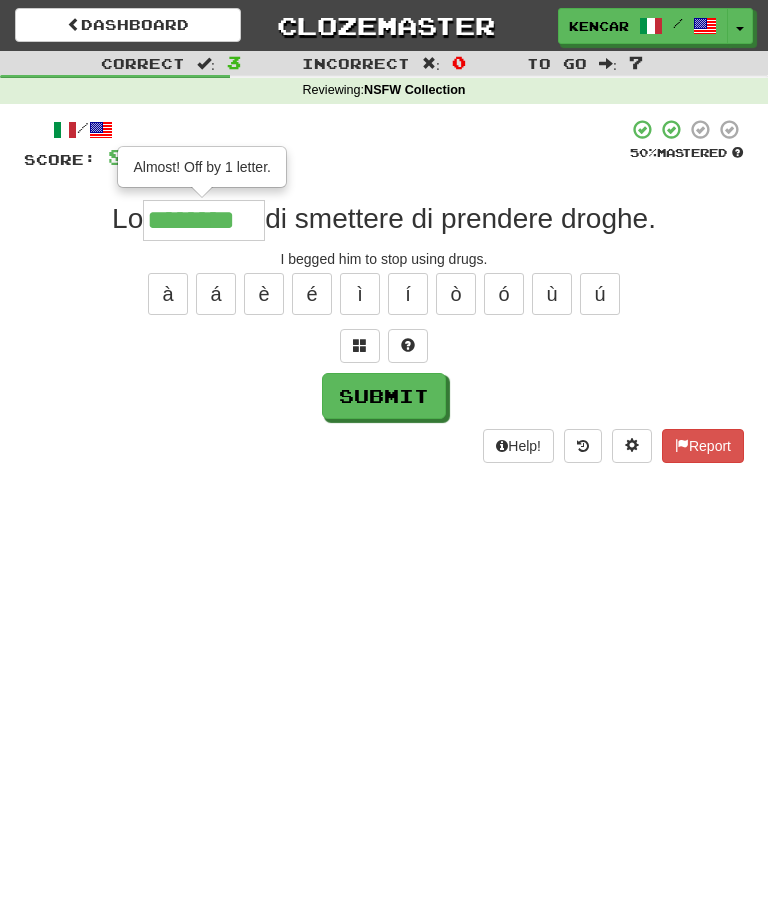 click on "Submit" at bounding box center [384, 396] 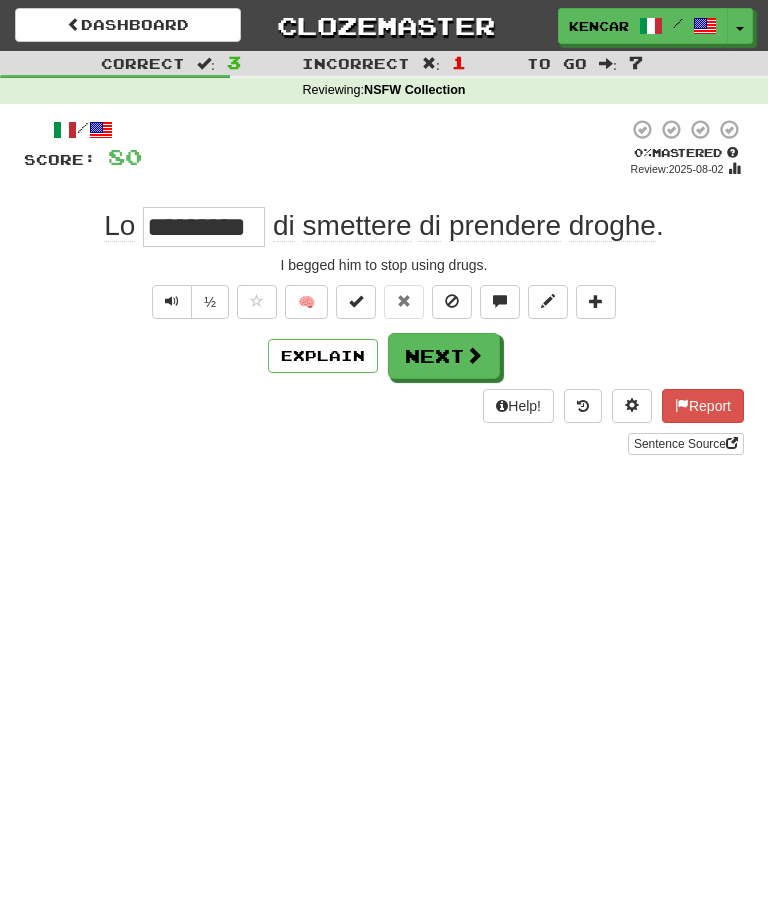 click on "Next" at bounding box center (444, 356) 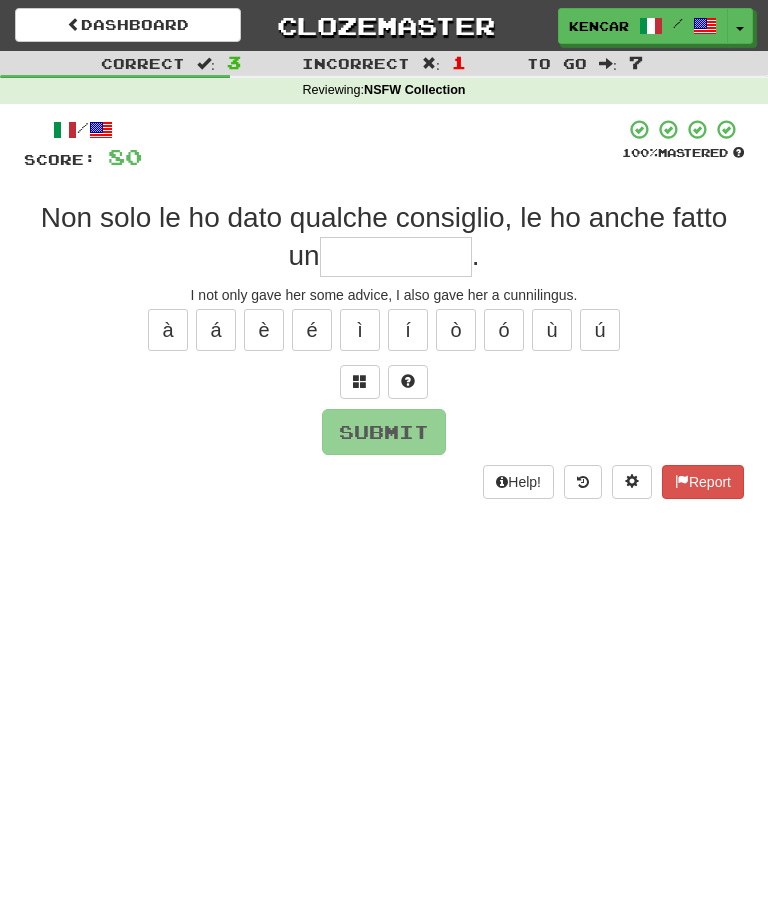 click at bounding box center (396, 257) 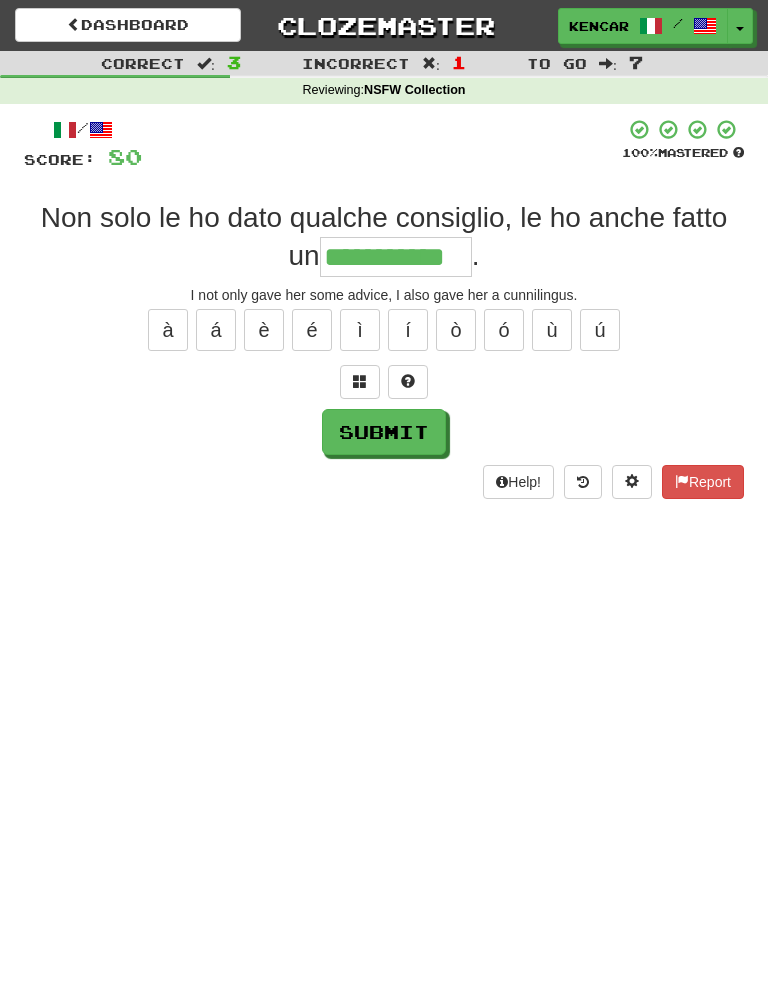 type on "**********" 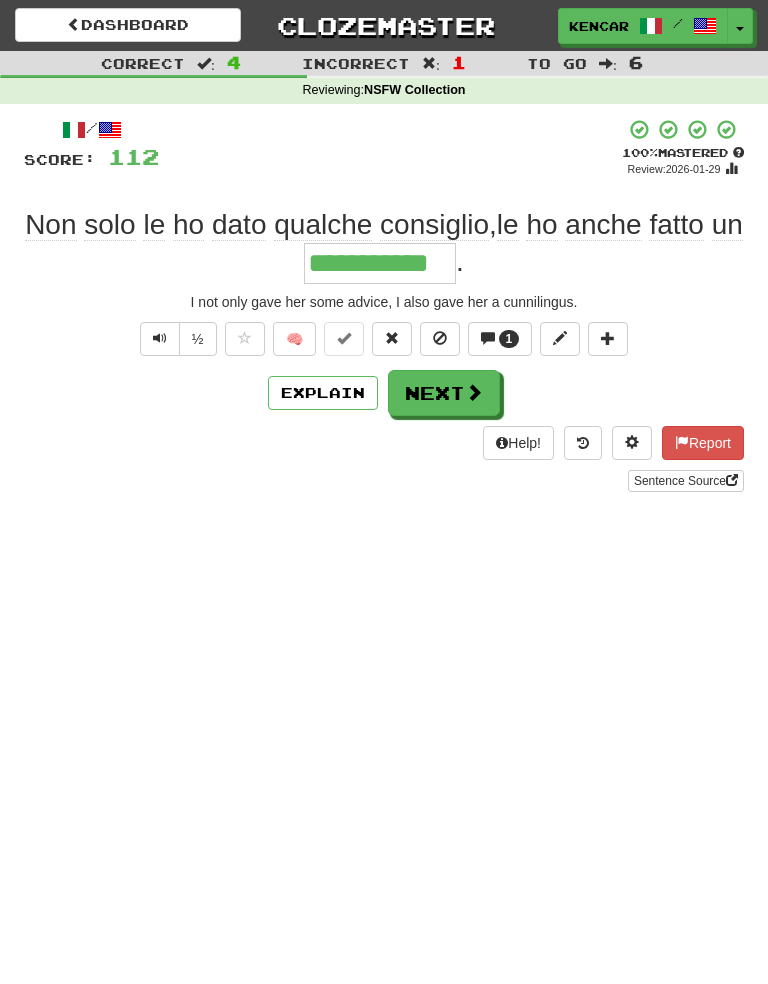 click on "Next" at bounding box center (444, 393) 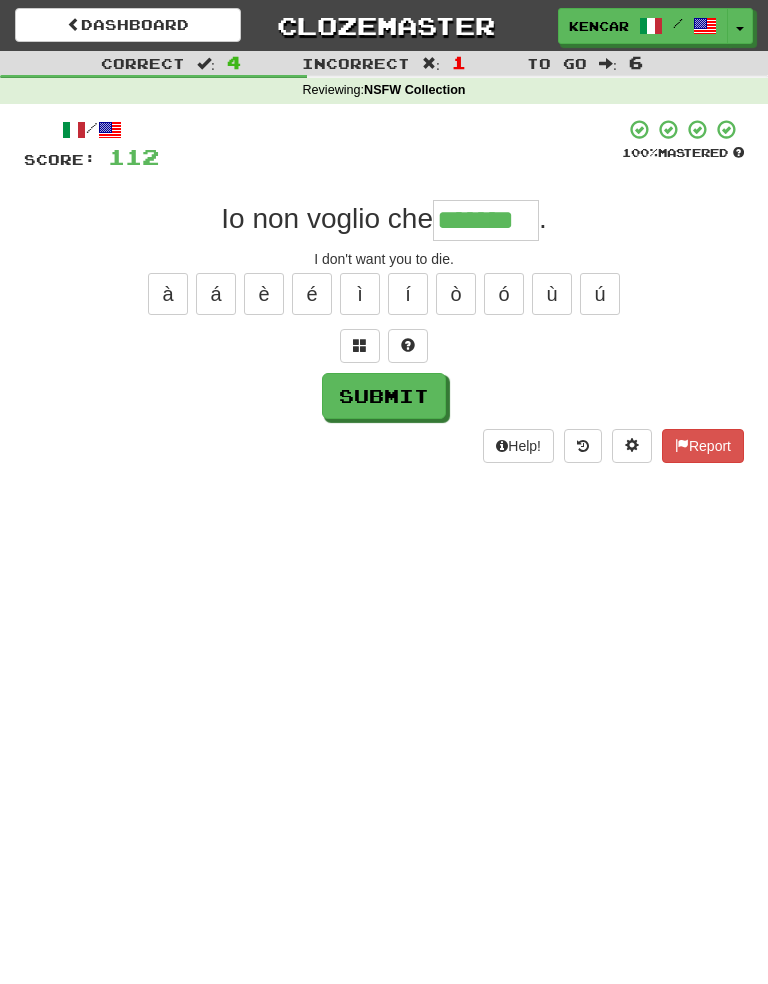 type on "*******" 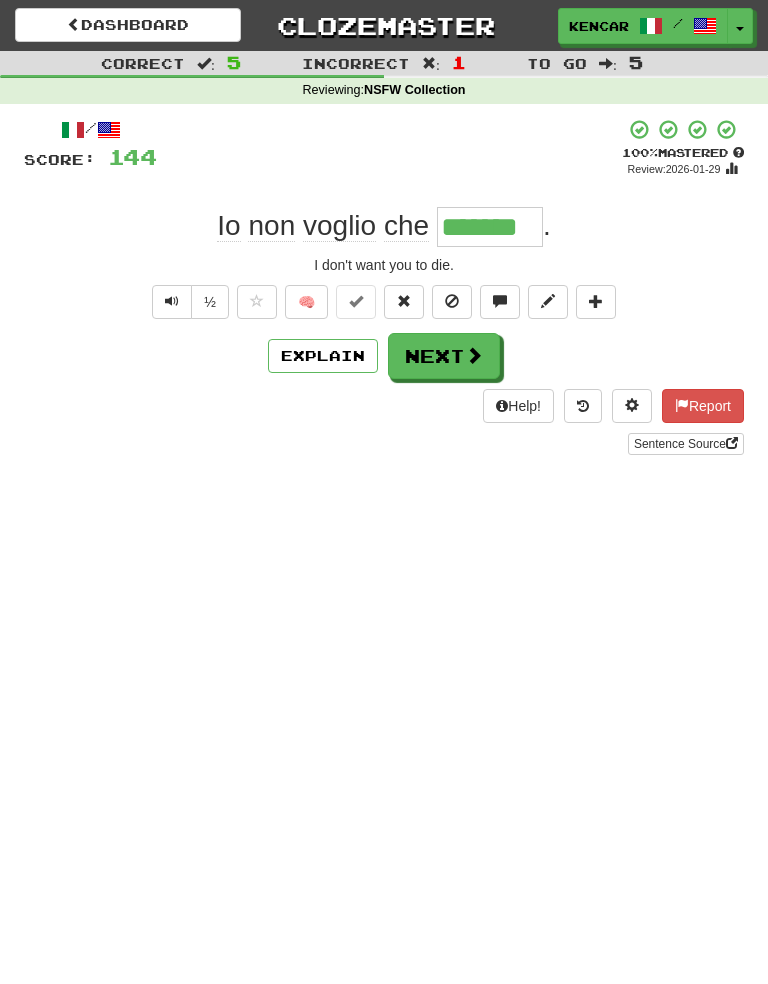 click on "Next" at bounding box center [444, 356] 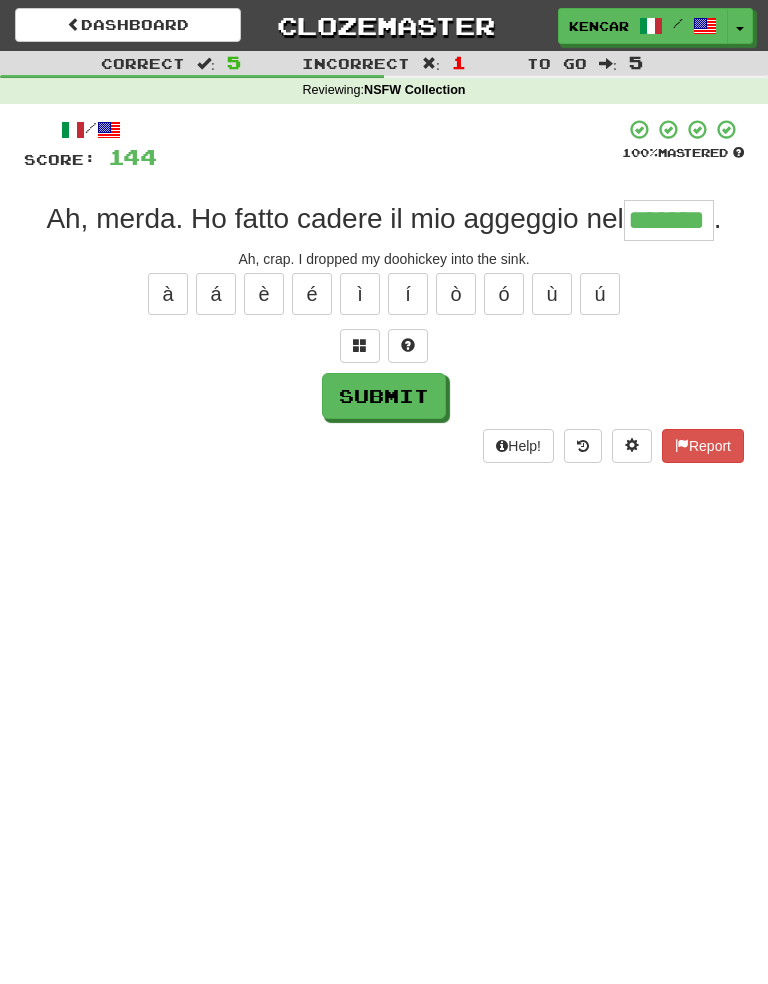 type on "*******" 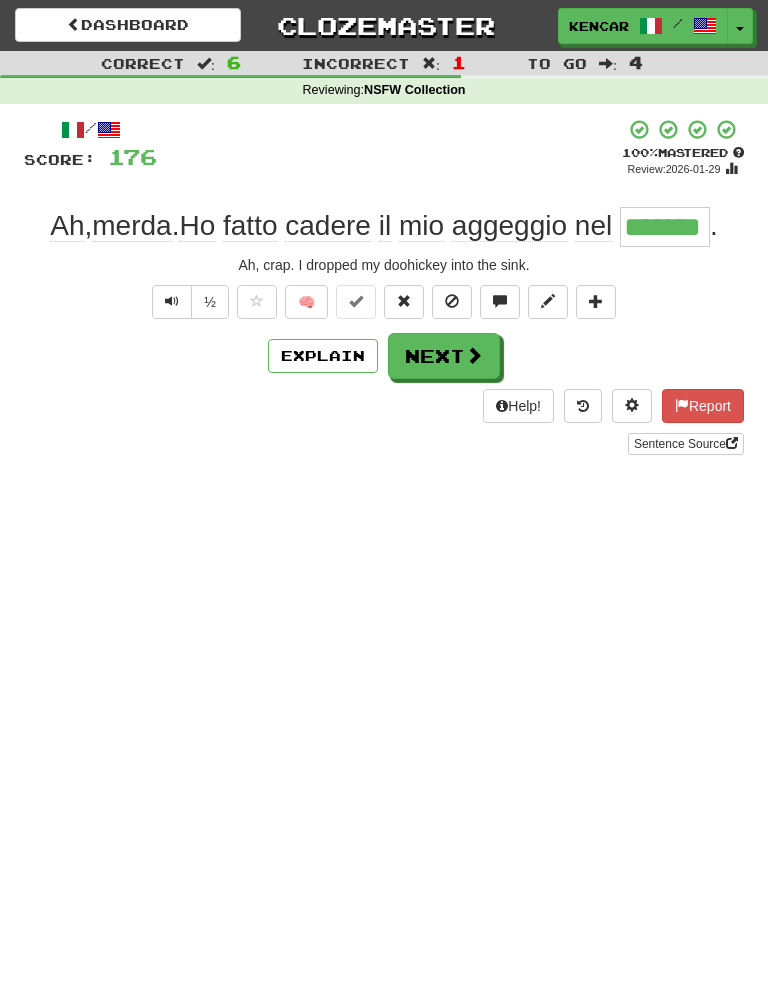 click on "Explain" at bounding box center [323, 356] 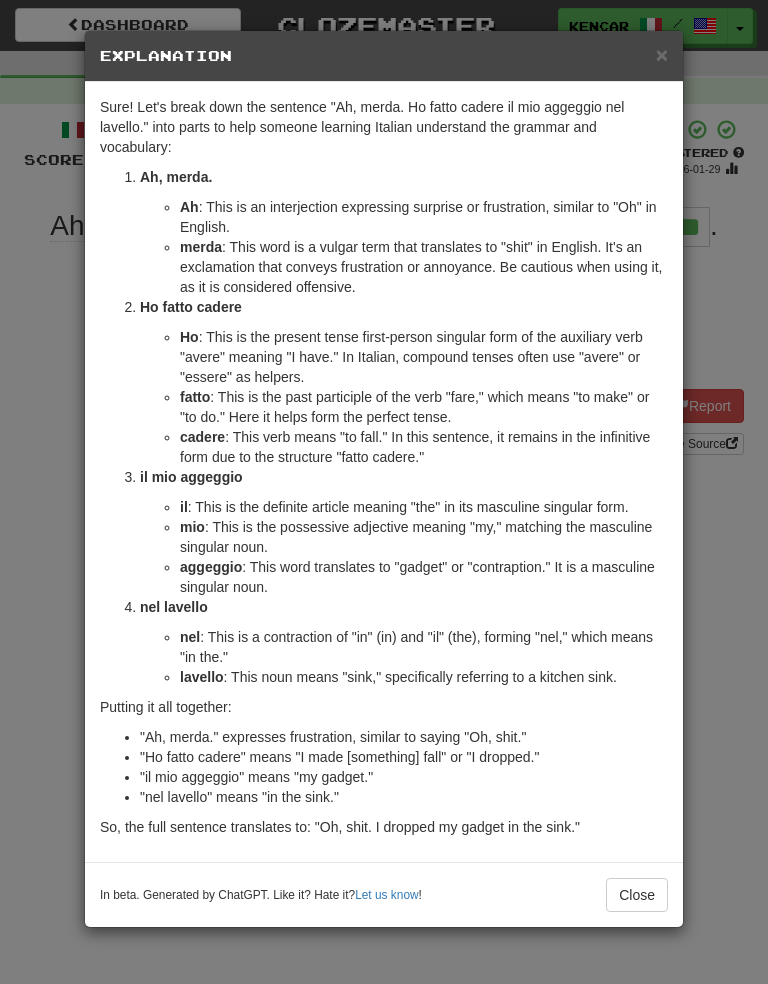 click on "×" at bounding box center (662, 54) 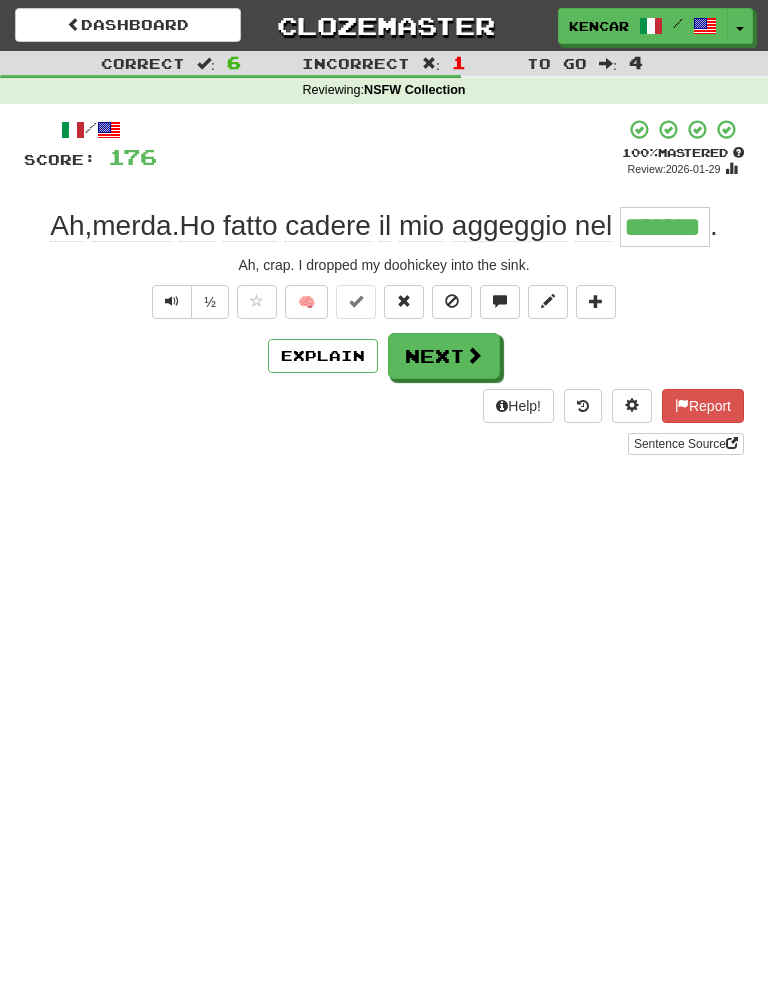 click on "Next" at bounding box center (444, 356) 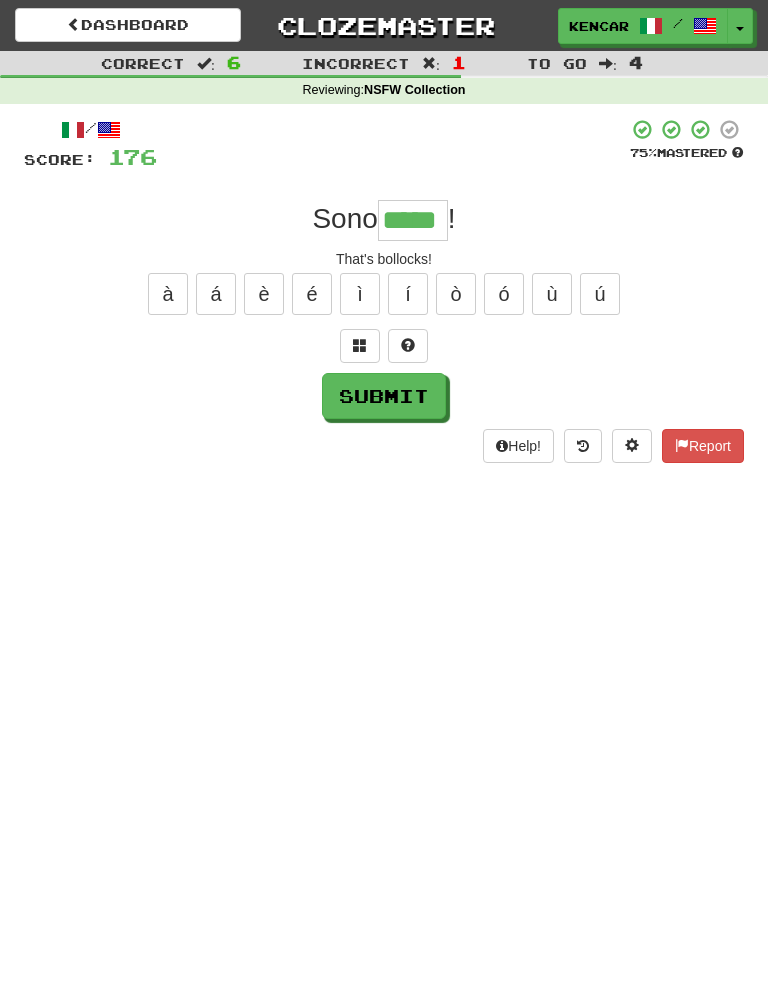 type on "*****" 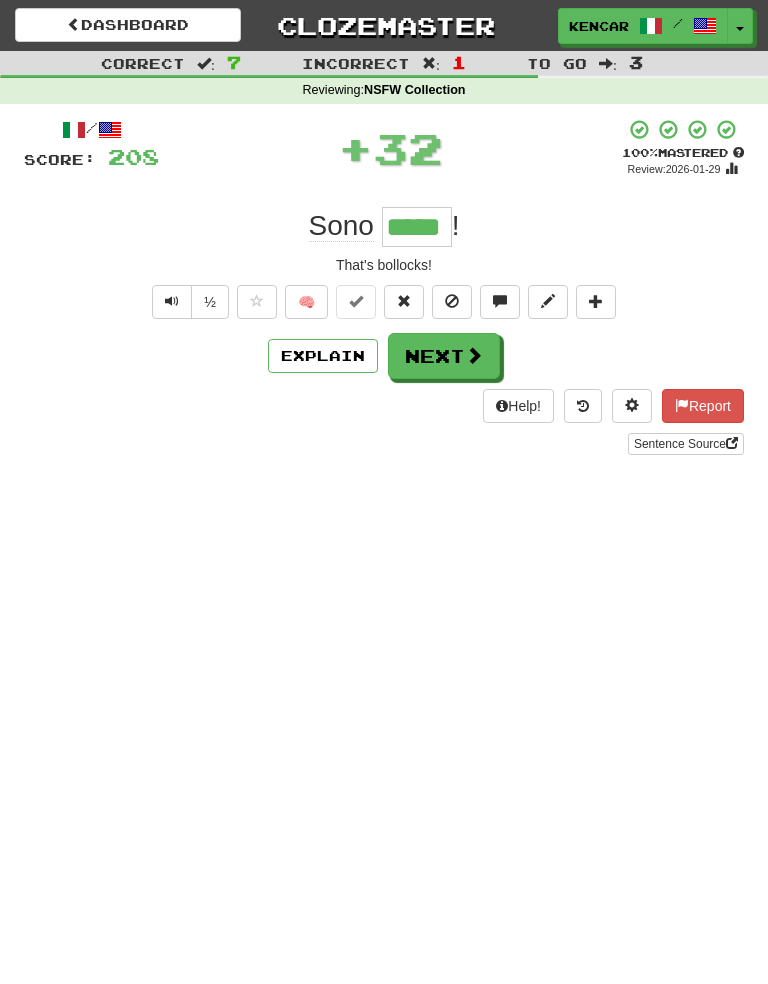 click on "Next" at bounding box center (444, 356) 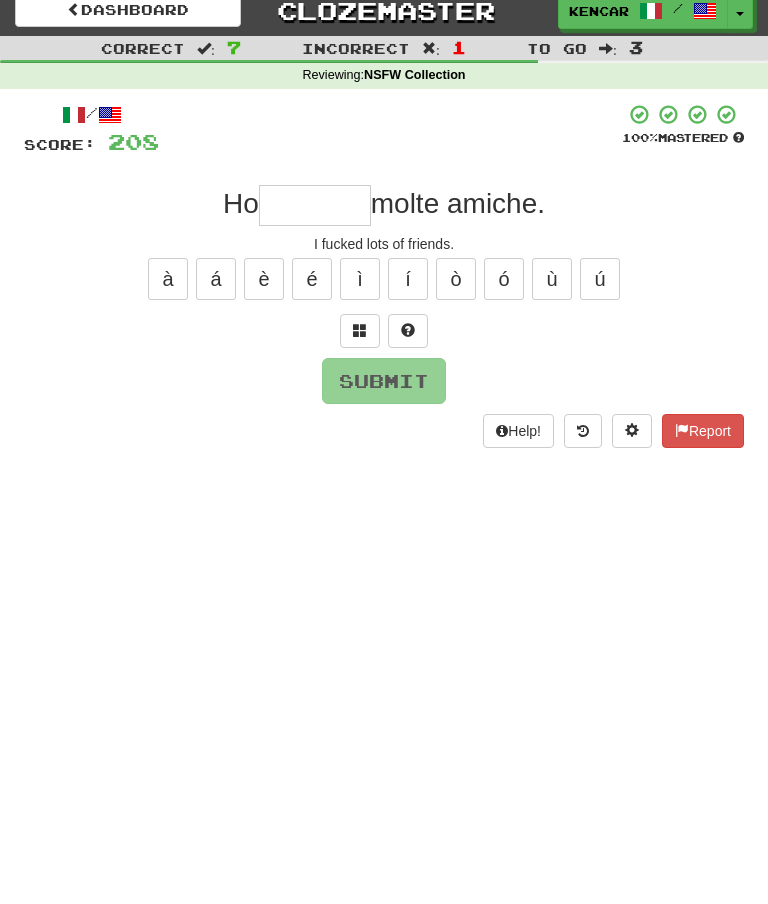 scroll, scrollTop: 0, scrollLeft: 0, axis: both 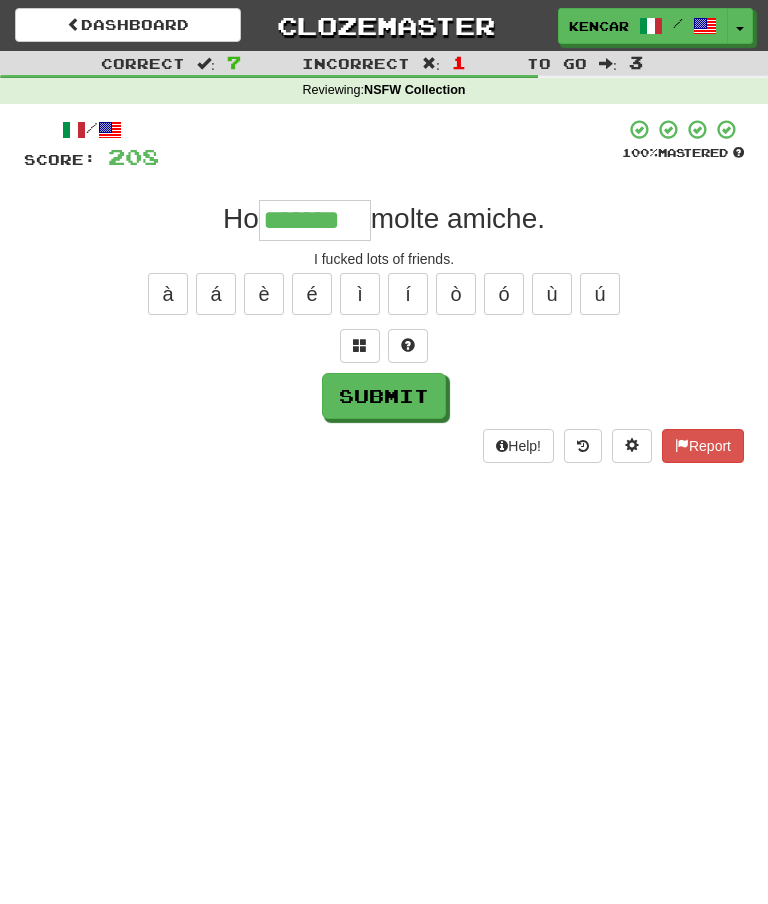type on "*******" 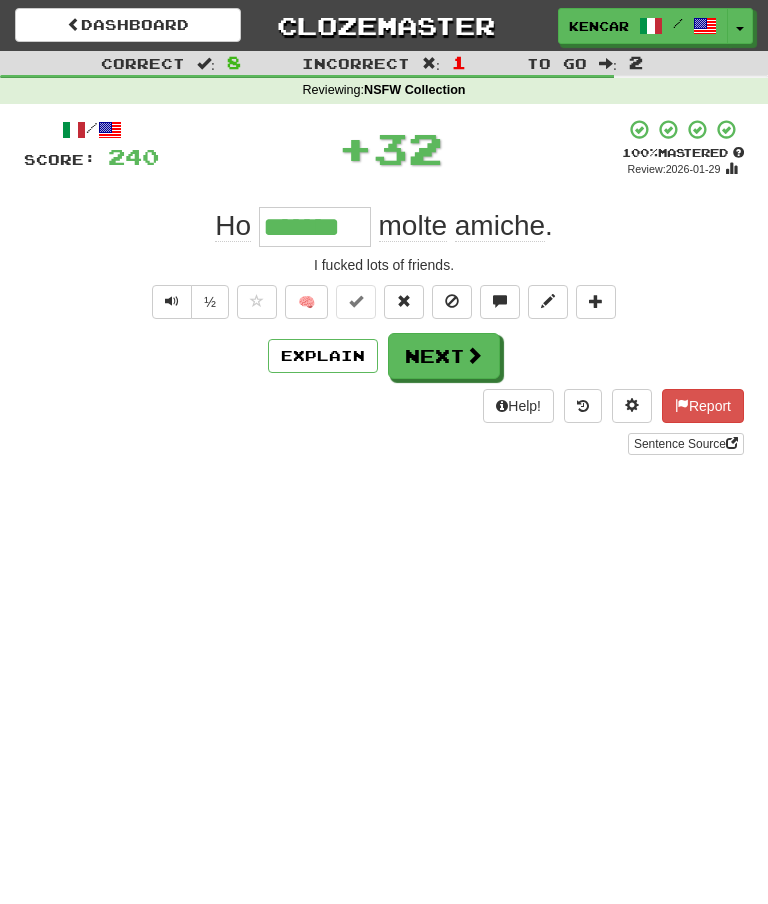 click on "Next" at bounding box center [444, 356] 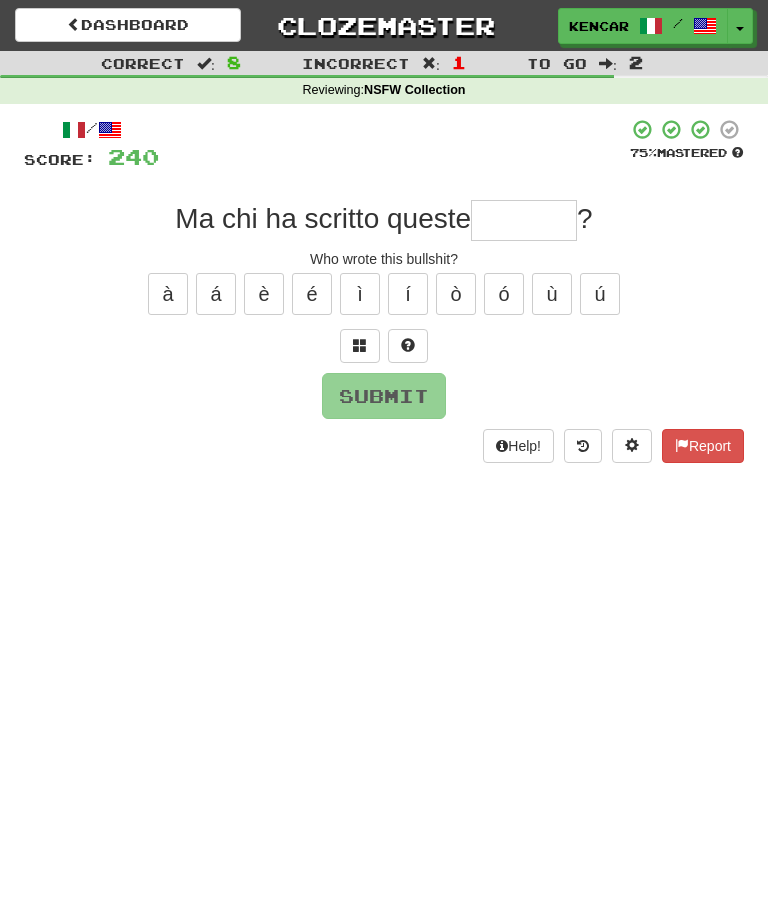 click at bounding box center [524, 220] 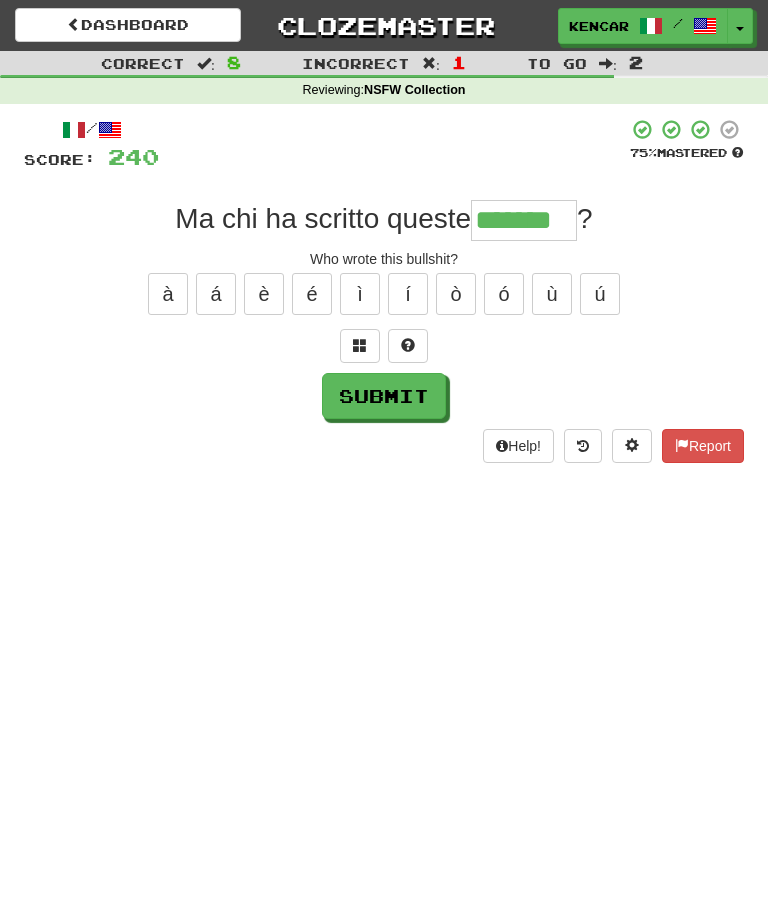 type on "*******" 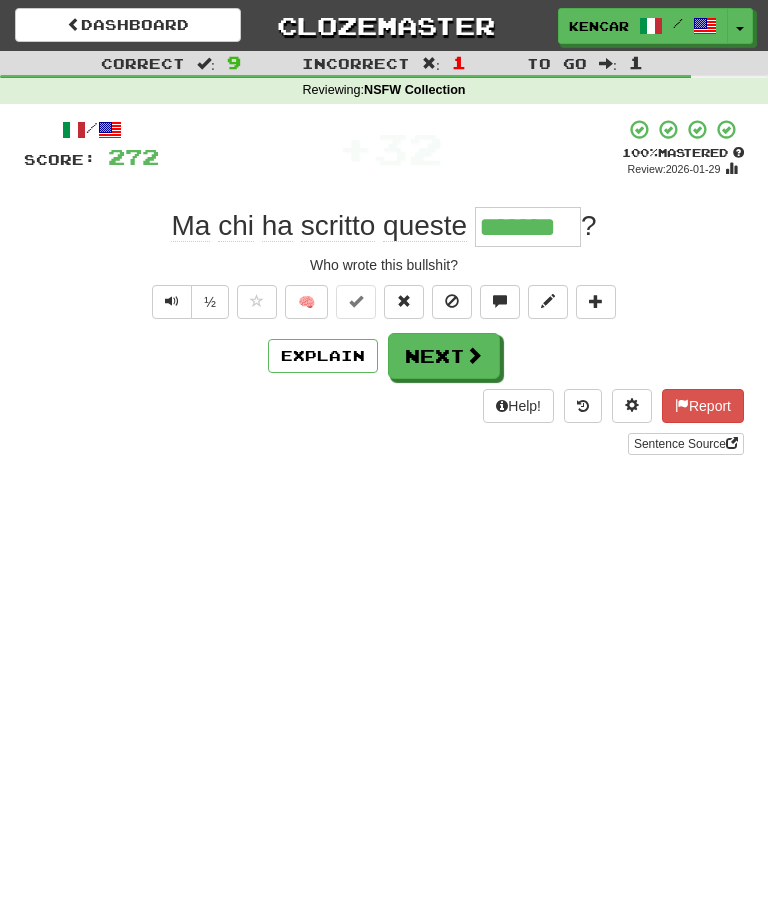 click at bounding box center (404, 302) 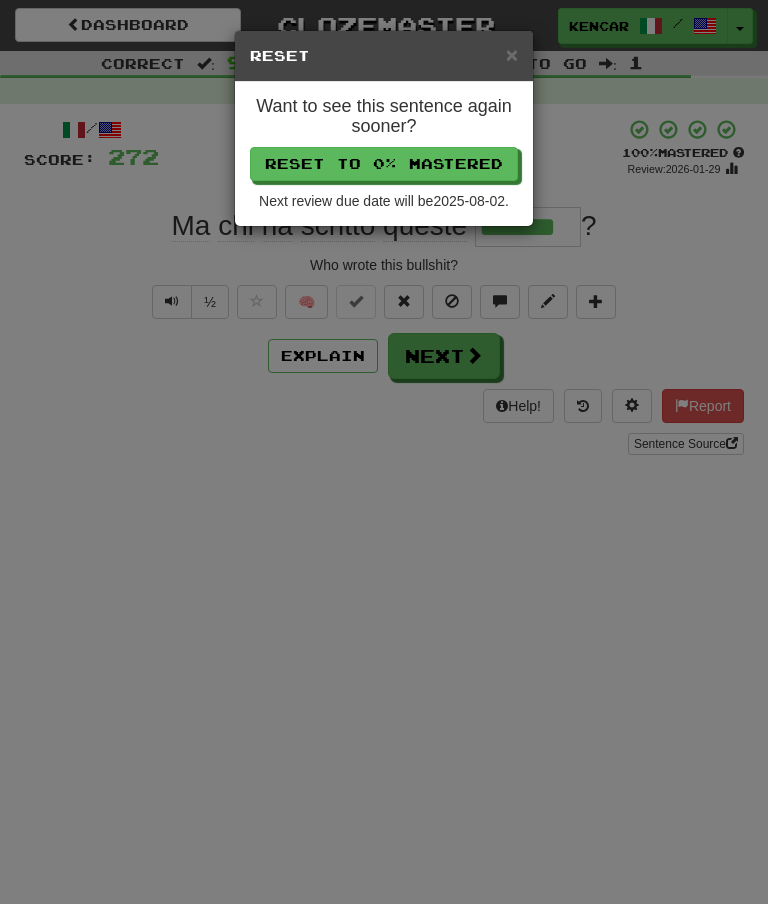 click on "Reset to 0% Mastered" at bounding box center [384, 164] 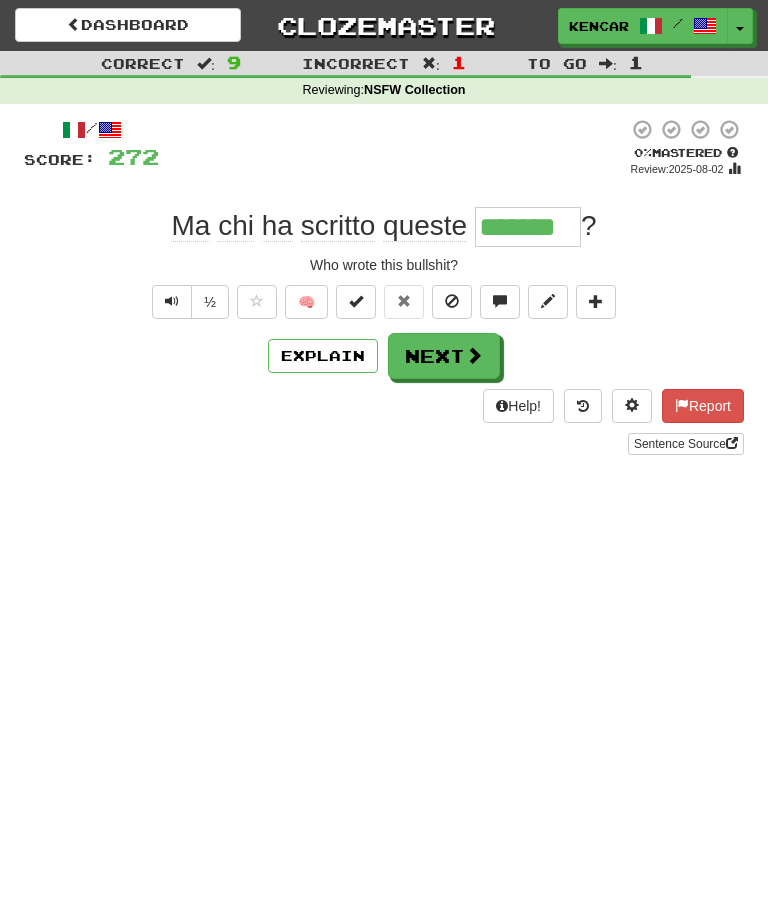 click on "Next" at bounding box center (444, 356) 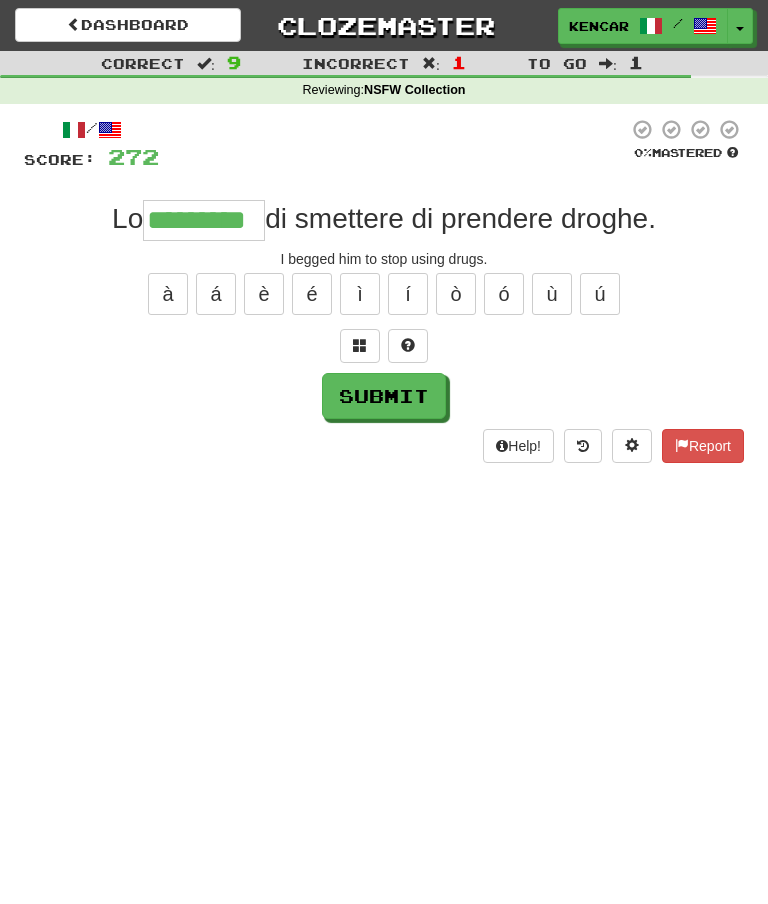 type on "*********" 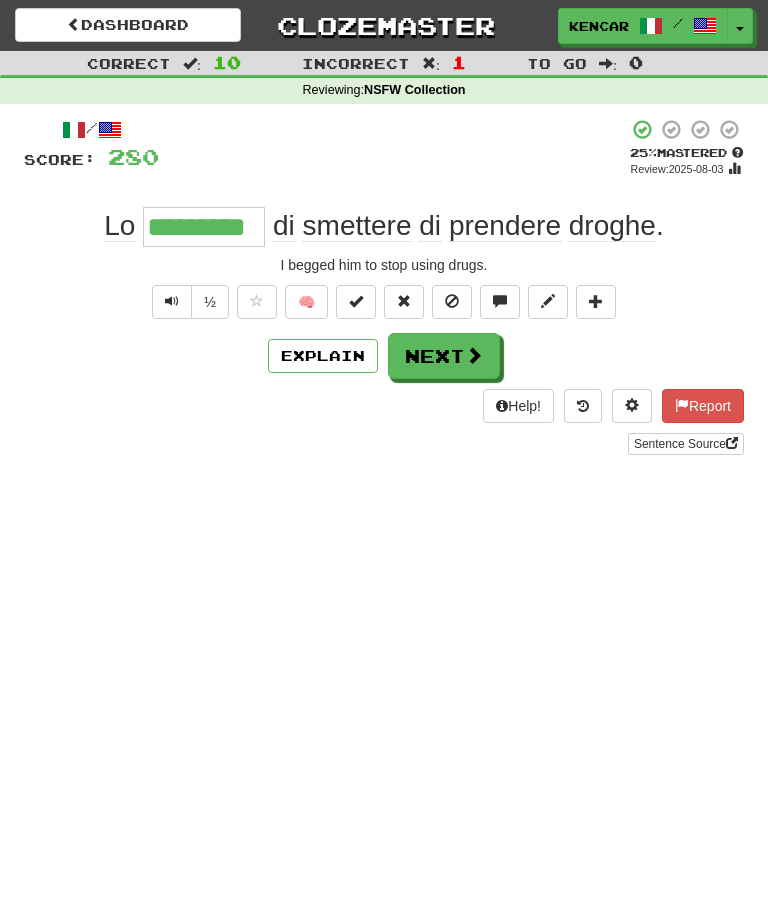 click on "Next" at bounding box center (444, 356) 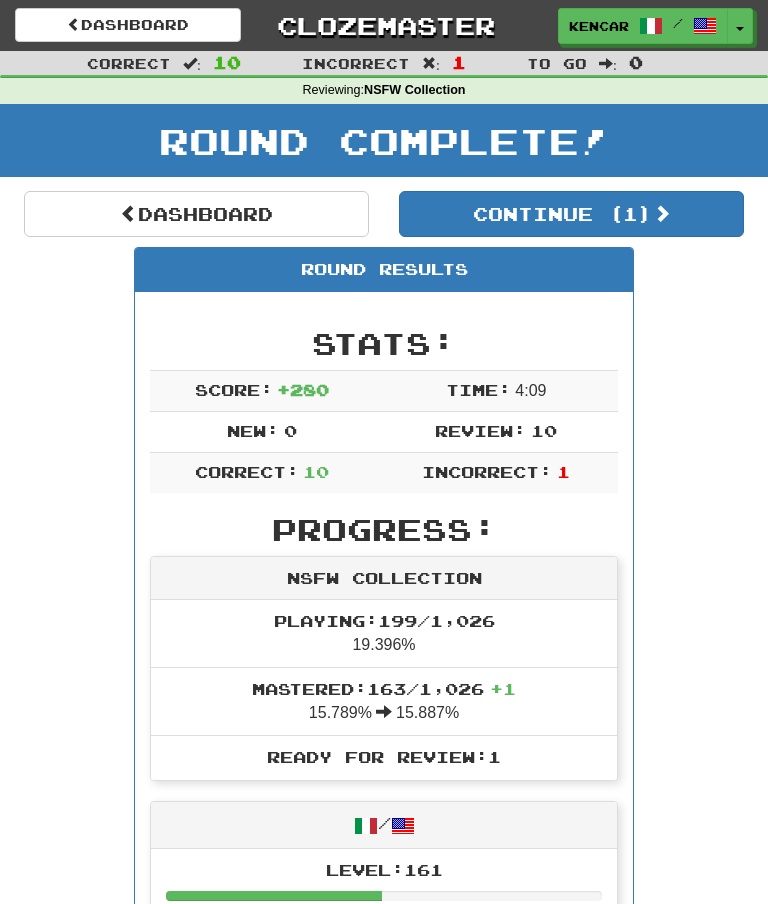 click on "Continue ( 1 )" at bounding box center (571, 214) 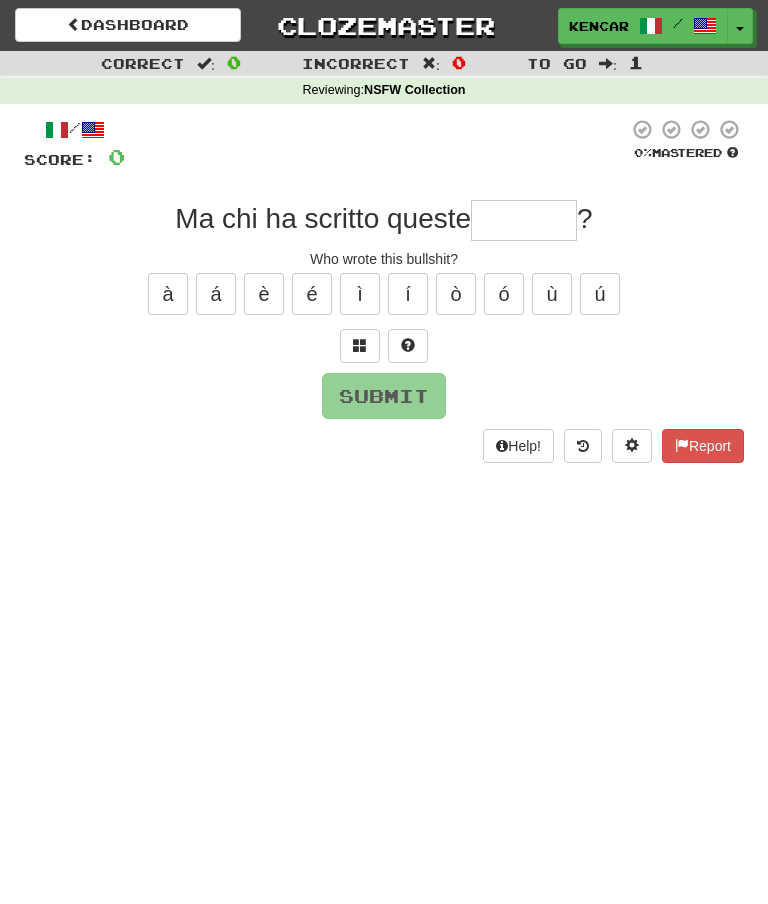 click at bounding box center [524, 220] 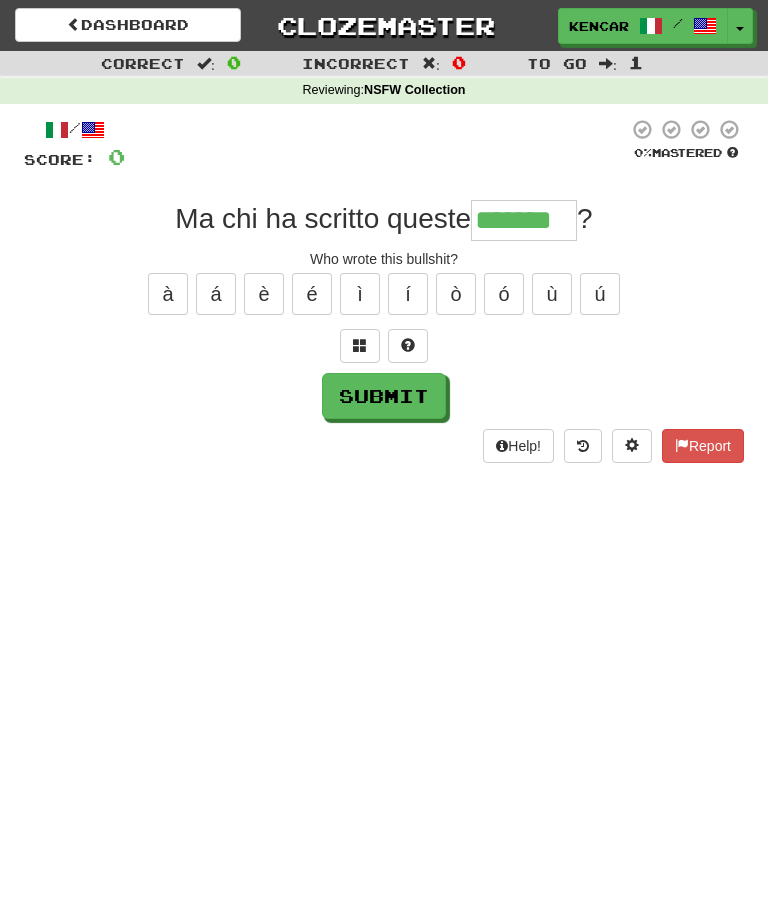 type on "*******" 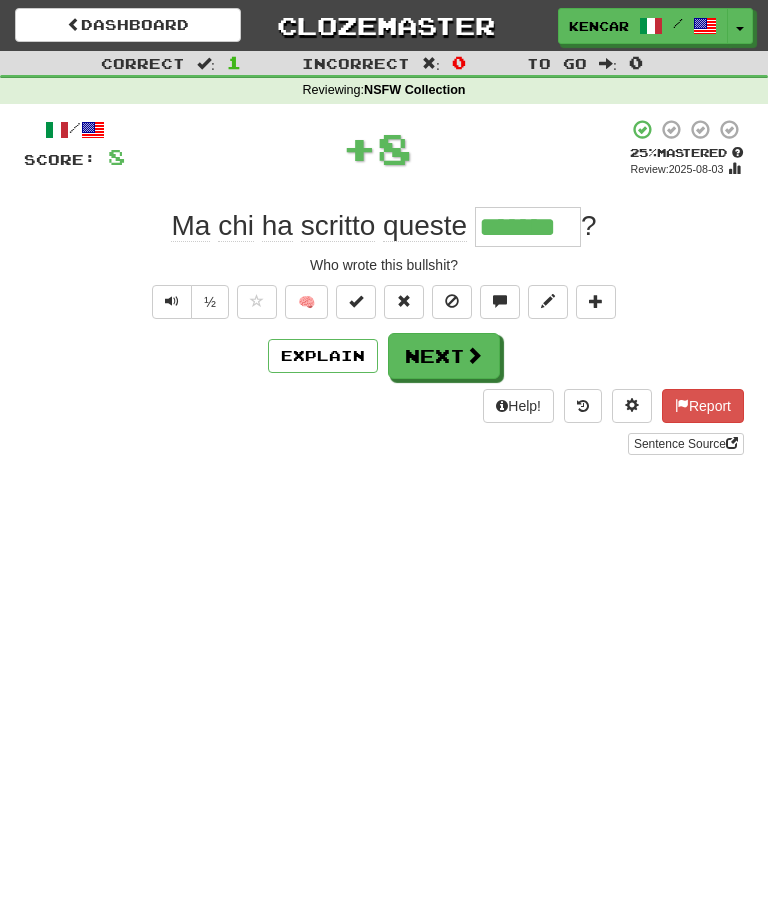 click on "Next" at bounding box center [444, 356] 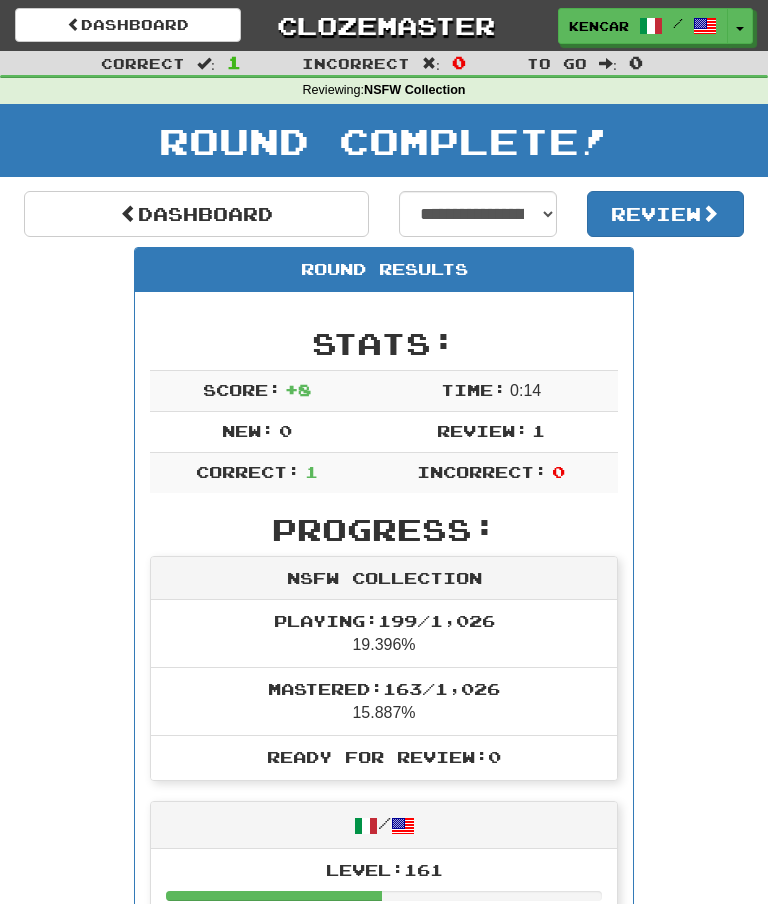click on "Clozemaster" at bounding box center (384, 25) 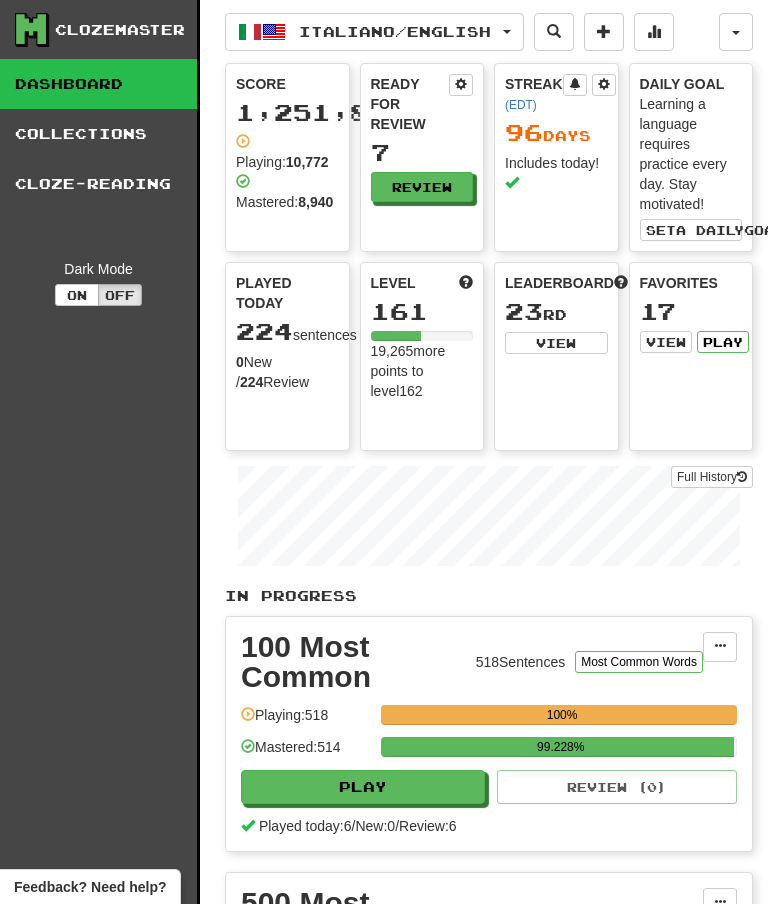 scroll, scrollTop: 0, scrollLeft: 0, axis: both 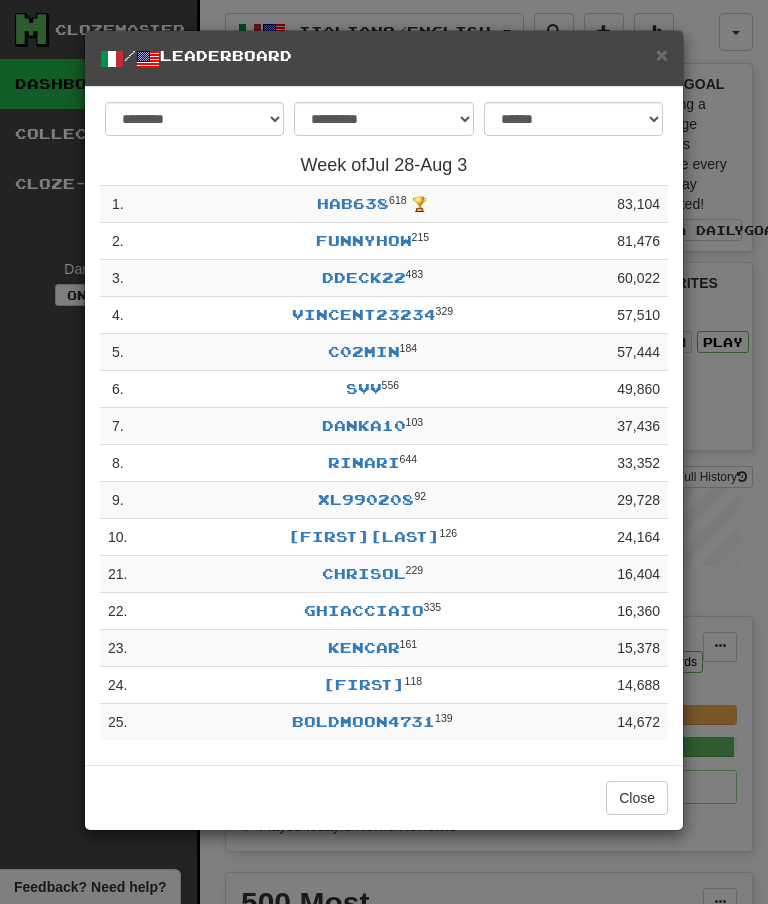 click on "×" at bounding box center (662, 54) 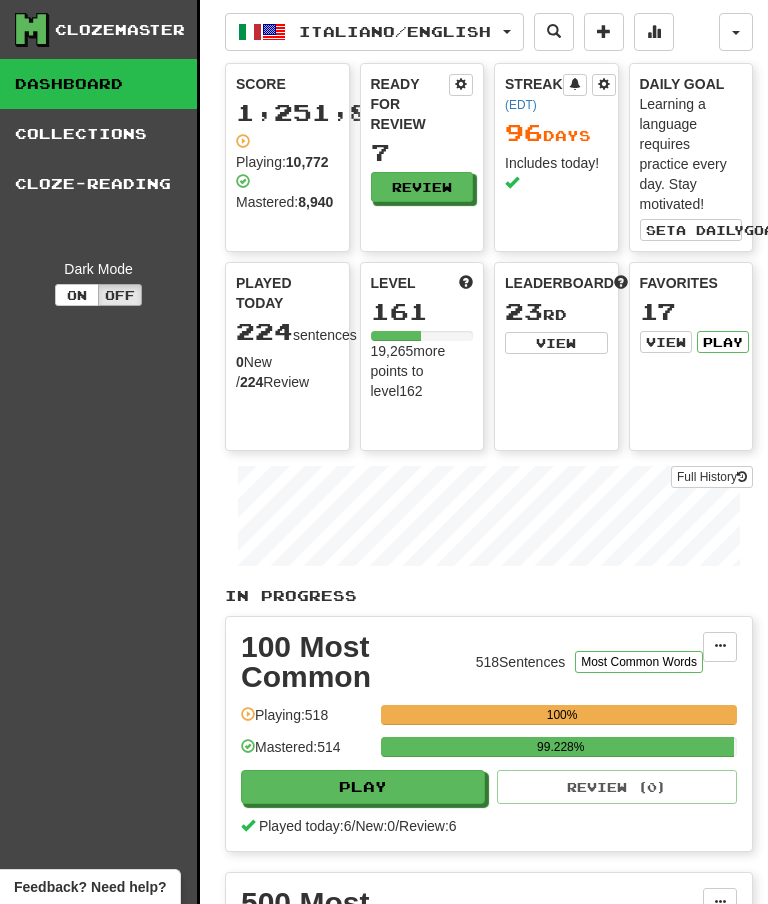 click on "Review" at bounding box center (422, 187) 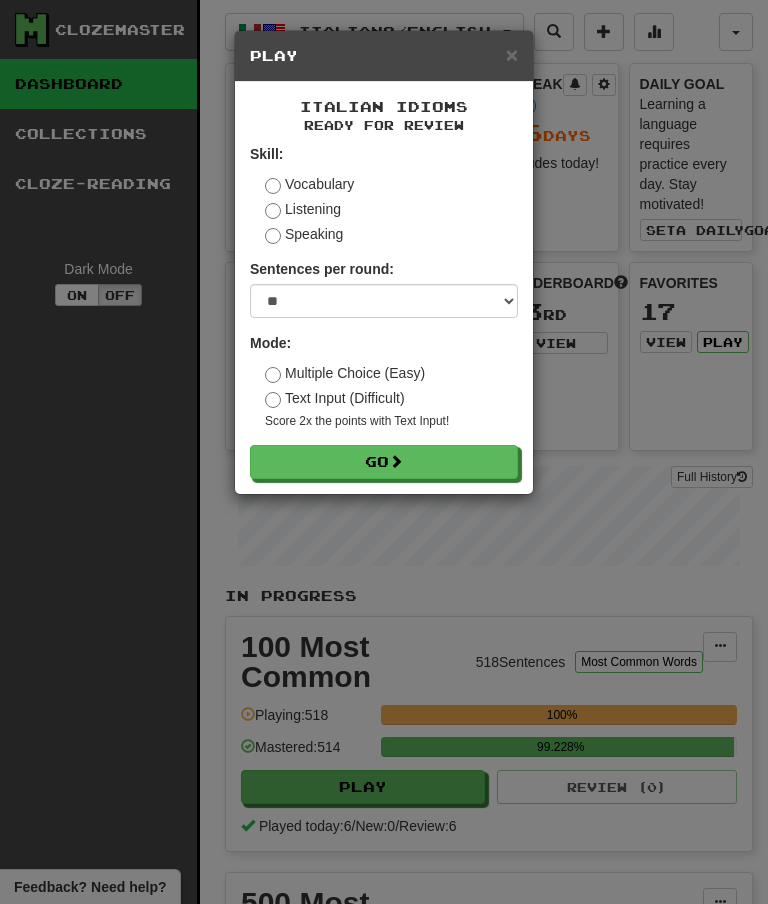 click on "Go" at bounding box center (384, 462) 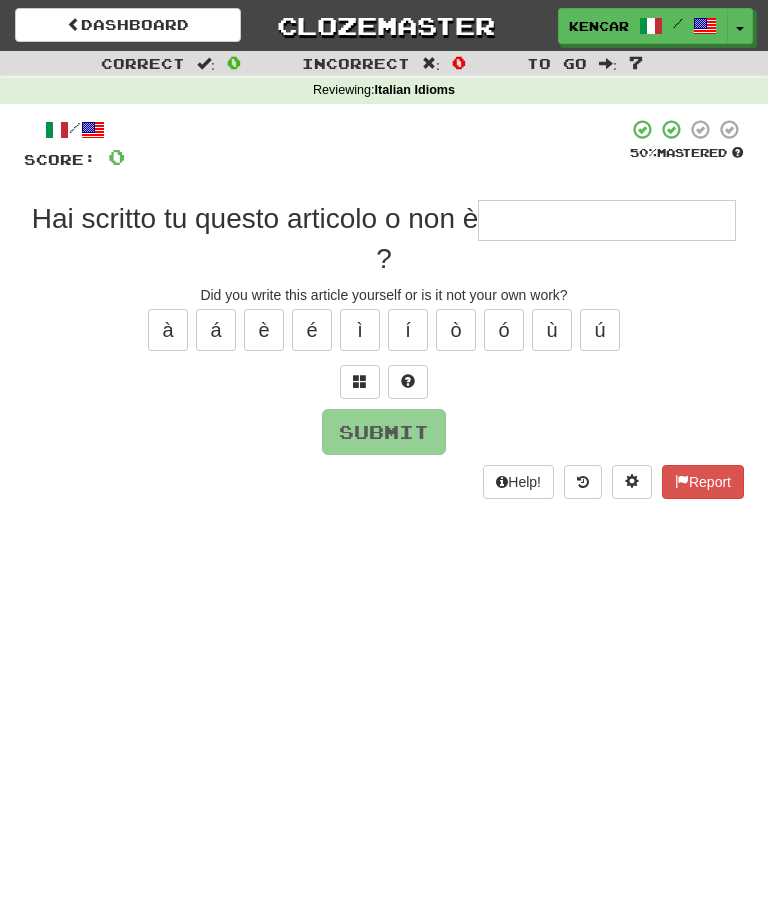 scroll, scrollTop: 0, scrollLeft: 0, axis: both 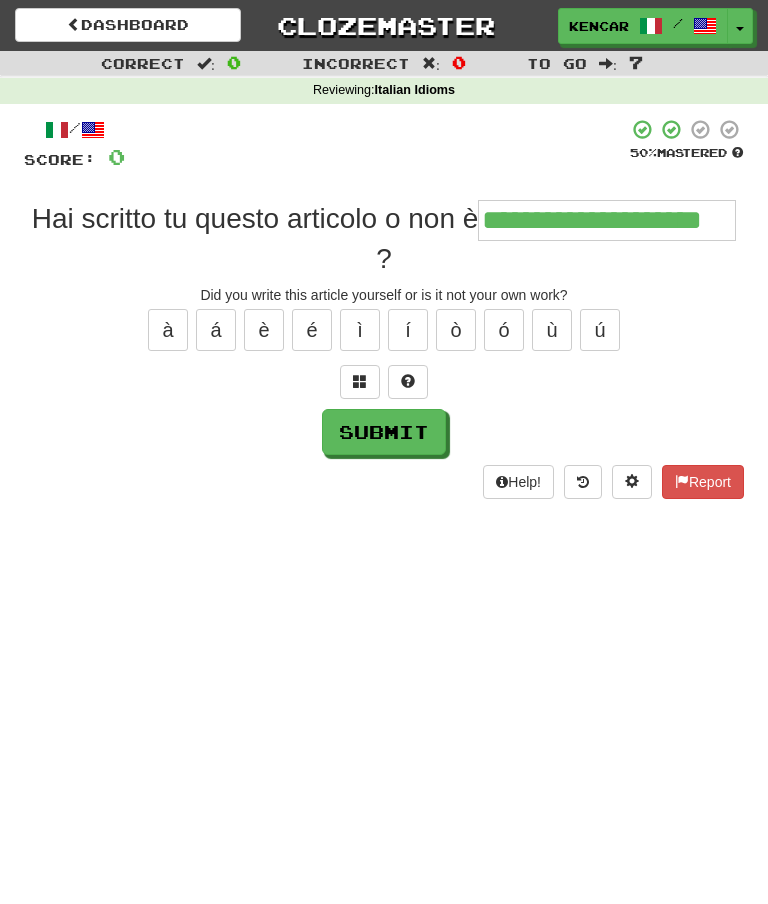 type on "**********" 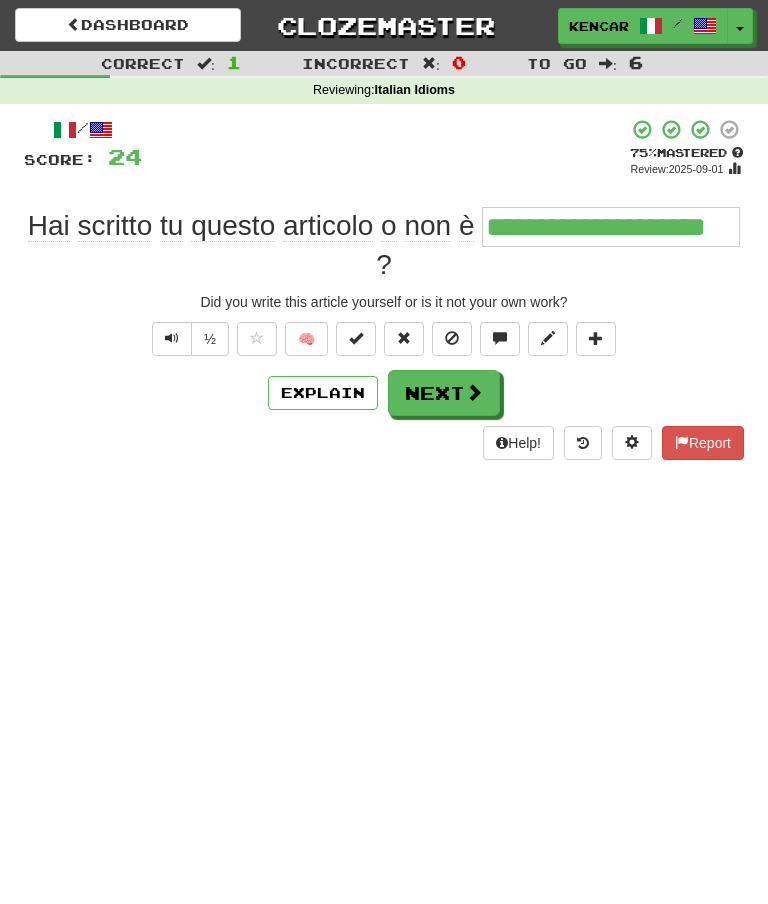 click on "Next" at bounding box center (444, 393) 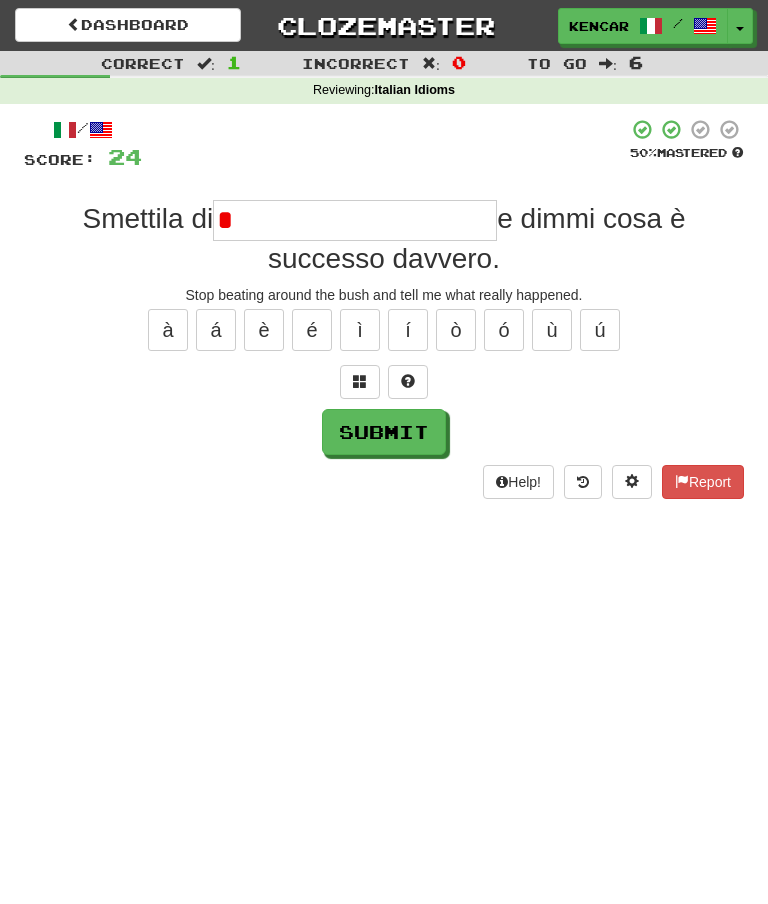 click on "Submit" at bounding box center (384, 432) 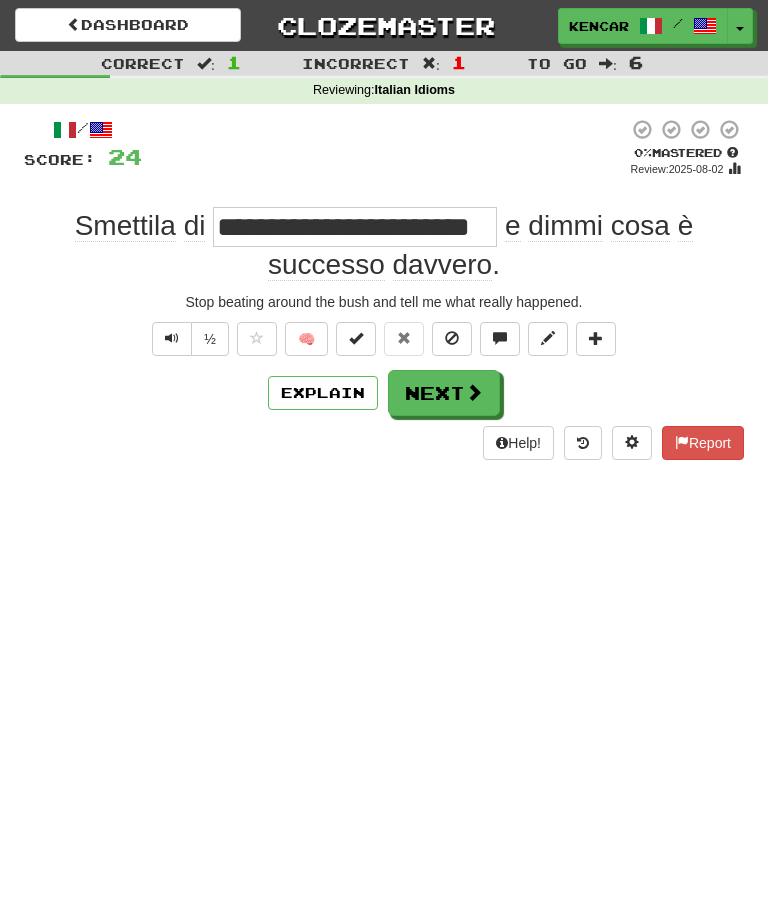 click on "Next" at bounding box center (444, 393) 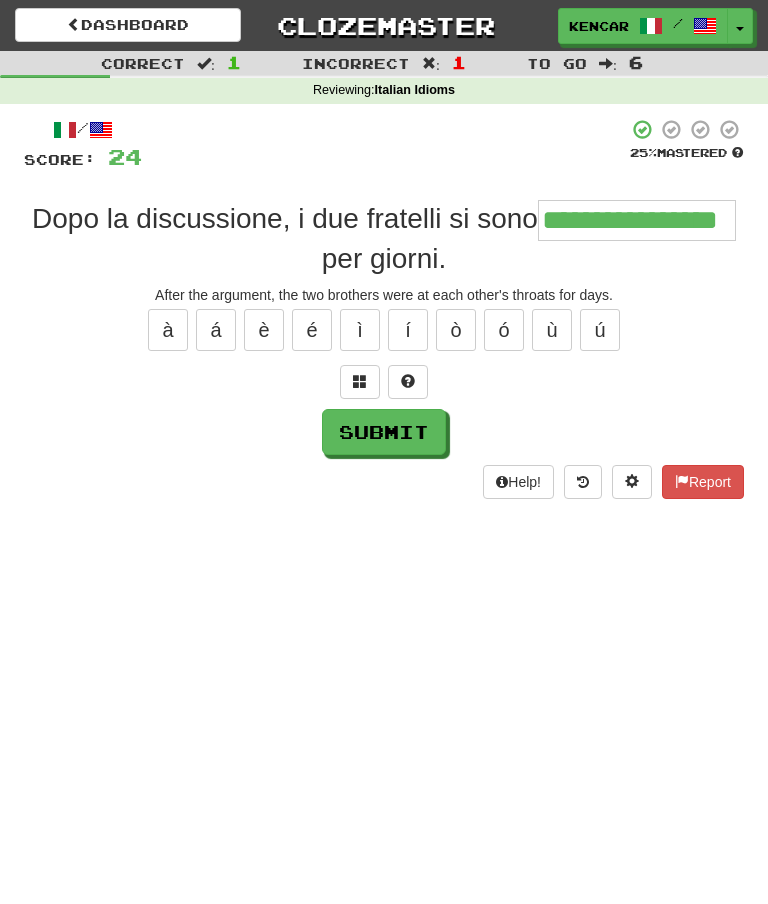 type on "**********" 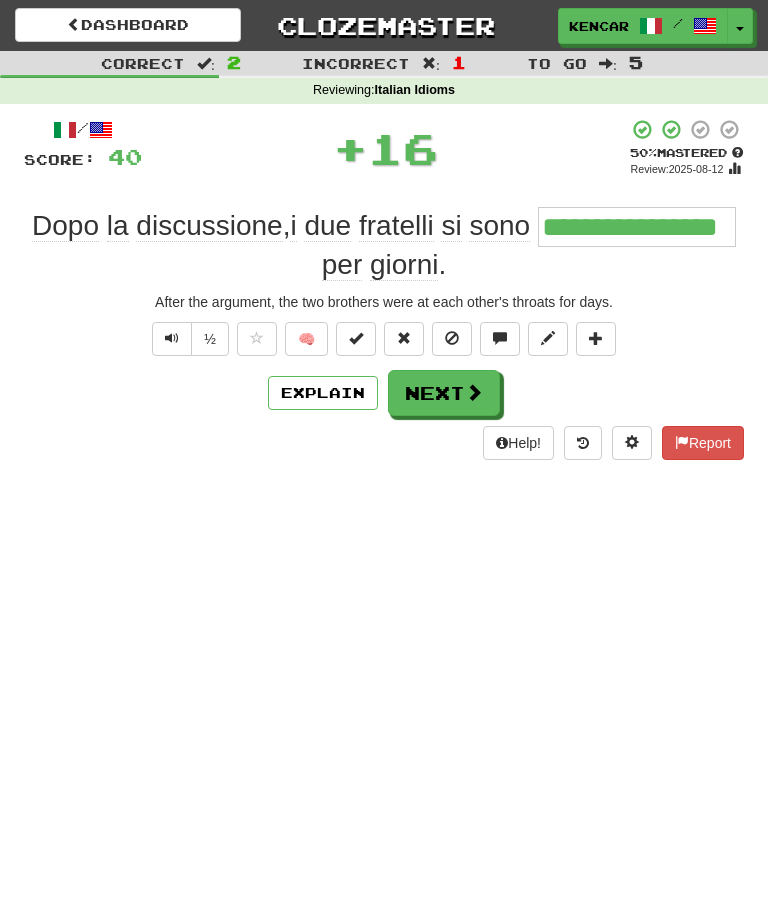 click on "Next" at bounding box center (444, 393) 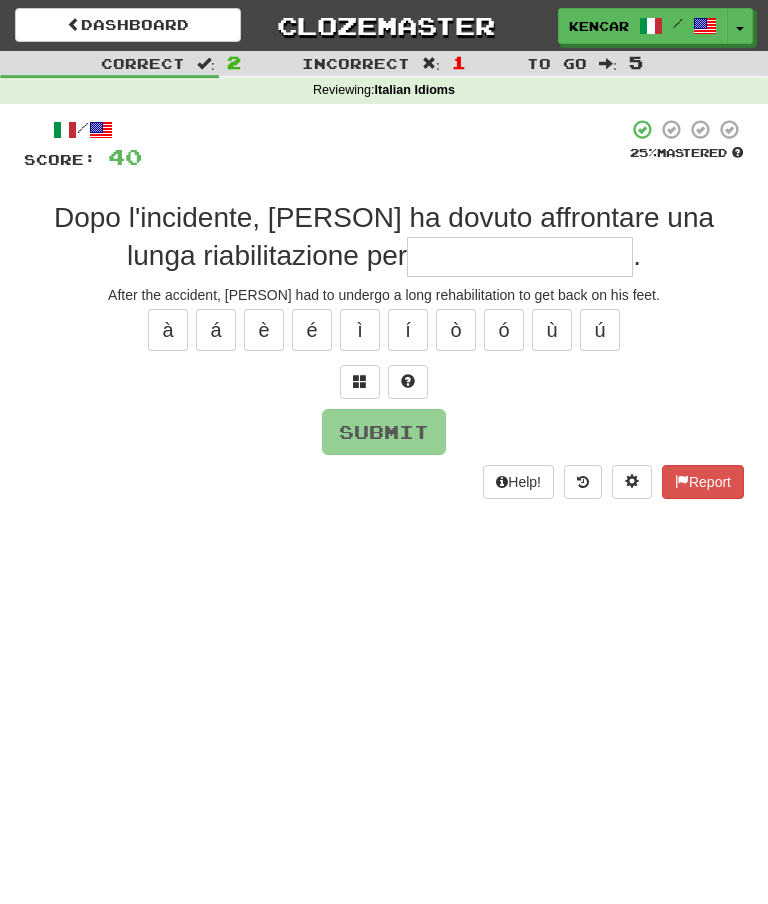 click at bounding box center [520, 257] 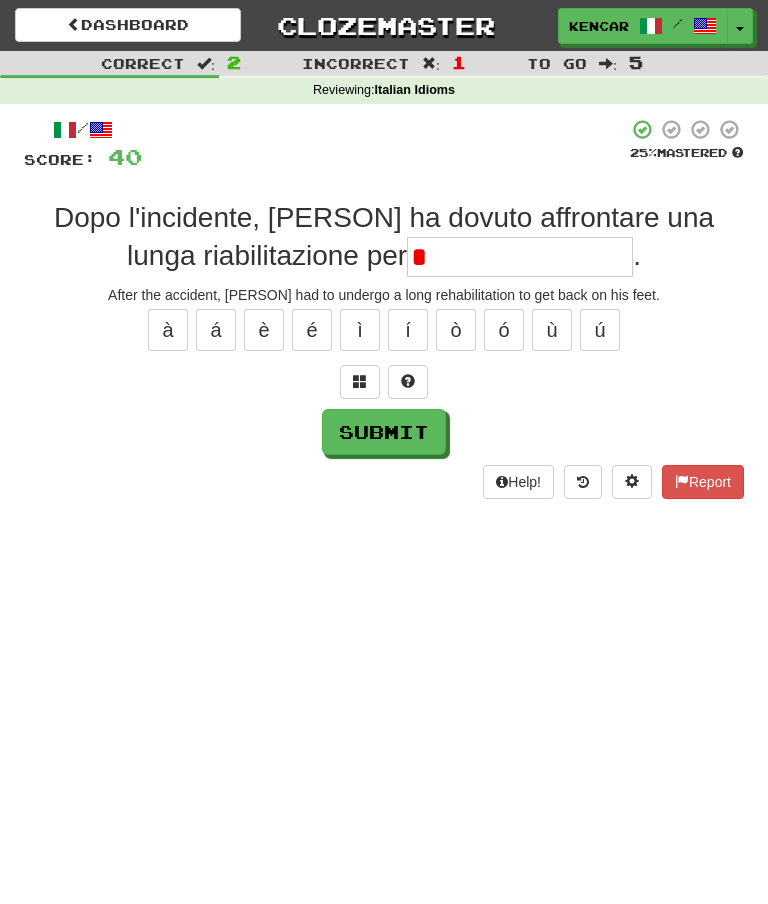 click on "/  Score:   40 25 %  Mastered Dopo l'incidente, Mario ha dovuto affrontare una lunga riabilitazione per  * . After the accident, Mario had to undergo a long rehabilitation to get back on his feet. à á è é ì í ò ó ù ú Submit  Help!  Report" at bounding box center [384, 308] 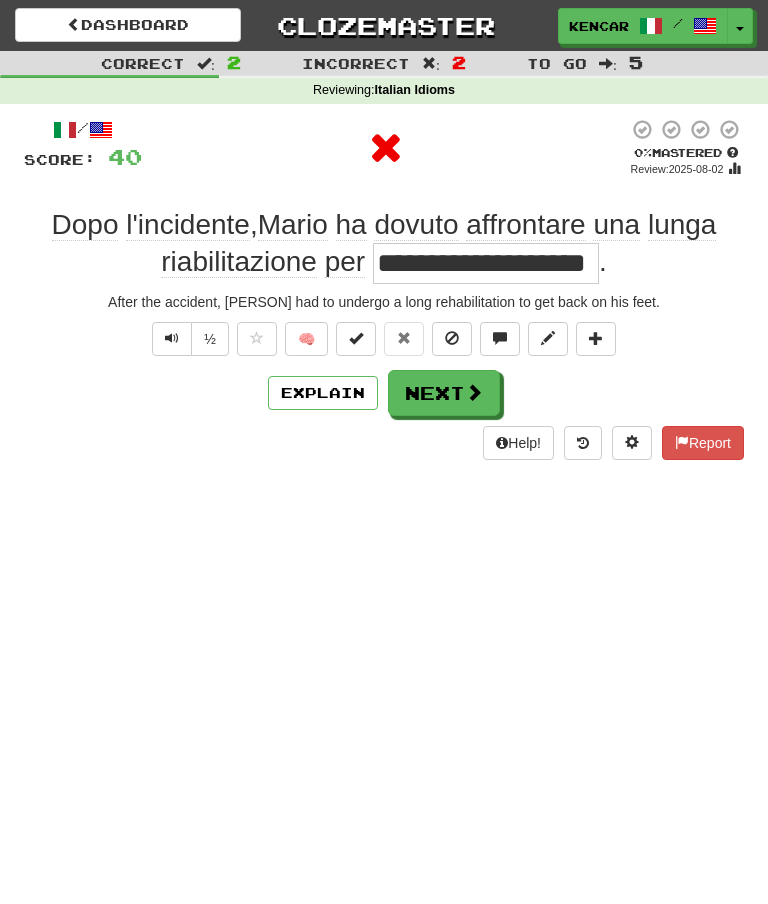 click on "Next" at bounding box center [444, 393] 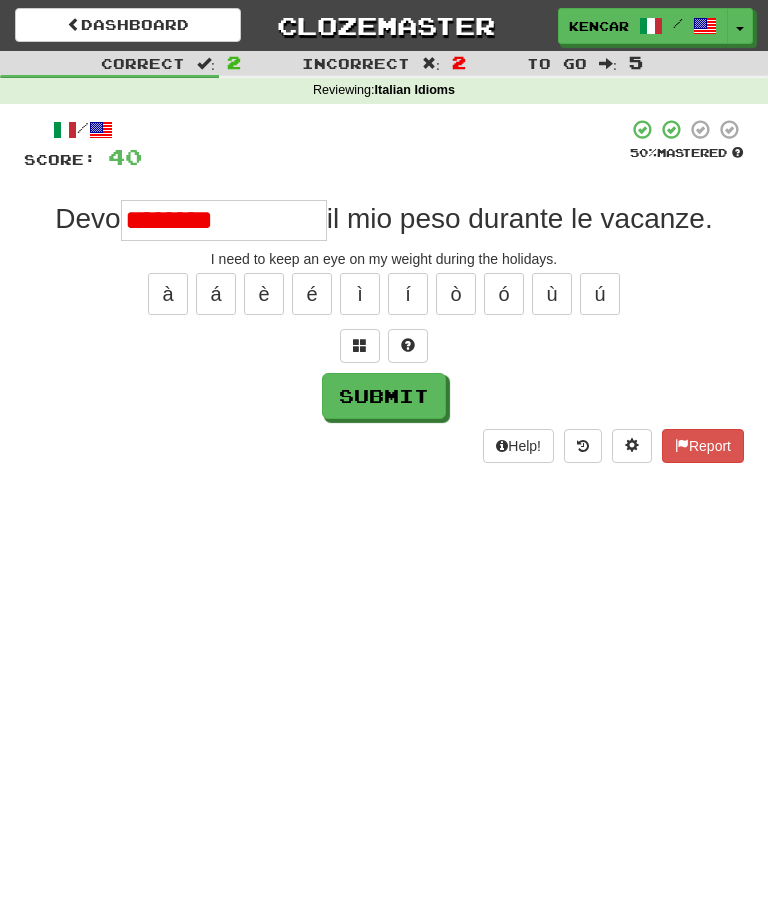 click on "Submit" at bounding box center (384, 396) 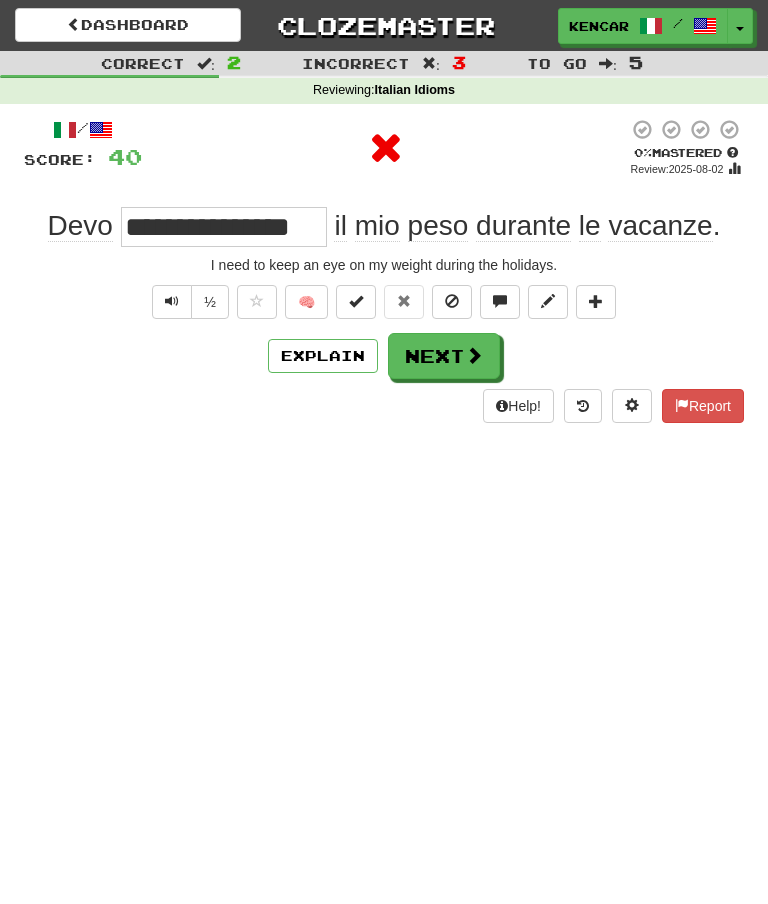 click on "Next" at bounding box center (444, 356) 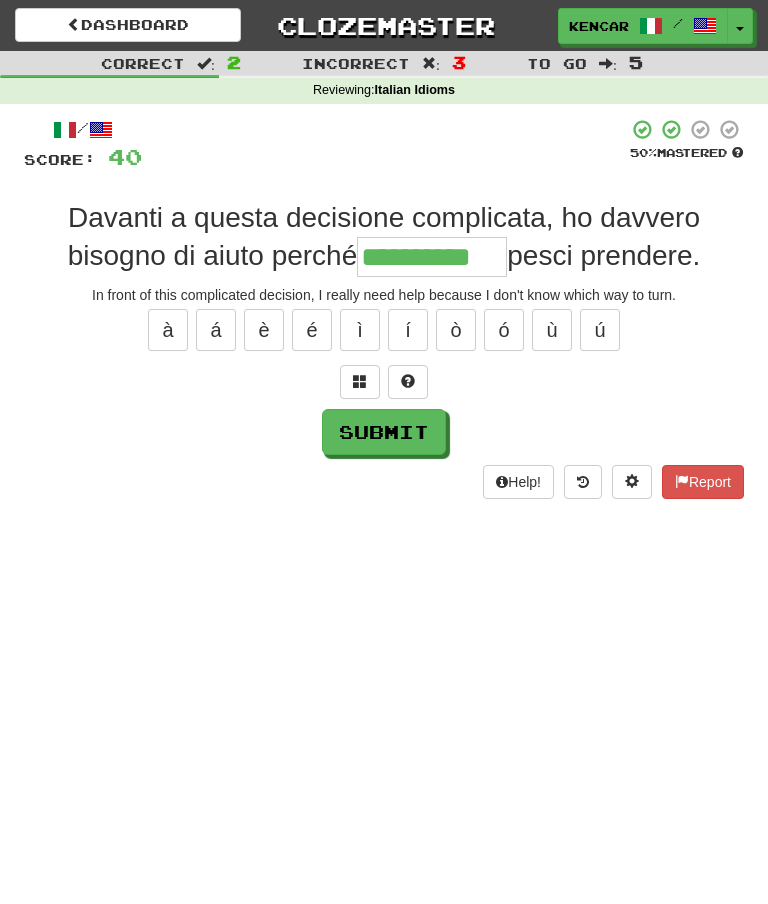 type on "**********" 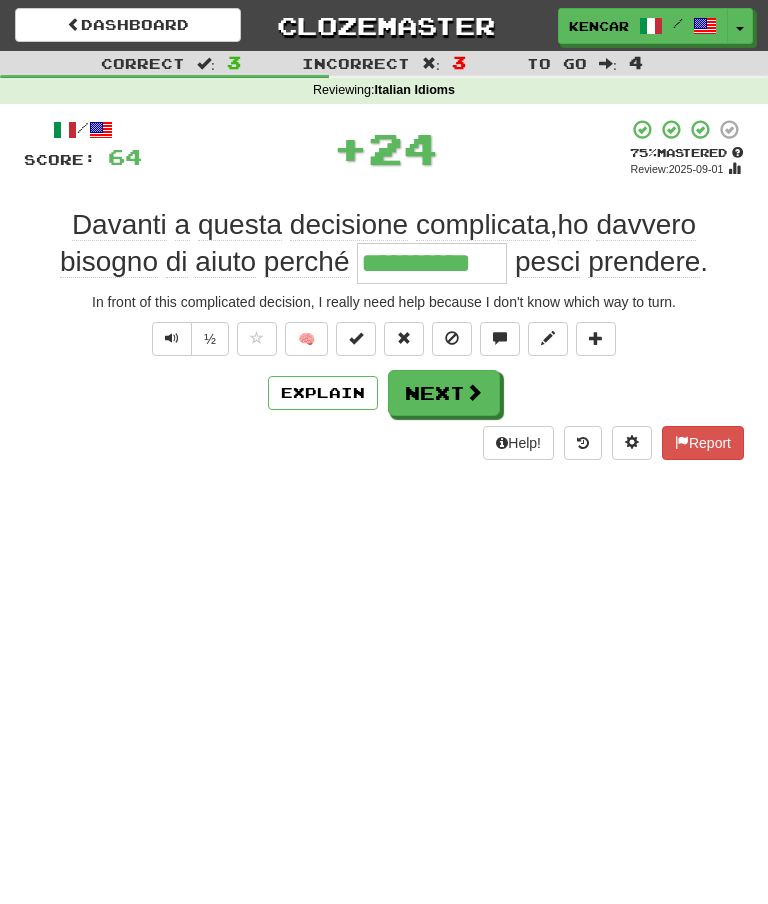 click on "Next" at bounding box center [444, 393] 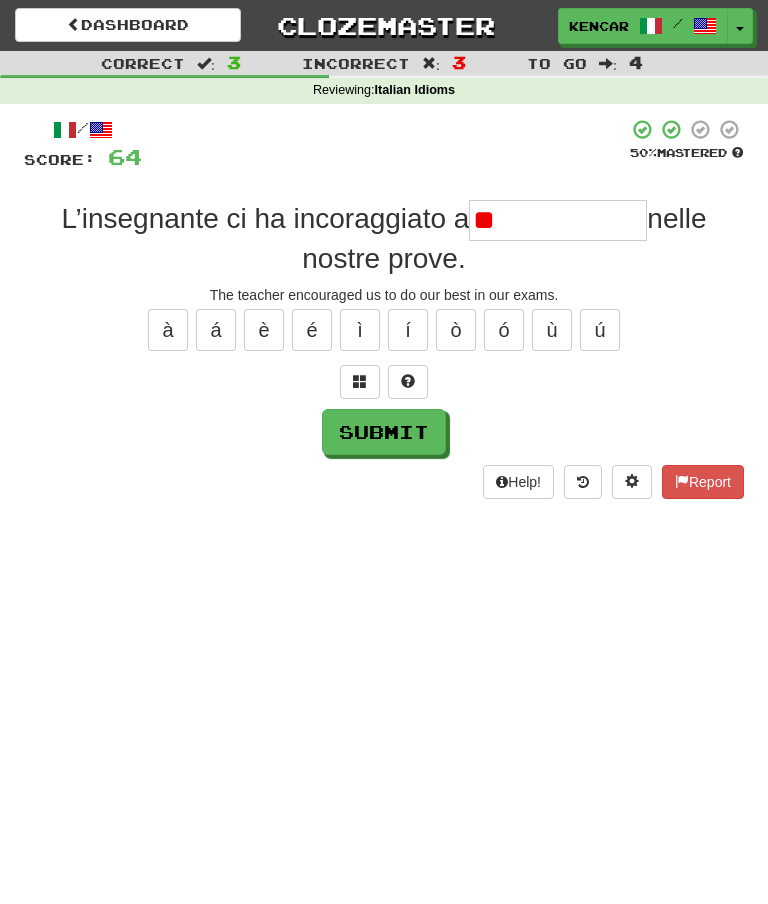 type on "*" 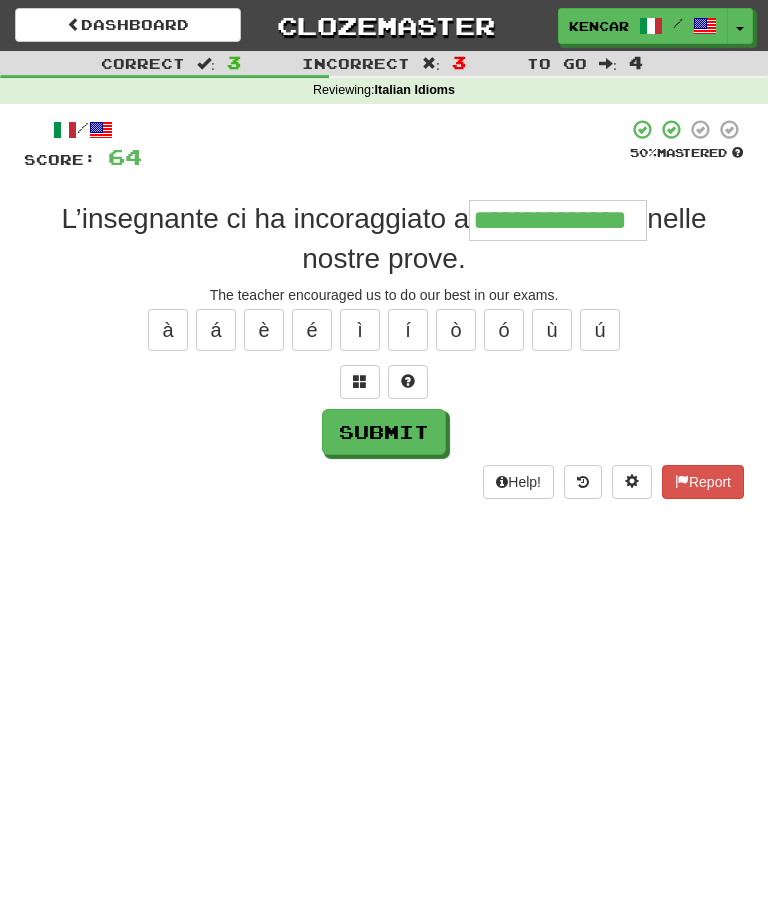 type on "**********" 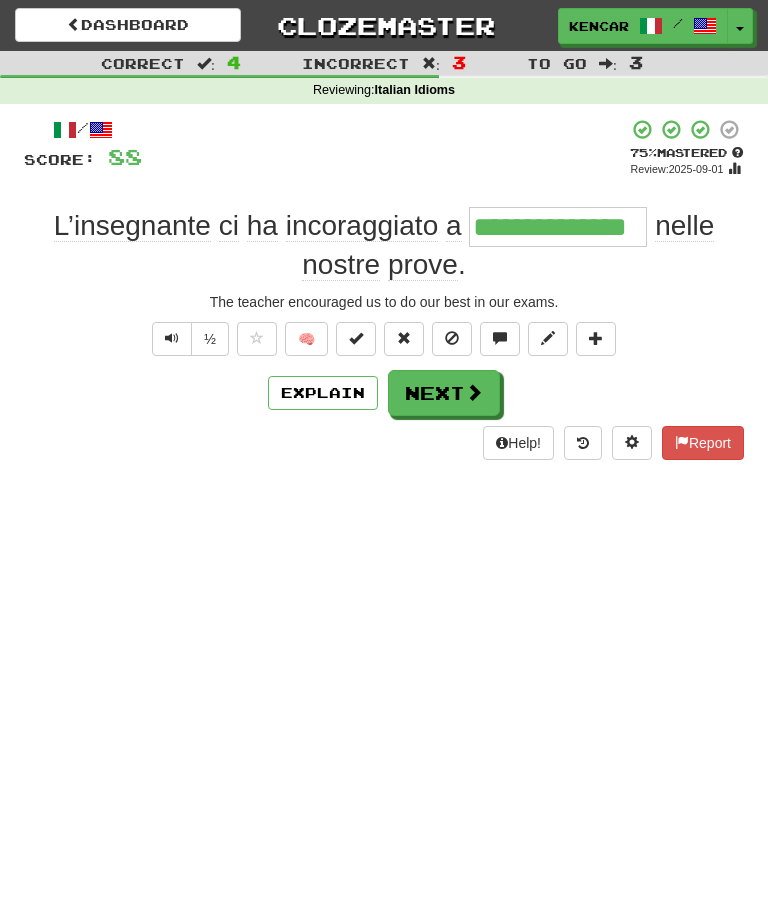 click on "Next" 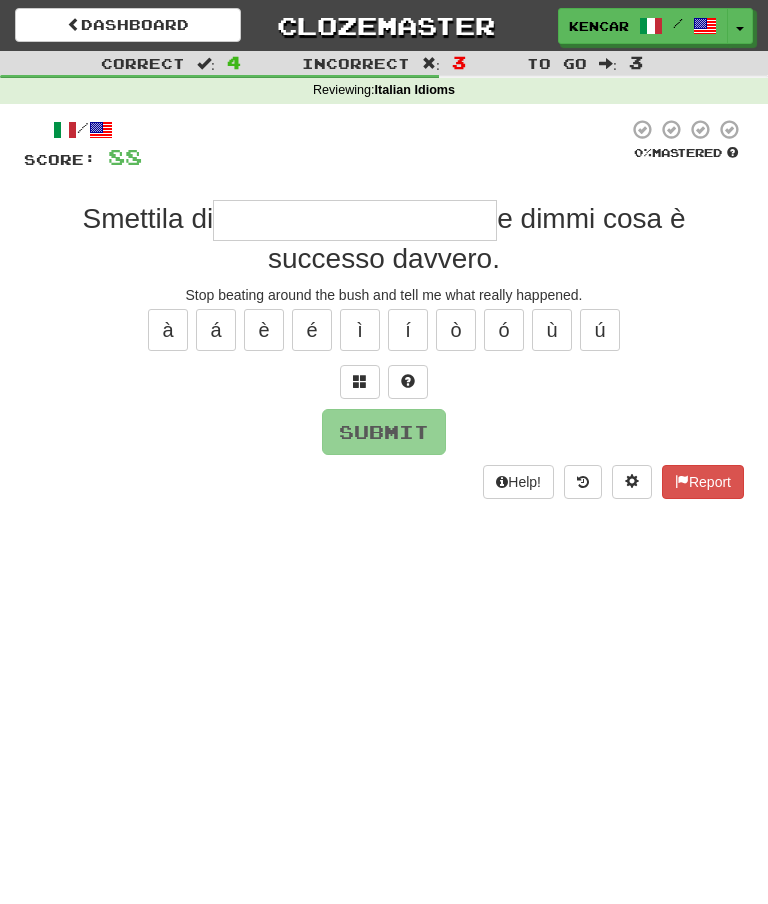 type on "*" 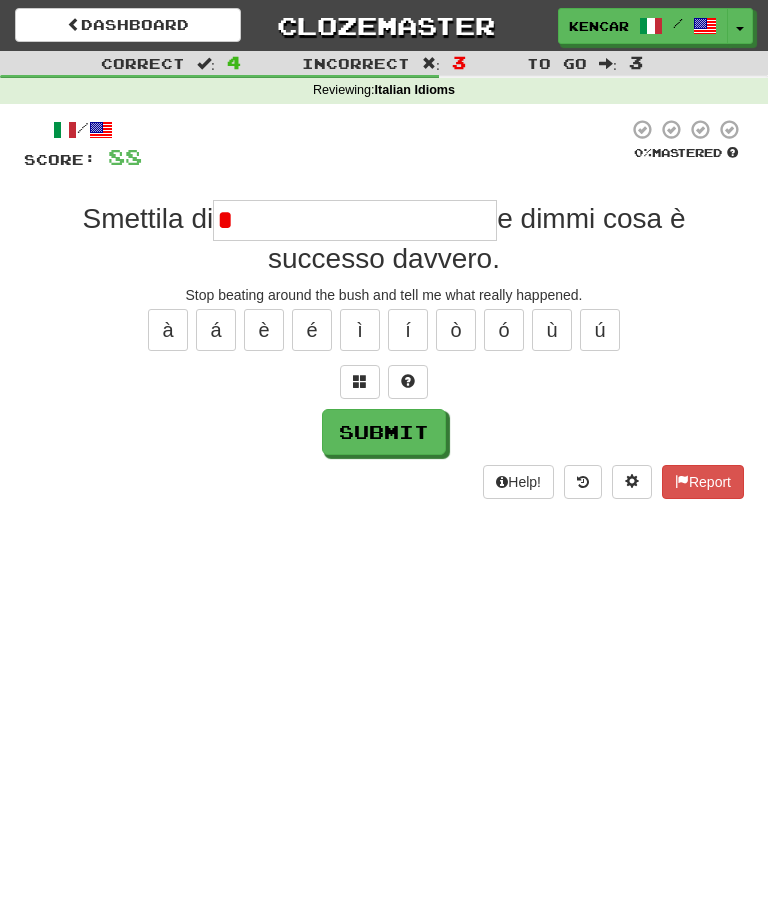 click on "Submit" 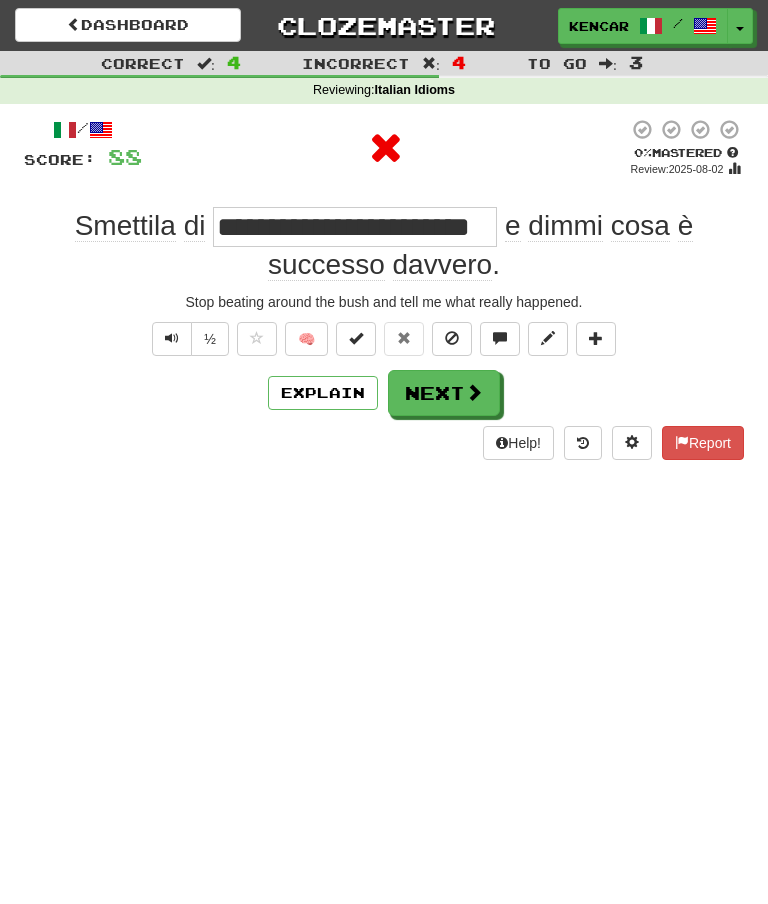 click on "Next" 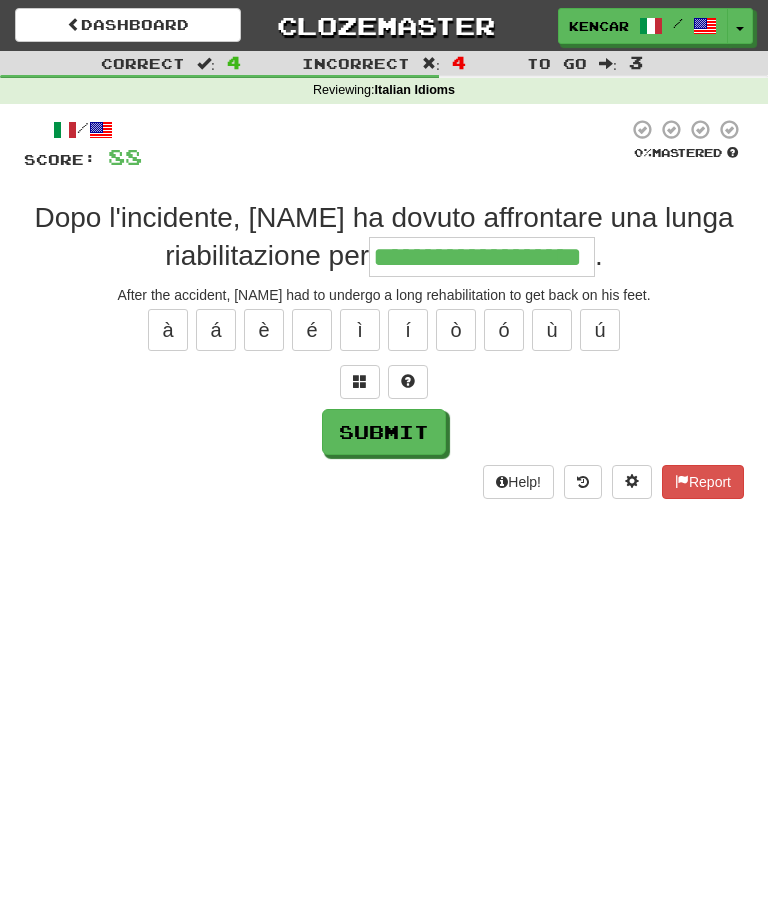 type on "**********" 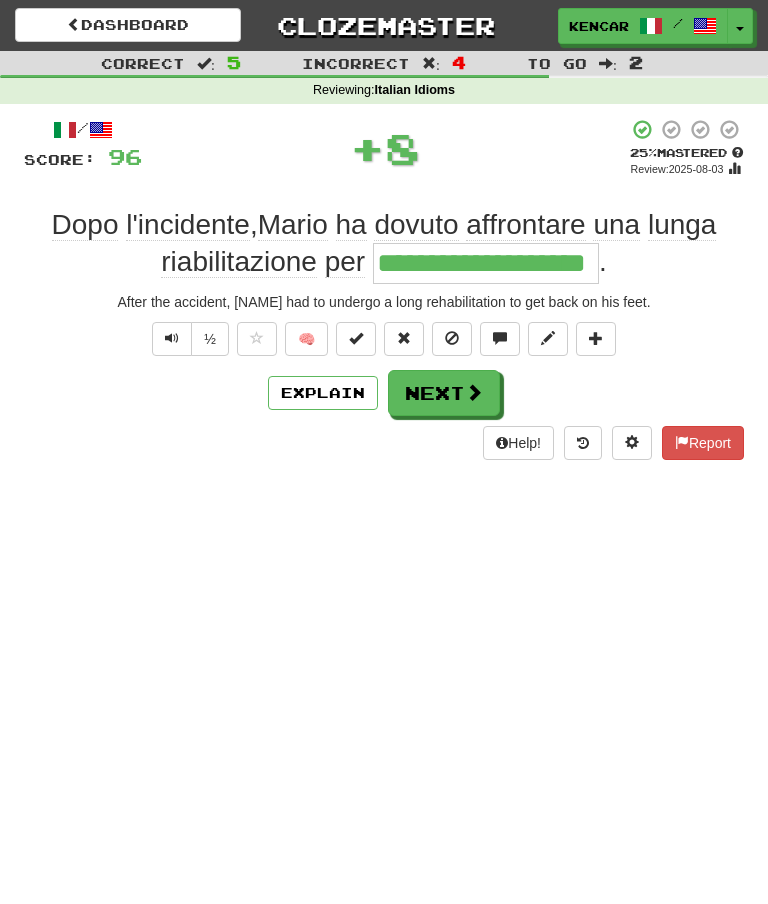 click on "Next" 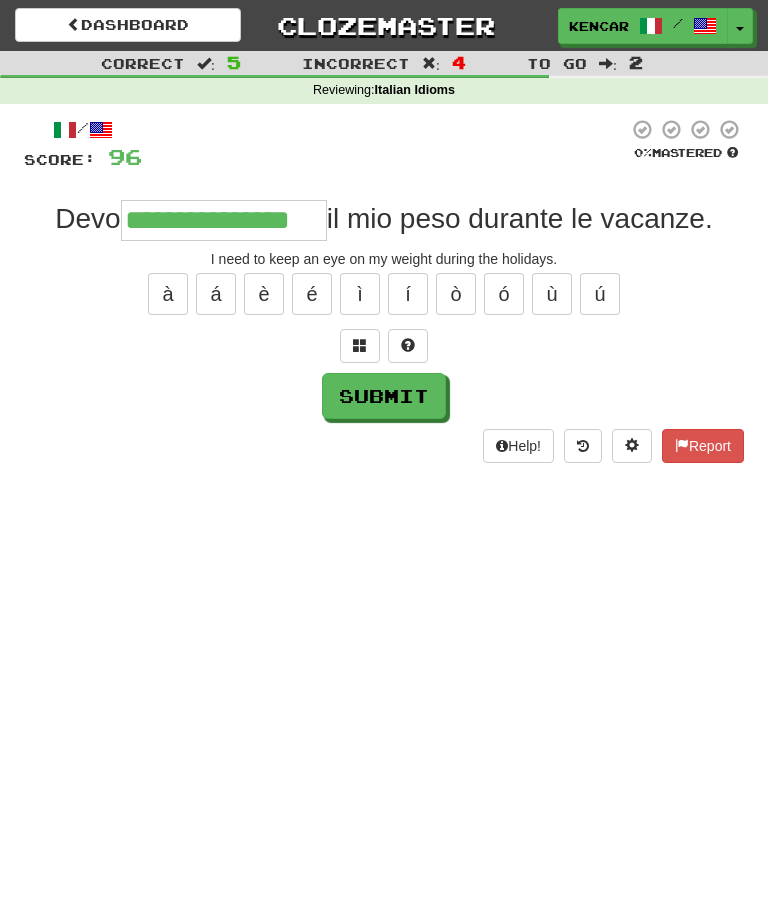 type on "**********" 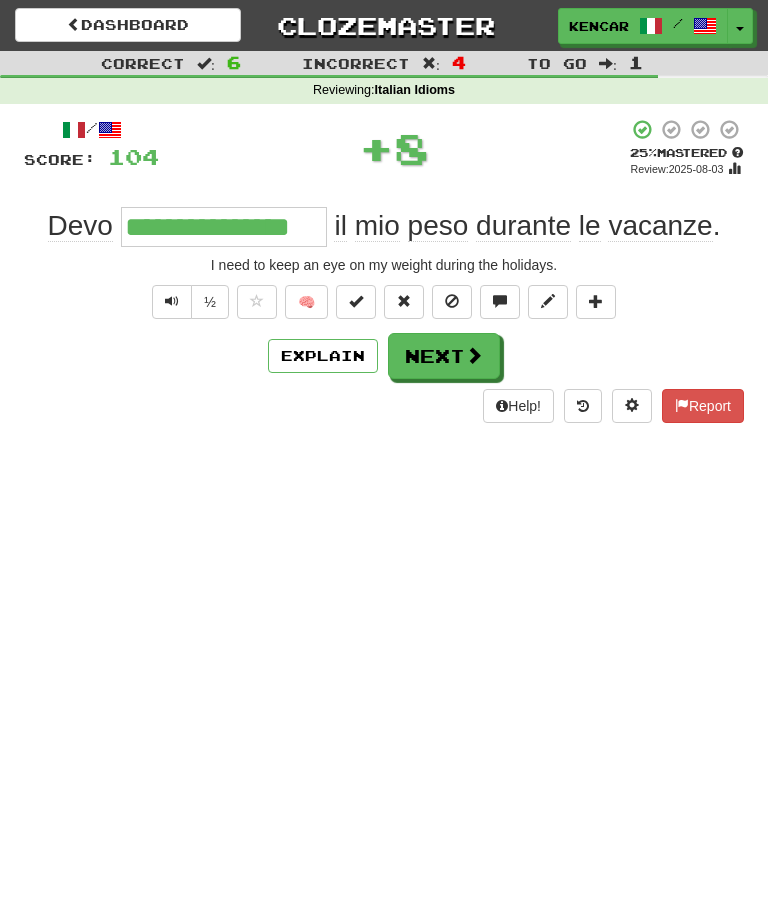 click on "Next" 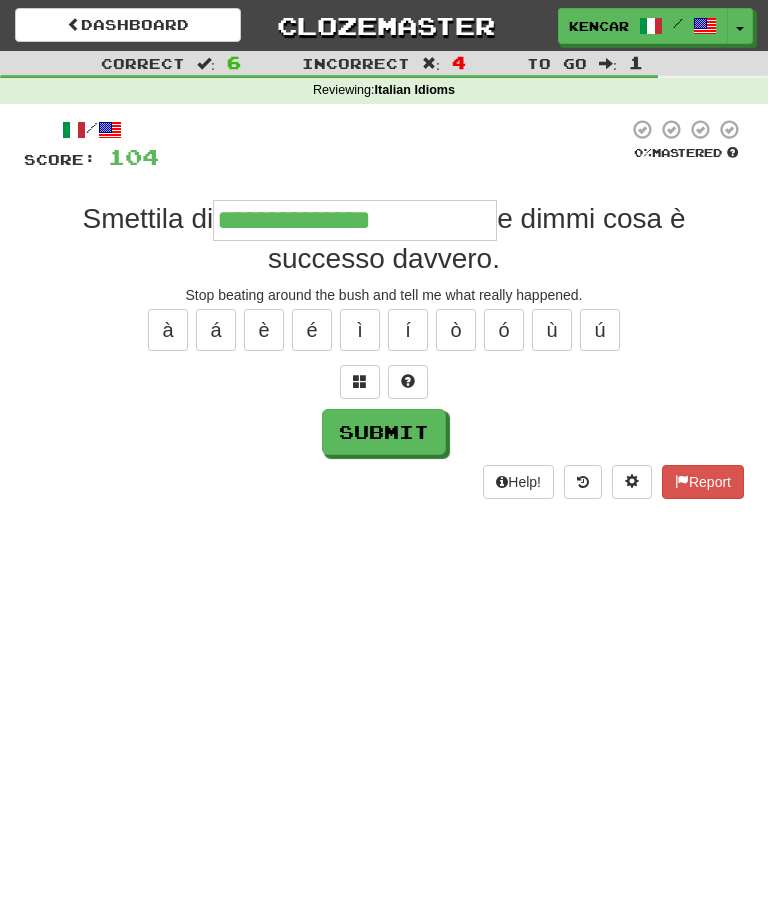 click on "Submit" 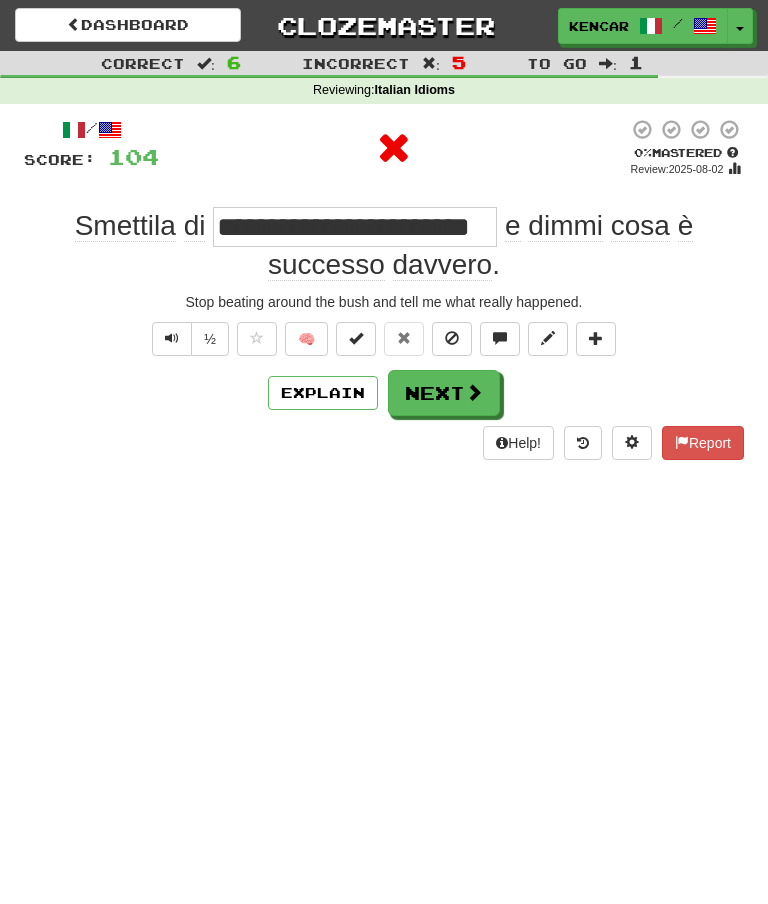 click on "Next" 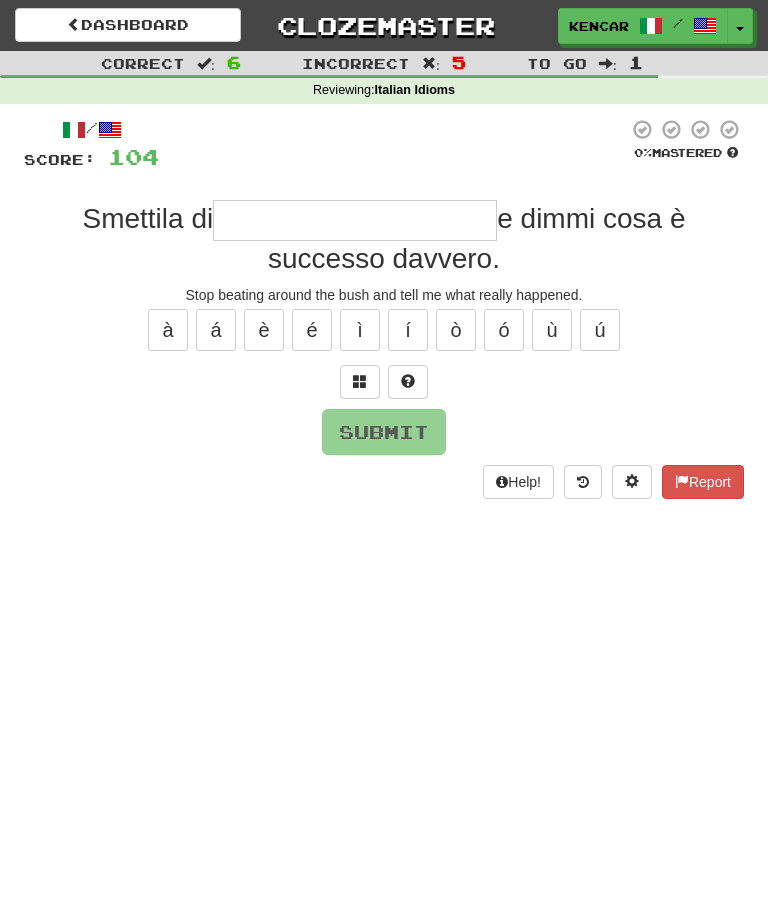 type on "*" 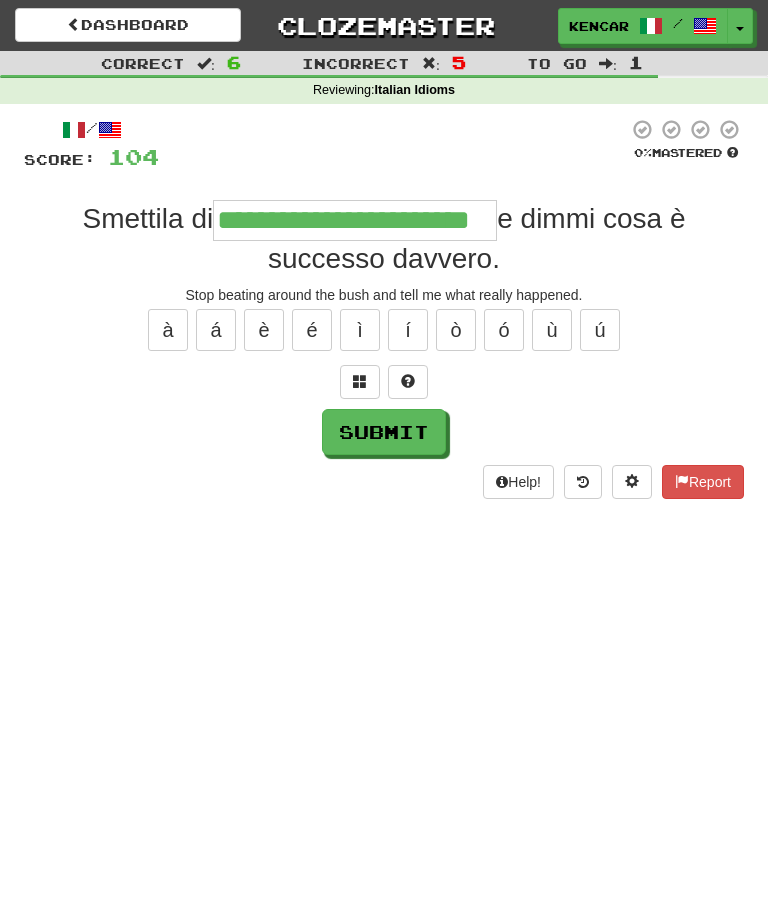 type on "**********" 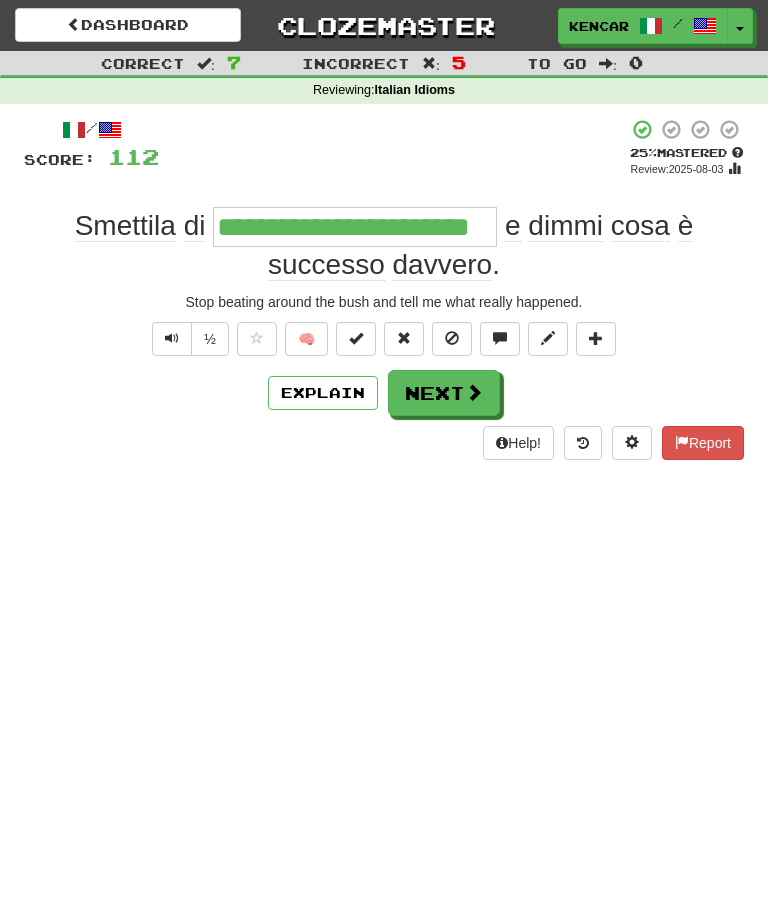 click 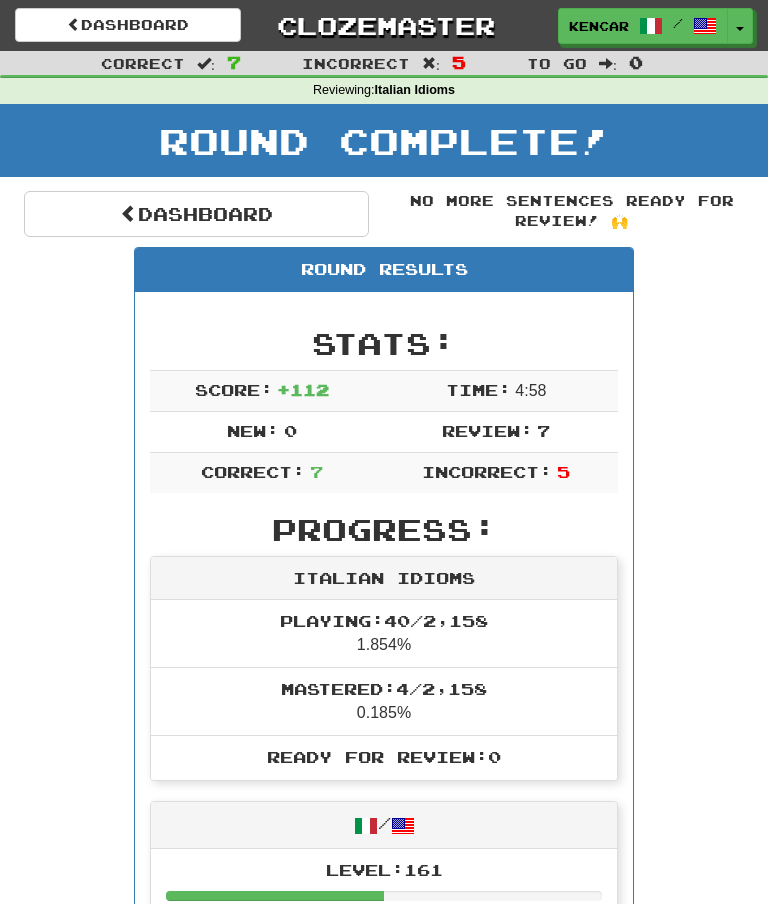 click on "Clozemaster" 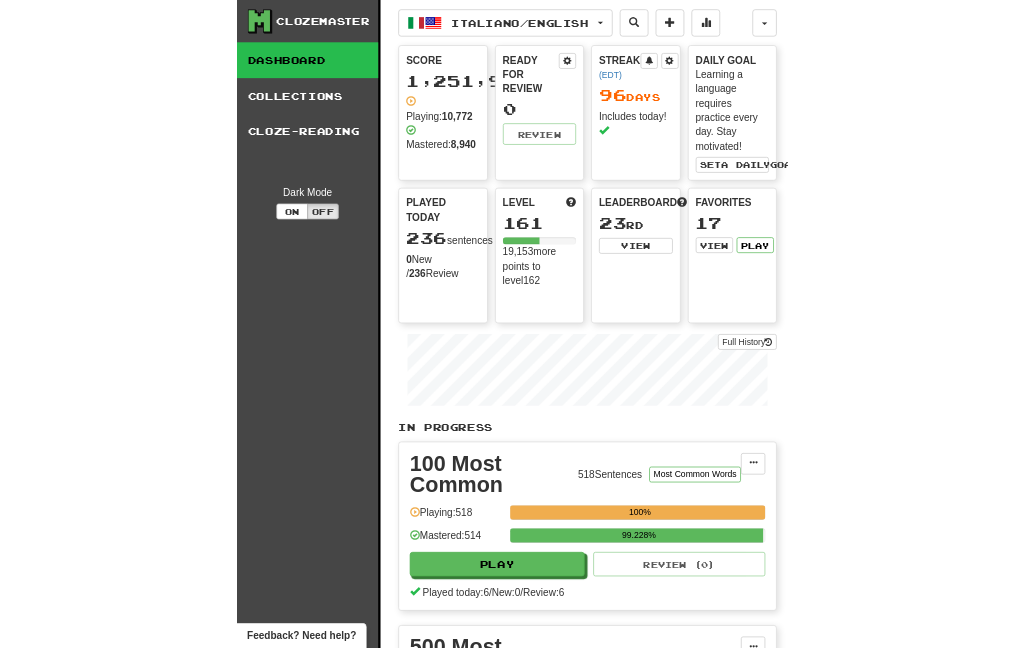 scroll, scrollTop: 0, scrollLeft: 0, axis: both 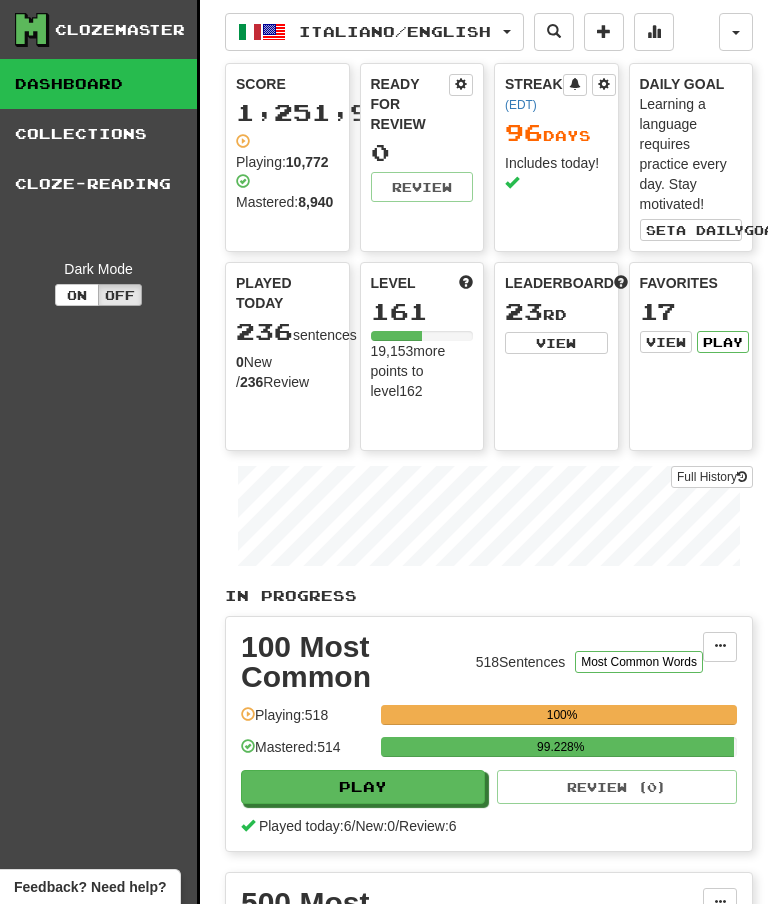 click on "View" at bounding box center (556, 343) 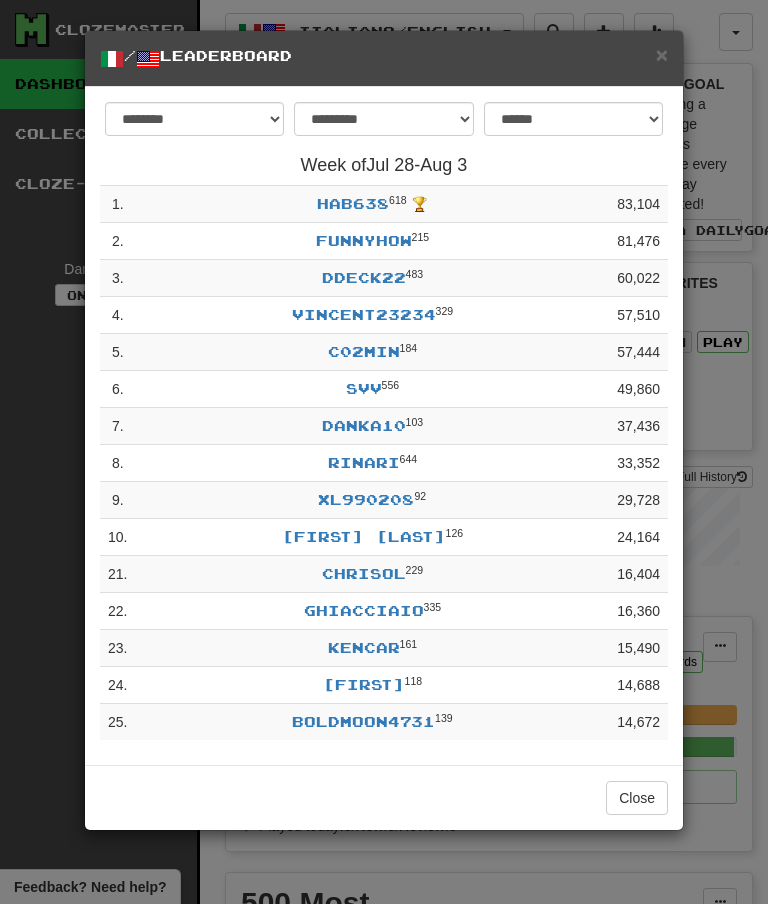 click on "×" at bounding box center (662, 54) 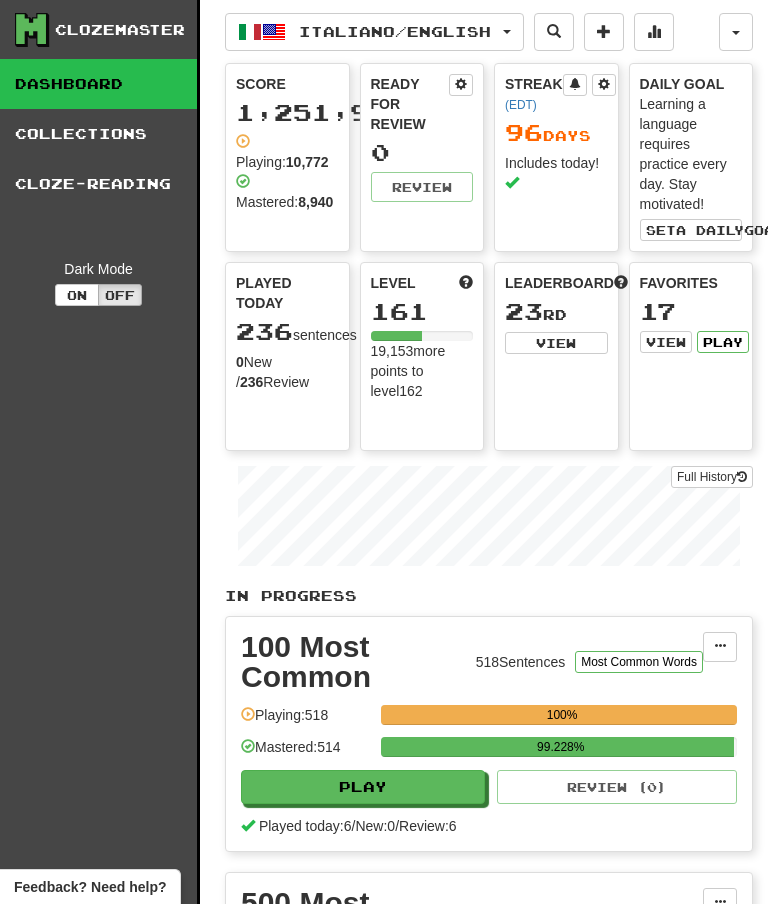 click on "View" at bounding box center (556, 343) 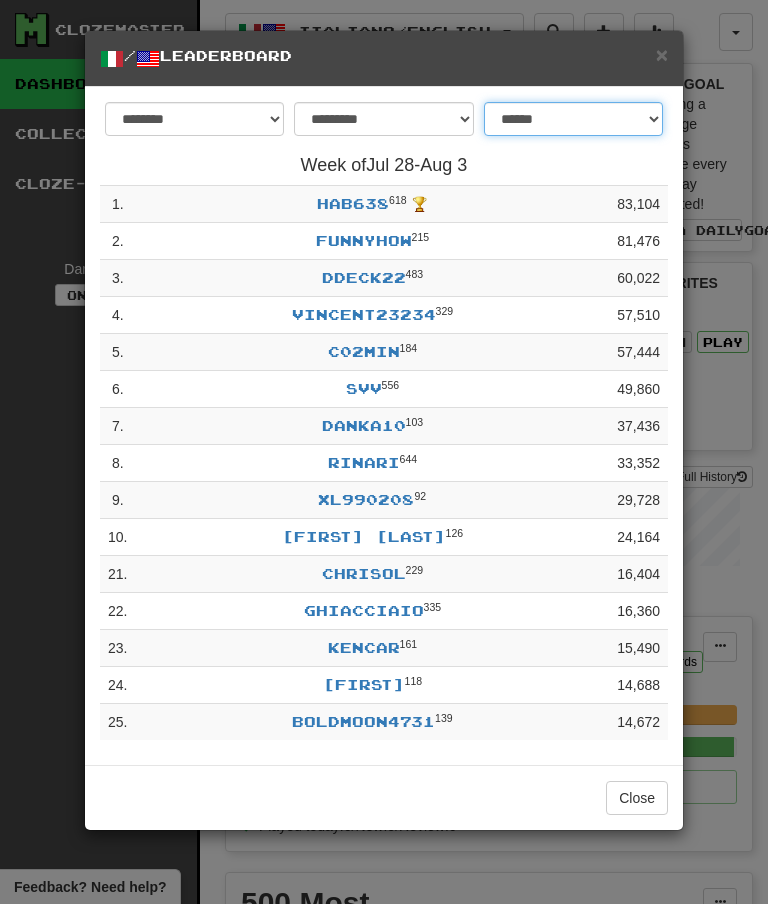 click on "**********" at bounding box center [573, 119] 